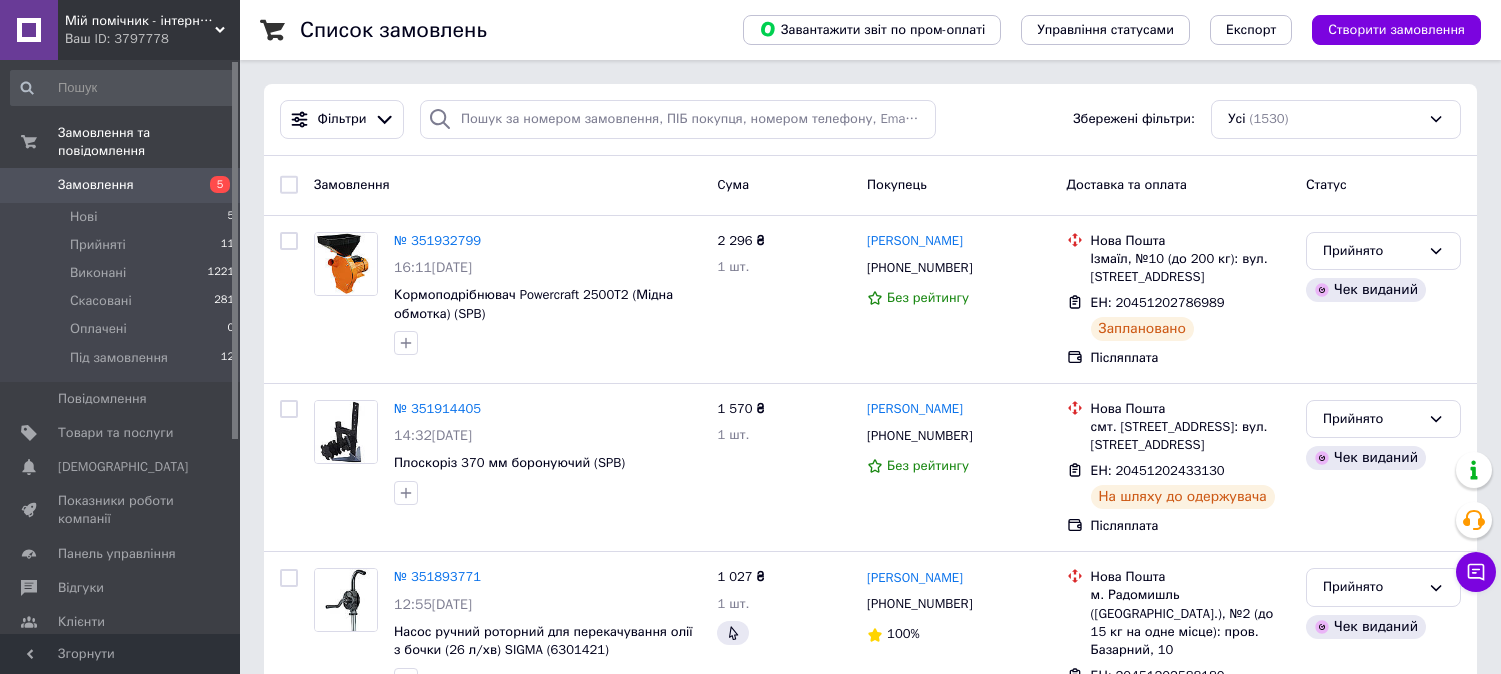 scroll, scrollTop: 0, scrollLeft: 0, axis: both 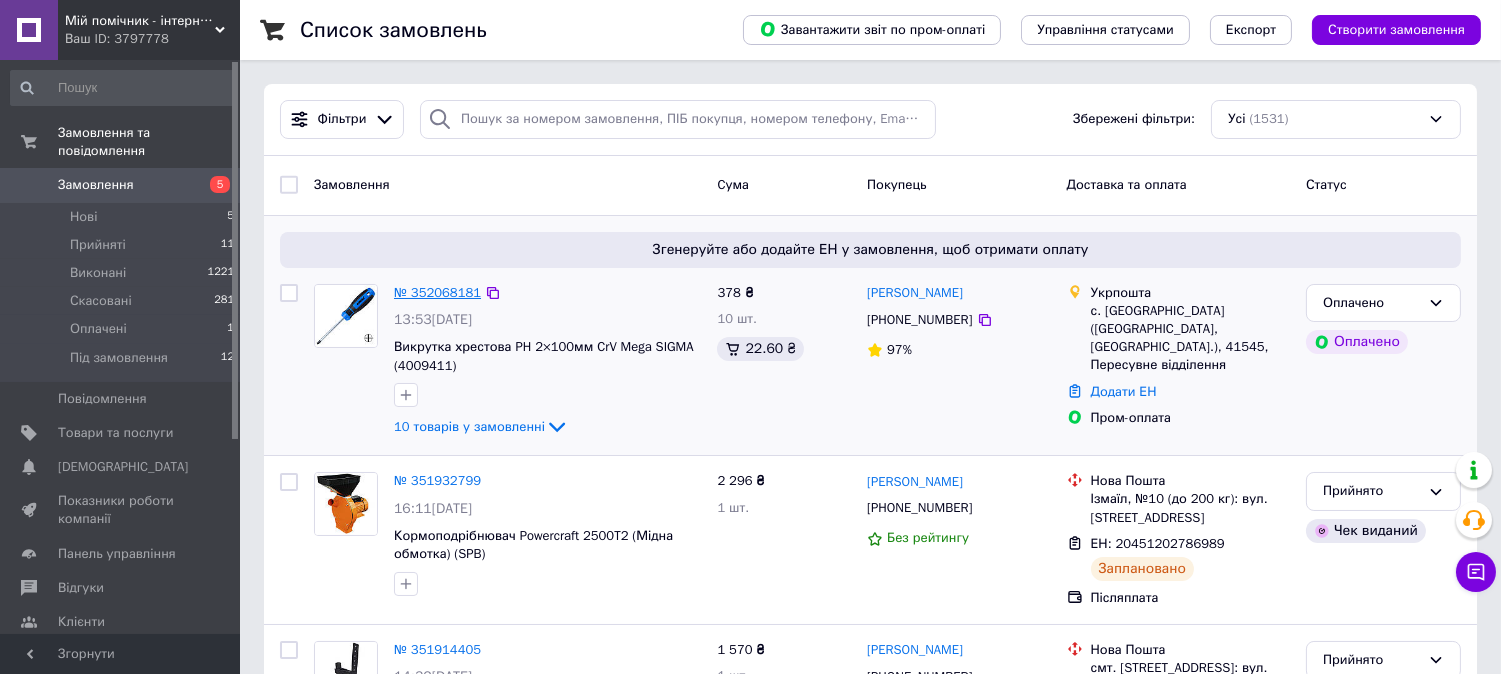 click on "№ 352068181" at bounding box center [437, 292] 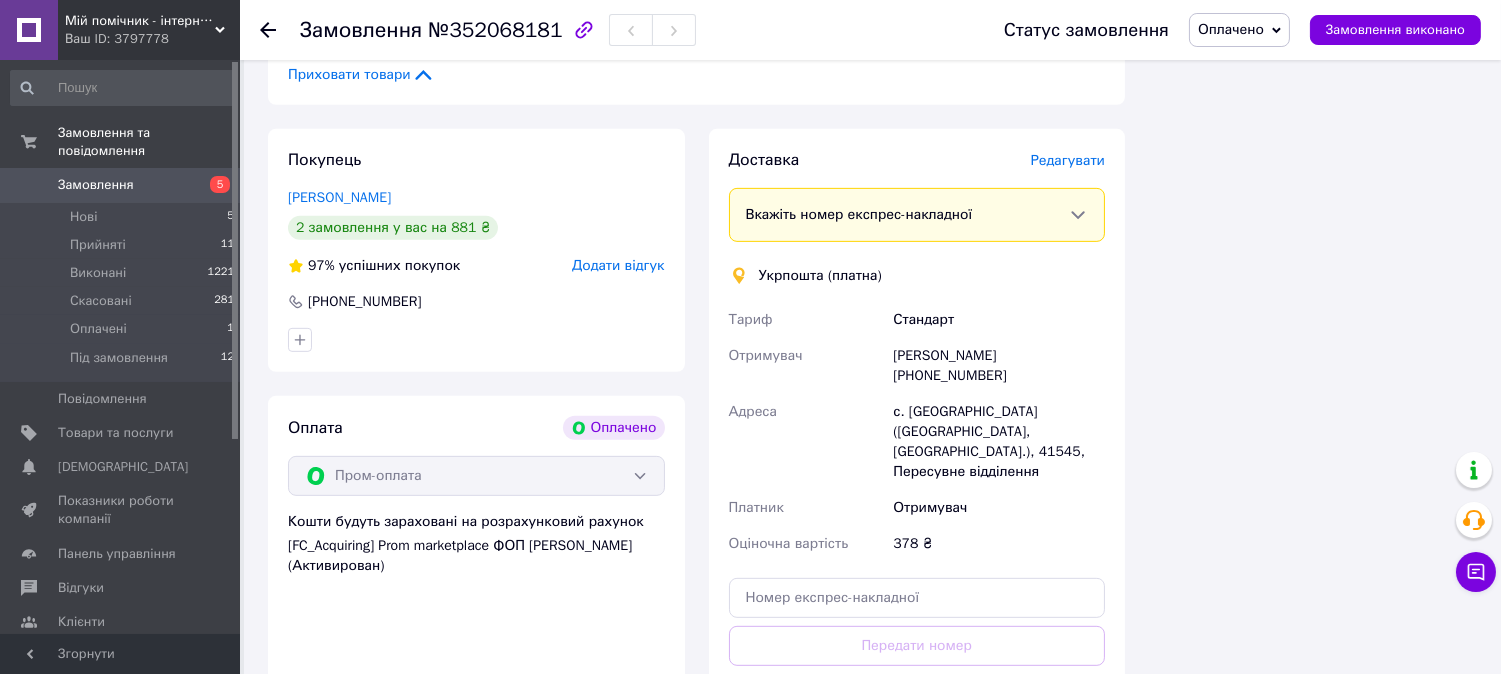 scroll, scrollTop: 1333, scrollLeft: 0, axis: vertical 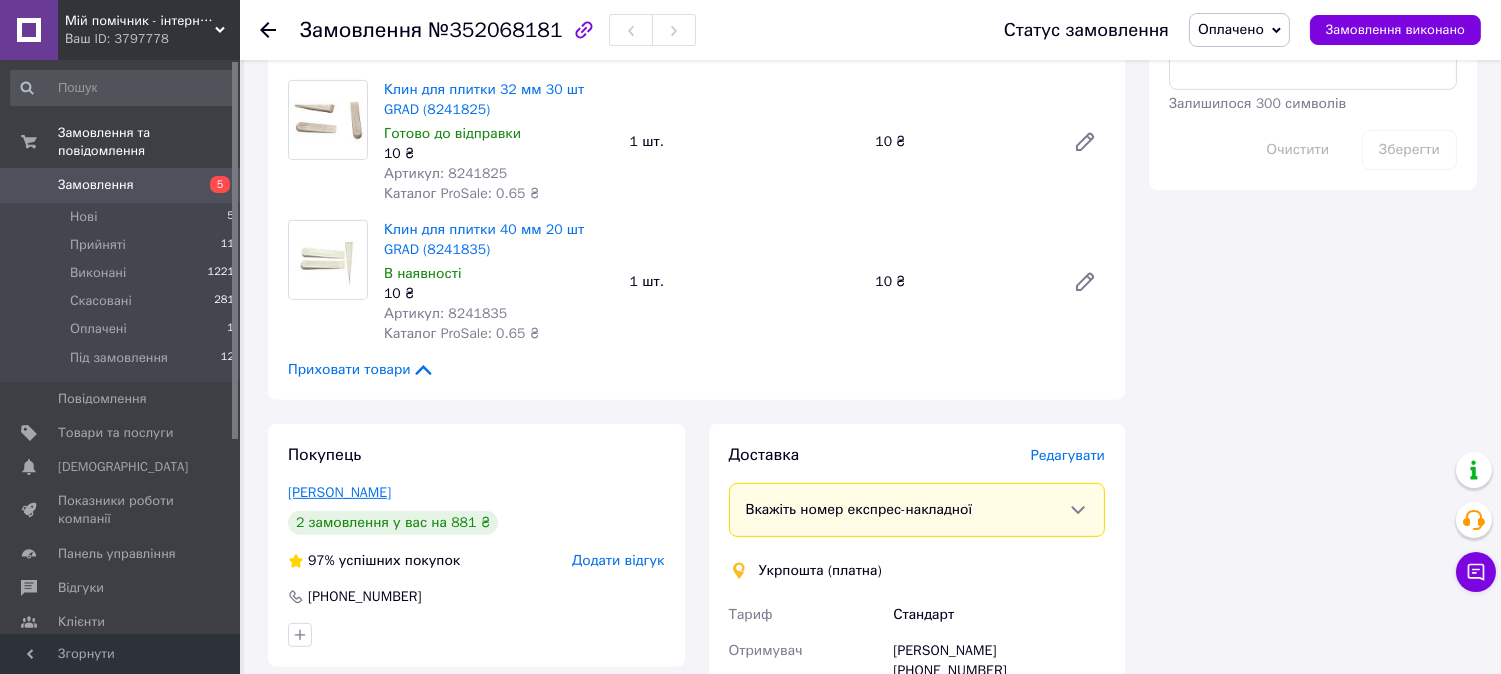 click on "Ткаченко Олег" at bounding box center [339, 492] 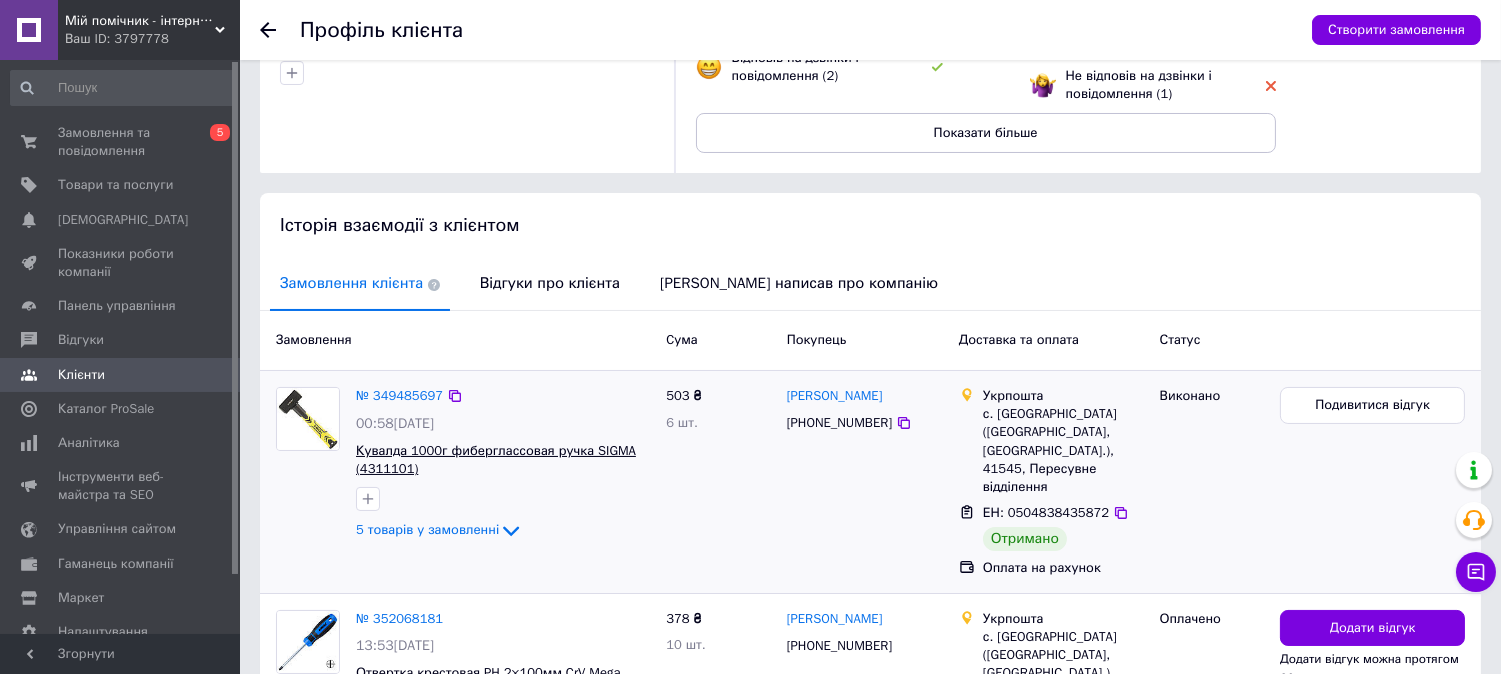 scroll, scrollTop: 0, scrollLeft: 0, axis: both 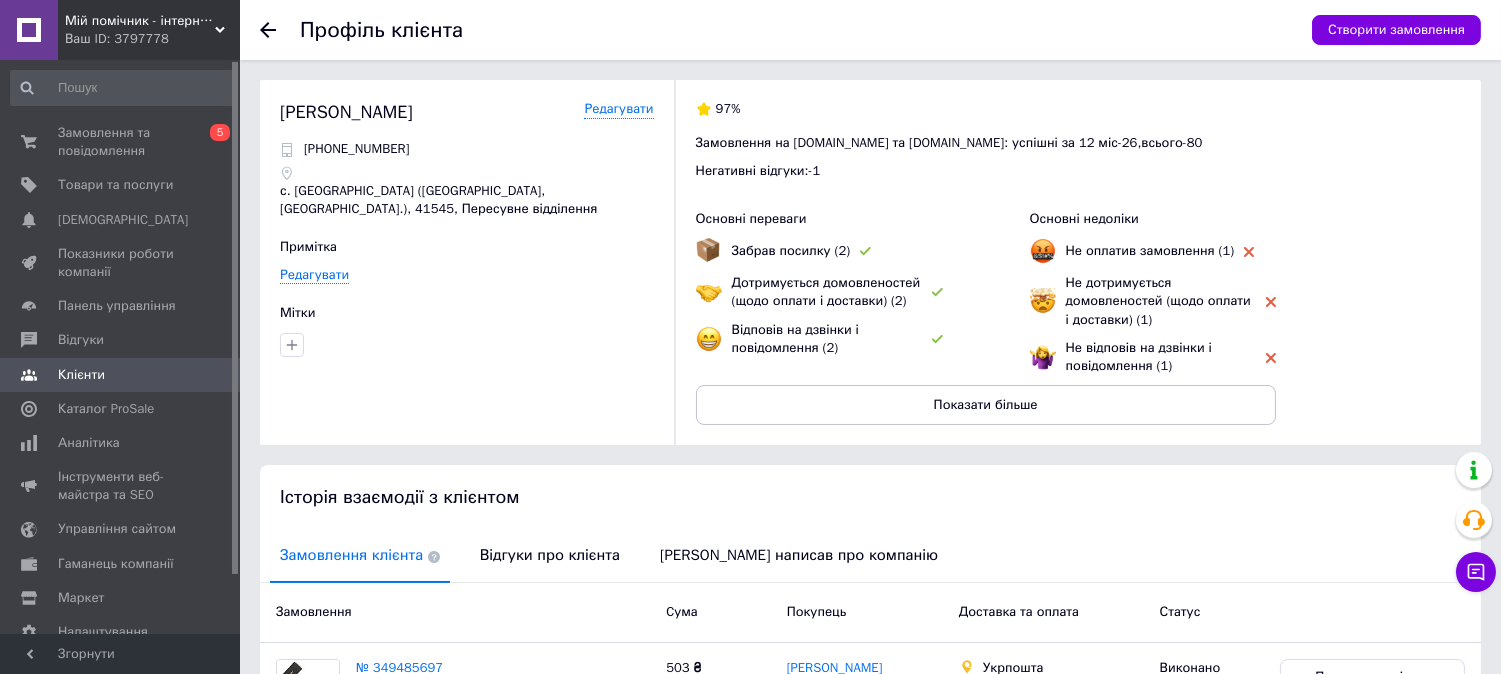 click 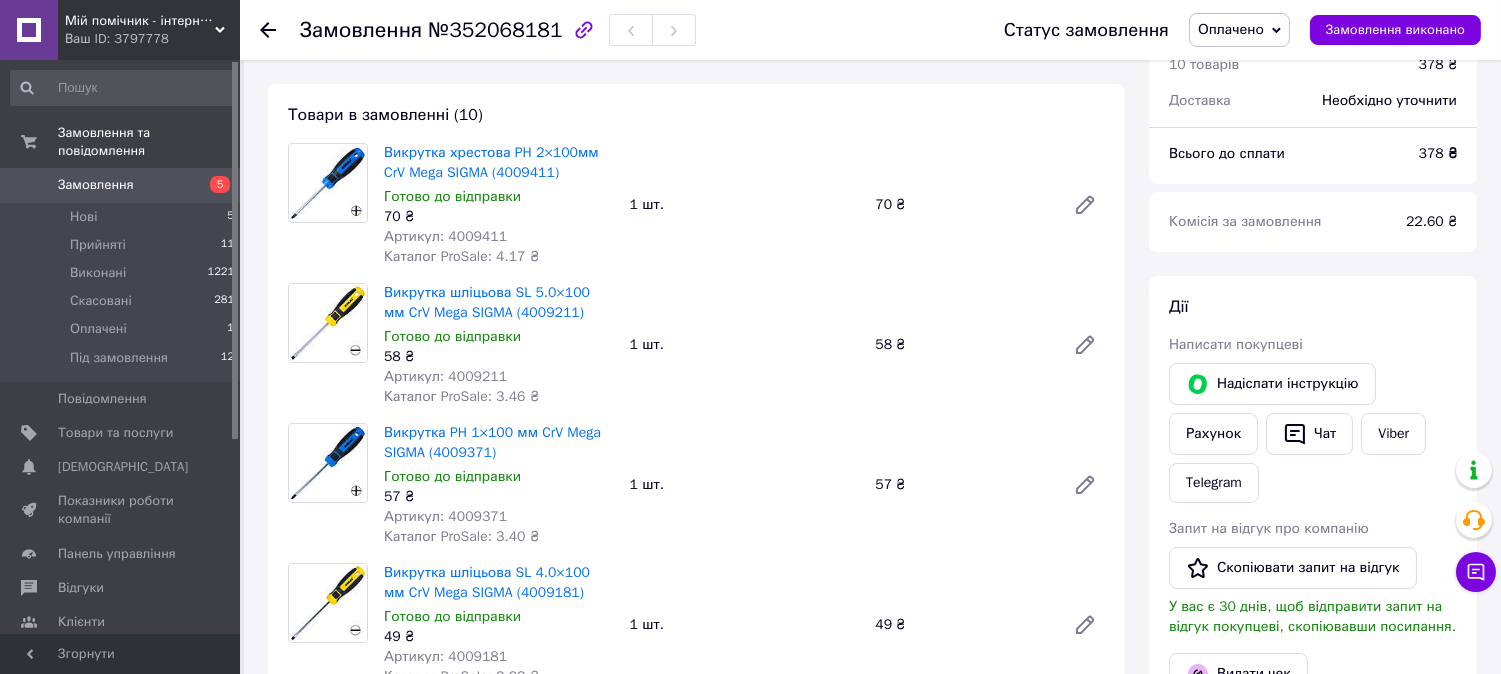 scroll, scrollTop: 17, scrollLeft: 0, axis: vertical 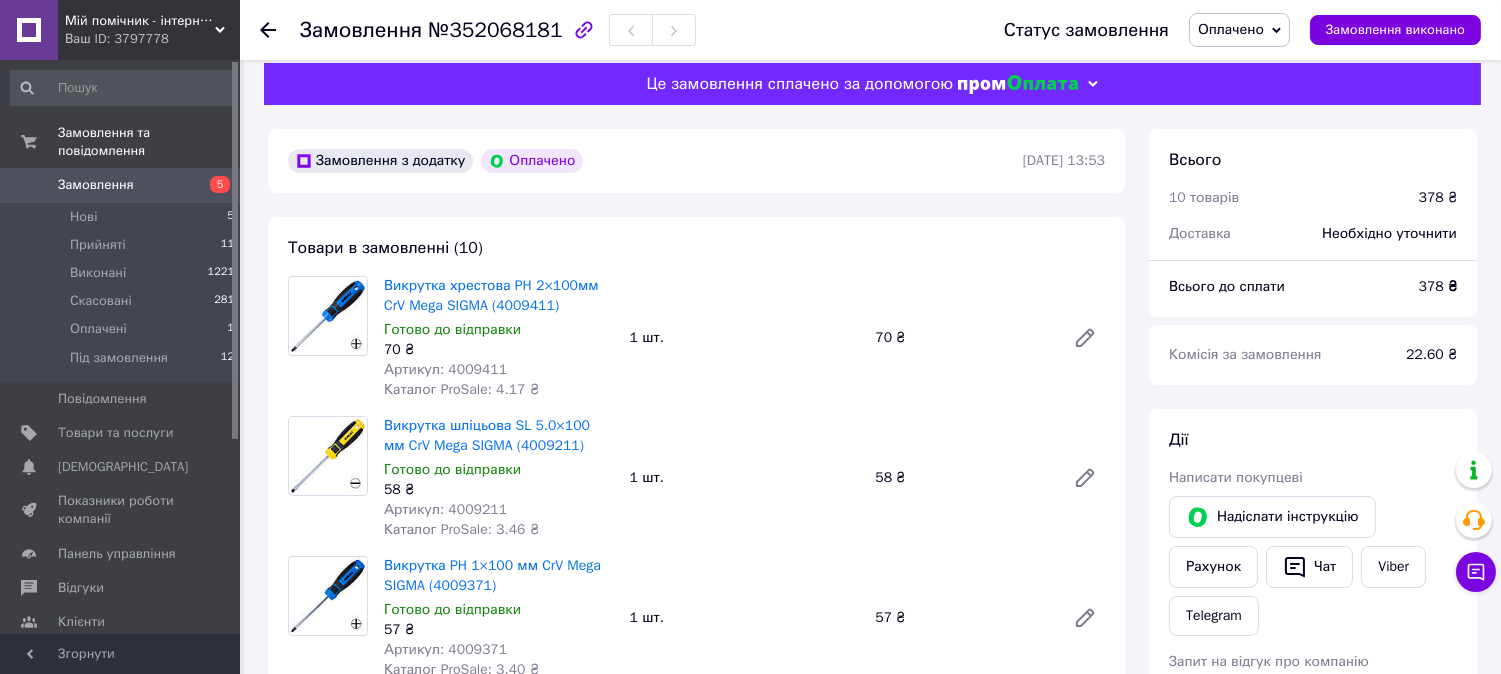 click on "Артикул: 4009411" at bounding box center (445, 369) 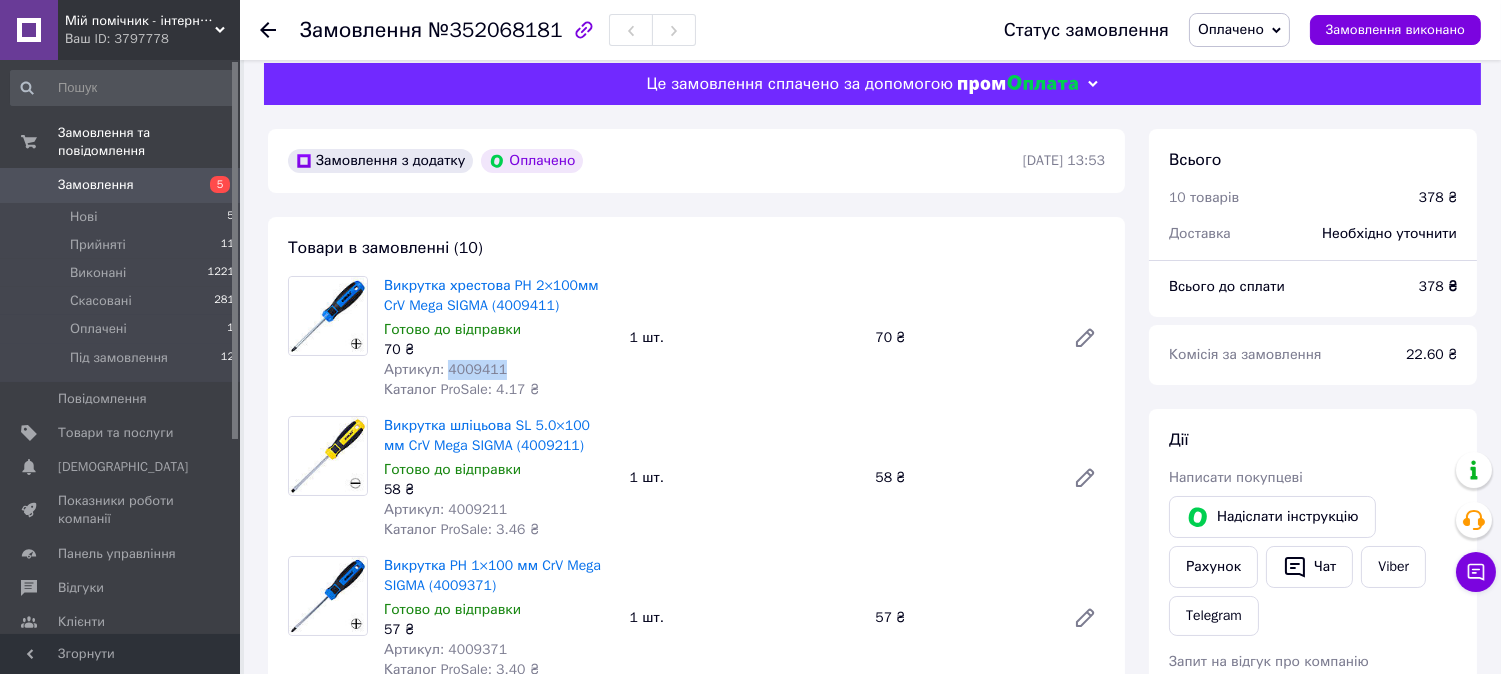 copy on "4009411" 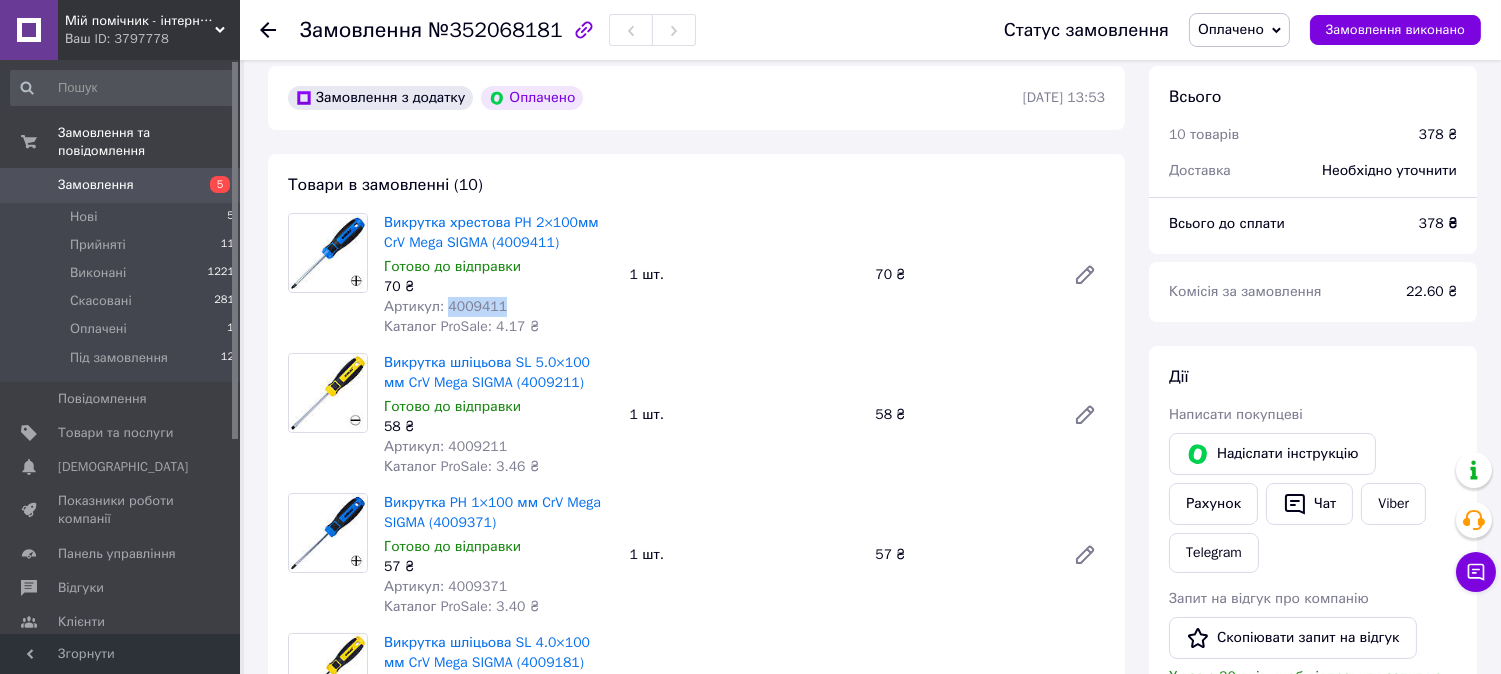 scroll, scrollTop: 128, scrollLeft: 0, axis: vertical 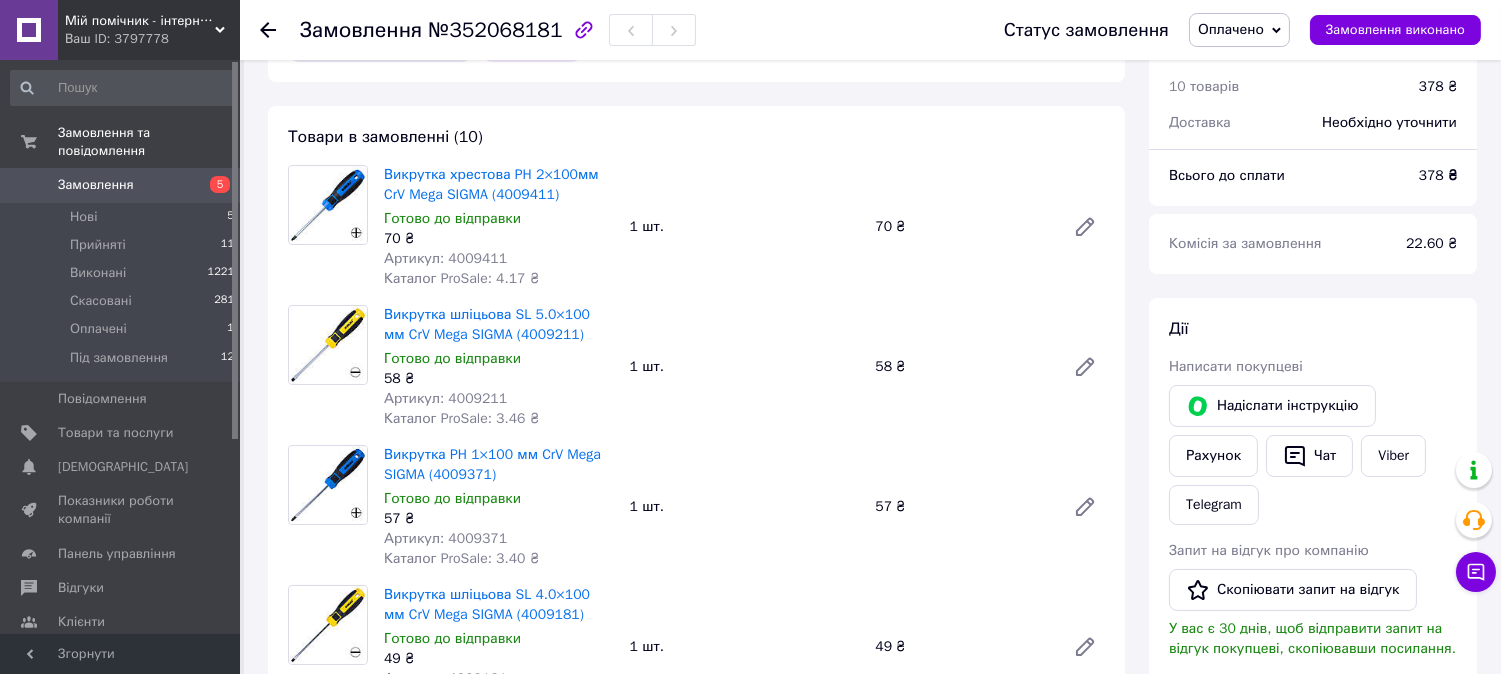 click on "Артикул: 4009211" at bounding box center [445, 398] 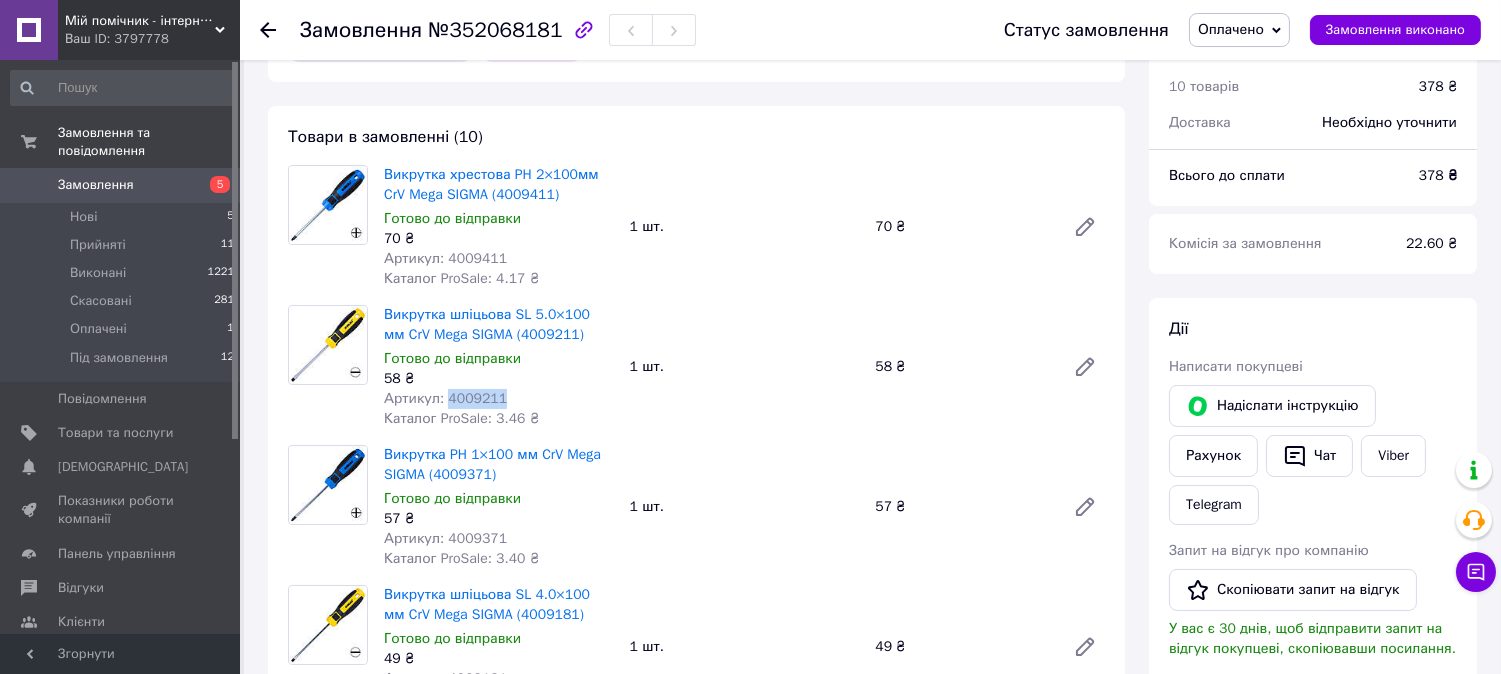 click on "Артикул: 4009211" at bounding box center (445, 398) 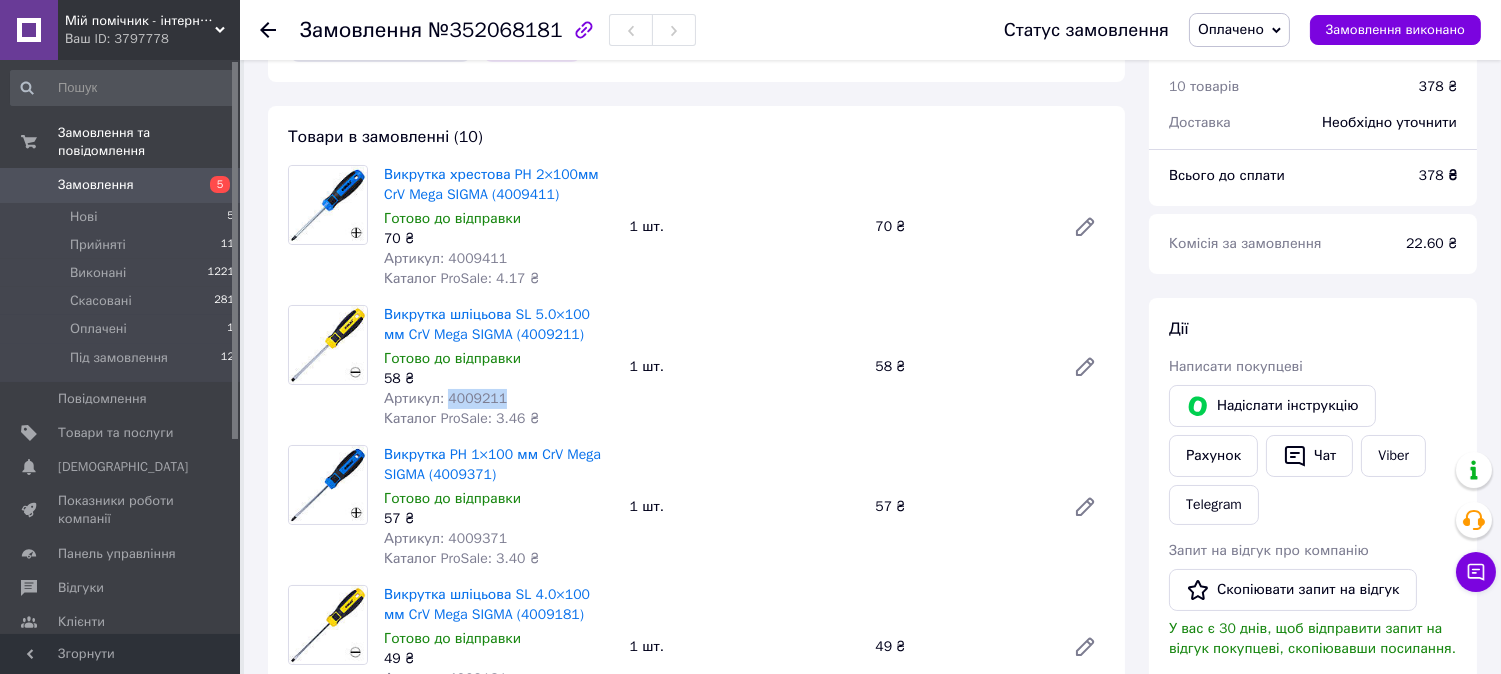 copy on "4009211" 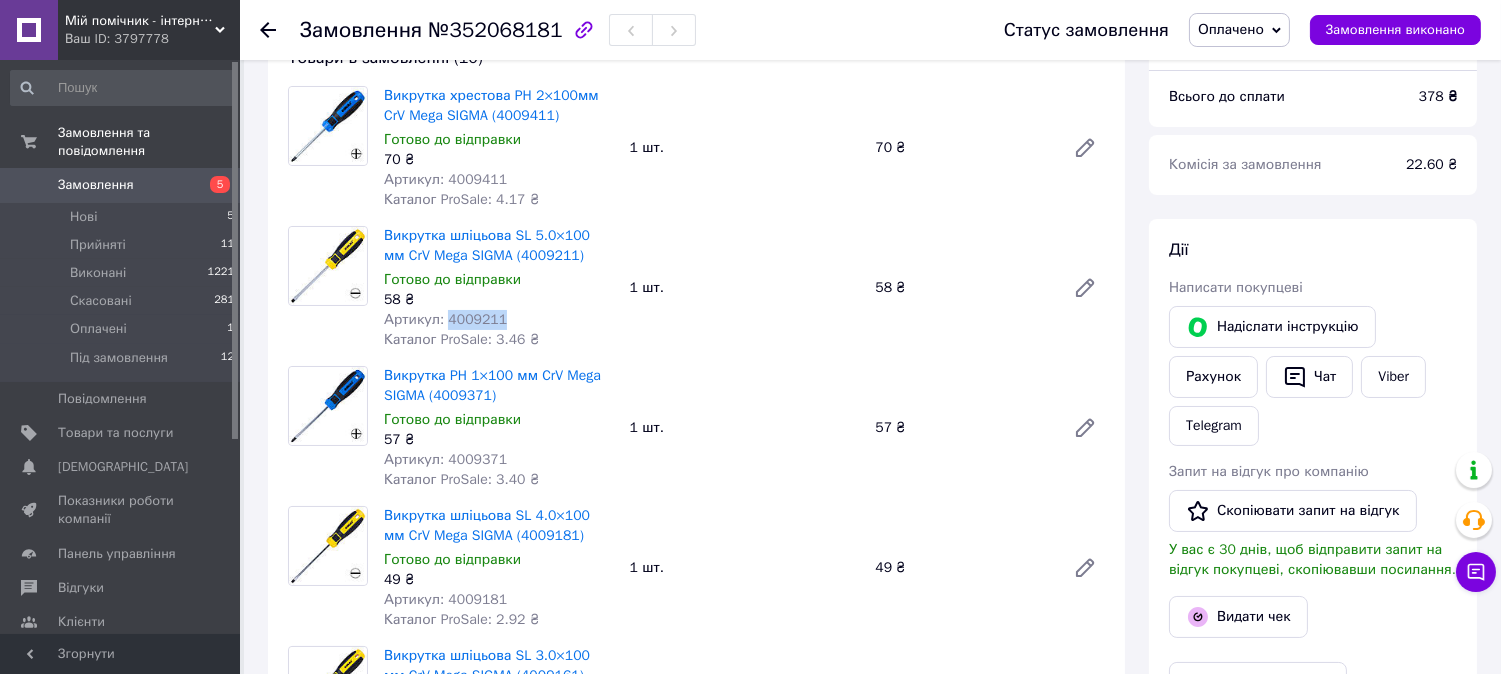 scroll, scrollTop: 240, scrollLeft: 0, axis: vertical 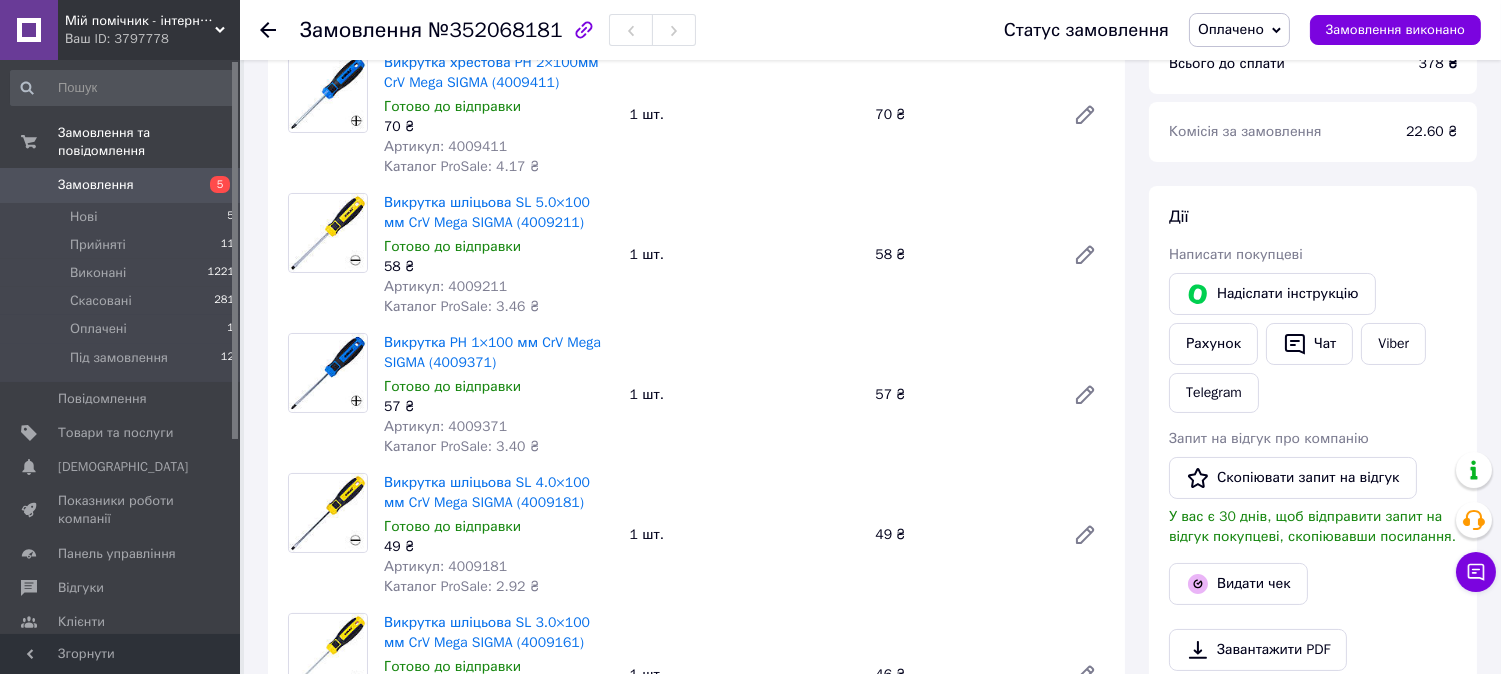 click on "Артикул: 4009371" at bounding box center [445, 426] 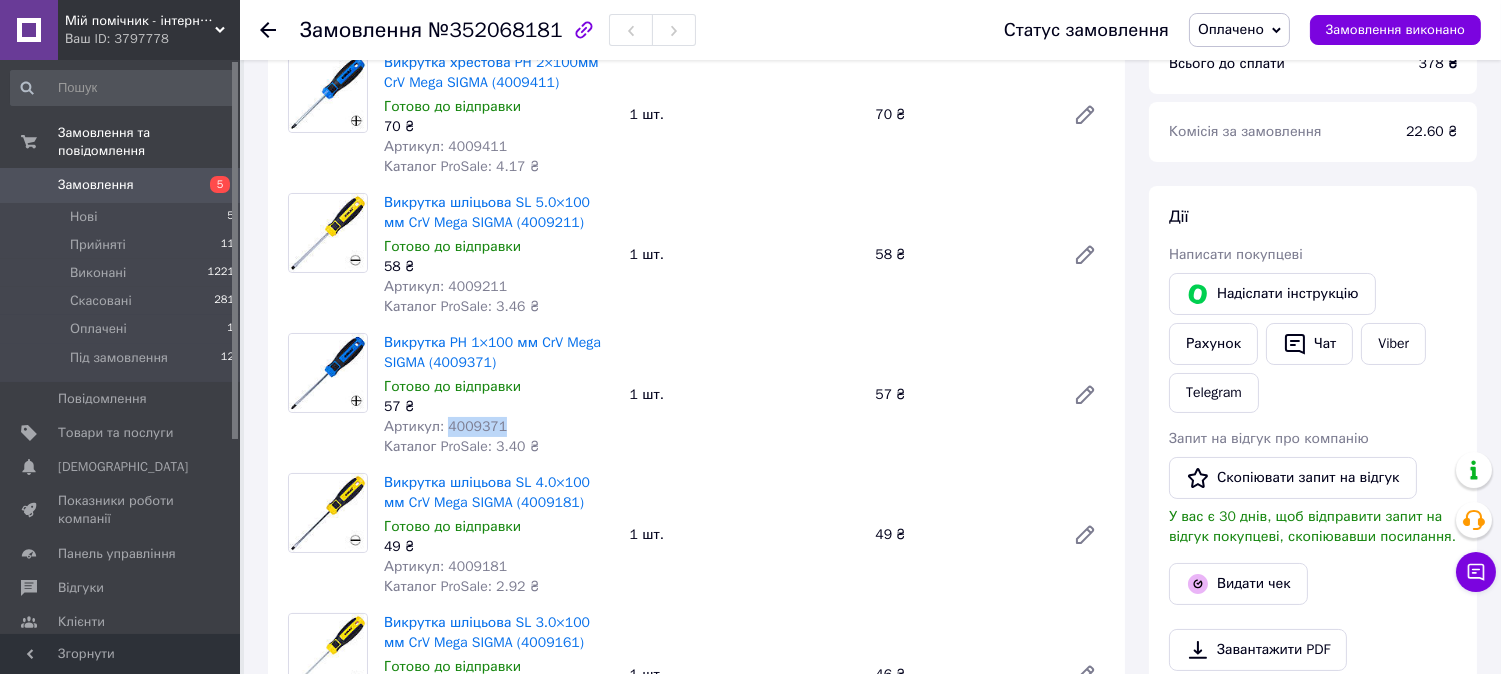 click on "Артикул: 4009371" at bounding box center (445, 426) 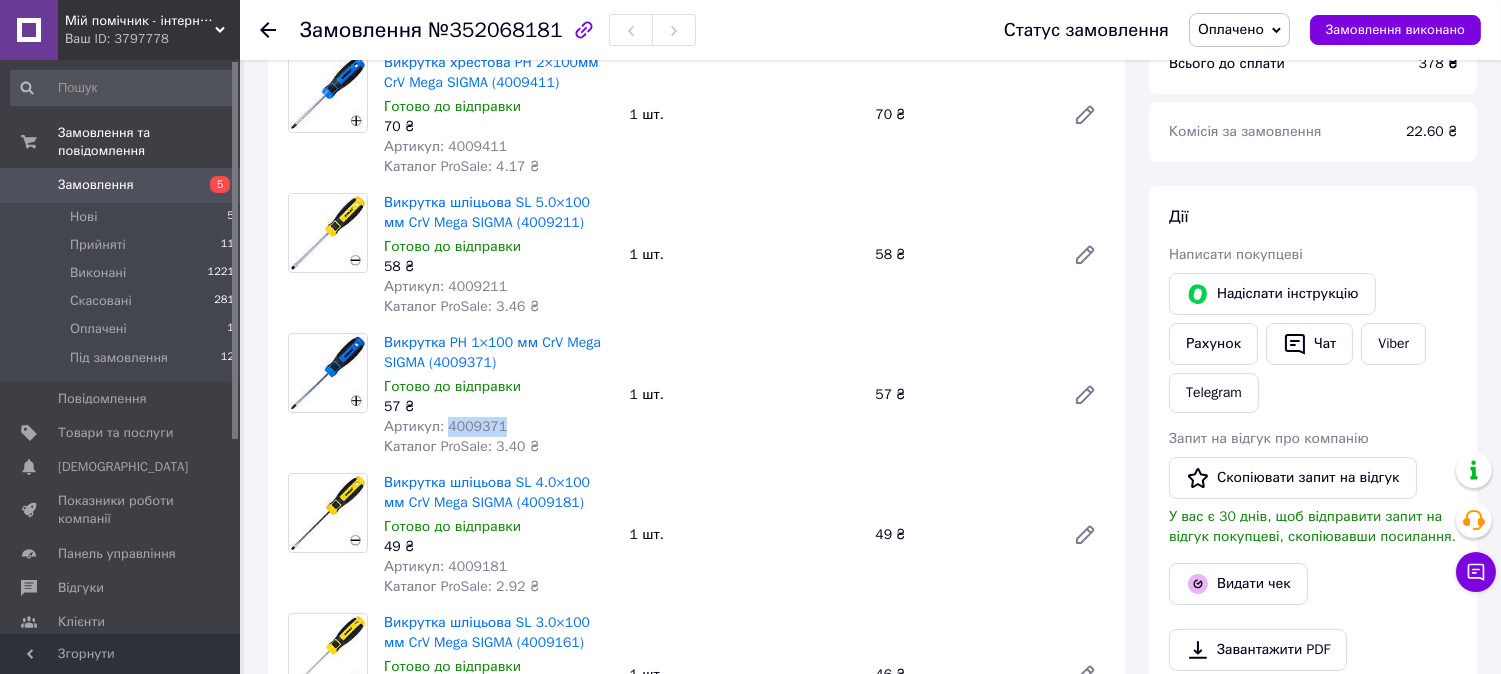 copy on "4009371" 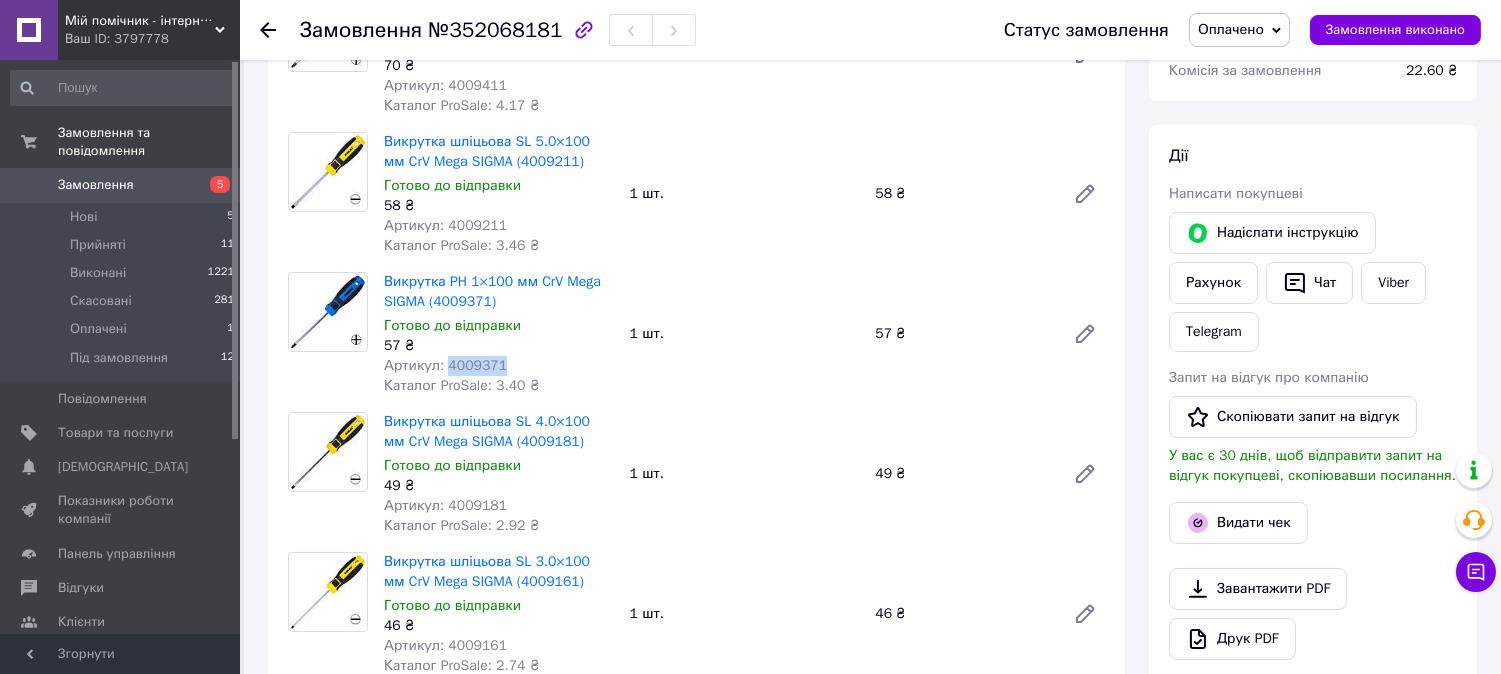 scroll, scrollTop: 351, scrollLeft: 0, axis: vertical 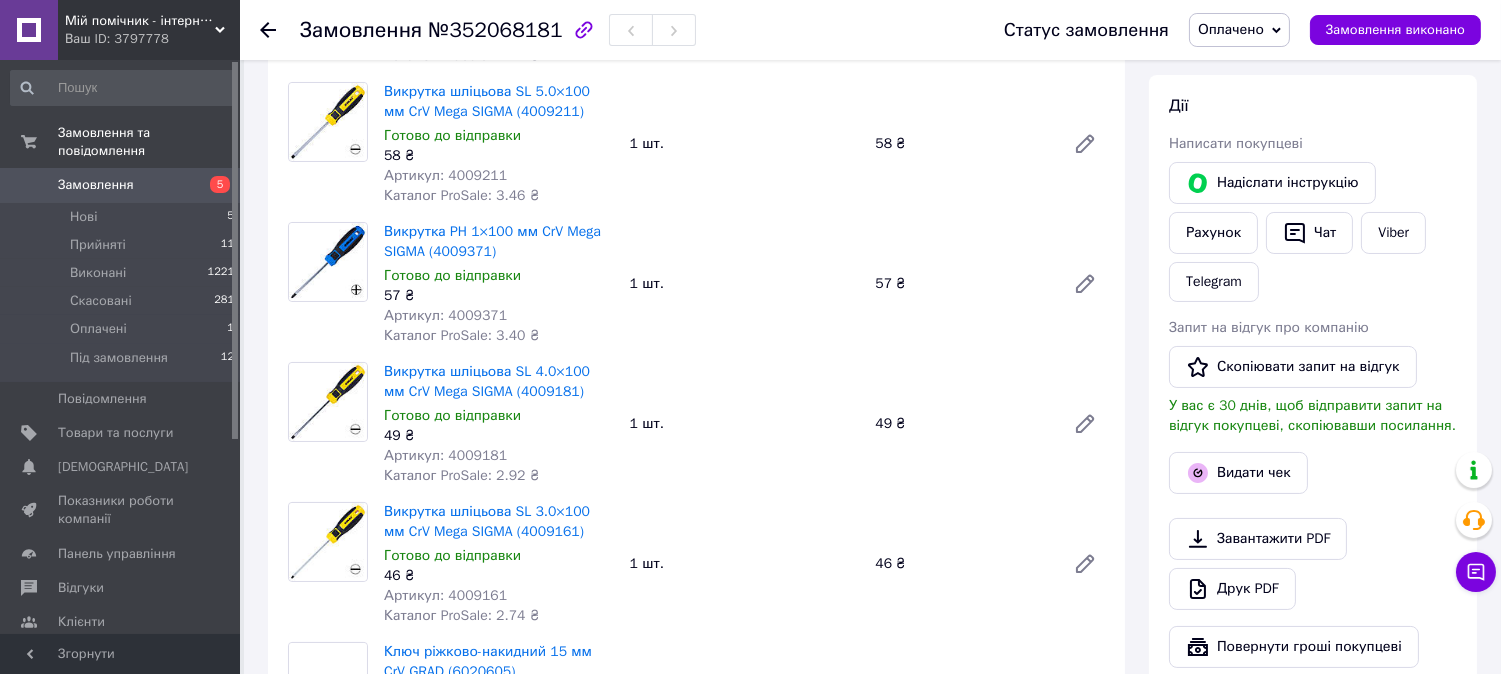 click on "Артикул: 4009181" at bounding box center (445, 455) 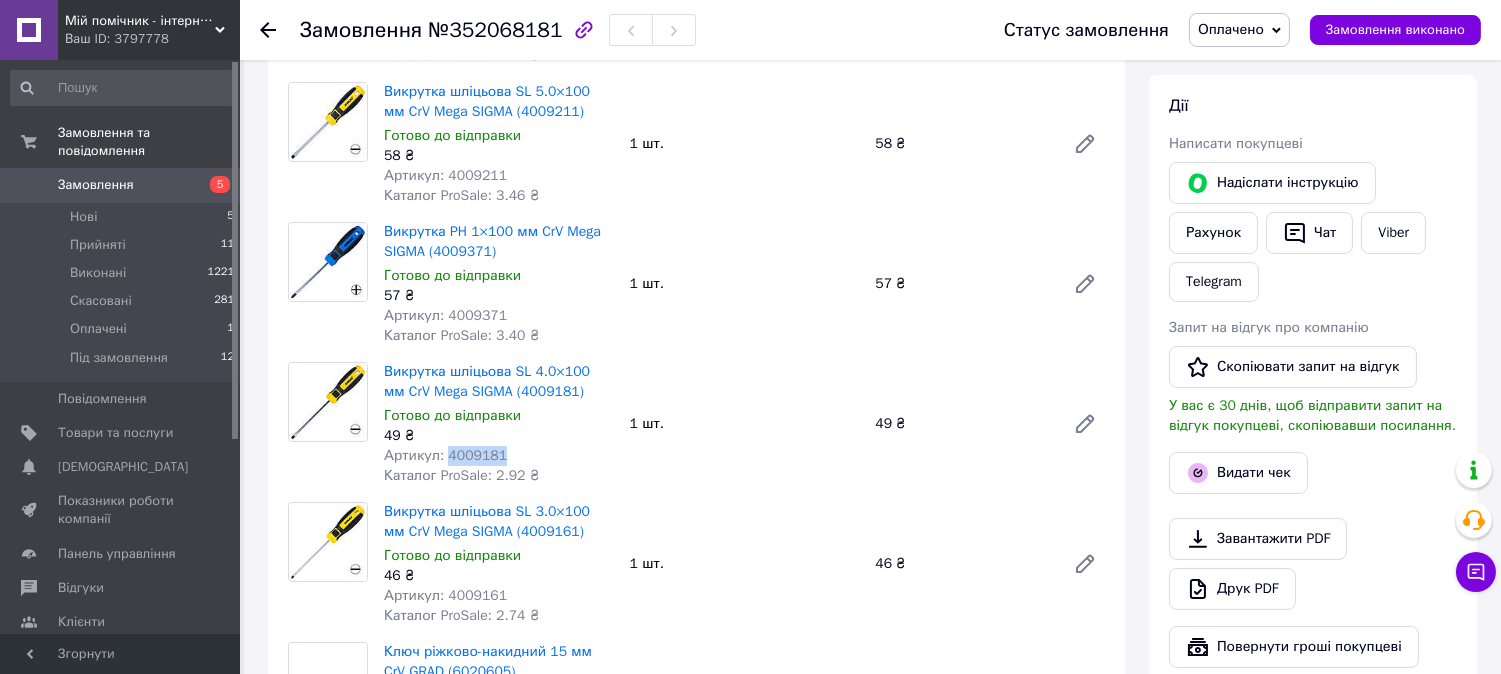click on "Артикул: 4009181" at bounding box center [445, 455] 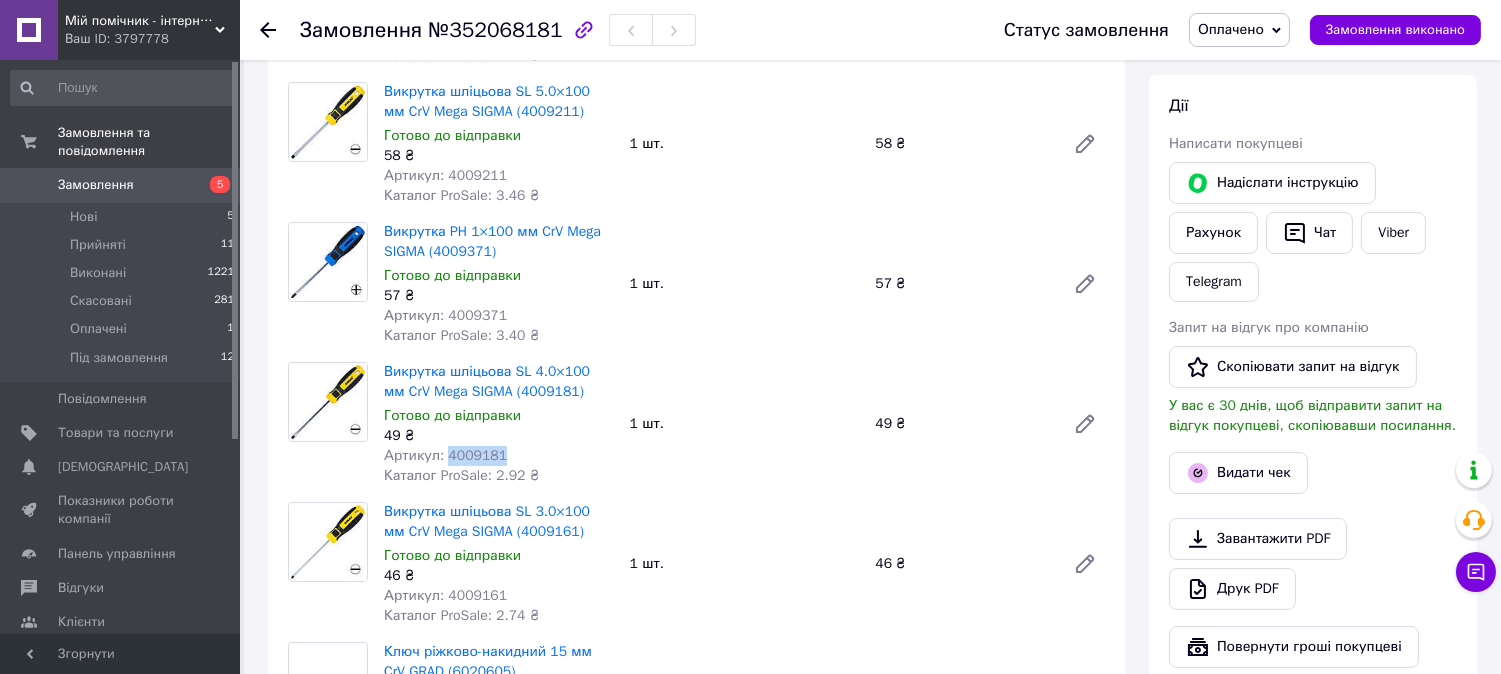 copy on "4009181" 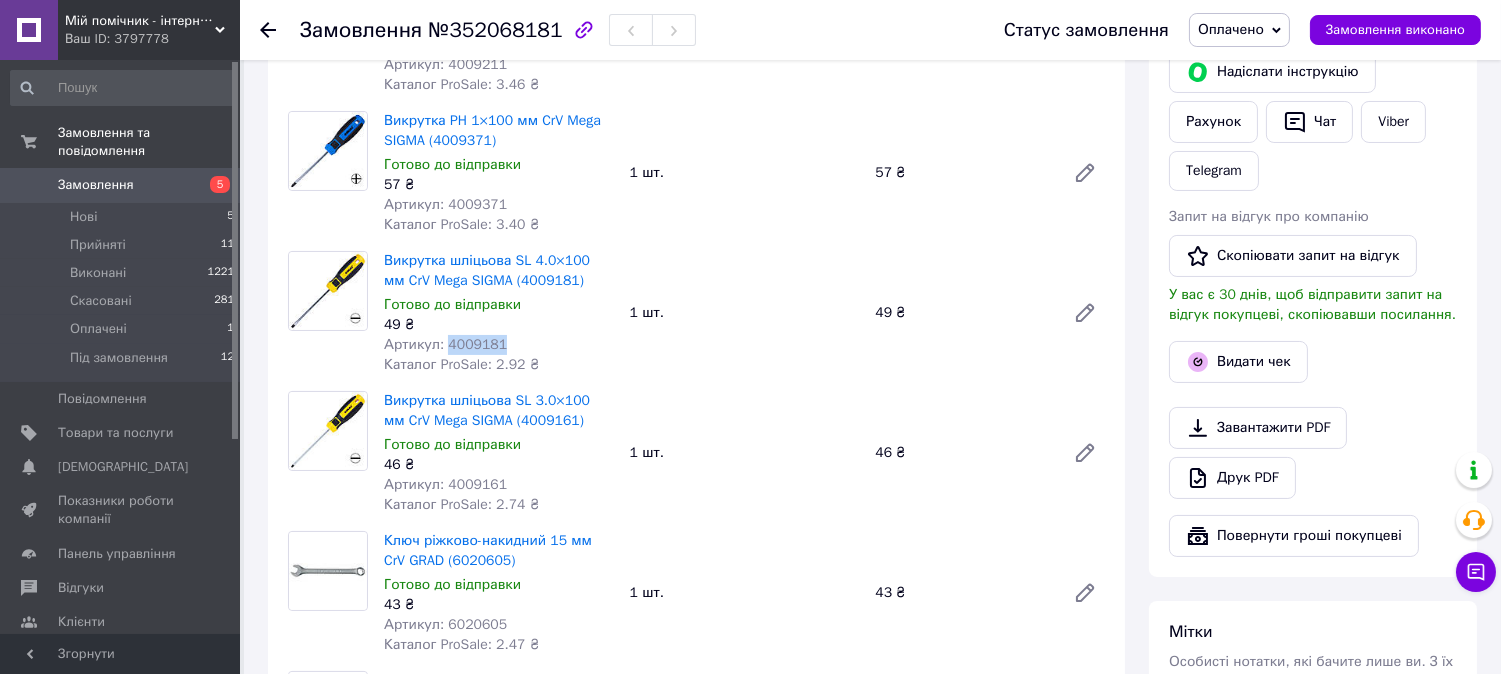 scroll, scrollTop: 573, scrollLeft: 0, axis: vertical 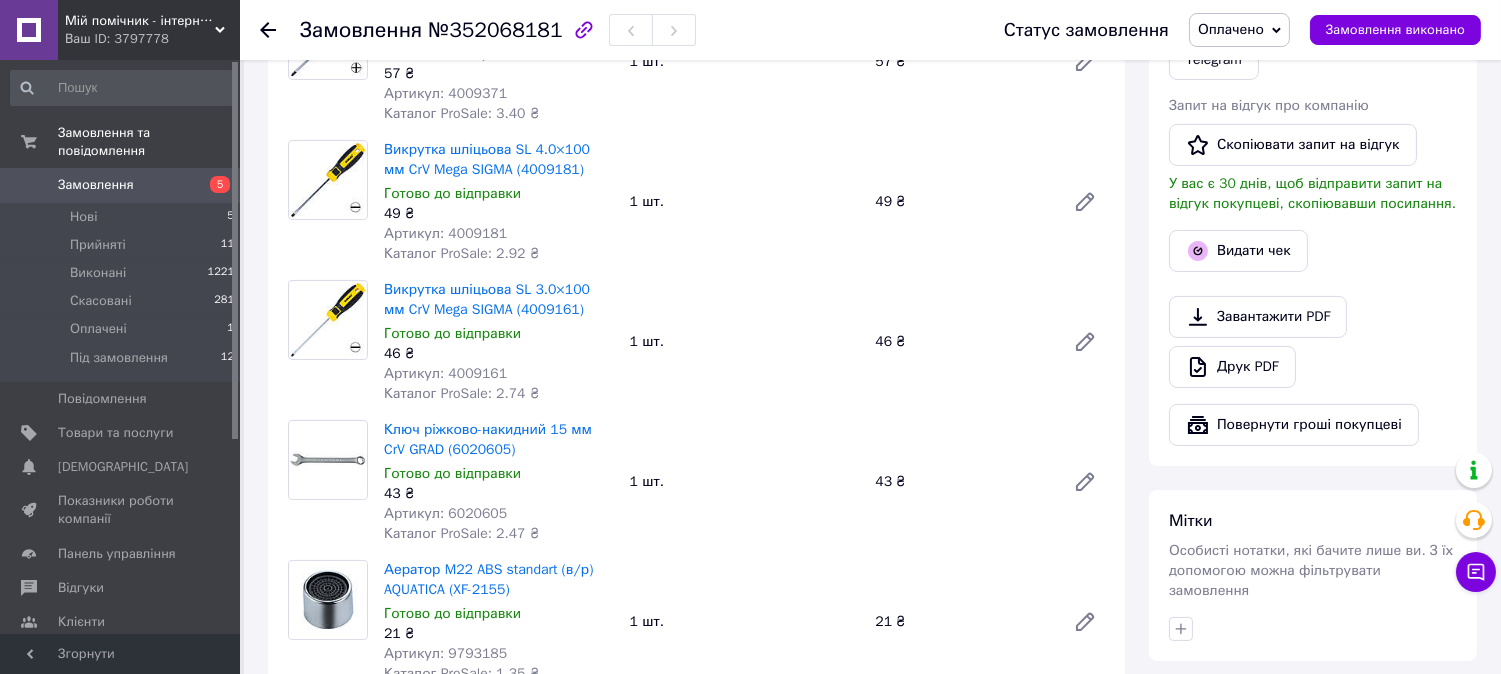 click on "Артикул: 4009161" at bounding box center [445, 373] 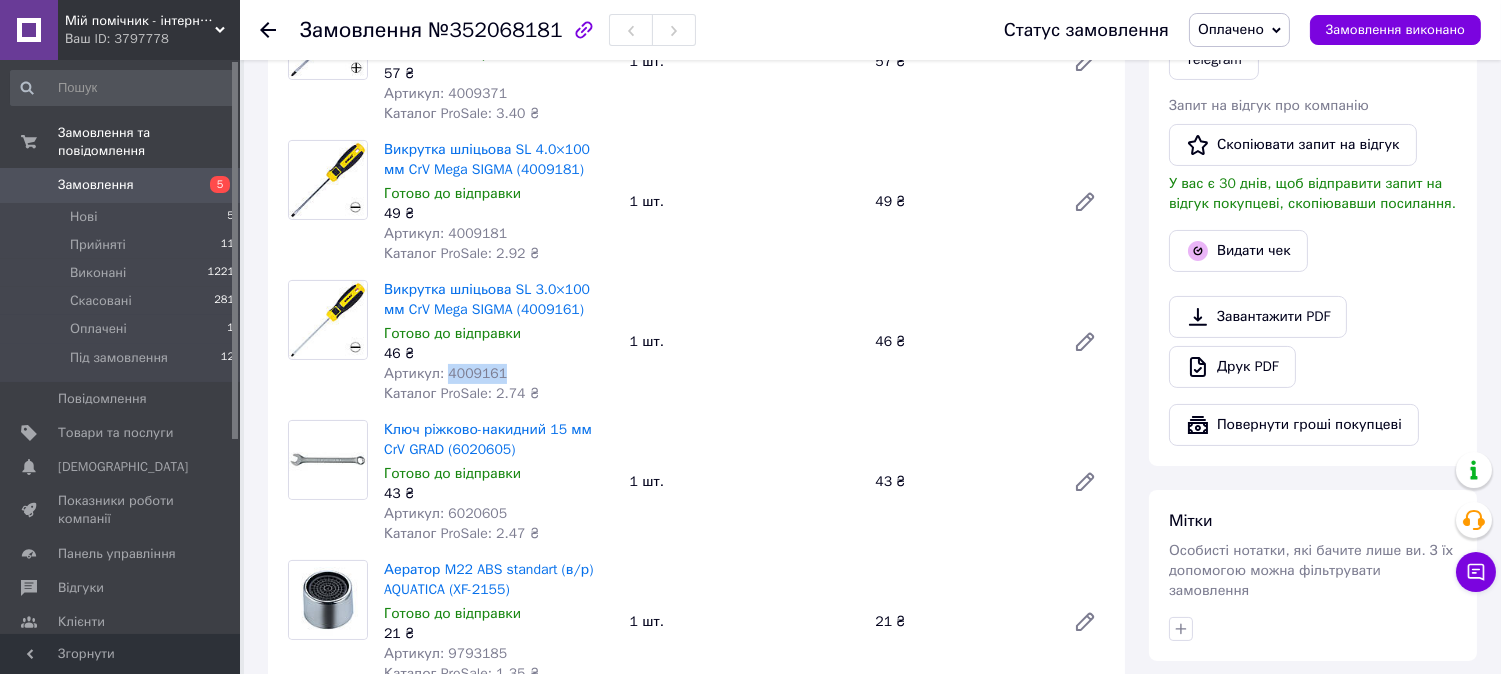 click on "Артикул: 4009161" at bounding box center [445, 373] 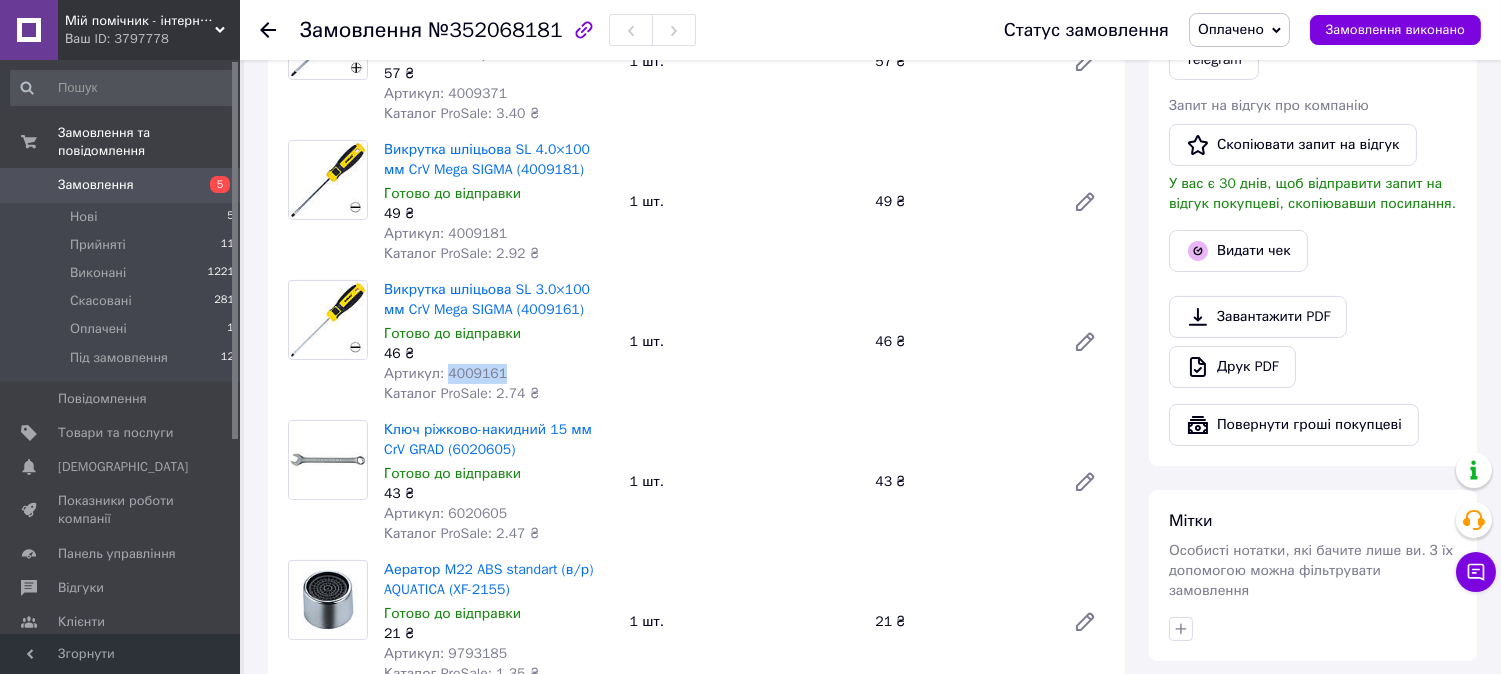 copy on "4009161" 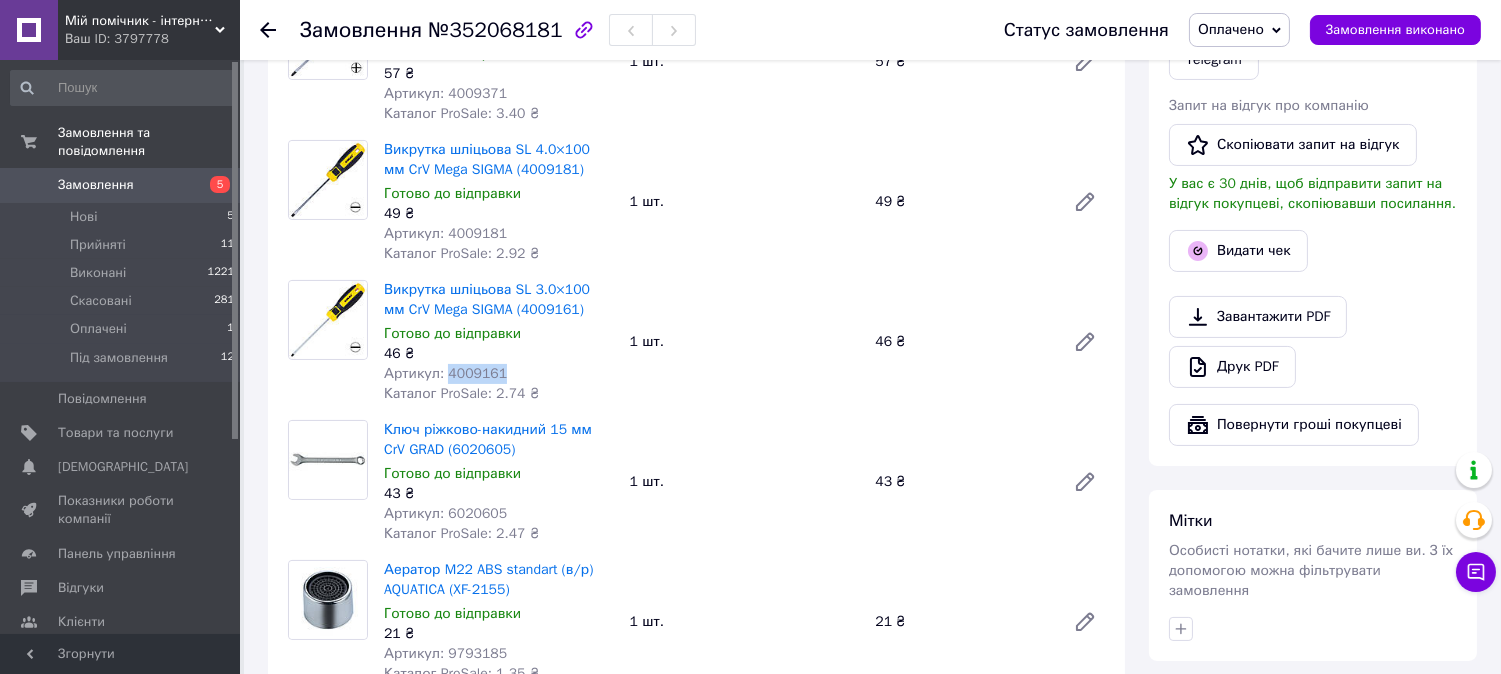 scroll, scrollTop: 684, scrollLeft: 0, axis: vertical 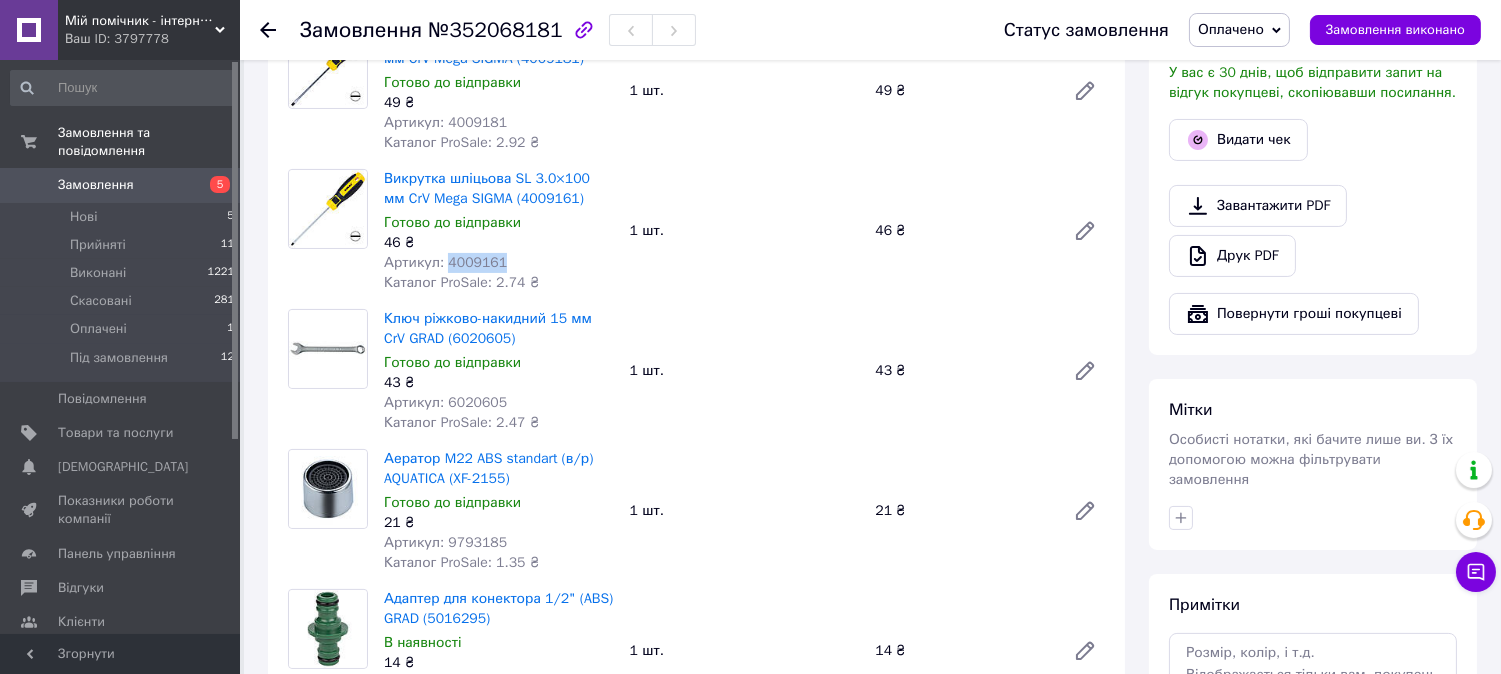 click on "Артикул: 6020605" at bounding box center (445, 402) 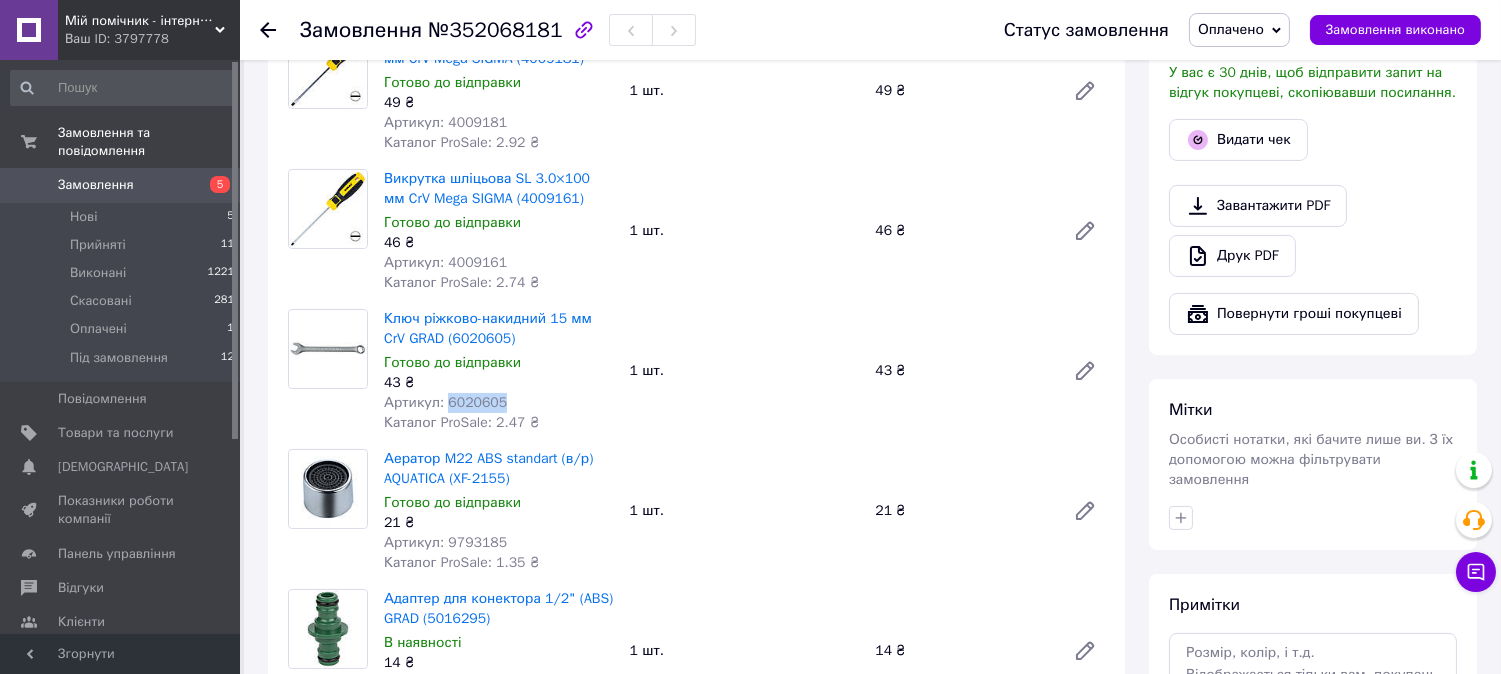 click on "Артикул: 6020605" at bounding box center (445, 402) 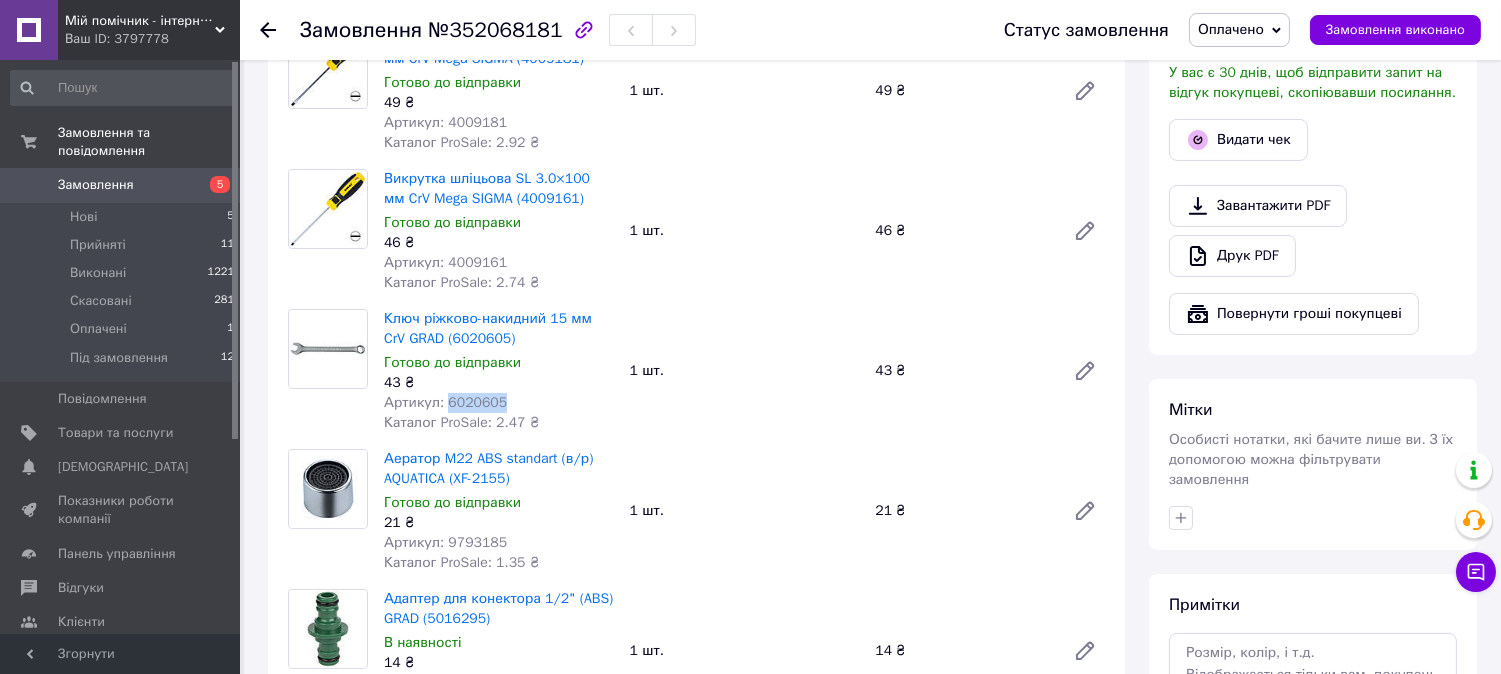 copy on "6020605" 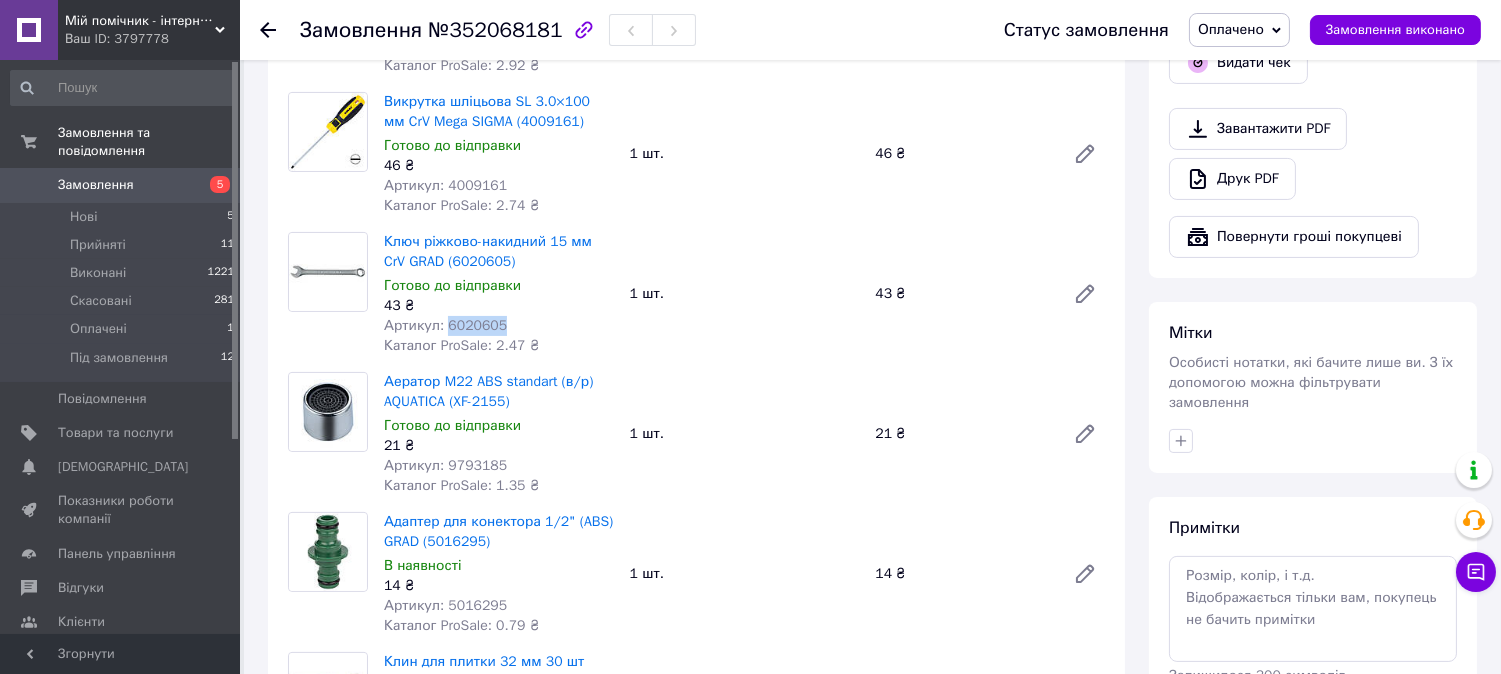 scroll, scrollTop: 795, scrollLeft: 0, axis: vertical 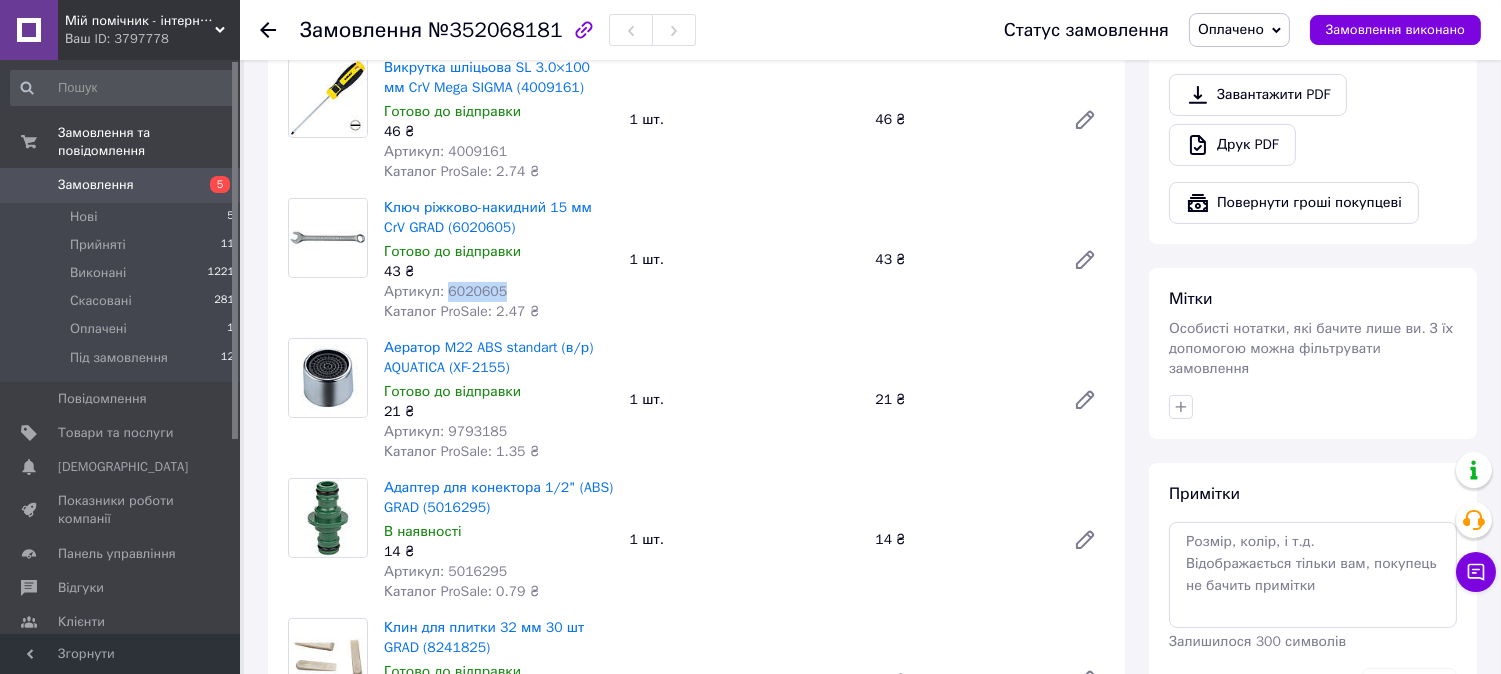 click on "Артикул: 9793185" at bounding box center (445, 431) 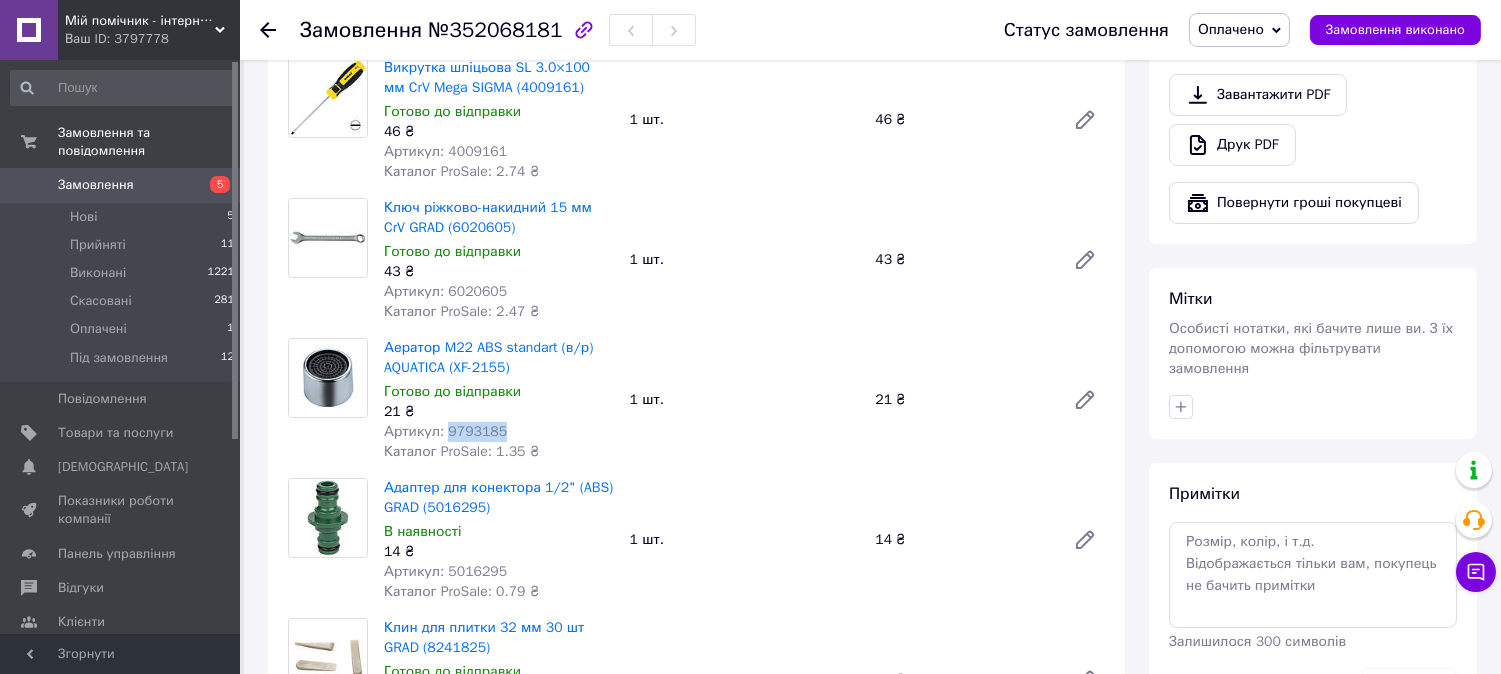 click on "Артикул: 9793185" at bounding box center [445, 431] 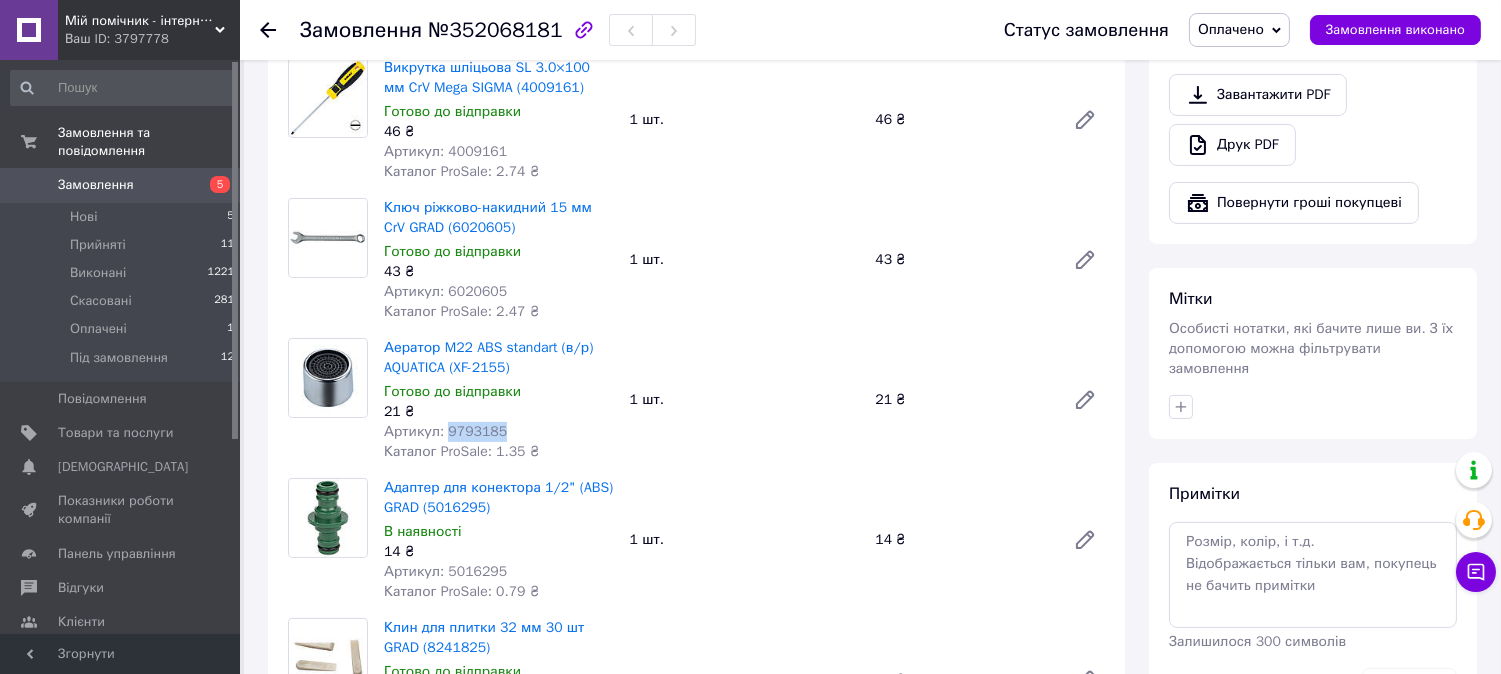 copy on "9793185" 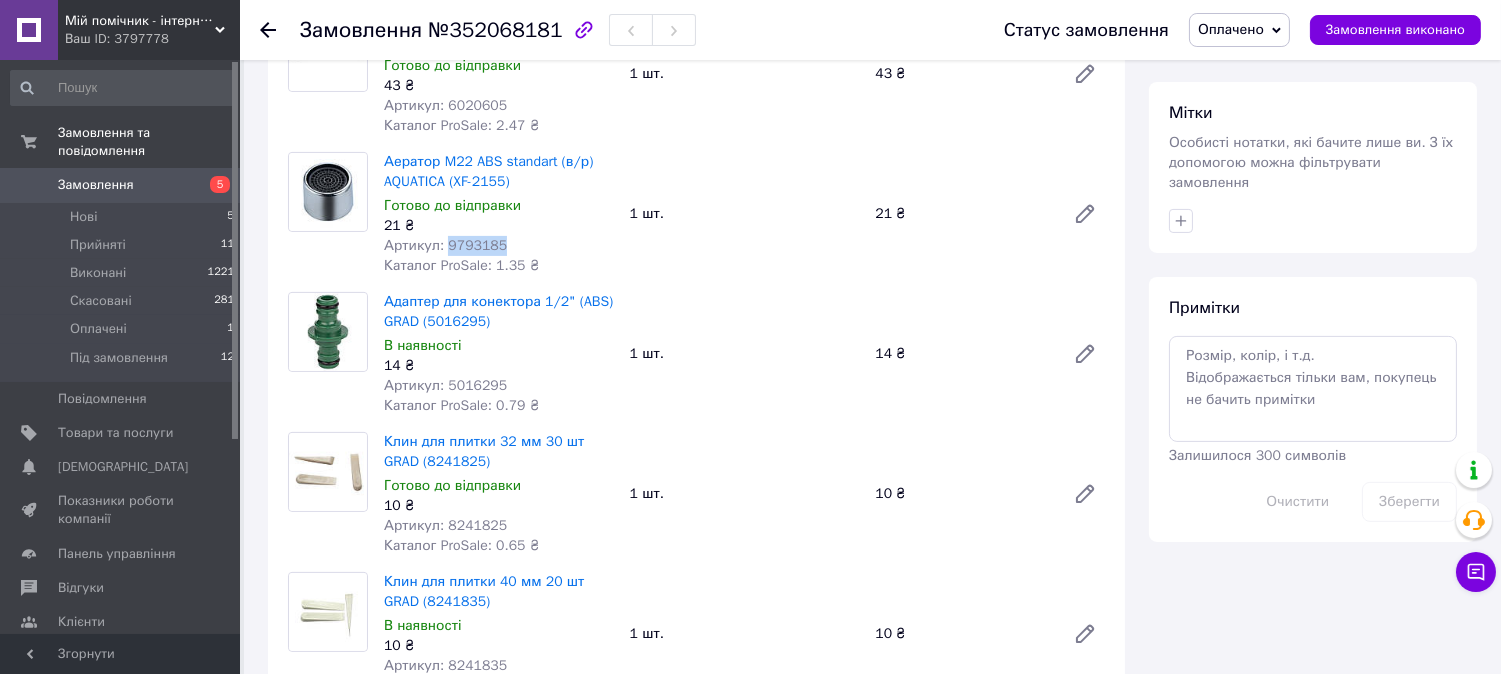 scroll, scrollTop: 1017, scrollLeft: 0, axis: vertical 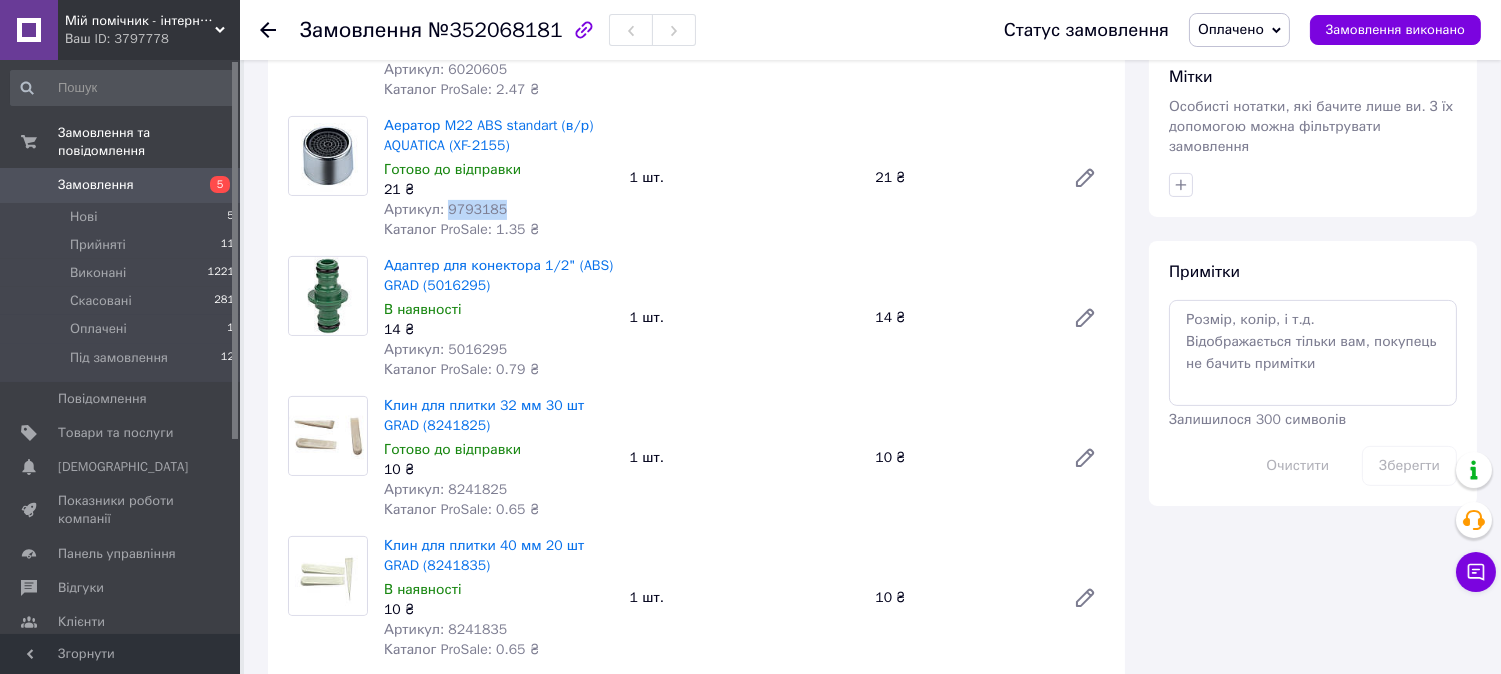 click on "Артикул: 5016295" at bounding box center (445, 349) 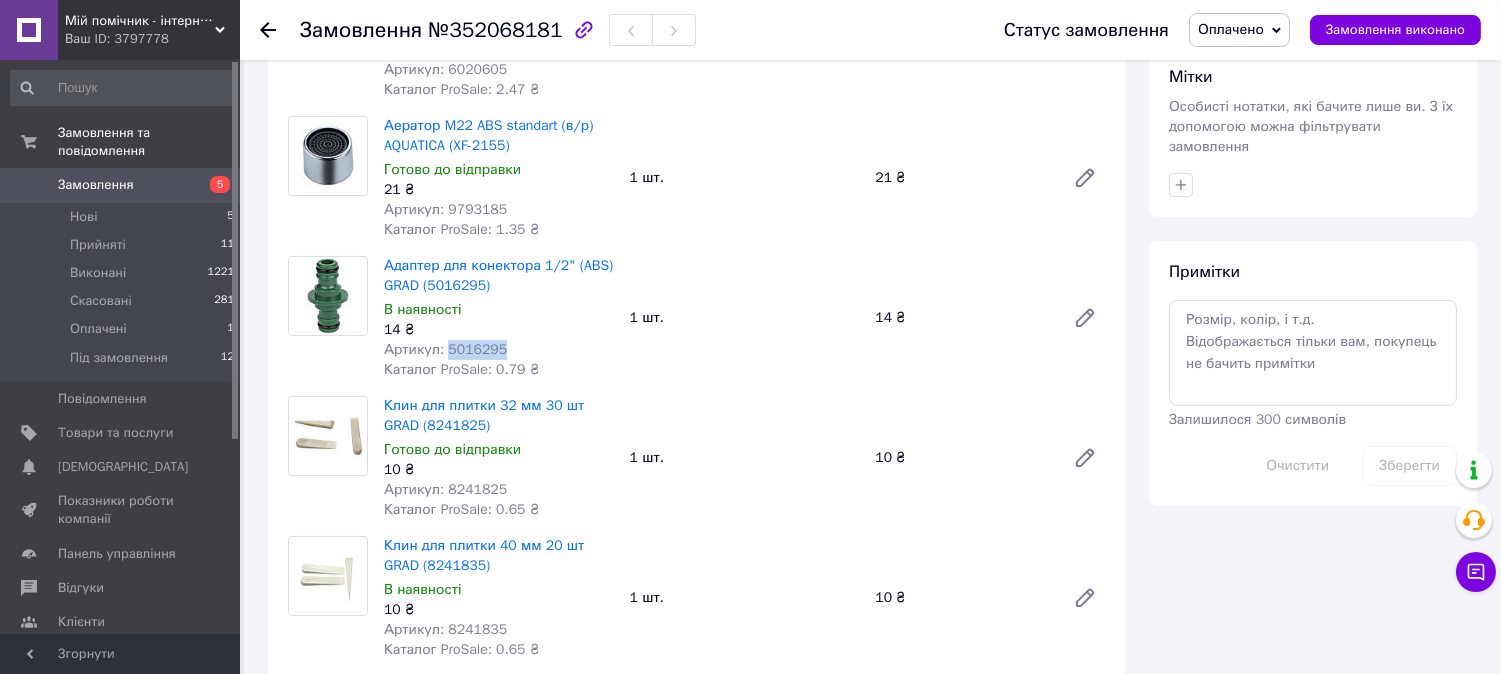 click on "Артикул: 5016295" at bounding box center (445, 349) 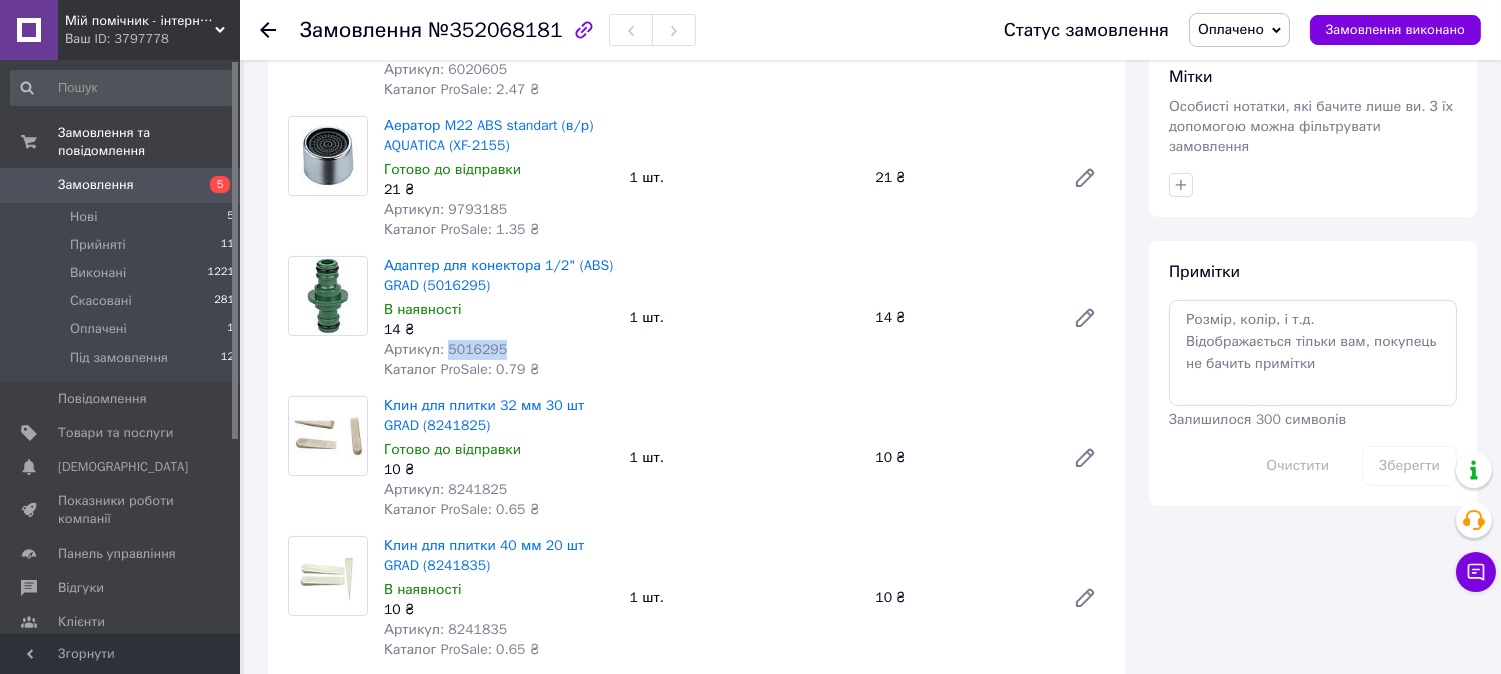copy on "5016295" 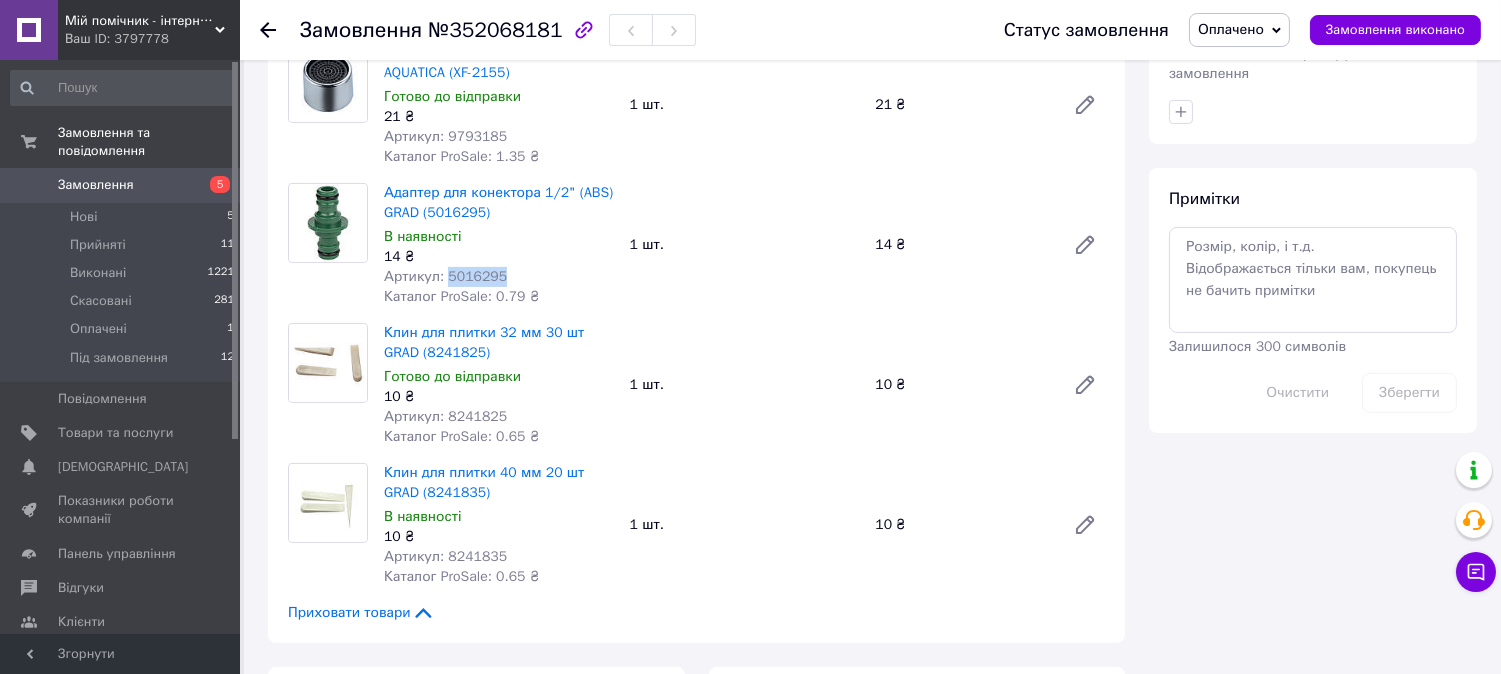scroll, scrollTop: 1128, scrollLeft: 0, axis: vertical 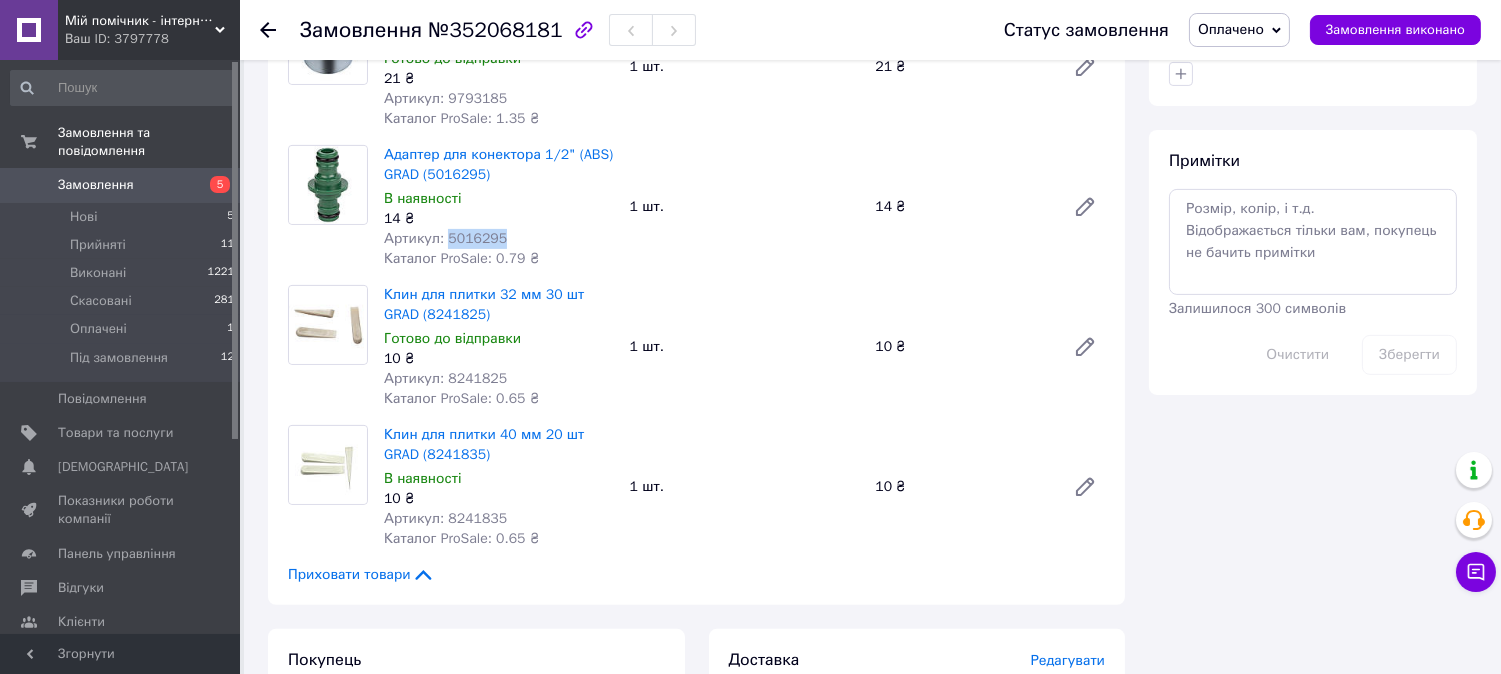 click on "Артикул: 8241825" at bounding box center (445, 378) 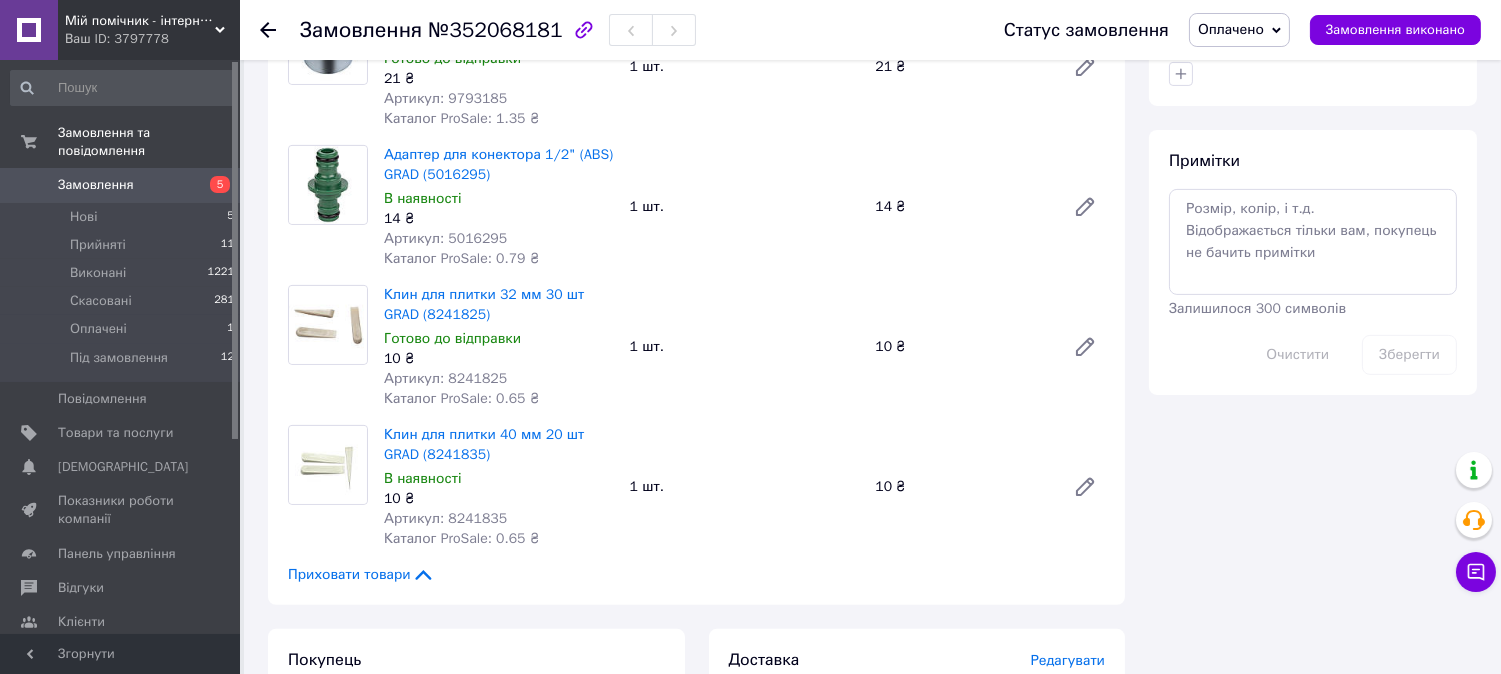 click on "Артикул: 8241825" at bounding box center [445, 378] 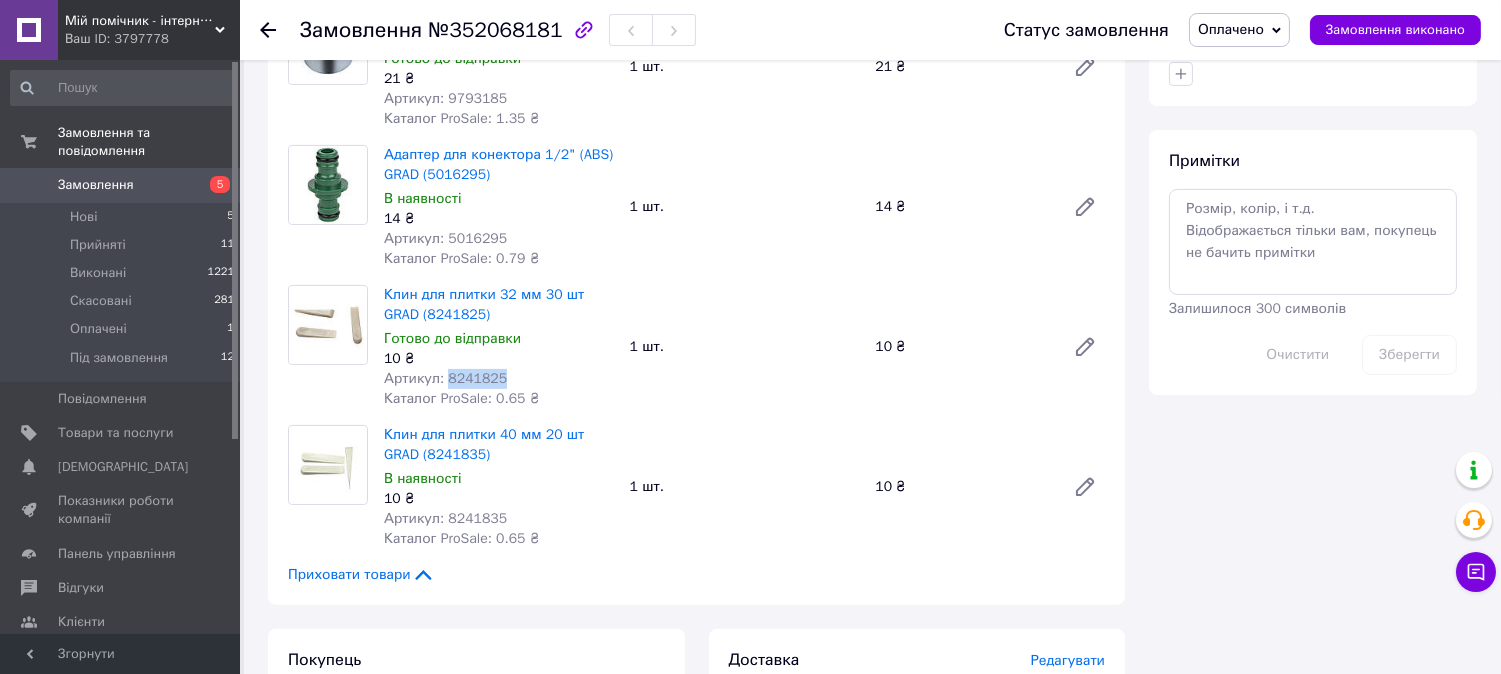 copy on "8241825" 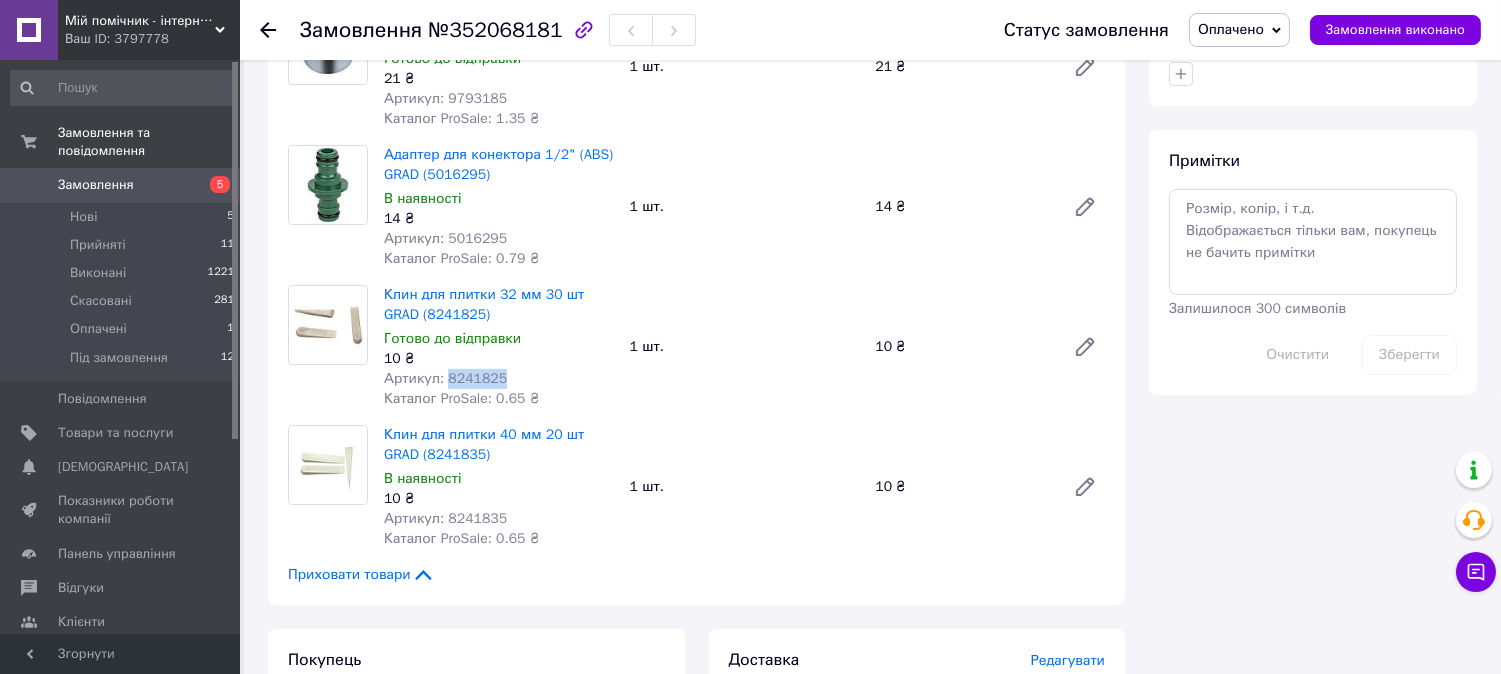 click on "Артикул: 8241835" at bounding box center (445, 518) 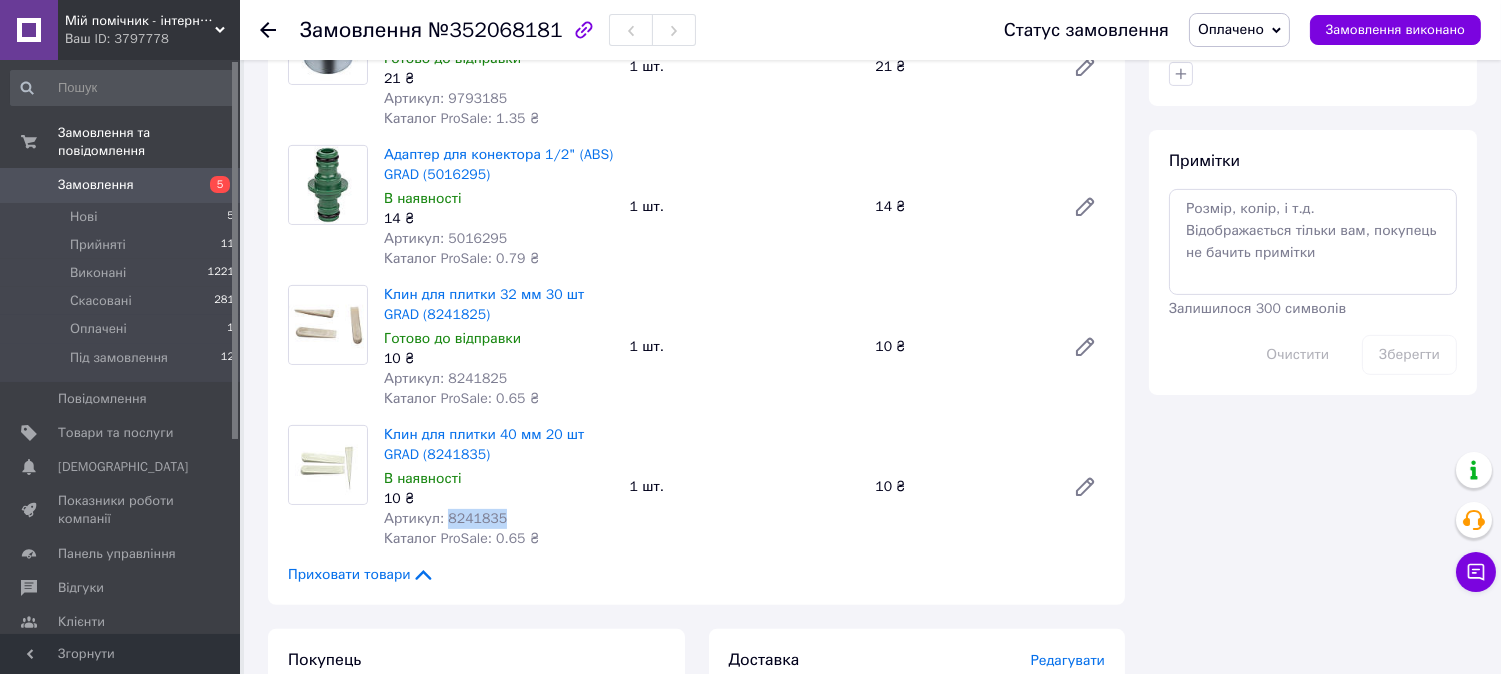 click on "Артикул: 8241835" at bounding box center [445, 518] 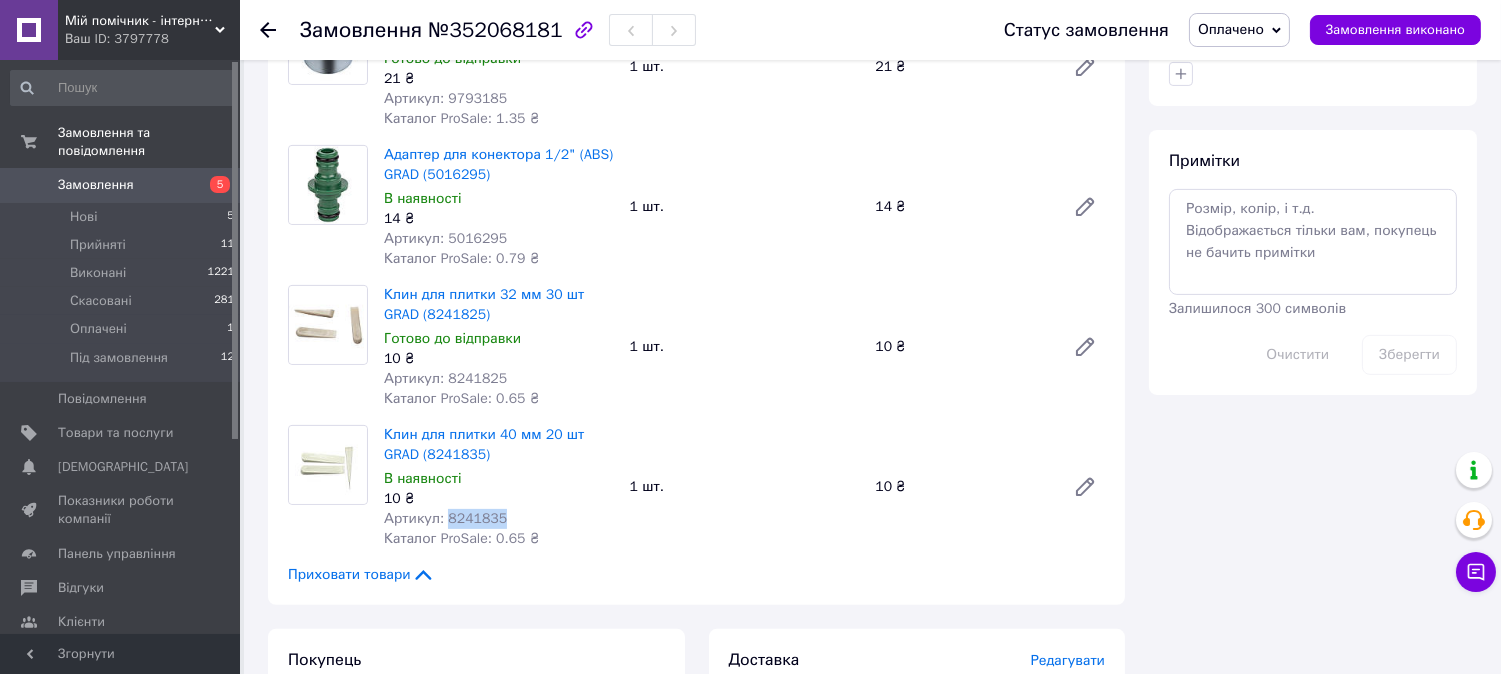 copy on "8241835" 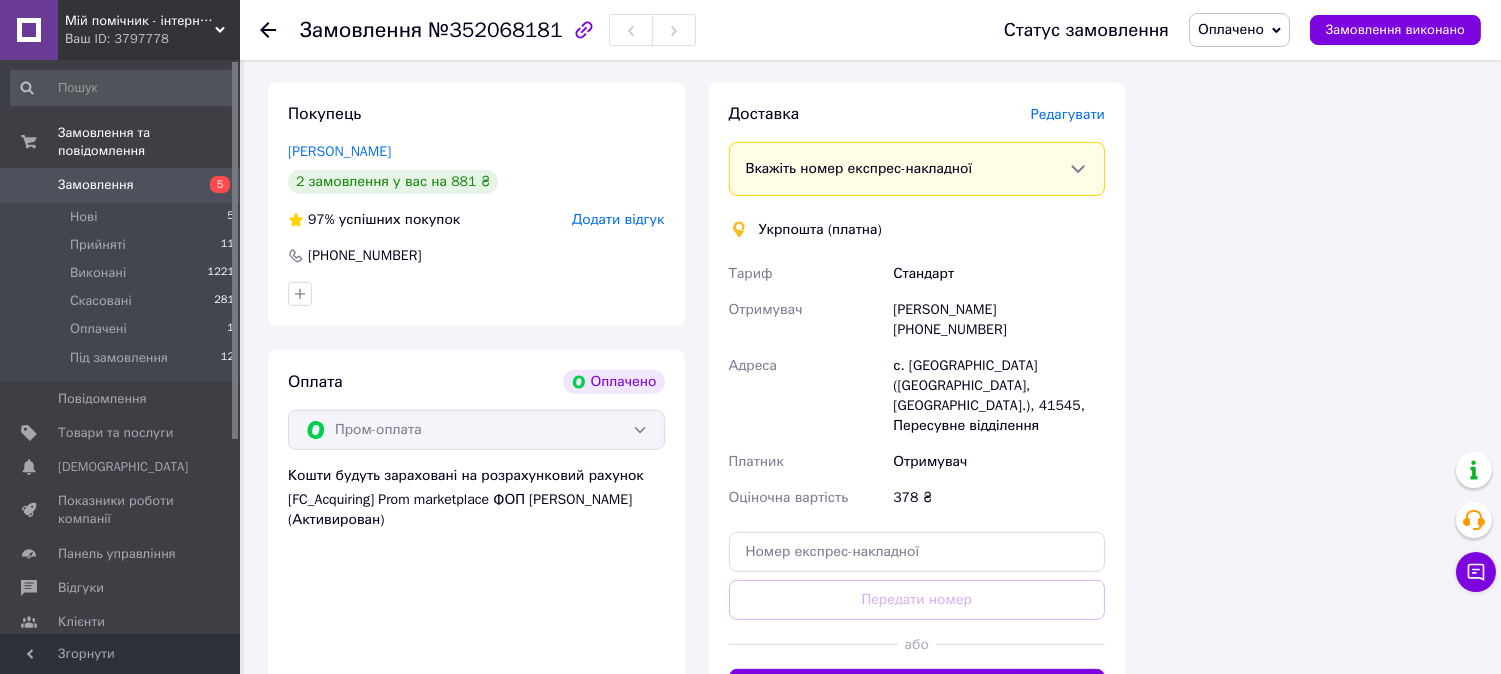 scroll, scrollTop: 1684, scrollLeft: 0, axis: vertical 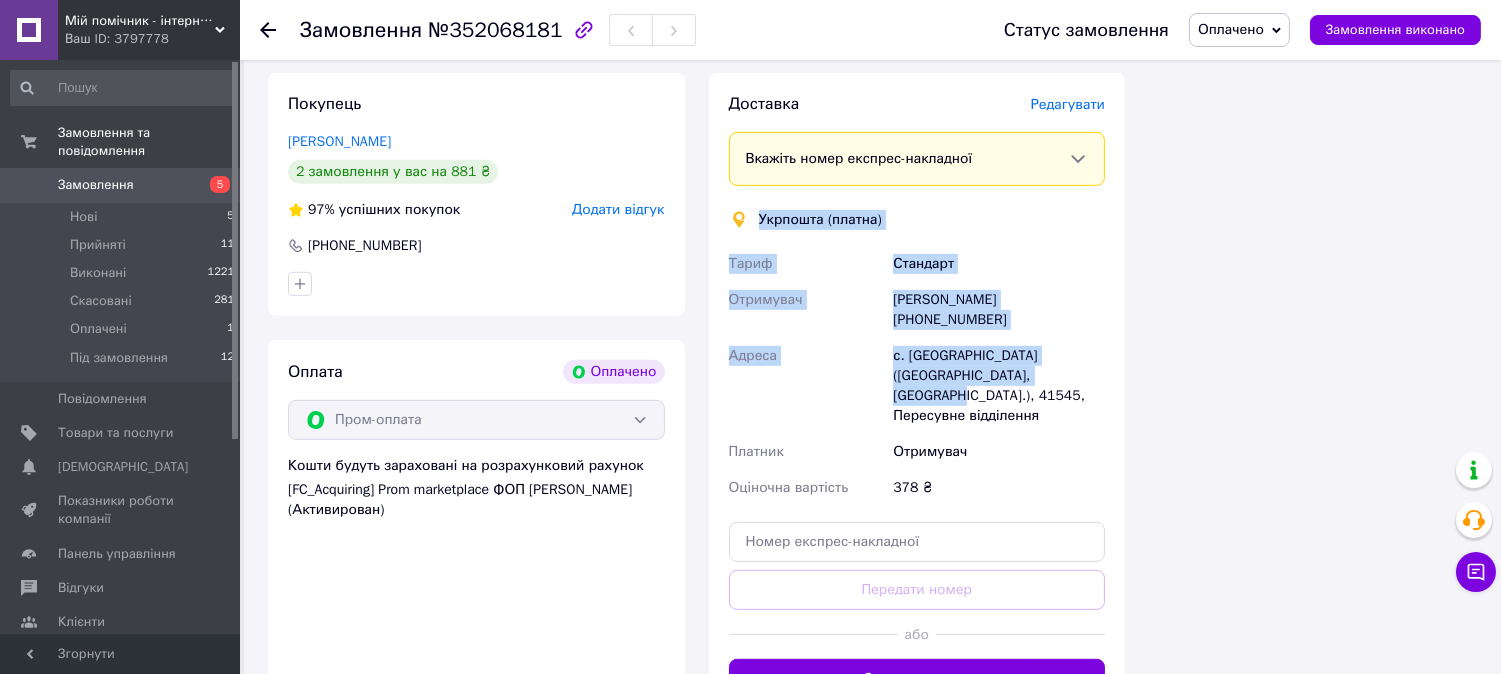 drag, startPoint x: 753, startPoint y: 218, endPoint x: 1062, endPoint y: 352, distance: 336.8041 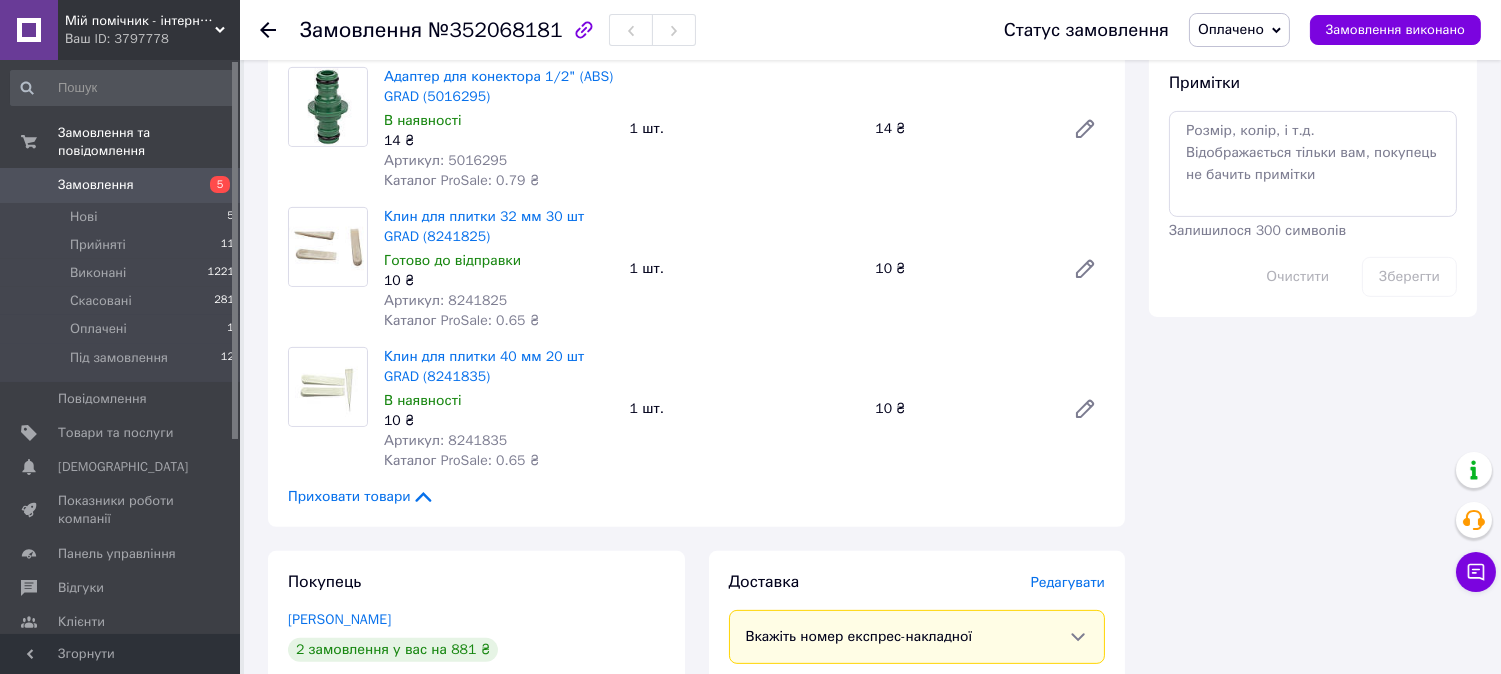 scroll, scrollTop: 1240, scrollLeft: 0, axis: vertical 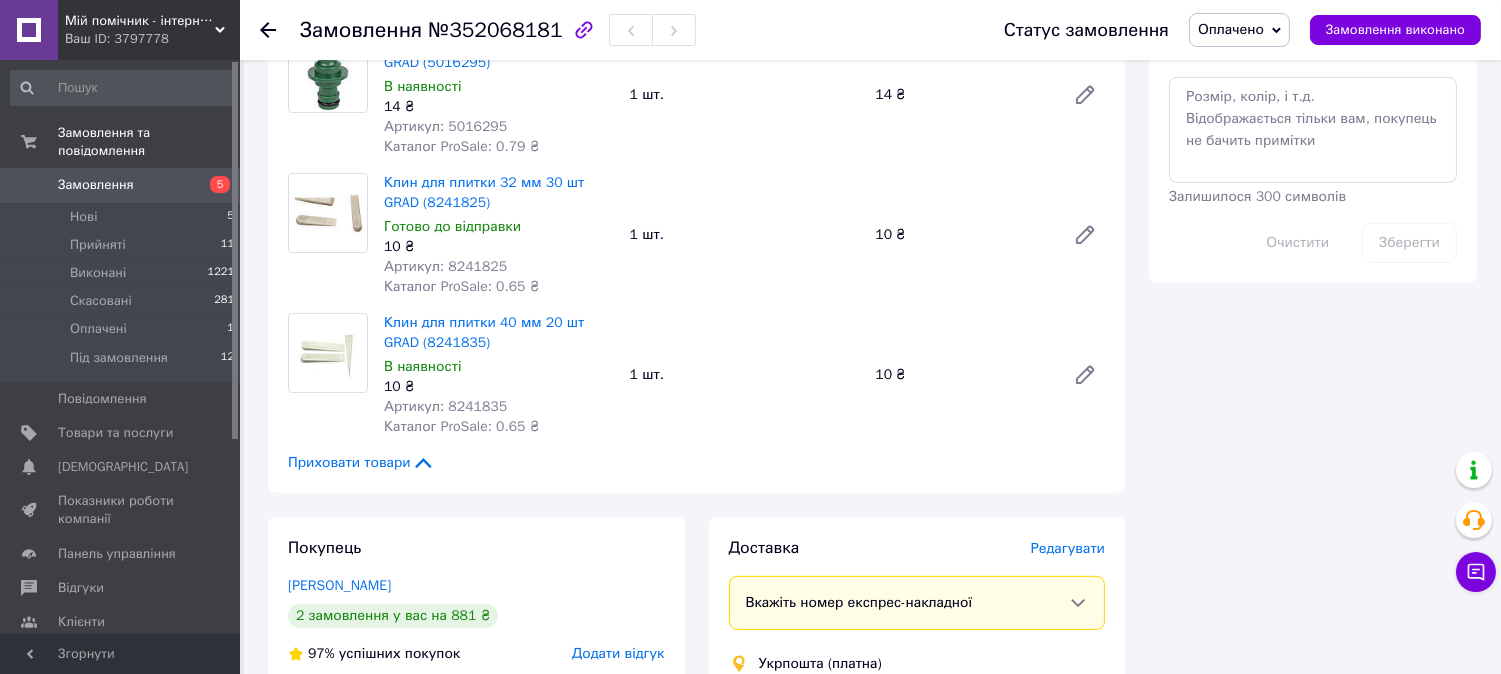 click on "Замовлення з додатку Оплачено 10.07.2025 | 13:53 Товари в замовленні (10) Викрутка хрестова PH 2×100мм CrV Mega SIGMA (4009411) Готово до відправки 70 ₴ Артикул: 4009411 Каталог ProSale: 4.17 ₴  1 шт. 70 ₴ Викрутка шліцьова SL 5.0×100 мм CrV Mega SIGMA (4009211) Готово до відправки 58 ₴ Артикул: 4009211 Каталог ProSale: 3.46 ₴  1 шт. 58 ₴ Викрутка PH 1×100 мм CrV Mega SIGMA (4009371) Готово до відправки 57 ₴ Артикул: 4009371 Каталог ProSale: 3.40 ₴  1 шт. 57 ₴ Викрутка шліцьова SL 4.0×100 мм CrV Mega SIGMA (4009181) Готово до відправки 49 ₴ Артикул: 4009181 Каталог ProSale: 2.92 ₴  1 шт. 49 ₴ Викрутка шліцьова SL 3.0×100 мм CrV Mega SIGMA (4009161) Готово до відправки 46 ₴ Артикул: 4009161 1 шт. *" at bounding box center [696, 178] 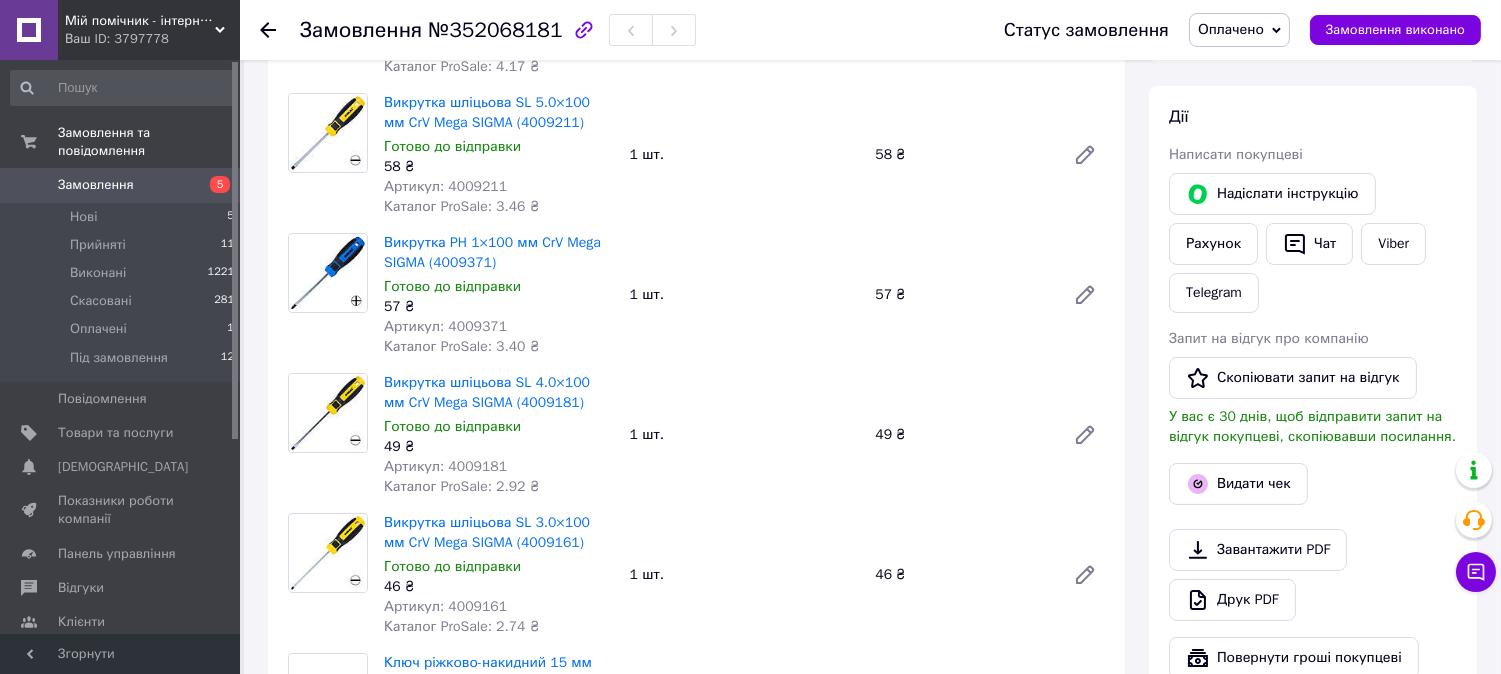 scroll, scrollTop: 240, scrollLeft: 0, axis: vertical 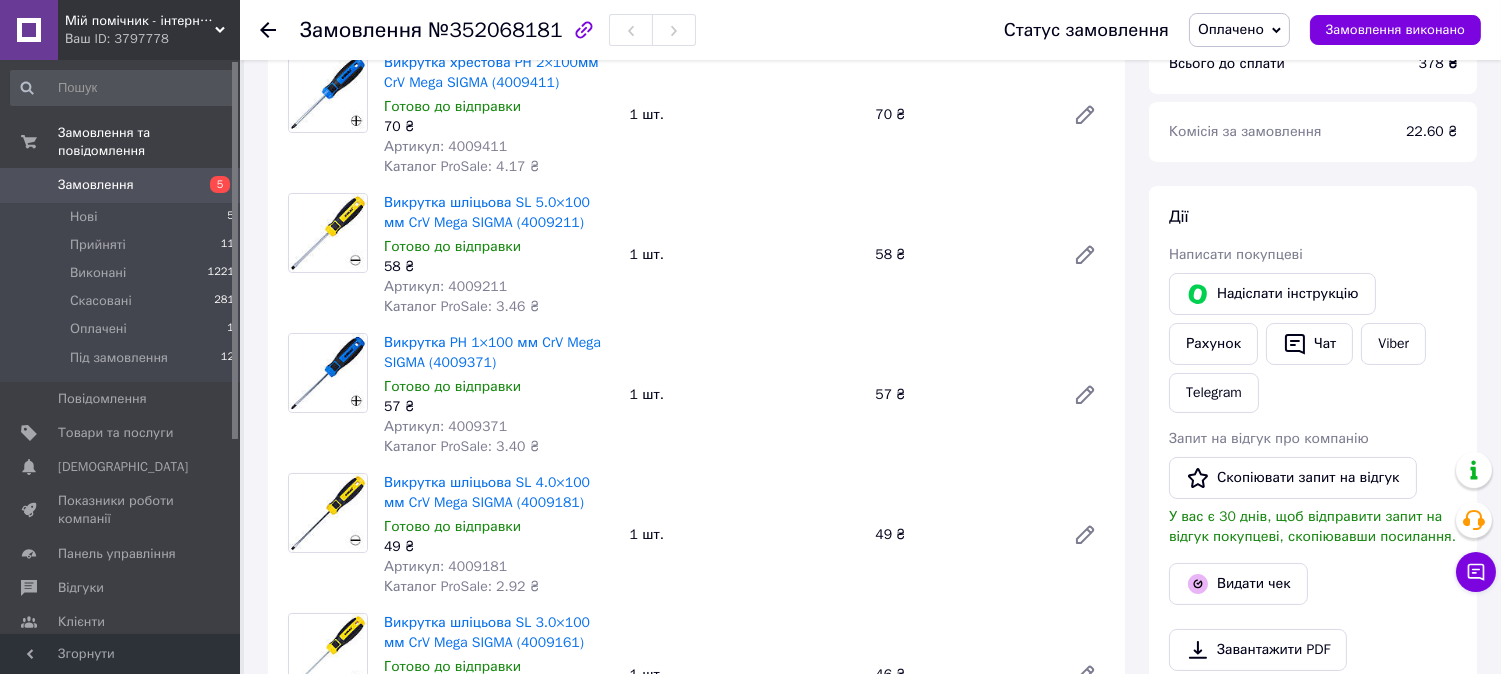 click on "Замовлення 5" at bounding box center [123, 185] 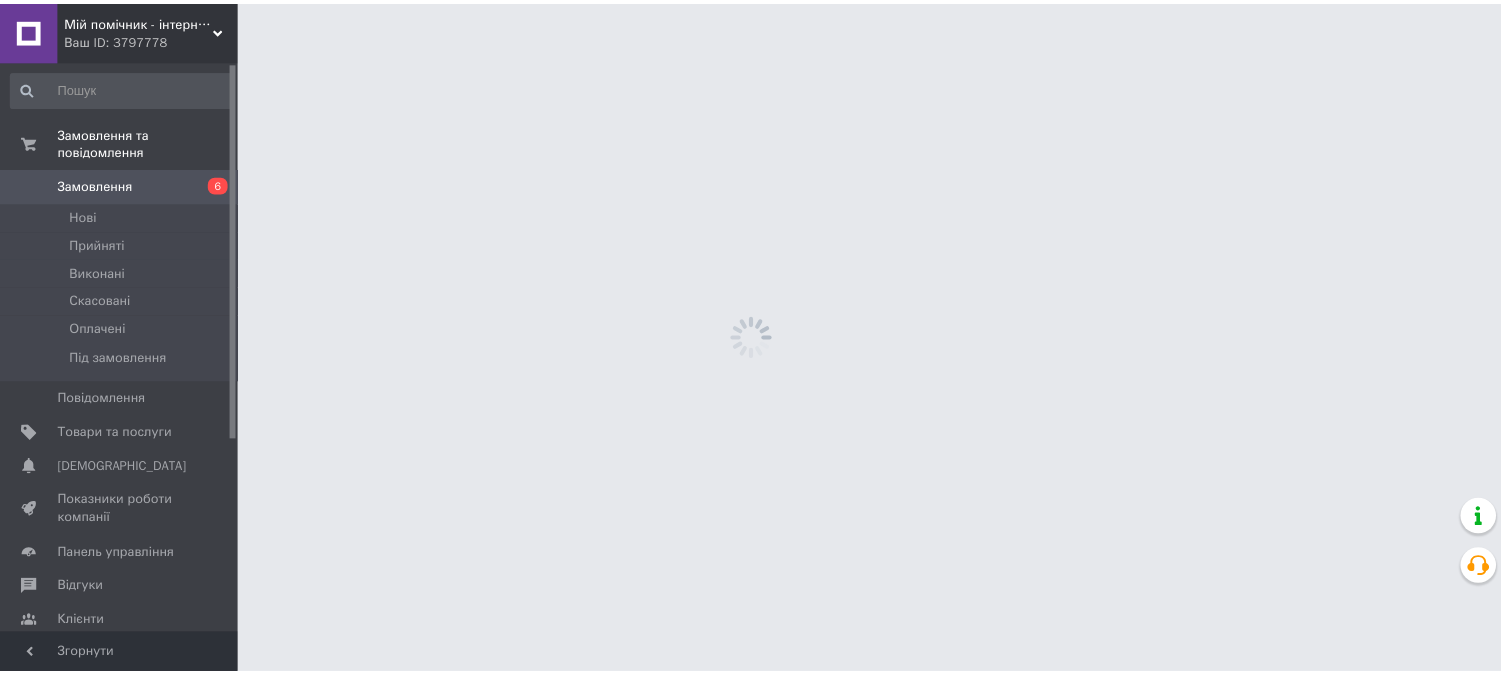 scroll, scrollTop: 0, scrollLeft: 0, axis: both 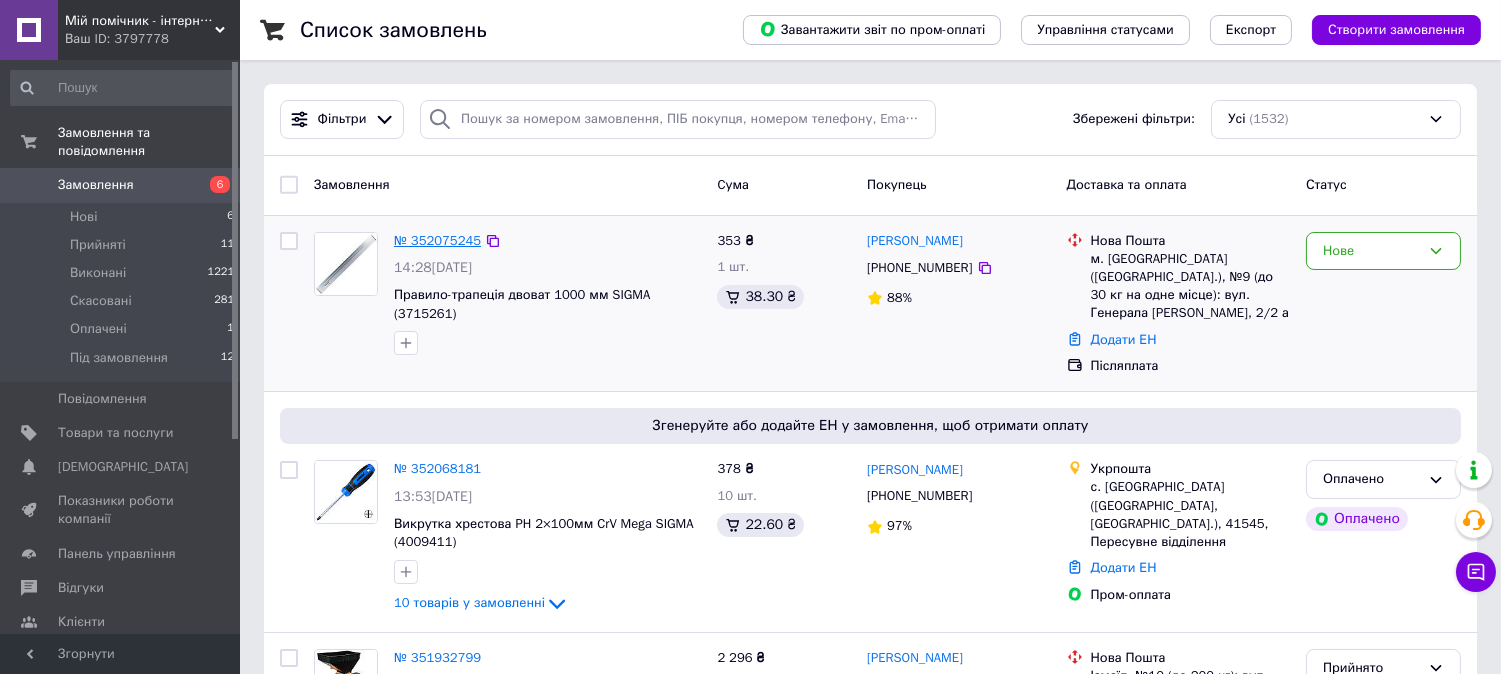 click on "№ 352075245" at bounding box center [437, 240] 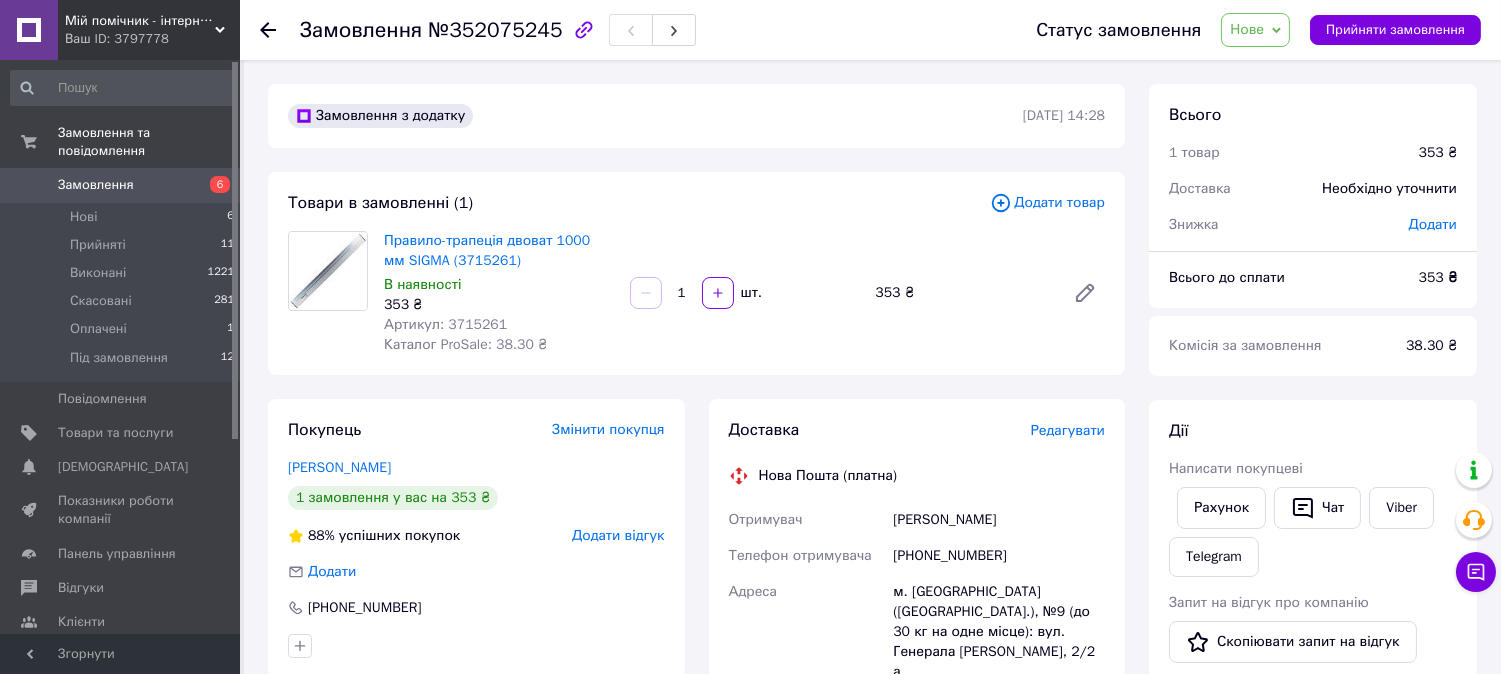 click on "Артикул: 3715261" at bounding box center [445, 324] 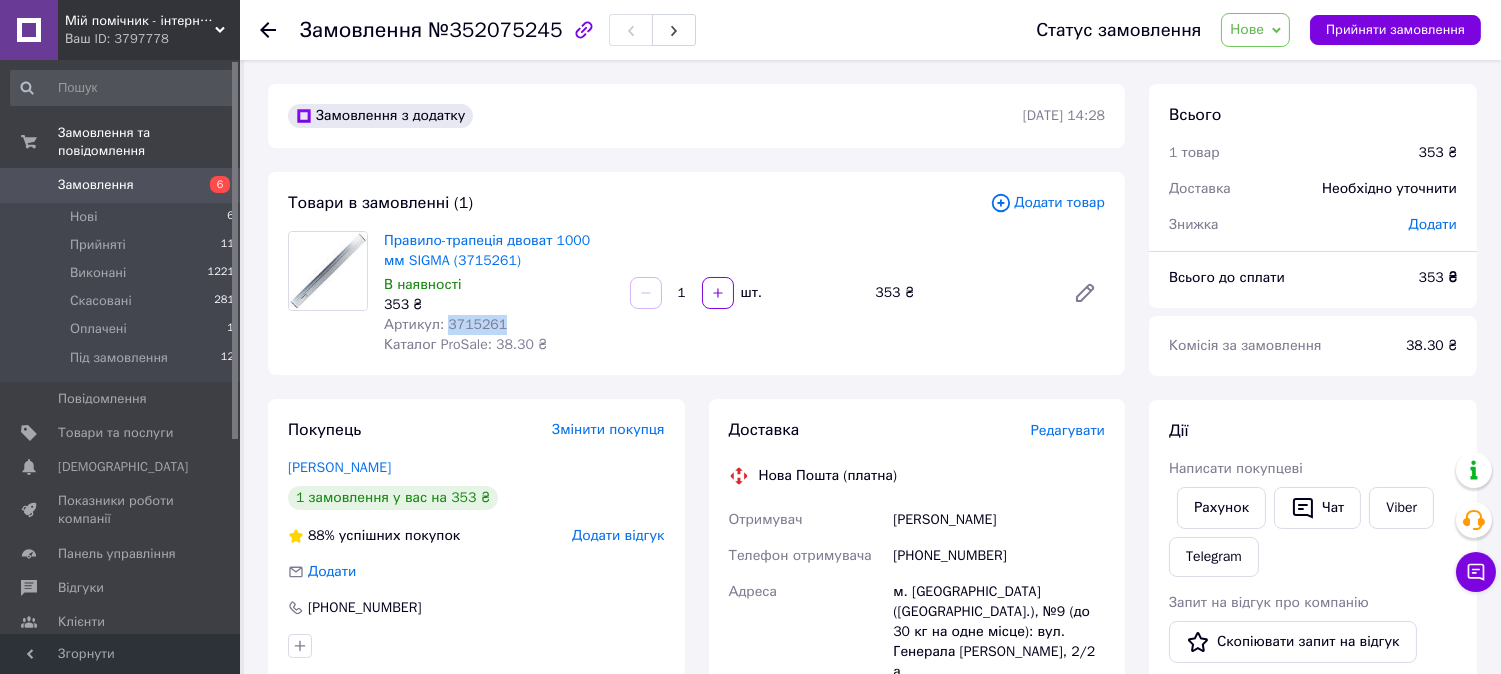 copy on "3715261" 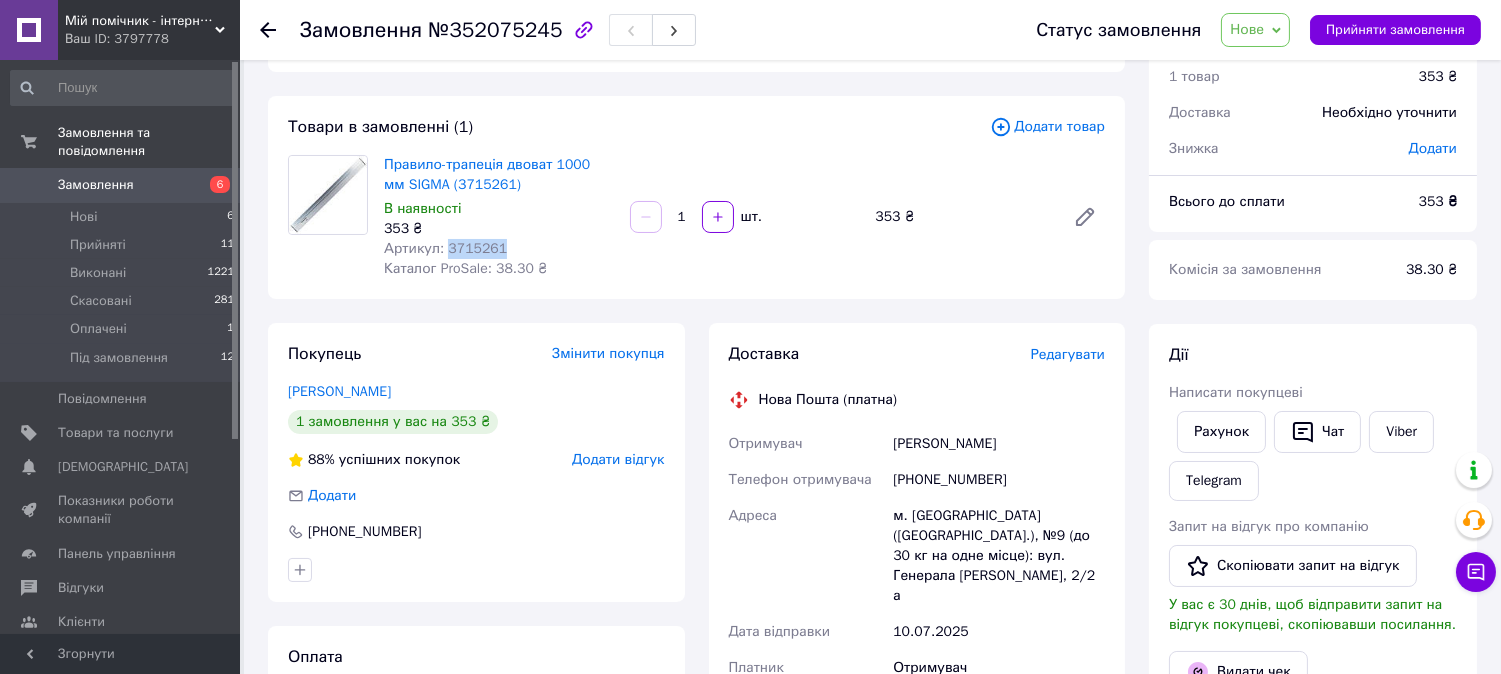 scroll, scrollTop: 111, scrollLeft: 0, axis: vertical 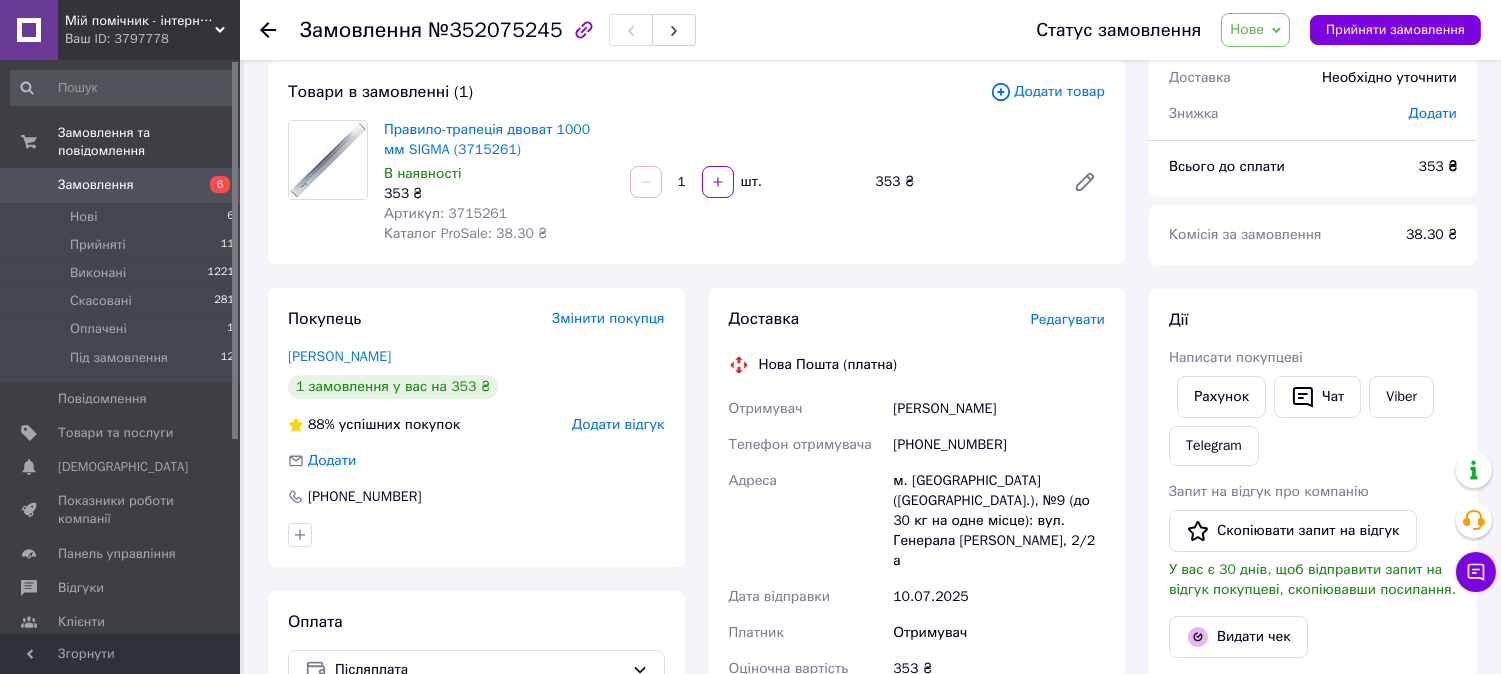 click on "Слаута Андрей" at bounding box center (999, 409) 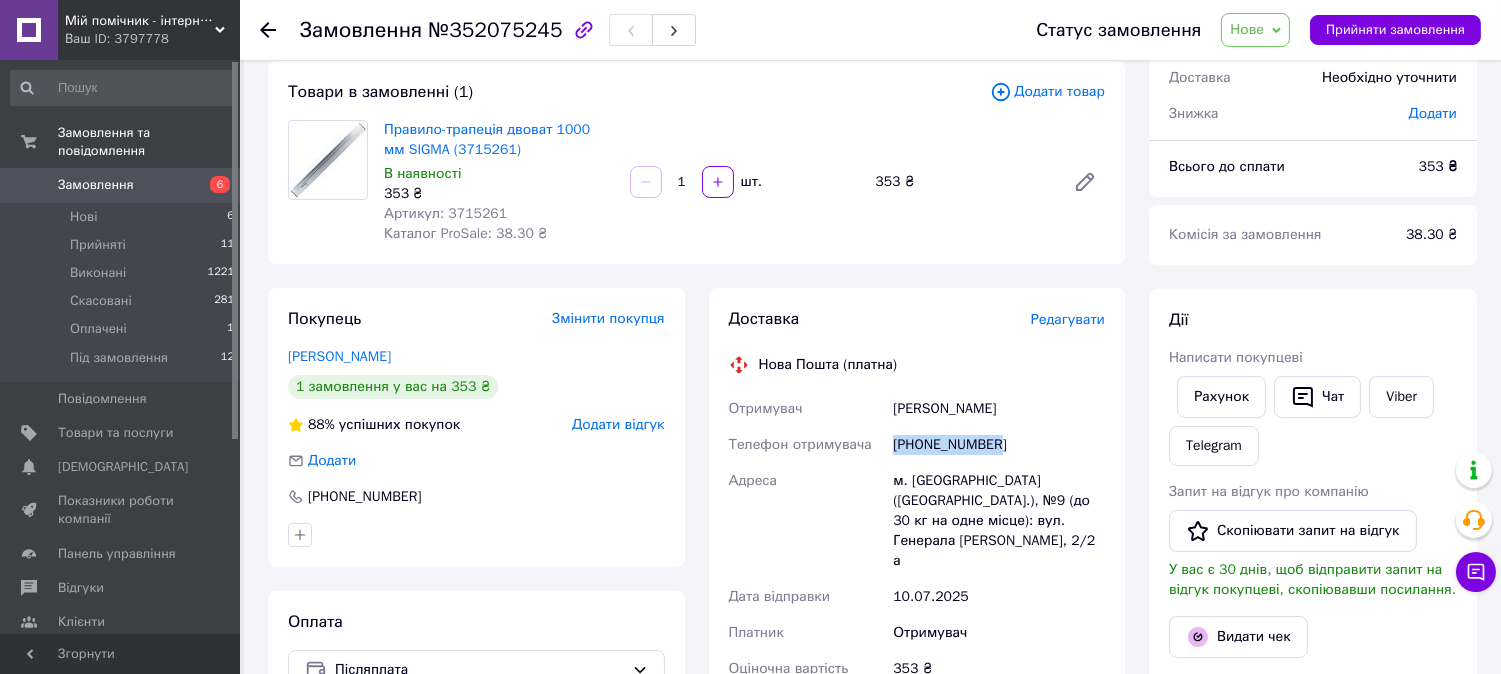 drag, startPoint x: 895, startPoint y: 442, endPoint x: 1005, endPoint y: 441, distance: 110.00455 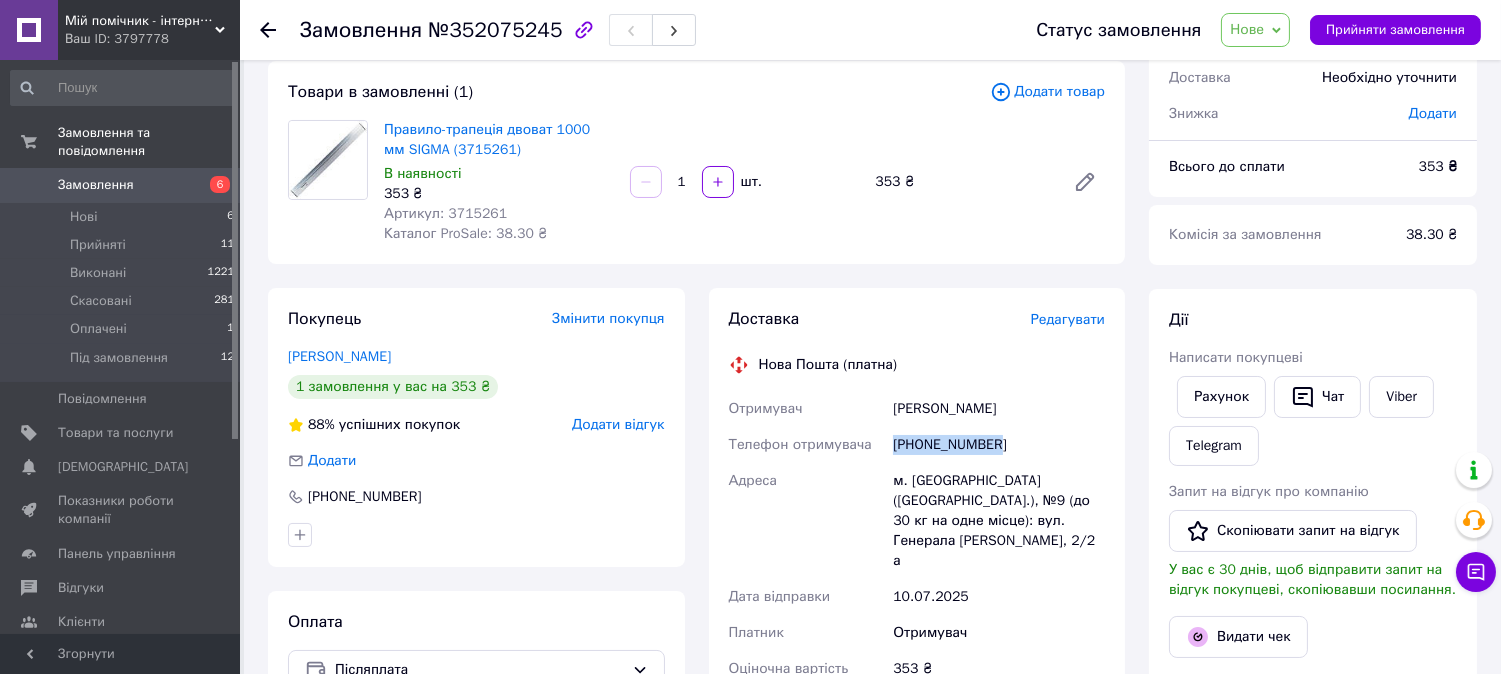 copy on "[PHONE_NUMBER]" 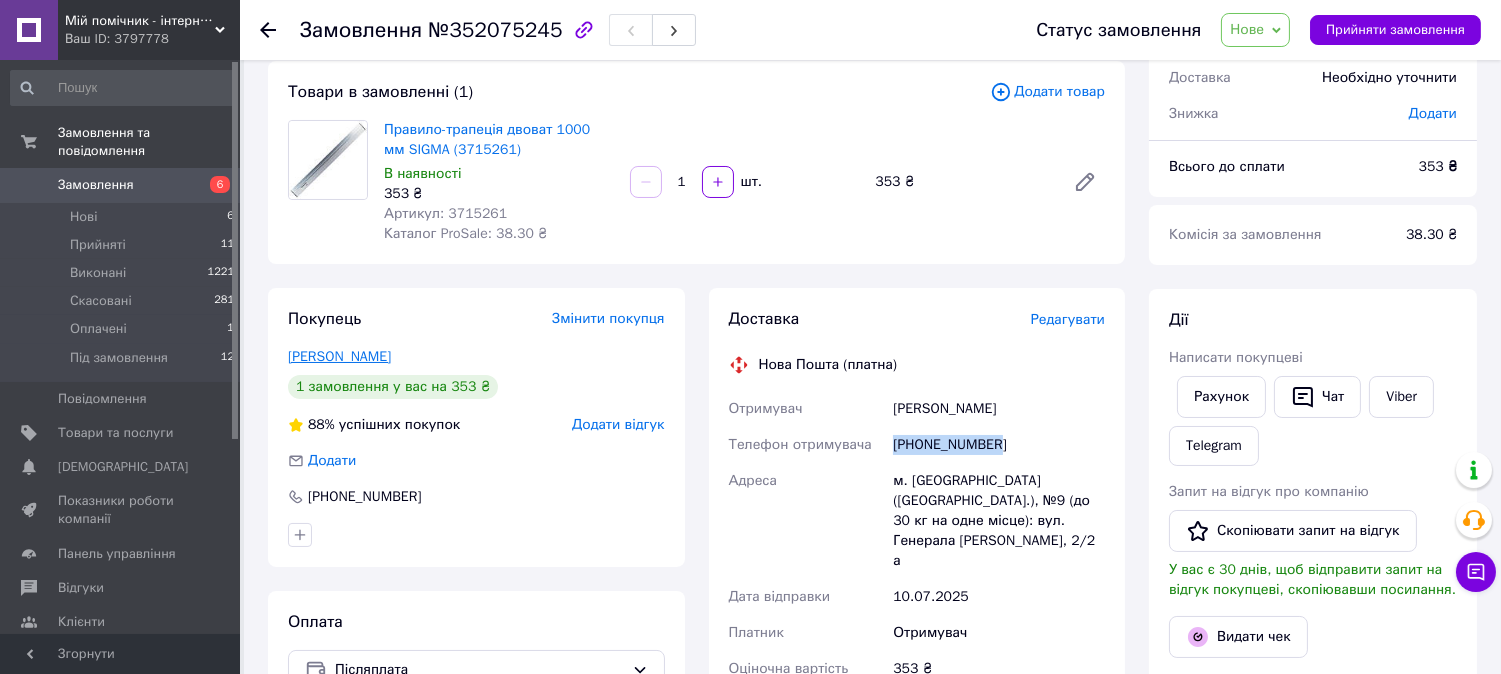 click on "Слаута Андрей" at bounding box center (339, 356) 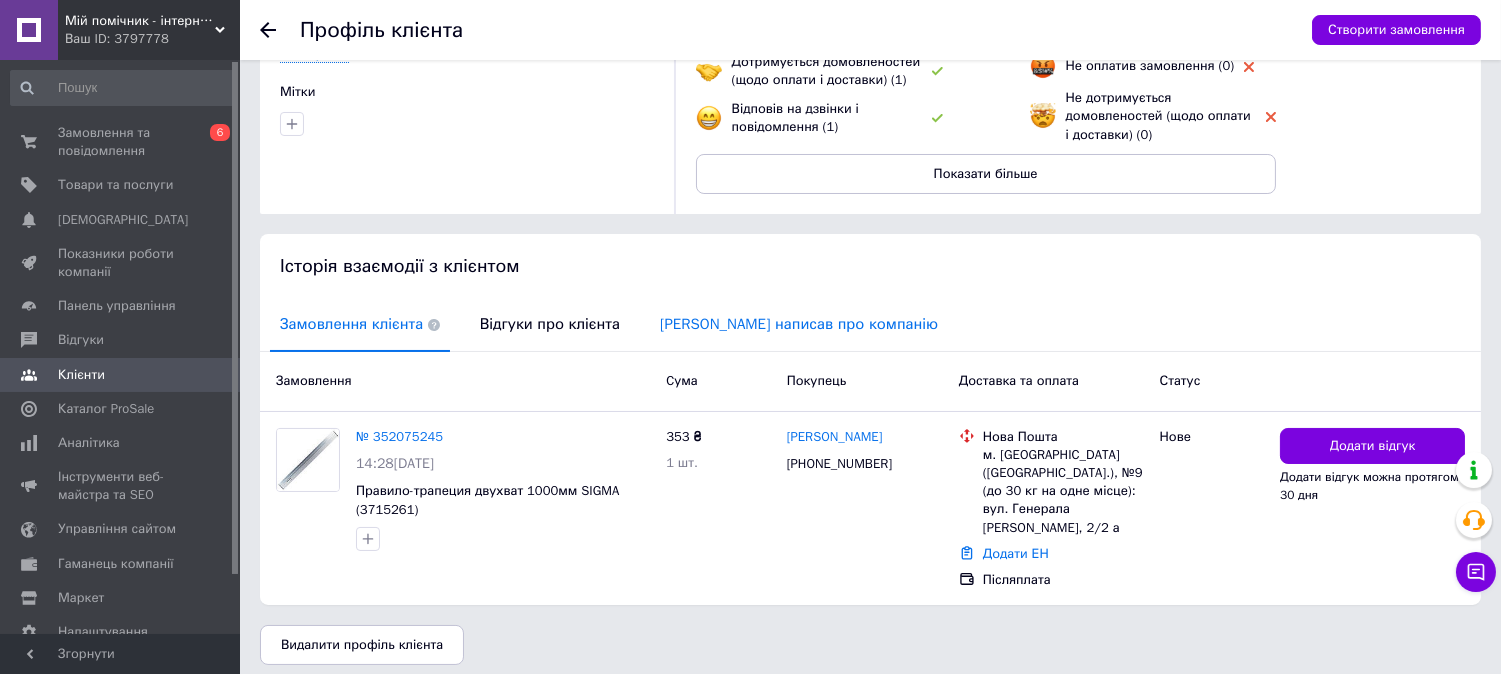 scroll, scrollTop: 222, scrollLeft: 0, axis: vertical 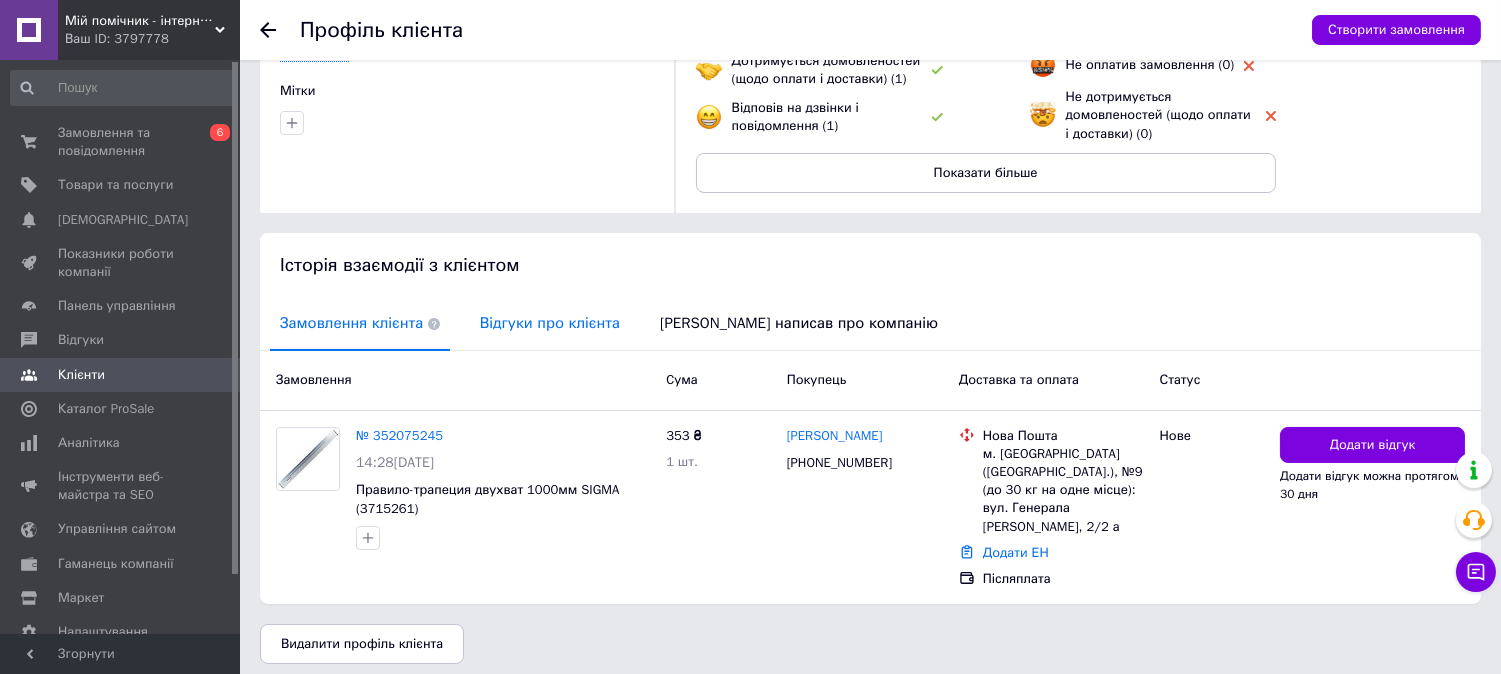 click on "Відгуки про клієнта" at bounding box center (550, 323) 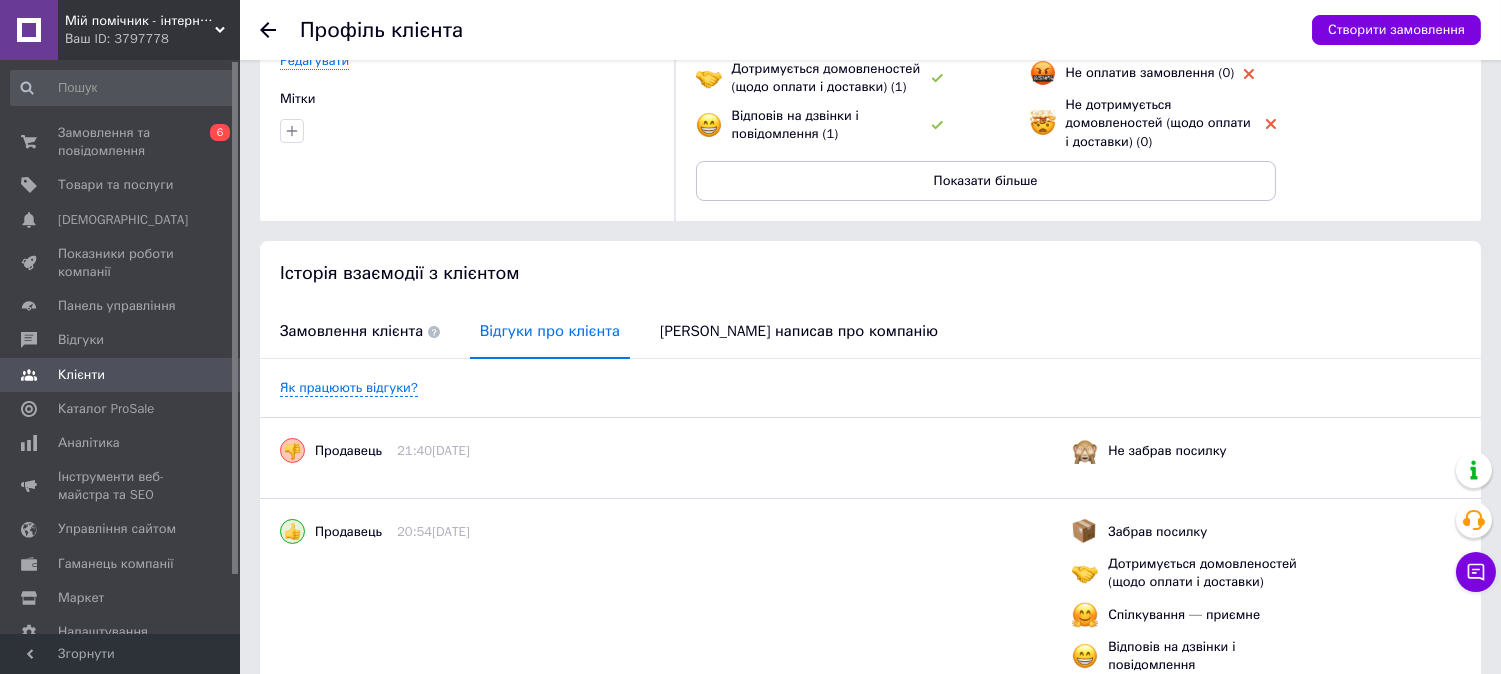 scroll, scrollTop: 91, scrollLeft: 0, axis: vertical 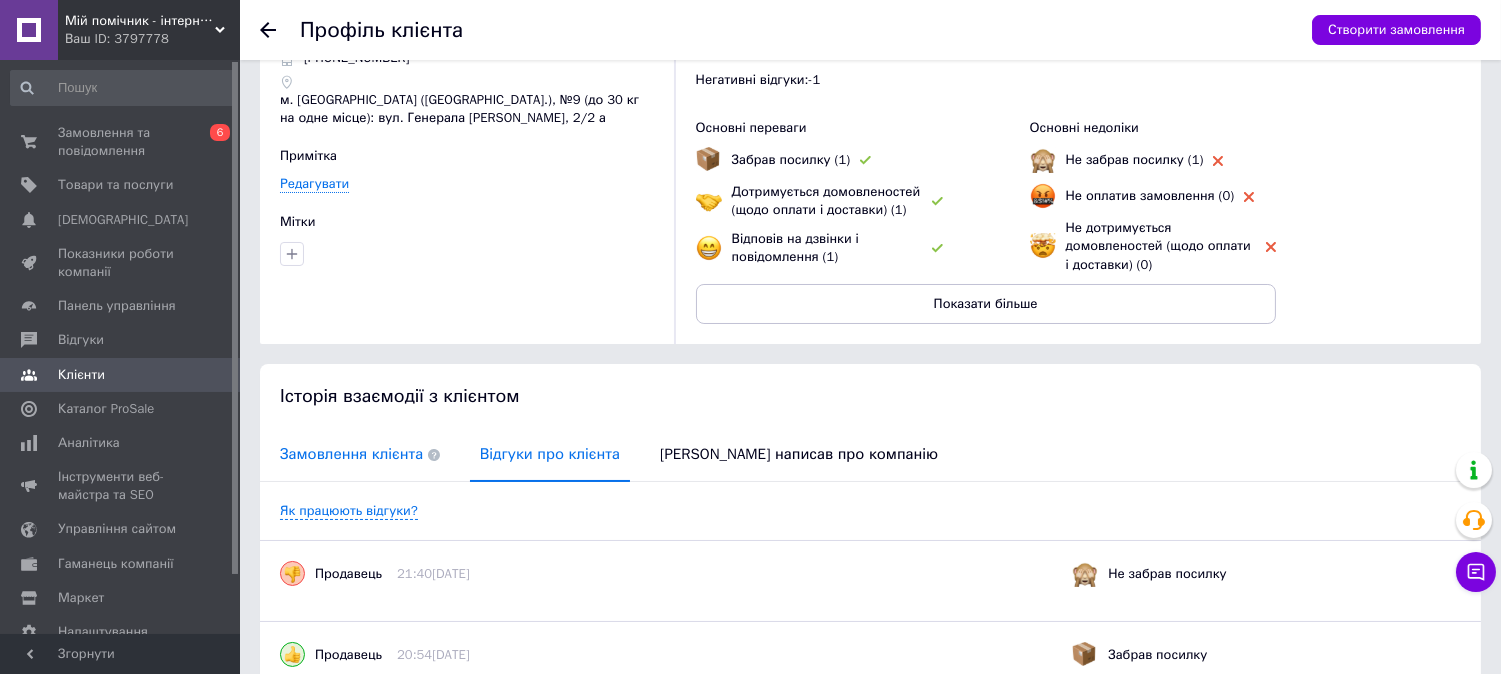 click on "Замовлення клієнта" at bounding box center [360, 454] 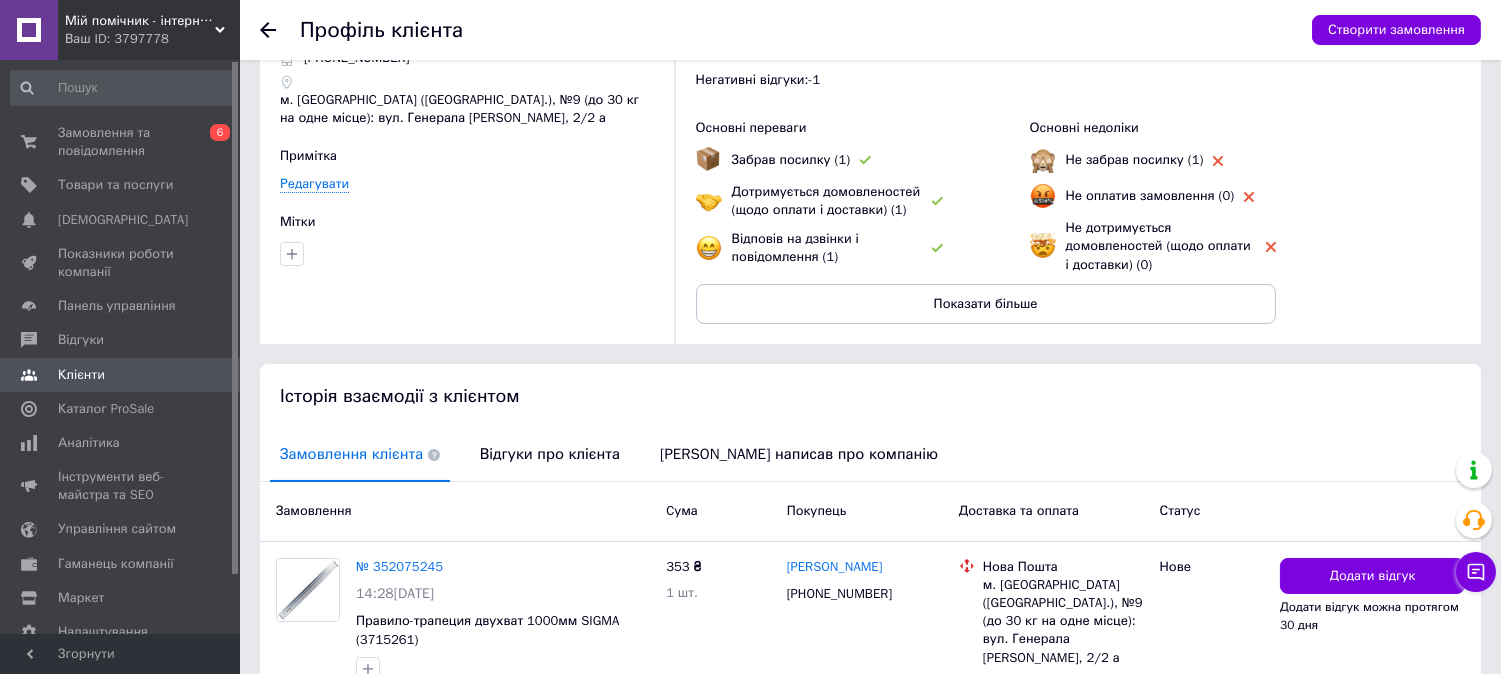 click 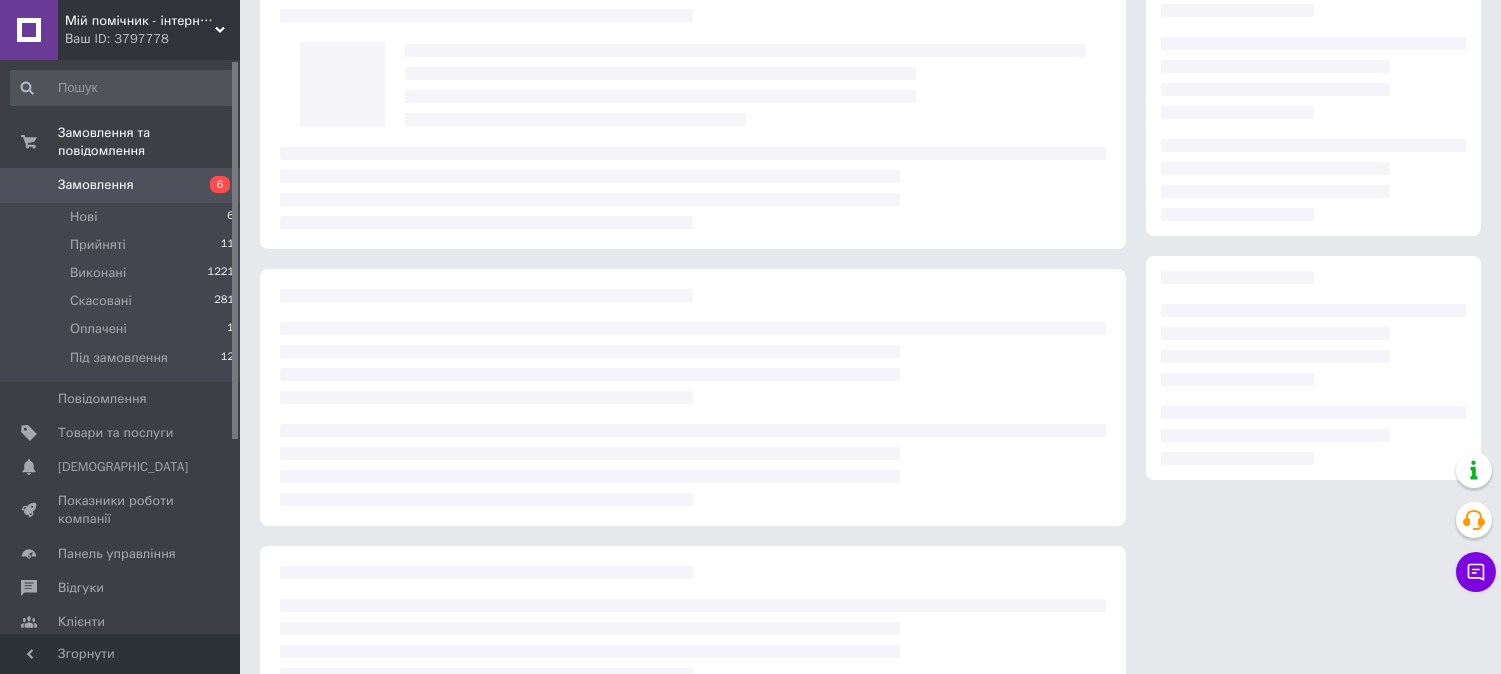 scroll, scrollTop: 111, scrollLeft: 0, axis: vertical 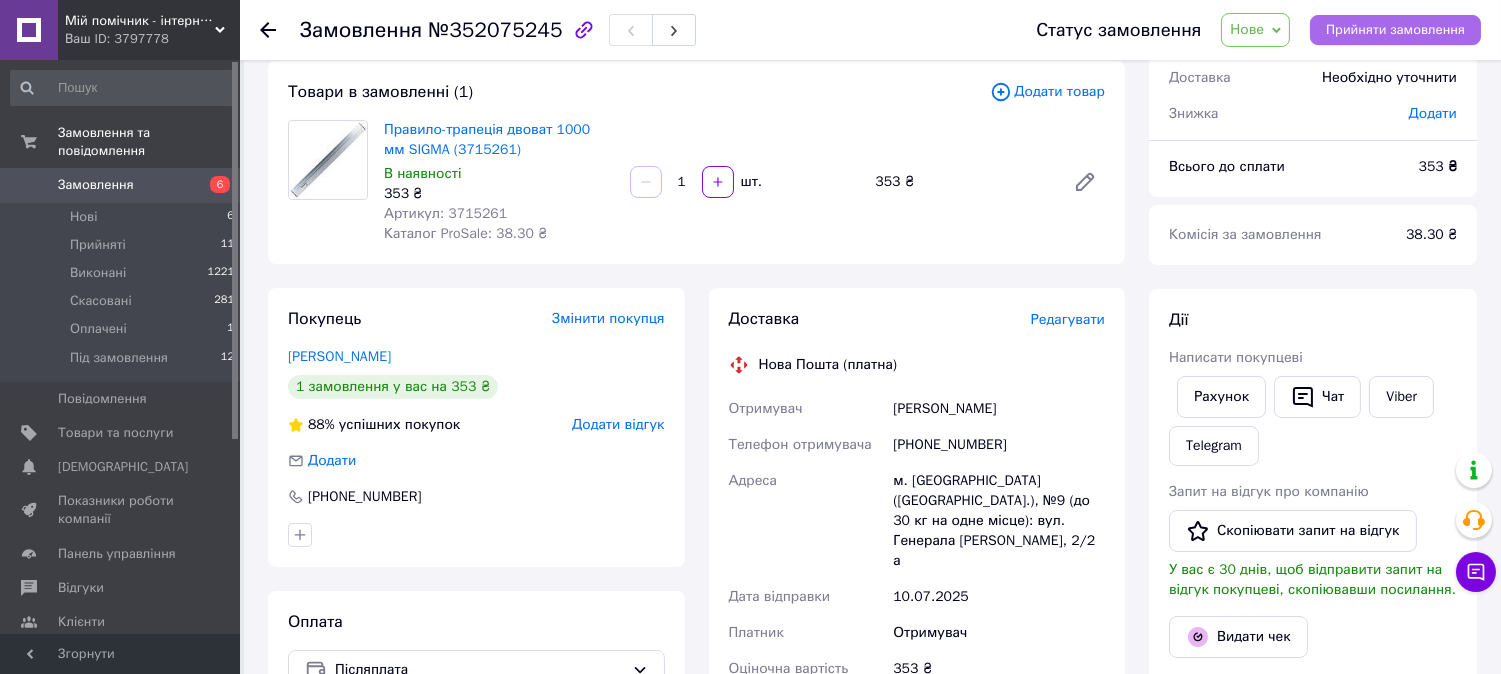 click on "Прийняти замовлення" at bounding box center [1395, 30] 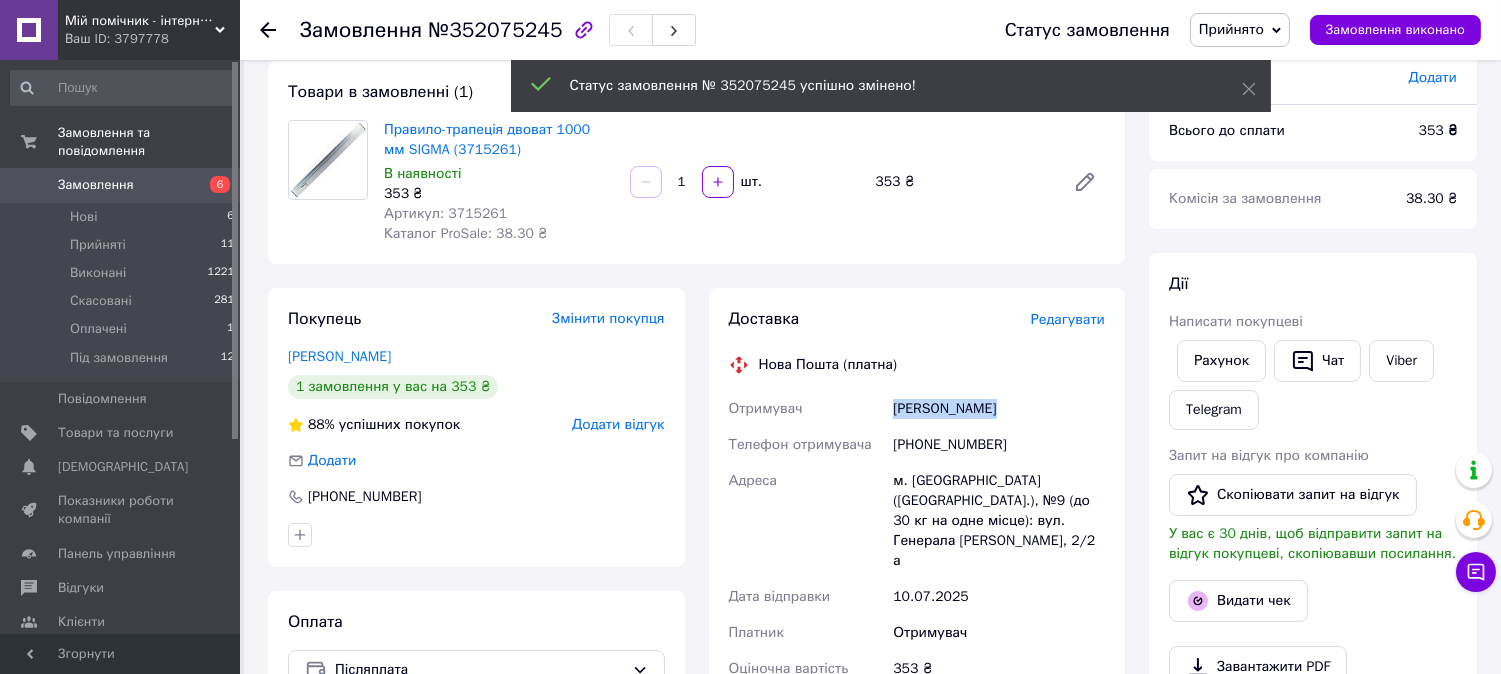 drag, startPoint x: 892, startPoint y: 406, endPoint x: 991, endPoint y: 408, distance: 99.0202 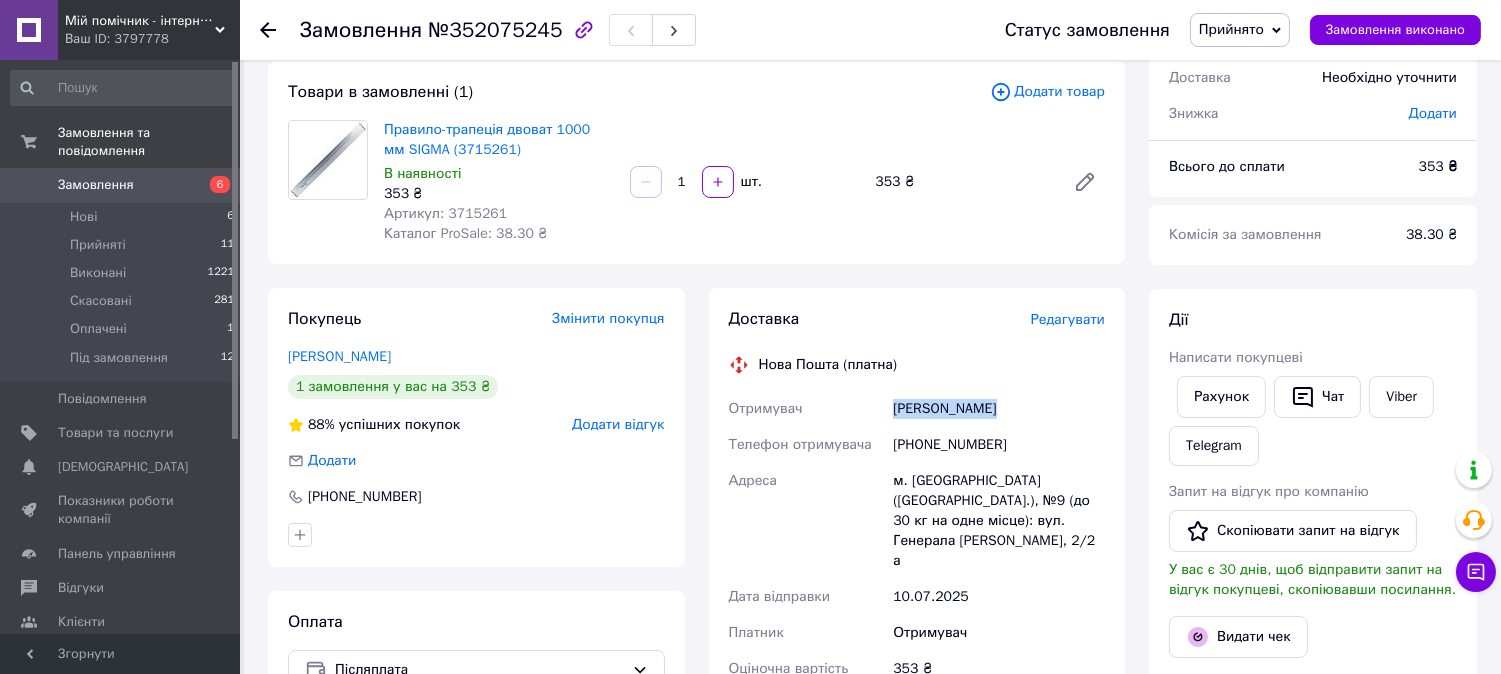 copy on "Слаута Андрей" 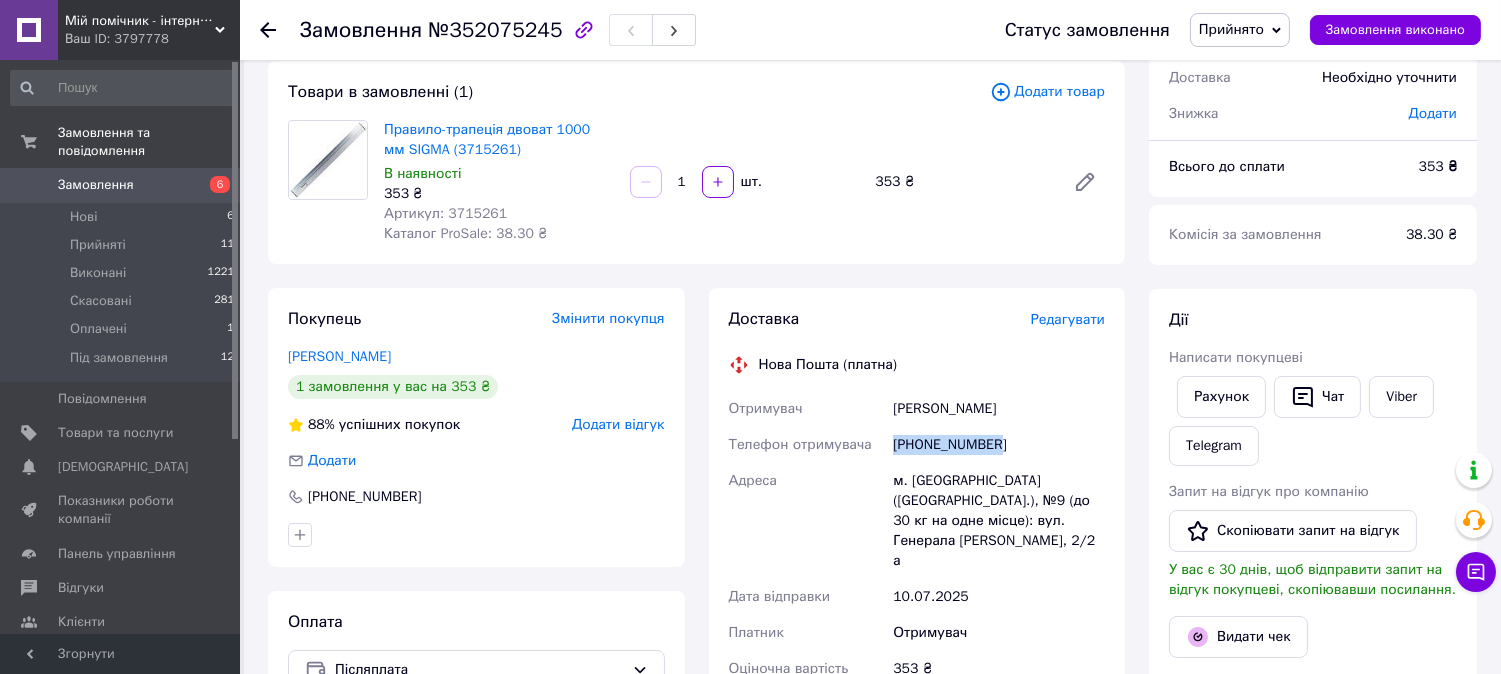 drag, startPoint x: 892, startPoint y: 437, endPoint x: 1015, endPoint y: 441, distance: 123.065025 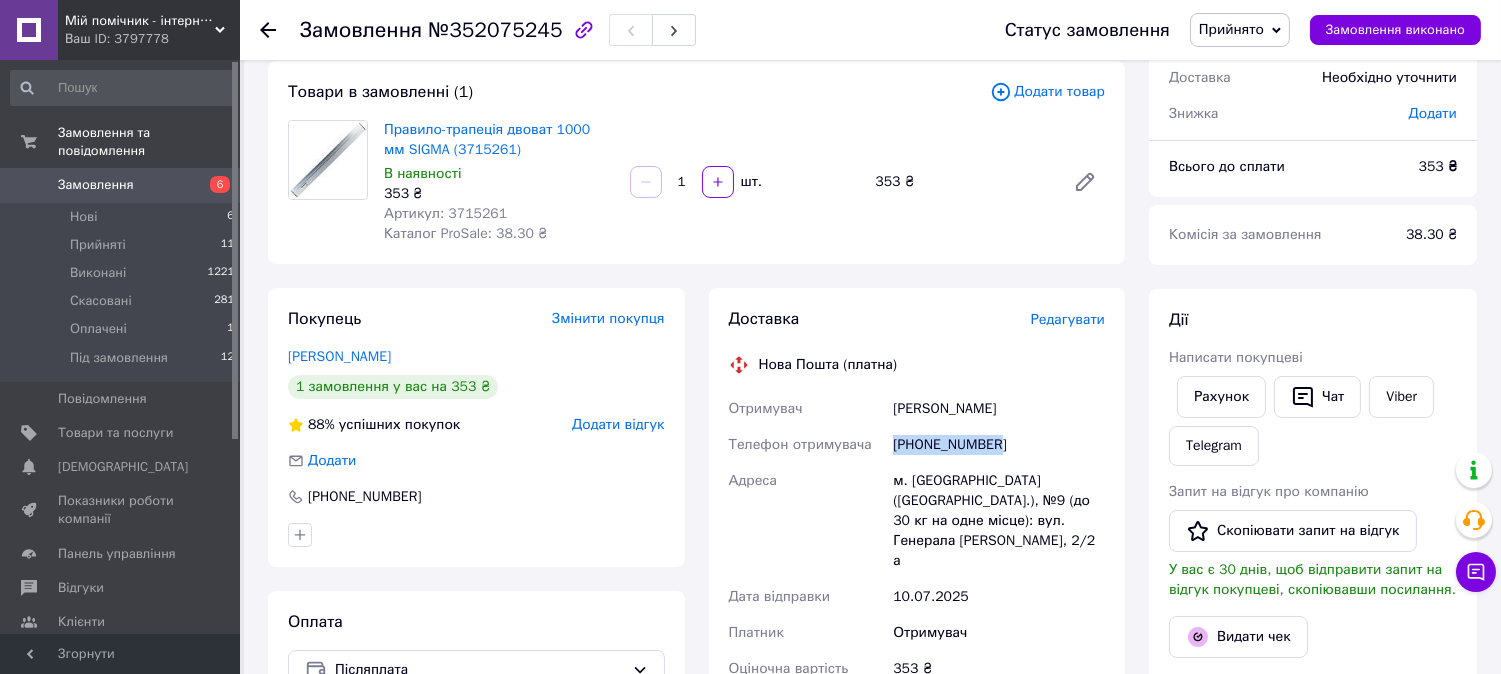 copy on "[PHONE_NUMBER]" 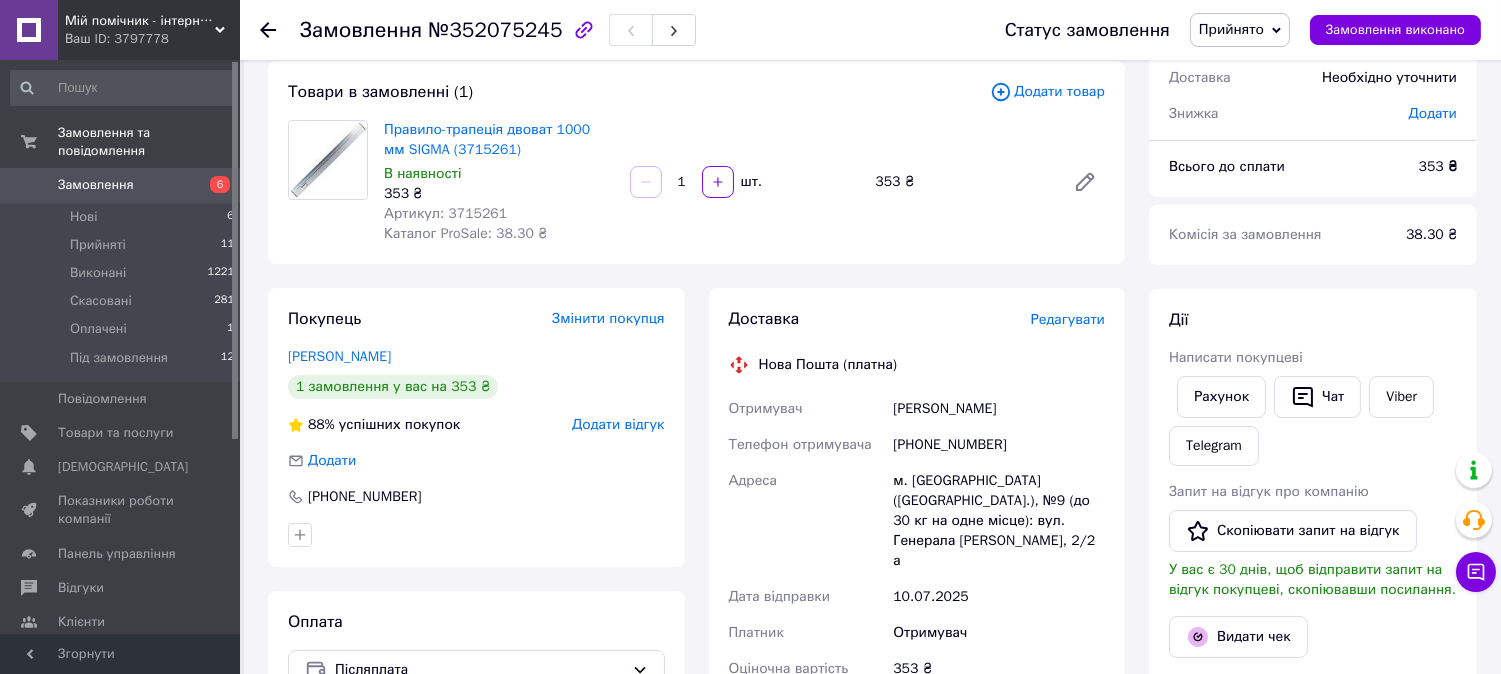 click on "Доставка Редагувати Нова Пошта (платна) Отримувач Слаута Андрей Телефон отримувача +380980242558 Адреса м. Миколаїв (Миколаївська обл.), №9 (до 30 кг на одне місце): вул. Генерала Олексія Алмазова, 2/2 а Дата відправки 10.07.2025 Платник Отримувач Оціночна вартість 353 ₴ Сума післяплати 353 ₴ Комісія за післяплату 27.06 ₴ Платник комісії післяплати Отримувач Передати номер або Згенерувати ЕН Платник Отримувач Відправник Прізвище отримувача Слаута Ім'я отримувача Андрей По батькові отримувача Телефон отримувача +380980242558 Тип доставки У відділенні Кур'єром В поштоматі 353 < >" at bounding box center [917, 658] 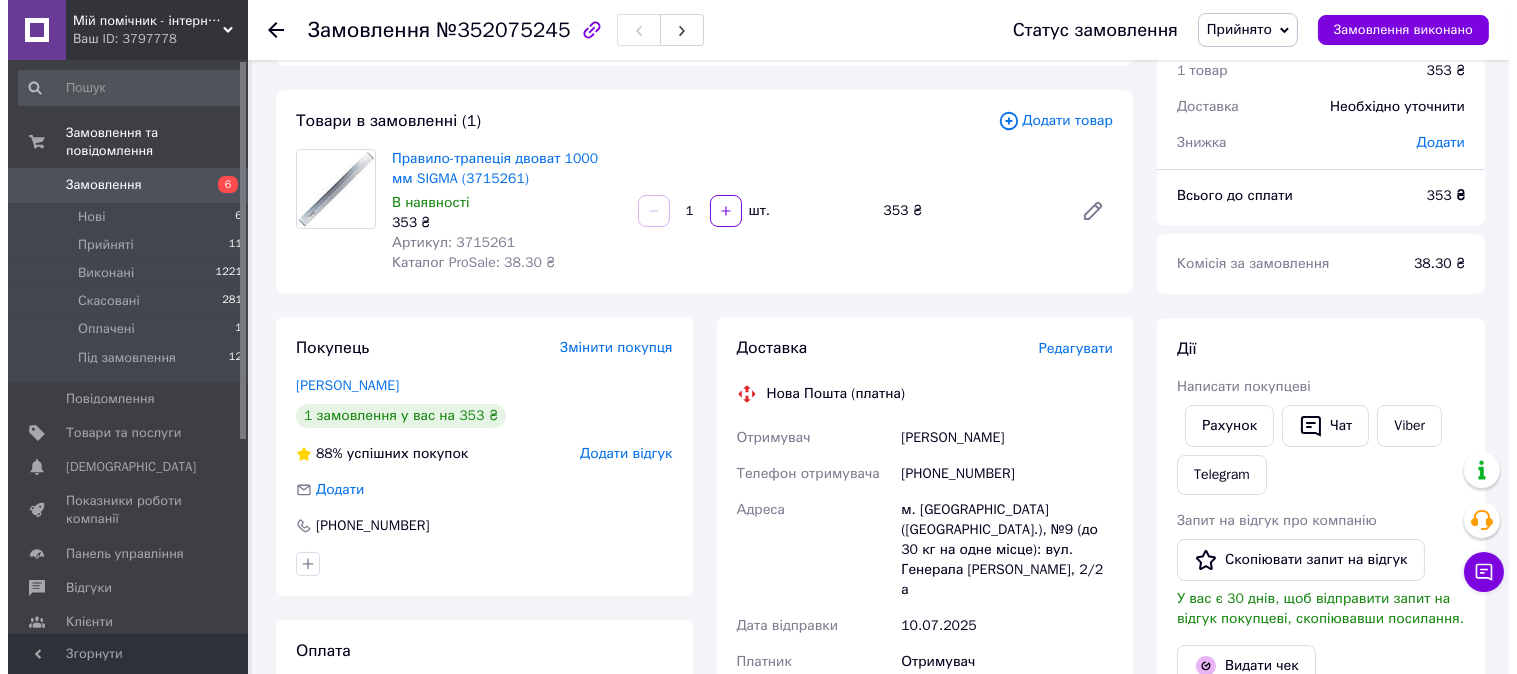 scroll, scrollTop: 0, scrollLeft: 0, axis: both 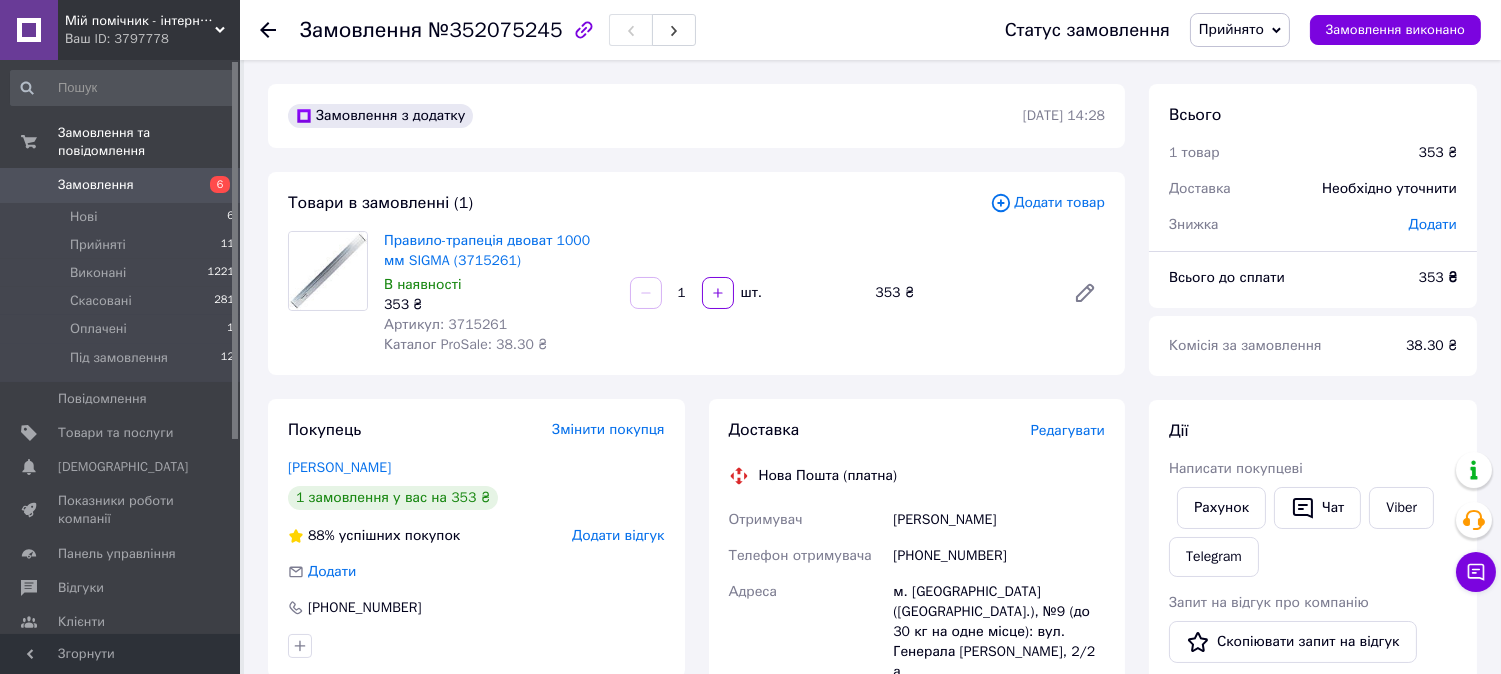 click on "Замовлення" at bounding box center [121, 185] 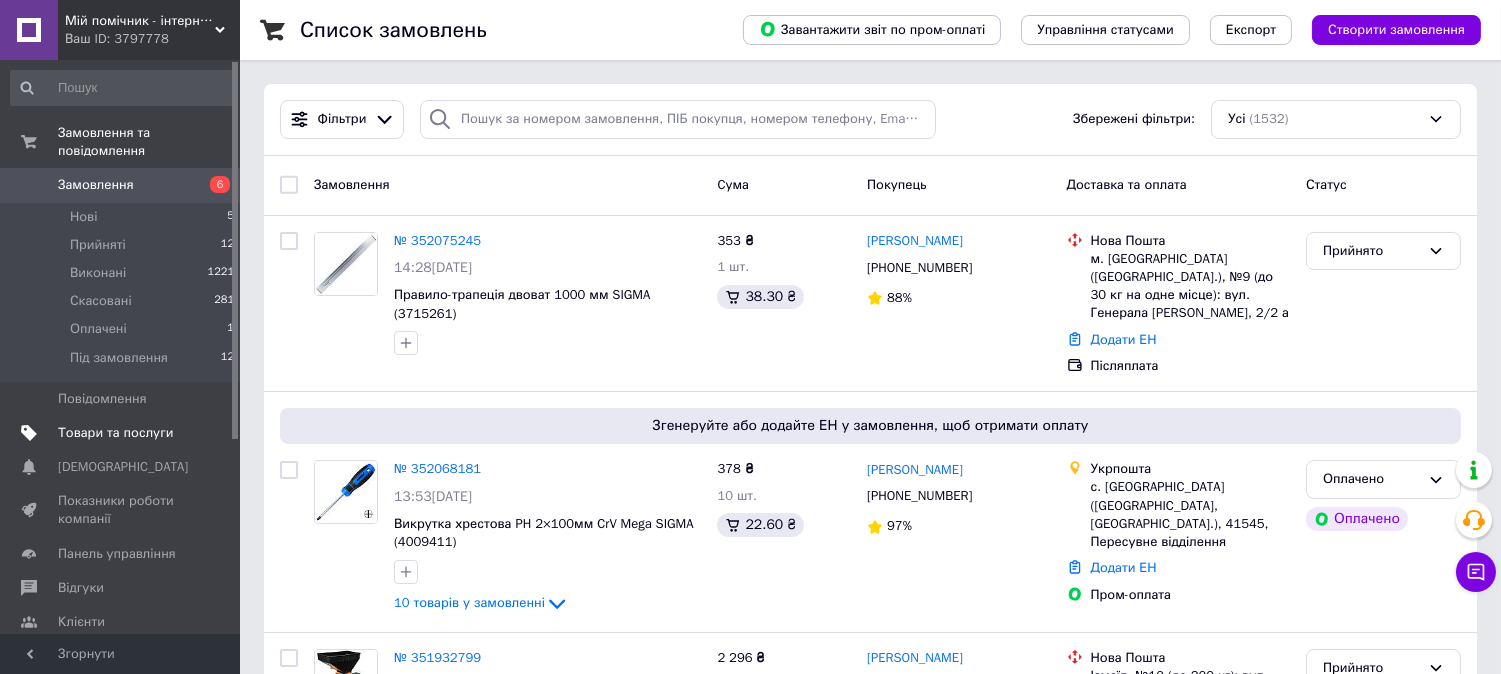 click on "Товари та послуги" at bounding box center [115, 433] 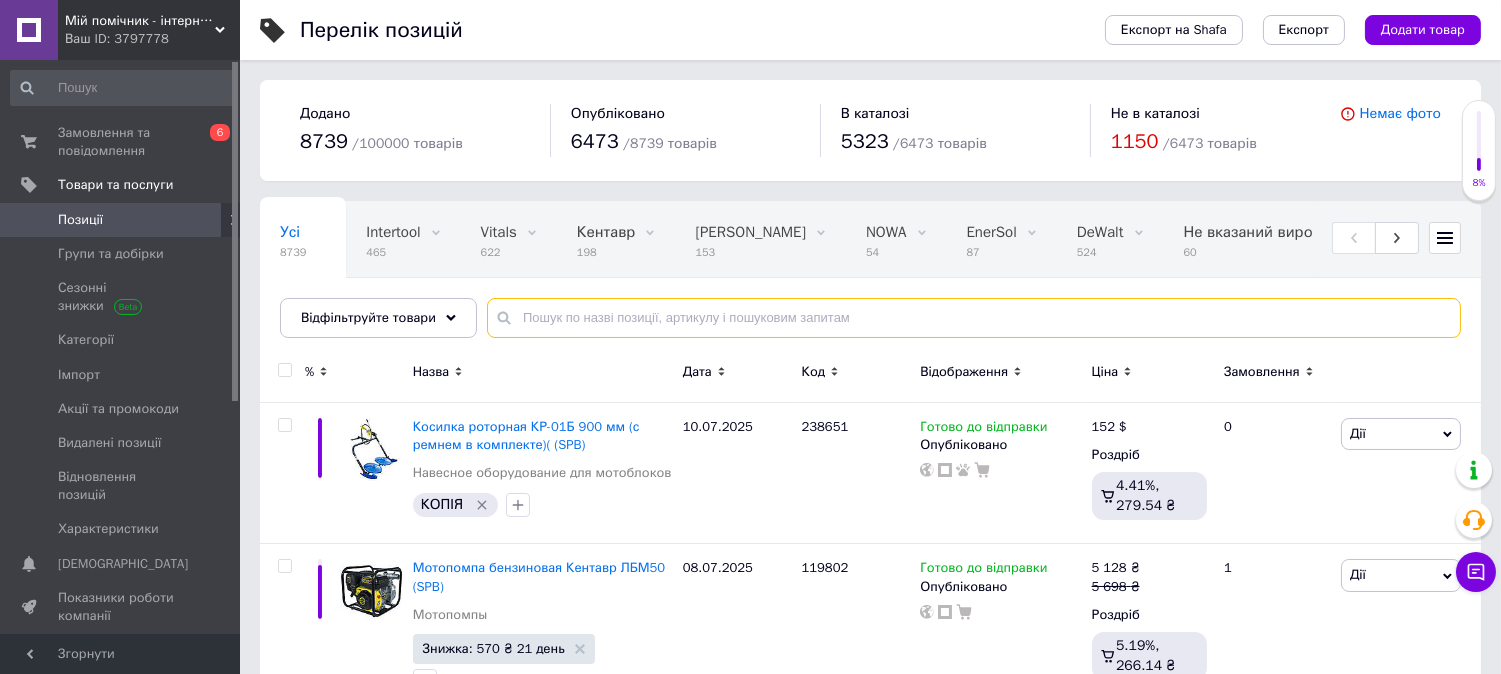 click at bounding box center (974, 318) 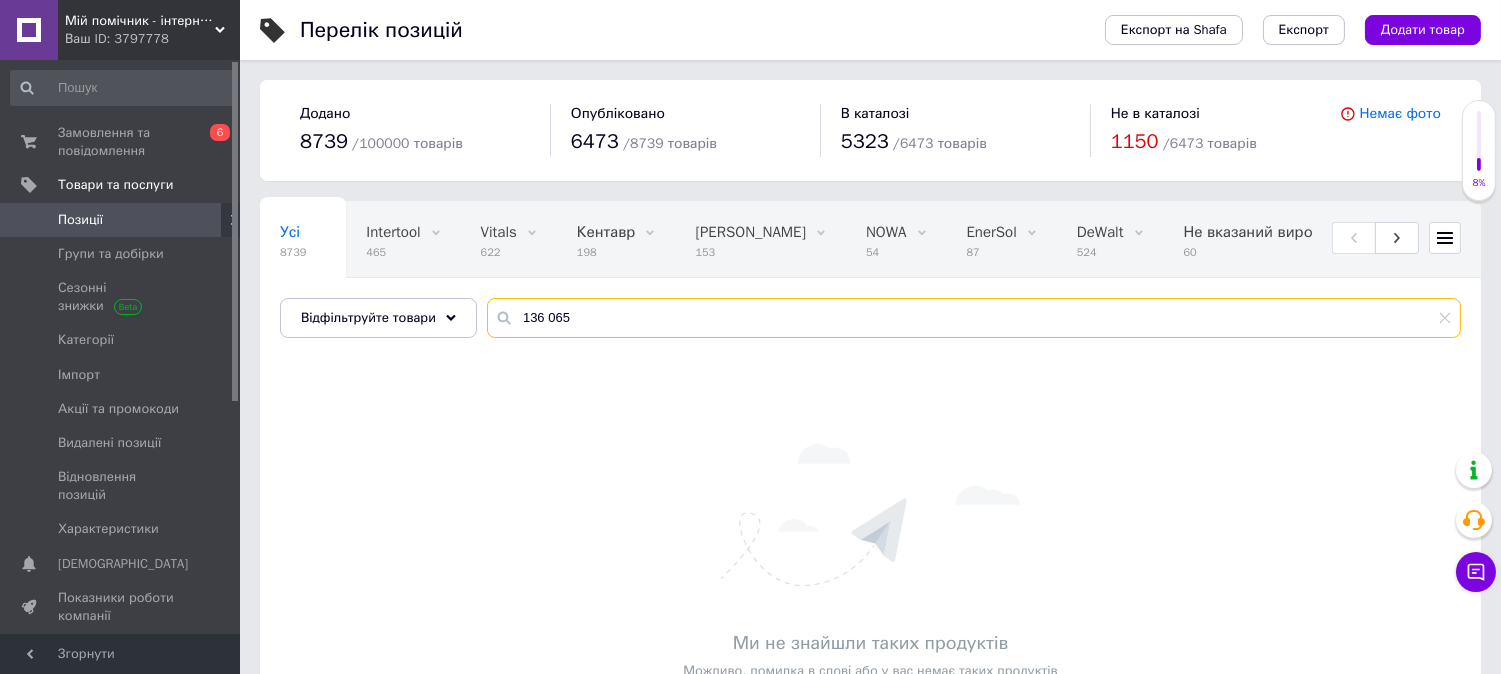 click on "136 065" at bounding box center (974, 318) 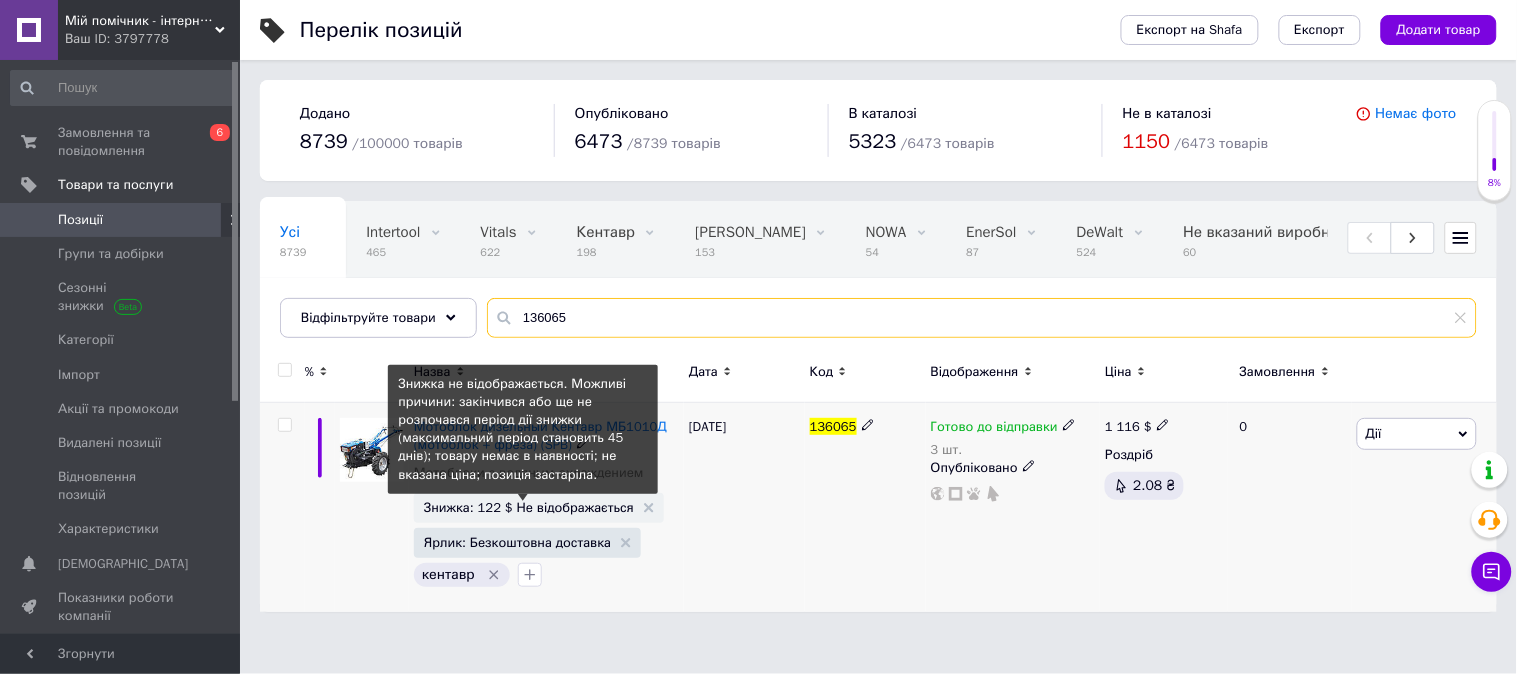 type on "136065" 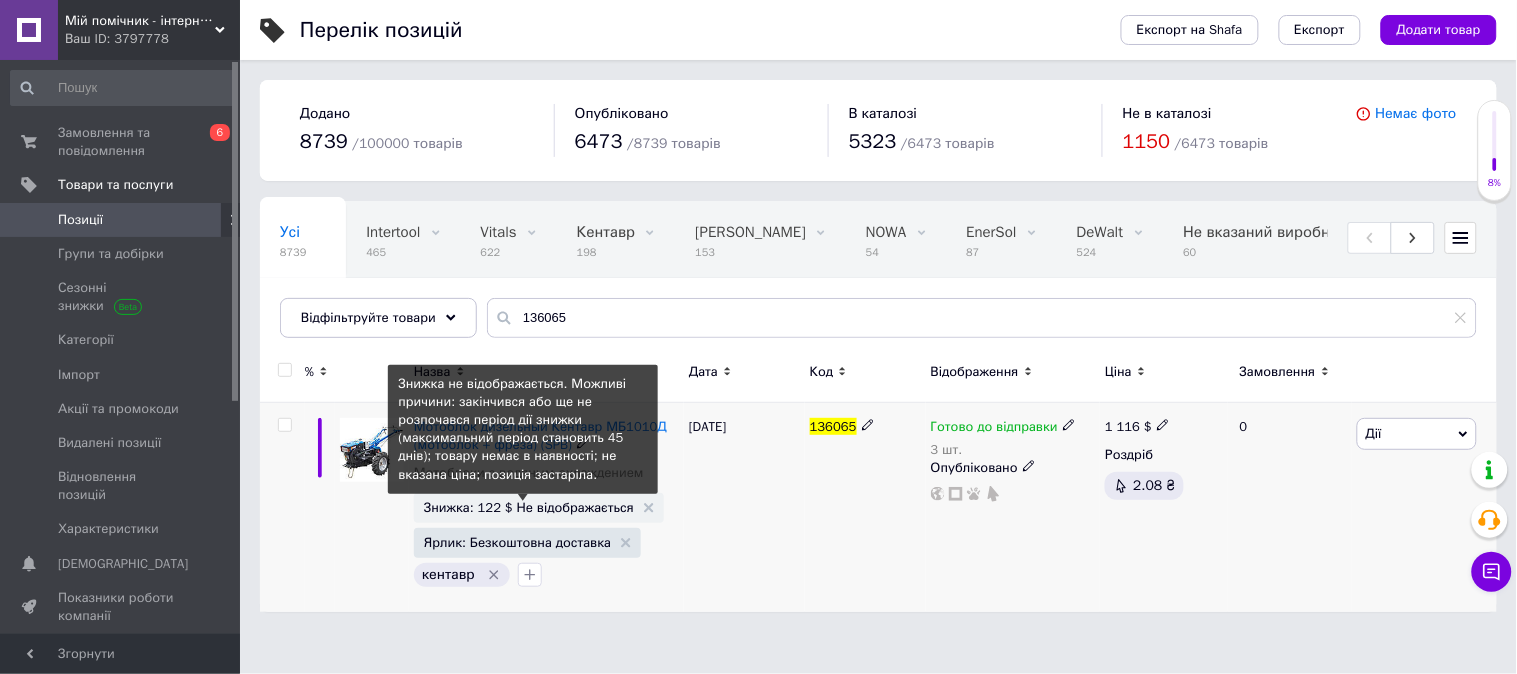 click on "Знижка: 122 $ Не відображається" at bounding box center (529, 507) 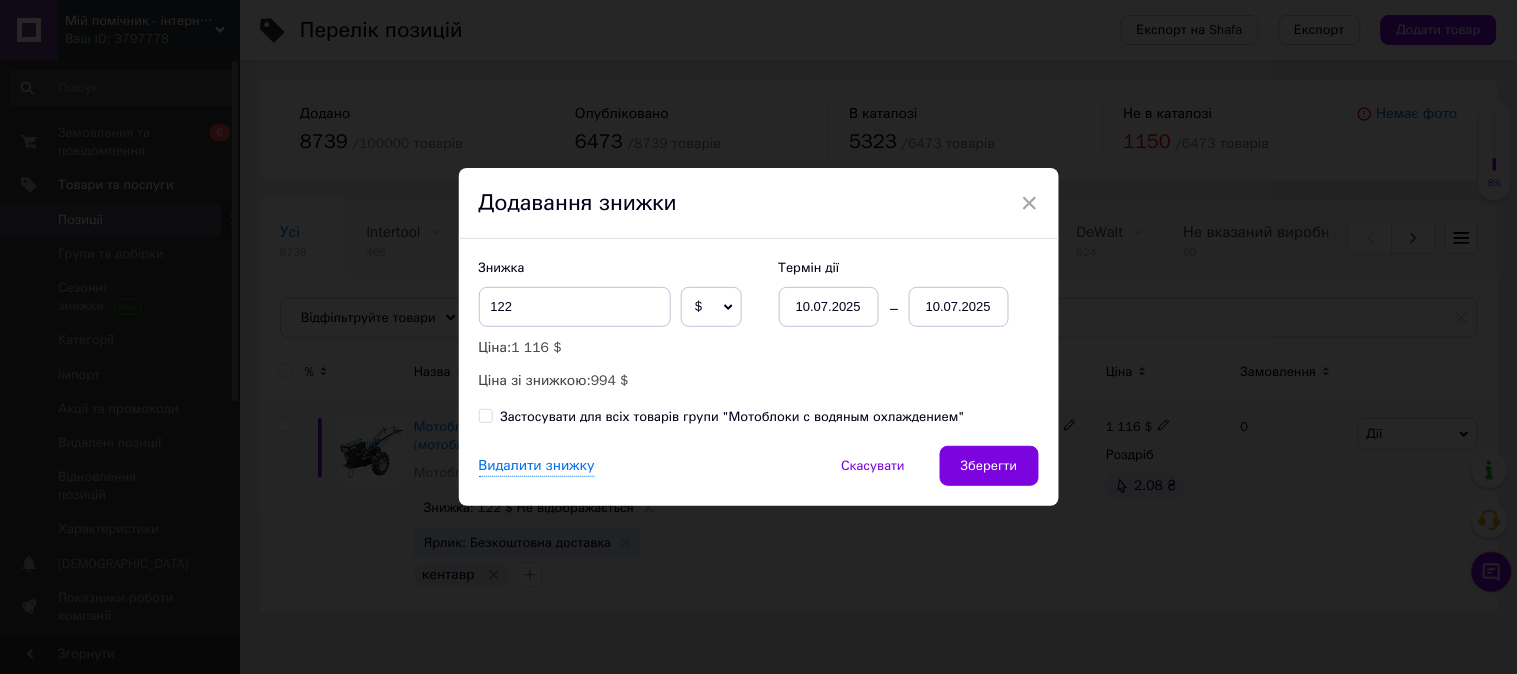 click on "$" at bounding box center (711, 307) 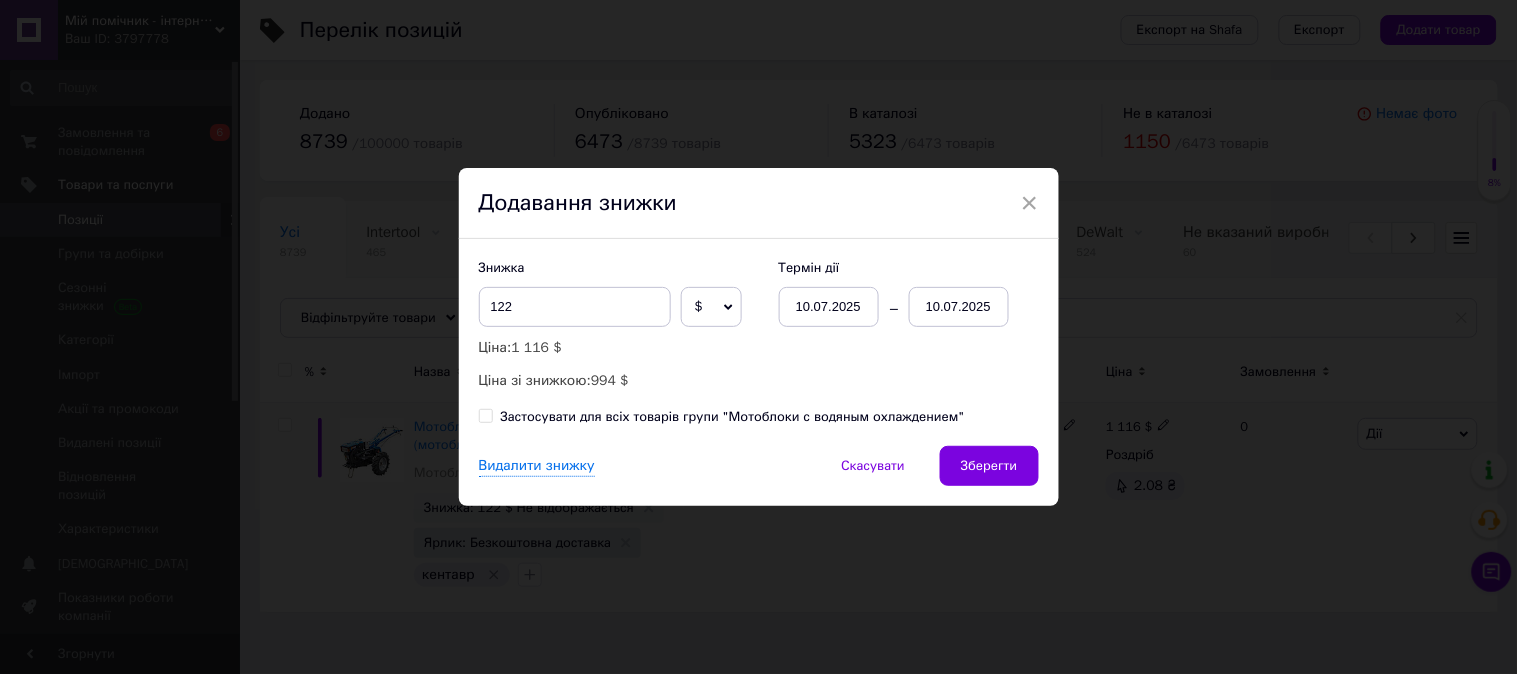 click on "Термін дії 10.07.2025 10.07.2025" at bounding box center [899, 293] 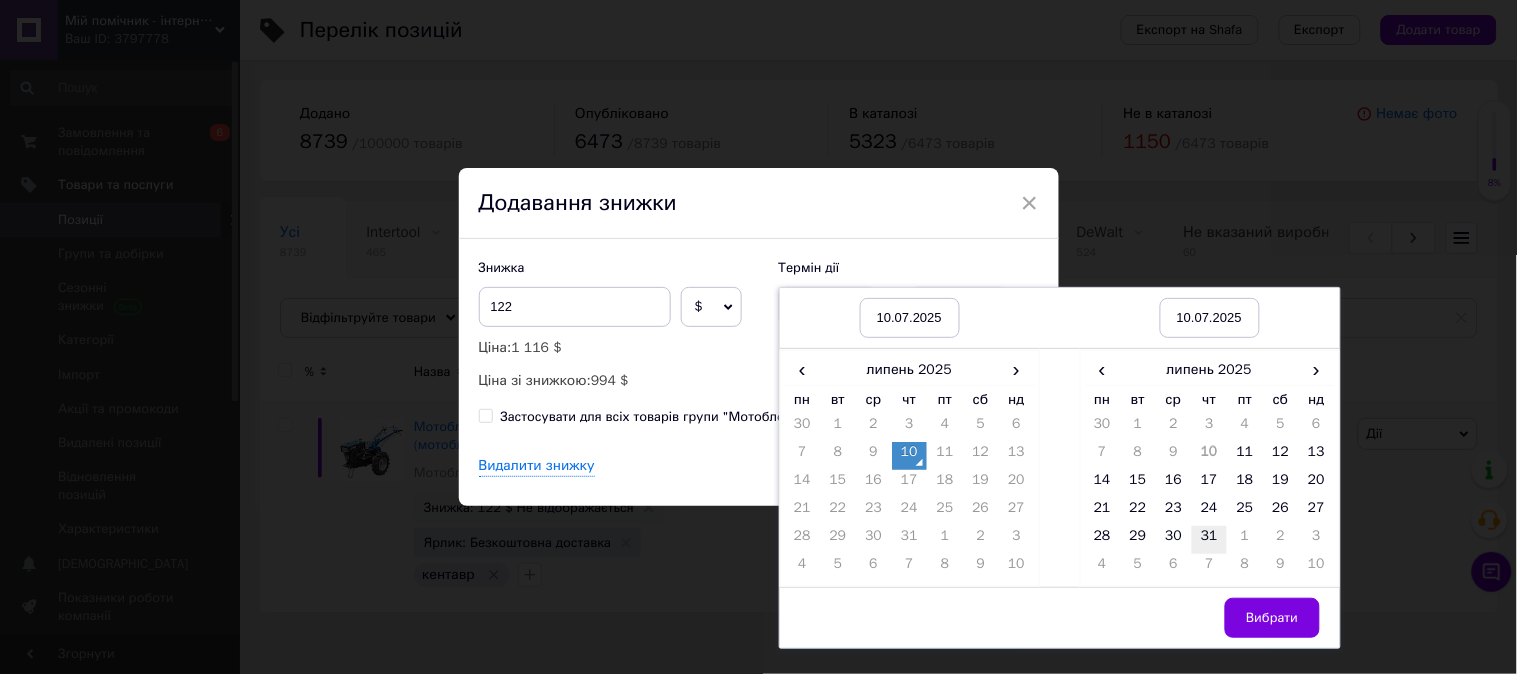 click on "31" at bounding box center (1210, 540) 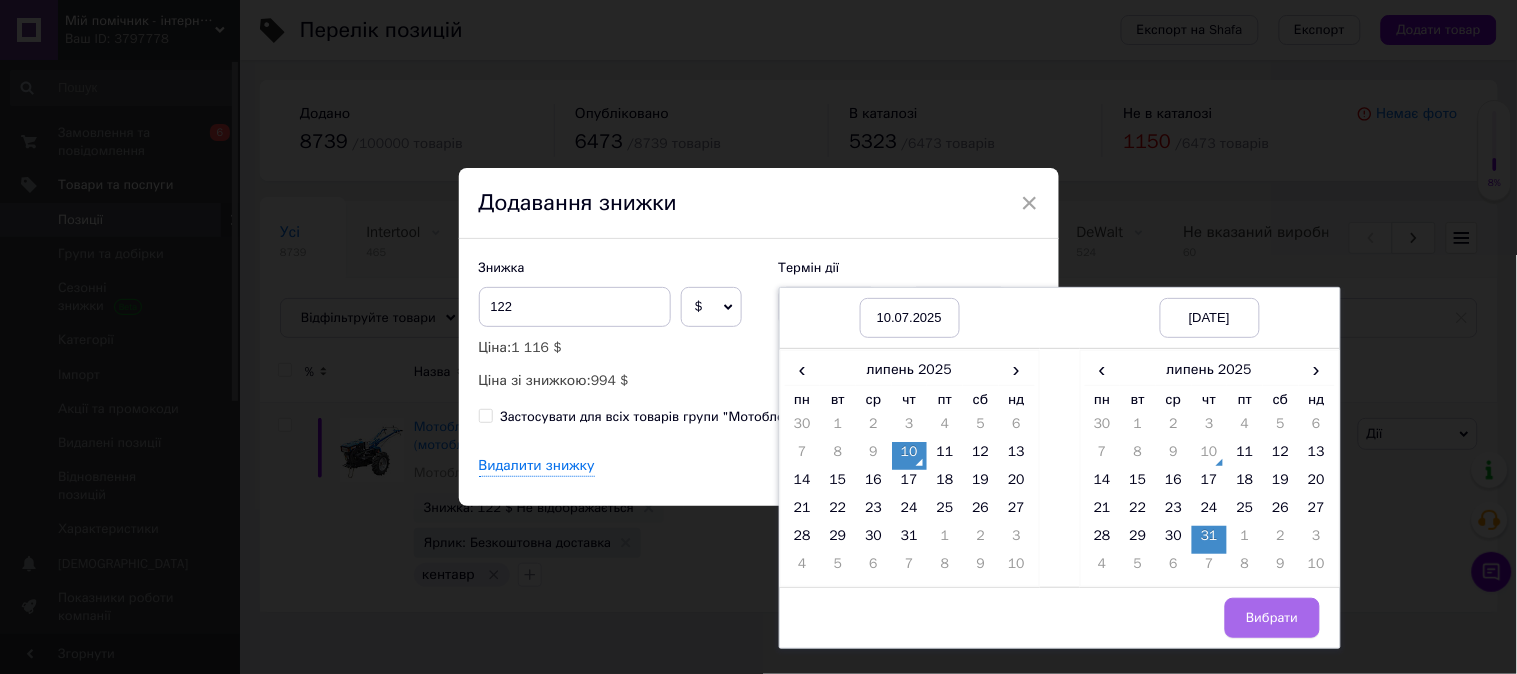 click on "Вибрати" at bounding box center (1272, 618) 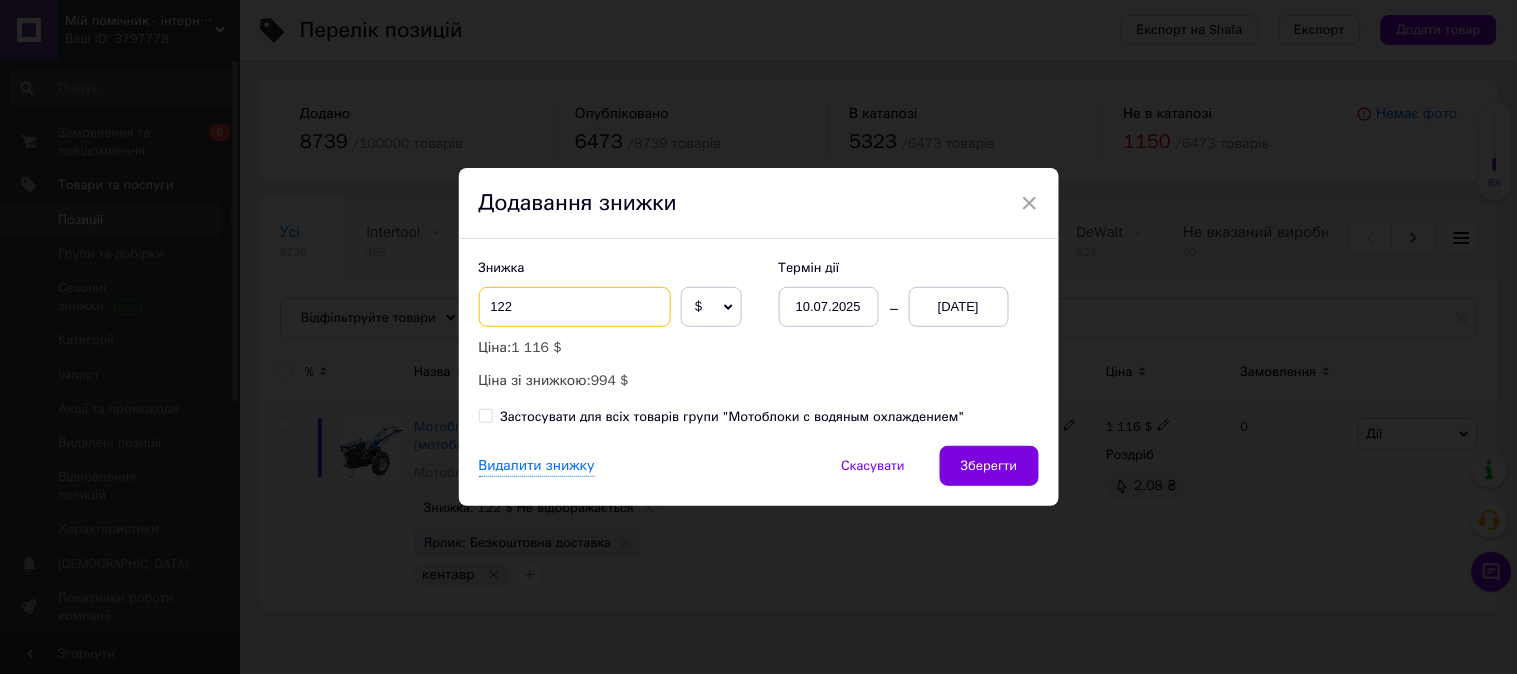 click on "122" at bounding box center [575, 307] 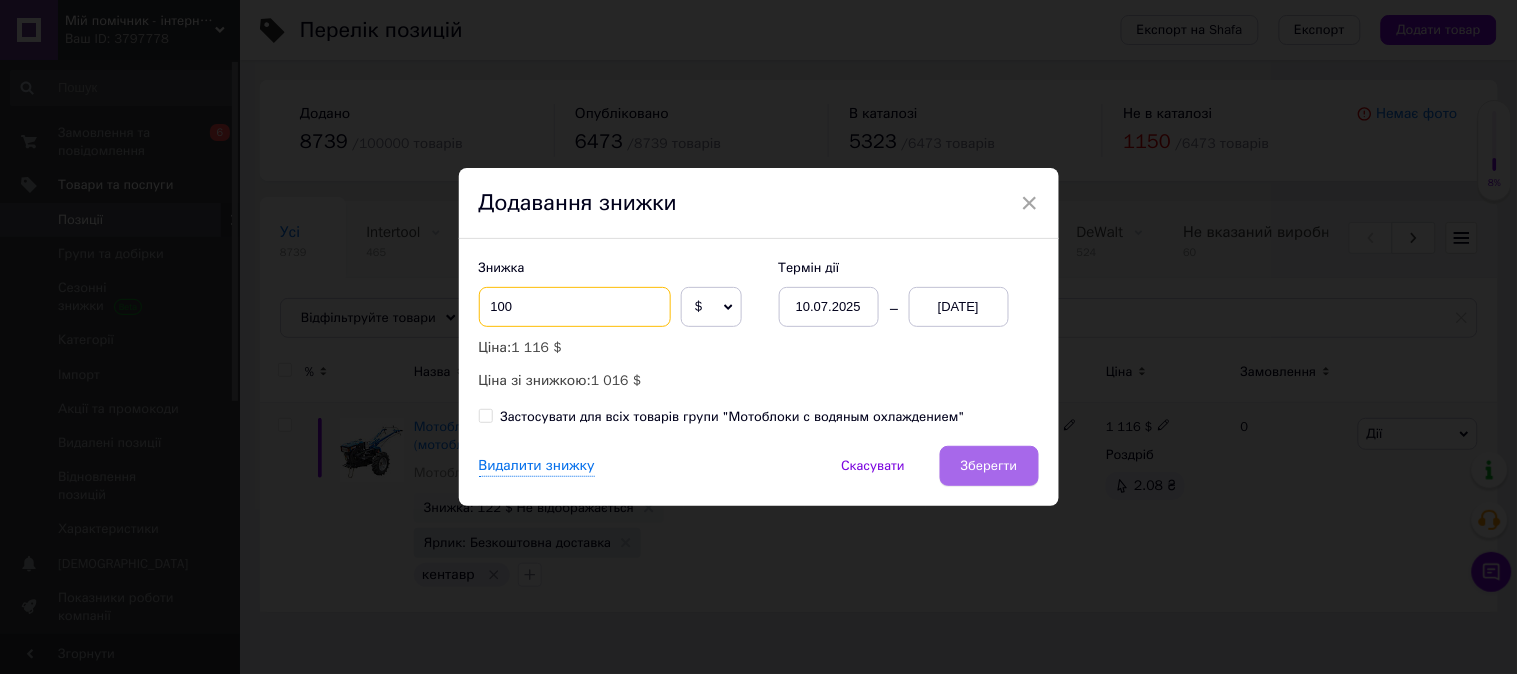 type on "100" 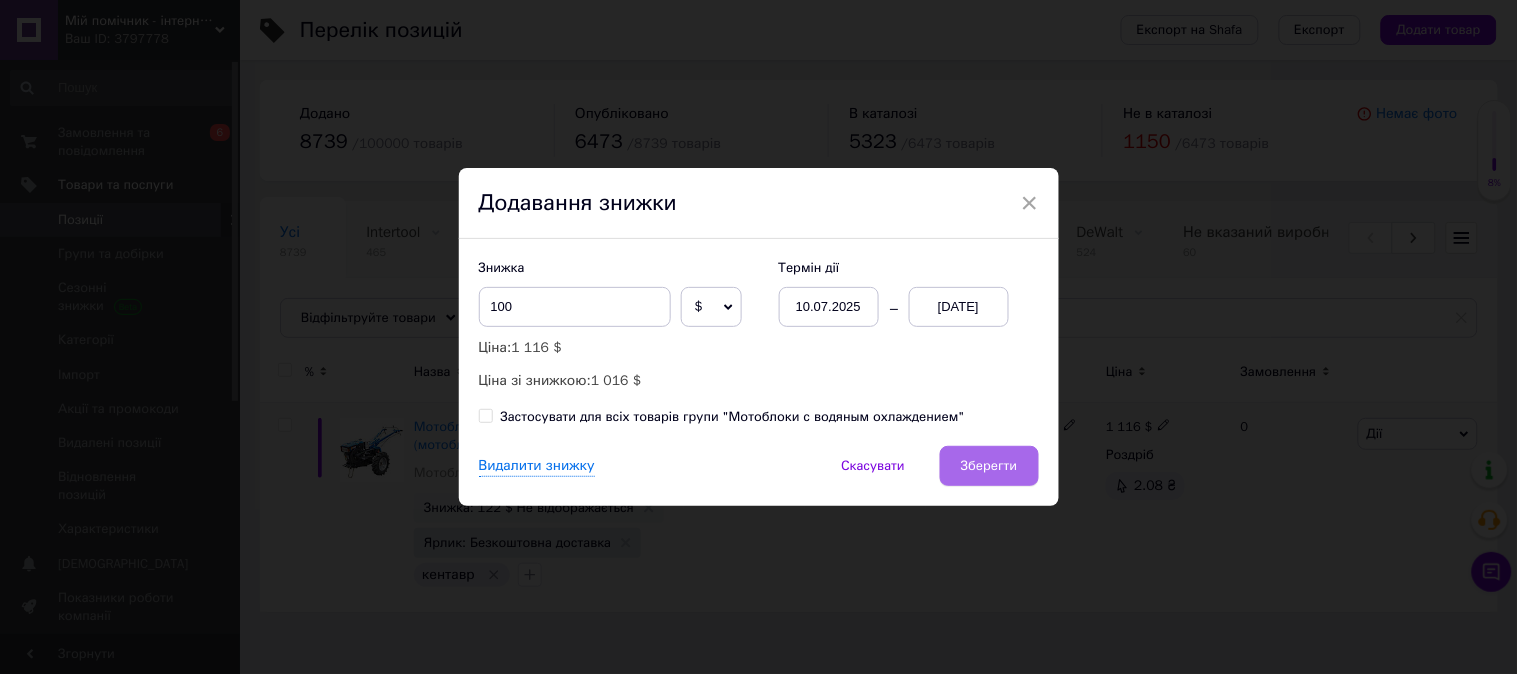click on "Зберегти" at bounding box center (989, 466) 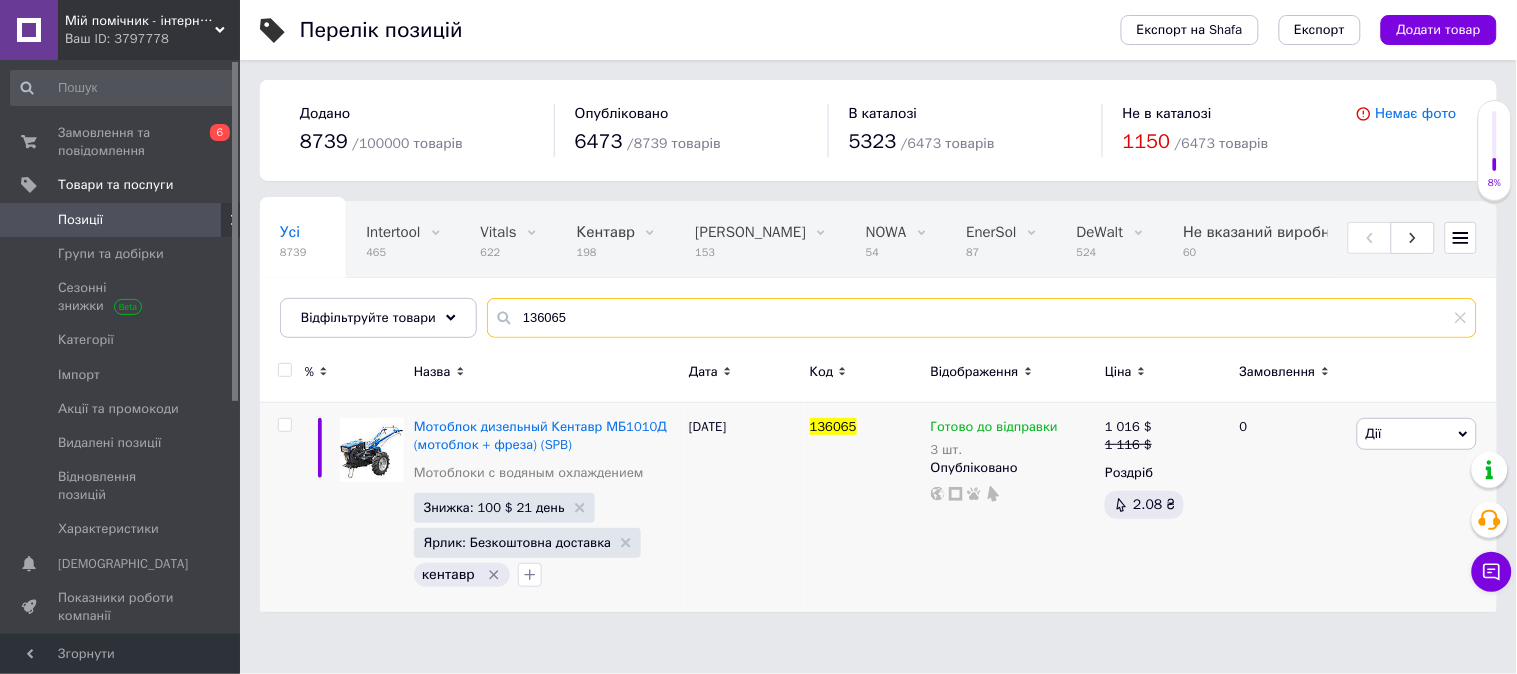 click on "136065" at bounding box center [982, 318] 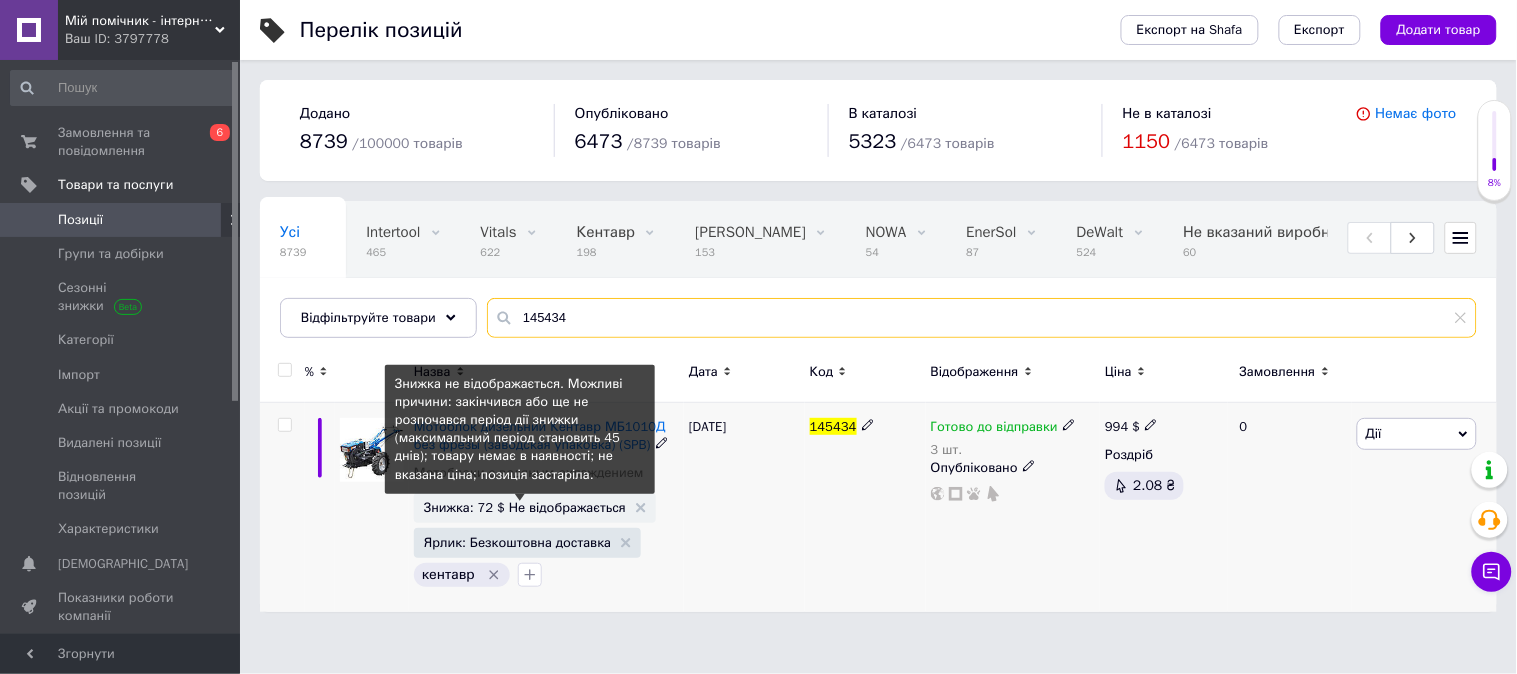 type on "145434" 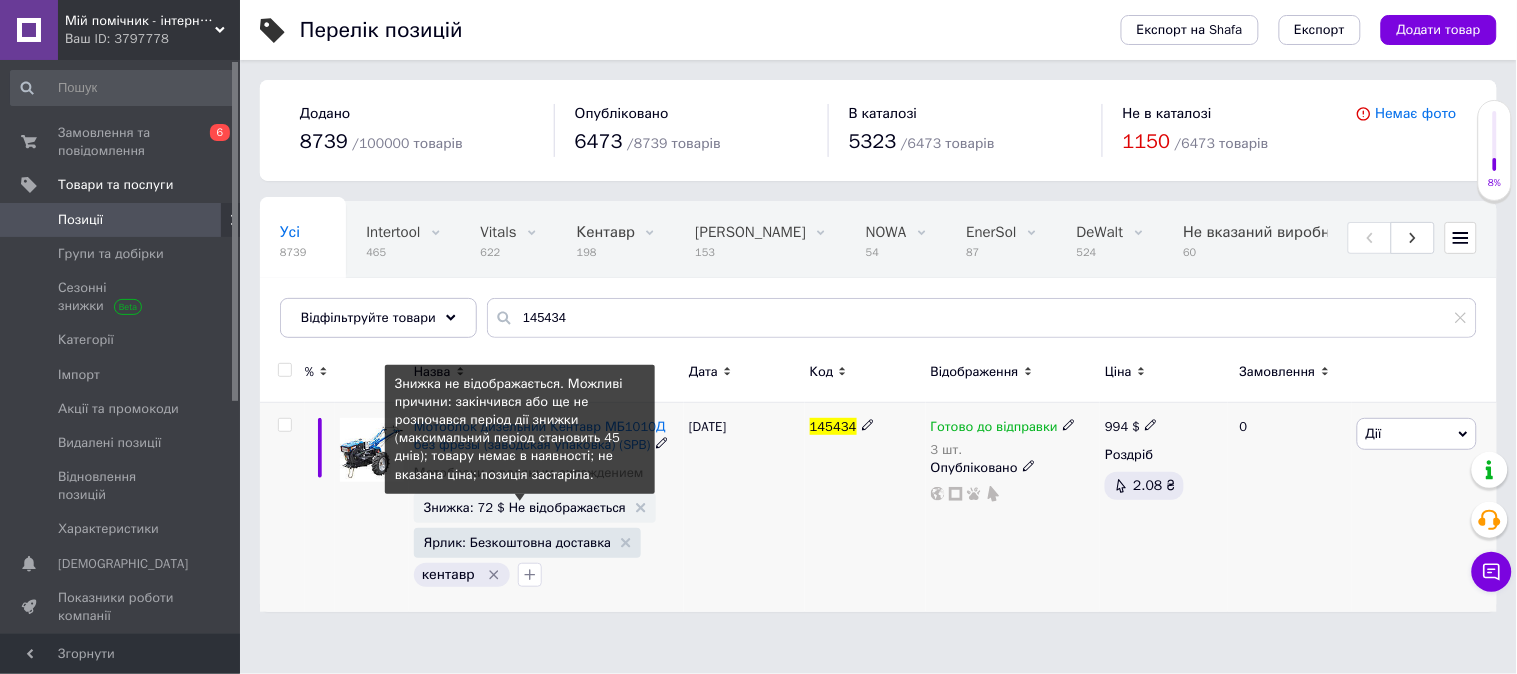 click on "Знижка: 72 $ Не відображається" at bounding box center (525, 507) 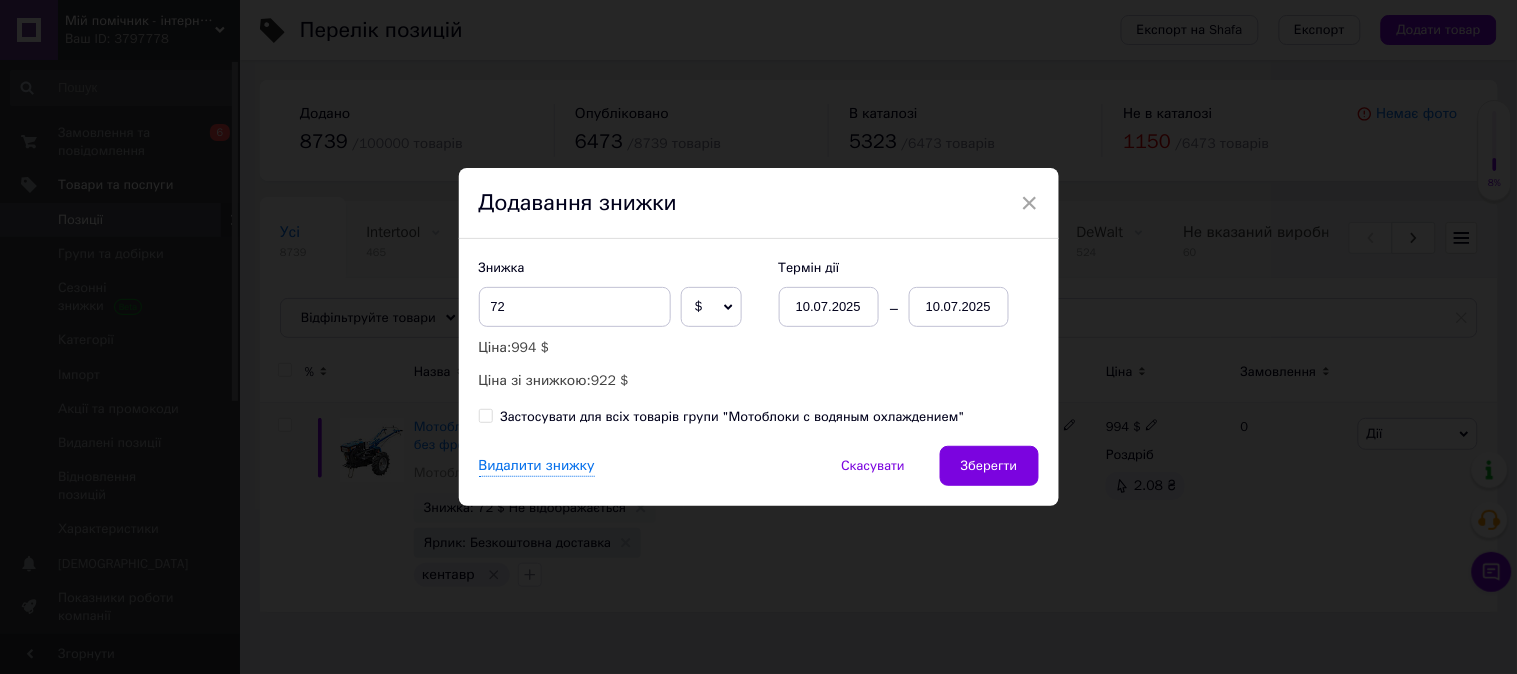 click on "Термін дії 10.07.2025 10.07.2025" at bounding box center [899, 293] 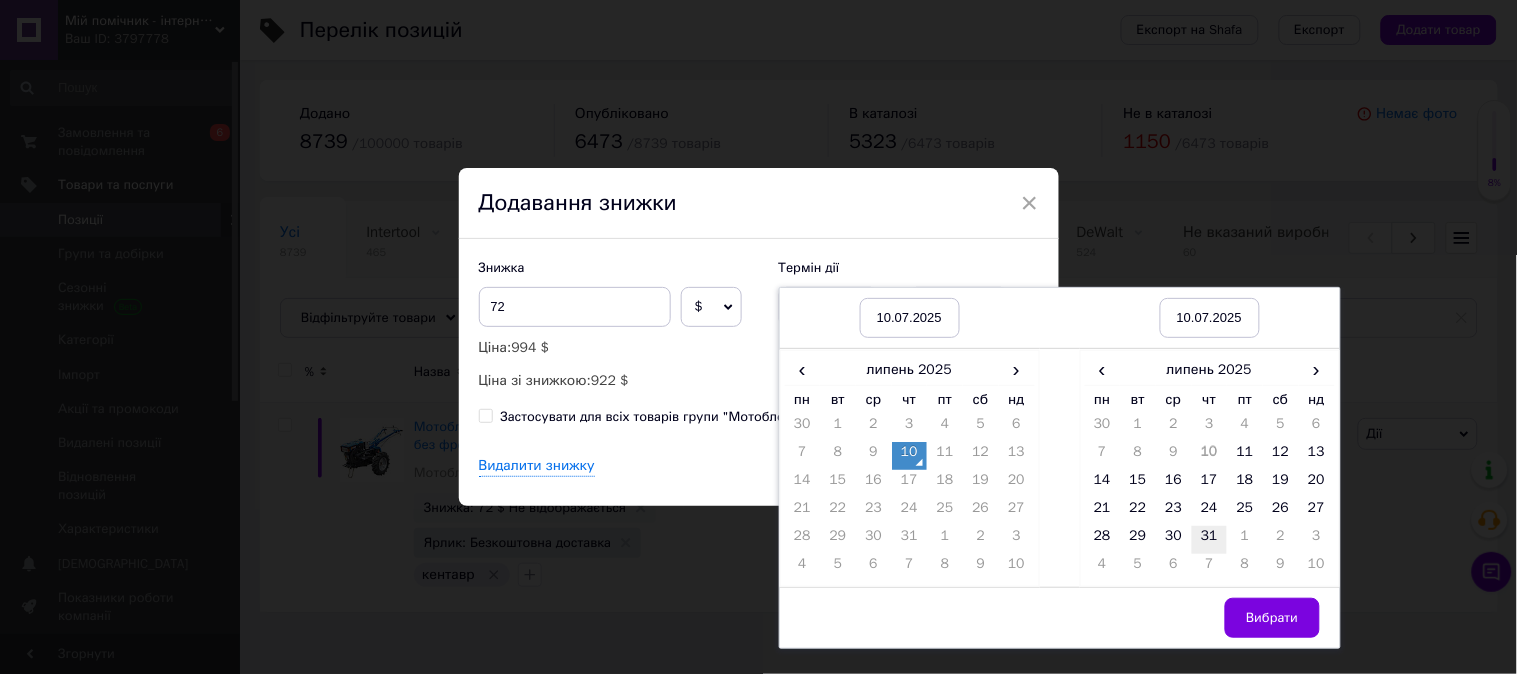 click on "31" at bounding box center [1210, 540] 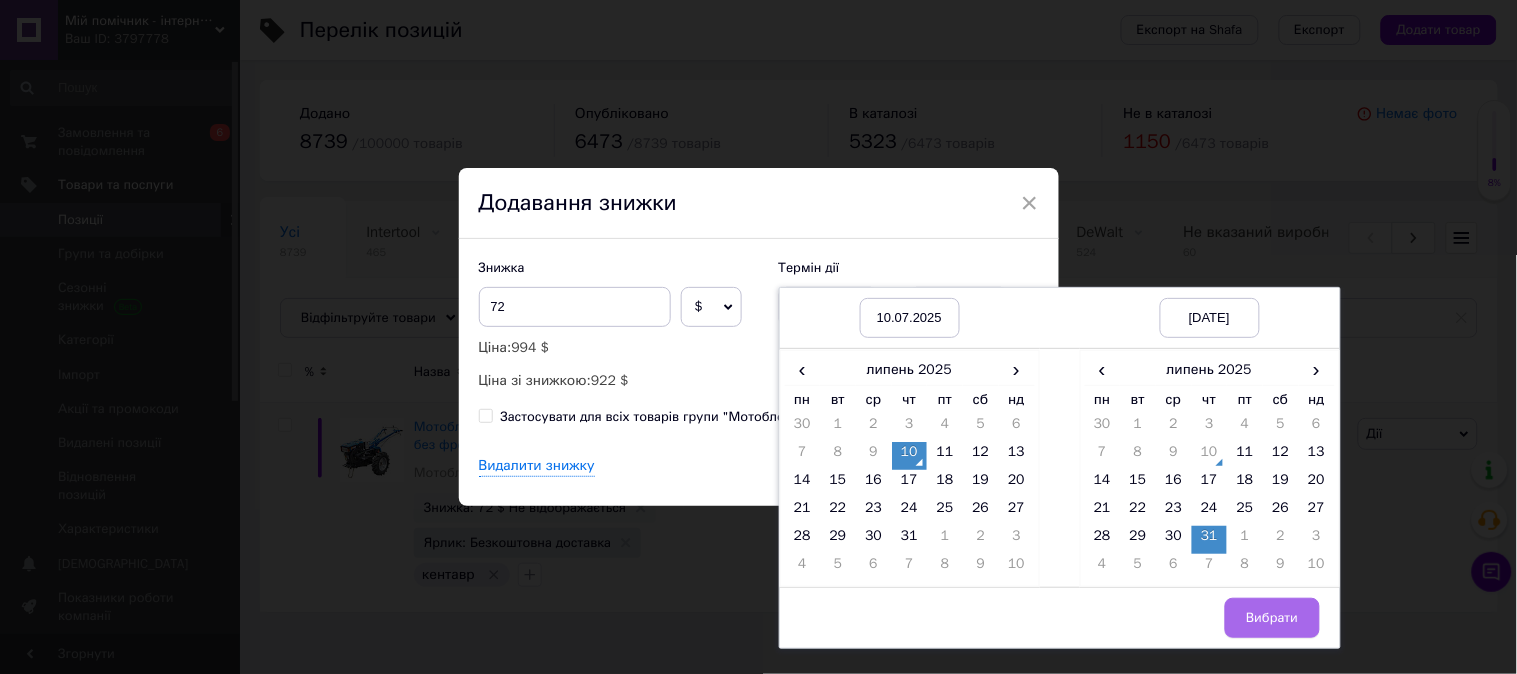 click on "Вибрати" at bounding box center [1272, 618] 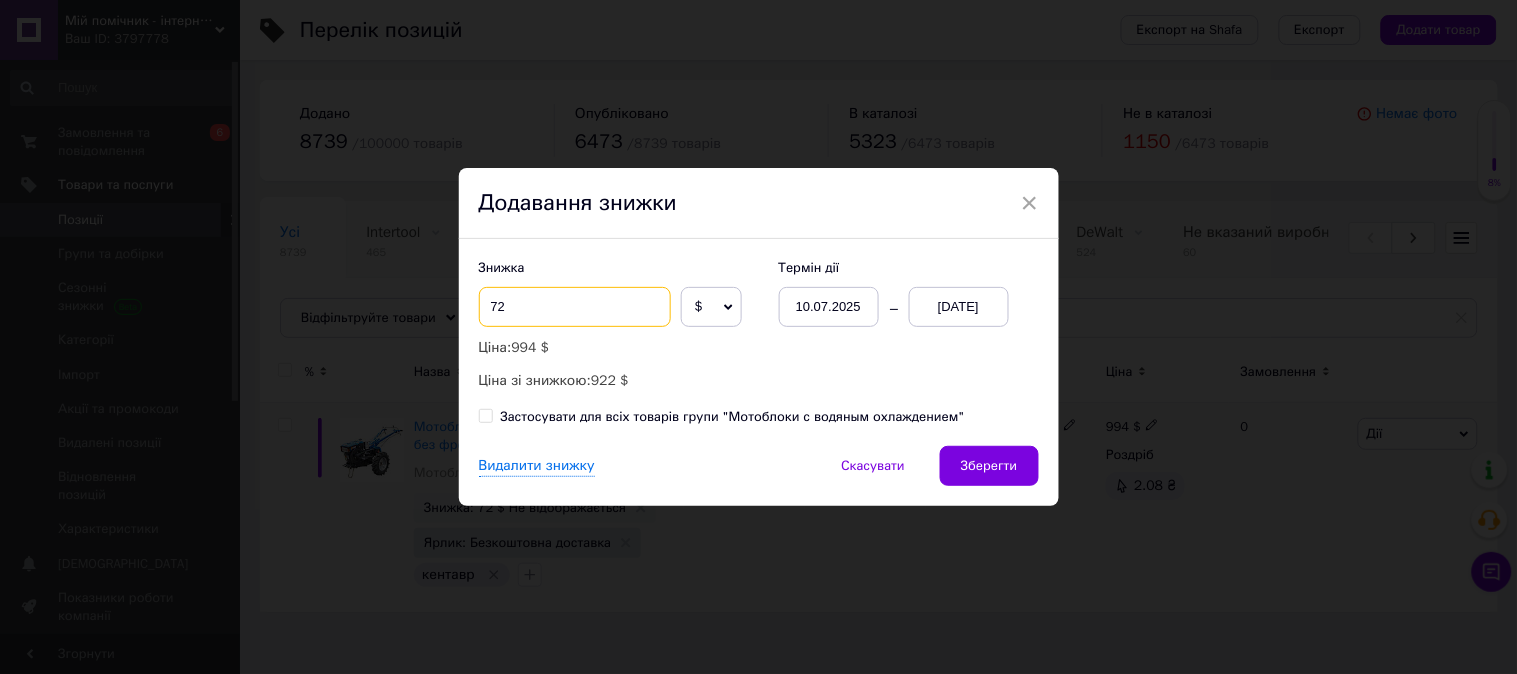 drag, startPoint x: 535, startPoint y: 296, endPoint x: 482, endPoint y: 291, distance: 53.235325 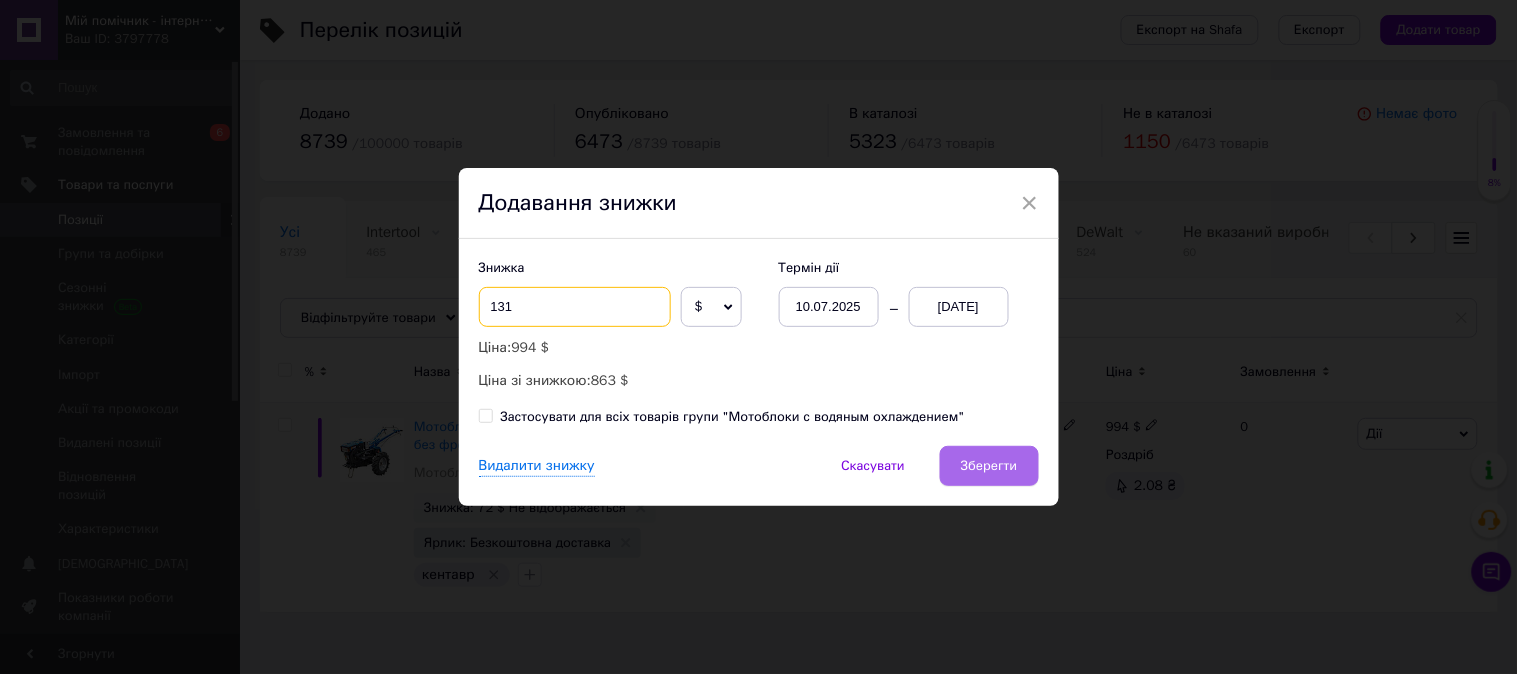 type on "131" 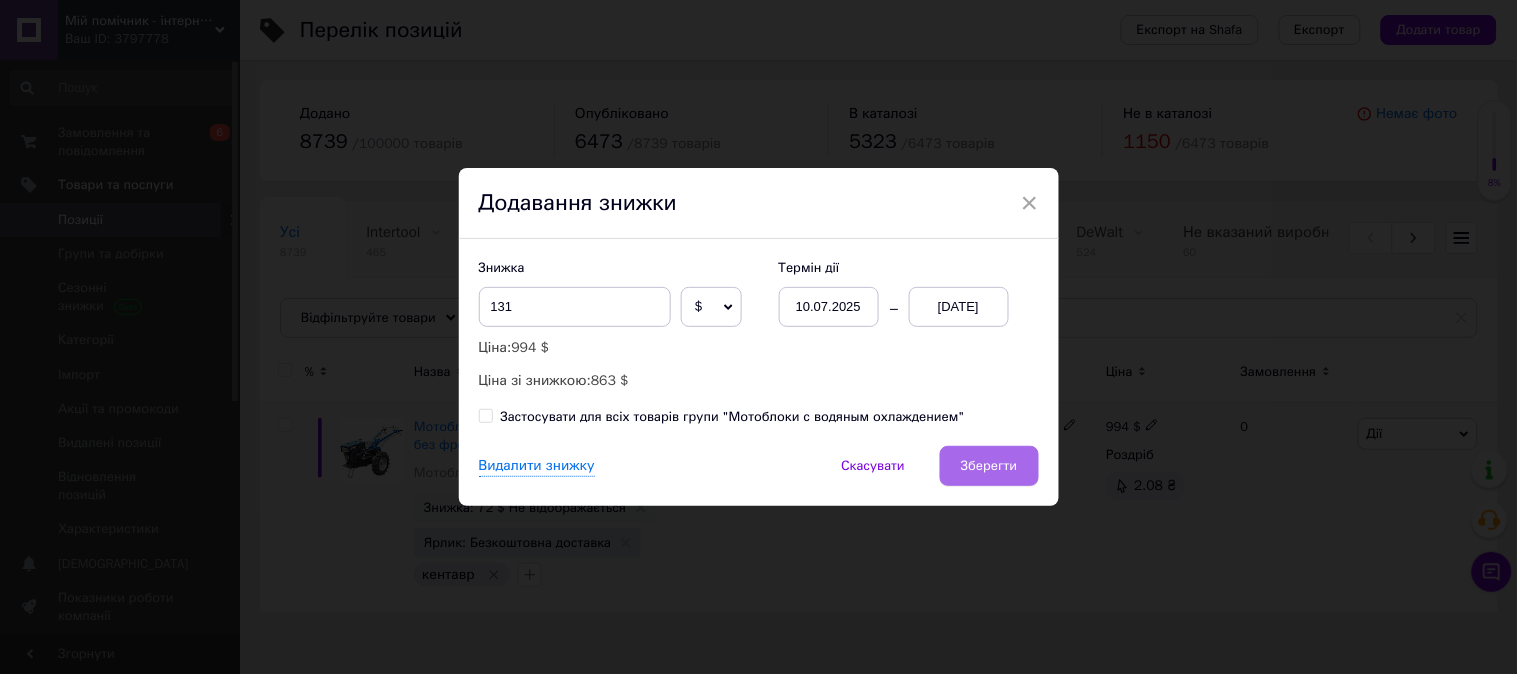 click on "Зберегти" at bounding box center (989, 466) 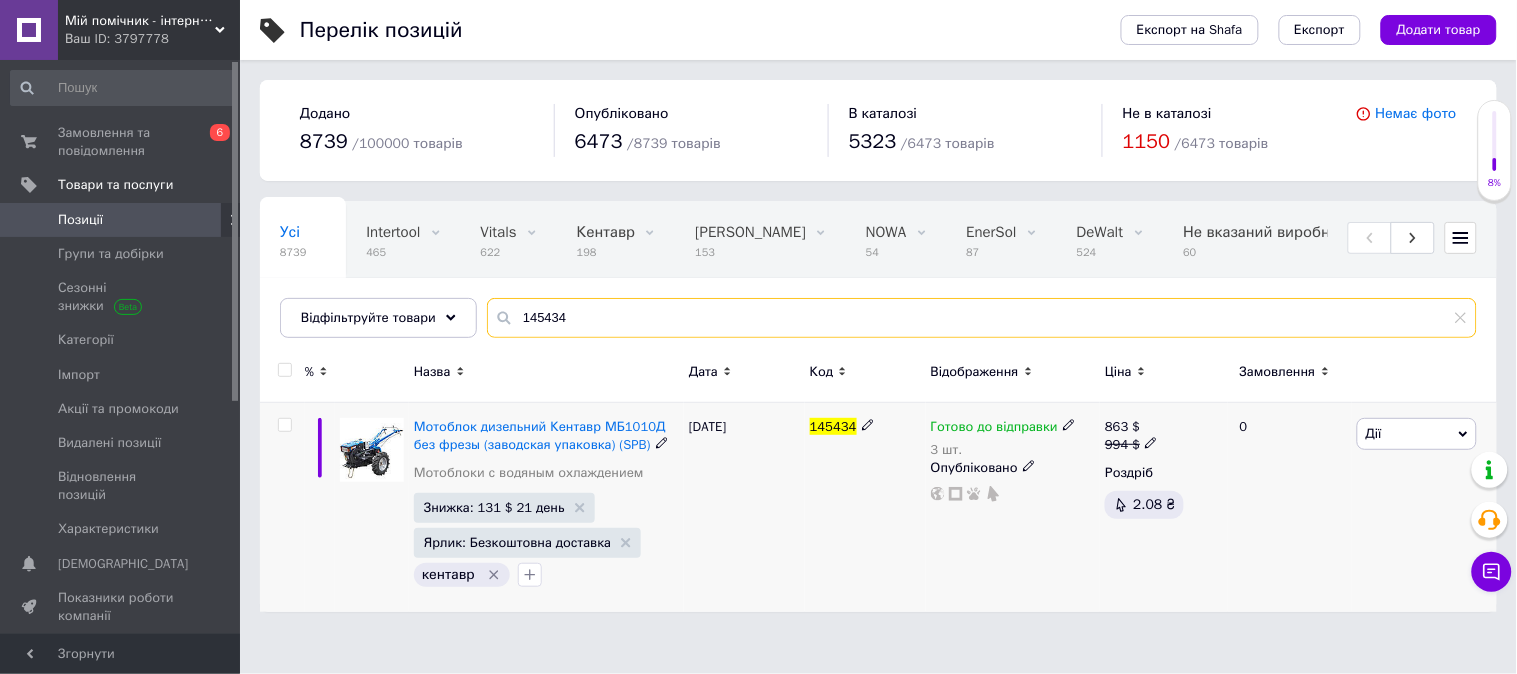 click on "145434" at bounding box center [982, 318] 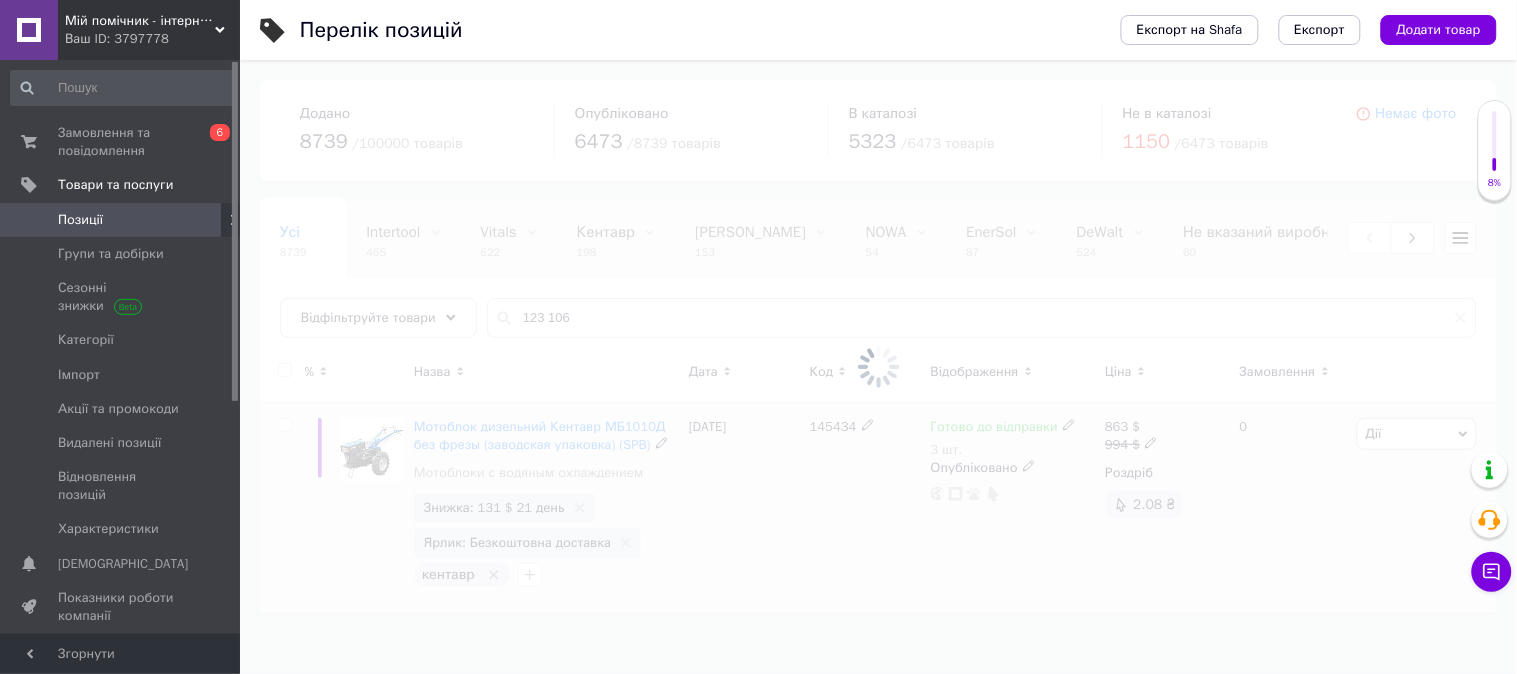 click at bounding box center (878, 367) 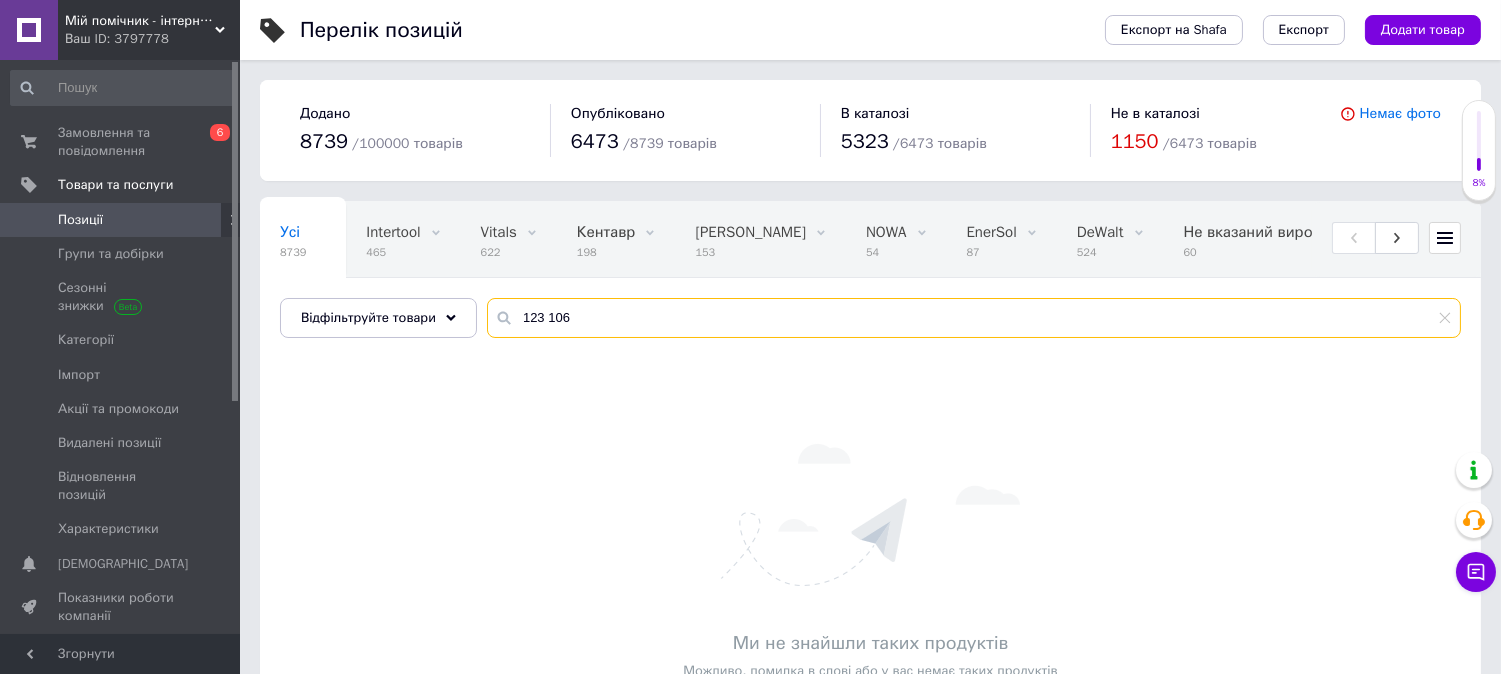 click on "123 106" at bounding box center [974, 318] 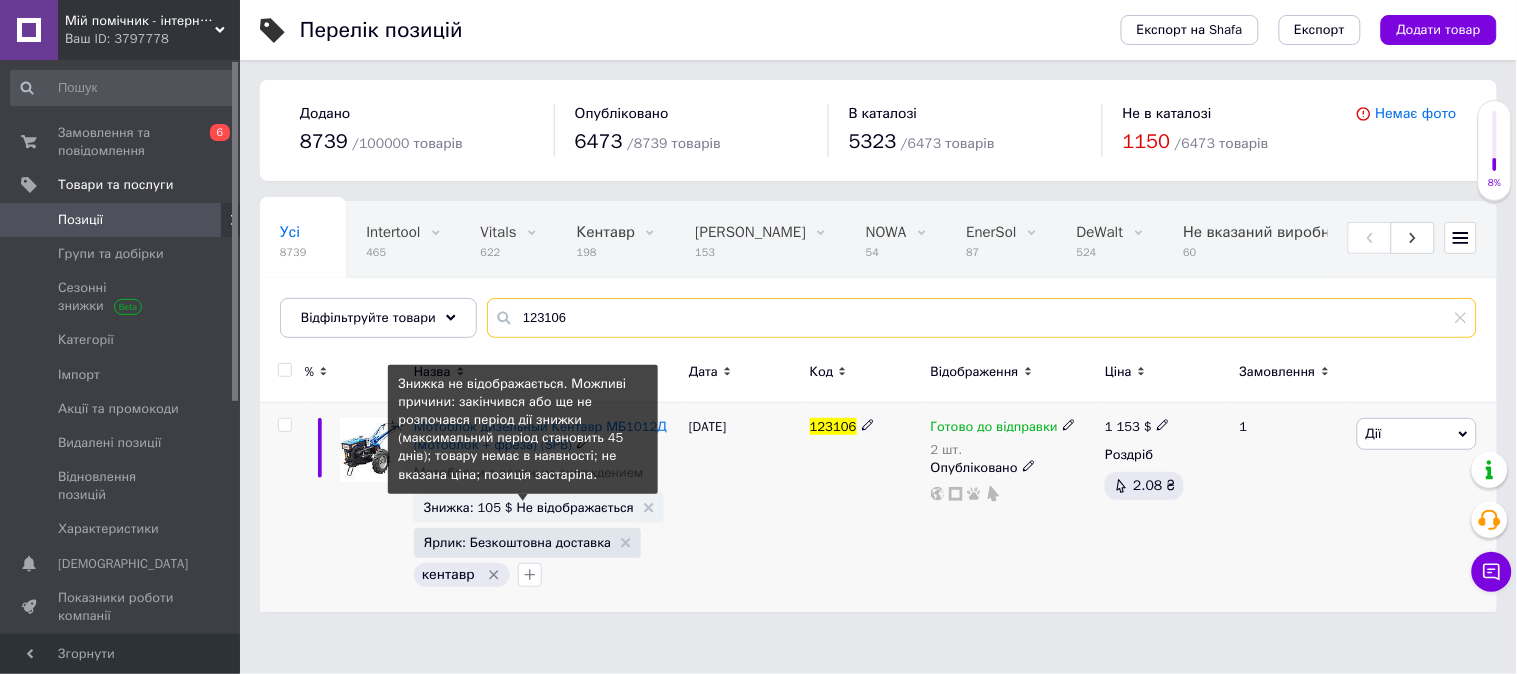 type on "123106" 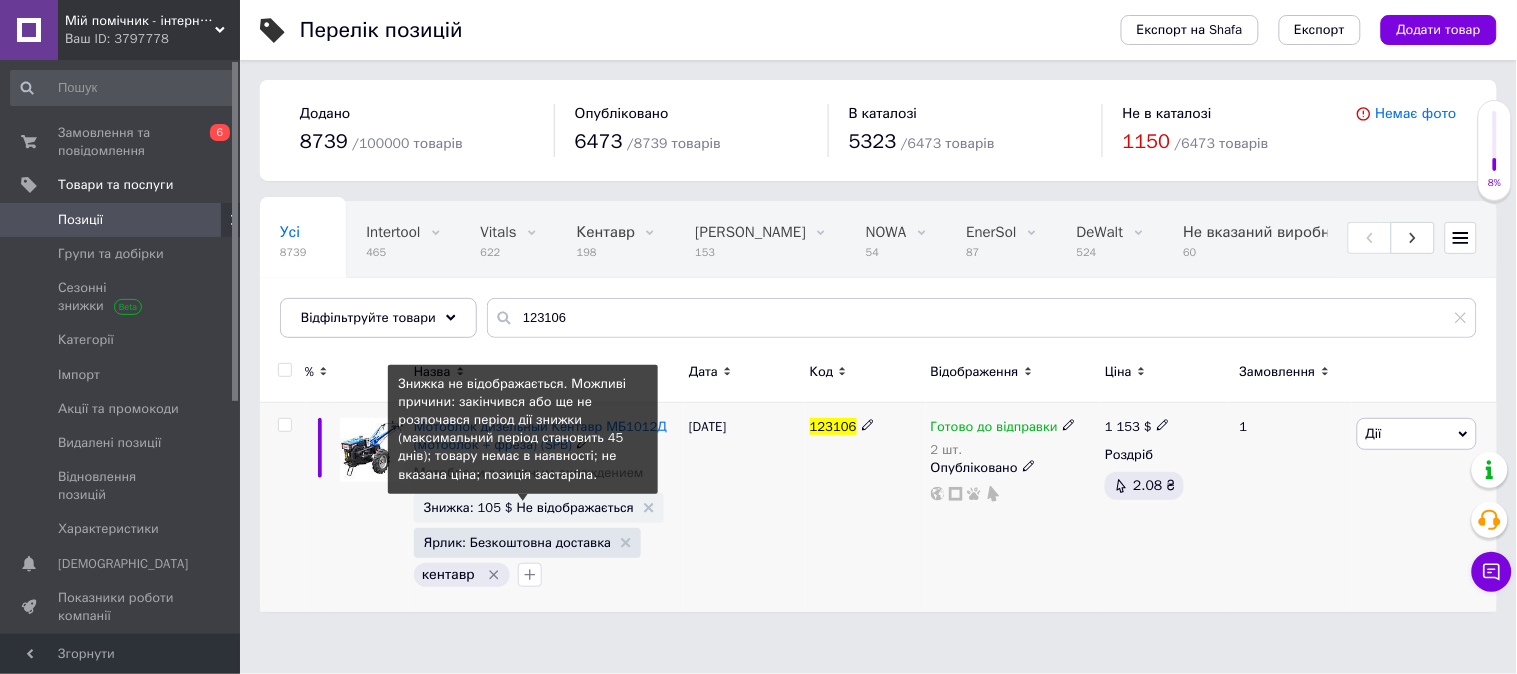 click on "Знижка: 105 $ Не відображається" at bounding box center [529, 507] 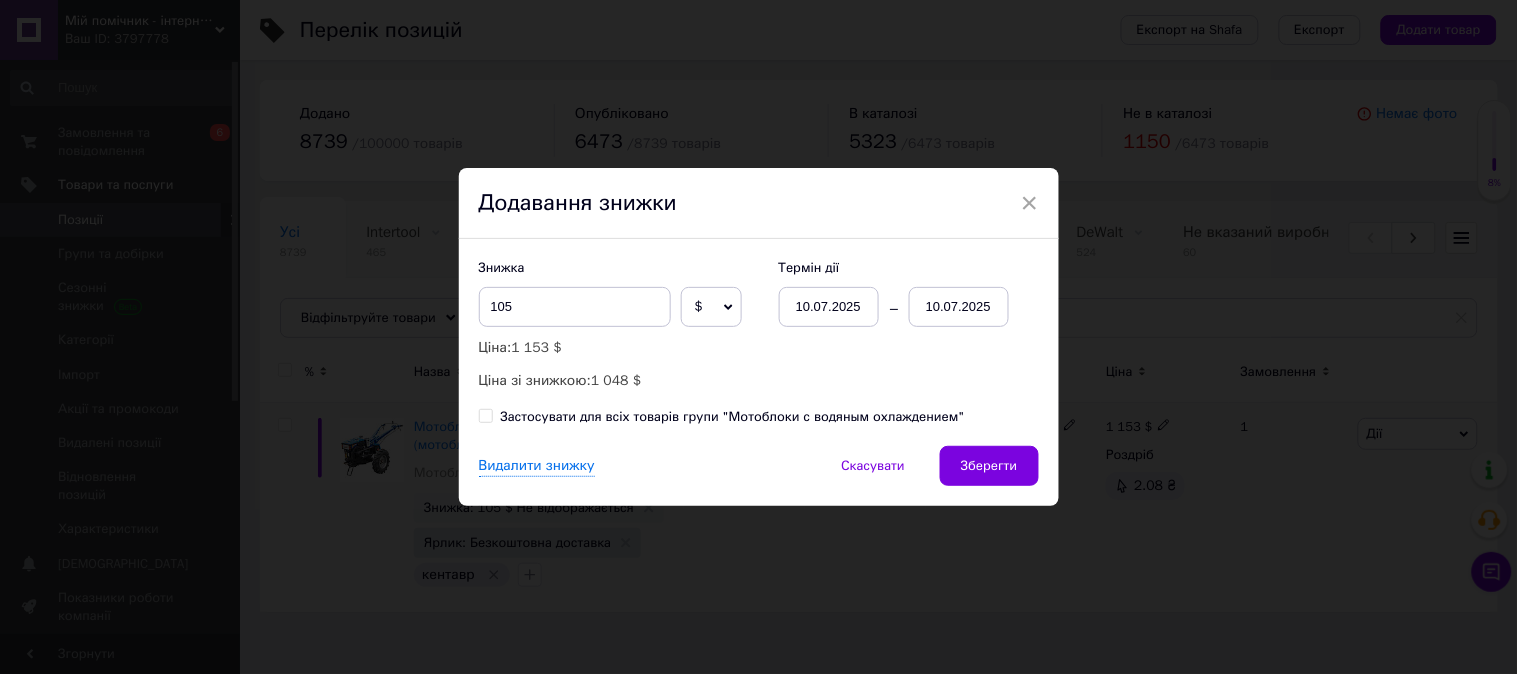 click on "10.07.2025" at bounding box center [959, 307] 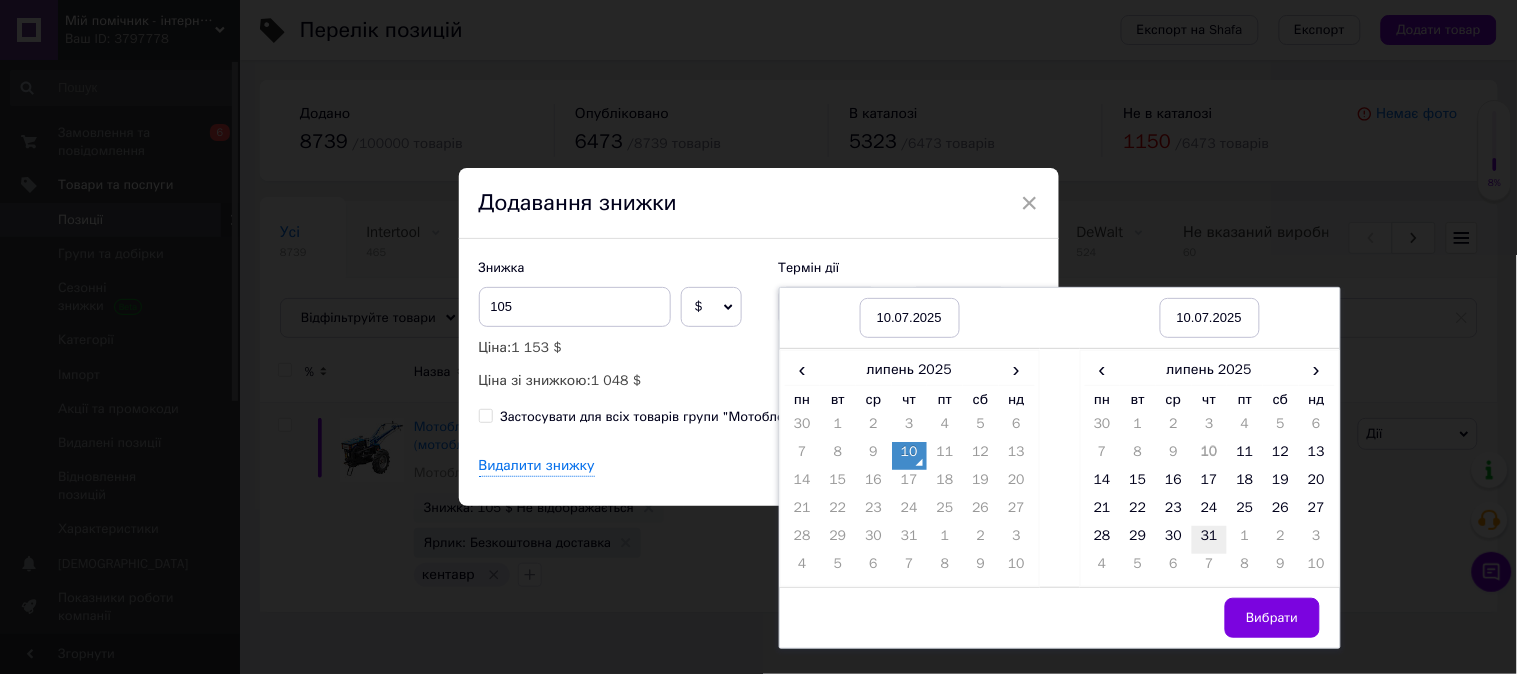 click on "31" at bounding box center (1210, 540) 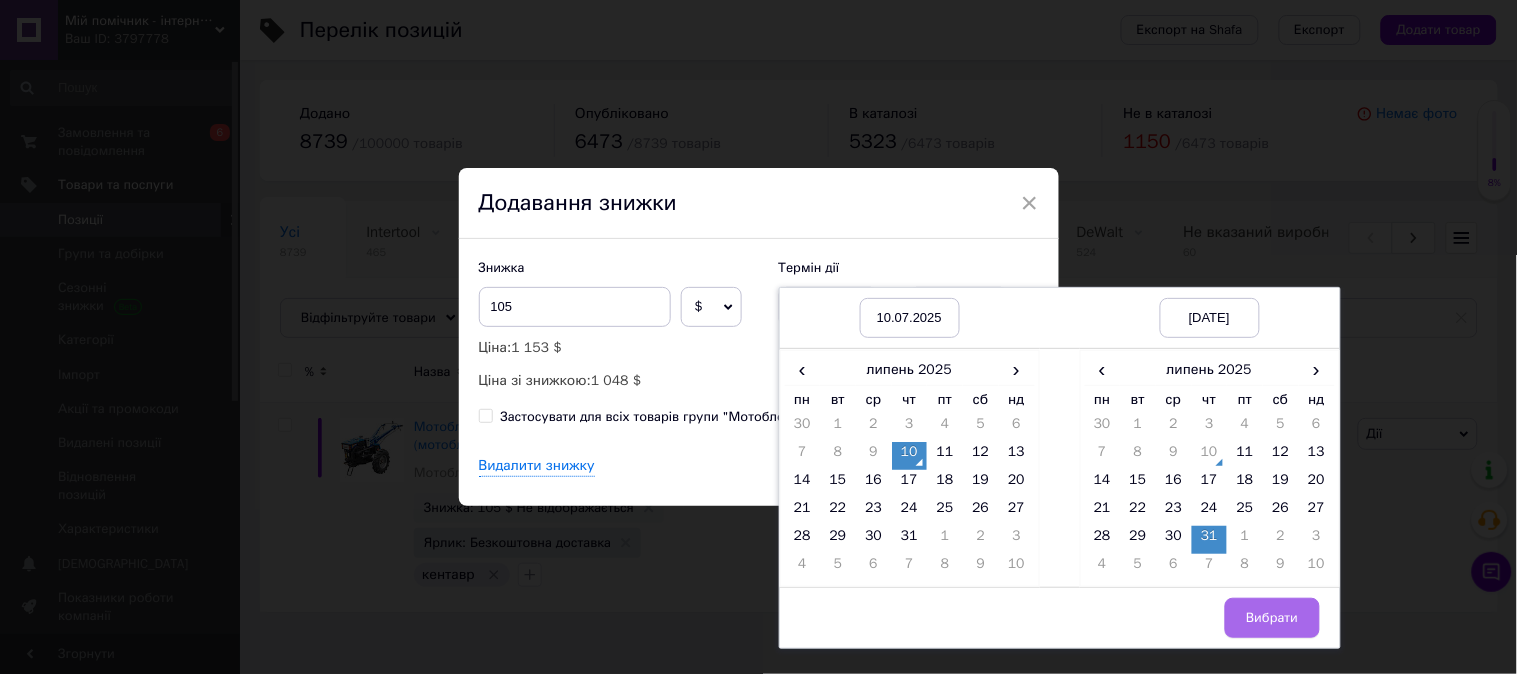 click on "Вибрати" at bounding box center [1272, 618] 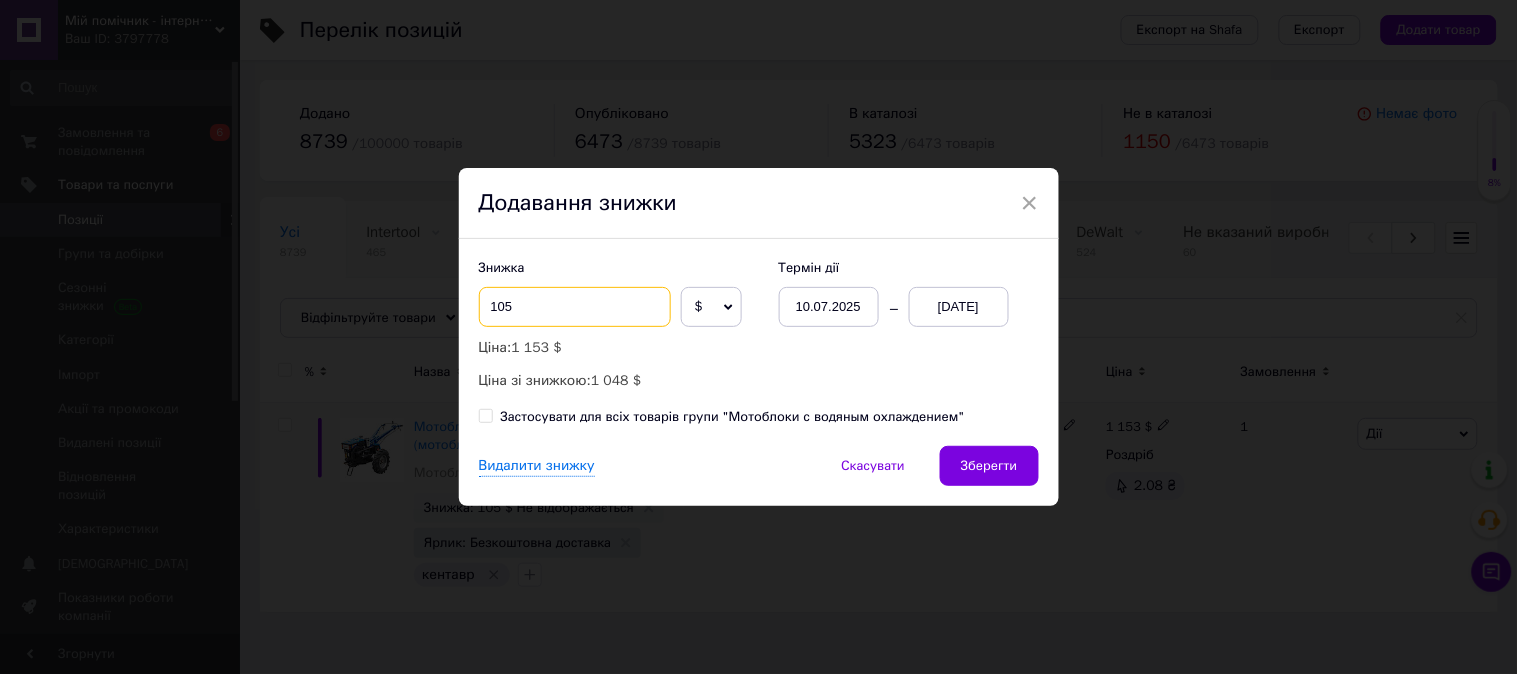 click on "105" at bounding box center (575, 307) 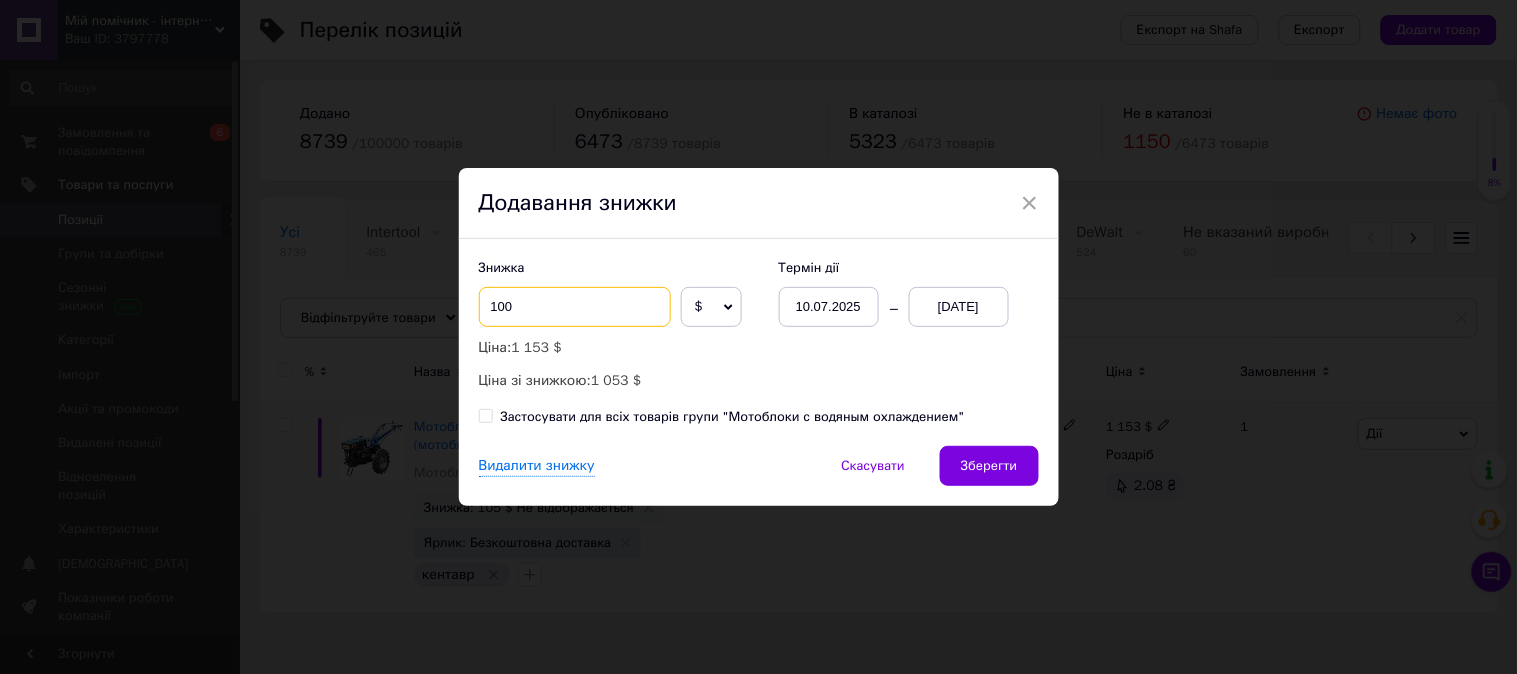 click on "100" at bounding box center (575, 307) 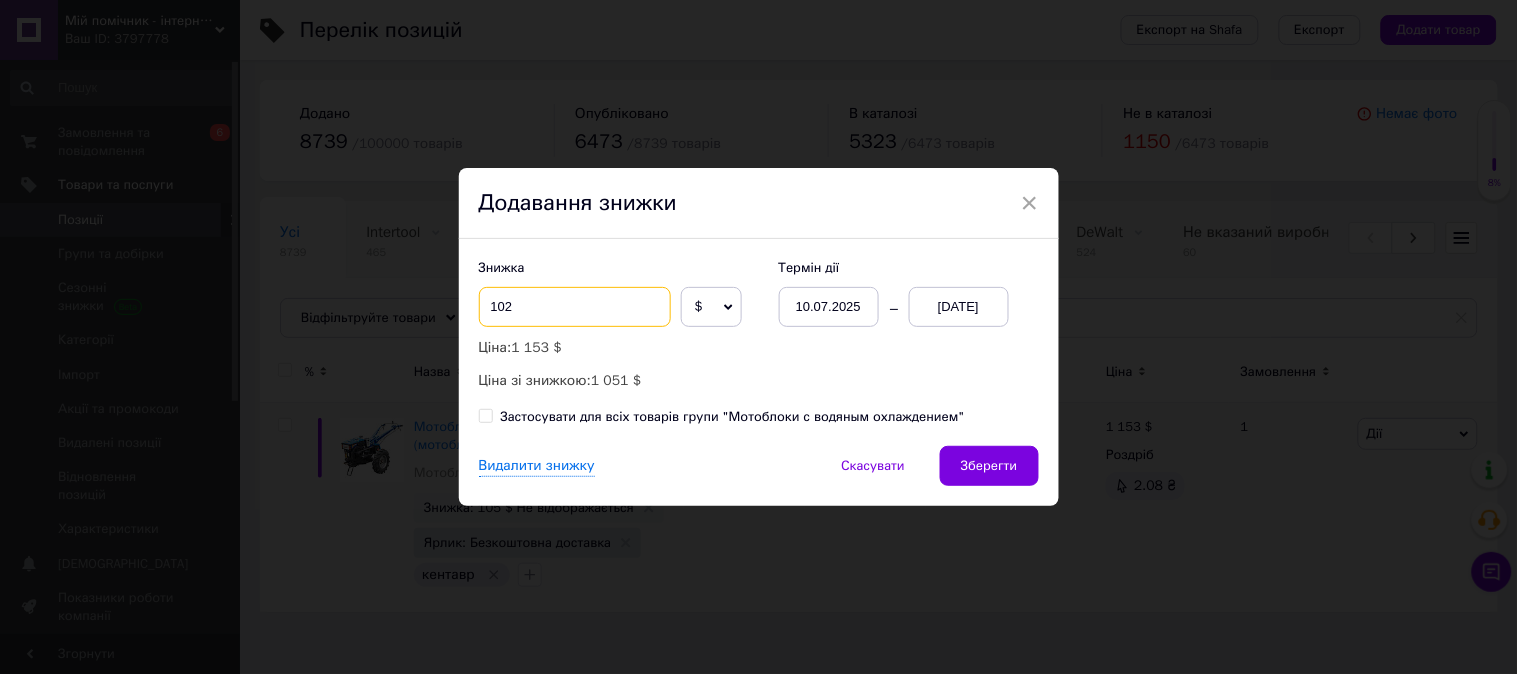 type on "102" 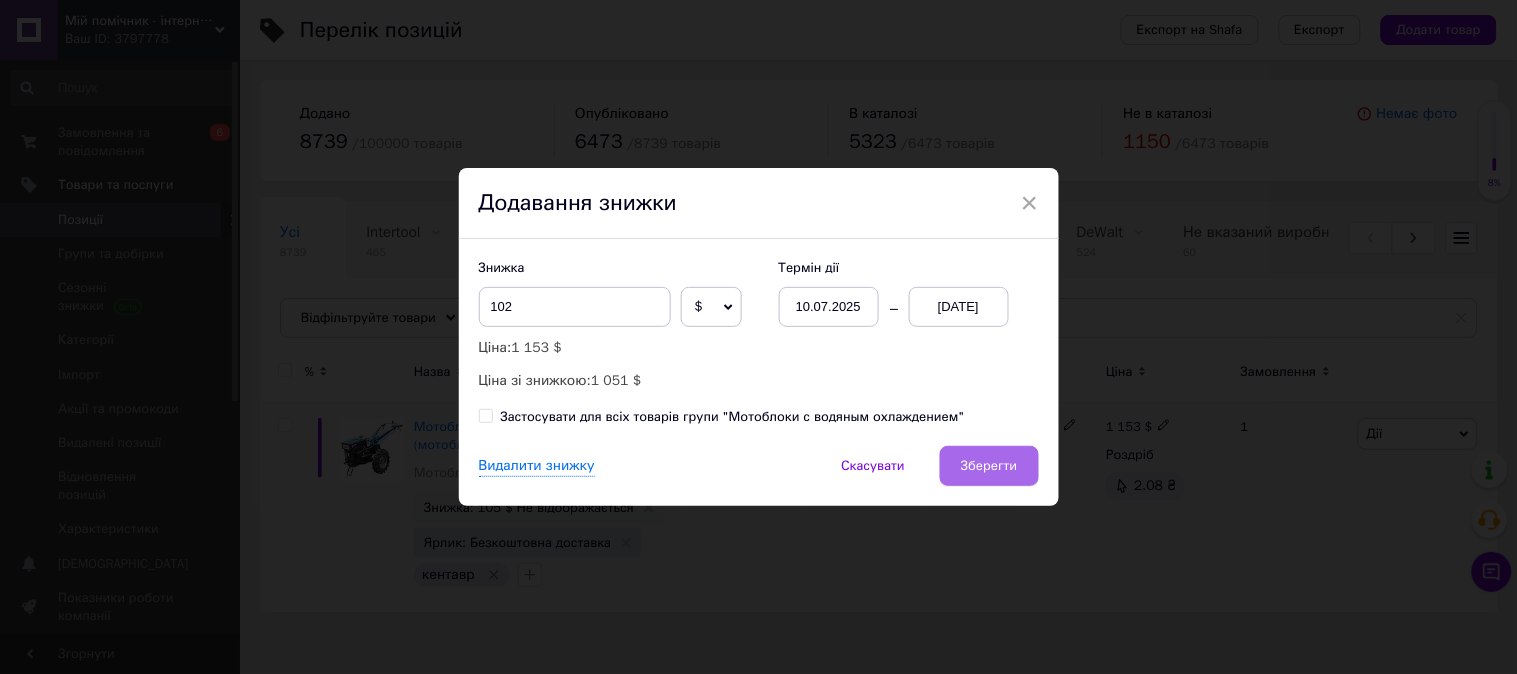 click on "Зберегти" at bounding box center (989, 466) 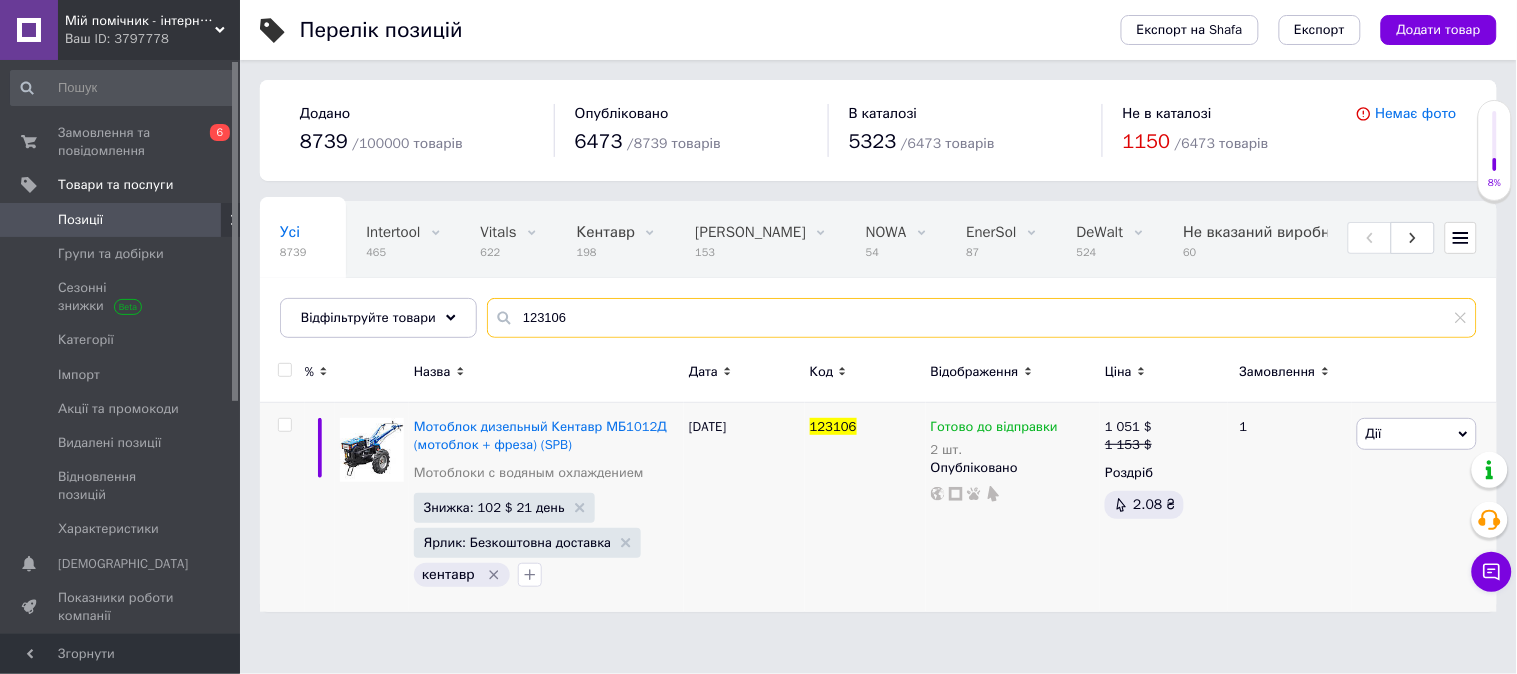 click on "123106" at bounding box center [982, 318] 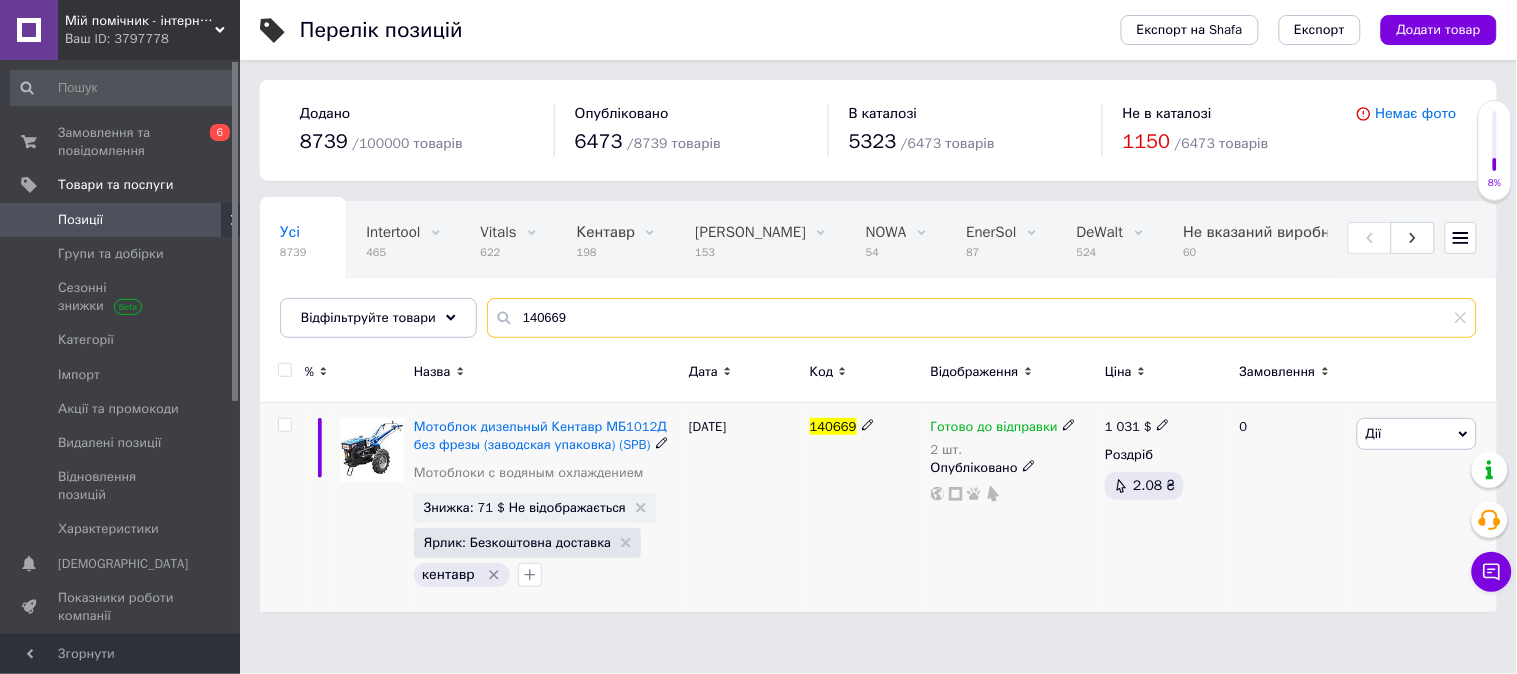 type on "140669" 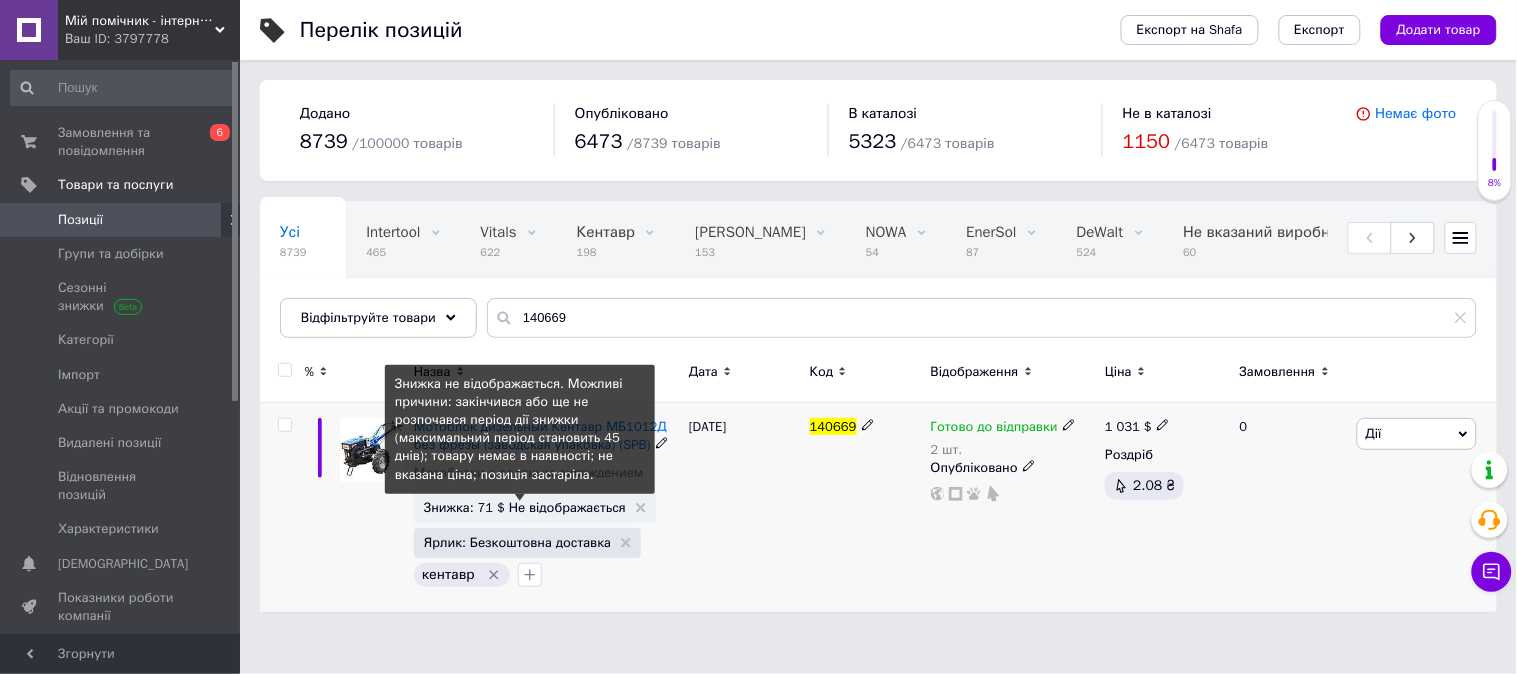 click on "Знижка: 71 $ Не відображається" at bounding box center (525, 507) 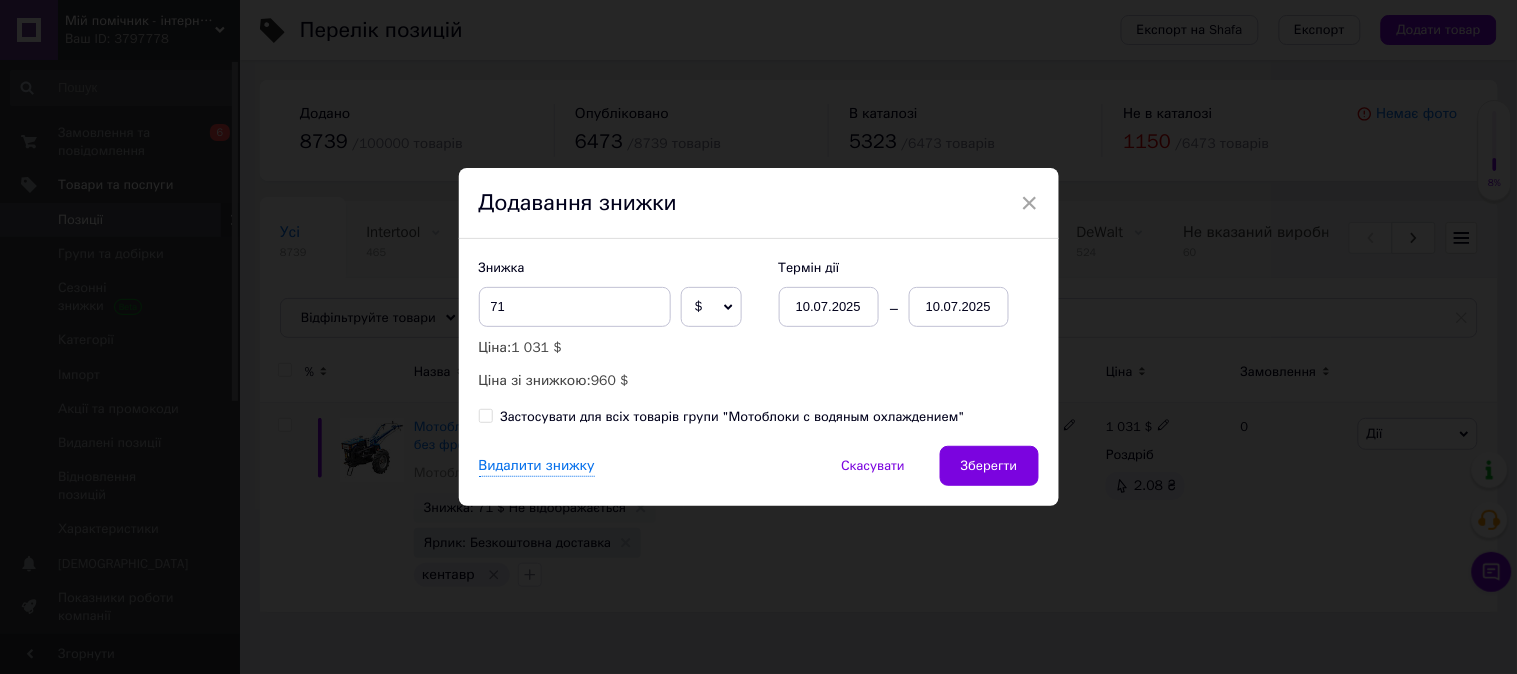click on "10.07.2025" at bounding box center [959, 307] 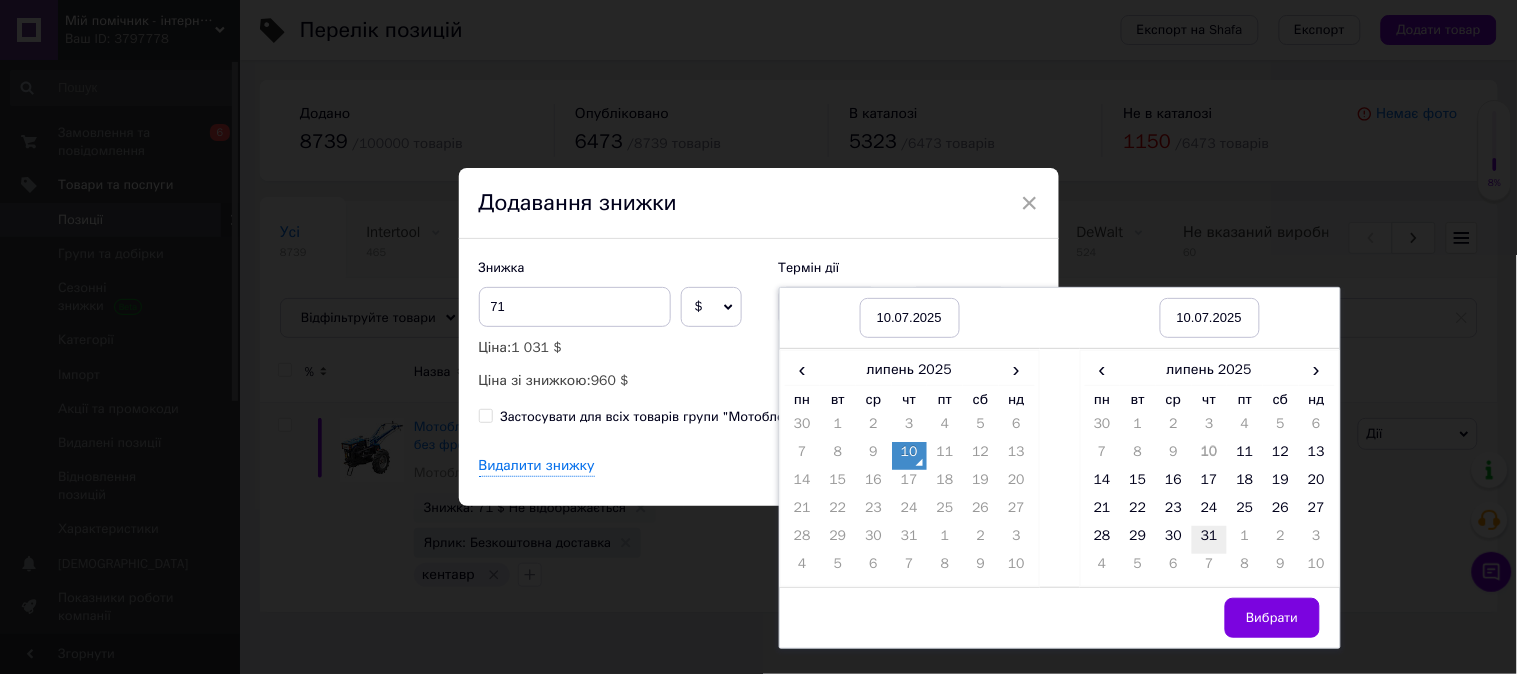 click on "31" at bounding box center [1210, 540] 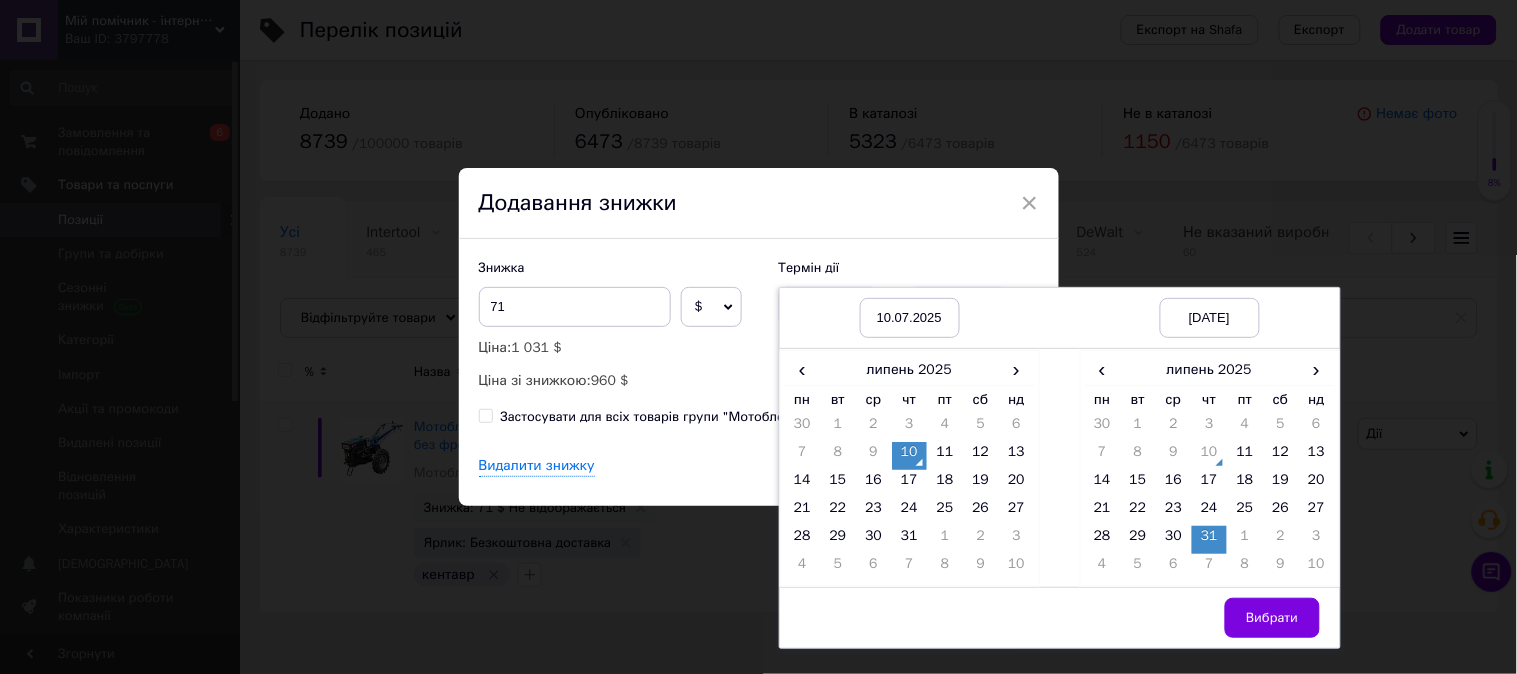 click on "Вибрати" at bounding box center (1272, 618) 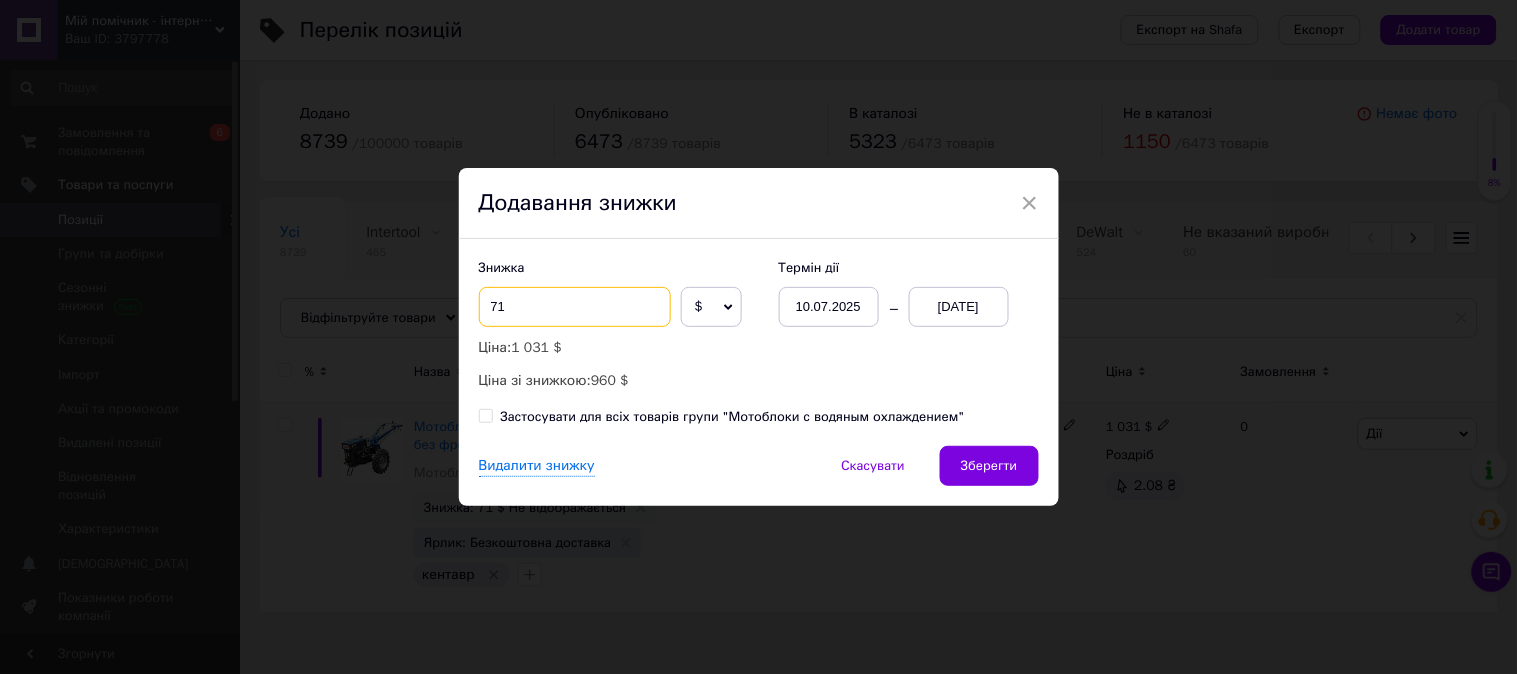 click on "71" at bounding box center [575, 307] 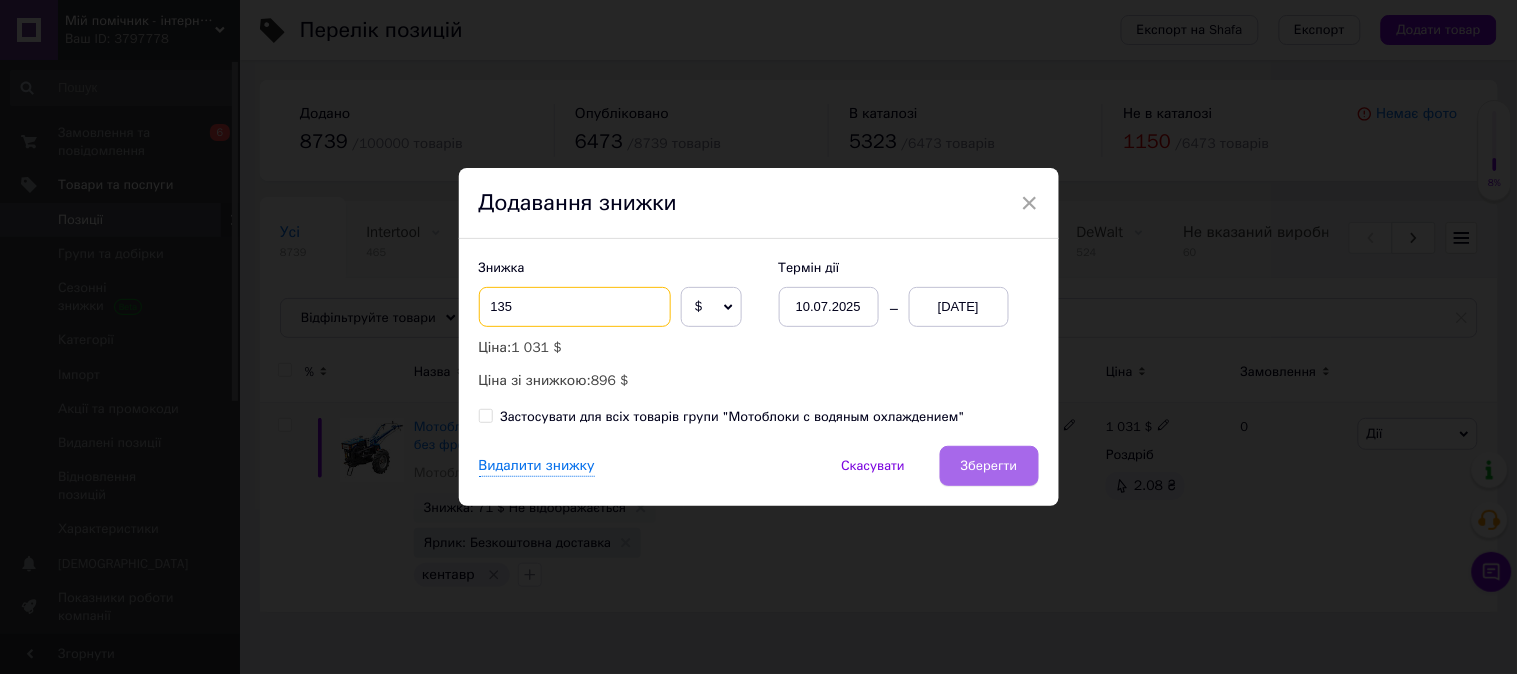 type on "135" 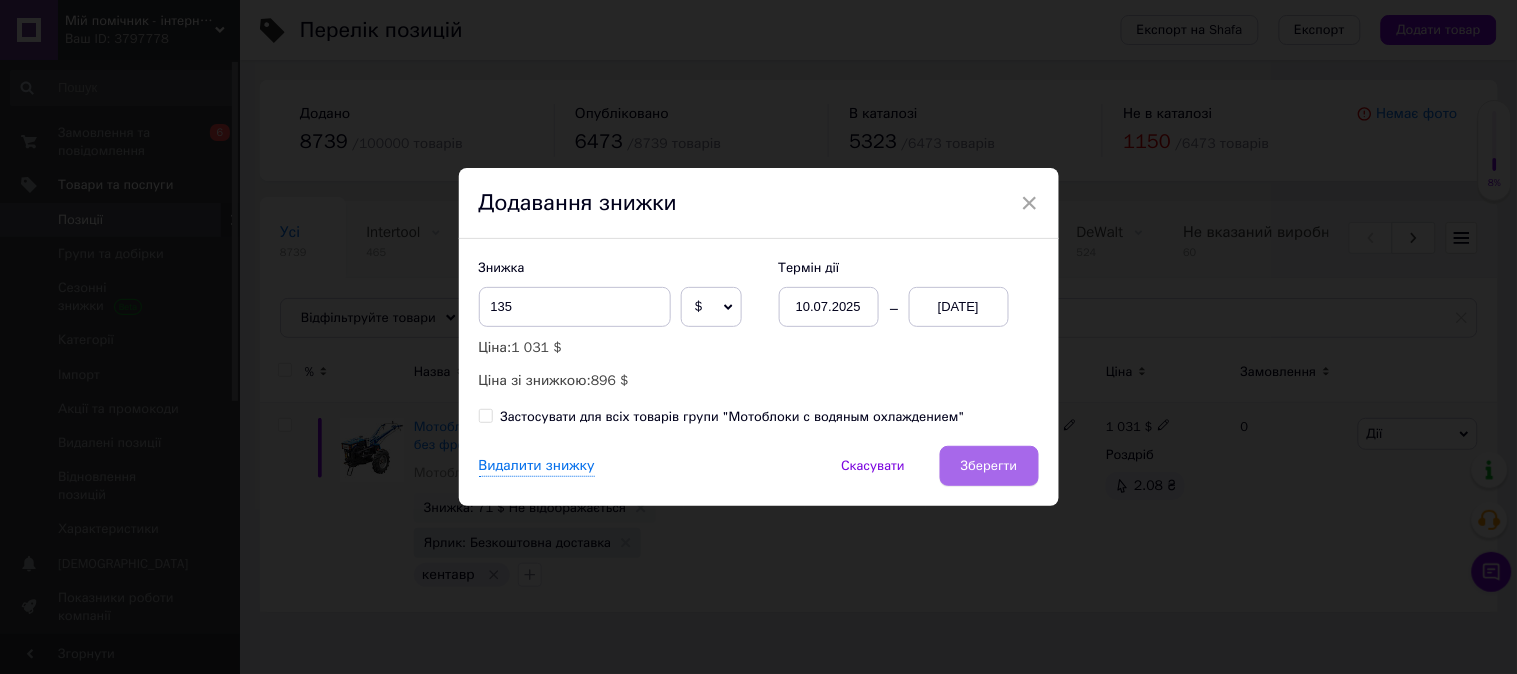 click on "Зберегти" at bounding box center (989, 466) 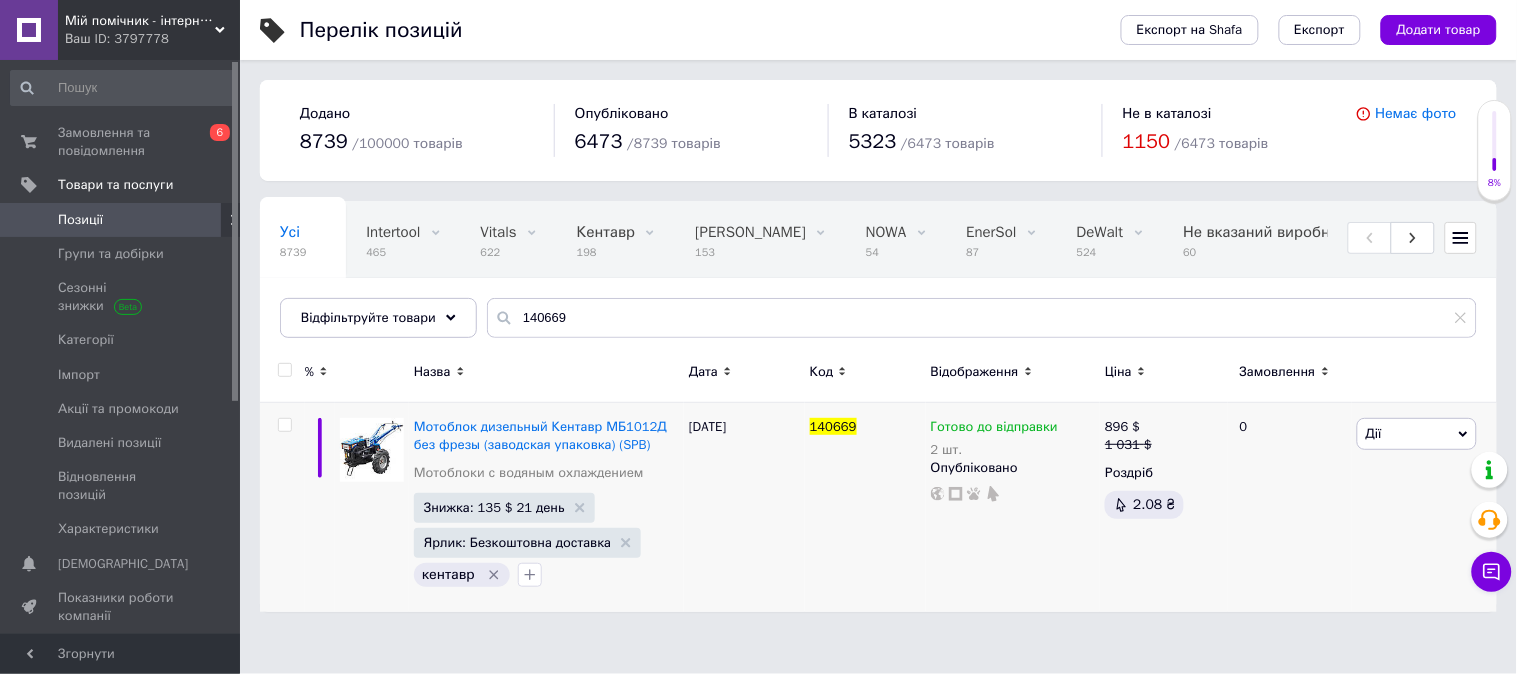 click on "Усі 8739 Intertool 465 Видалити Редагувати Vitals 622 Видалити Редагувати Кентавр 198 Видалити Редагувати Hecht 153 Видалити Редагувати NOWA 54 Видалити Редагувати EnerSol 87 Видалити Редагувати DeWalt 524 Видалити Редагувати Не вказаний виробник 60 Видалити Редагувати Solo 1 Видалити Редагувати Black&Decker 41 Видалити Редагувати Ok Відфільтровано...  Зберегти" at bounding box center [878, 279] 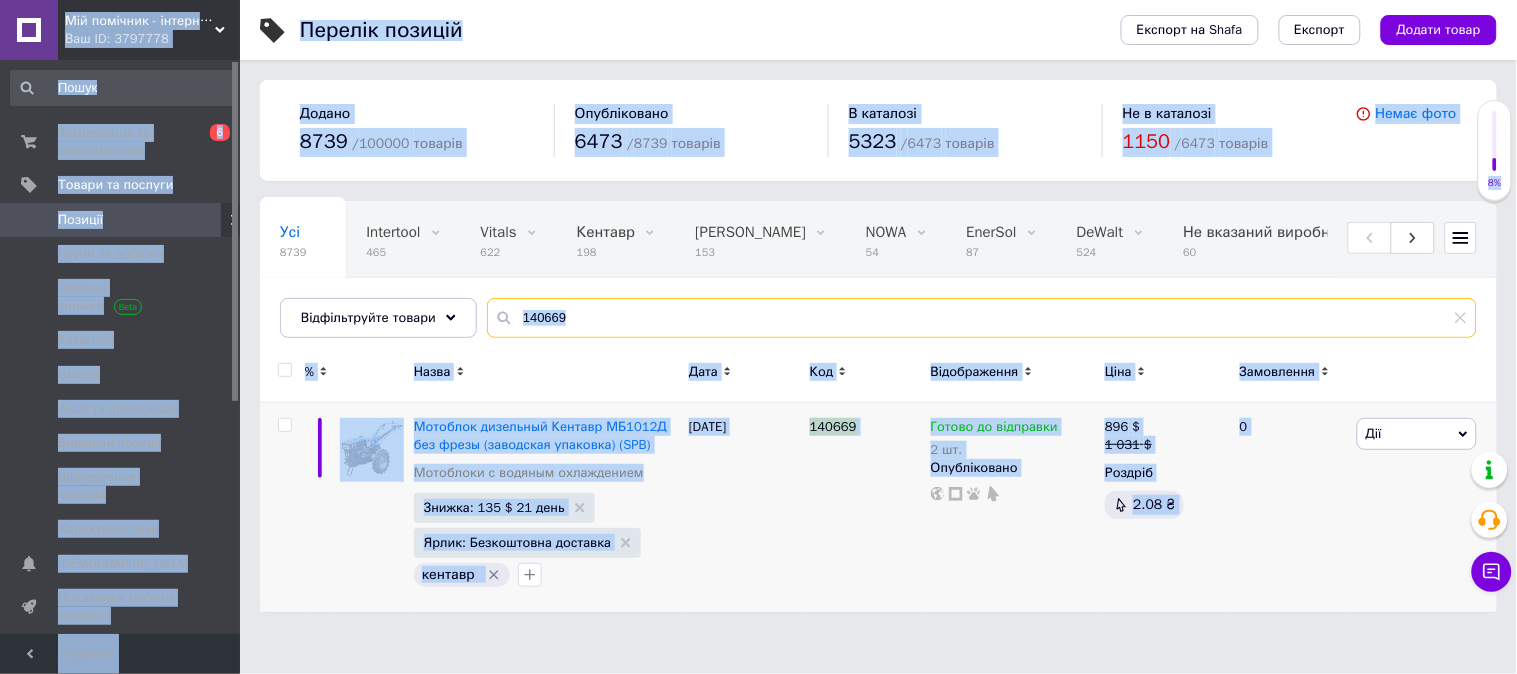 click on "140669" at bounding box center [982, 318] 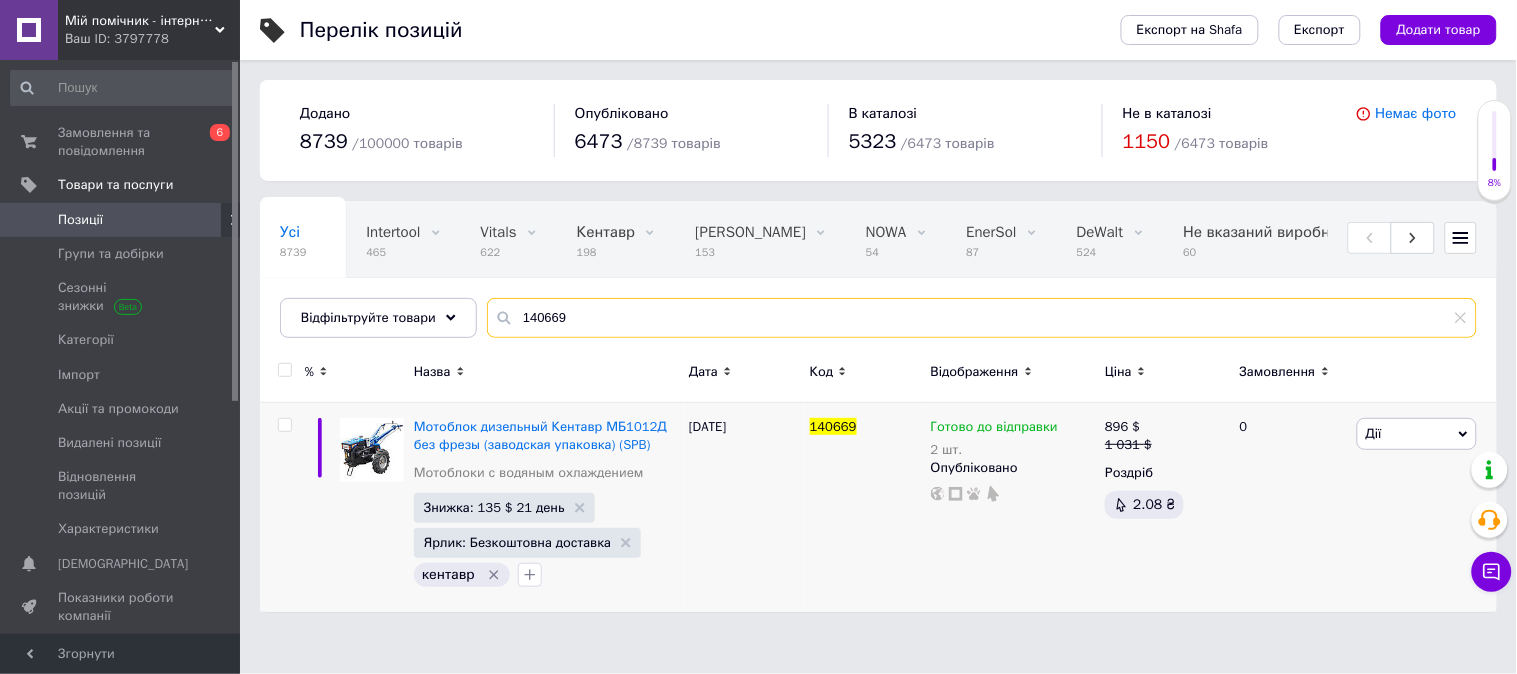 paste on "17 228" 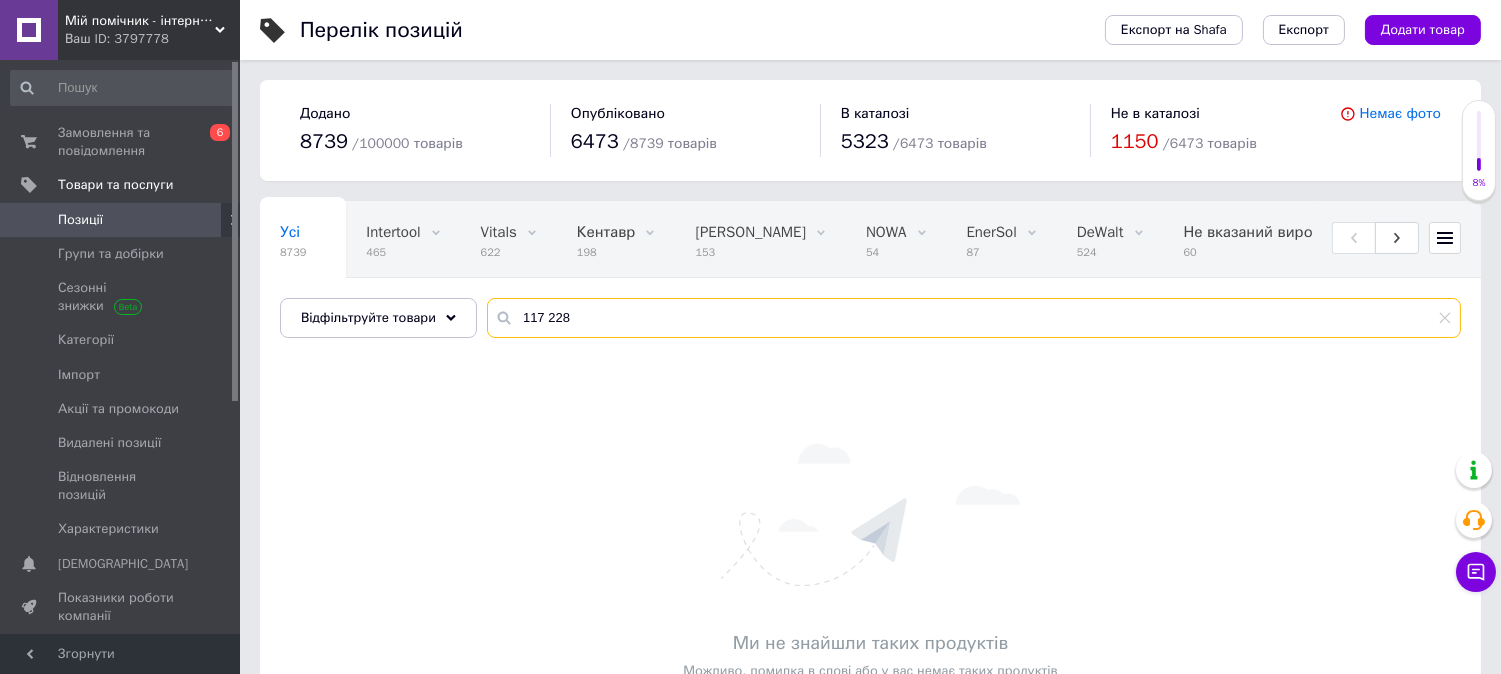 click on "117 228" at bounding box center [974, 318] 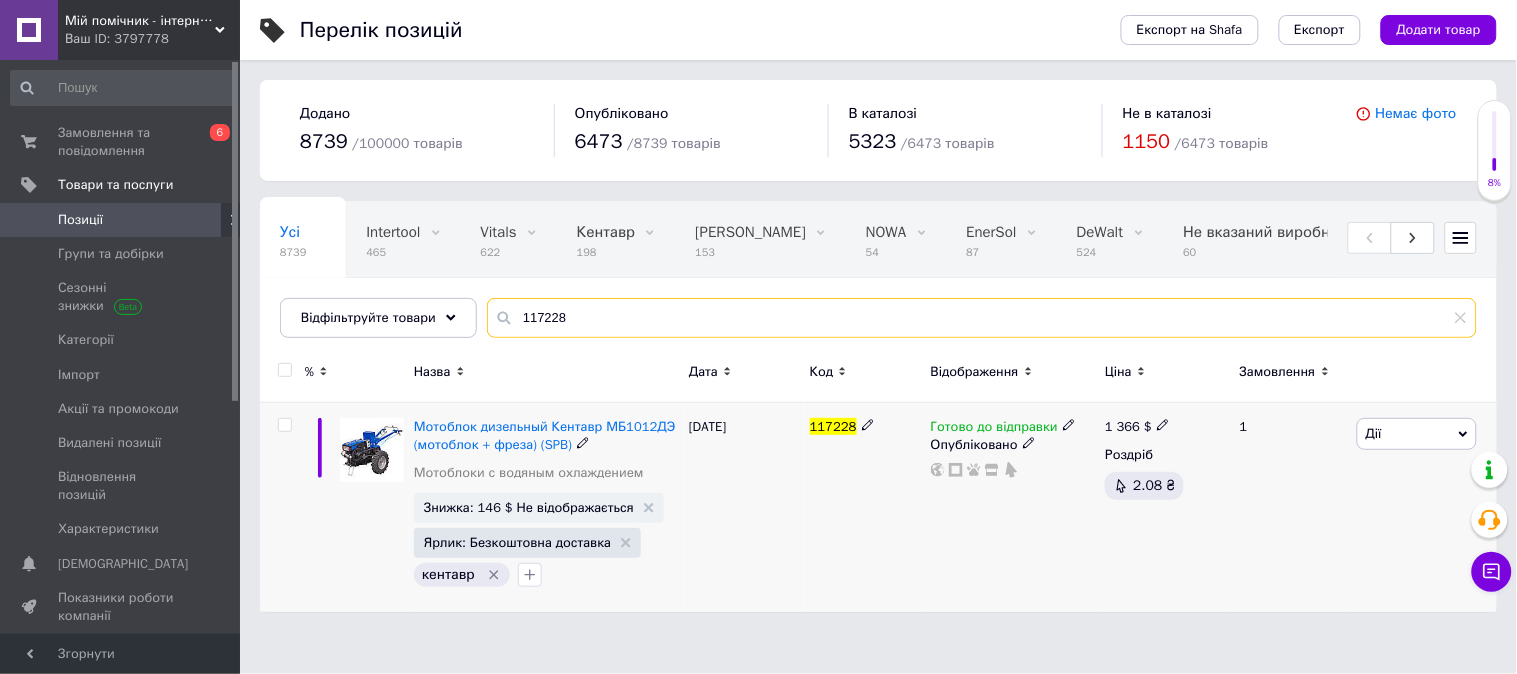 type on "117228" 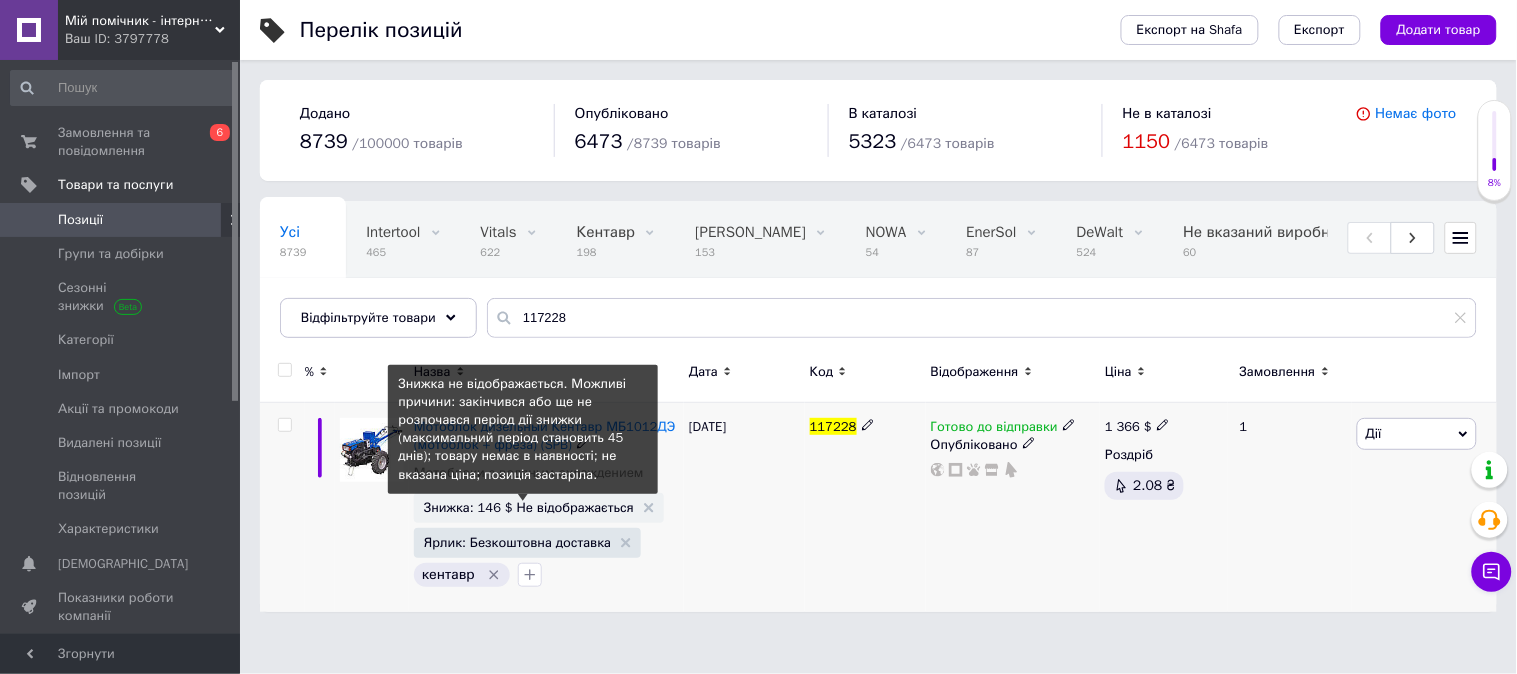 click on "Знижка: 146 $ Не відображається" at bounding box center [529, 507] 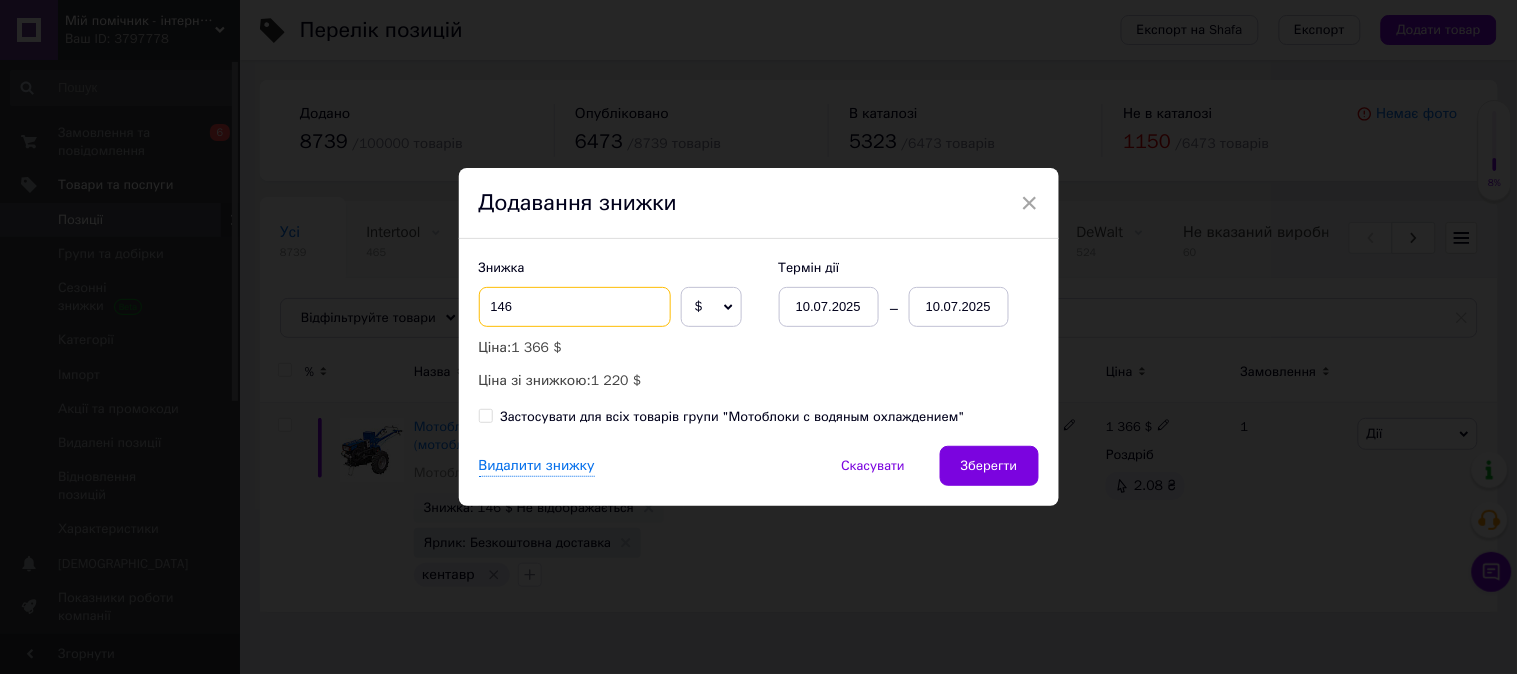 click on "146" at bounding box center (575, 307) 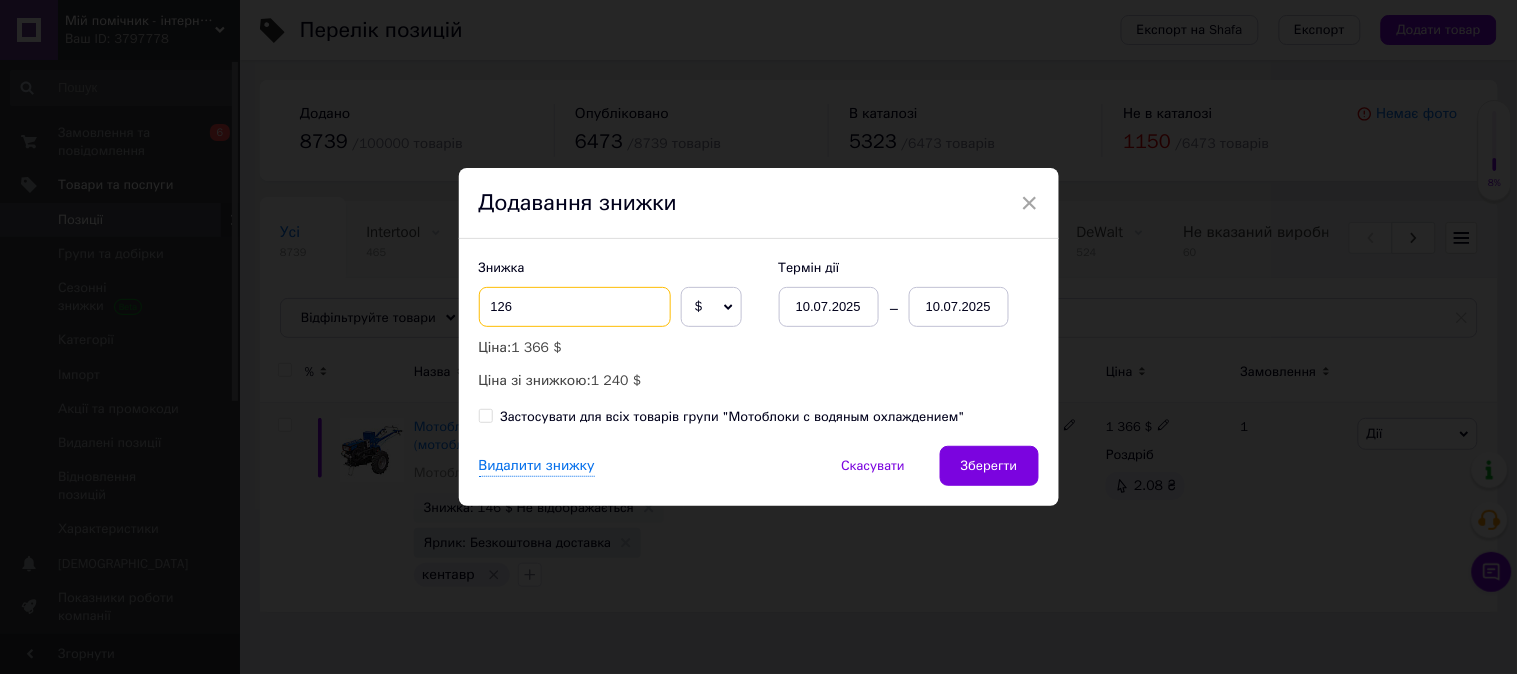 type on "126" 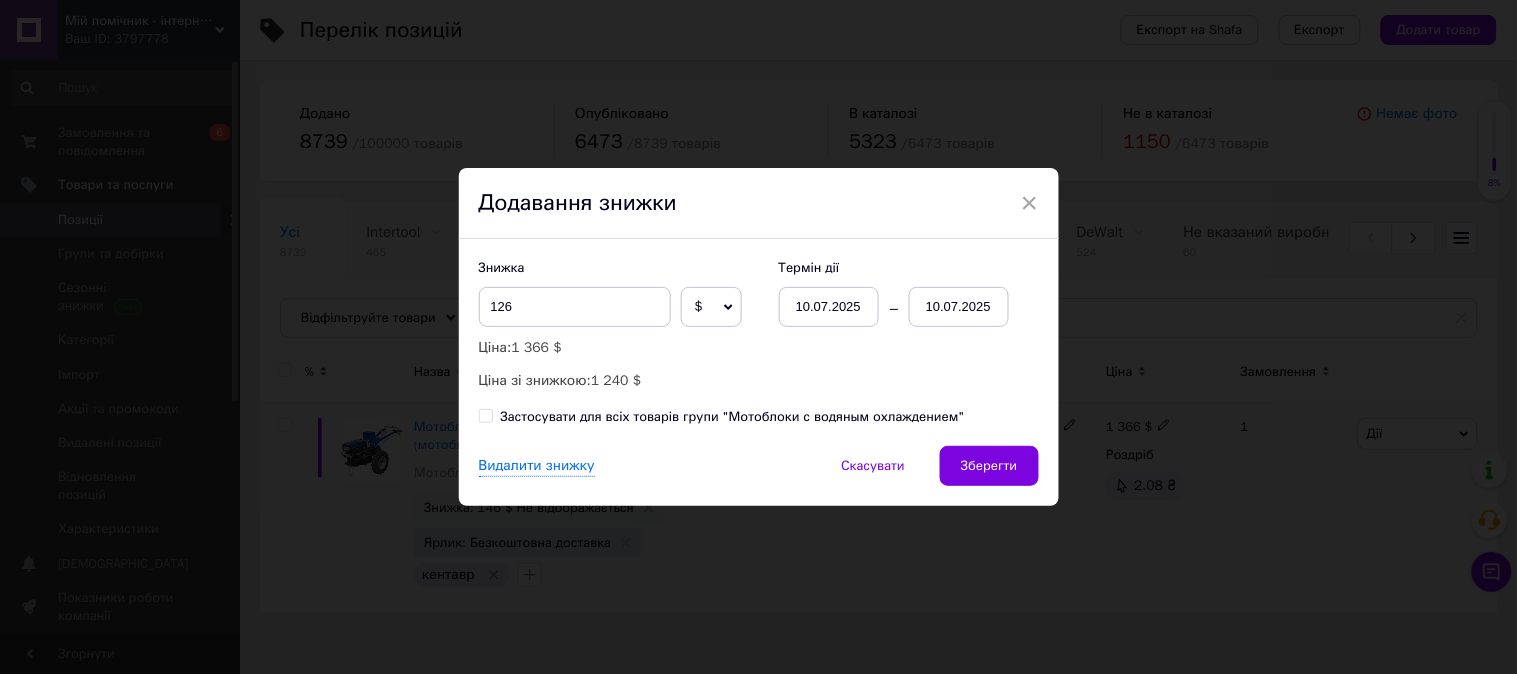 click on "10.07.2025" at bounding box center (959, 307) 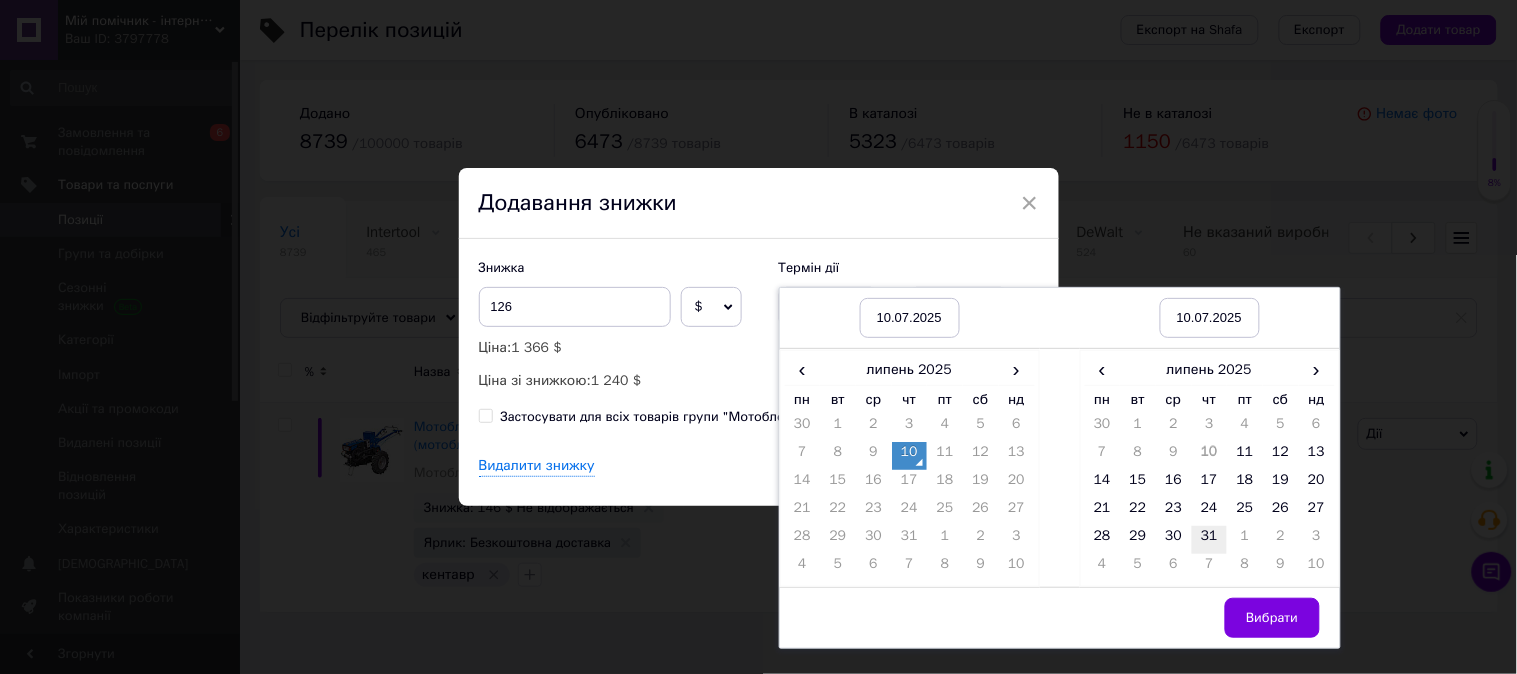 click on "31" at bounding box center (1210, 540) 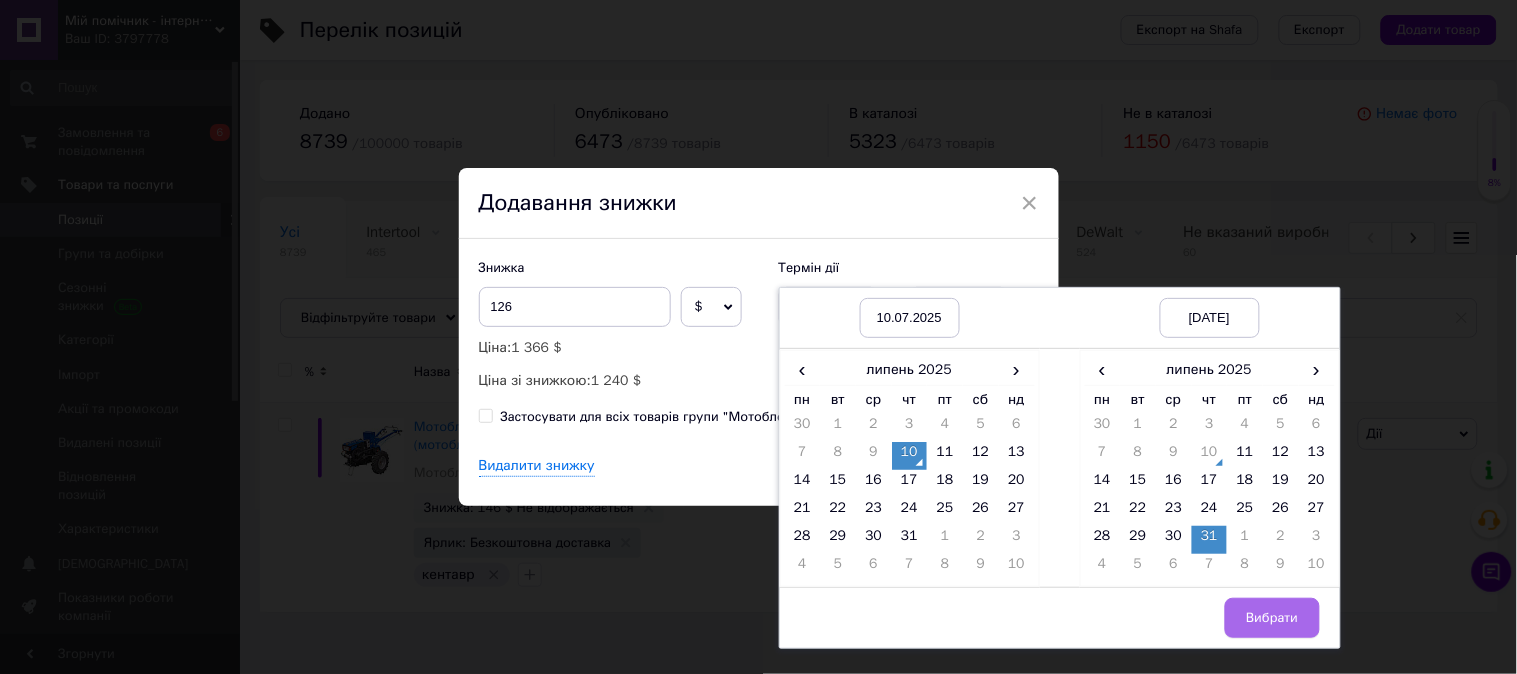 click on "Вибрати" at bounding box center (1272, 618) 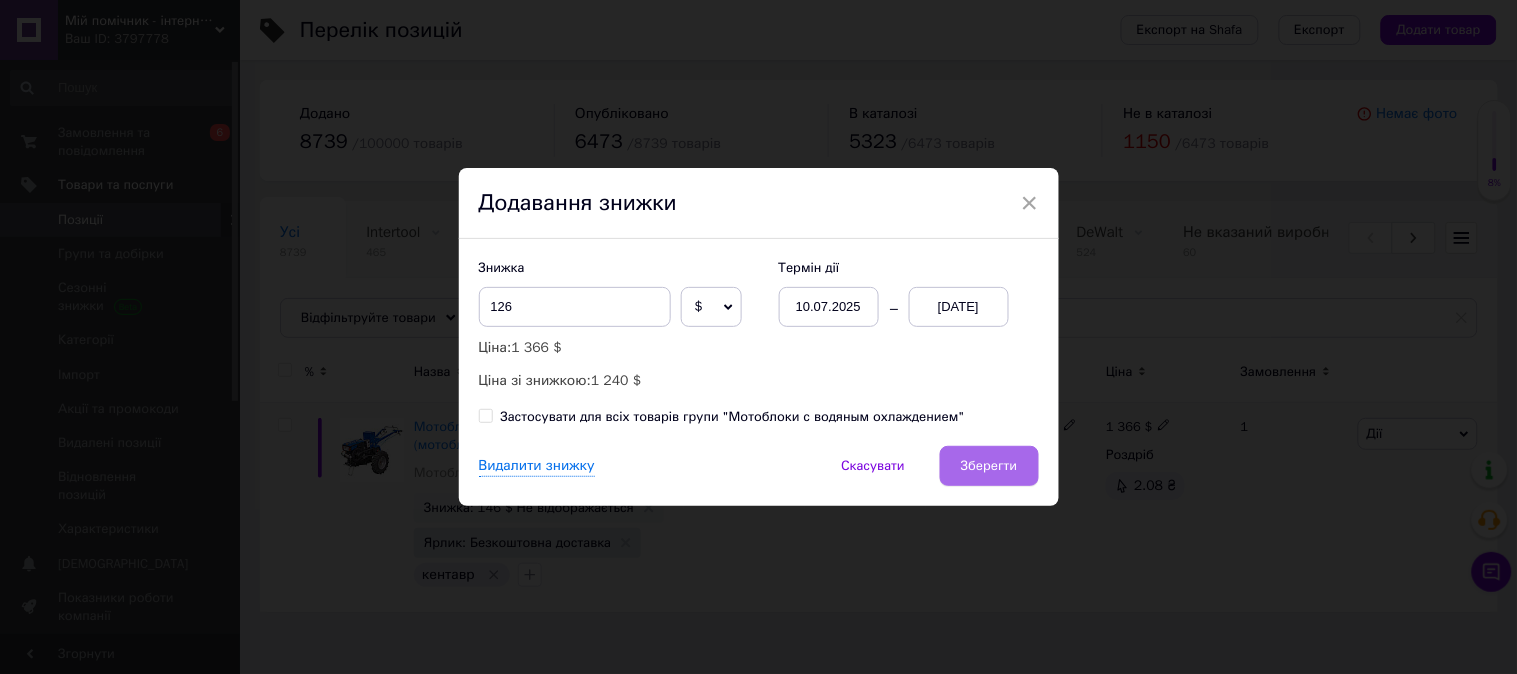 click on "Зберегти" at bounding box center [989, 466] 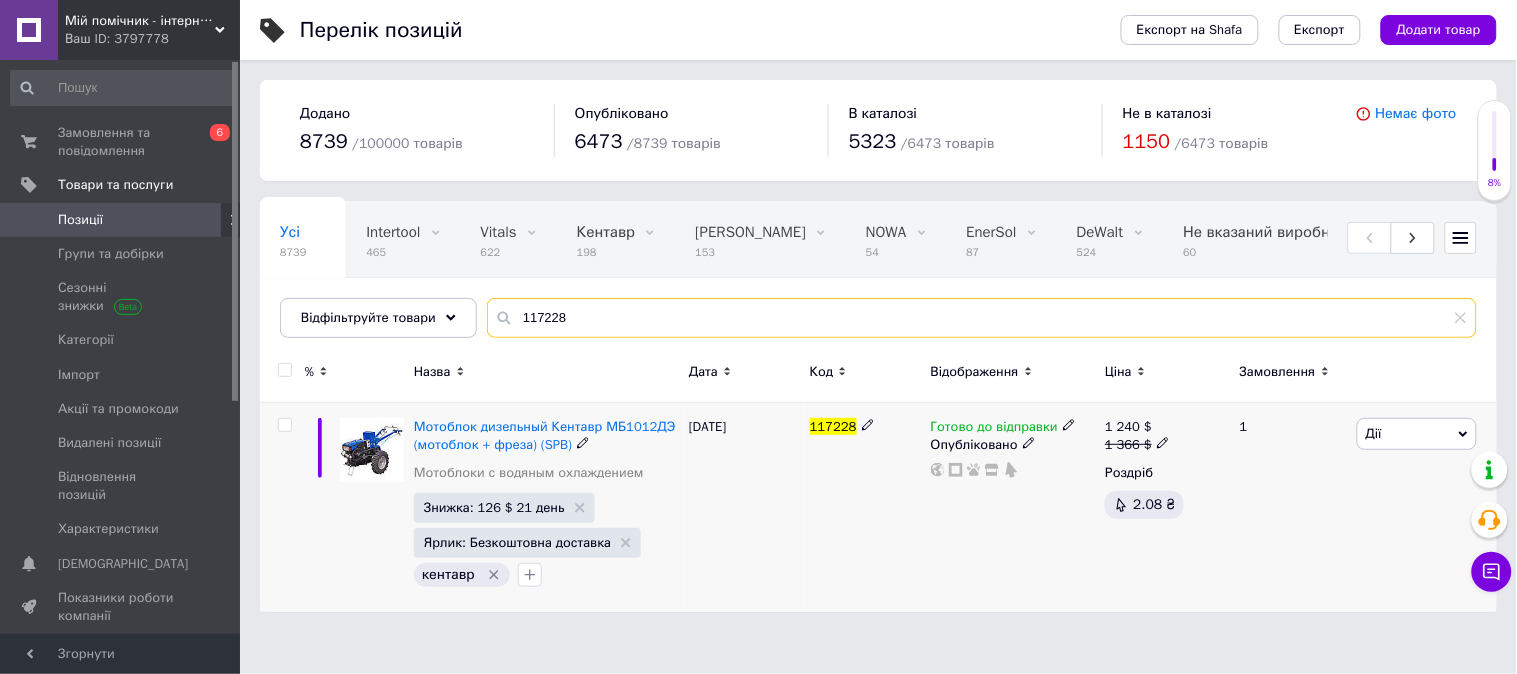 click on "117228" at bounding box center (982, 318) 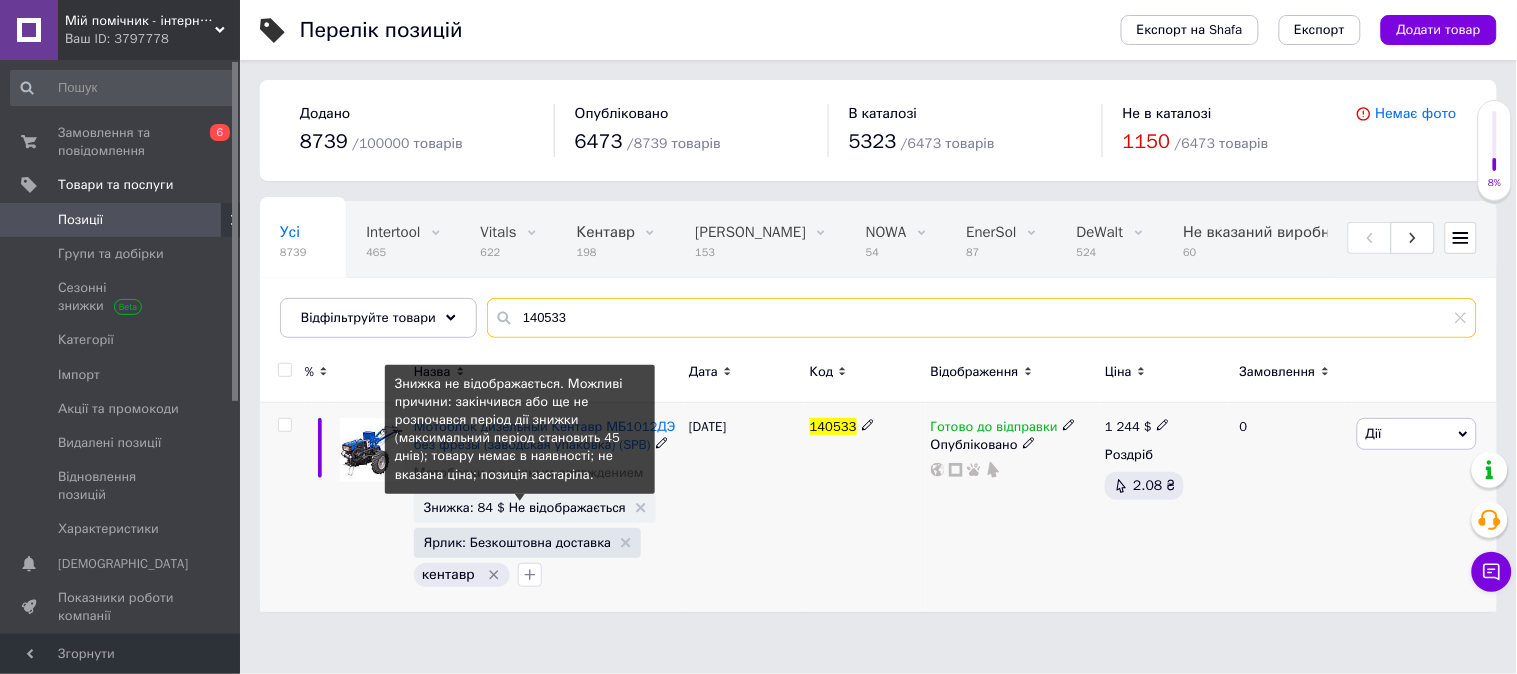 type on "140533" 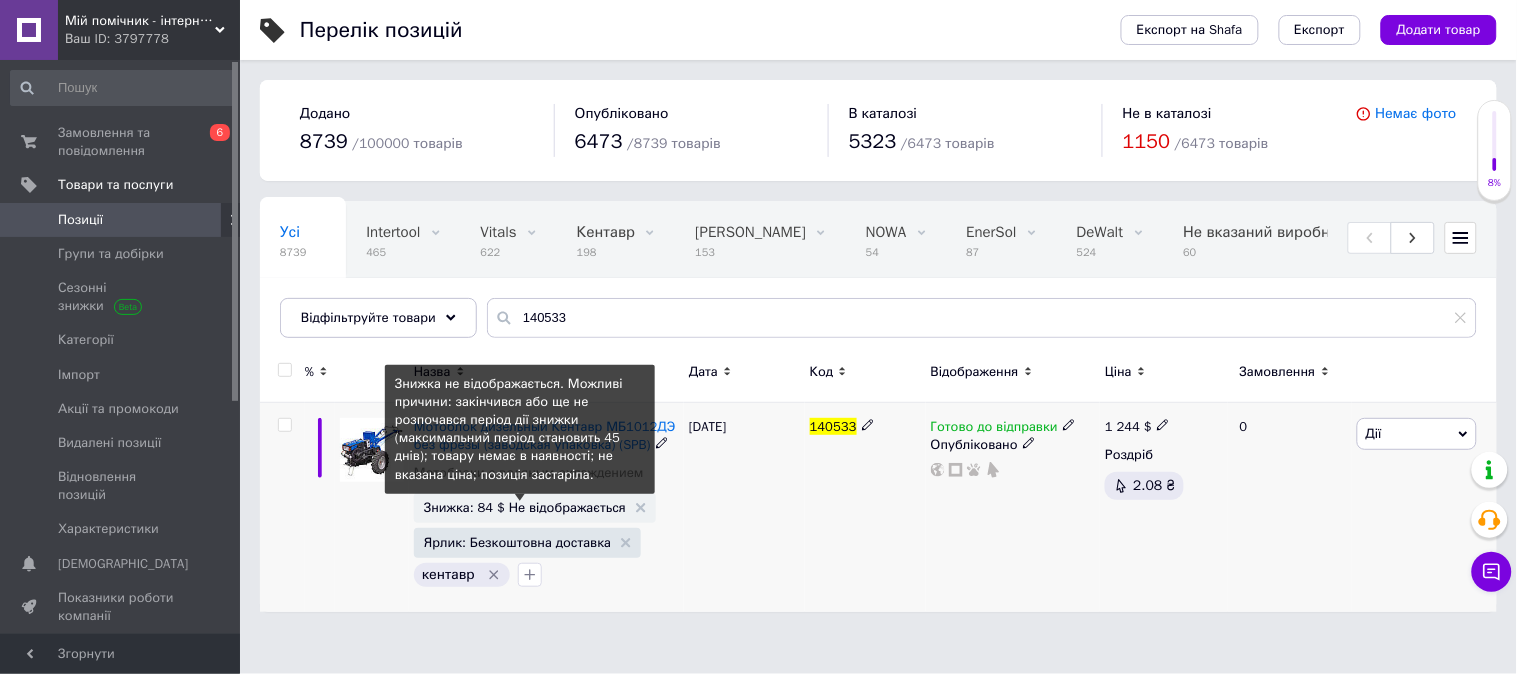 click on "Знижка: 84 $ Не відображається" at bounding box center [525, 507] 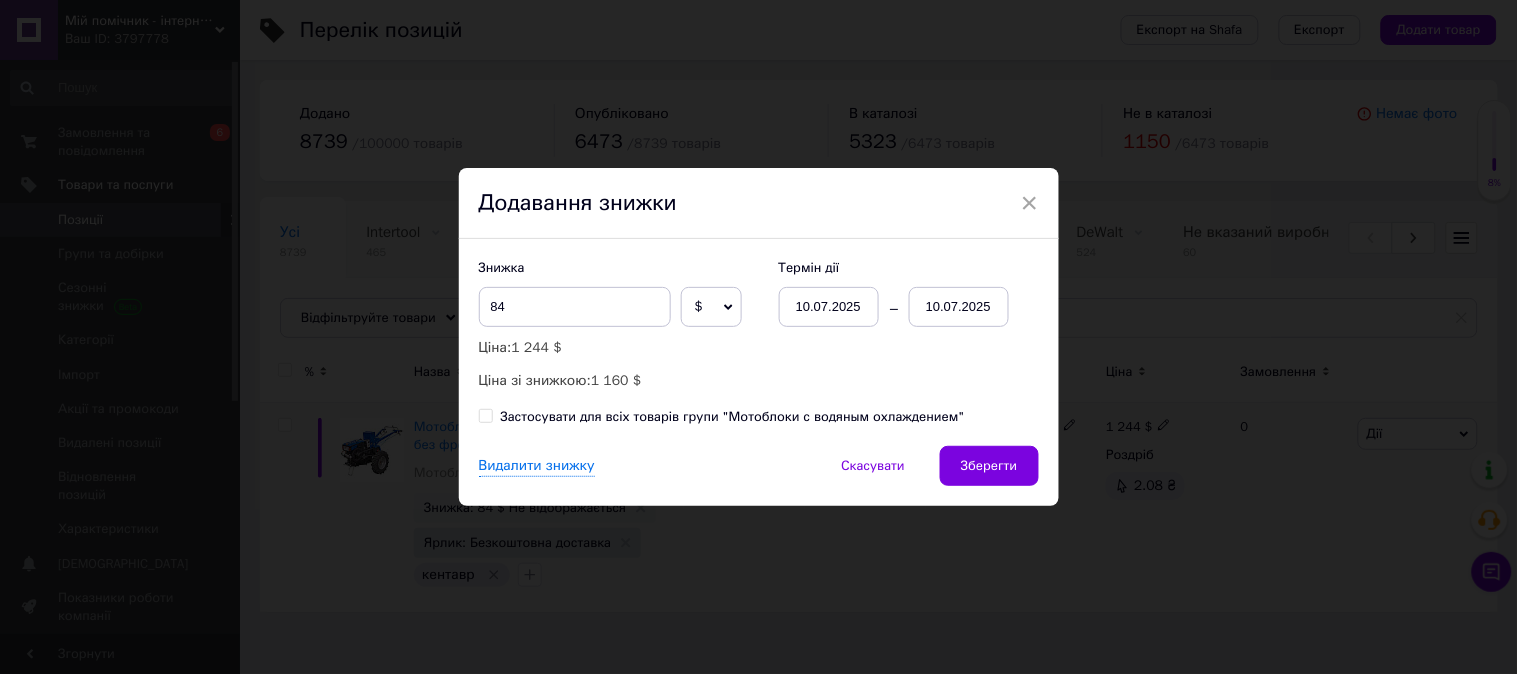 click on "Знижка 84 $ % Ціна:  1 244   $ Ціна зі знижкою:  1 160   $" at bounding box center [619, 325] 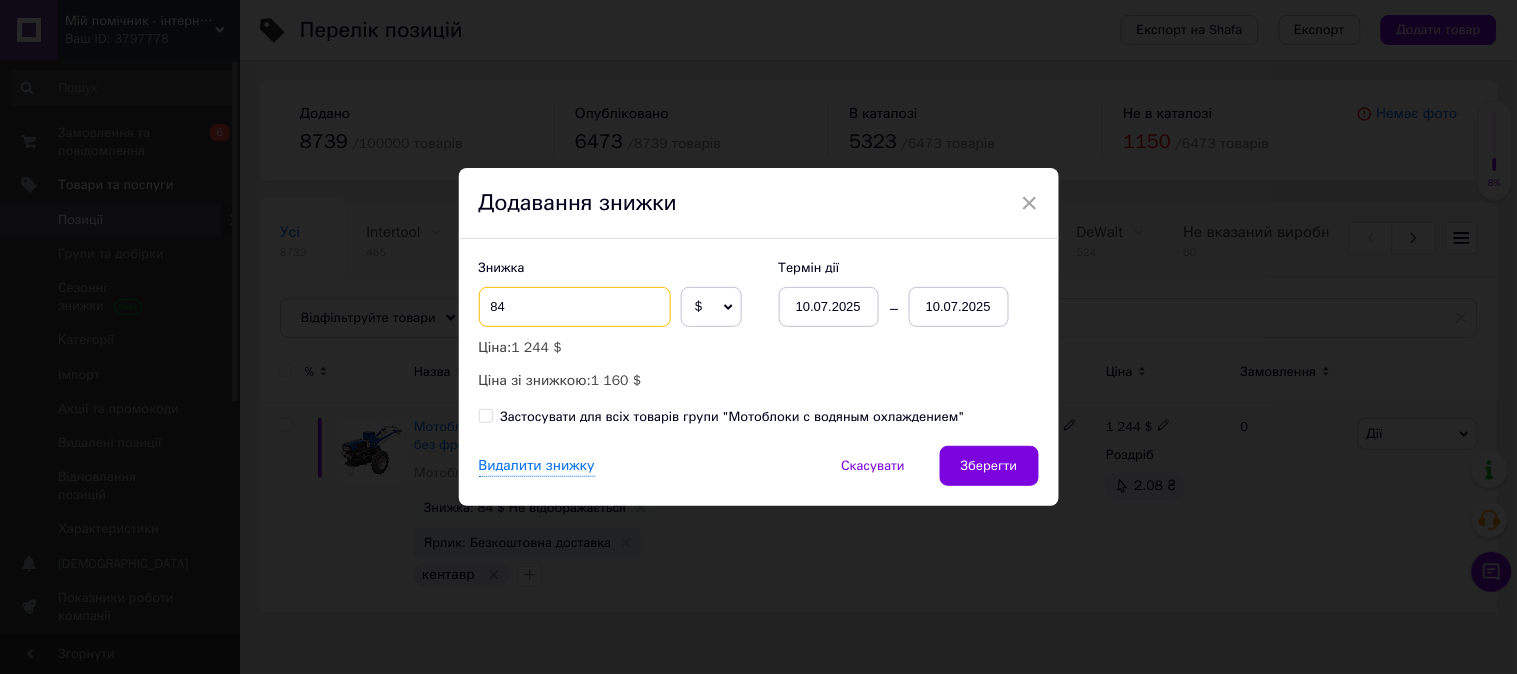 click on "84" at bounding box center (575, 307) 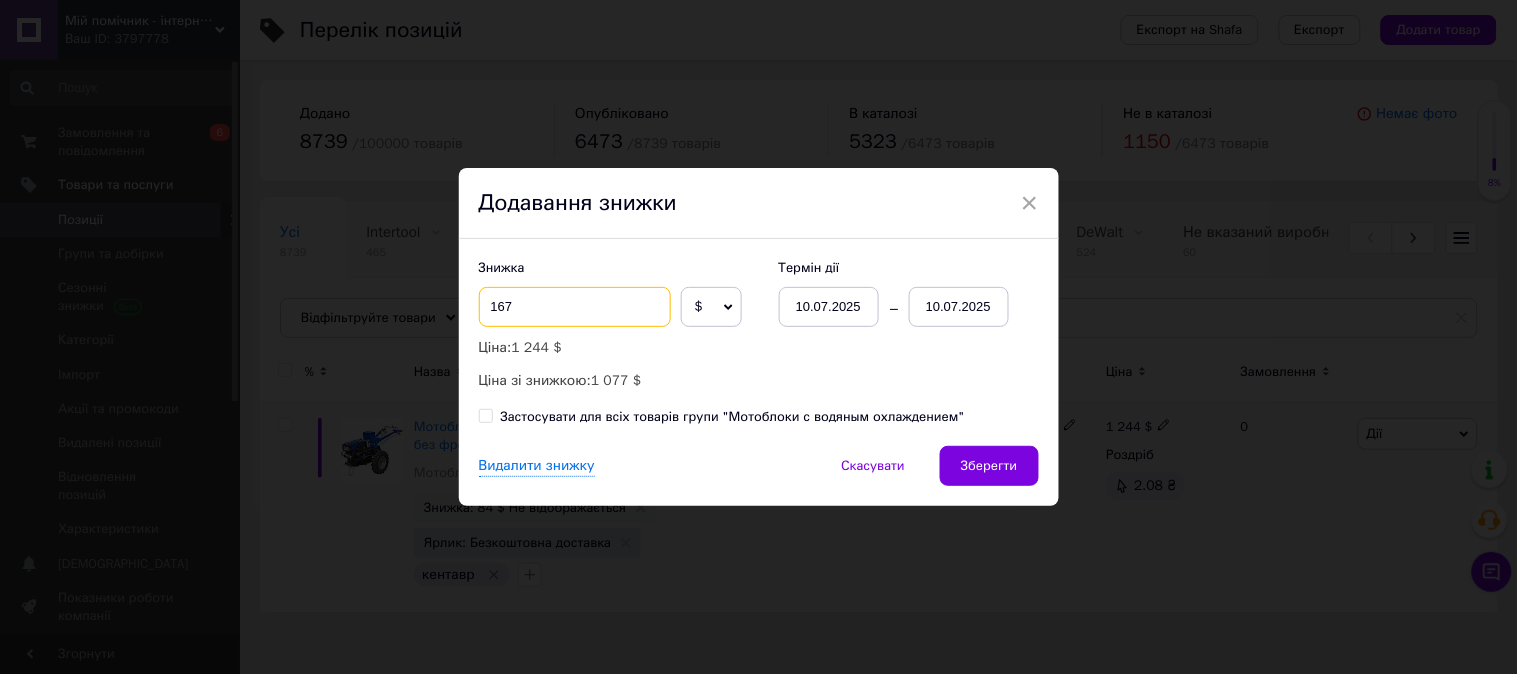 type on "167" 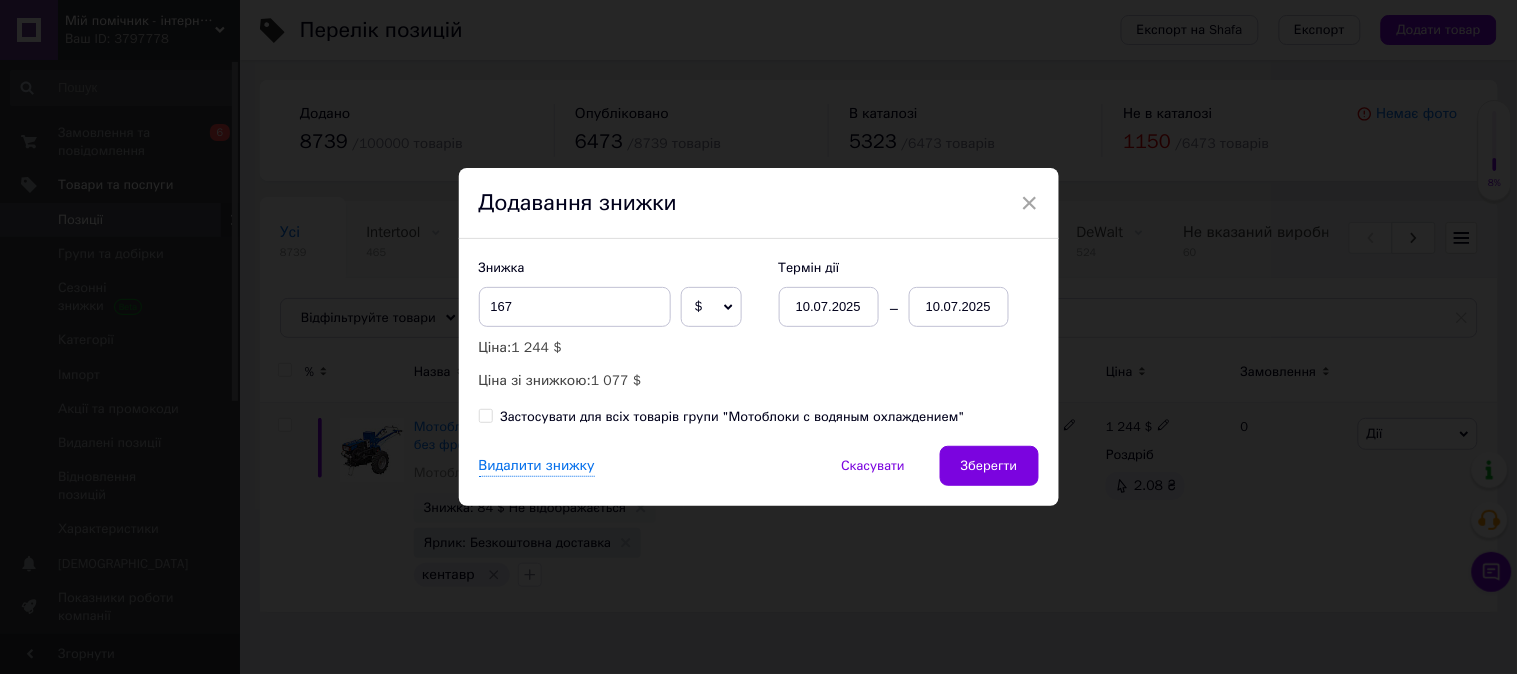 click on "10.07.2025" at bounding box center (959, 307) 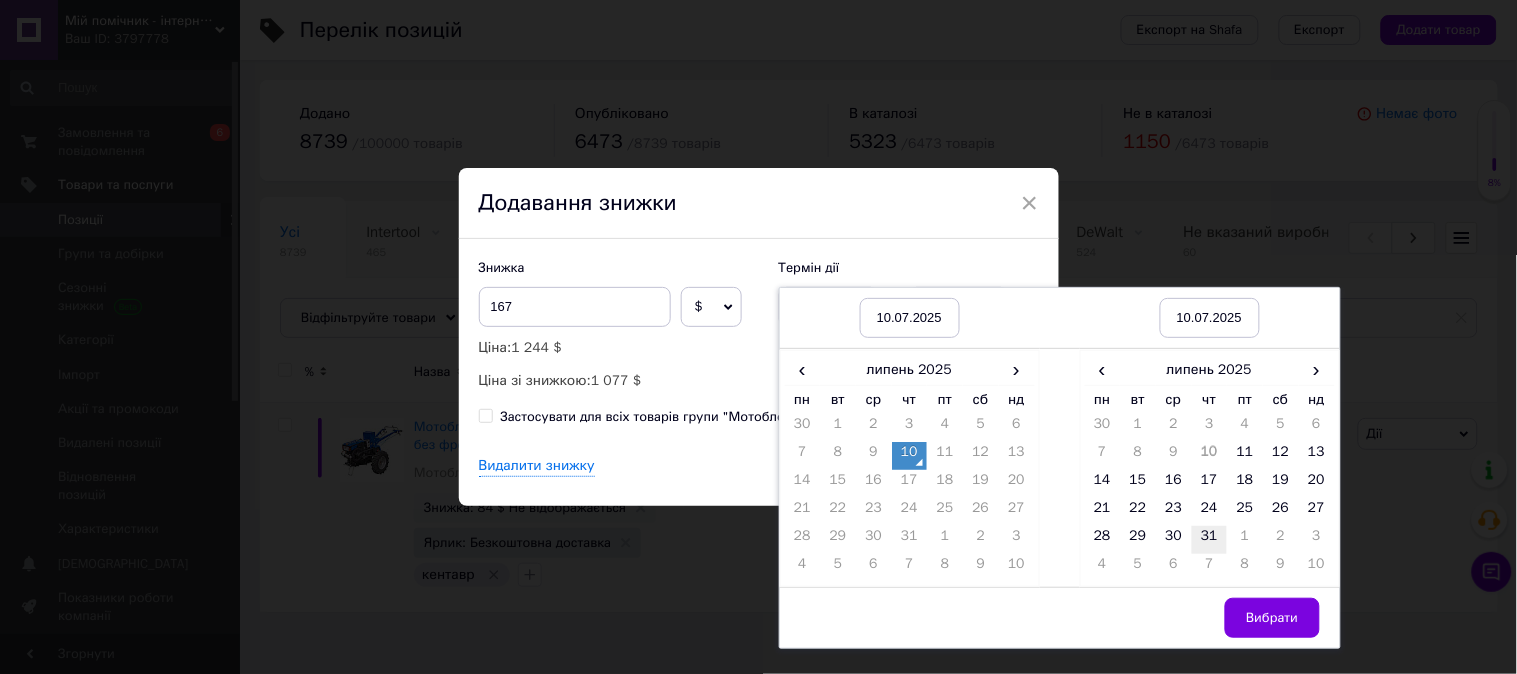 click on "31" at bounding box center (1210, 540) 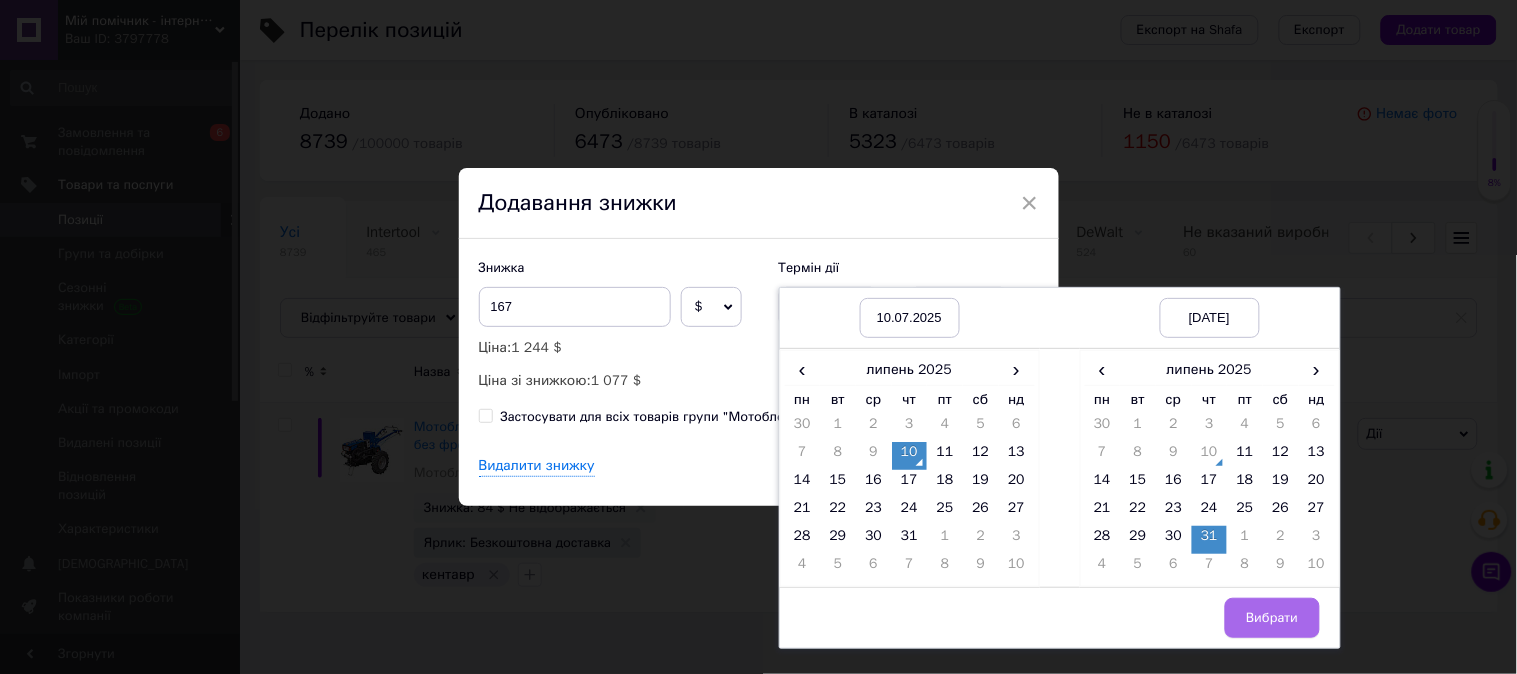 click on "Вибрати" at bounding box center [1272, 618] 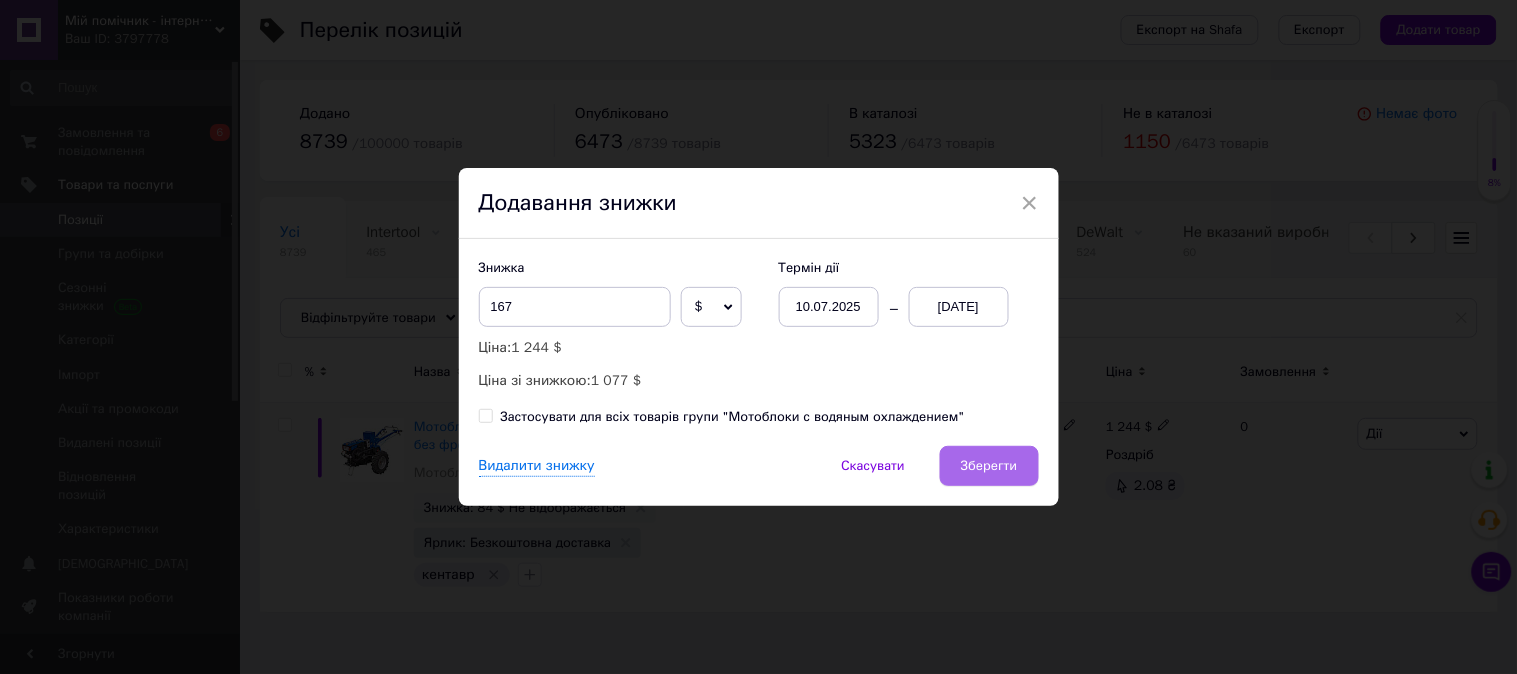 click on "Зберегти" at bounding box center [989, 466] 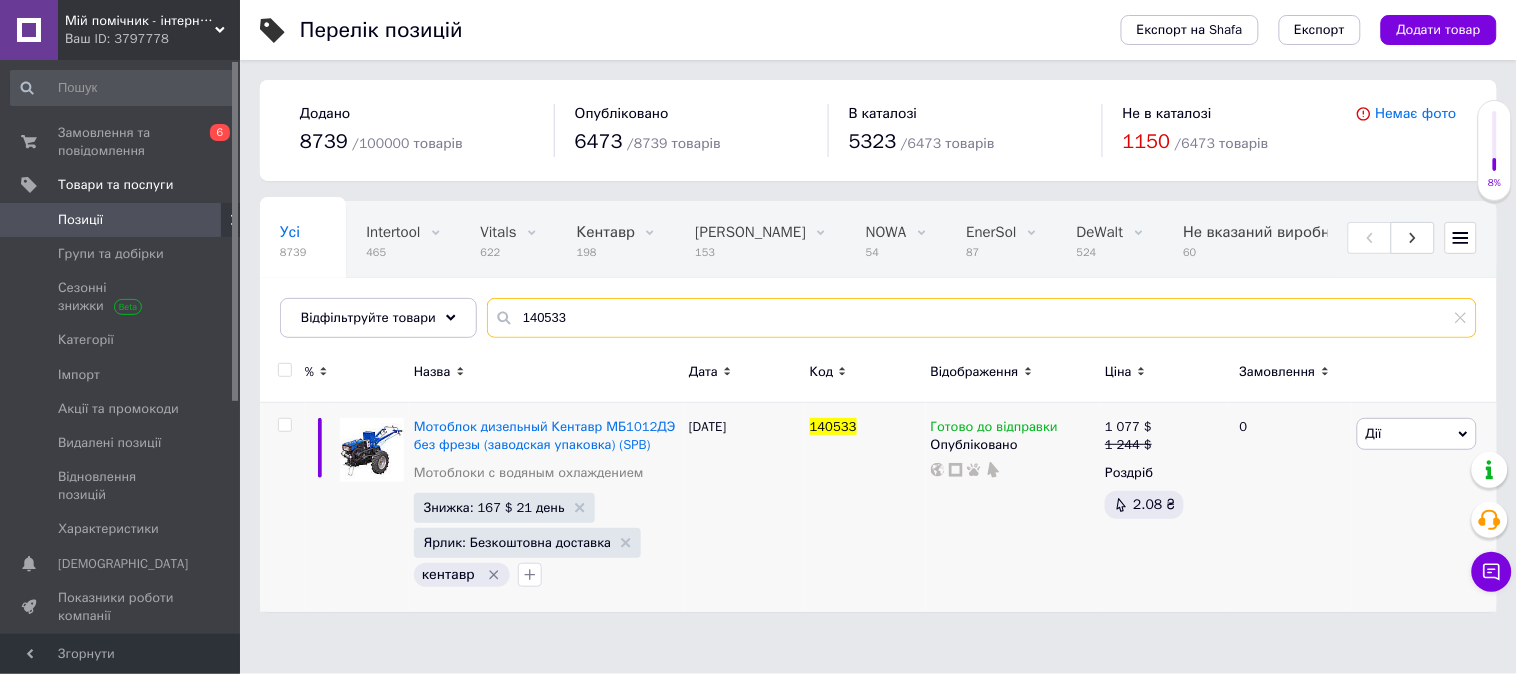 click on "140533" at bounding box center [982, 318] 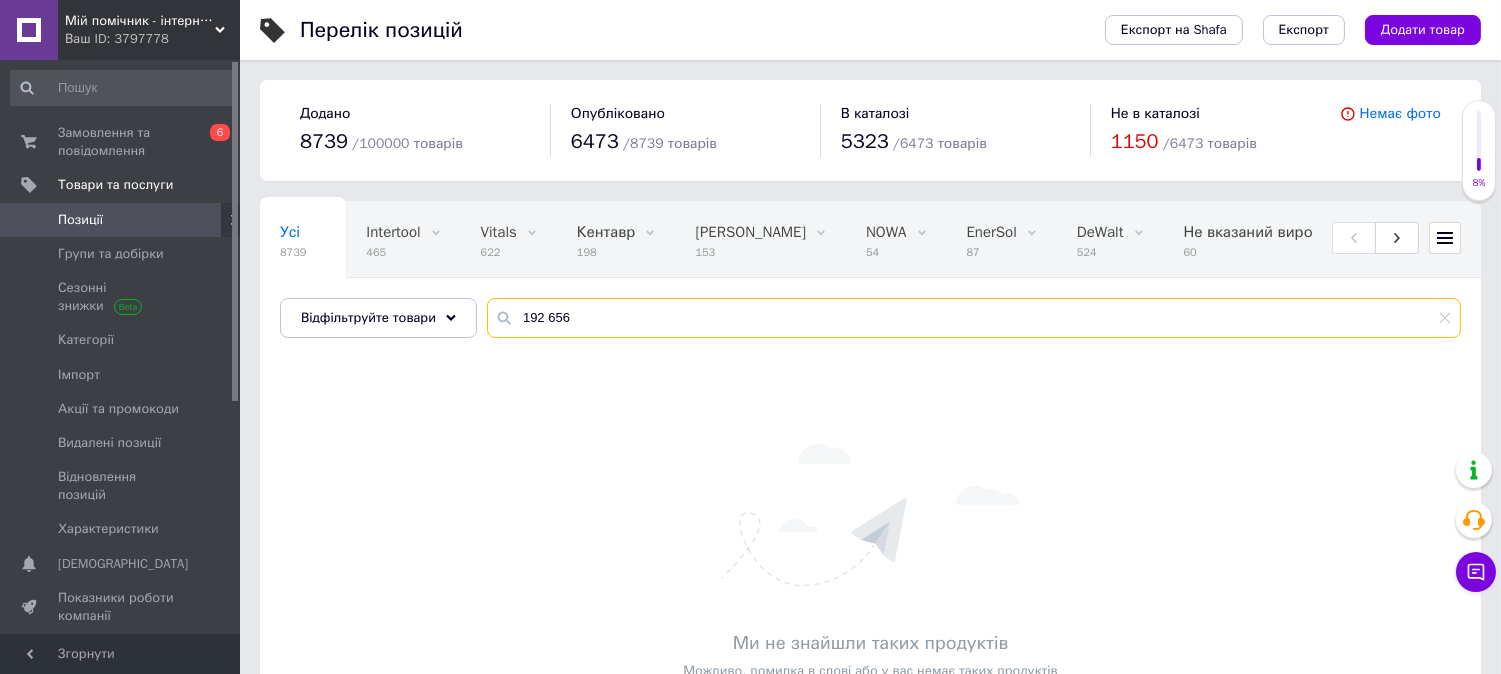click on "192 656" at bounding box center [974, 318] 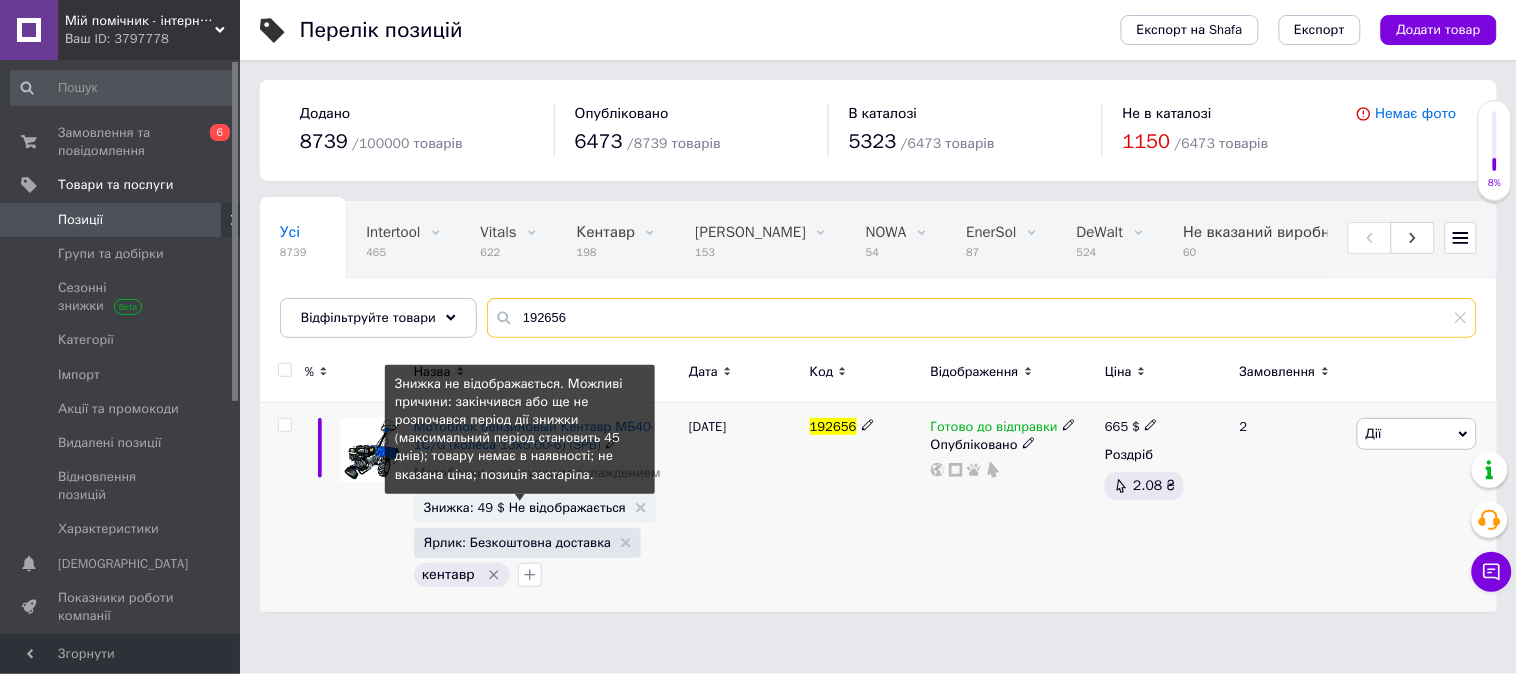 type on "192656" 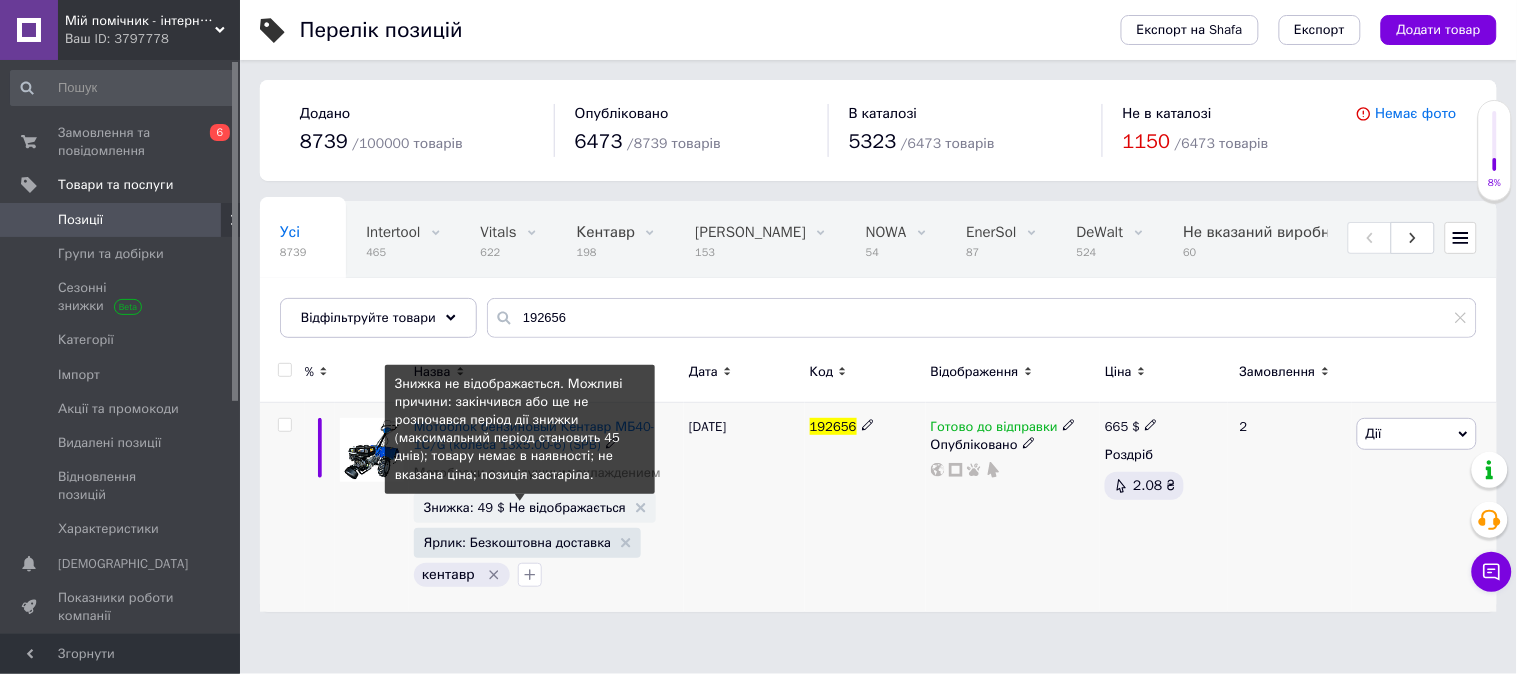 click on "Знижка: 49 $ Не відображається" at bounding box center [525, 507] 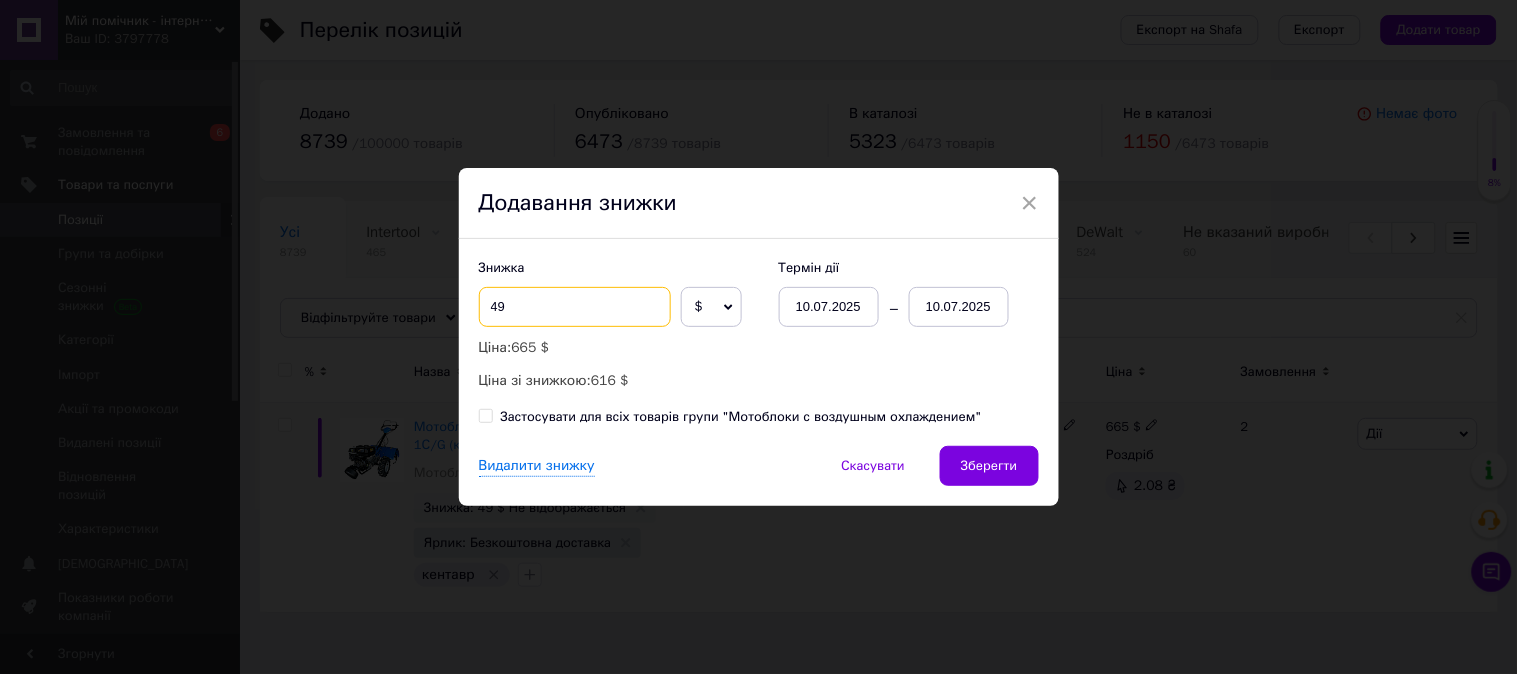 click on "49" at bounding box center [575, 307] 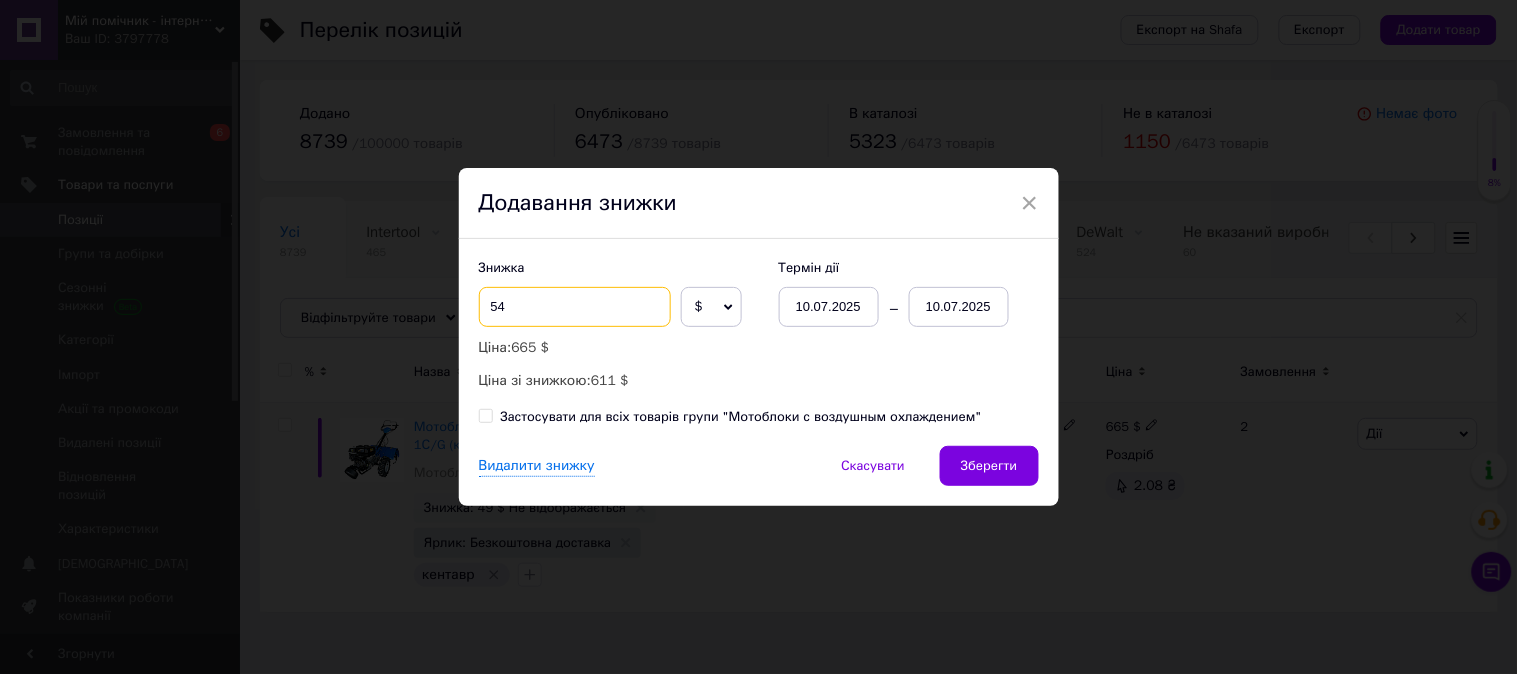 type on "54" 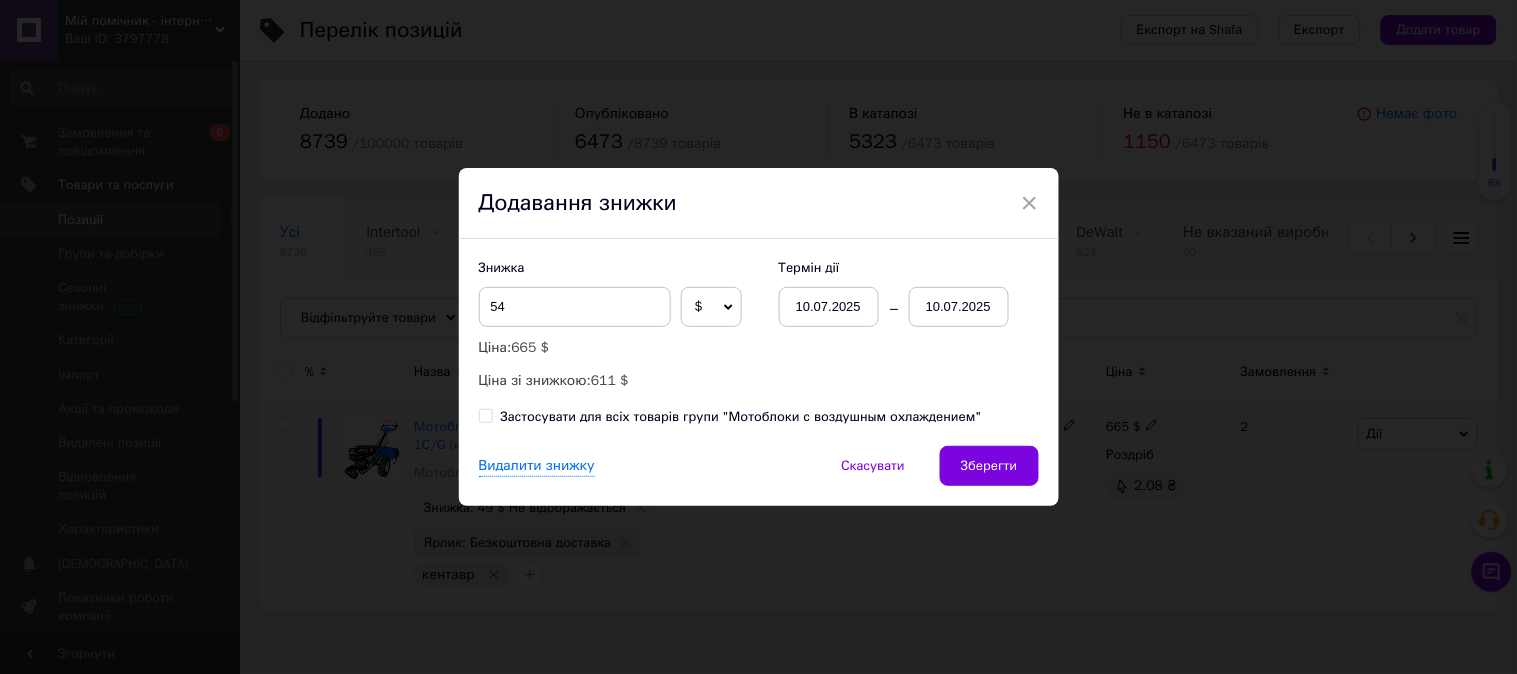 click on "10.07.2025" at bounding box center (959, 307) 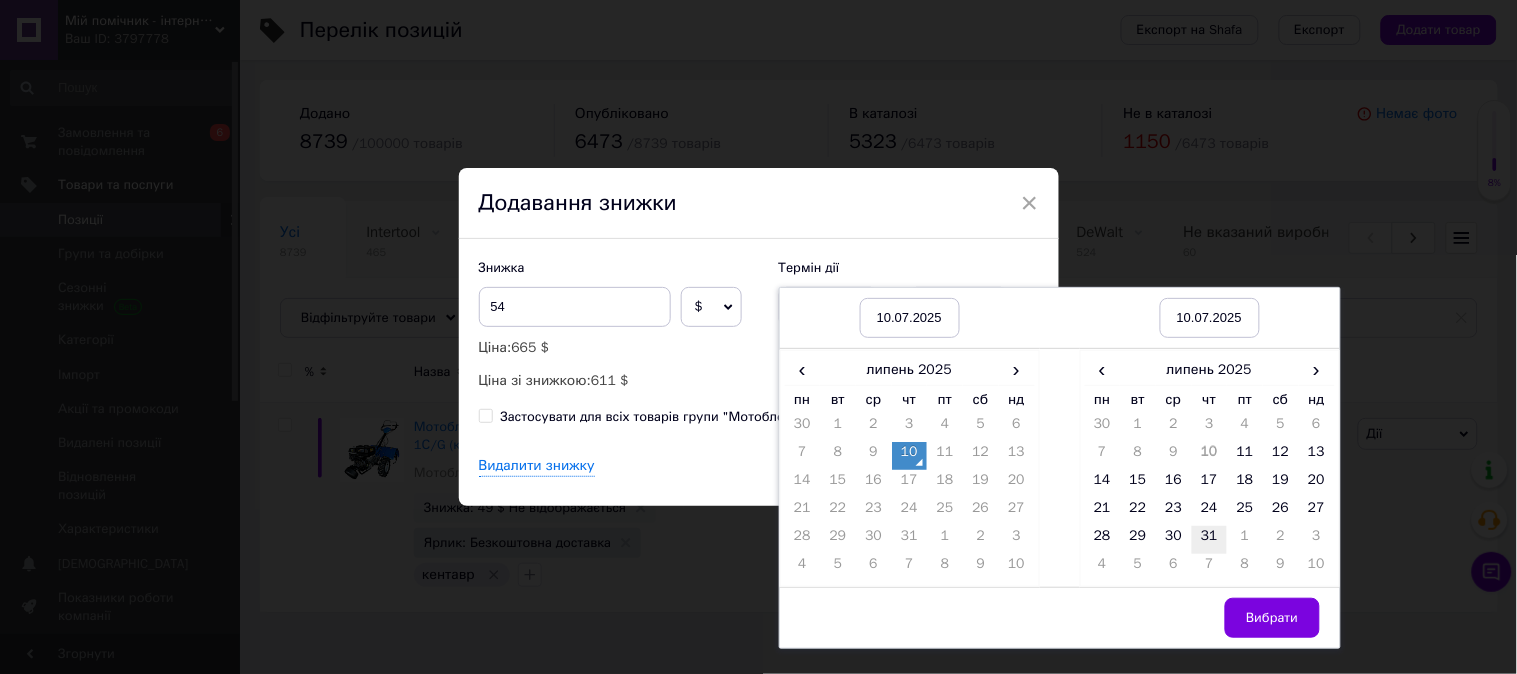 click on "31" at bounding box center (1210, 540) 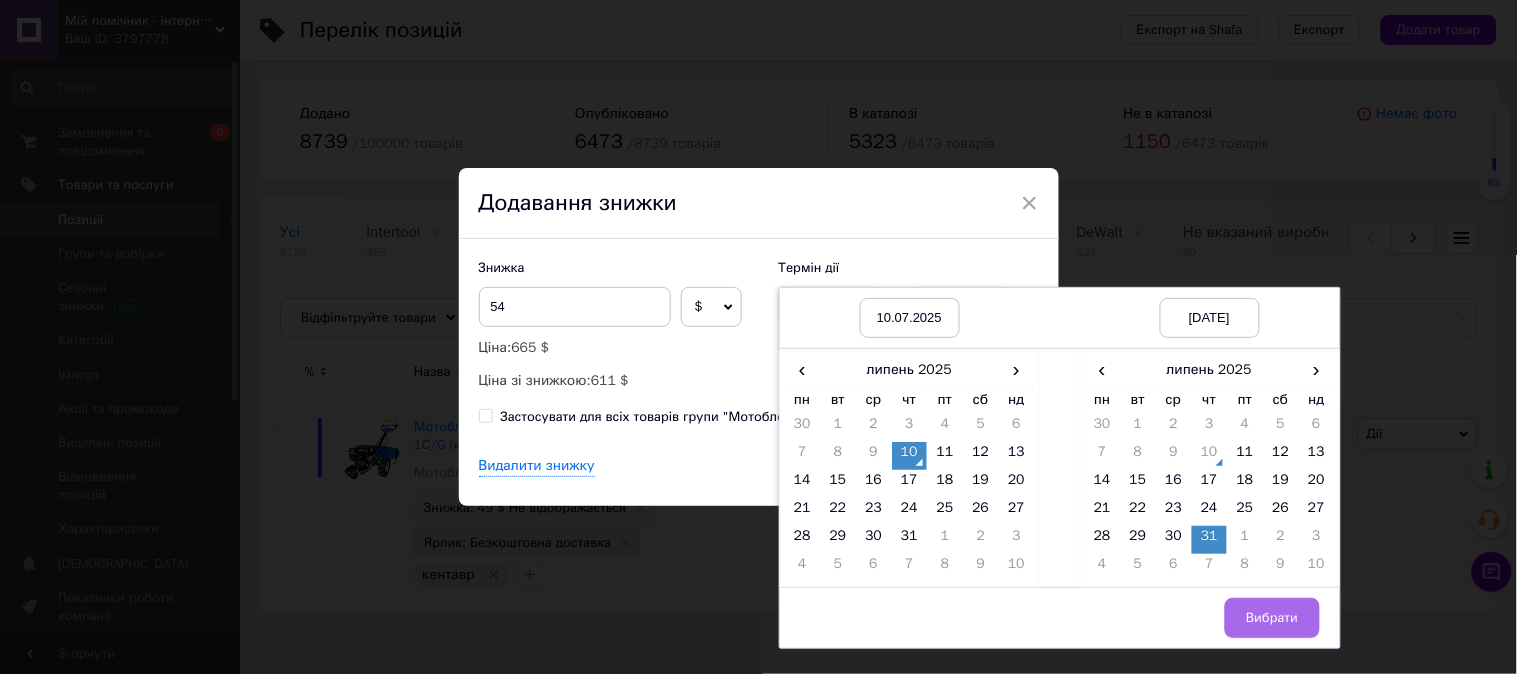 click on "Вибрати" at bounding box center (1272, 618) 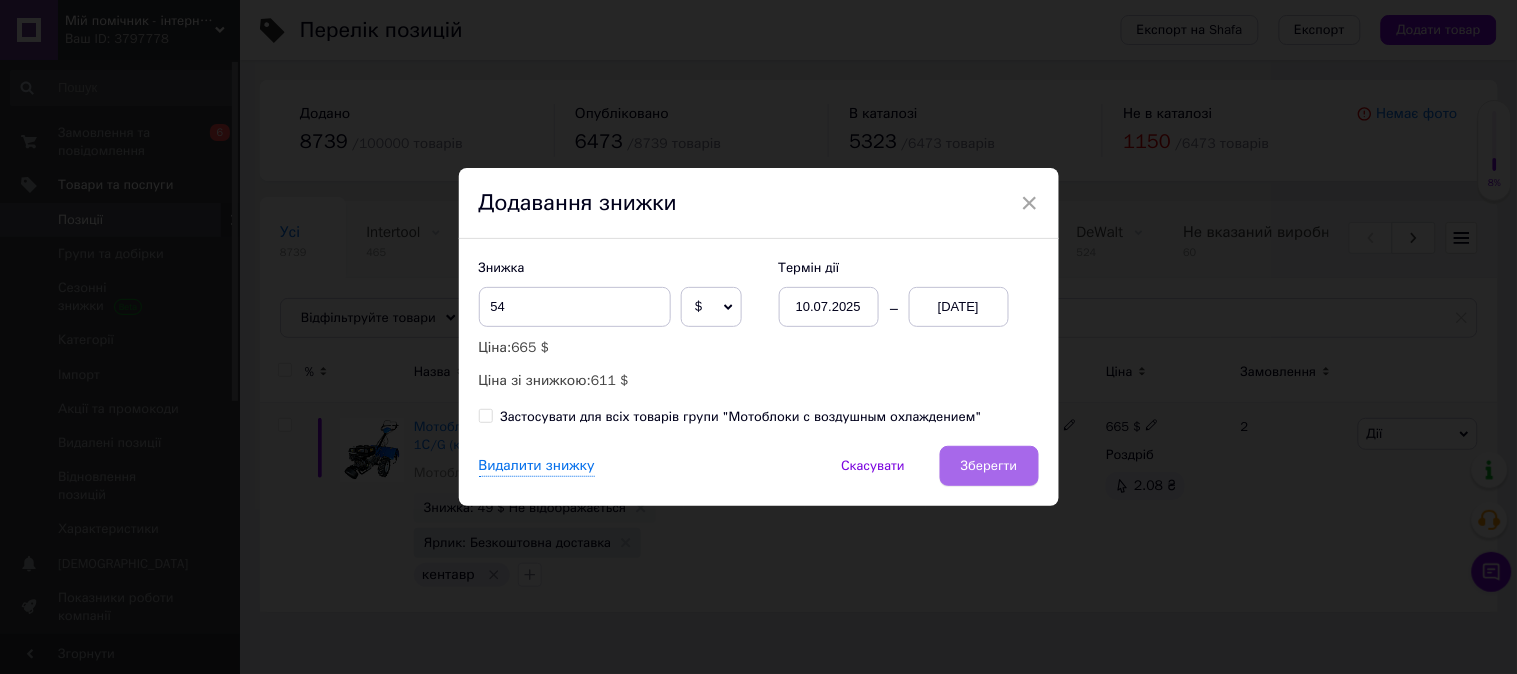 click on "Зберегти" at bounding box center (989, 466) 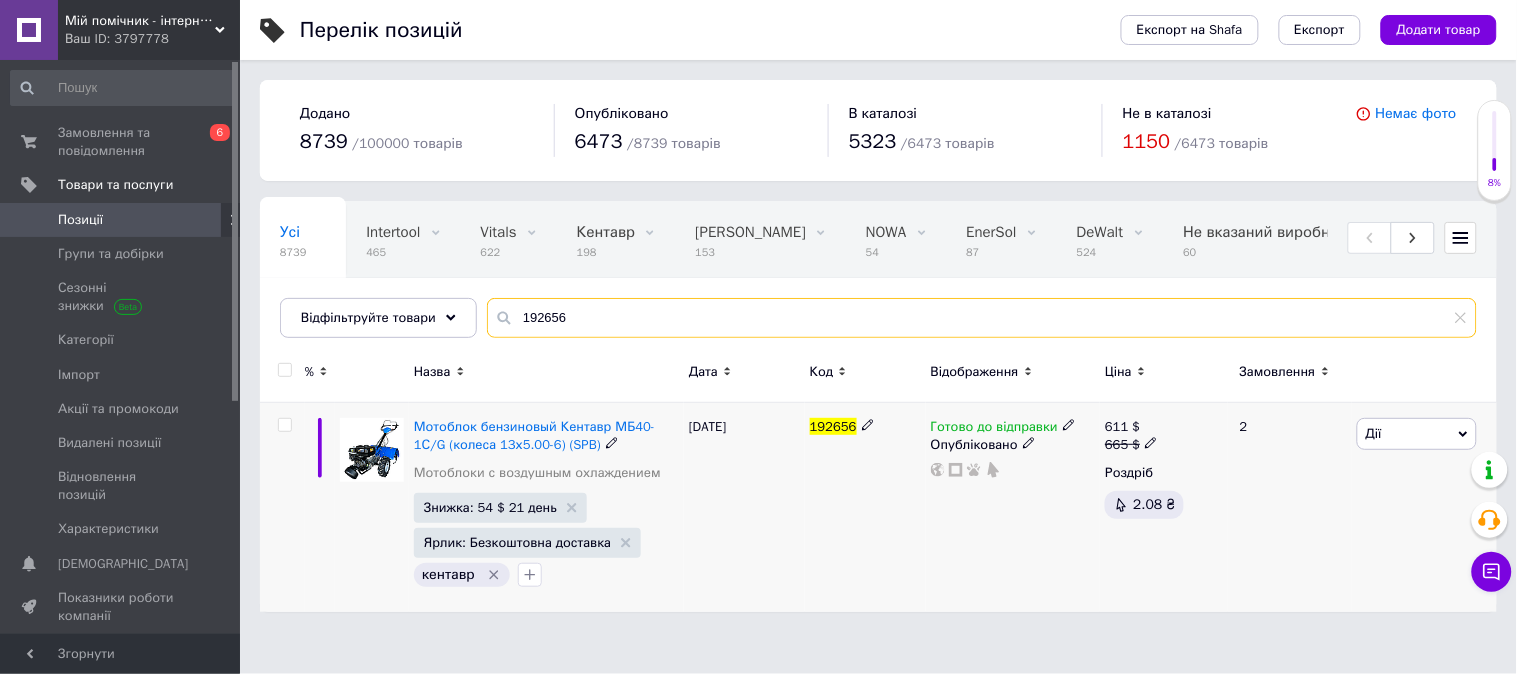 click on "192656" at bounding box center [982, 318] 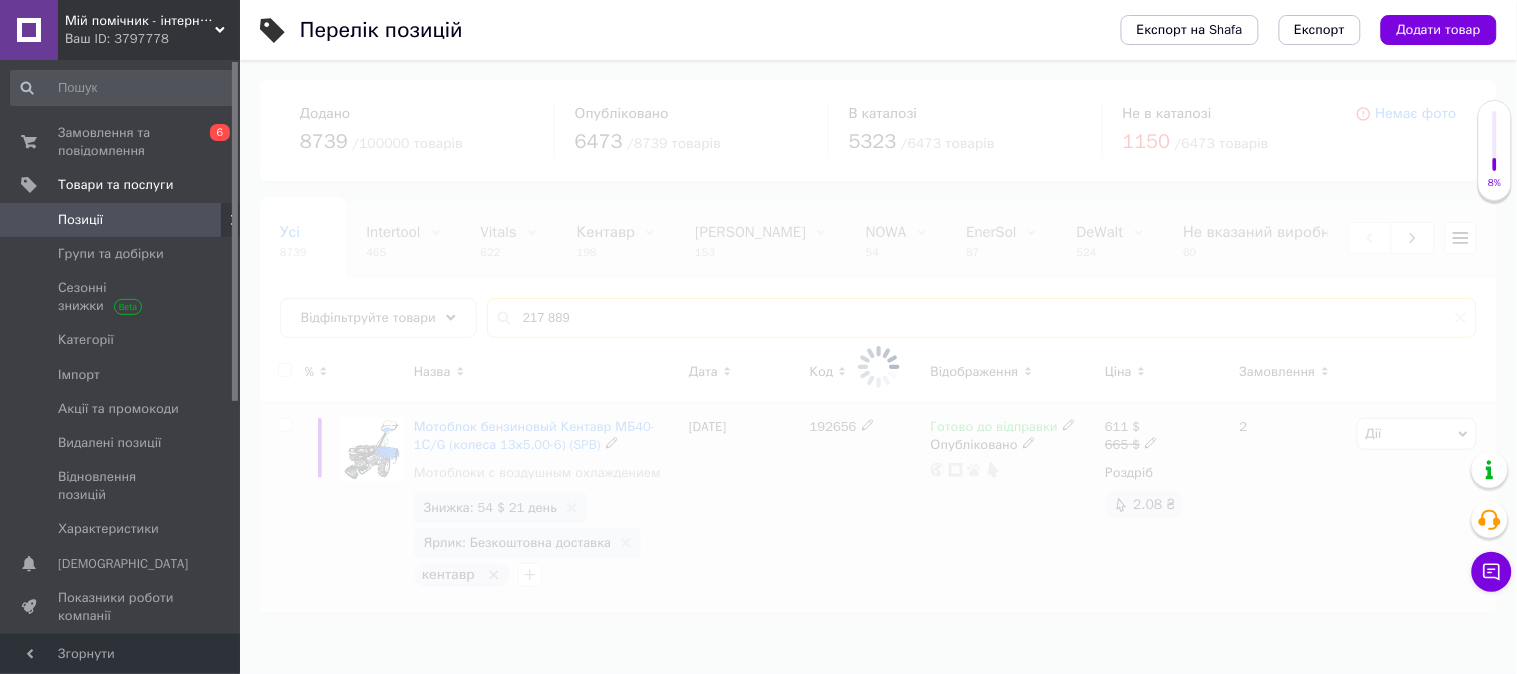click on "217 889" at bounding box center (982, 318) 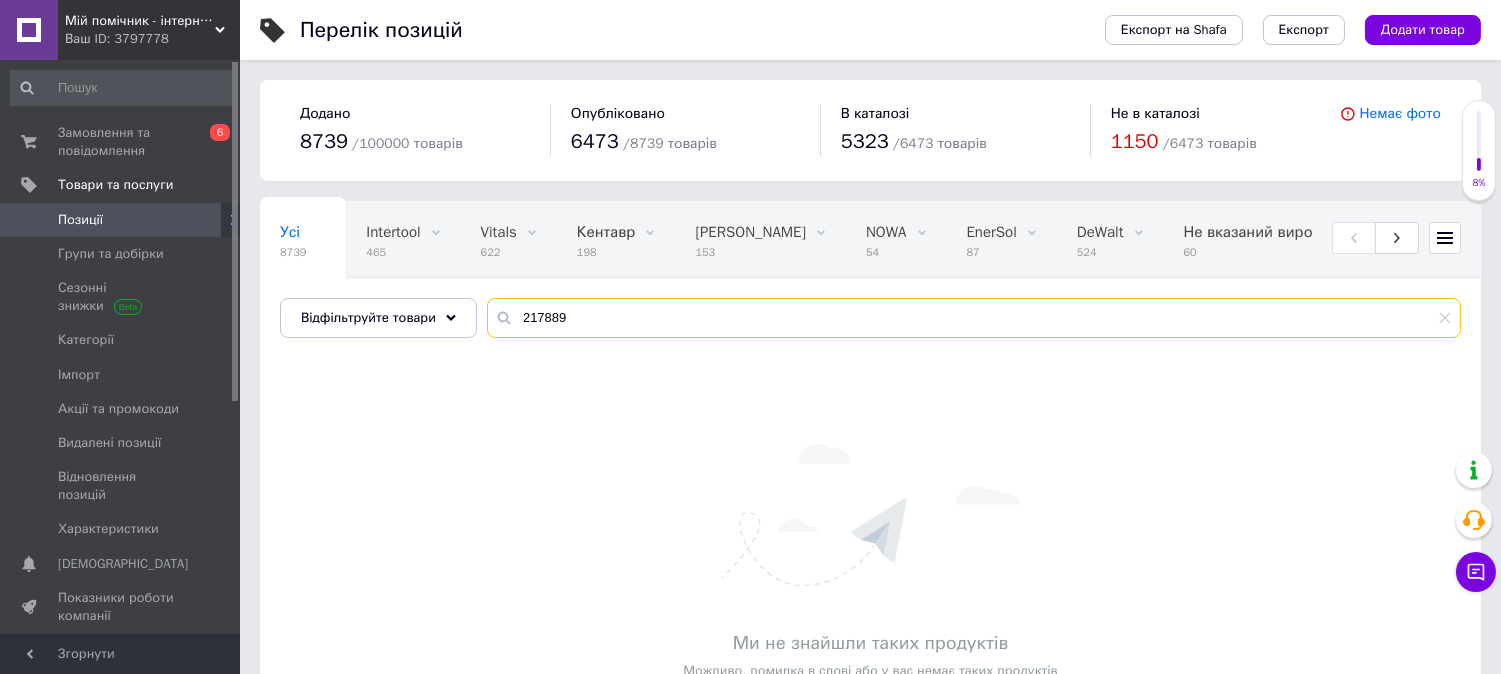 type on "217889" 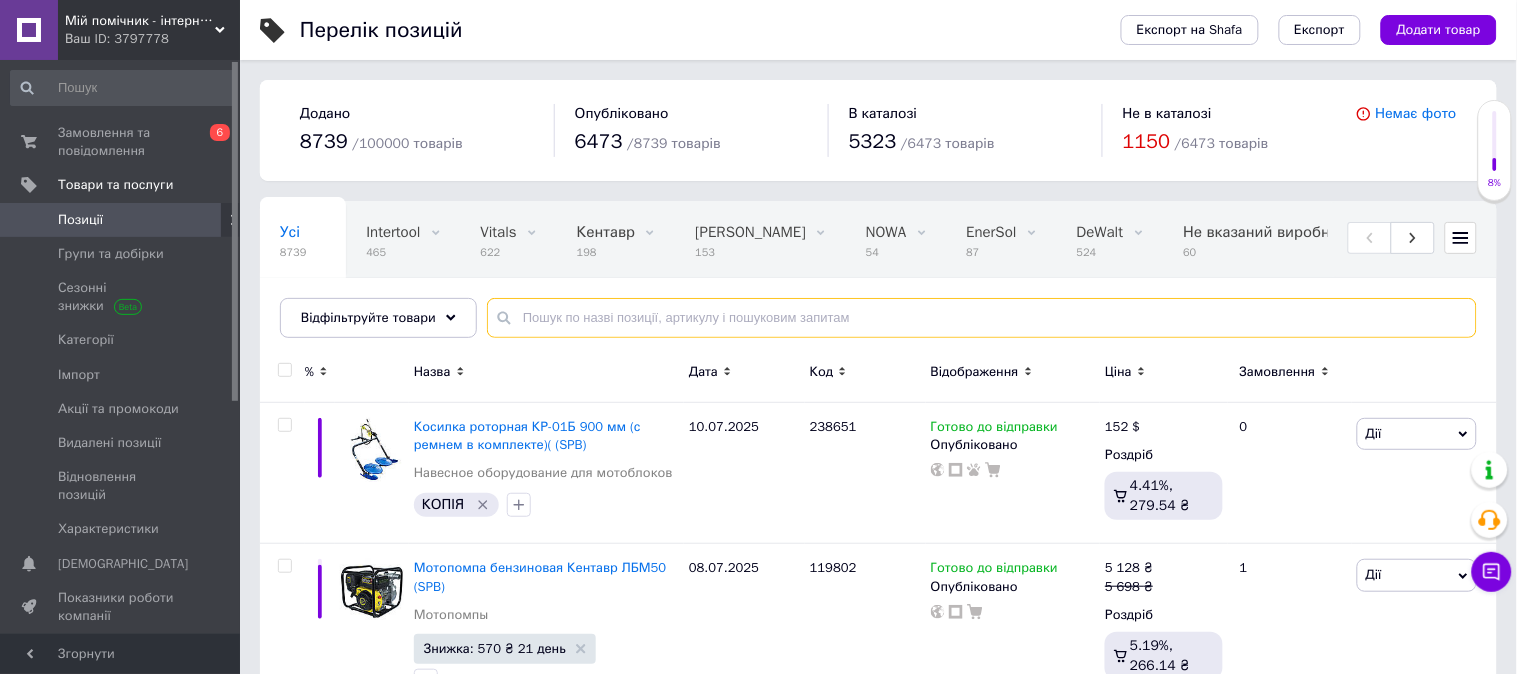 type on "217889" 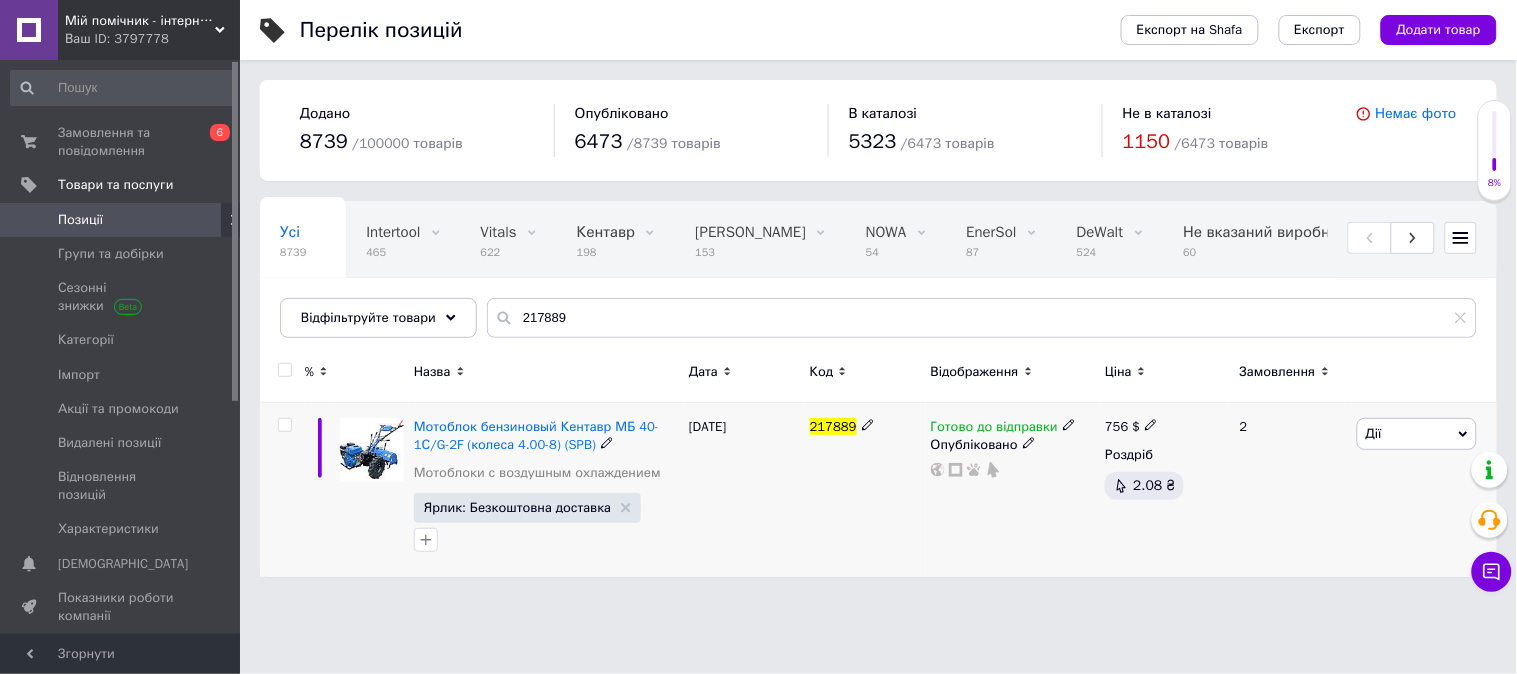 click on "Дії" at bounding box center (1417, 434) 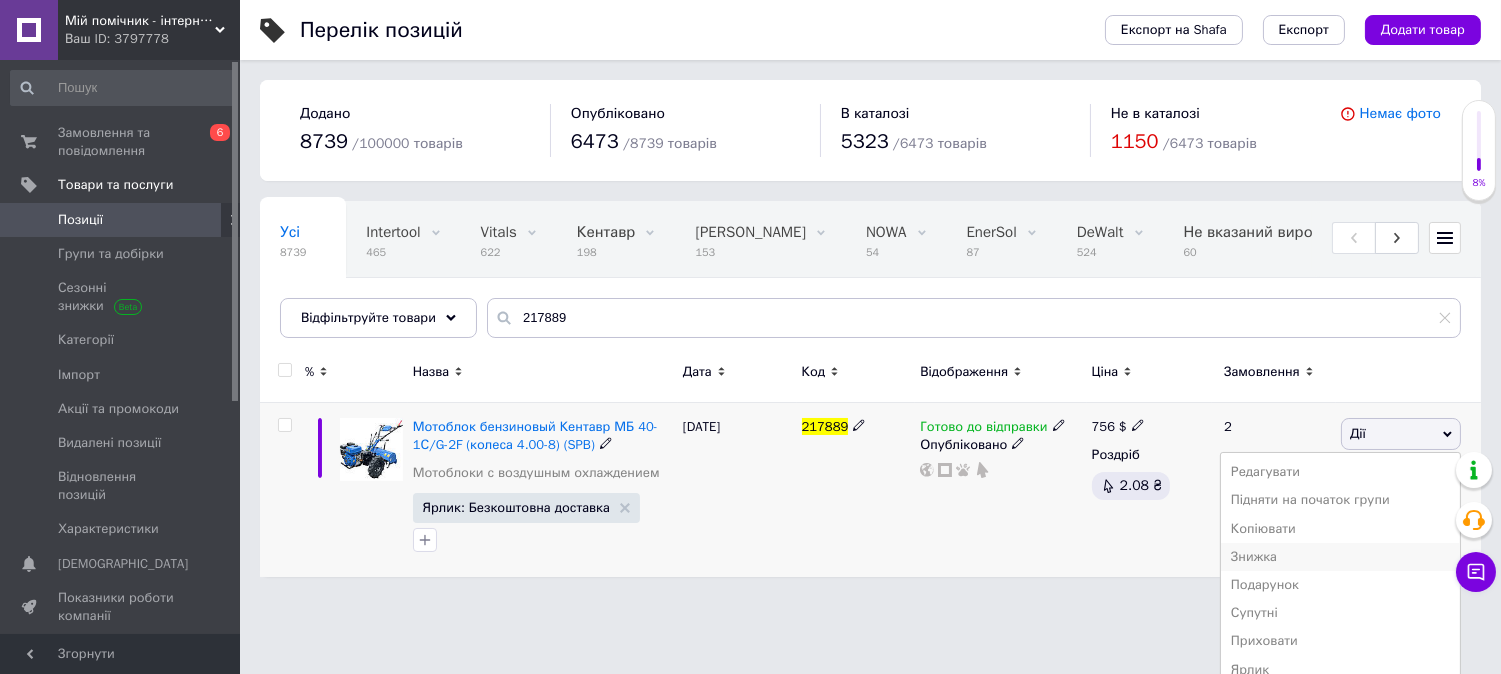 click on "Знижка" at bounding box center [1340, 557] 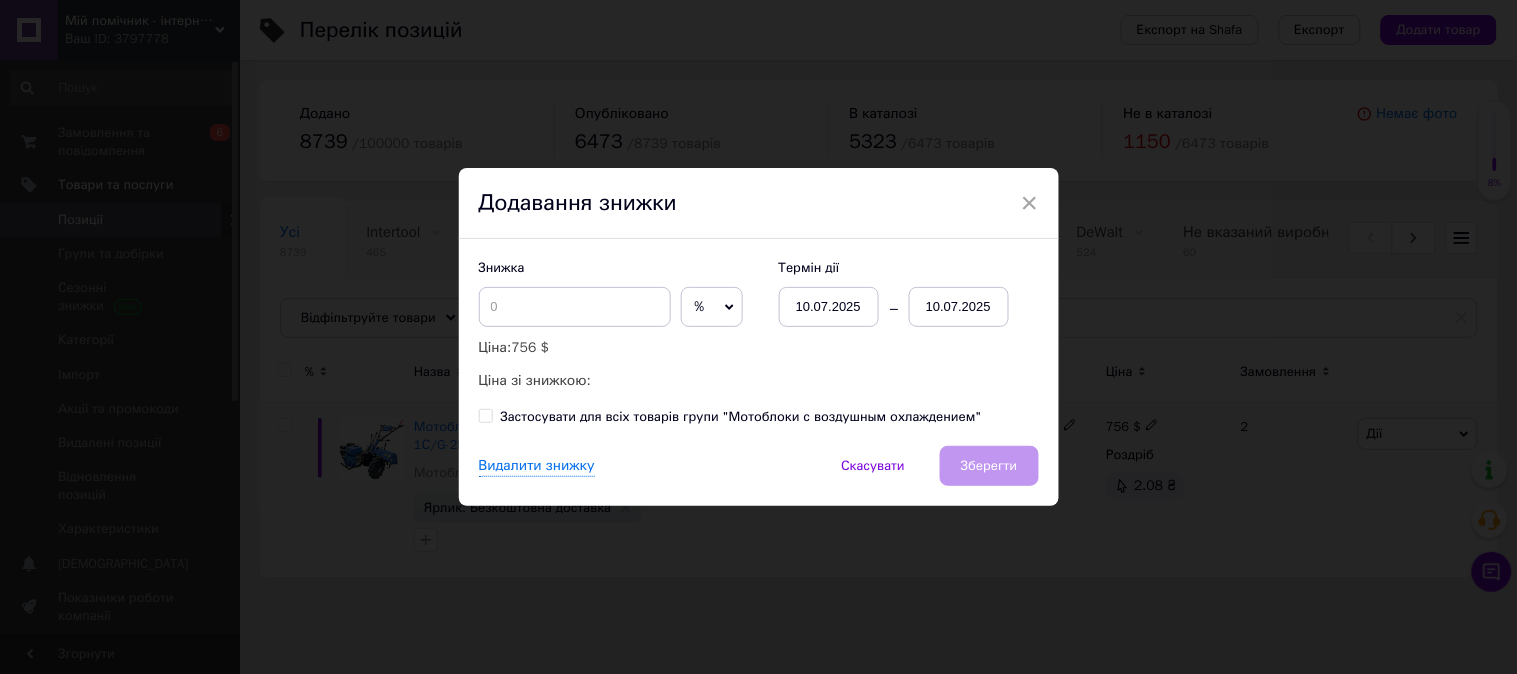 click on "%" at bounding box center [700, 306] 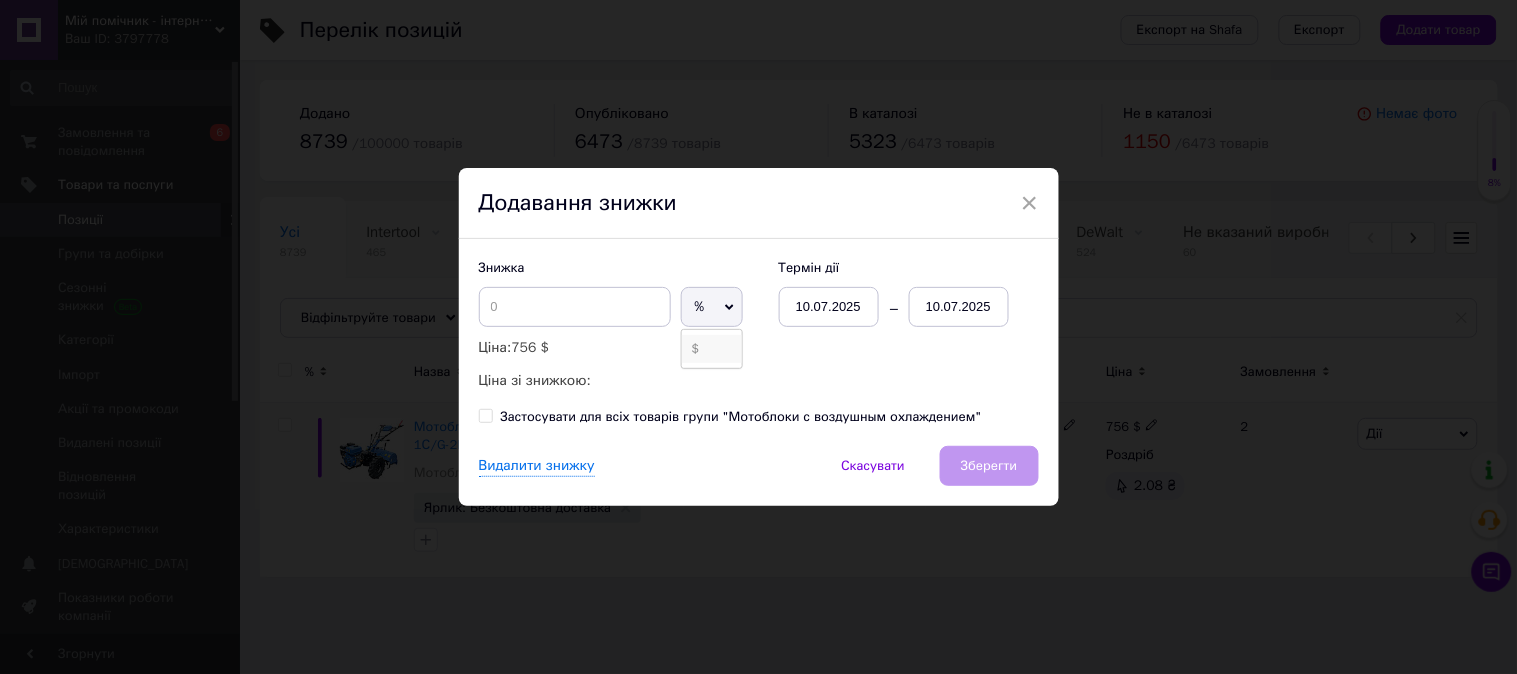 click on "$" at bounding box center [712, 349] 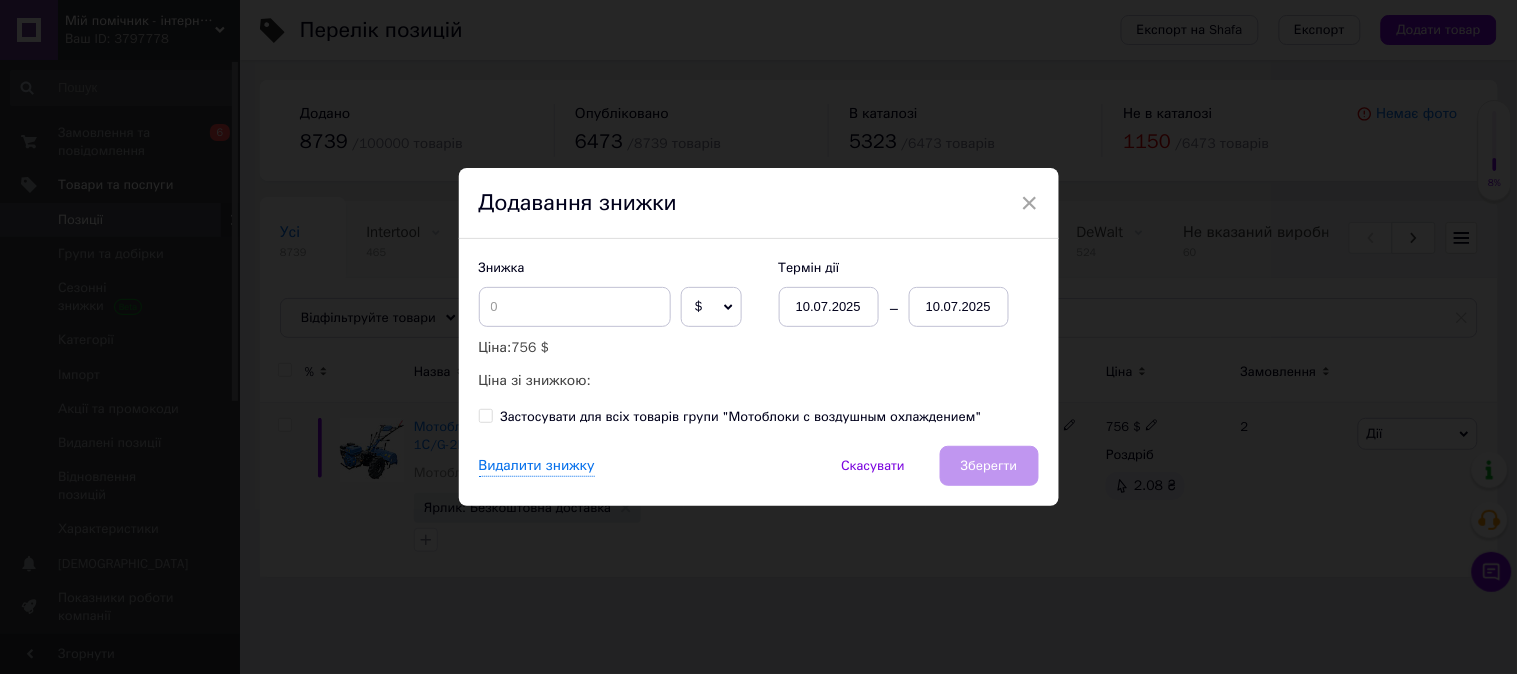 click on "10.07.2025" at bounding box center [959, 307] 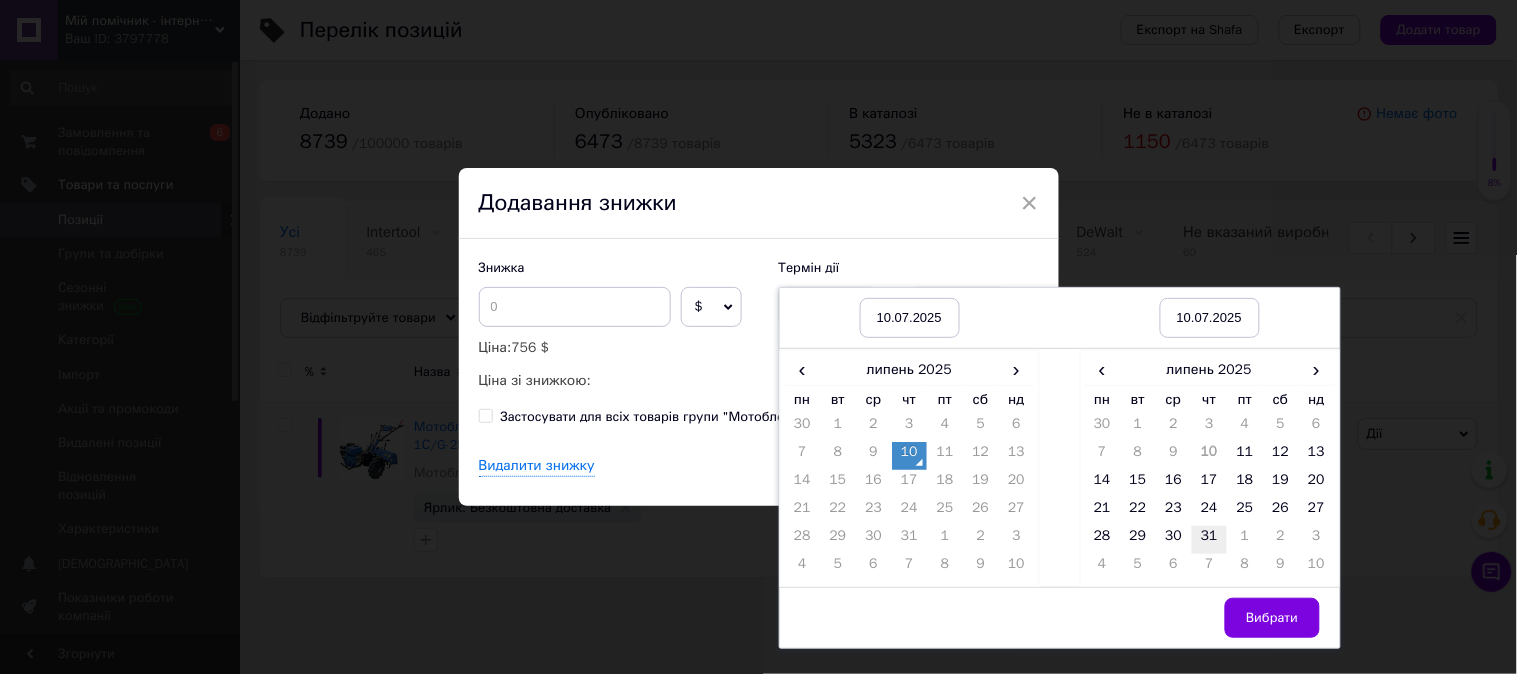 click on "31" at bounding box center [1210, 540] 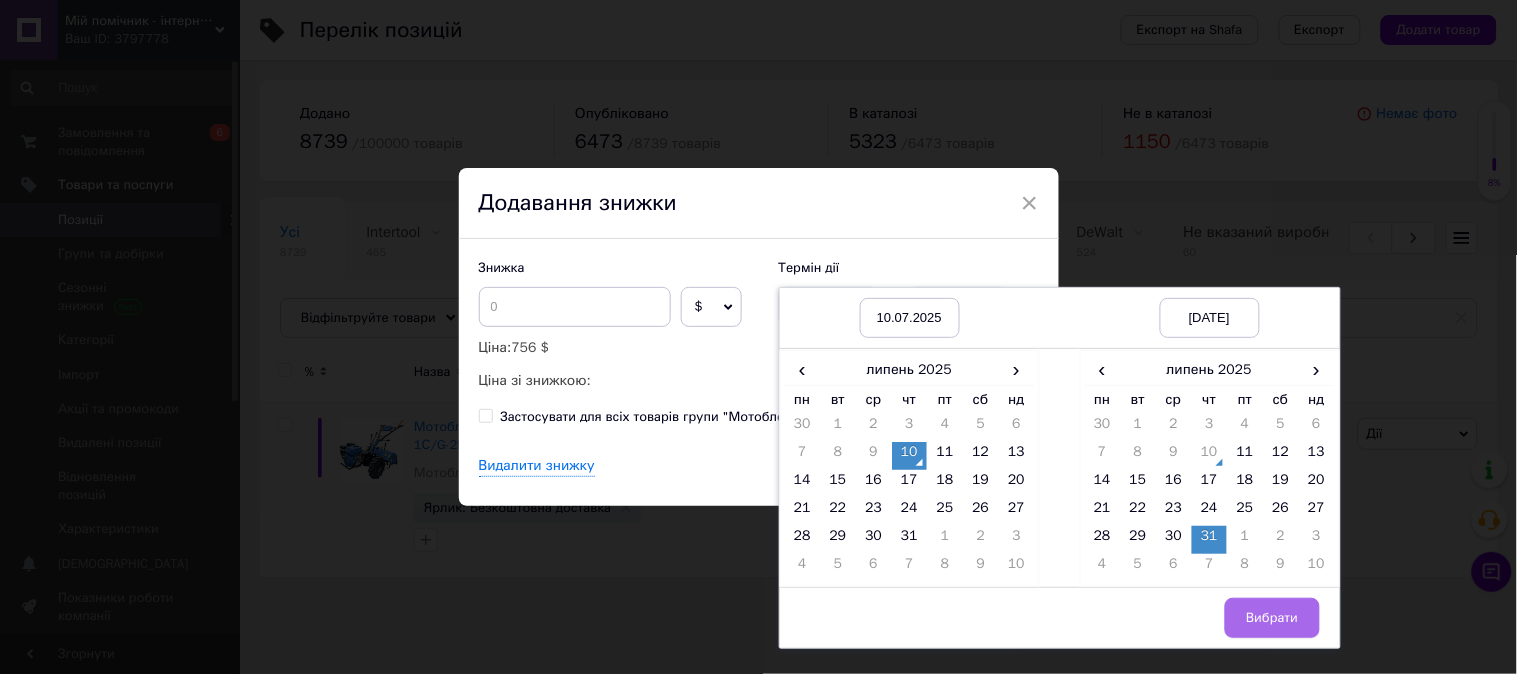 click on "Вибрати" at bounding box center [1272, 618] 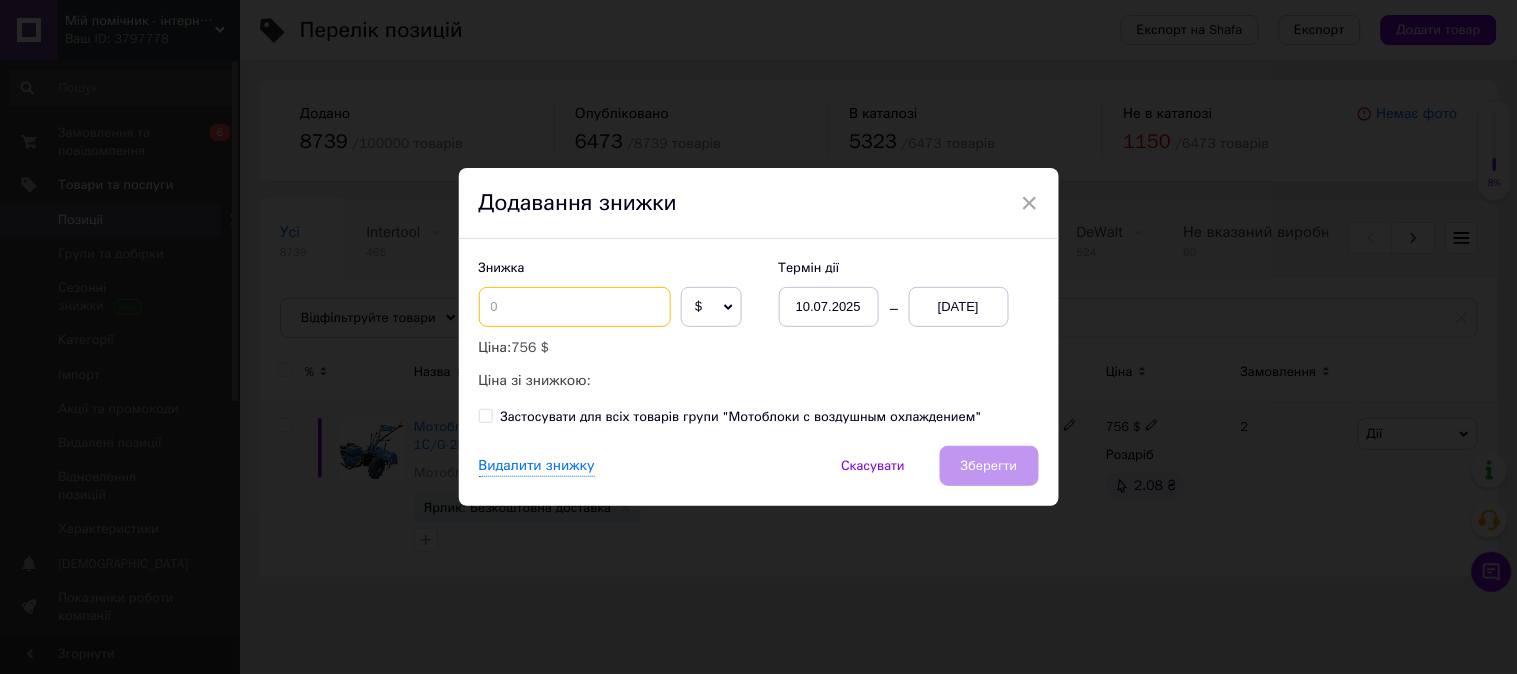click at bounding box center [575, 307] 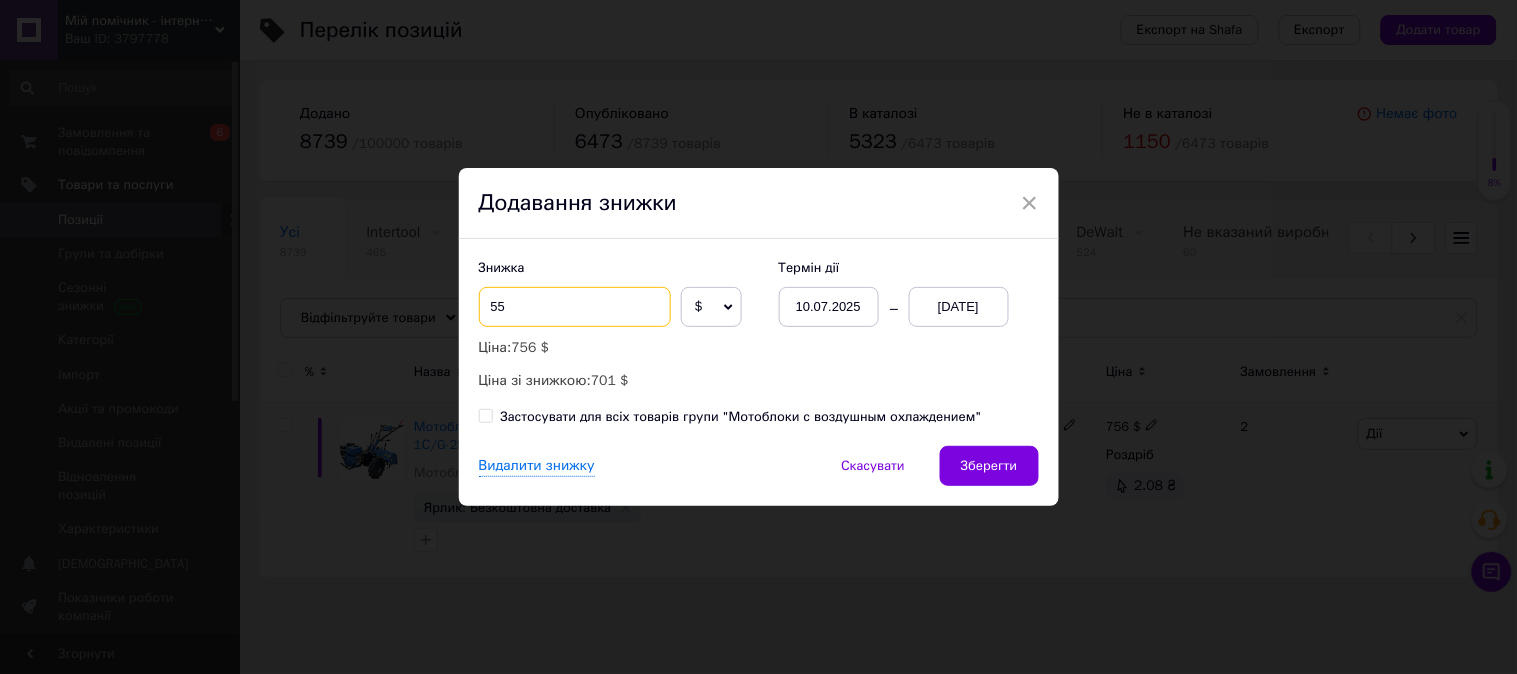 type on "5" 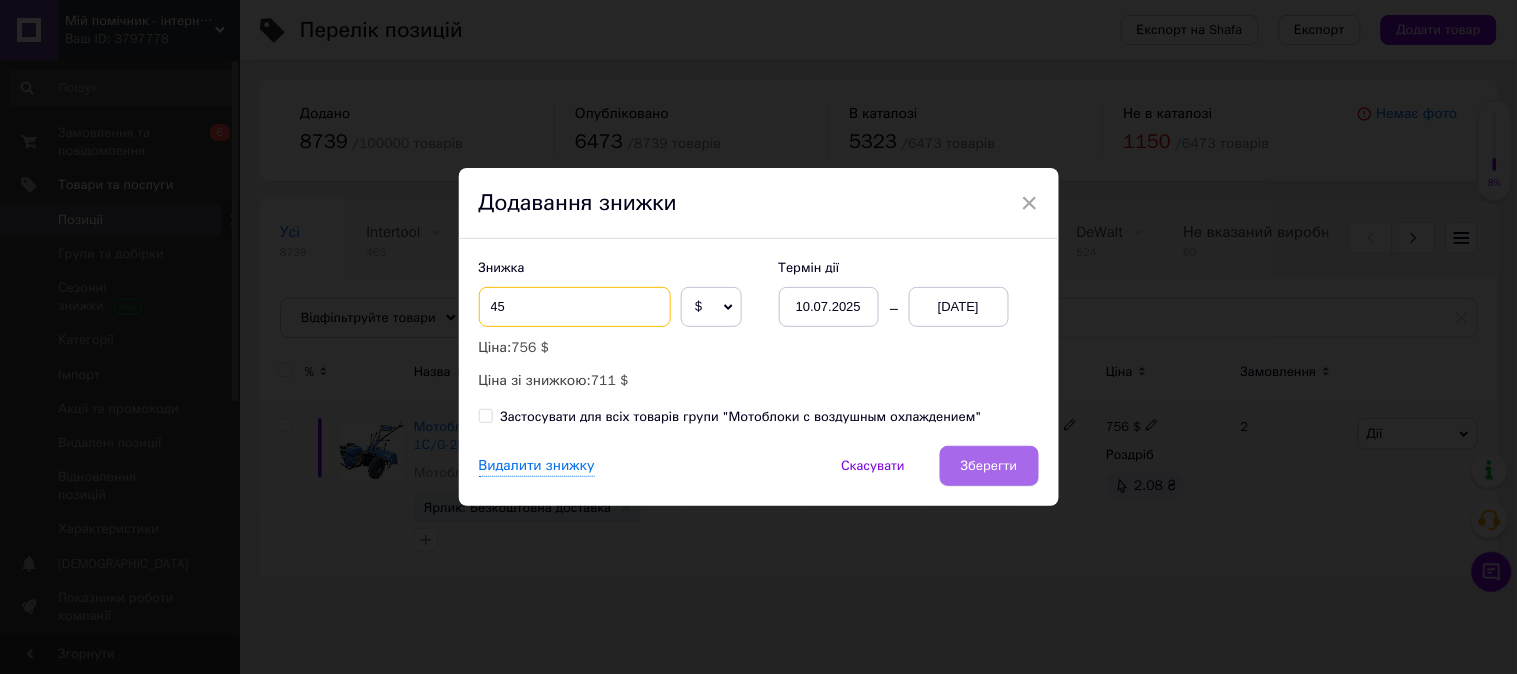 type on "45" 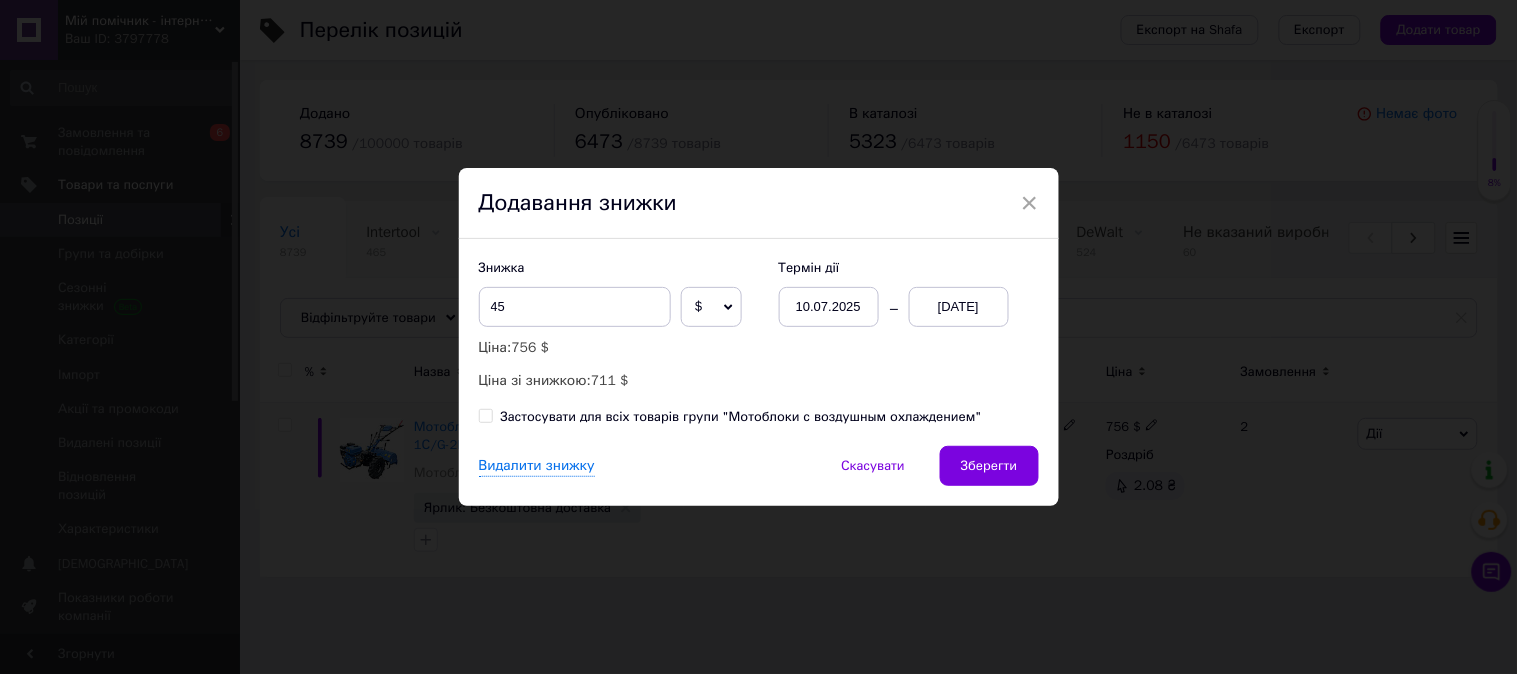 click on "Зберегти" at bounding box center (989, 466) 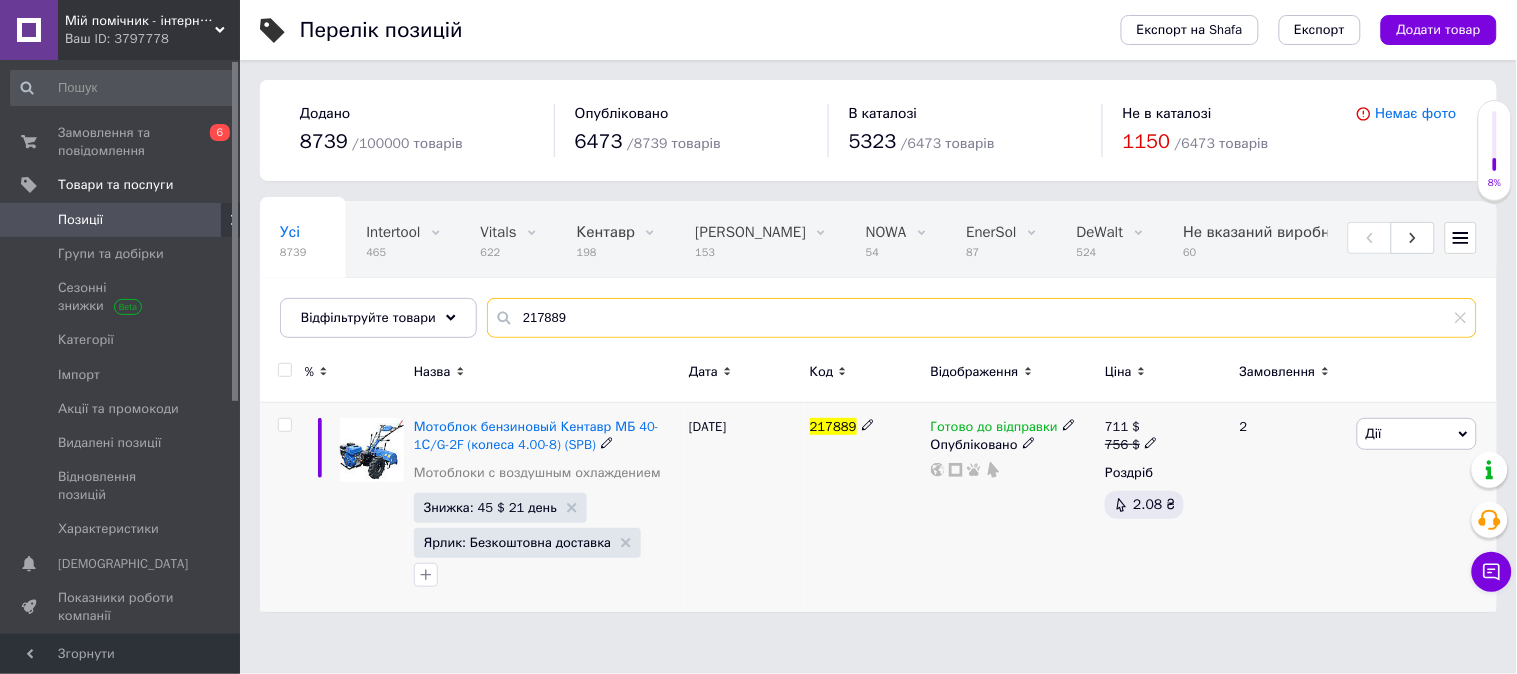 click on "217889" at bounding box center [982, 318] 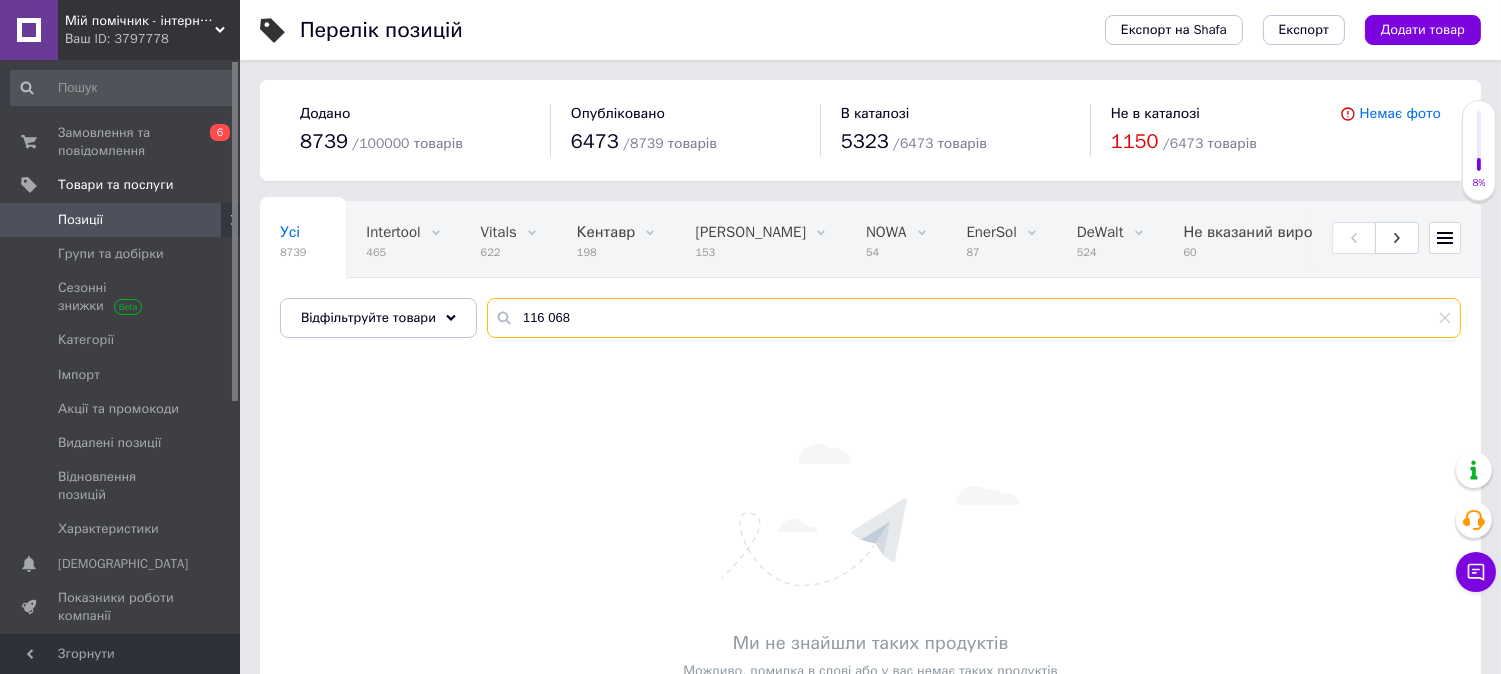 click on "116 068" at bounding box center [974, 318] 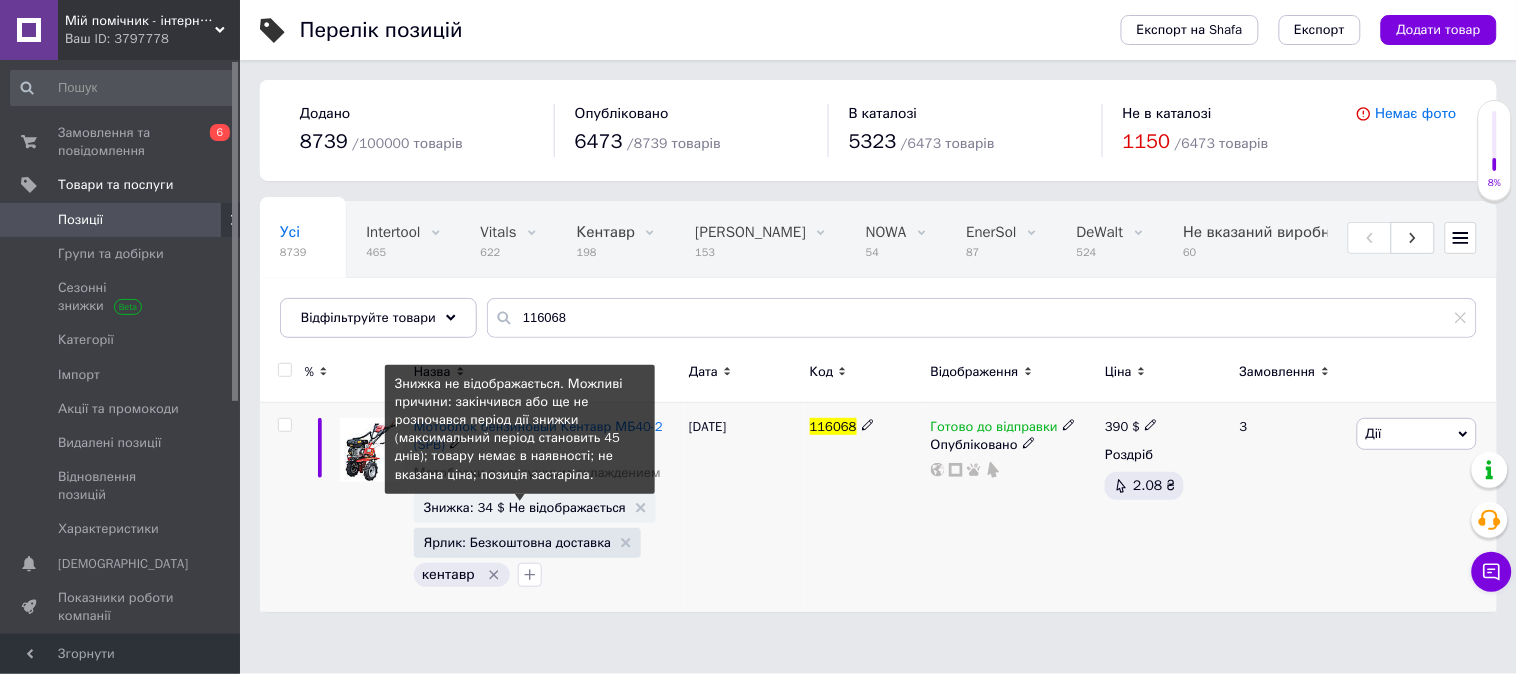 click on "Знижка: 34 $ Не відображається" at bounding box center (525, 507) 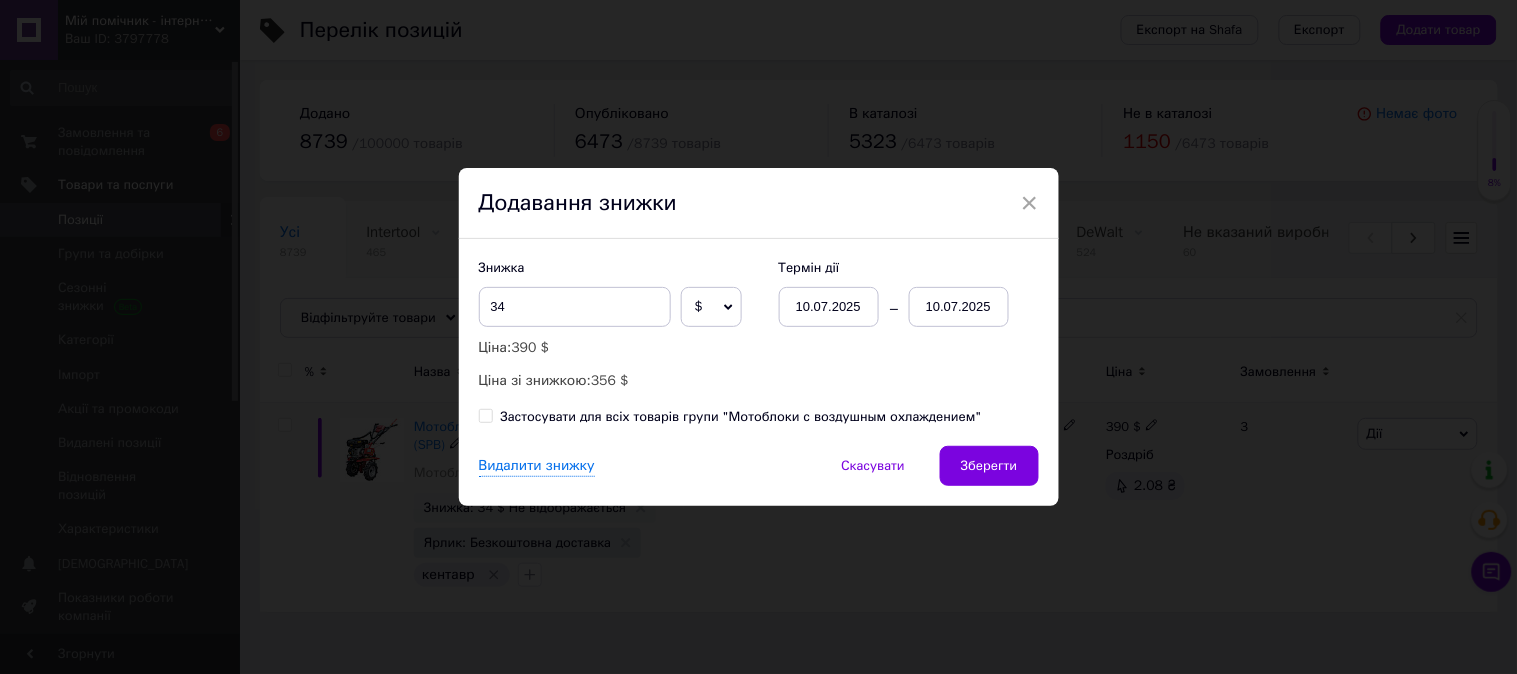 click on "10.07.2025" at bounding box center [959, 307] 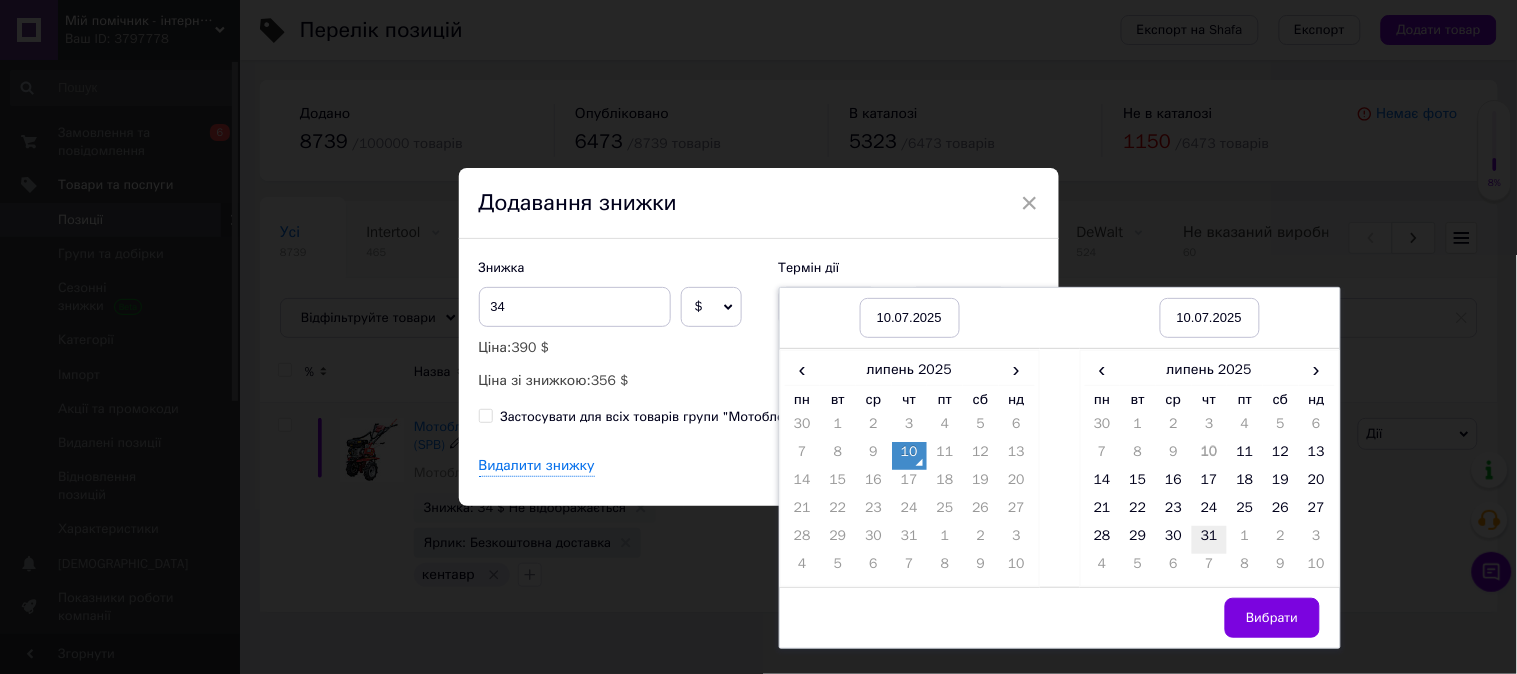 click on "31" at bounding box center (1210, 540) 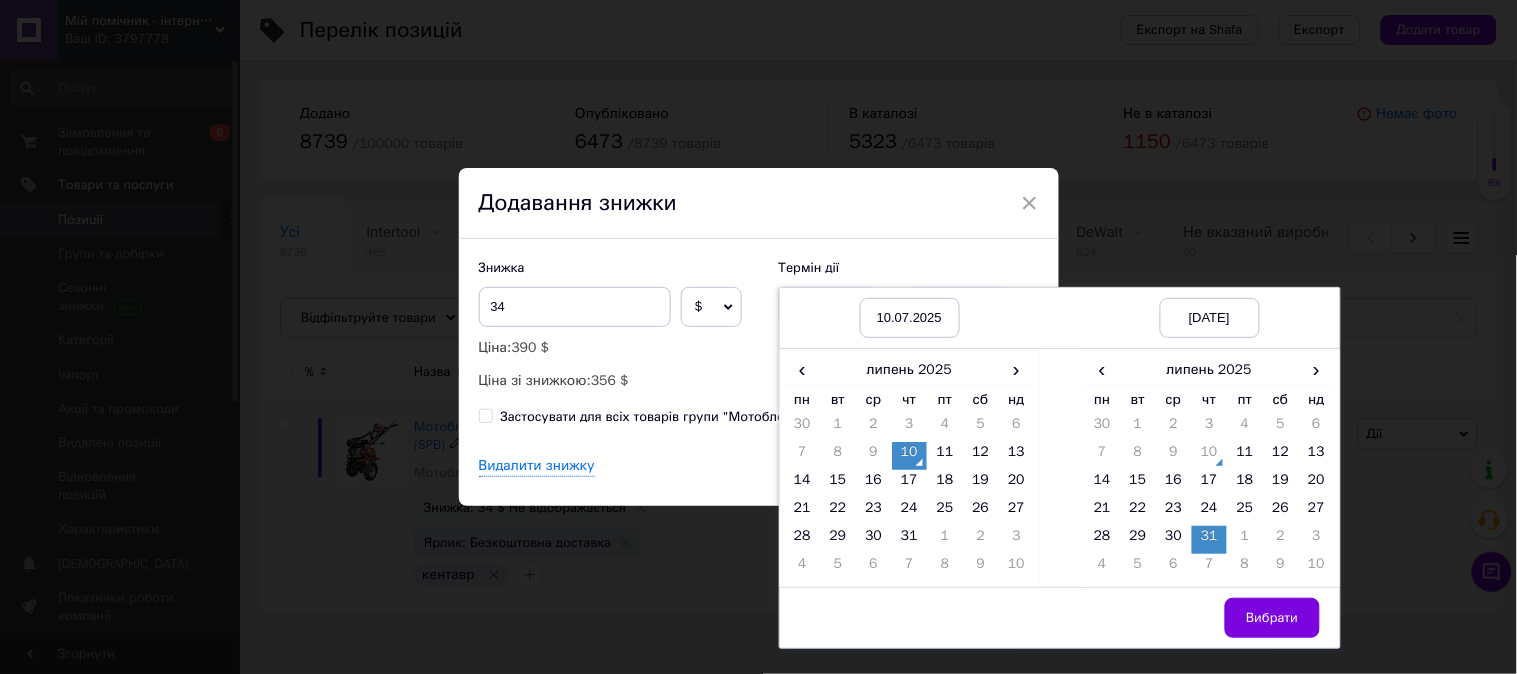 click on "Вибрати" at bounding box center (1272, 618) 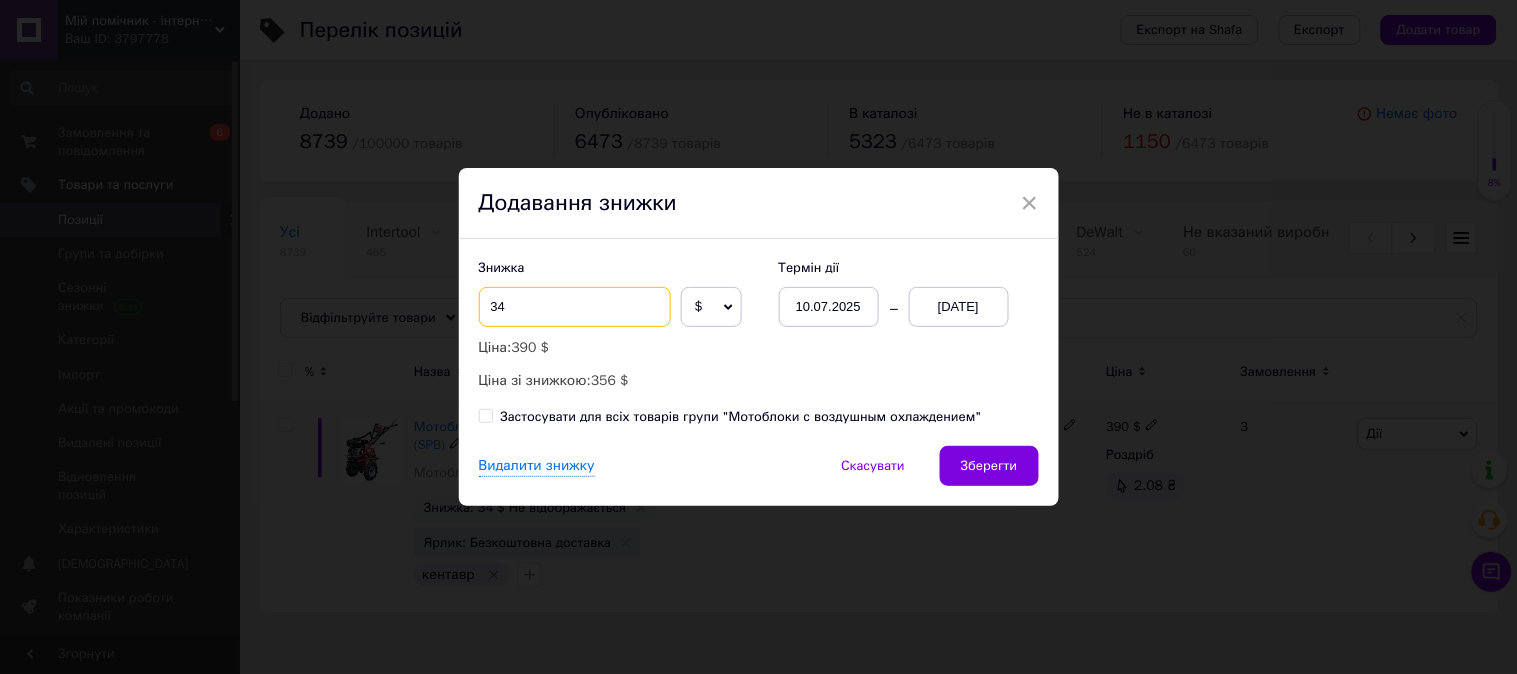 click on "34" at bounding box center [575, 307] 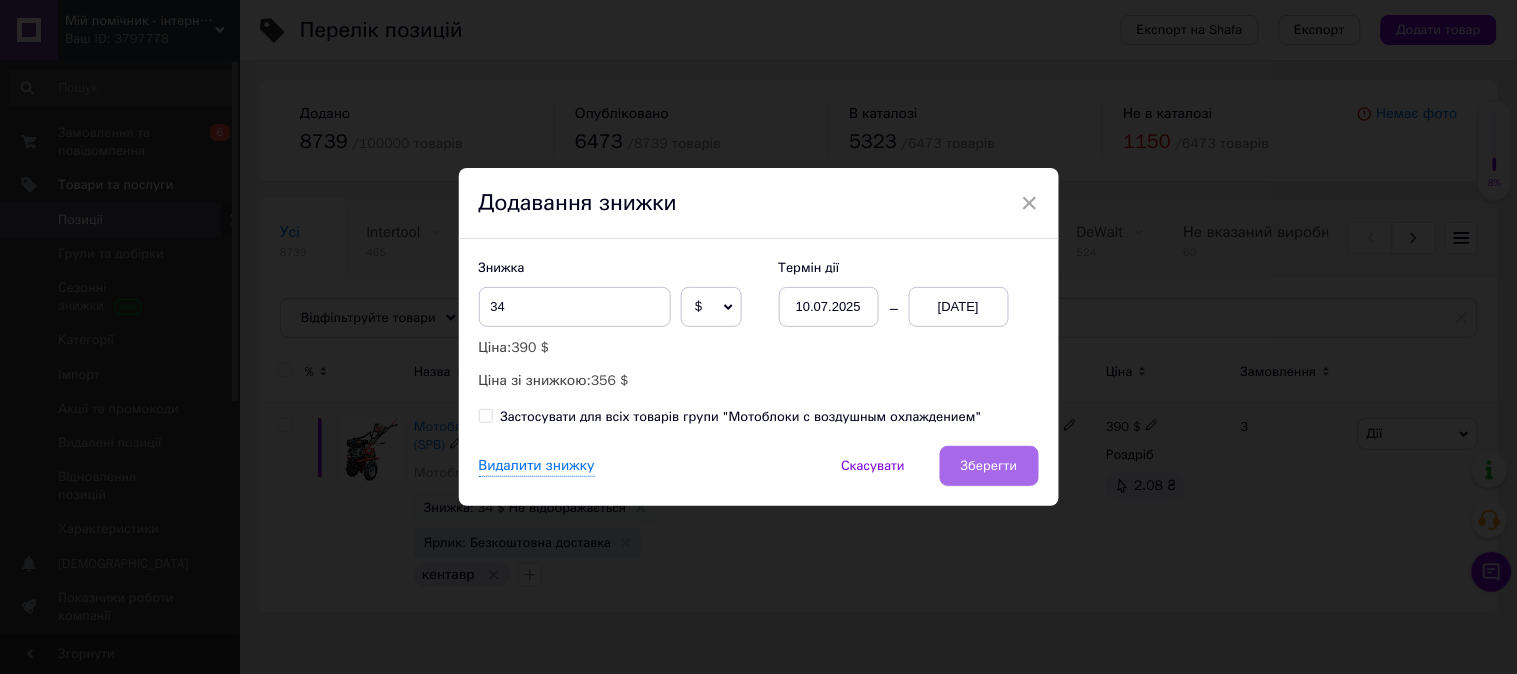 click on "Зберегти" at bounding box center [989, 466] 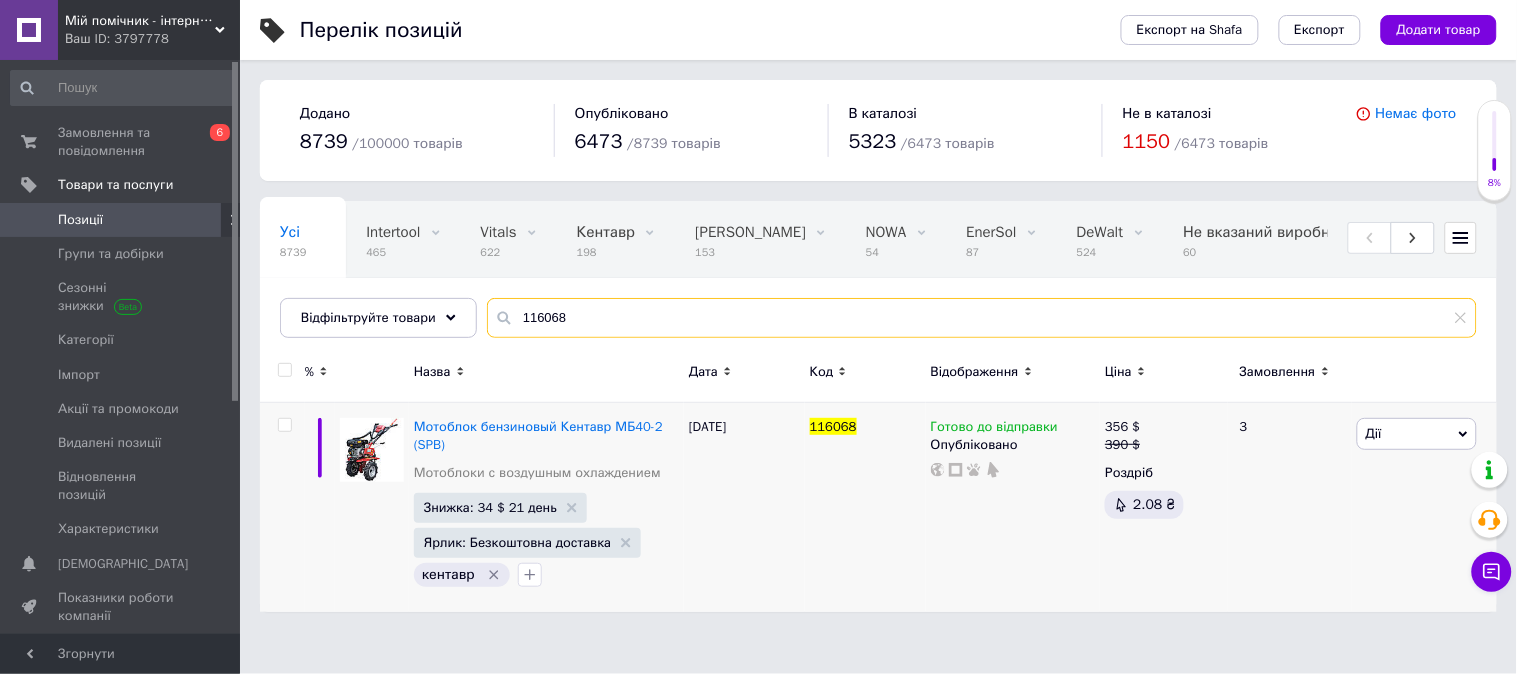 click on "116068" at bounding box center [982, 318] 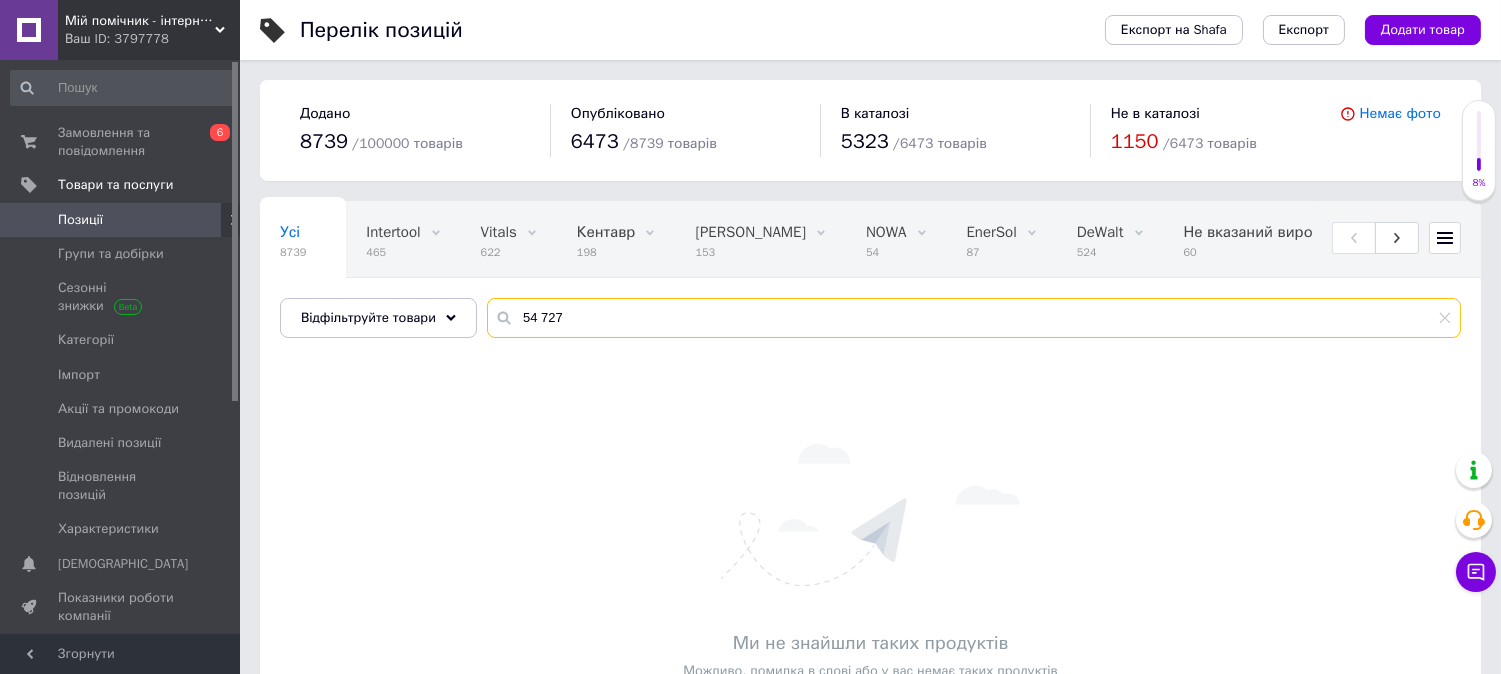 click on "54 727" at bounding box center (974, 318) 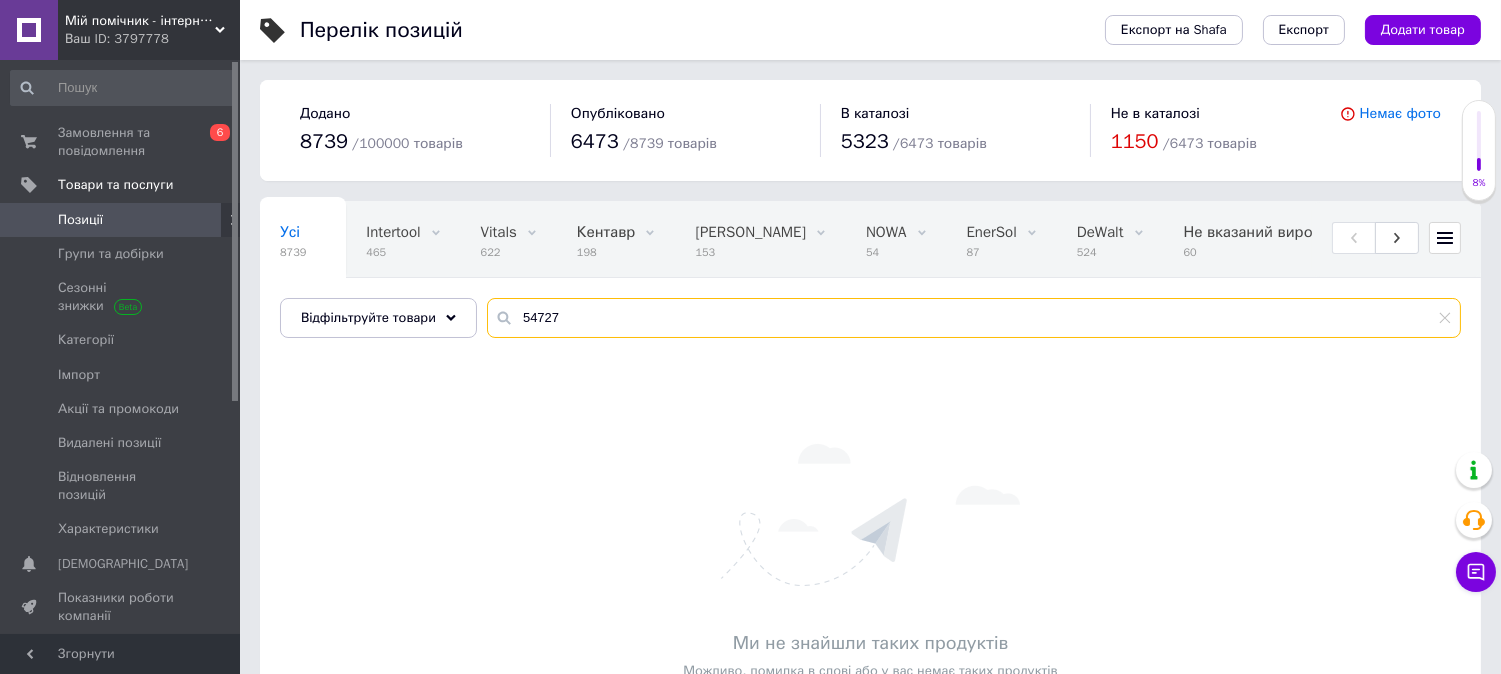 type on "54727" 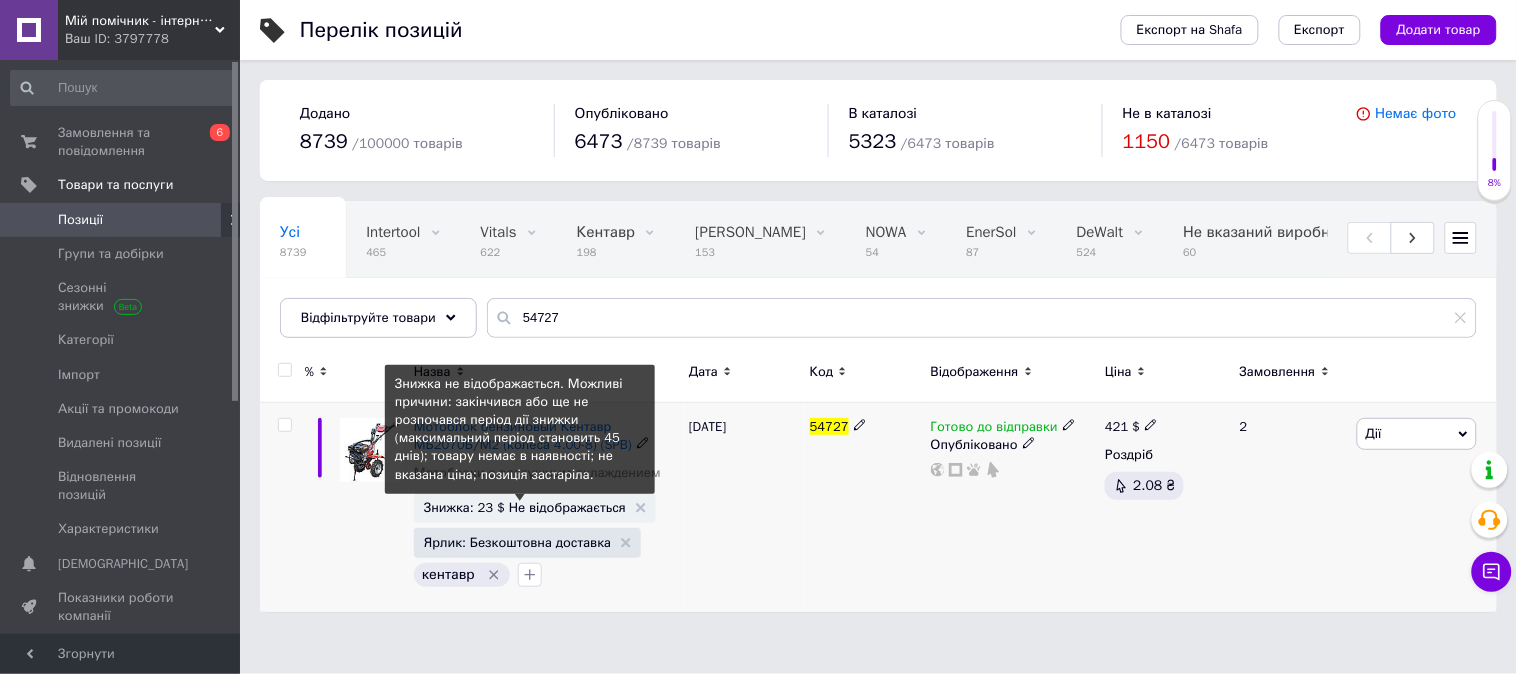 click on "Знижка: 23 $ Не відображається" at bounding box center [525, 507] 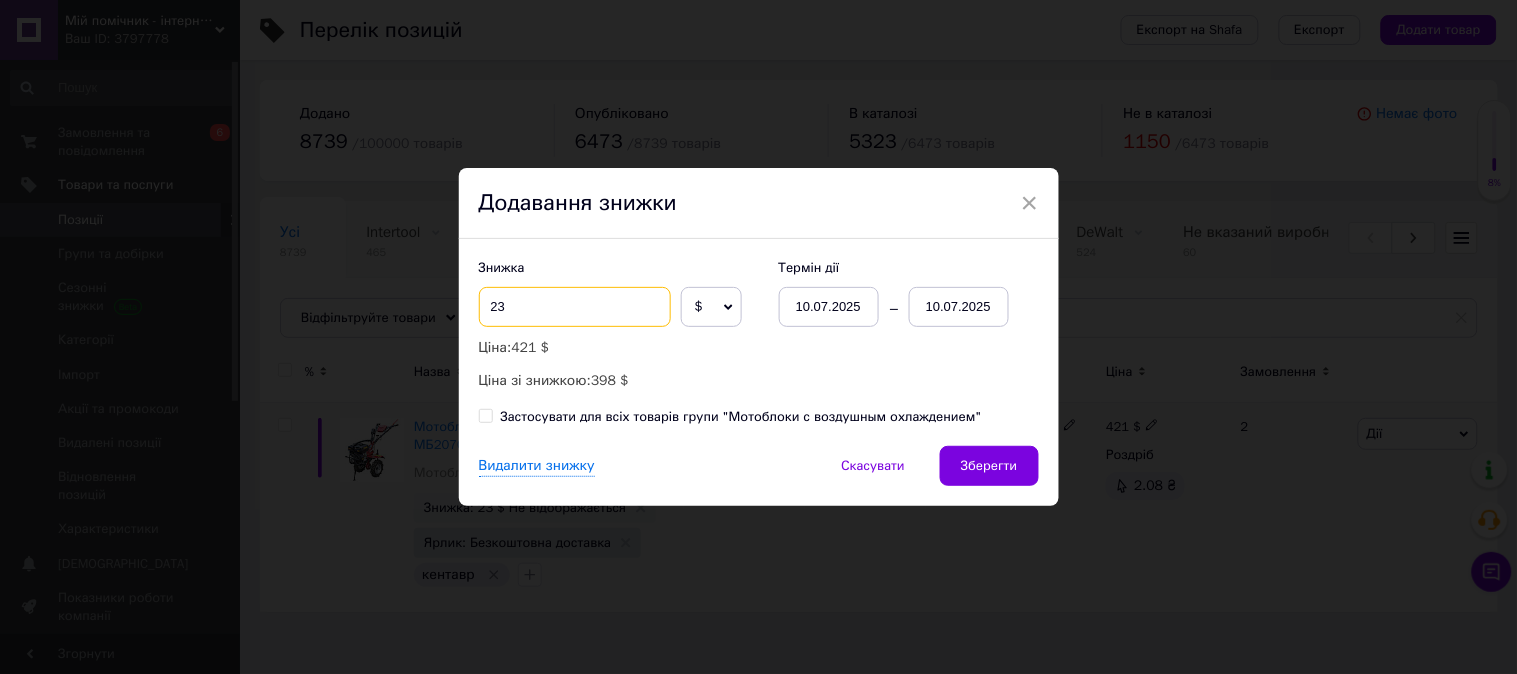 click on "23" at bounding box center (575, 307) 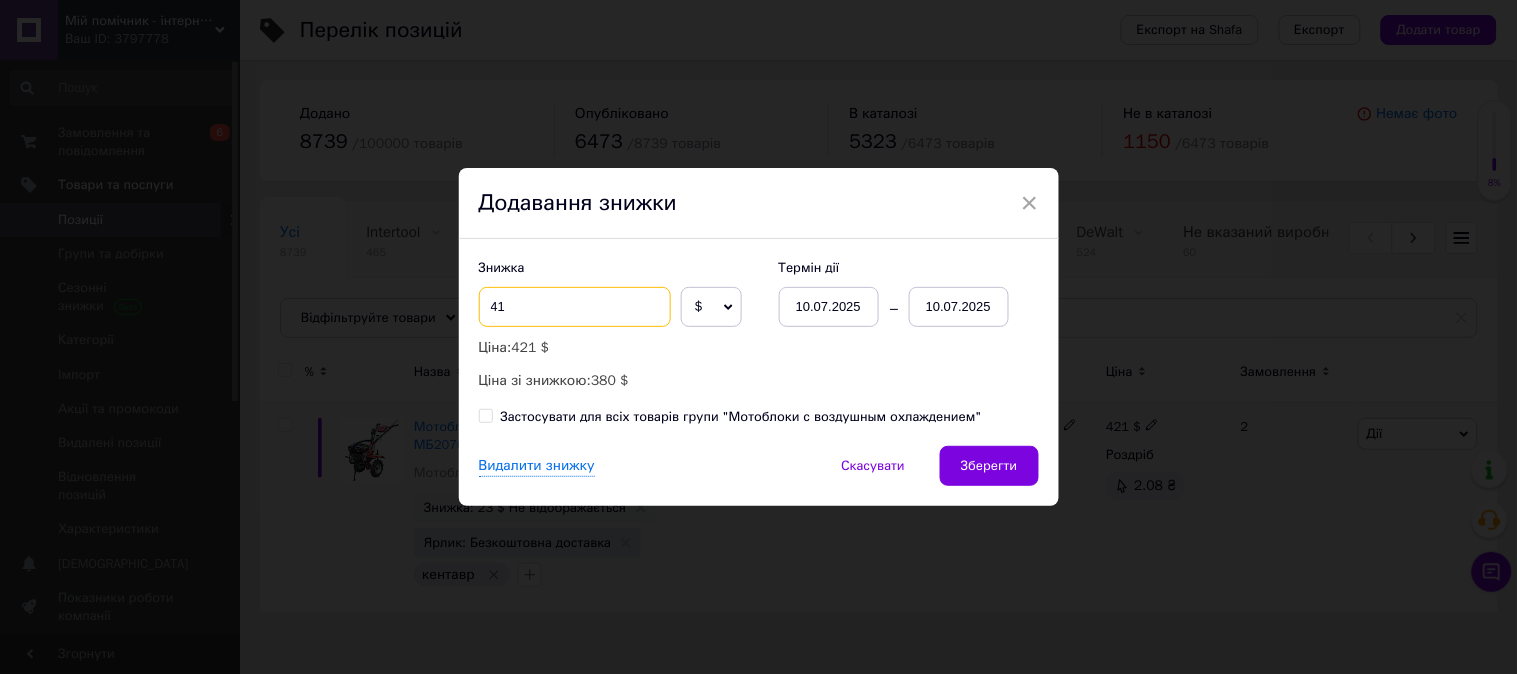 type on "41" 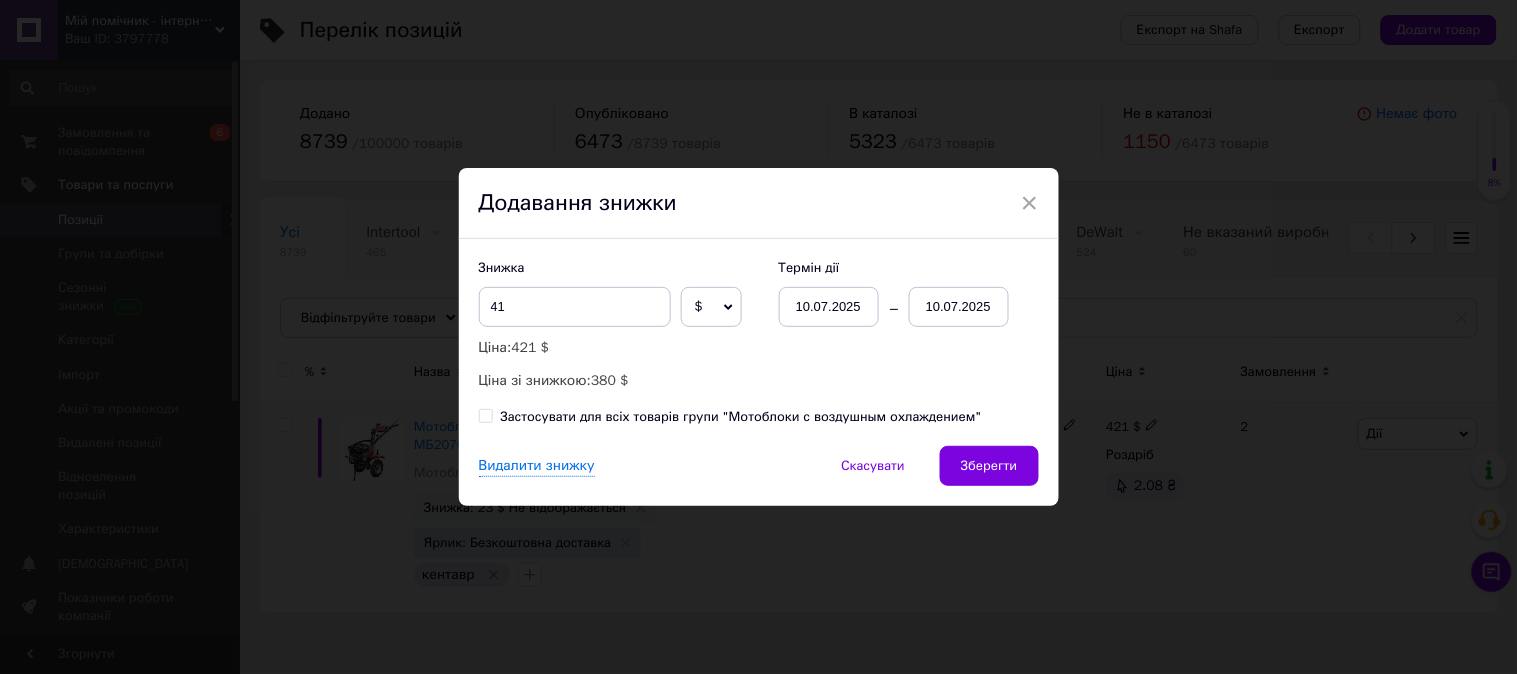 click on "10.07.2025" at bounding box center (959, 307) 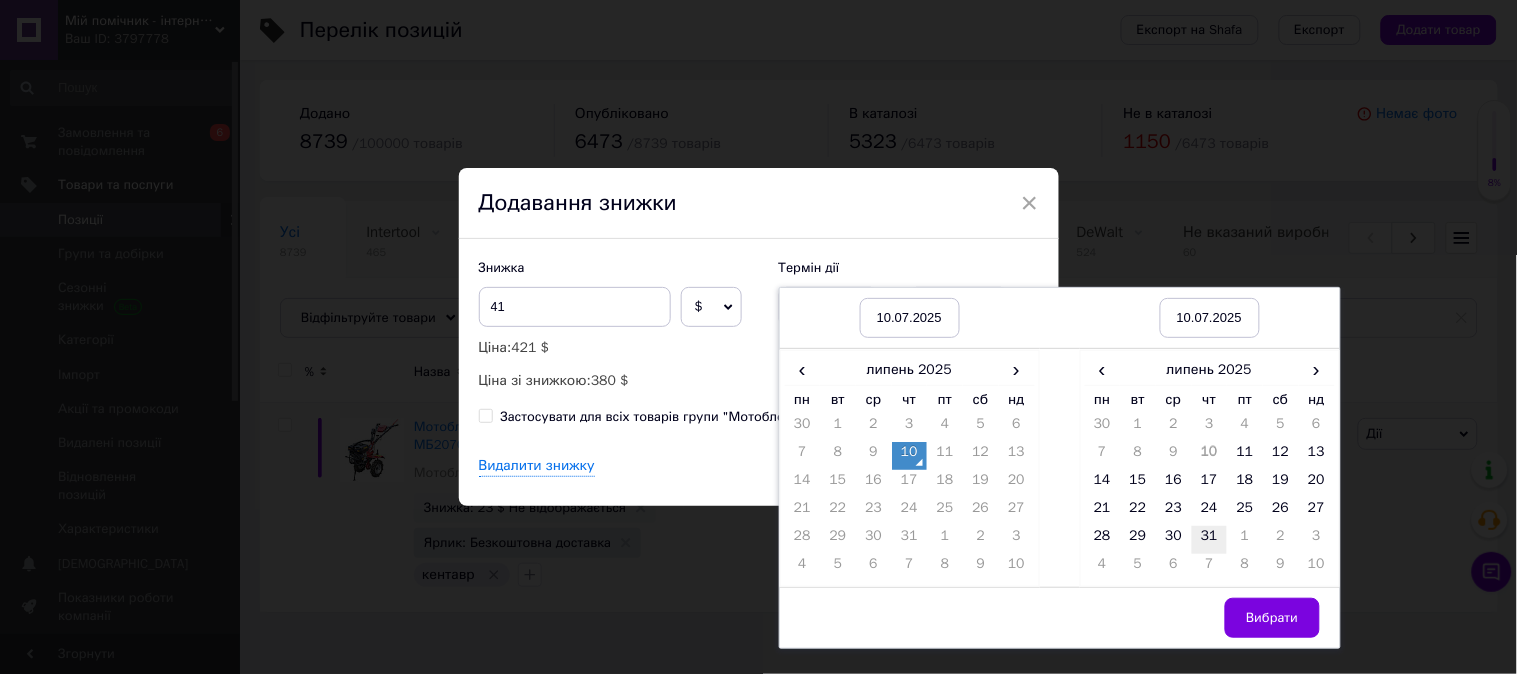 click on "31" at bounding box center [1210, 540] 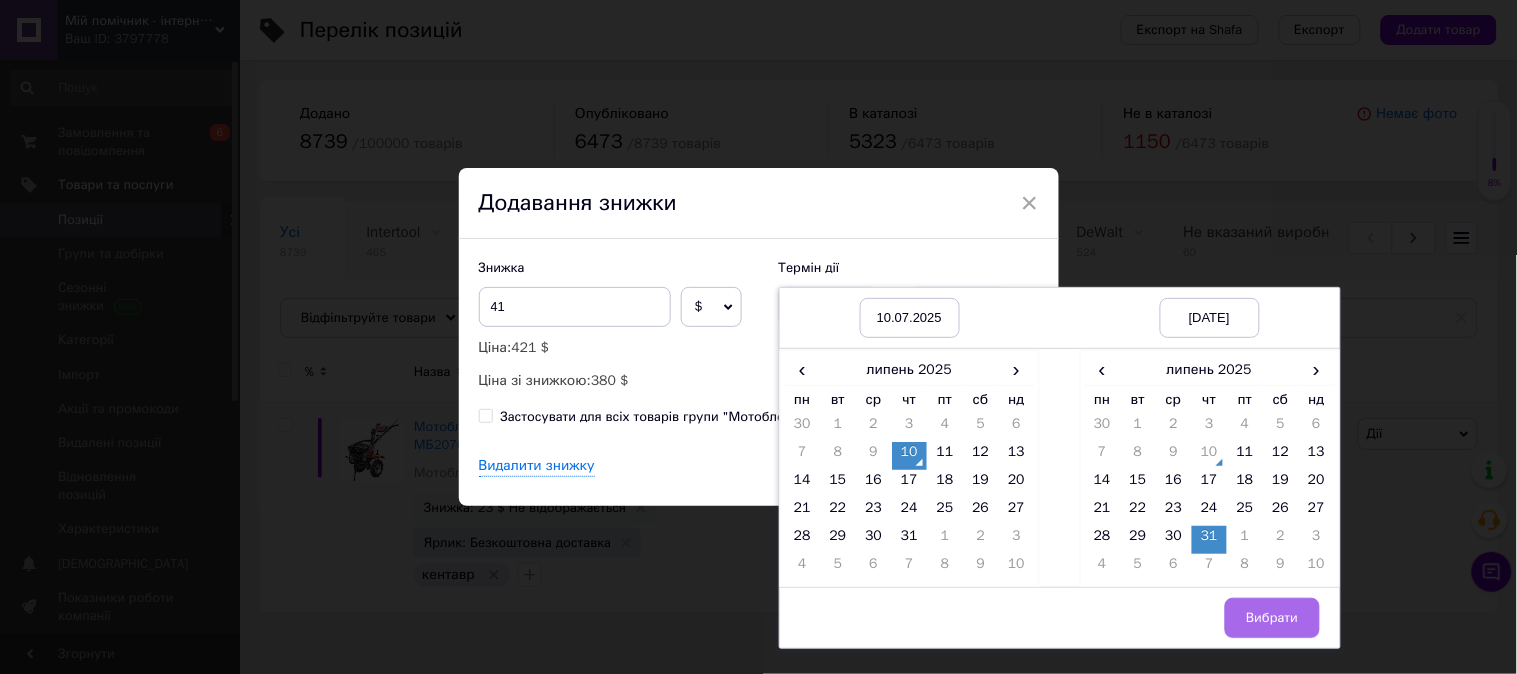 click on "Вибрати" at bounding box center (1272, 618) 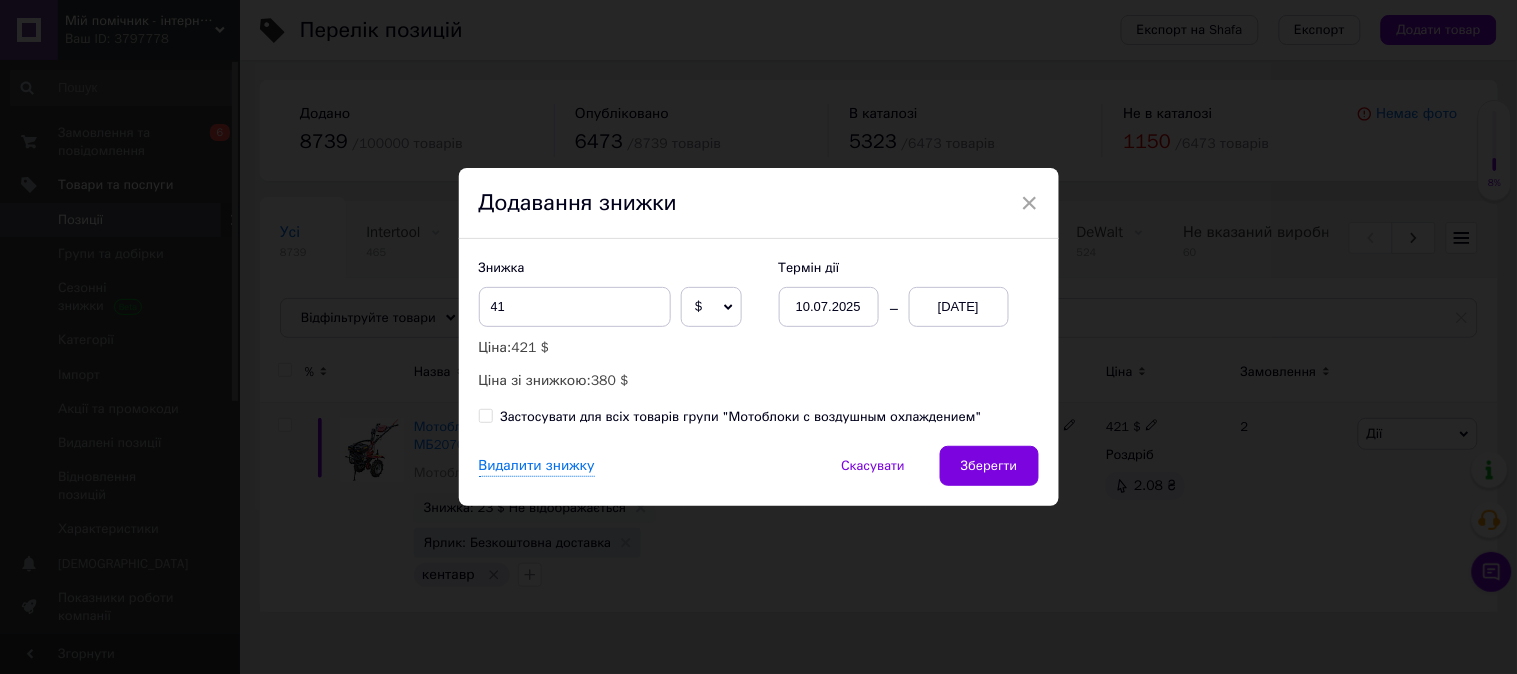 click on "Зберегти" at bounding box center [989, 466] 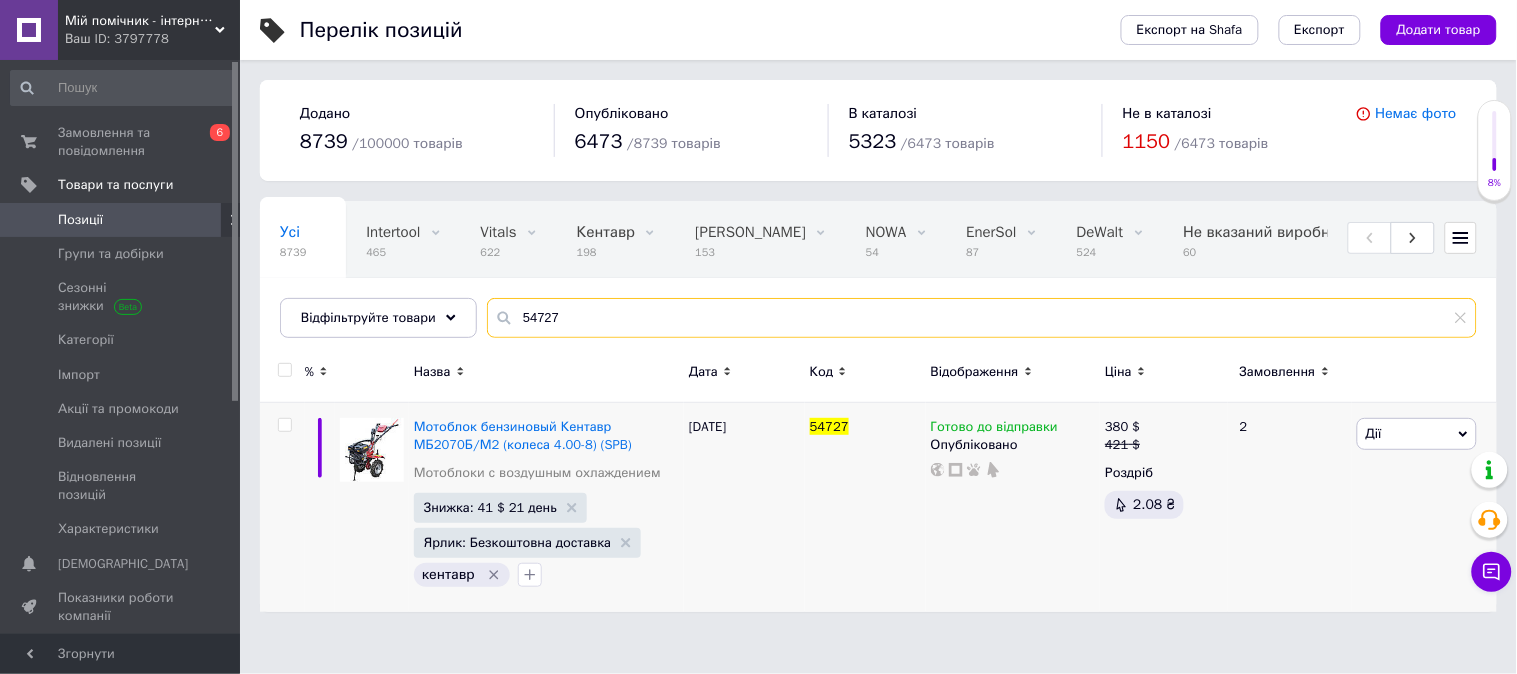 click on "54727" at bounding box center (982, 318) 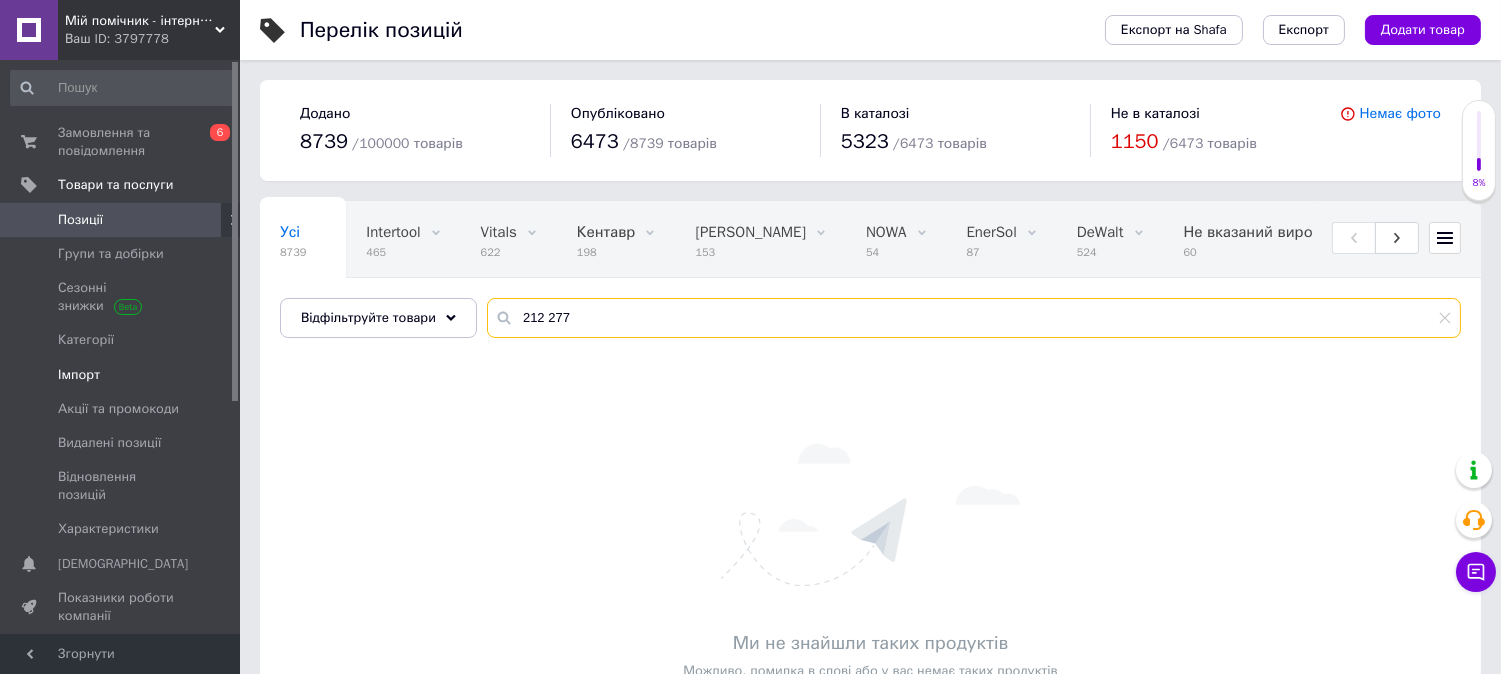 drag, startPoint x: 604, startPoint y: 323, endPoint x: 142, endPoint y: 370, distance: 464.38455 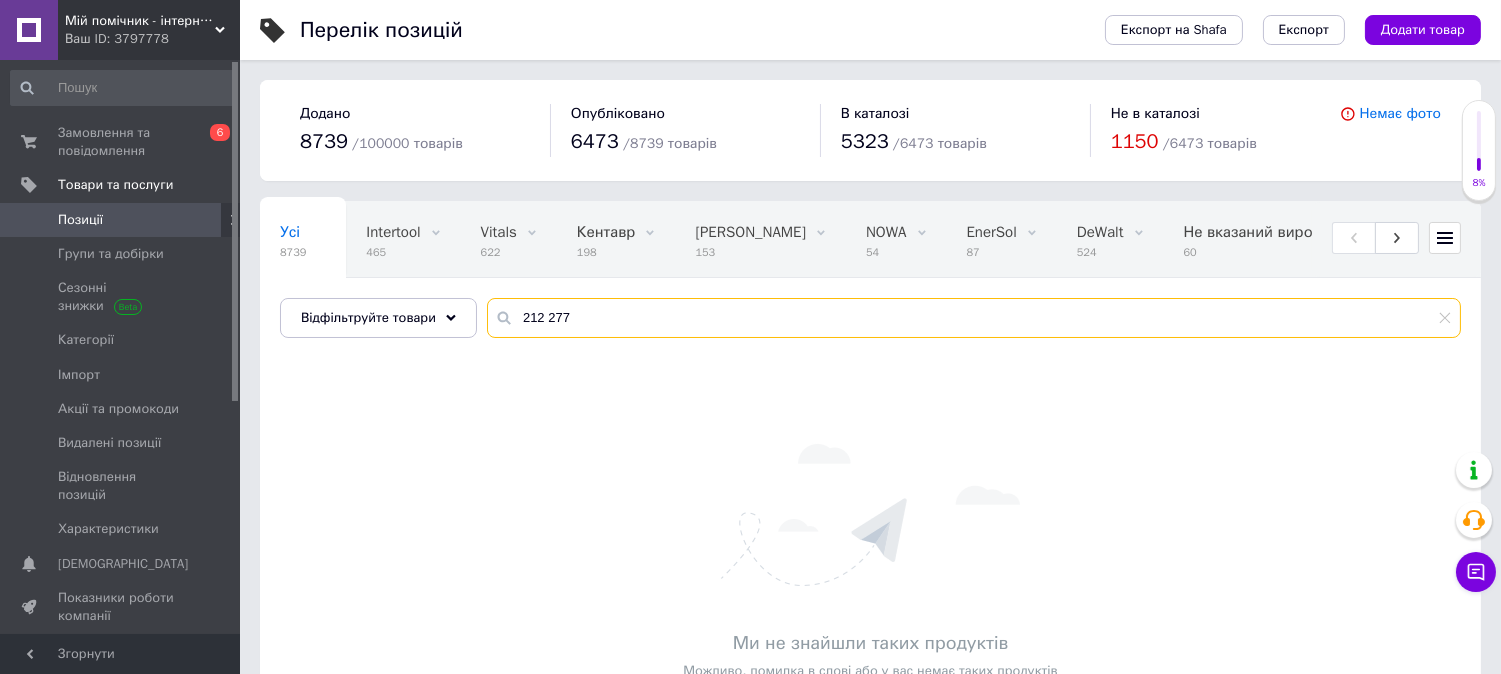 click on "212 277" at bounding box center (974, 318) 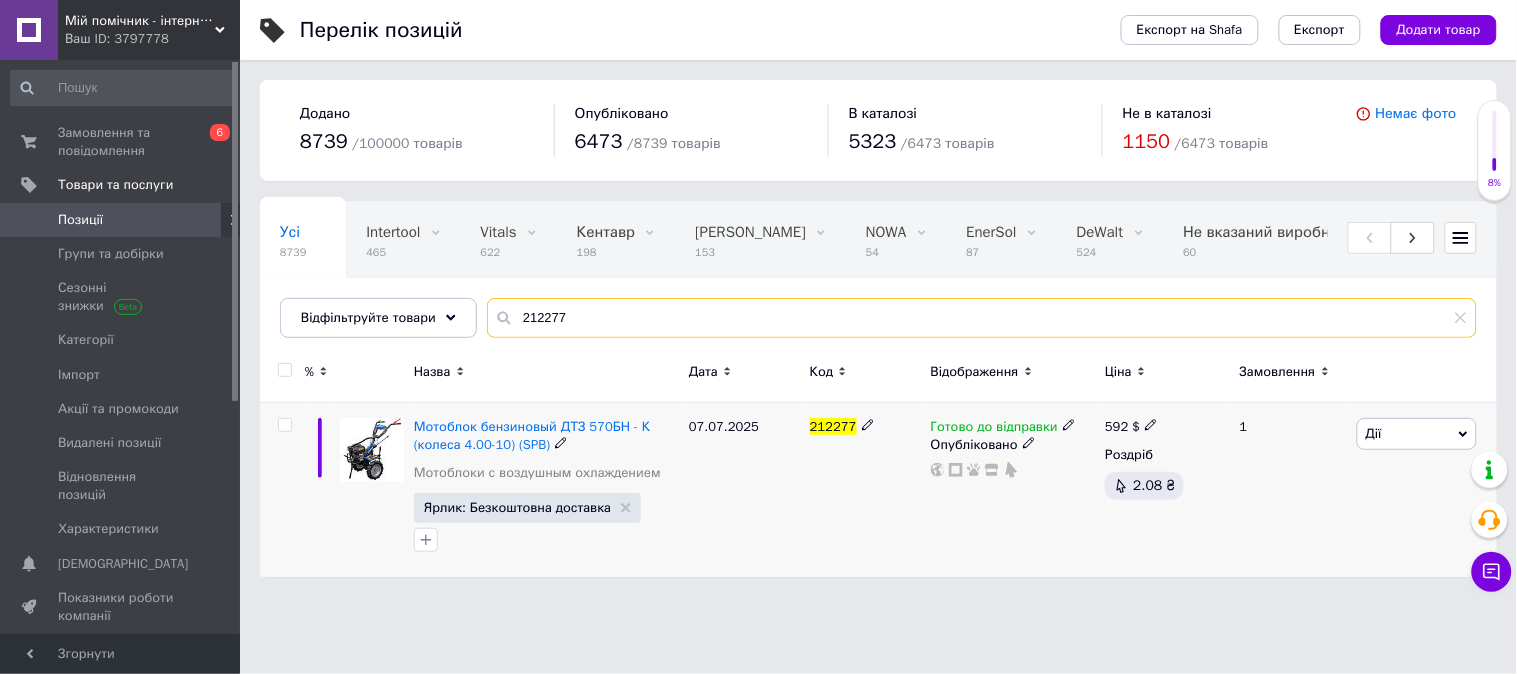 type on "212277" 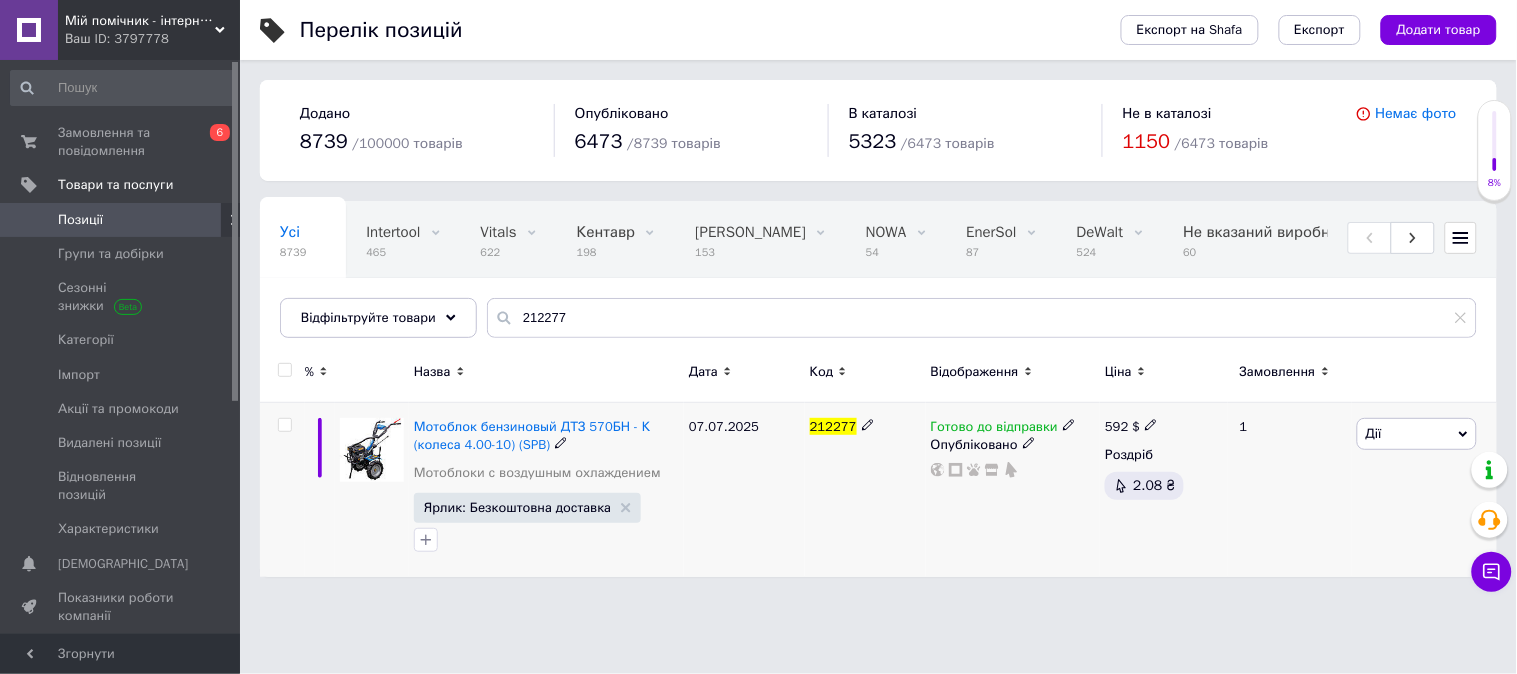 click on "Дії" at bounding box center (1417, 434) 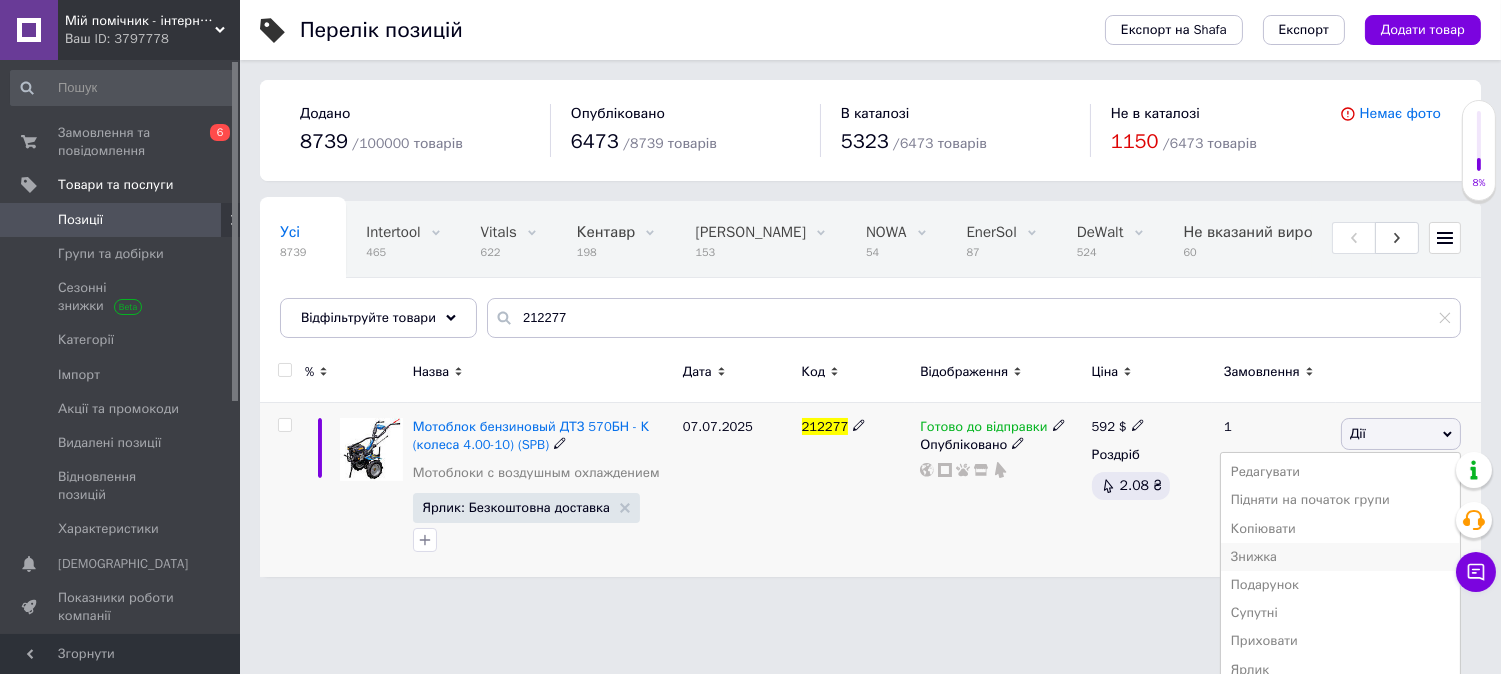 click on "Знижка" at bounding box center [1340, 557] 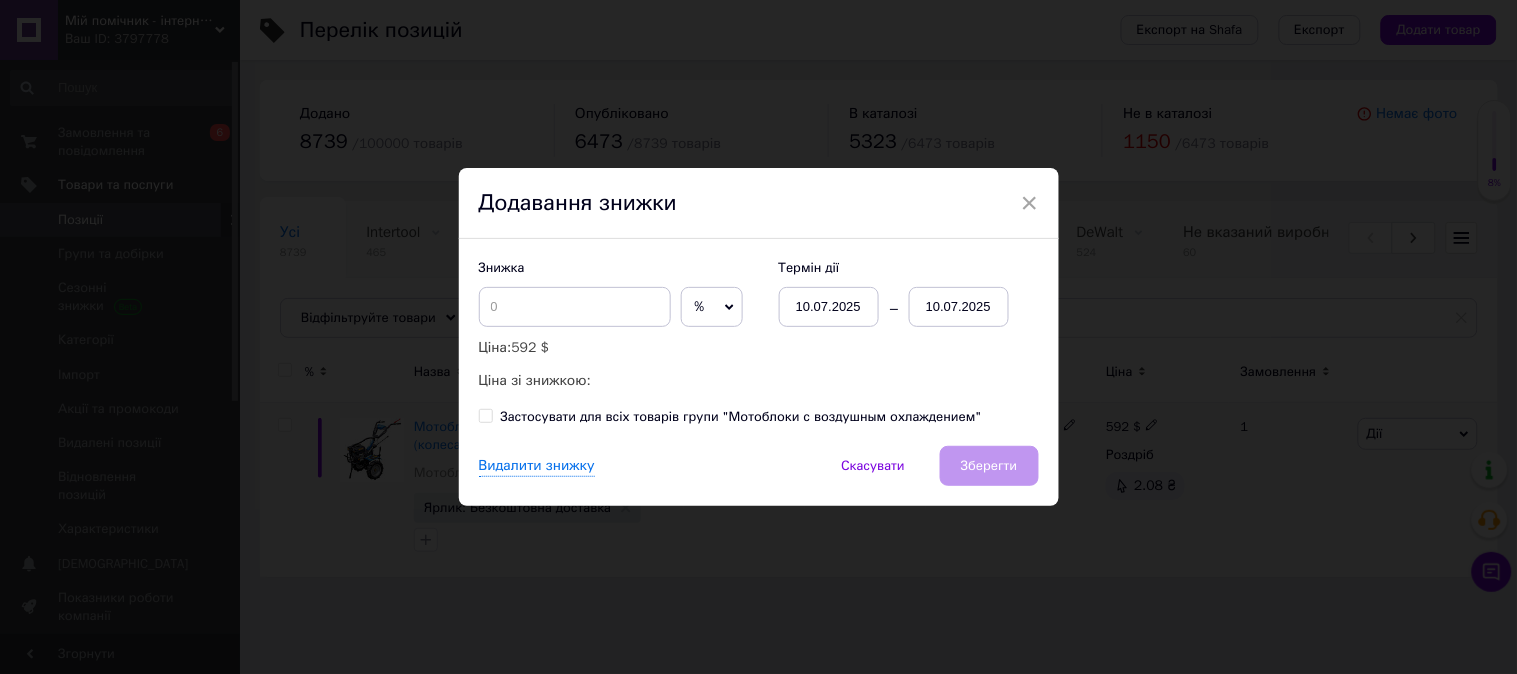 click on "%" at bounding box center (712, 307) 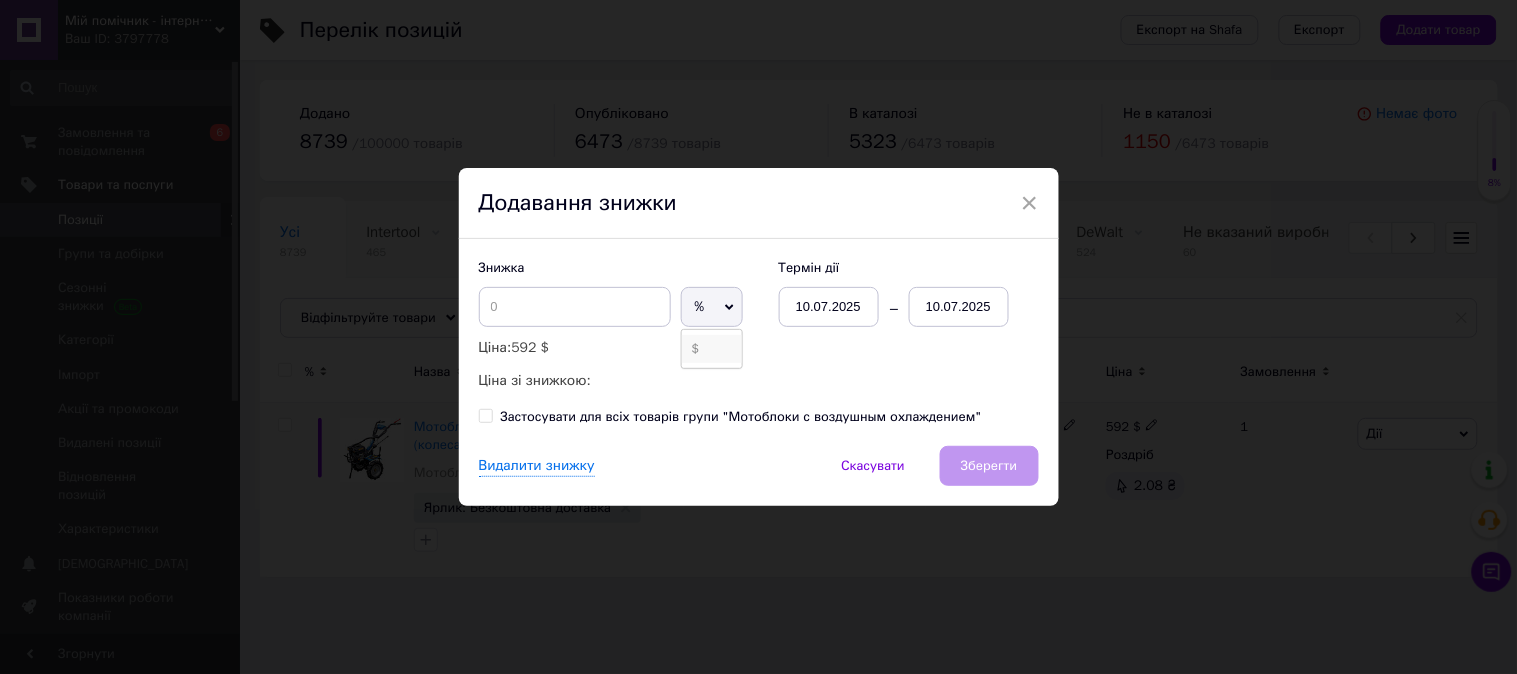 click on "$" at bounding box center (712, 349) 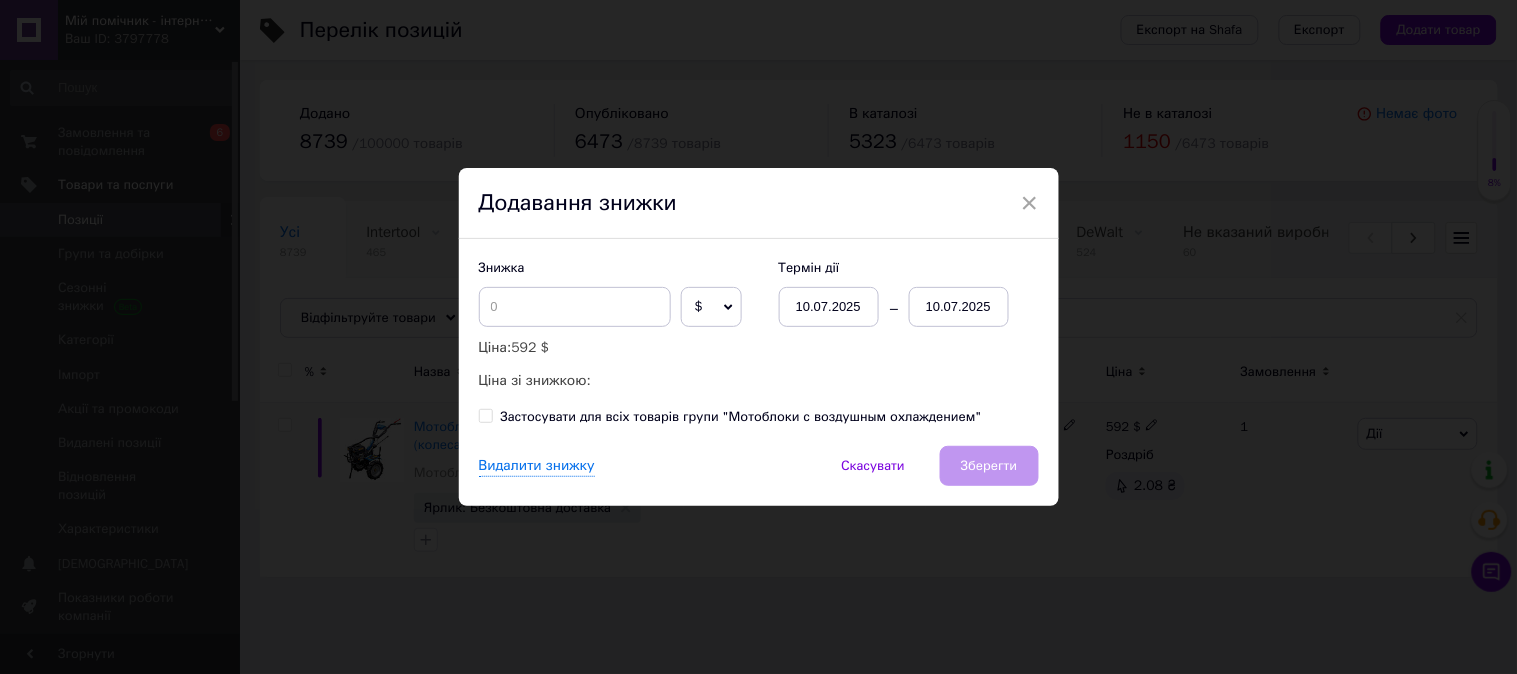 click on "10.07.2025" at bounding box center [959, 307] 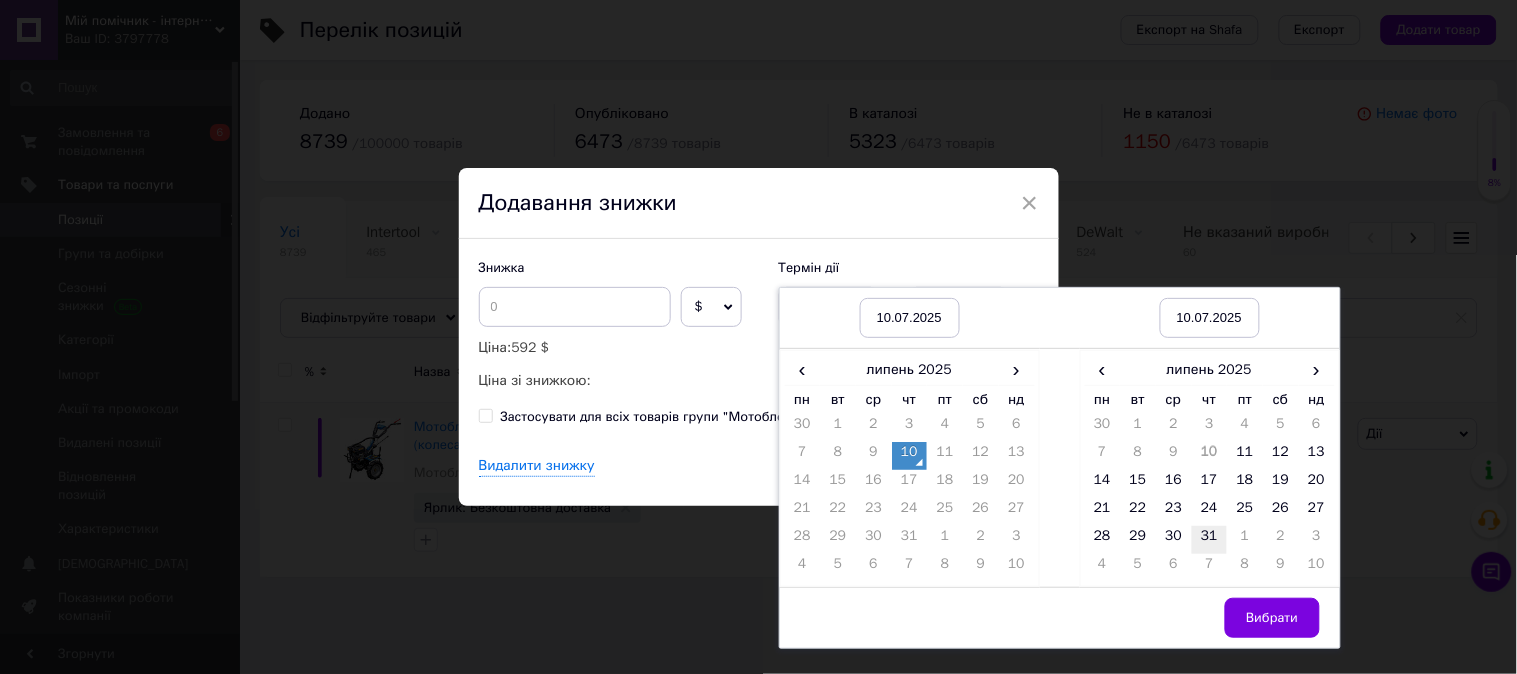 click on "31" at bounding box center [1210, 540] 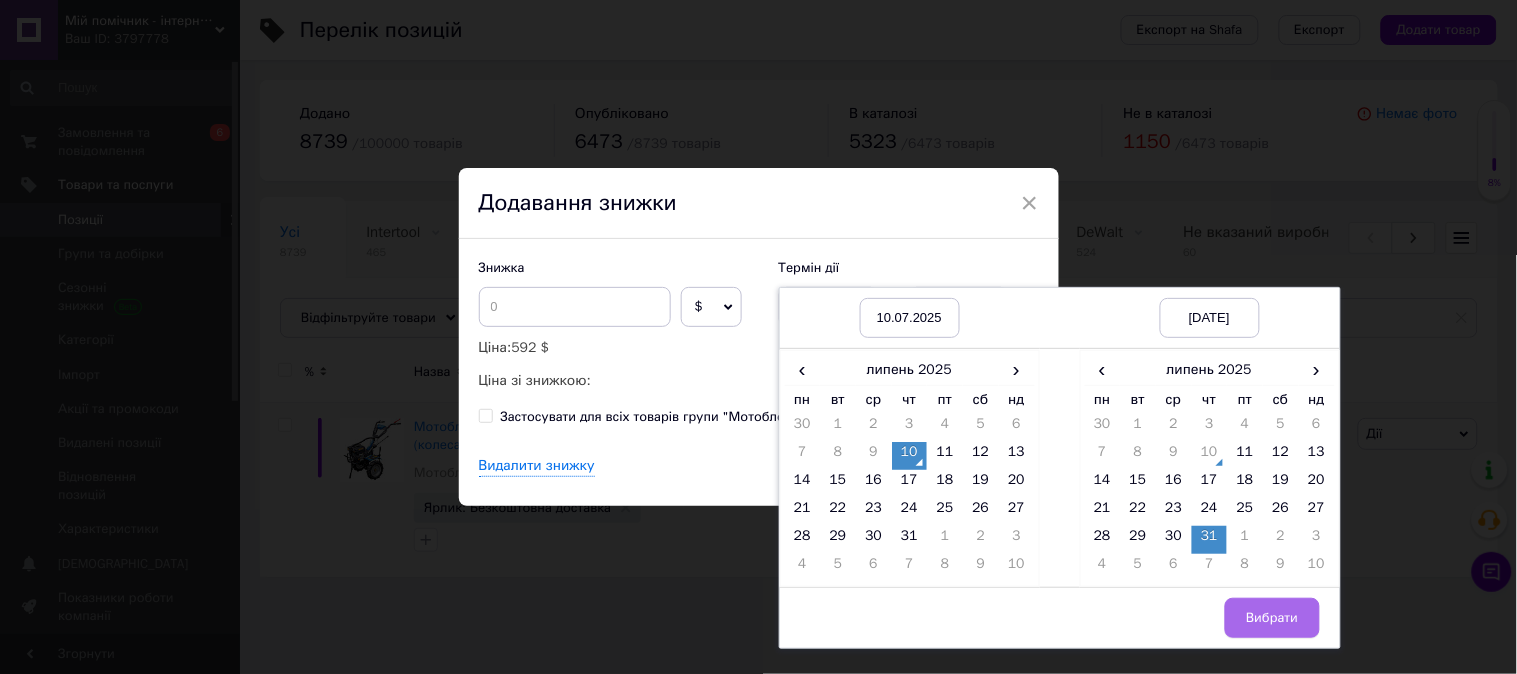 click on "Вибрати" at bounding box center (1272, 618) 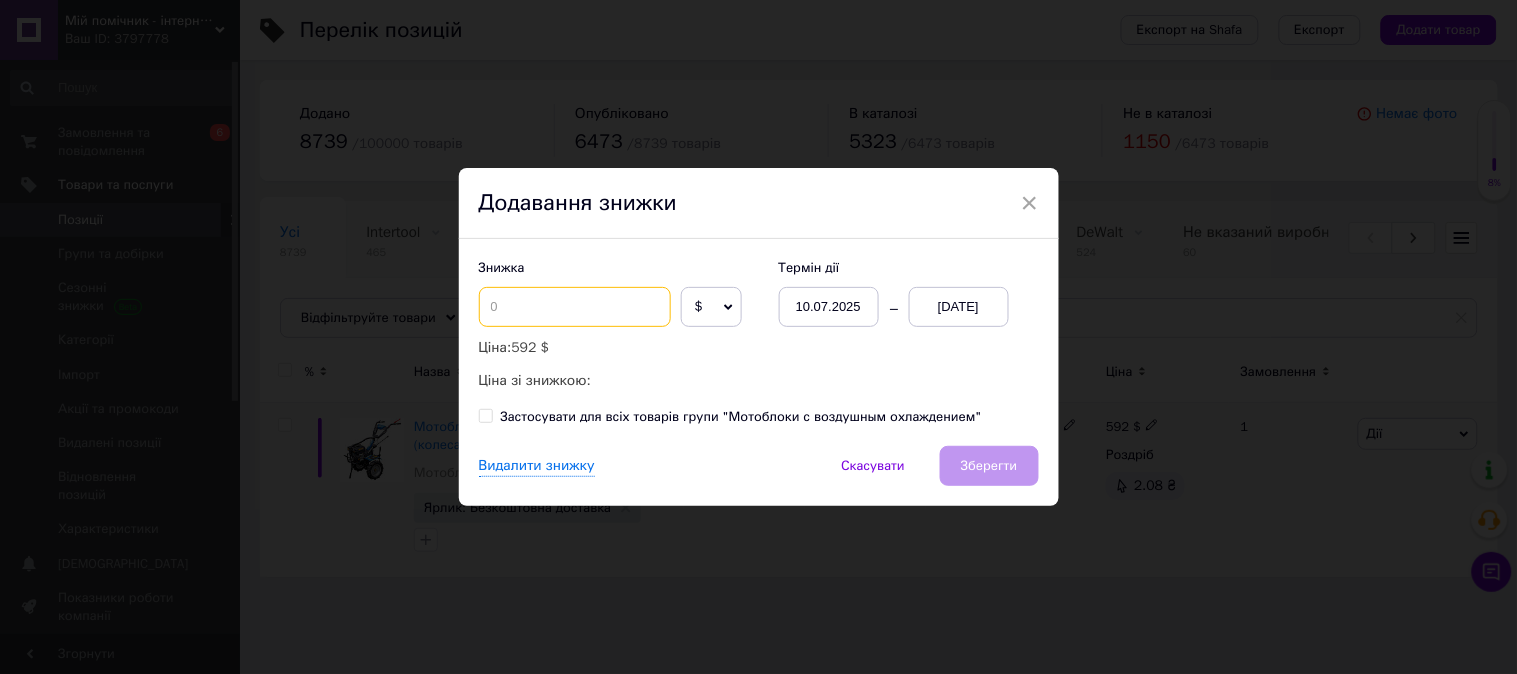 click at bounding box center [575, 307] 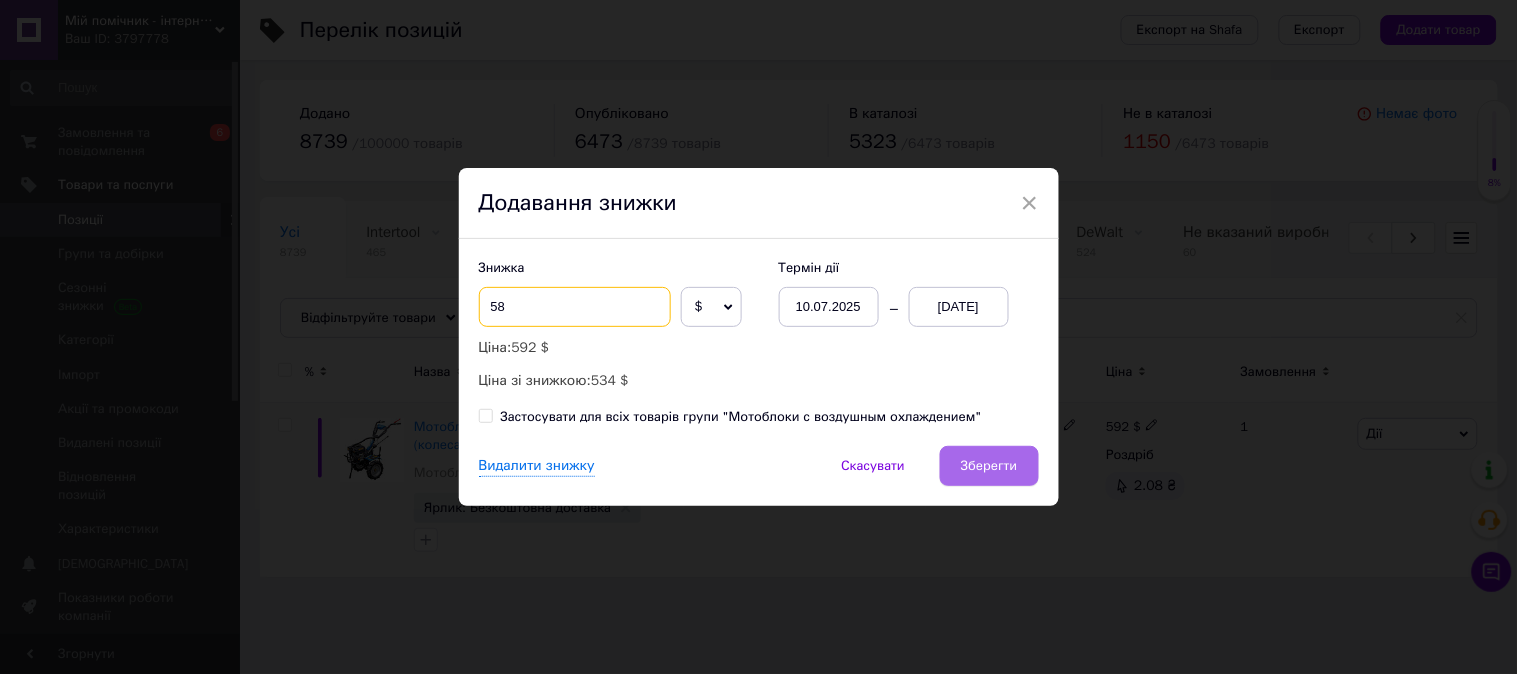 type on "58" 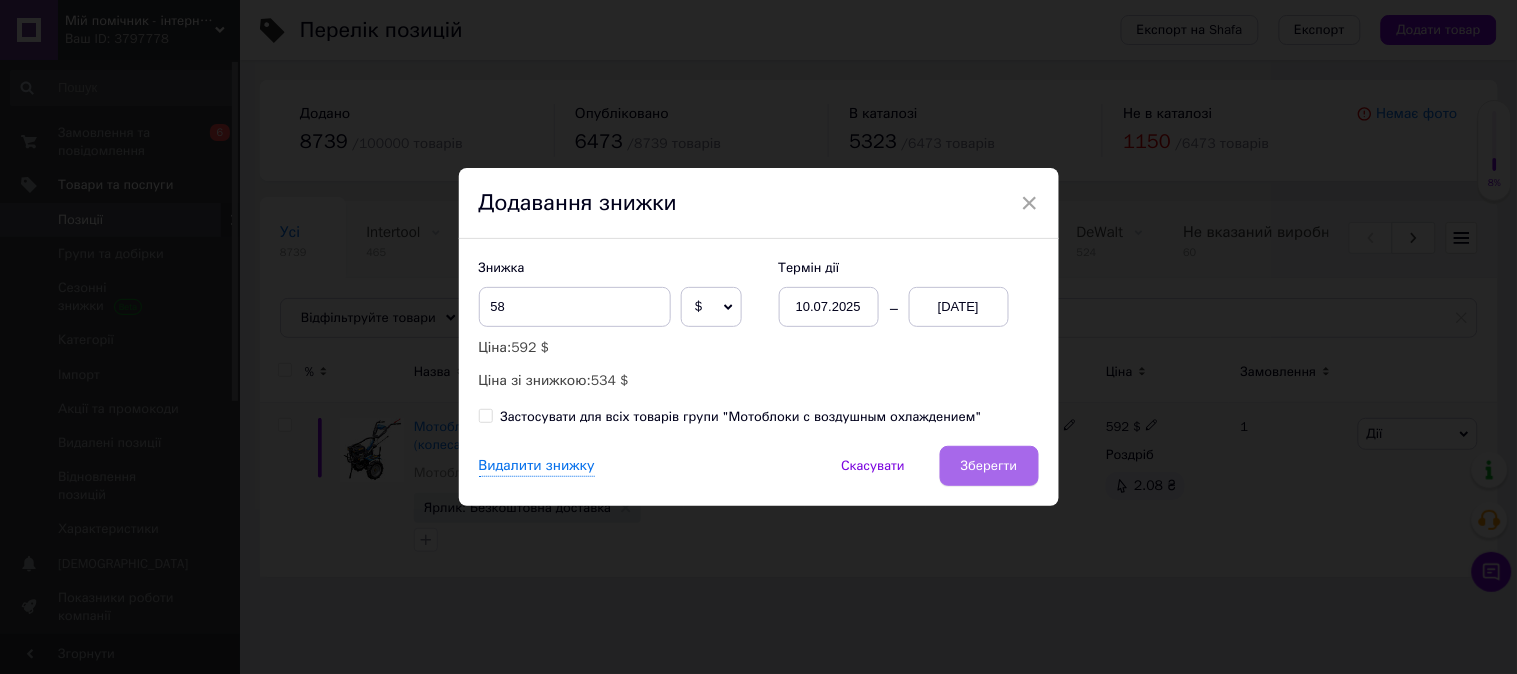 click on "Зберегти" at bounding box center [989, 466] 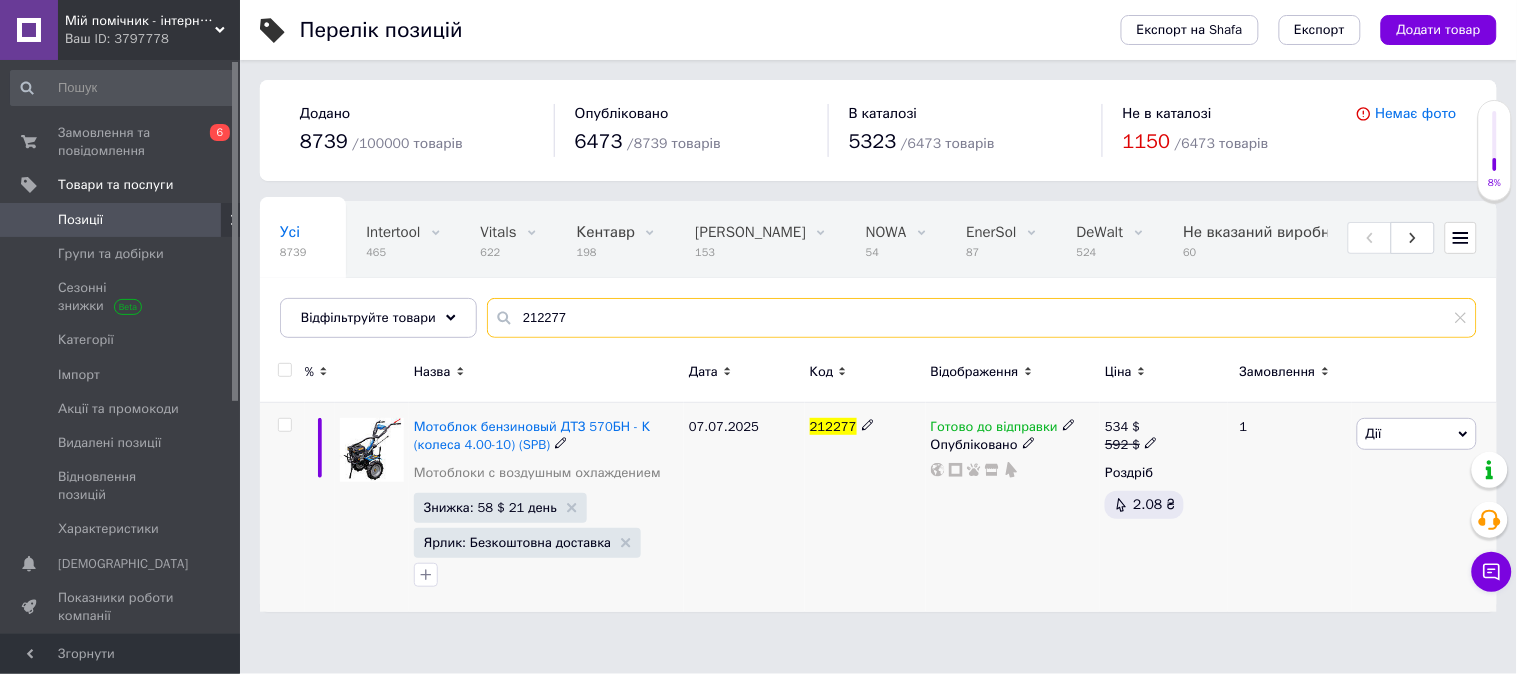 click on "212277" at bounding box center [982, 318] 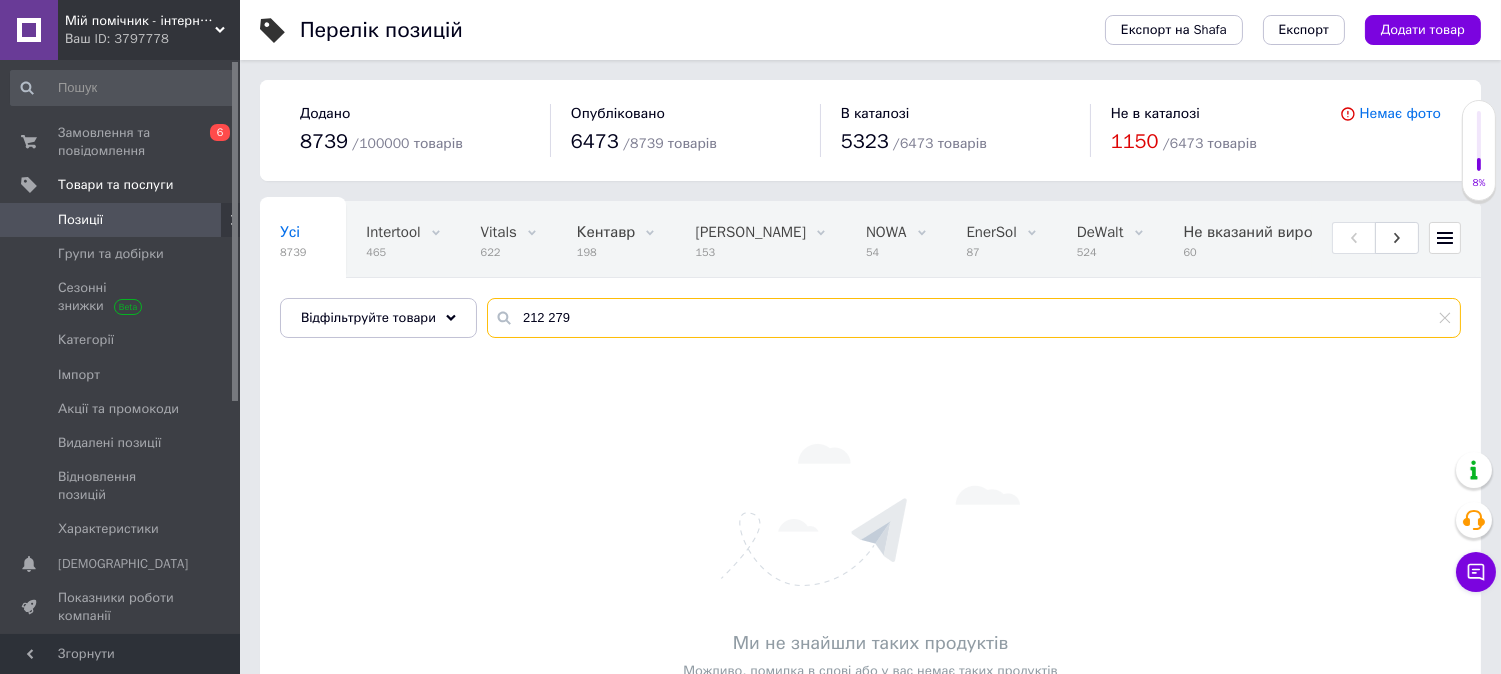 click on "212 279" at bounding box center (974, 318) 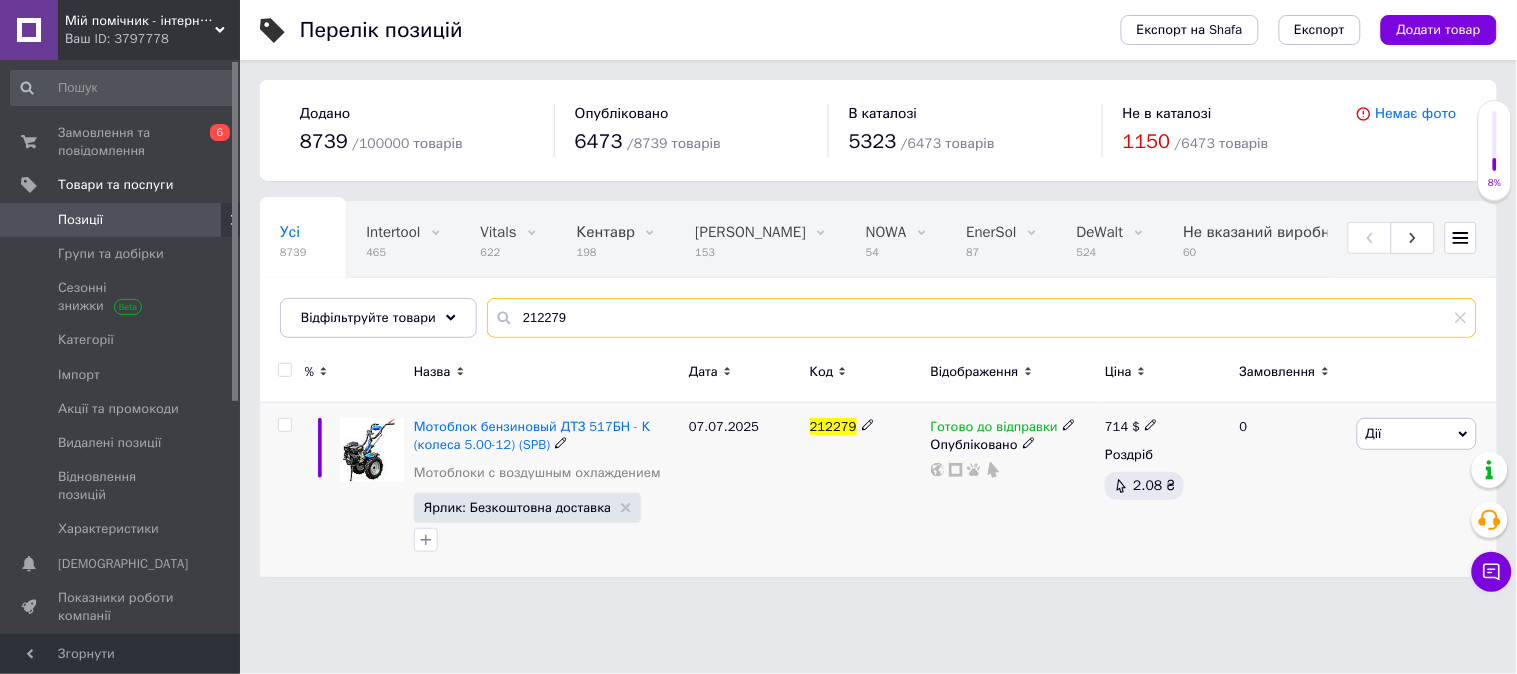 type on "212279" 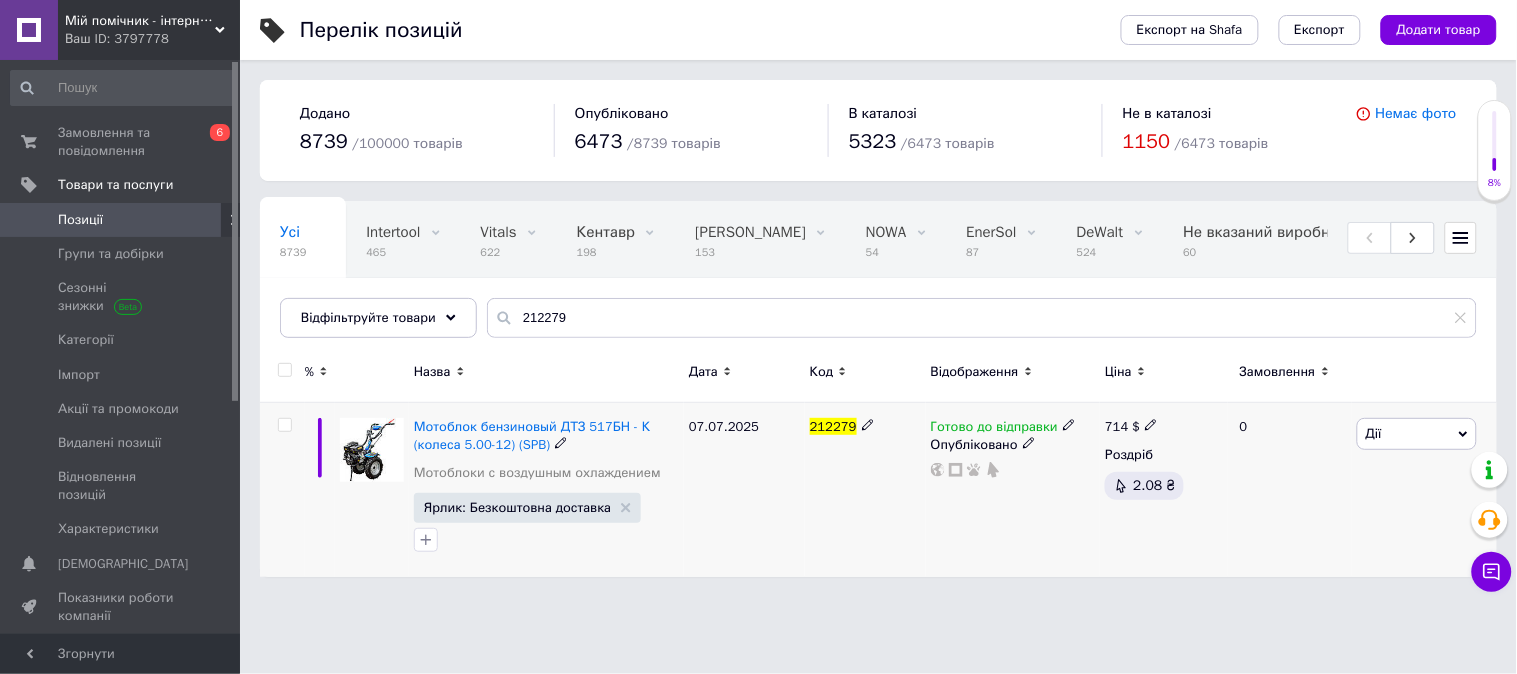 click on "Дії" at bounding box center (1417, 434) 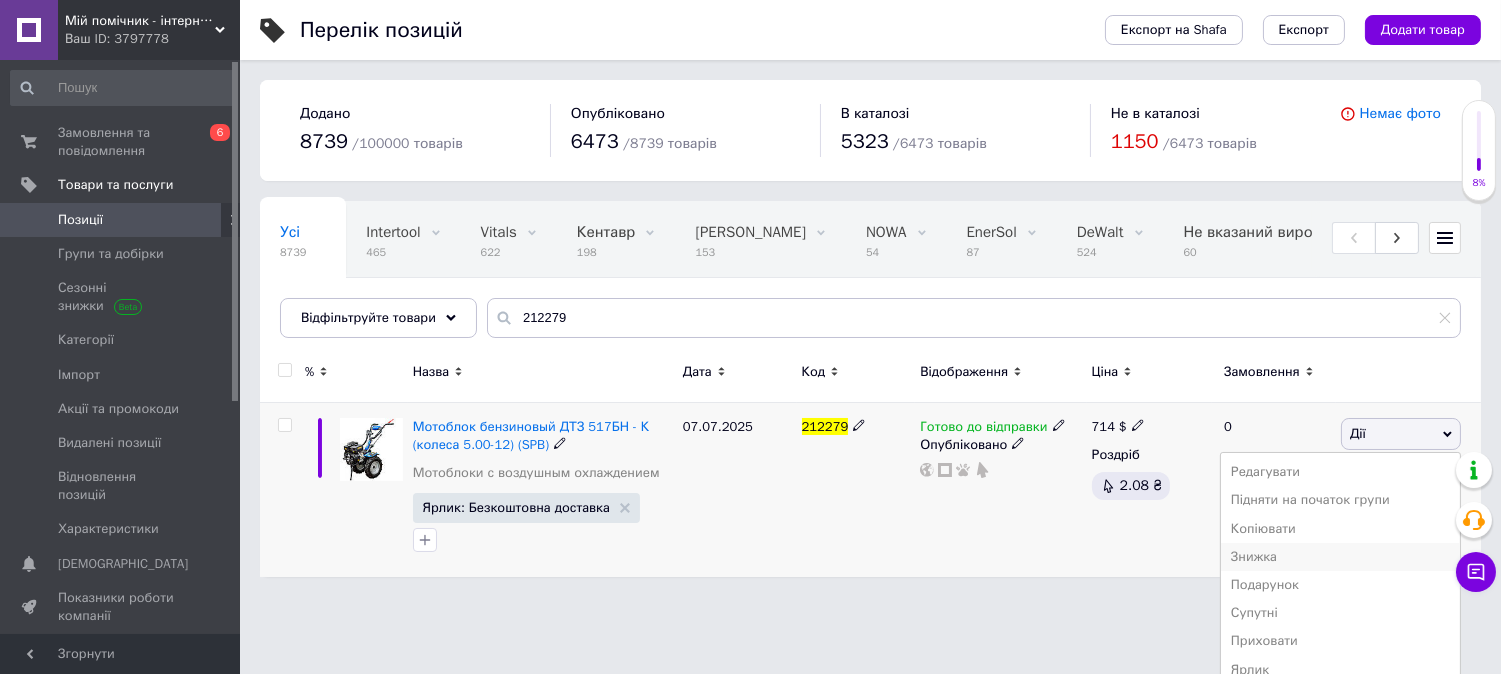 click on "Знижка" at bounding box center (1340, 557) 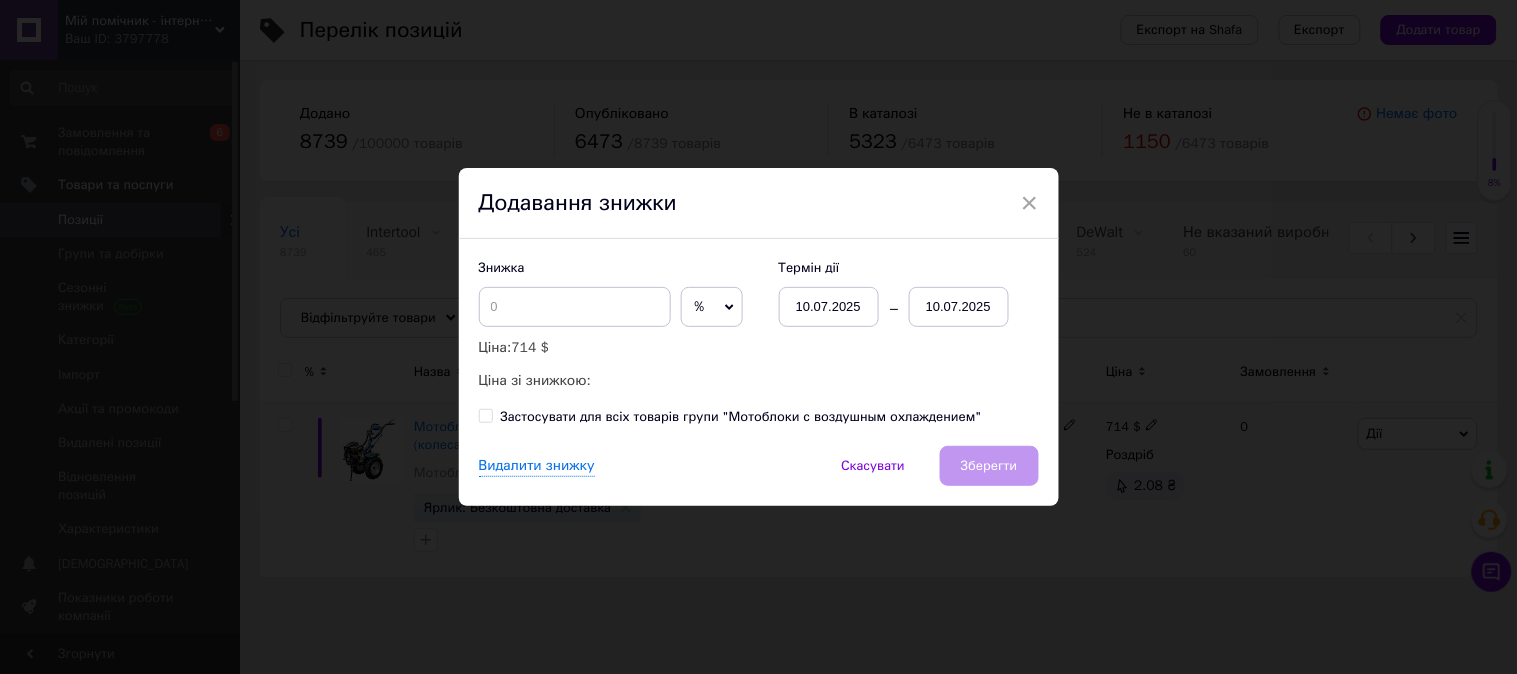 click on "%" at bounding box center [712, 307] 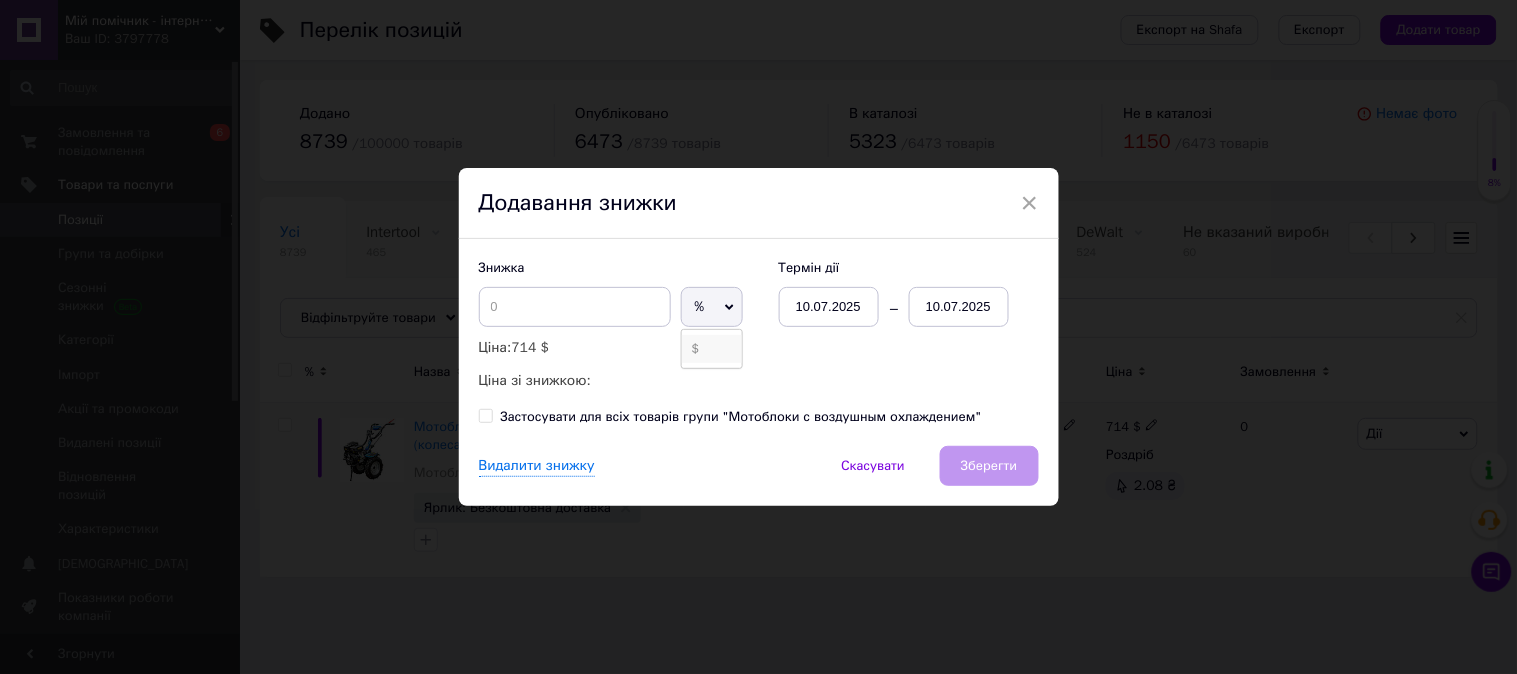 click on "$" at bounding box center (712, 349) 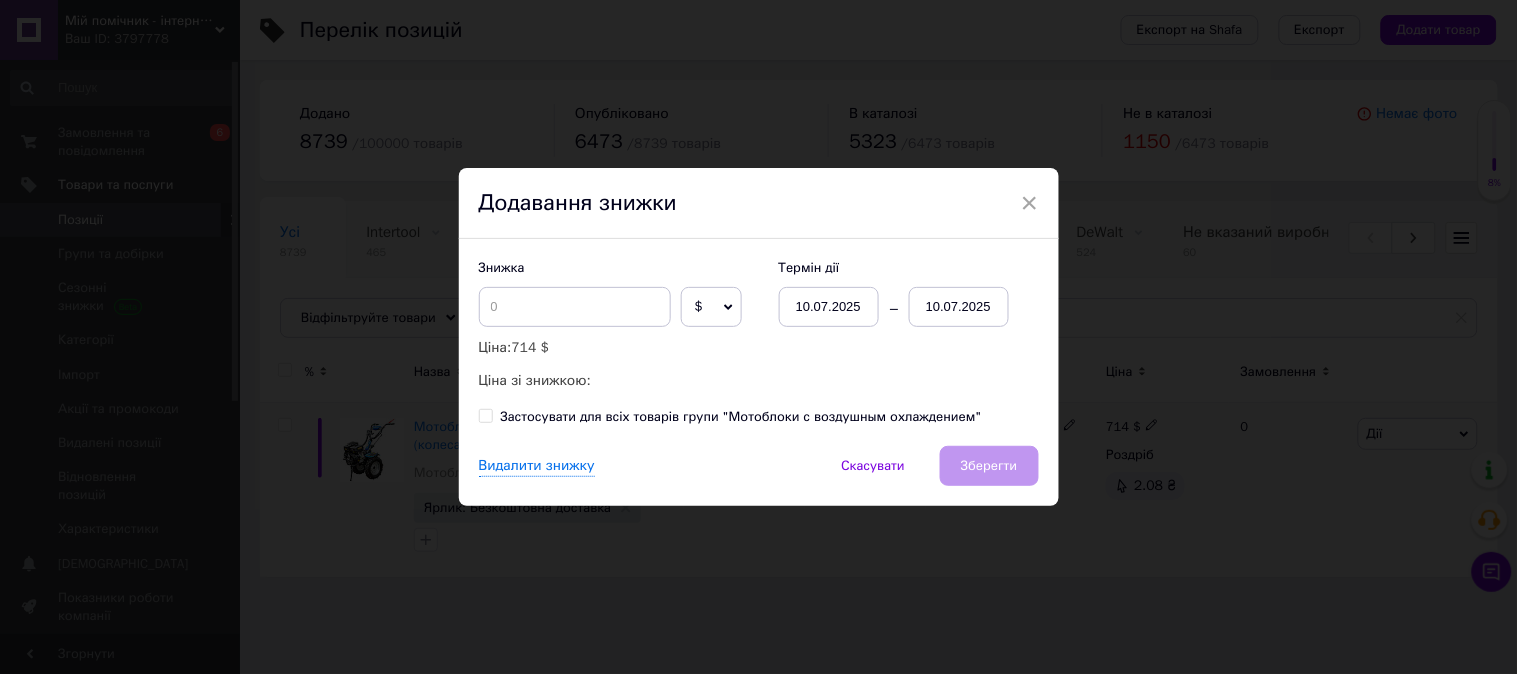 click on "10.07.2025" at bounding box center (959, 307) 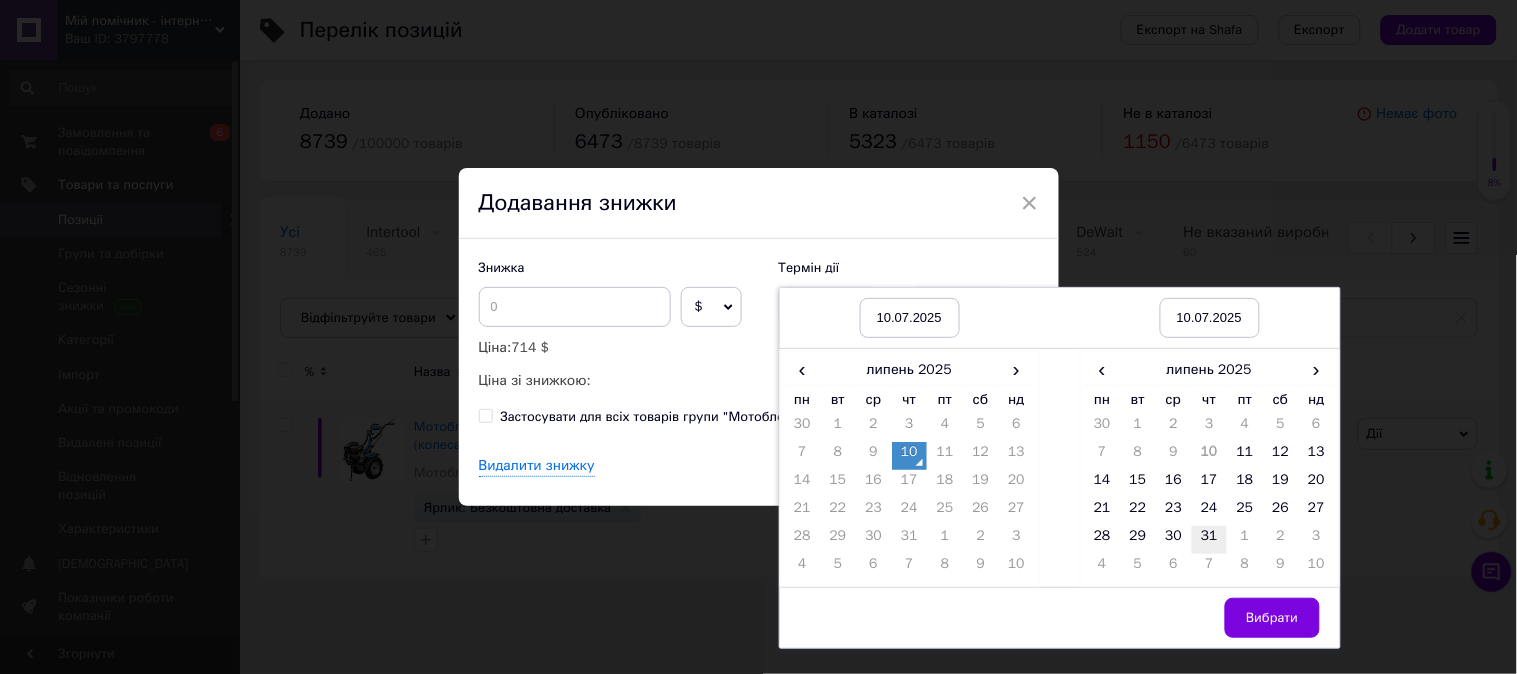 click on "31" at bounding box center [1210, 540] 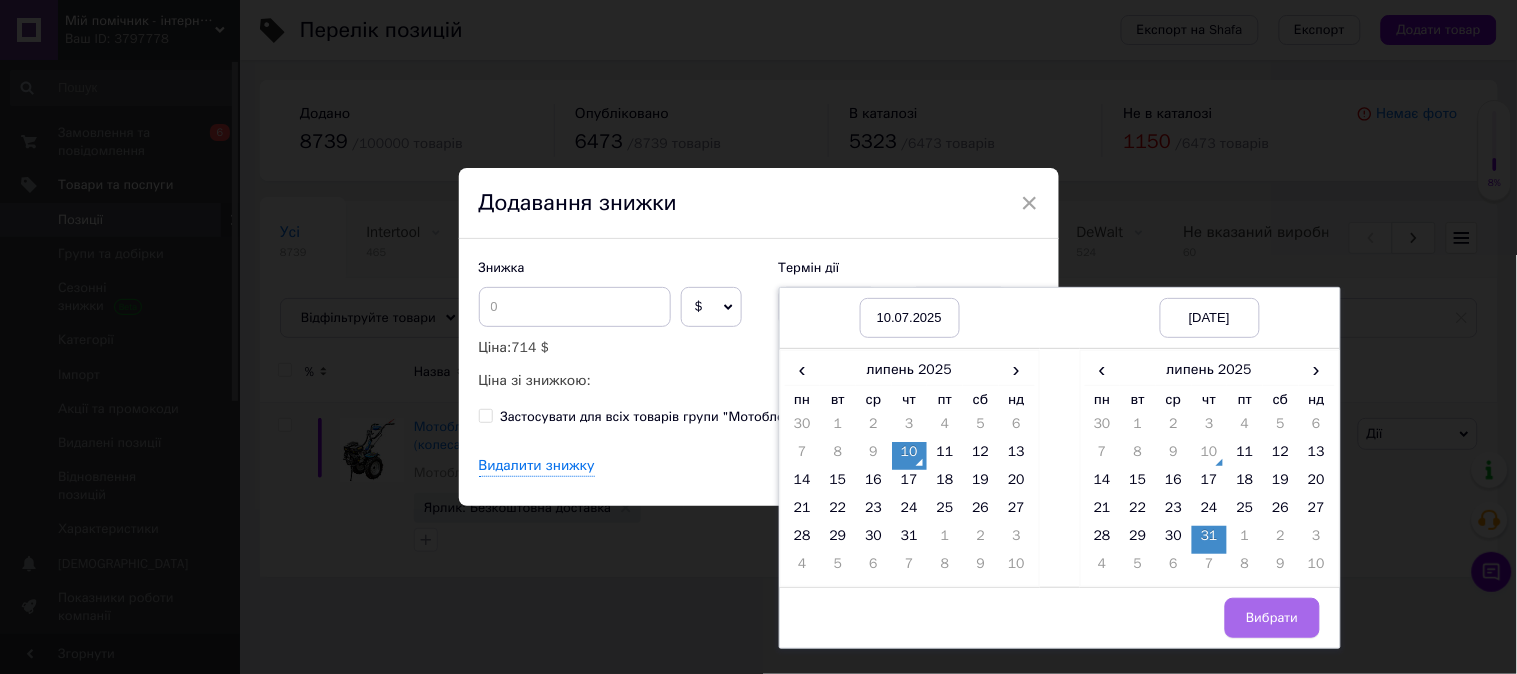 click on "Вибрати" at bounding box center [1272, 618] 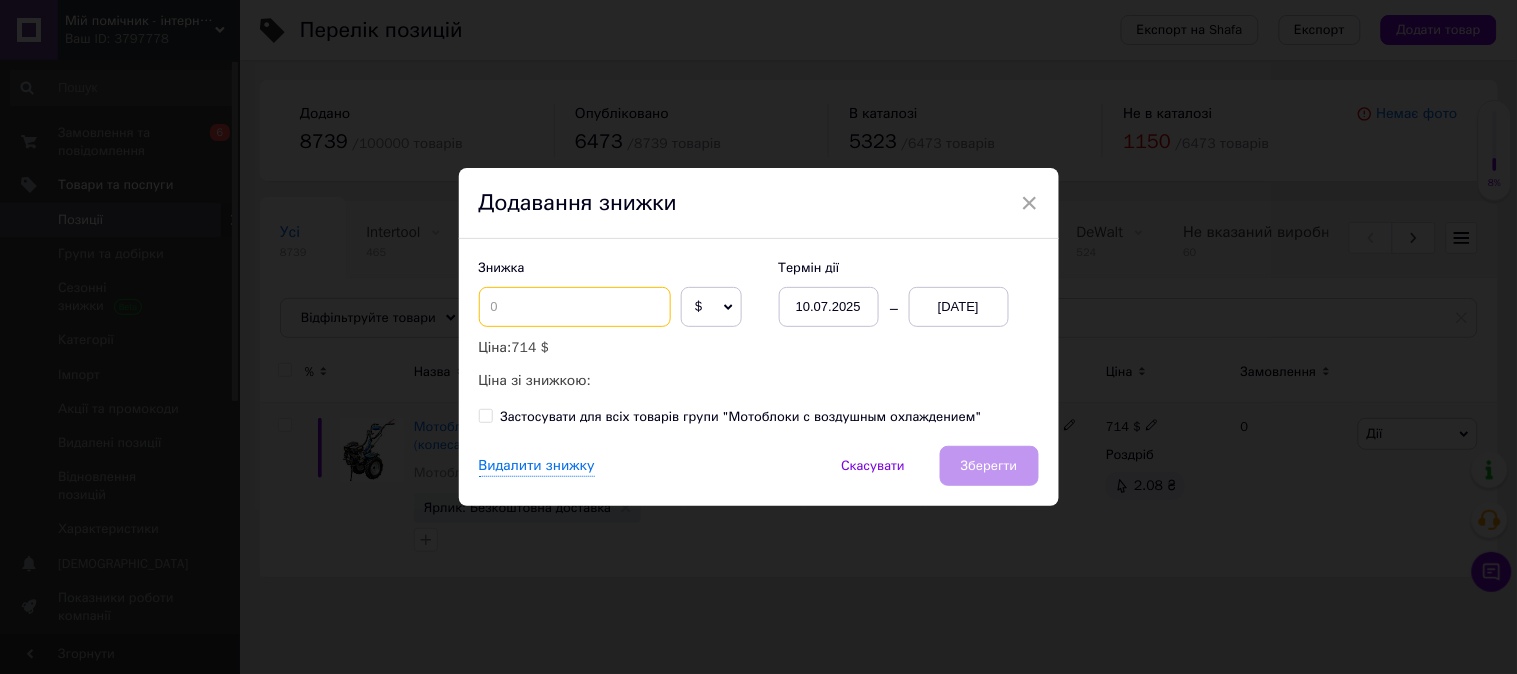 click at bounding box center [575, 307] 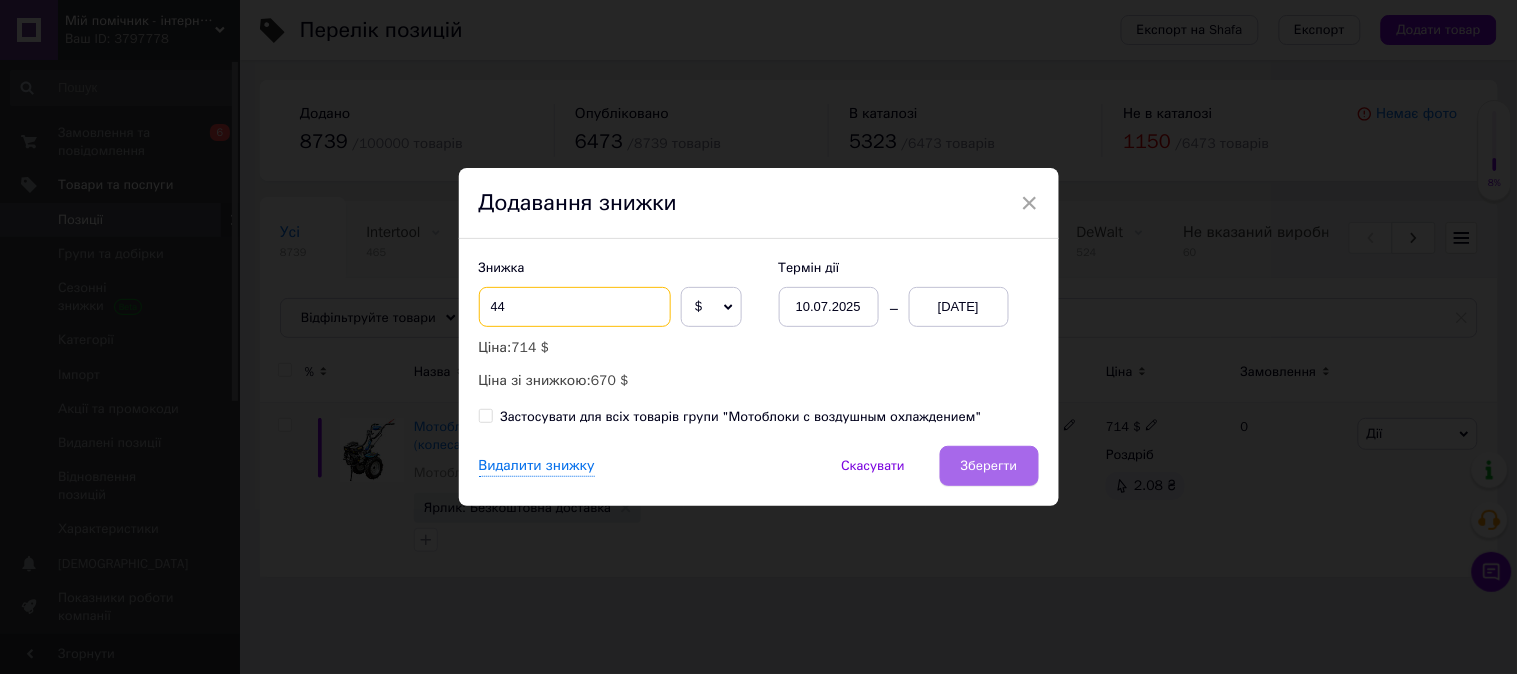 type on "44" 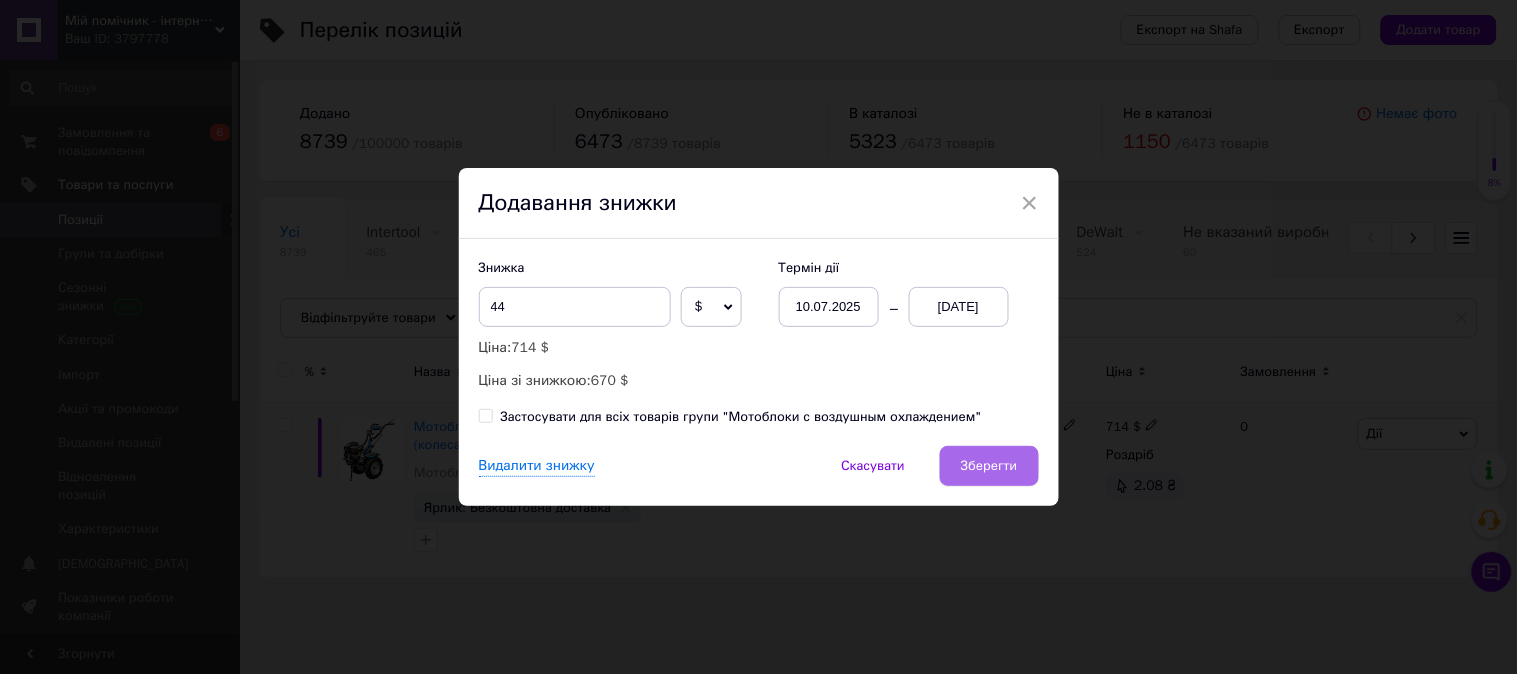 click on "Зберегти" at bounding box center [989, 466] 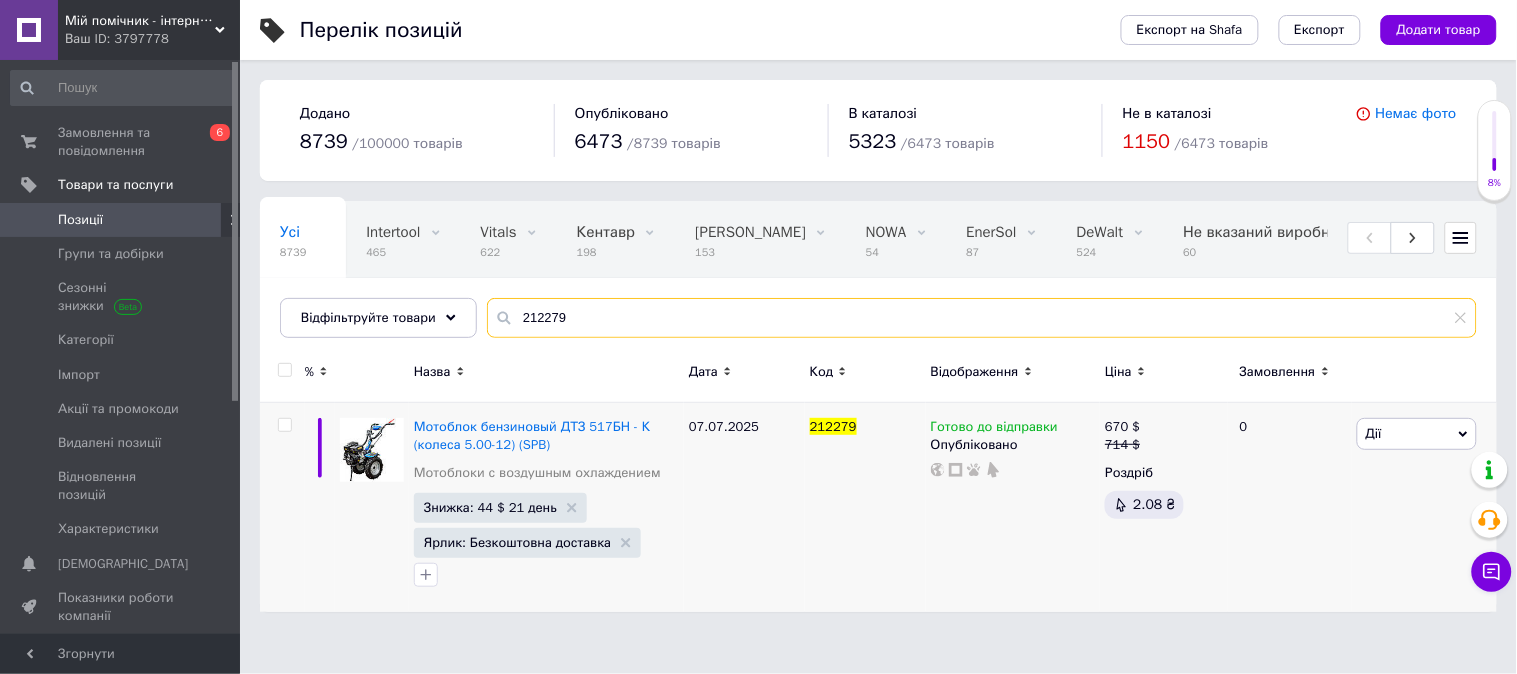 click on "212279" at bounding box center (982, 318) 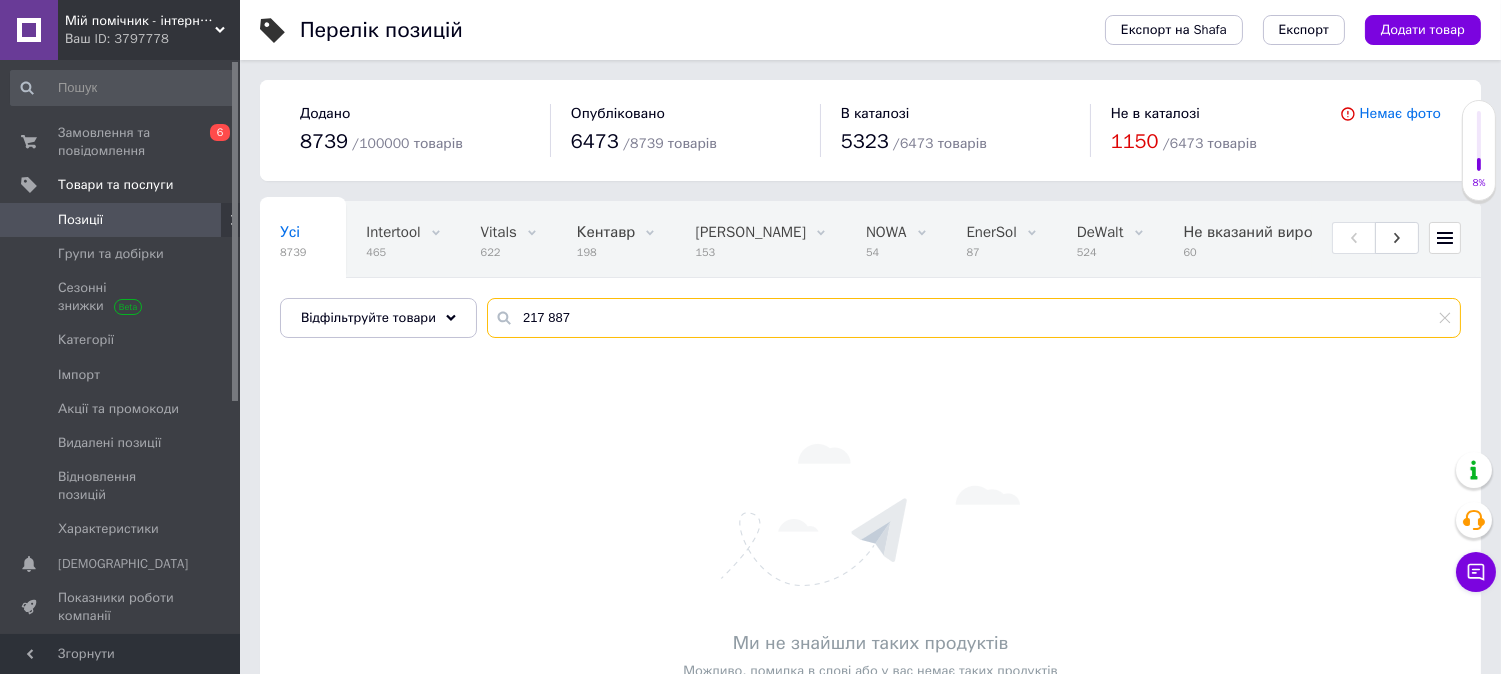click on "217 887" at bounding box center [974, 318] 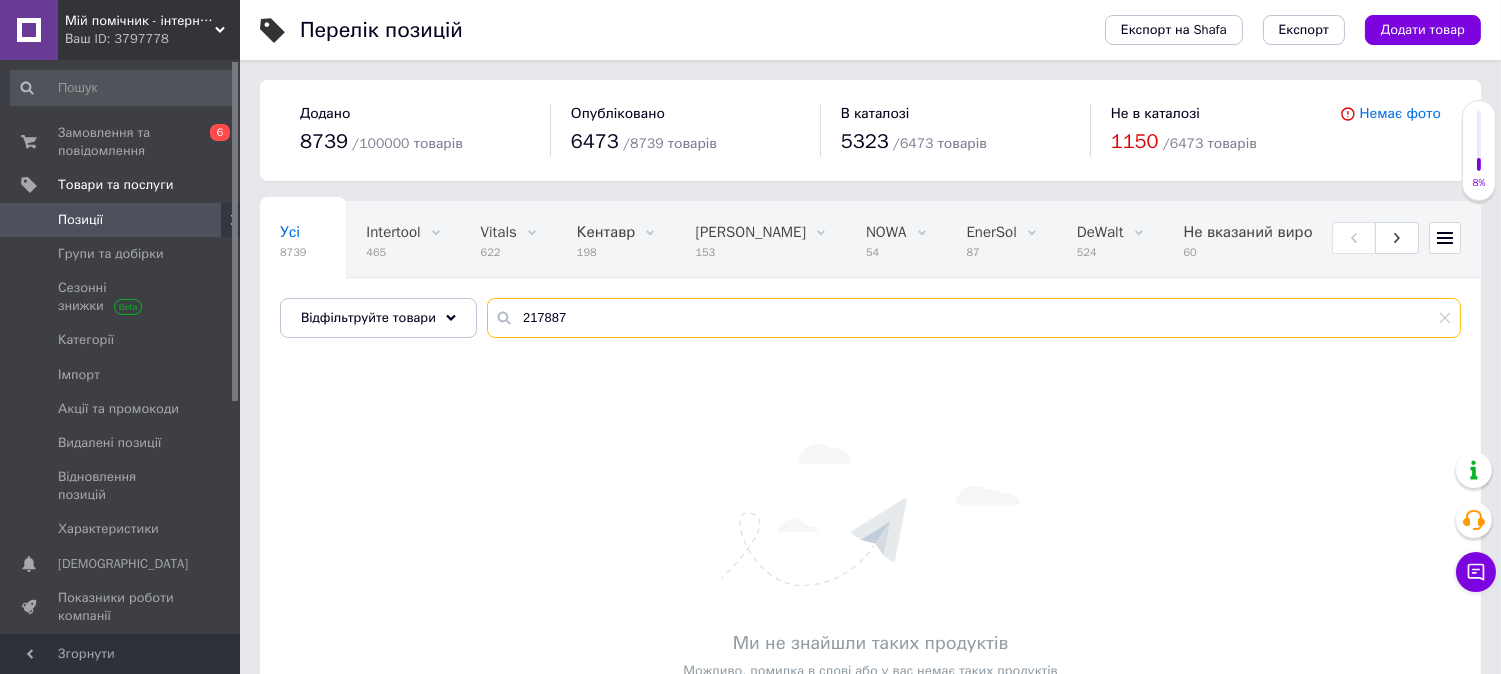 type on "217887" 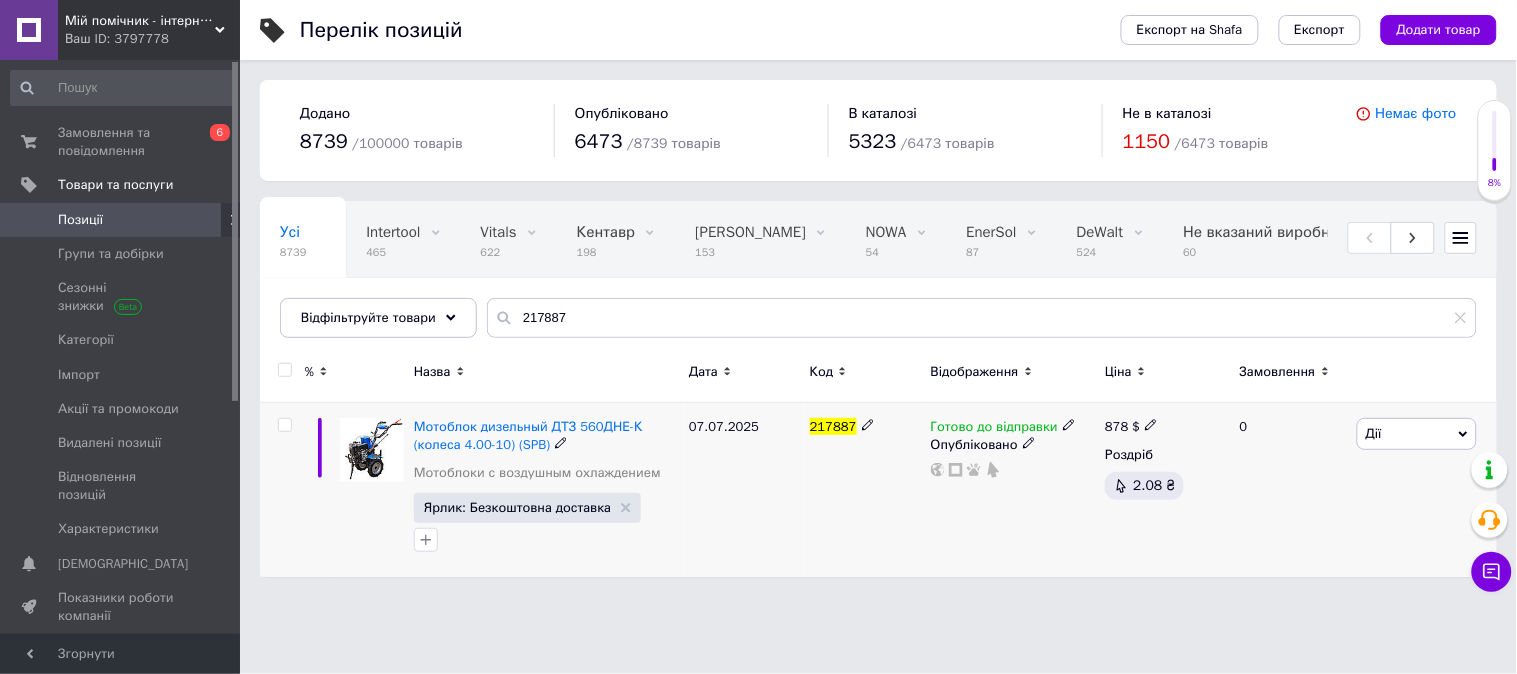 click on "Дії" at bounding box center [1417, 434] 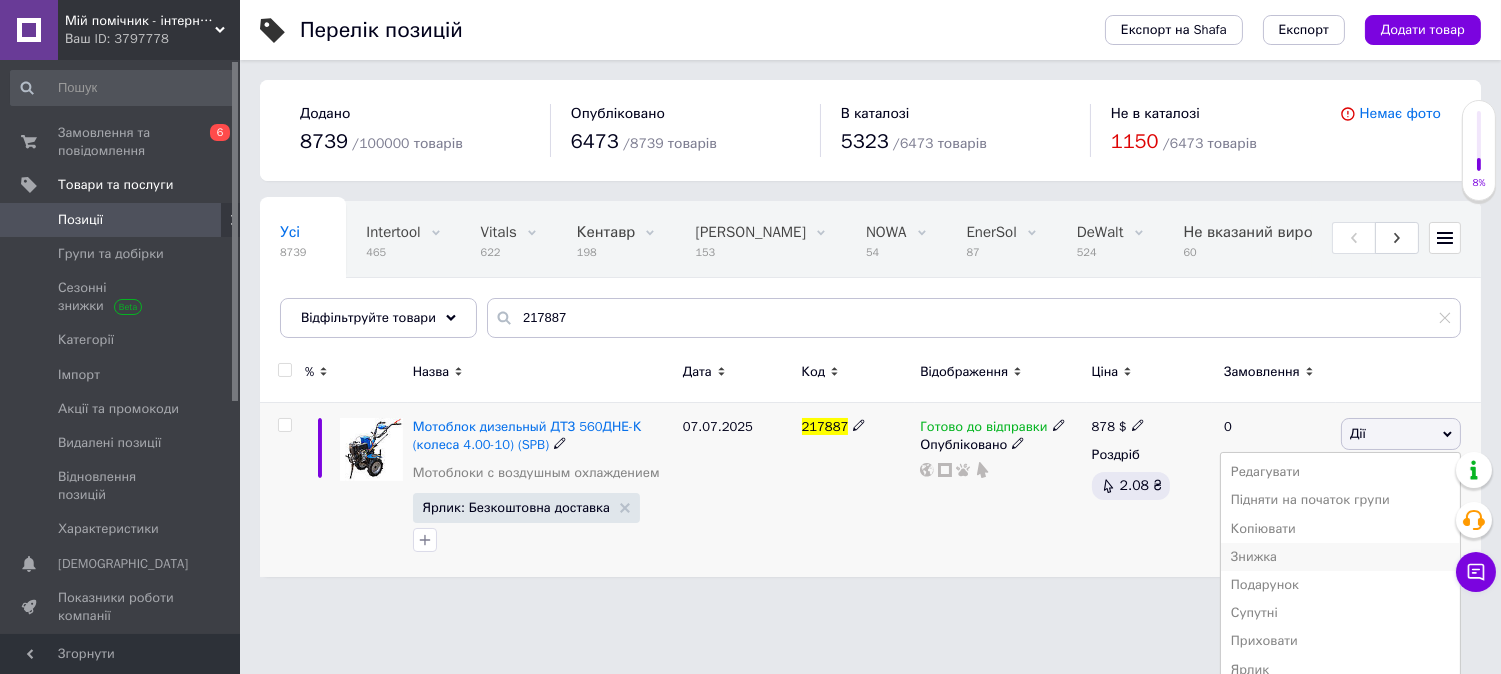 click on "Знижка" at bounding box center (1340, 557) 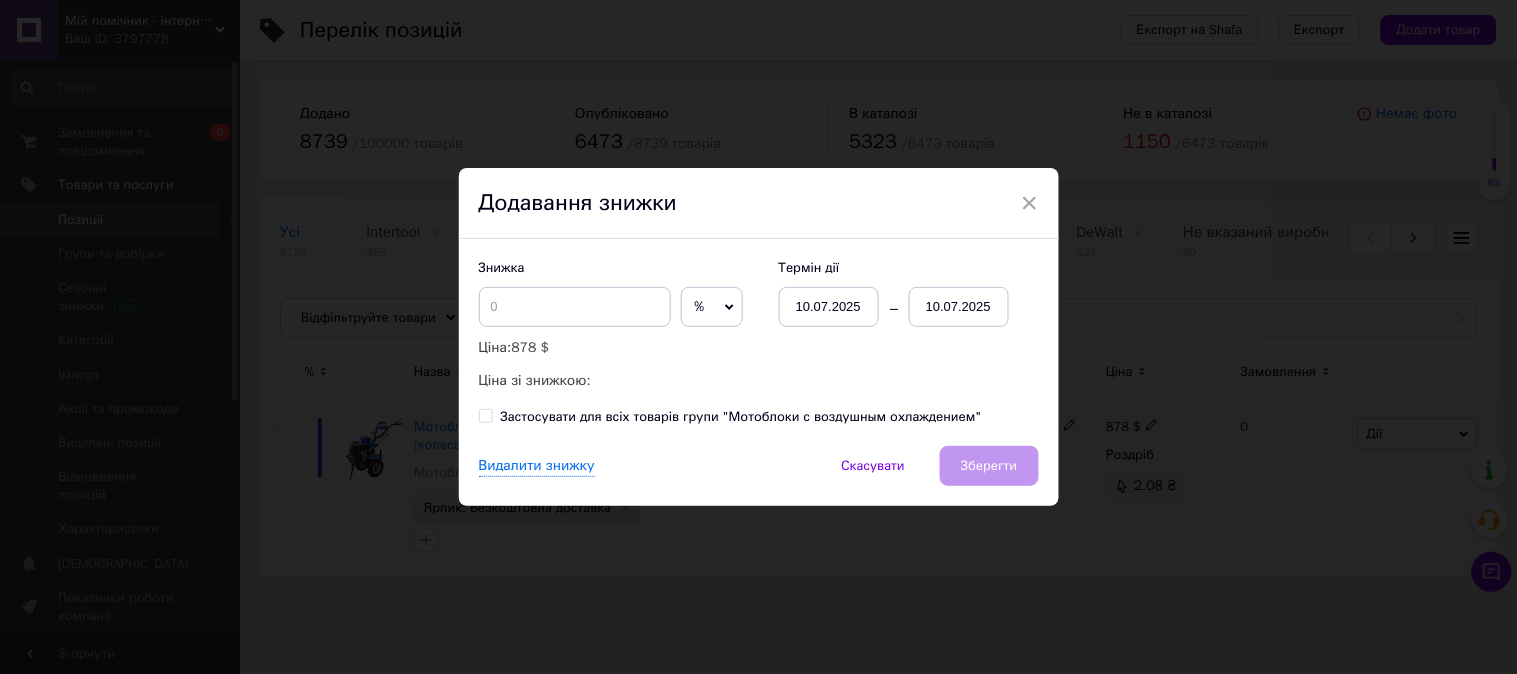 click on "%" at bounding box center [712, 307] 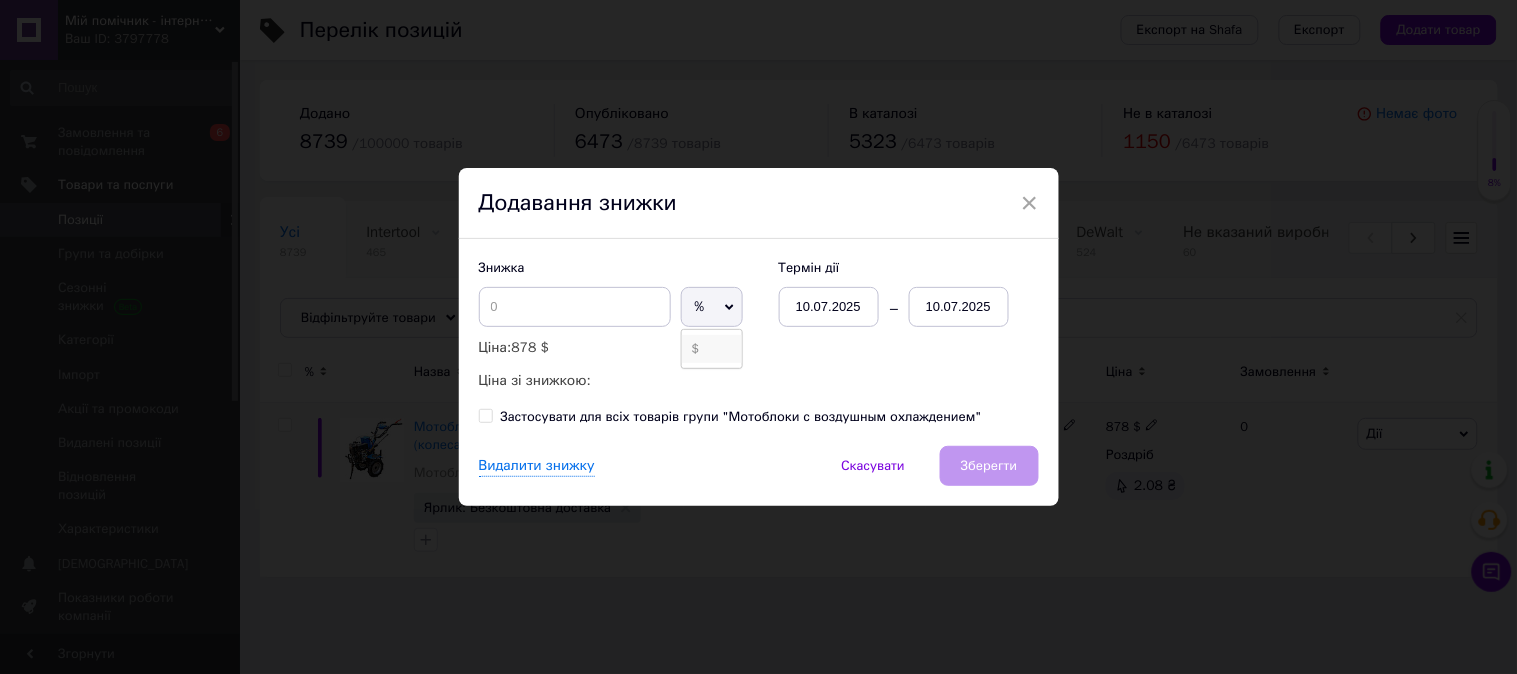 click on "$" at bounding box center [712, 349] 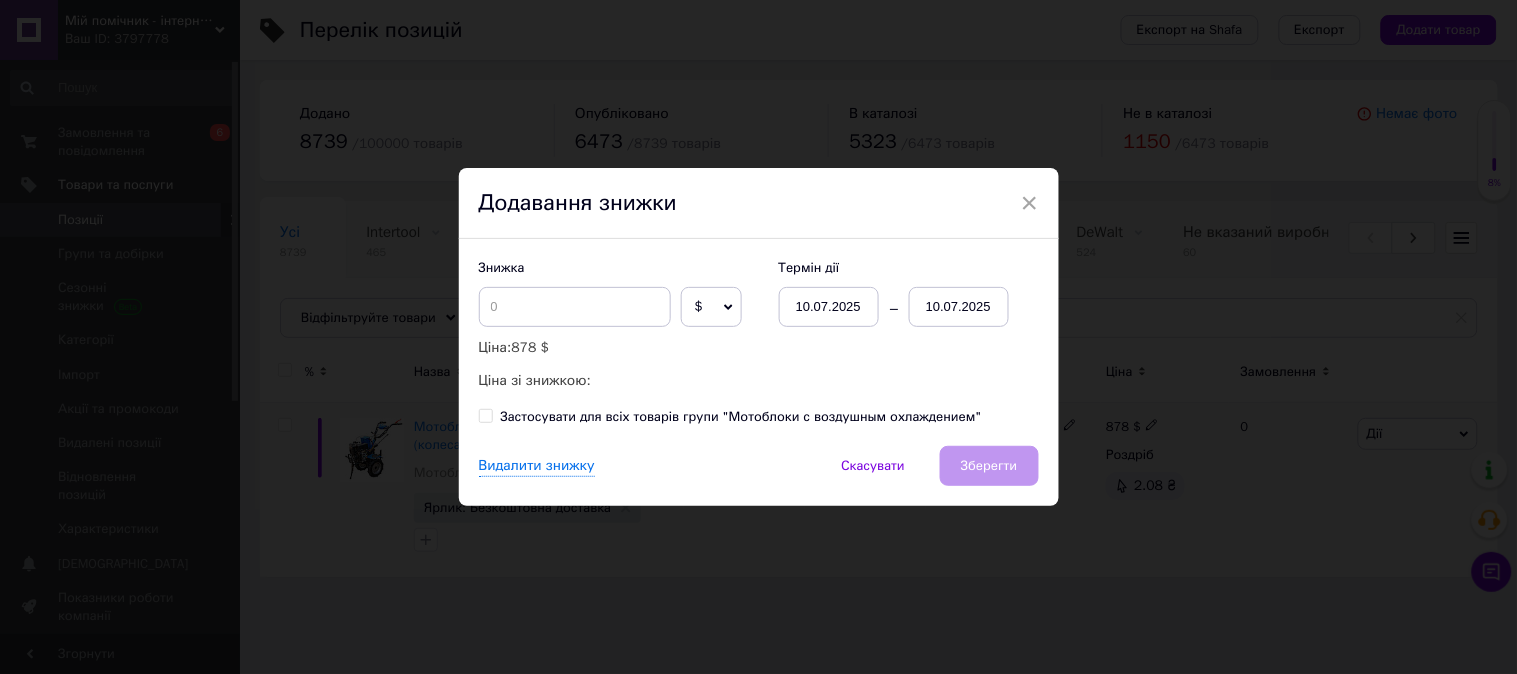click on "10.07.2025" at bounding box center (959, 307) 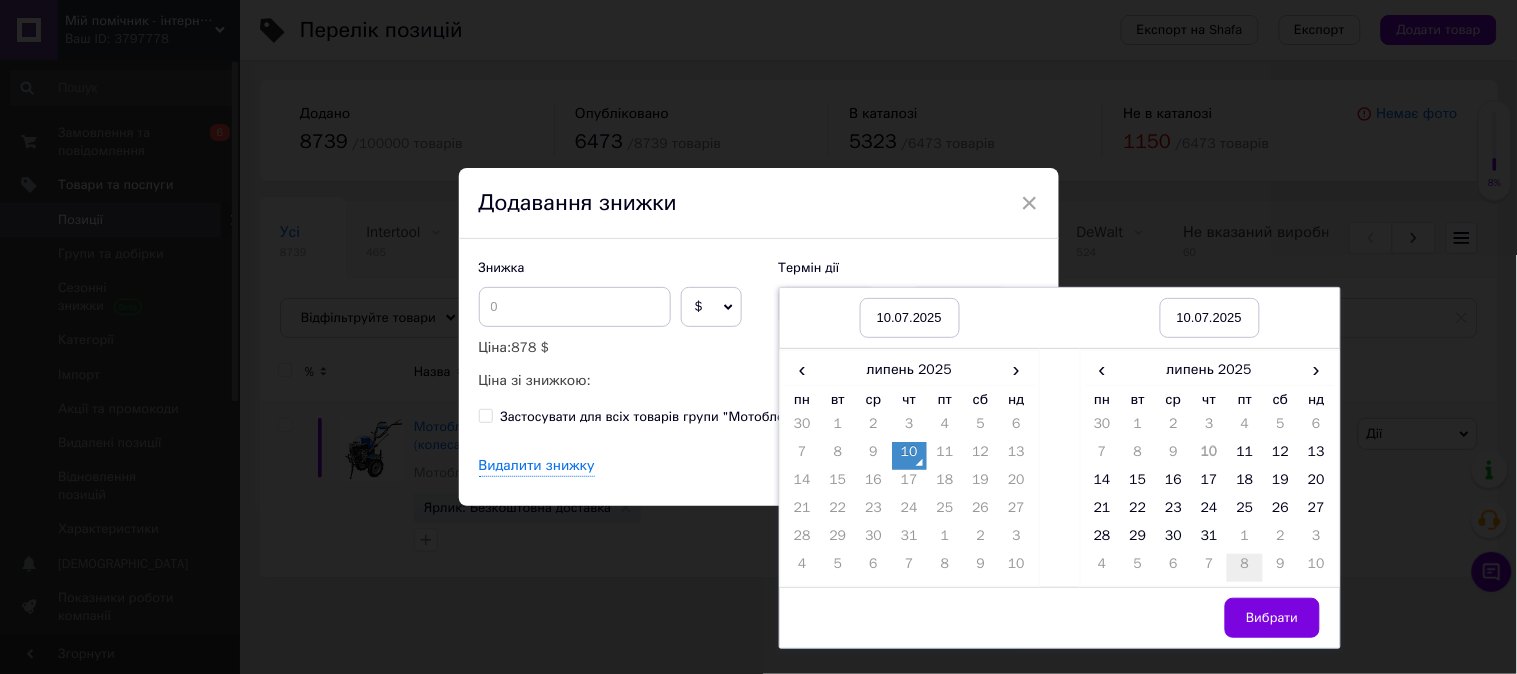 click on "31" at bounding box center (1210, 540) 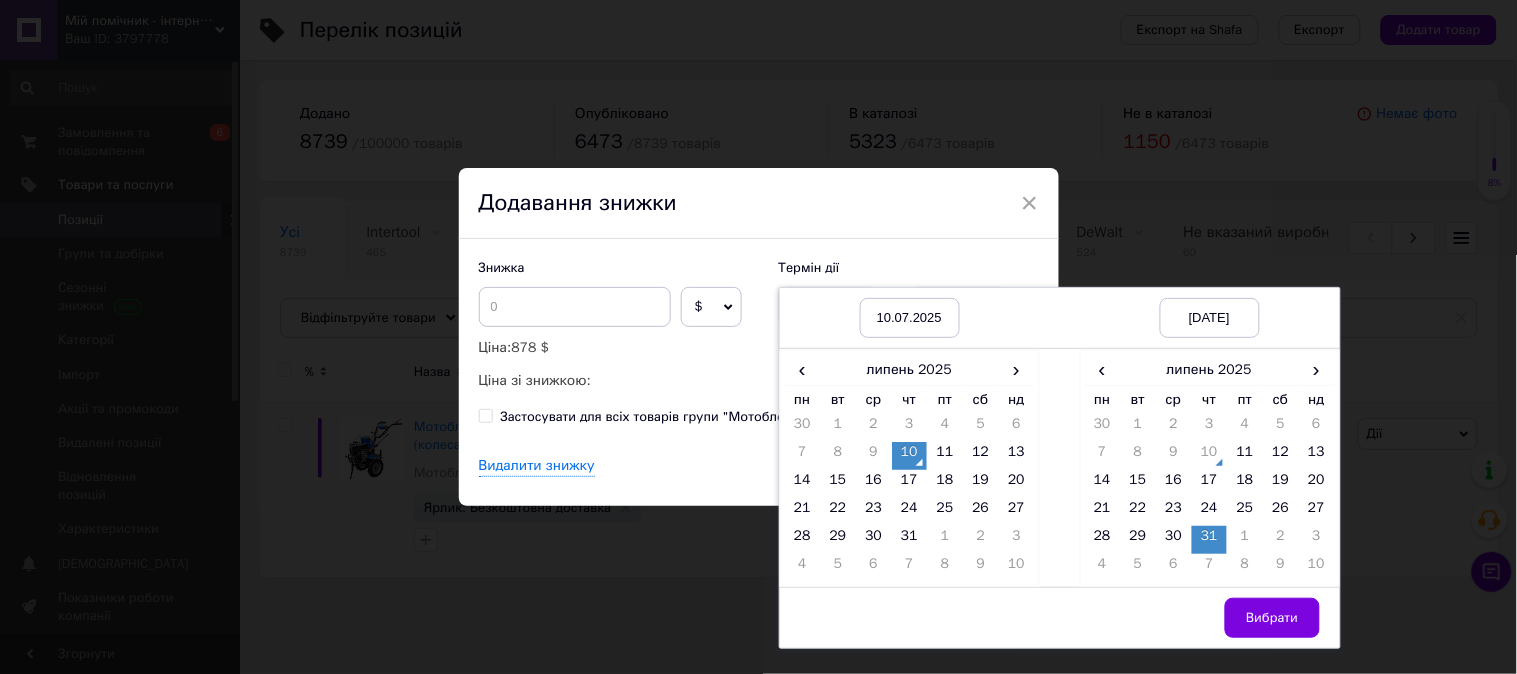 click on "Вибрати" at bounding box center [1272, 618] 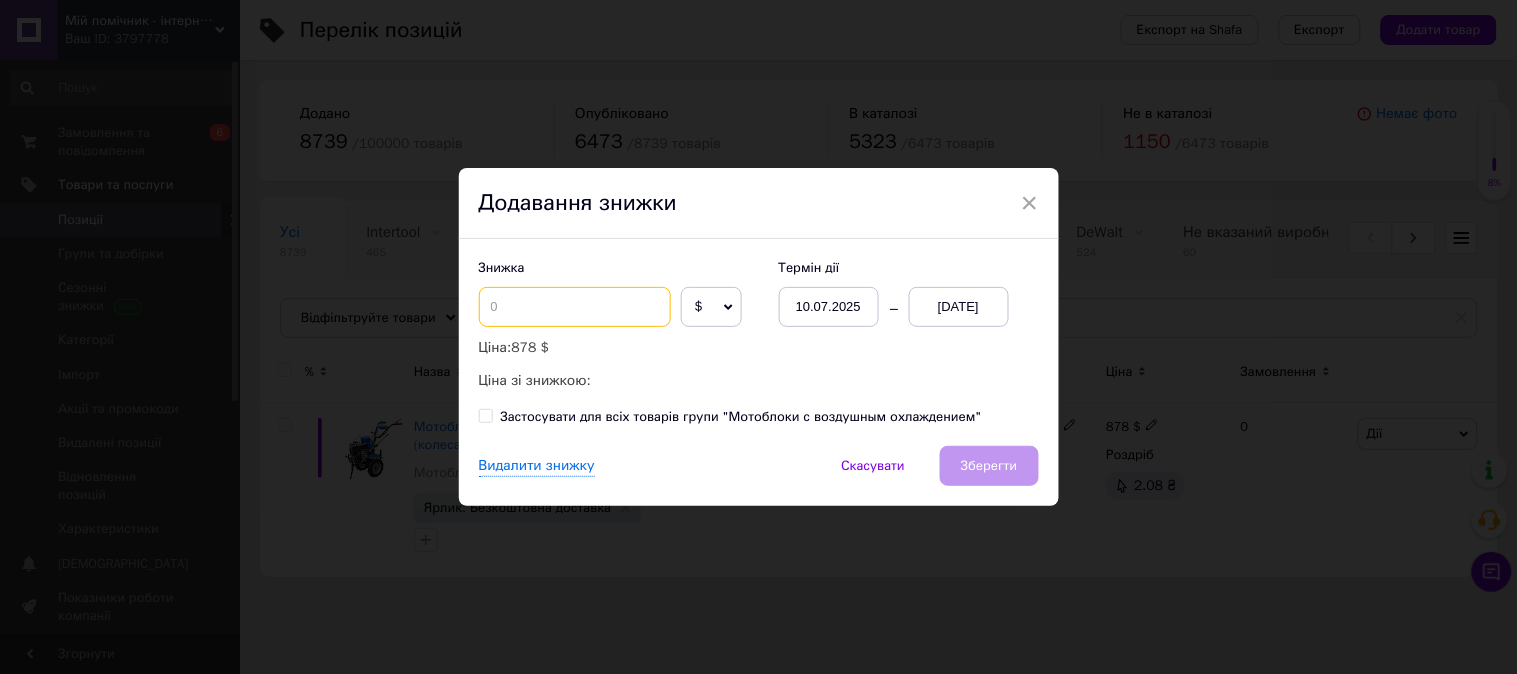 click at bounding box center (575, 307) 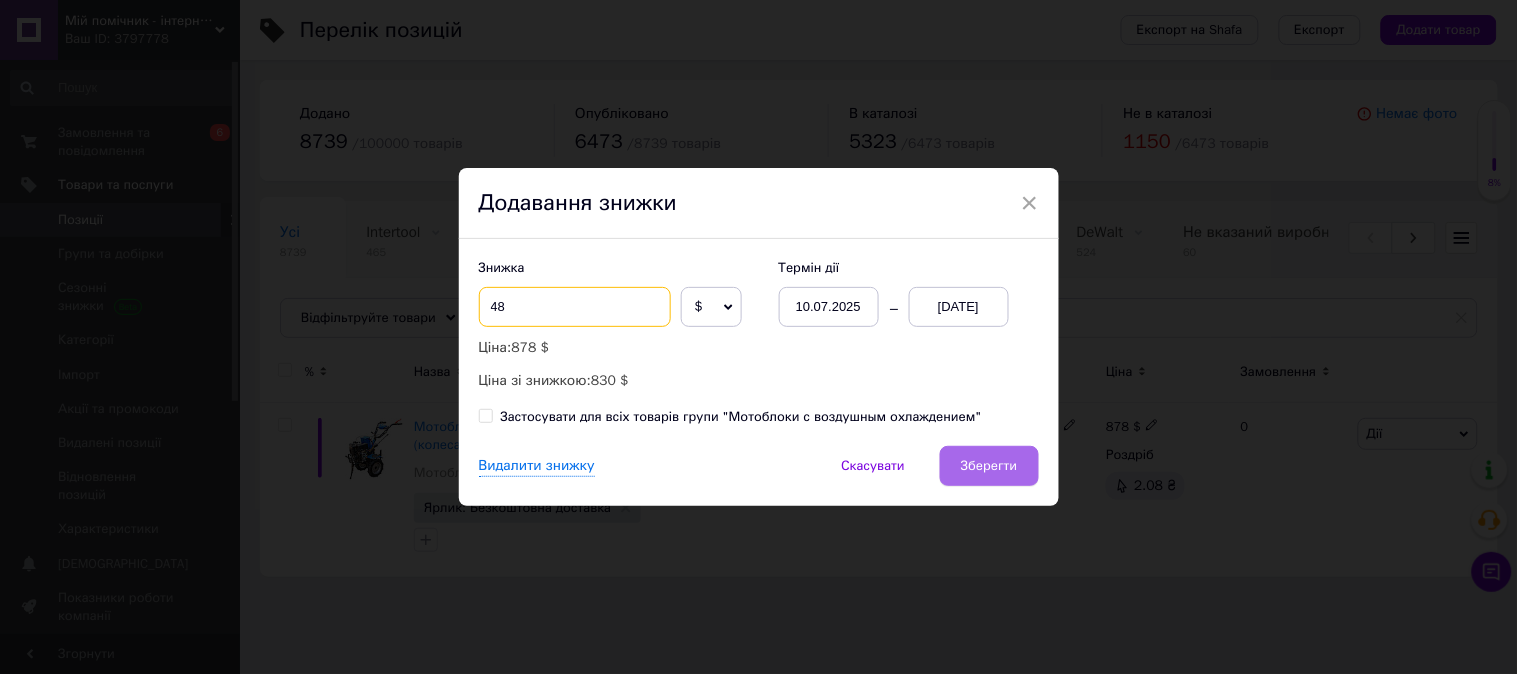 type on "48" 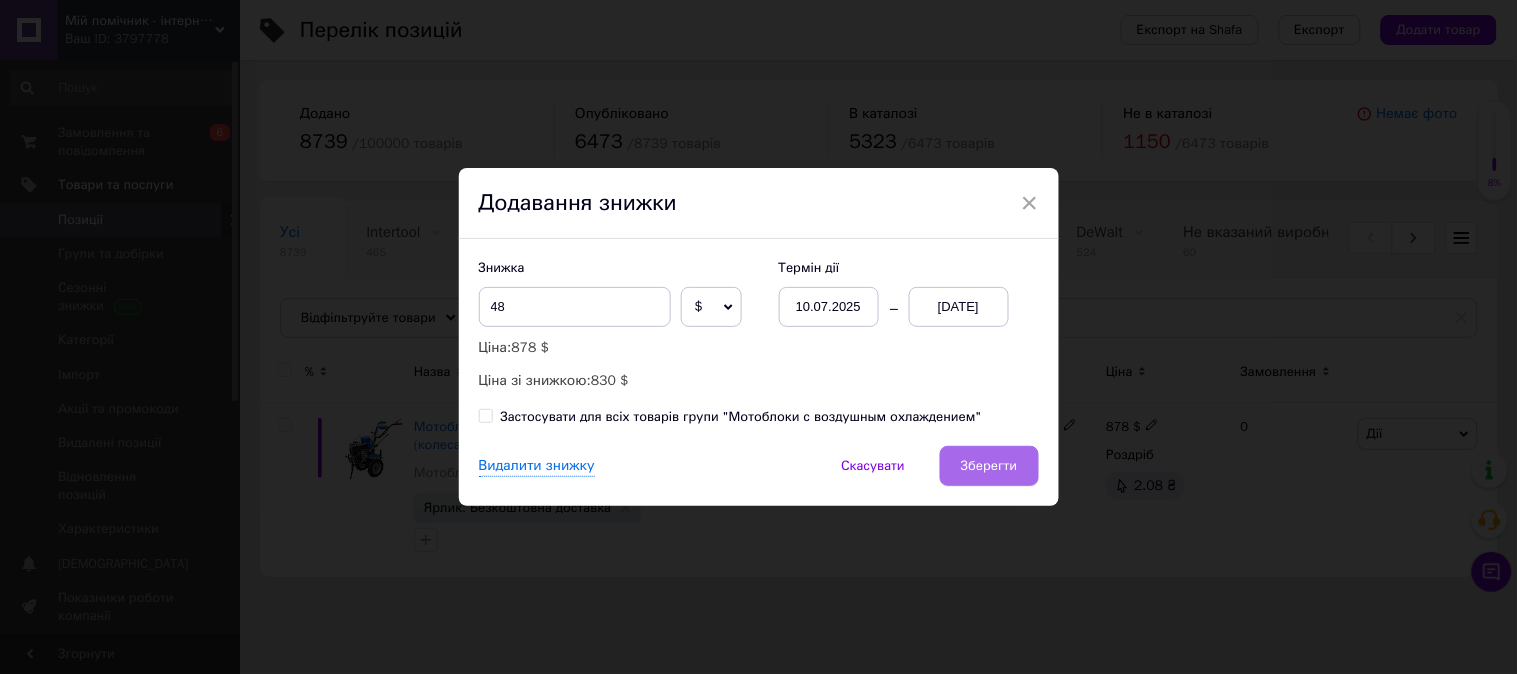 click on "Зберегти" at bounding box center [989, 466] 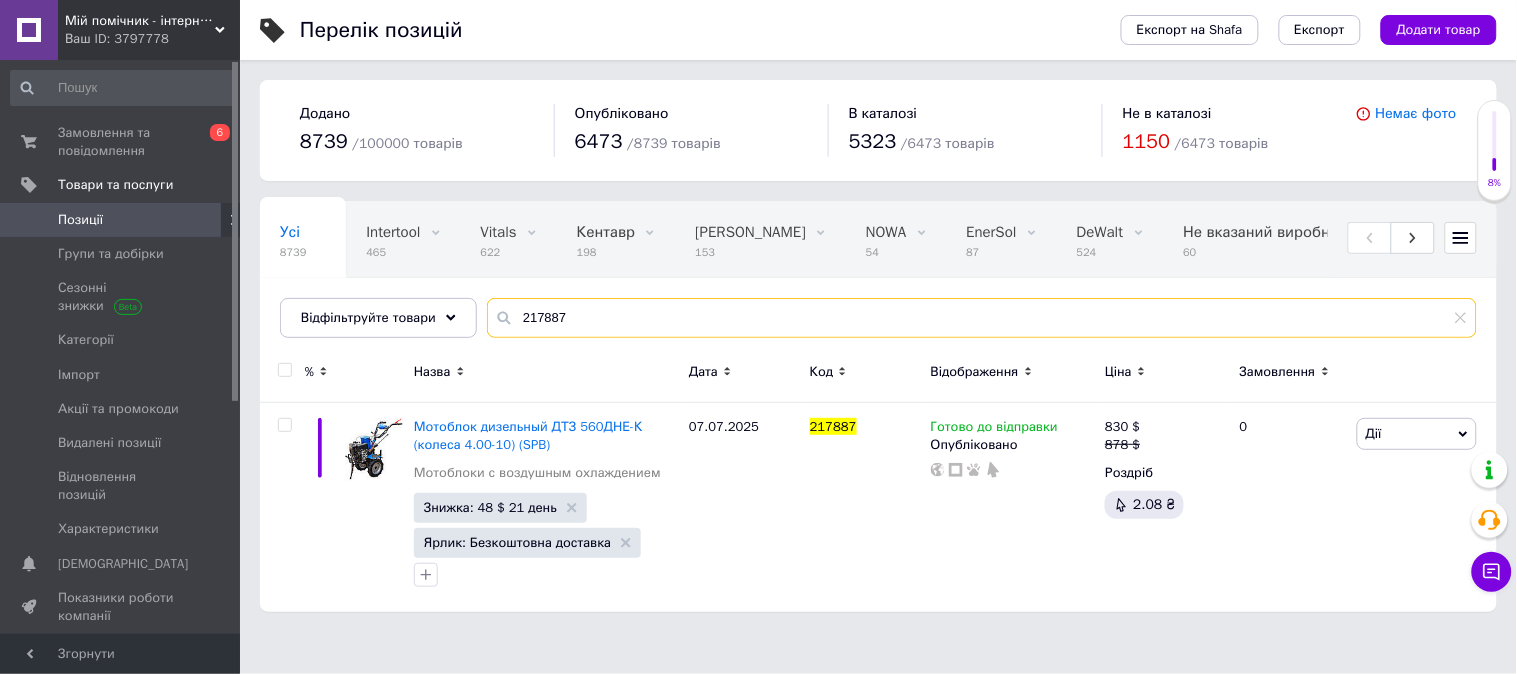click on "217887" at bounding box center [982, 318] 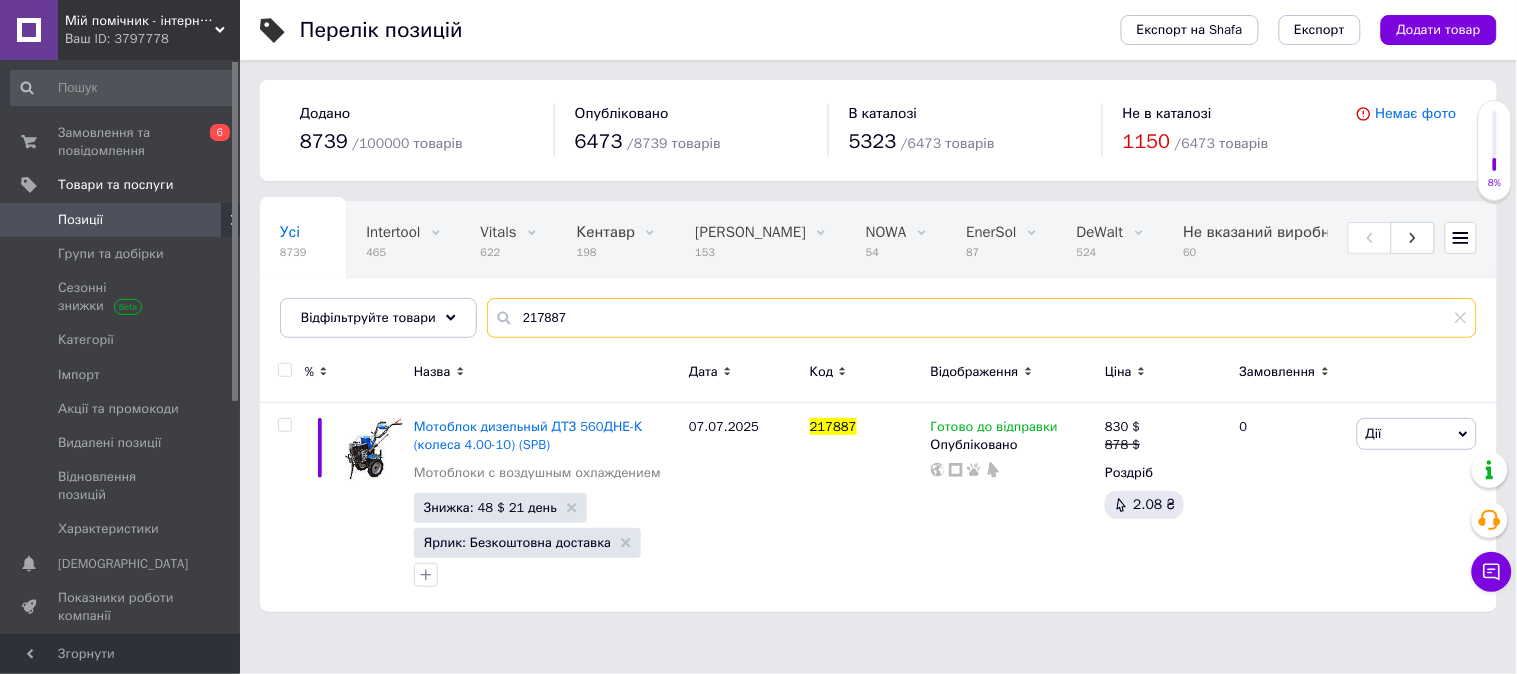 paste on "123 046" 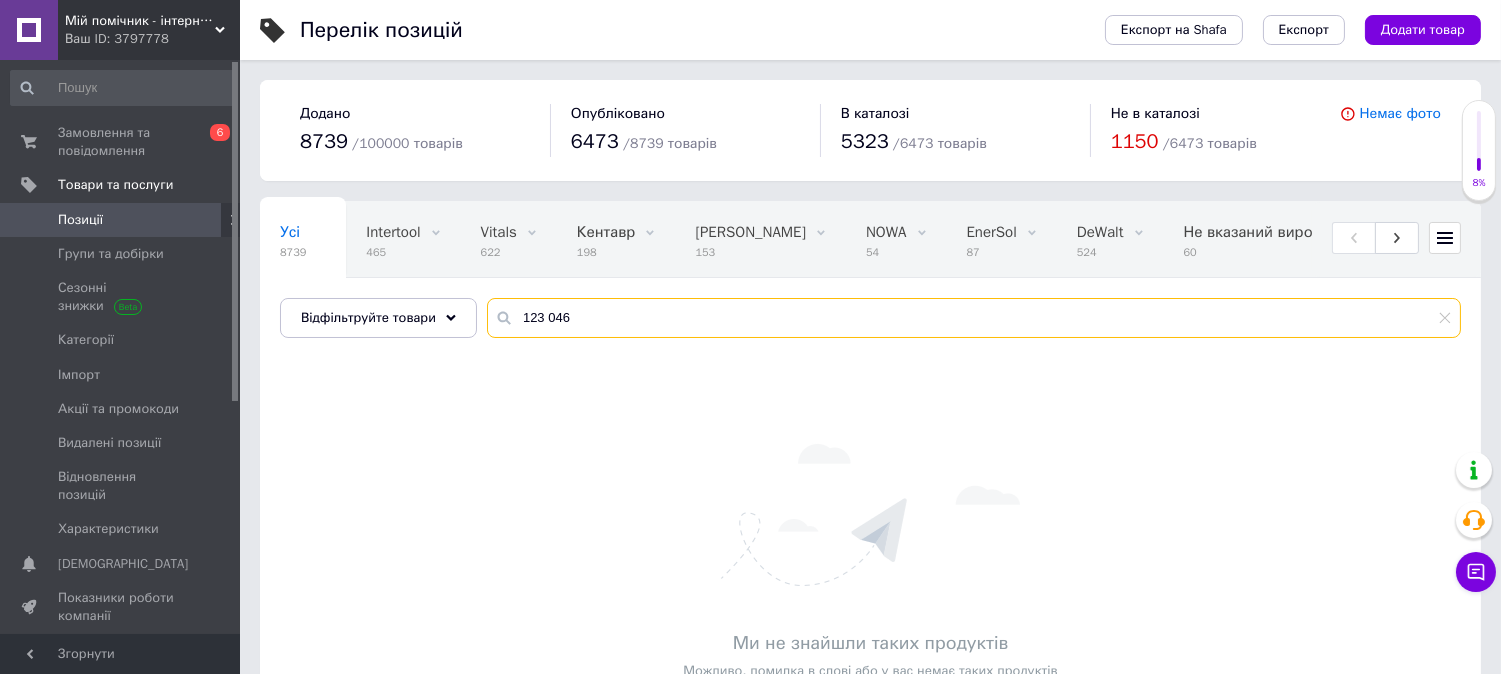 click on "123 046" at bounding box center [974, 318] 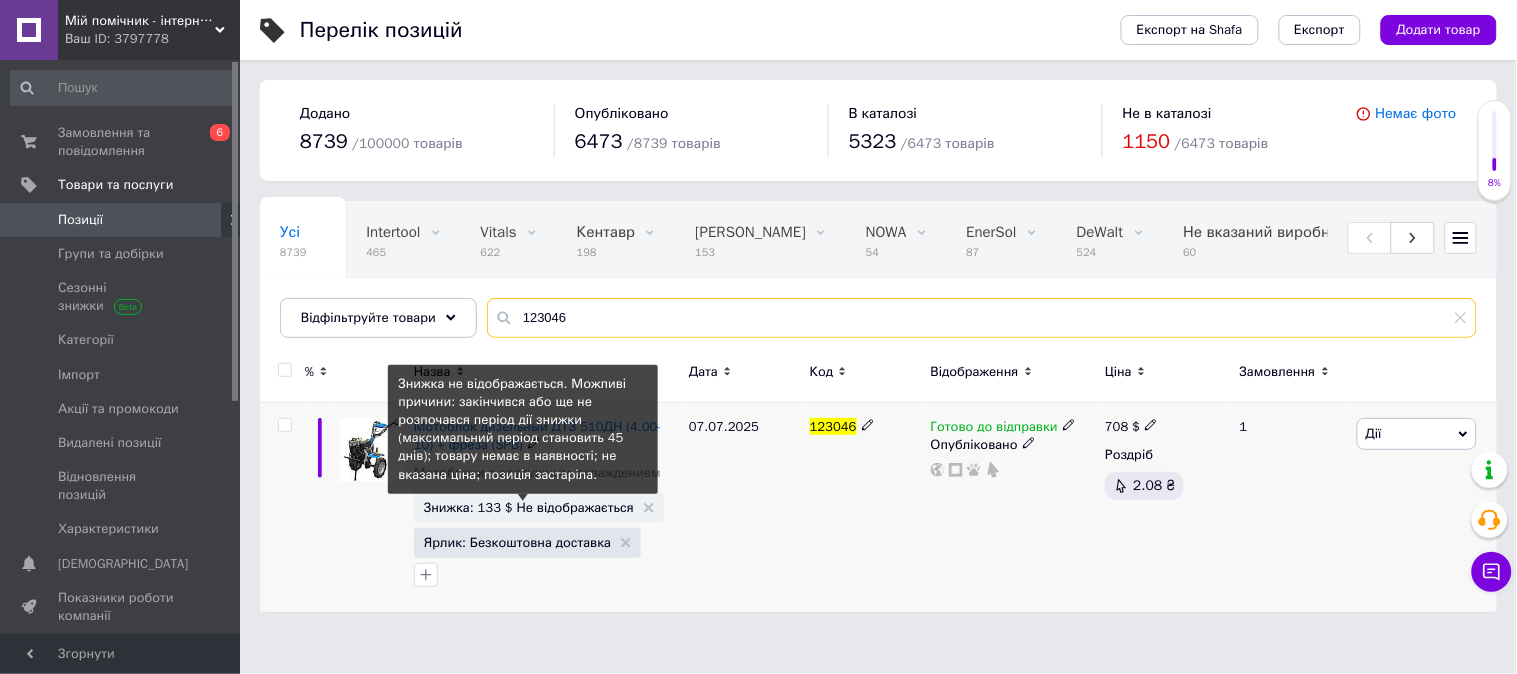 type on "123046" 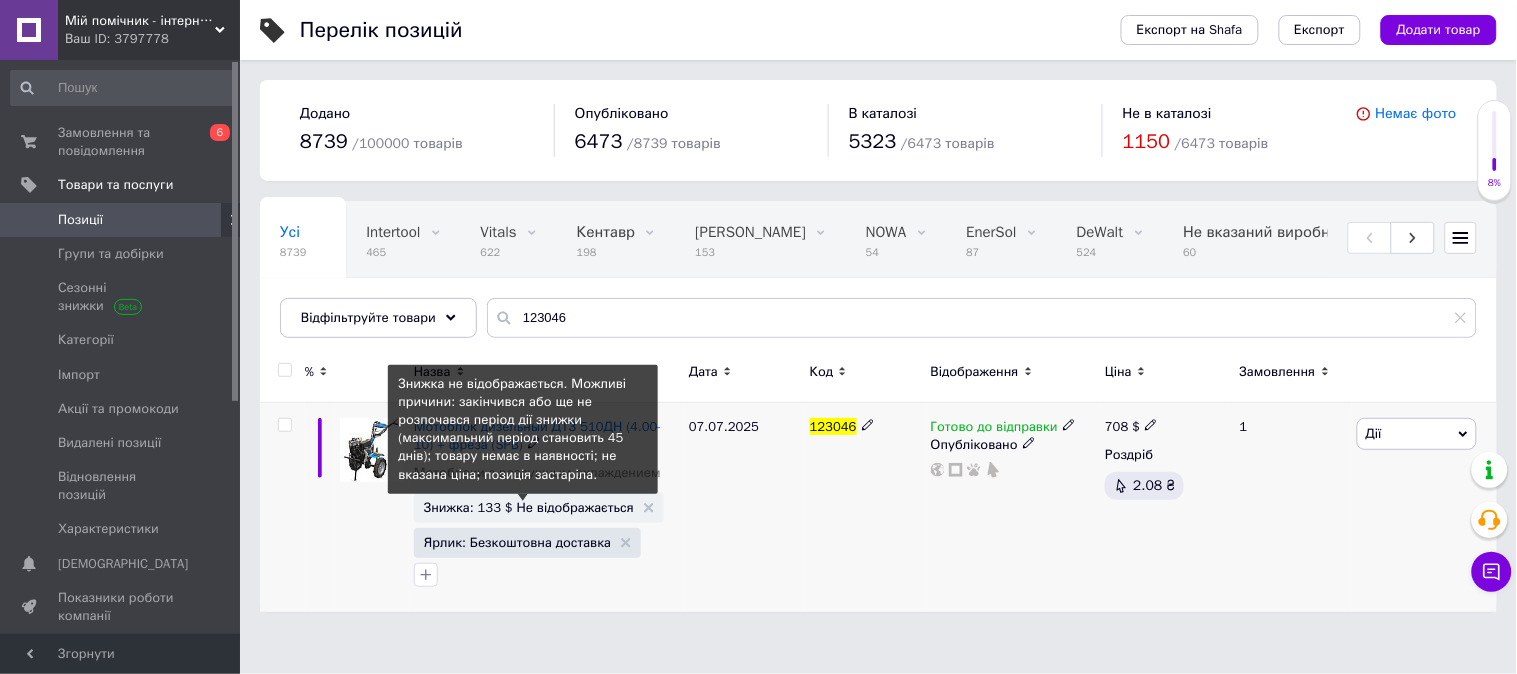 click on "Знижка: 133 $ Не відображається" at bounding box center (529, 507) 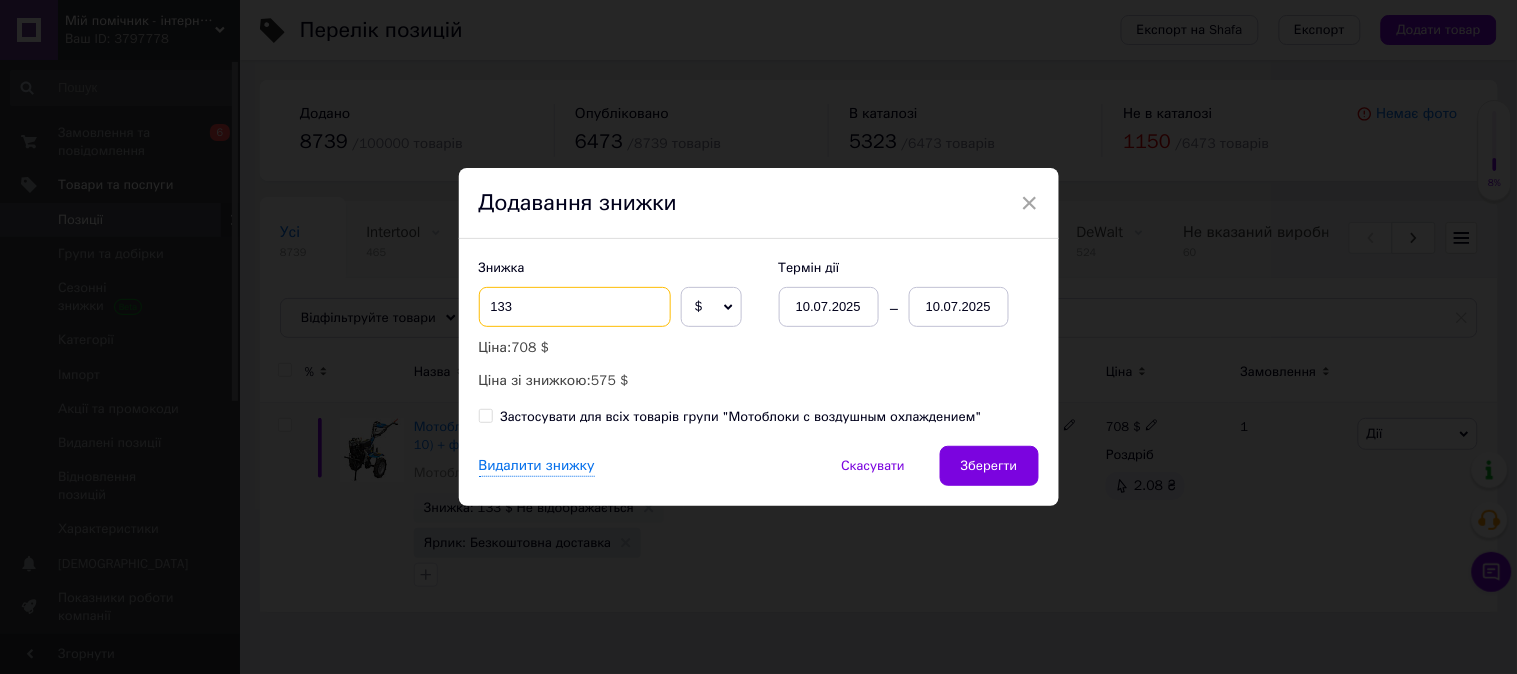 drag, startPoint x: 572, startPoint y: 303, endPoint x: 484, endPoint y: 300, distance: 88.051125 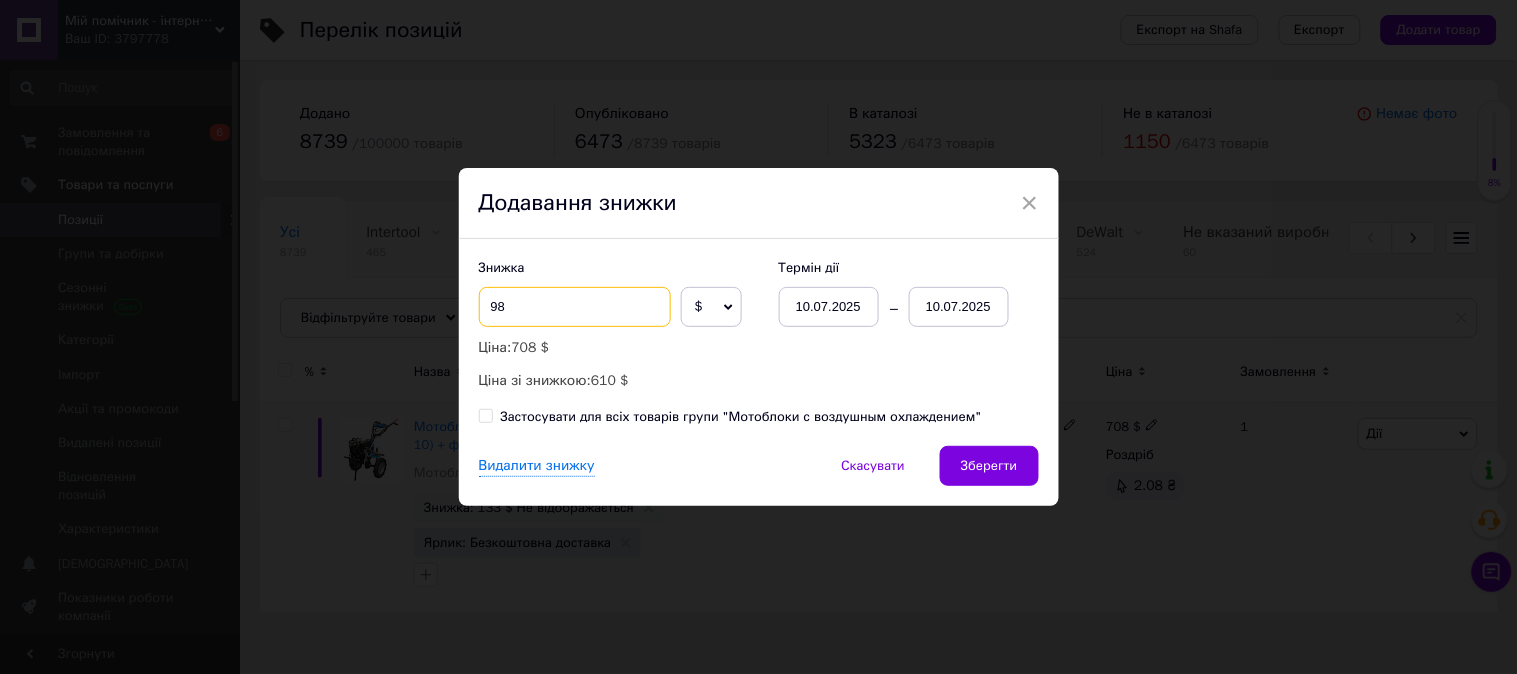 type on "98" 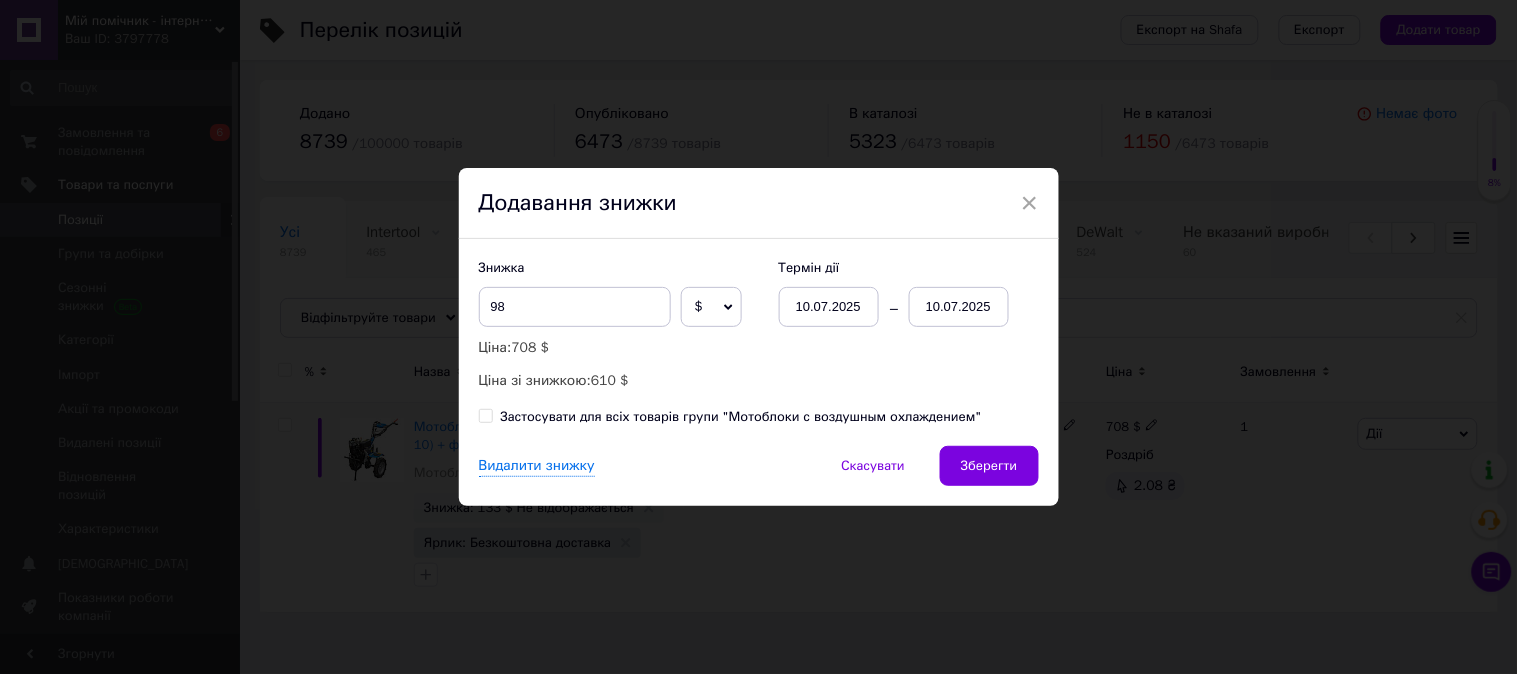drag, startPoint x: 937, startPoint y: 313, endPoint x: 950, endPoint y: 302, distance: 17.029387 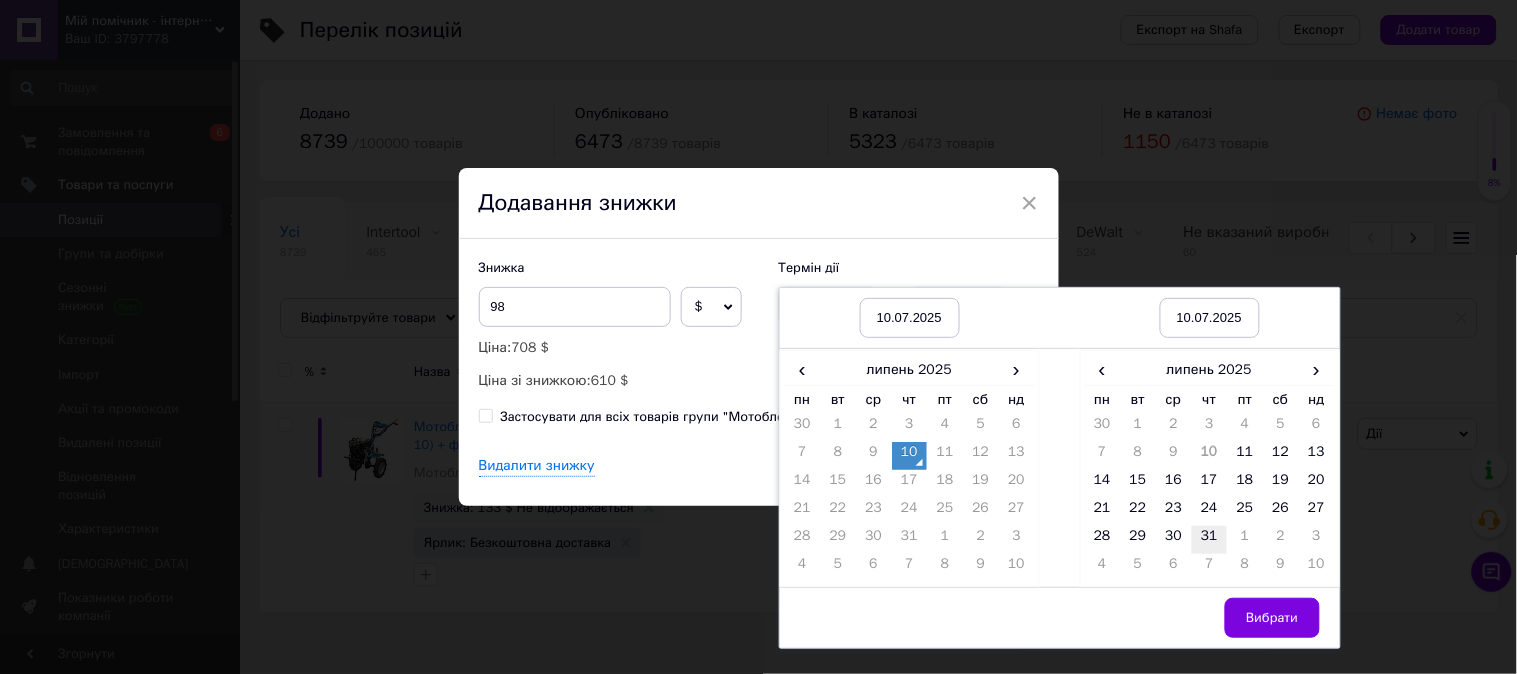 click on "31" at bounding box center (1210, 540) 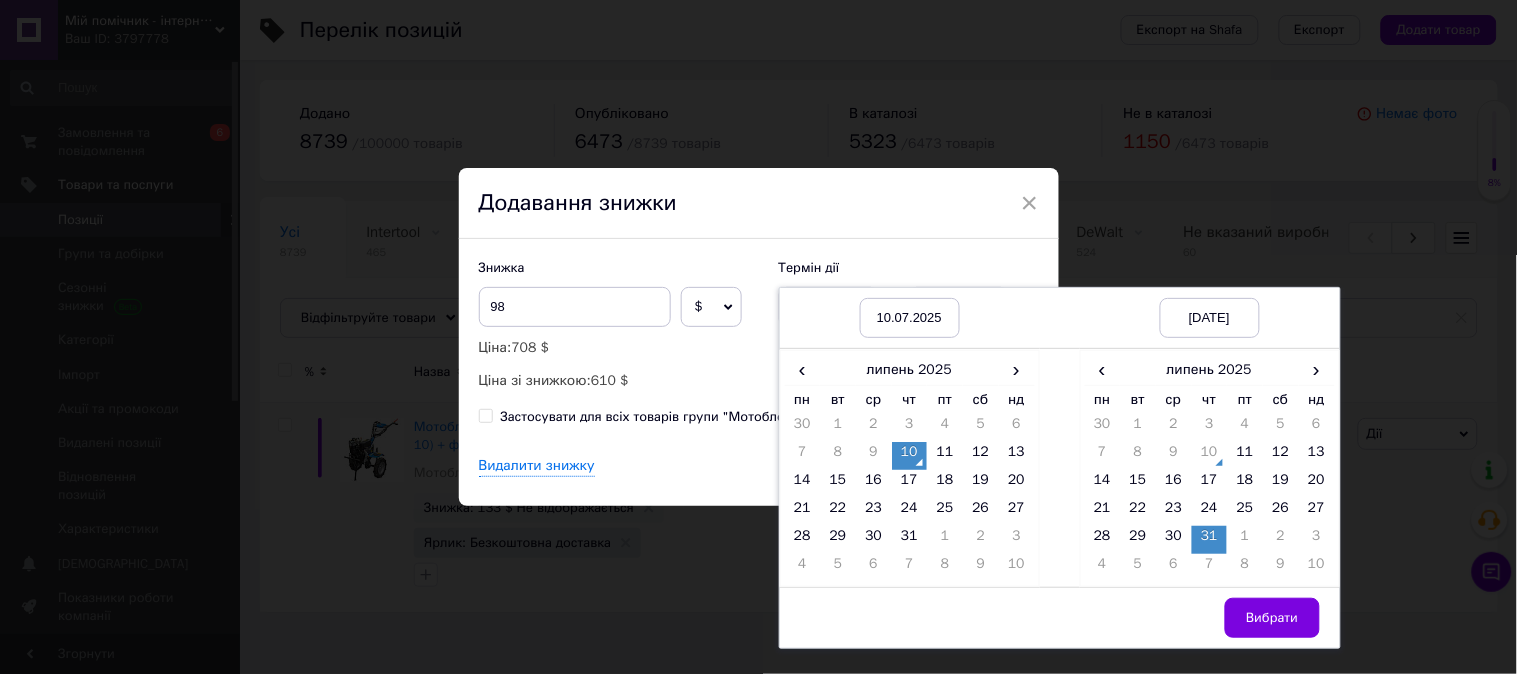 click on "Вибрати" at bounding box center (1272, 618) 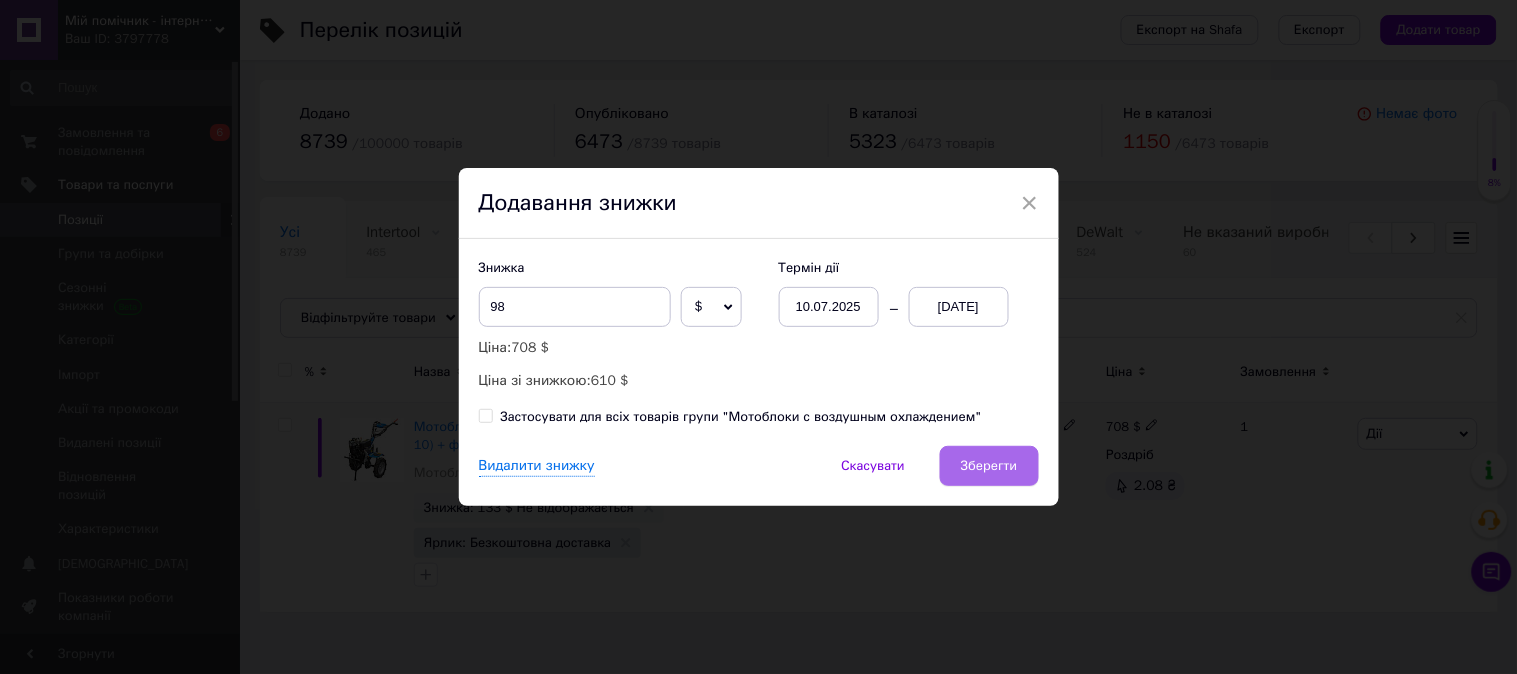 click on "Зберегти" at bounding box center [989, 466] 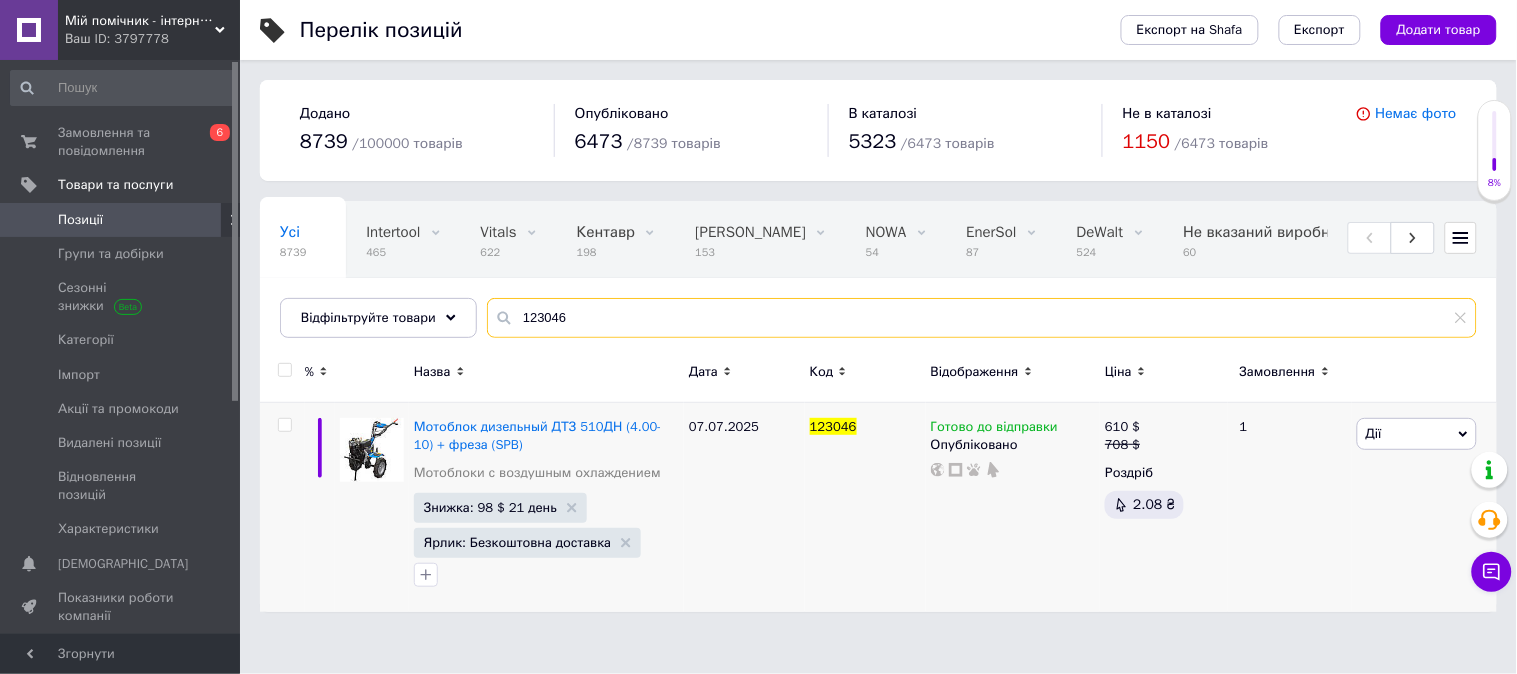 click on "123046" at bounding box center [982, 318] 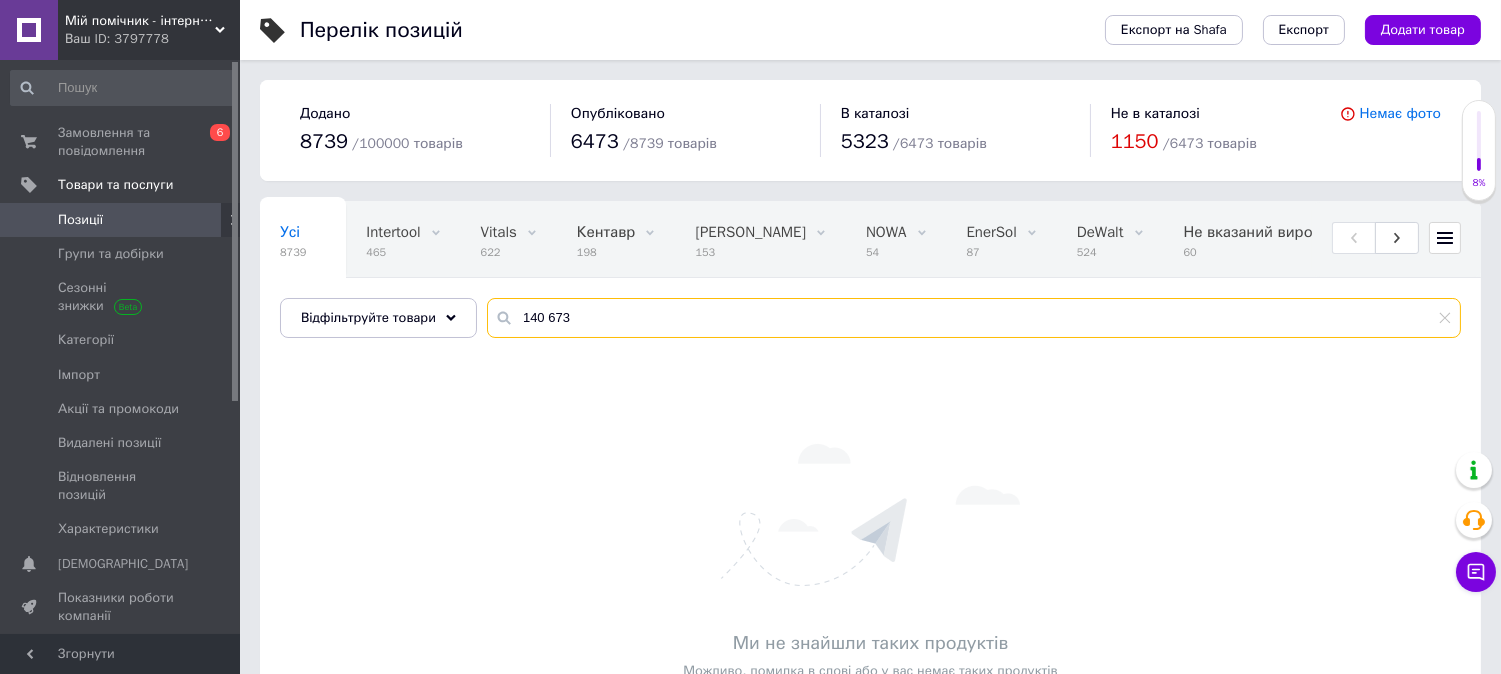 click on "140 673" at bounding box center (974, 318) 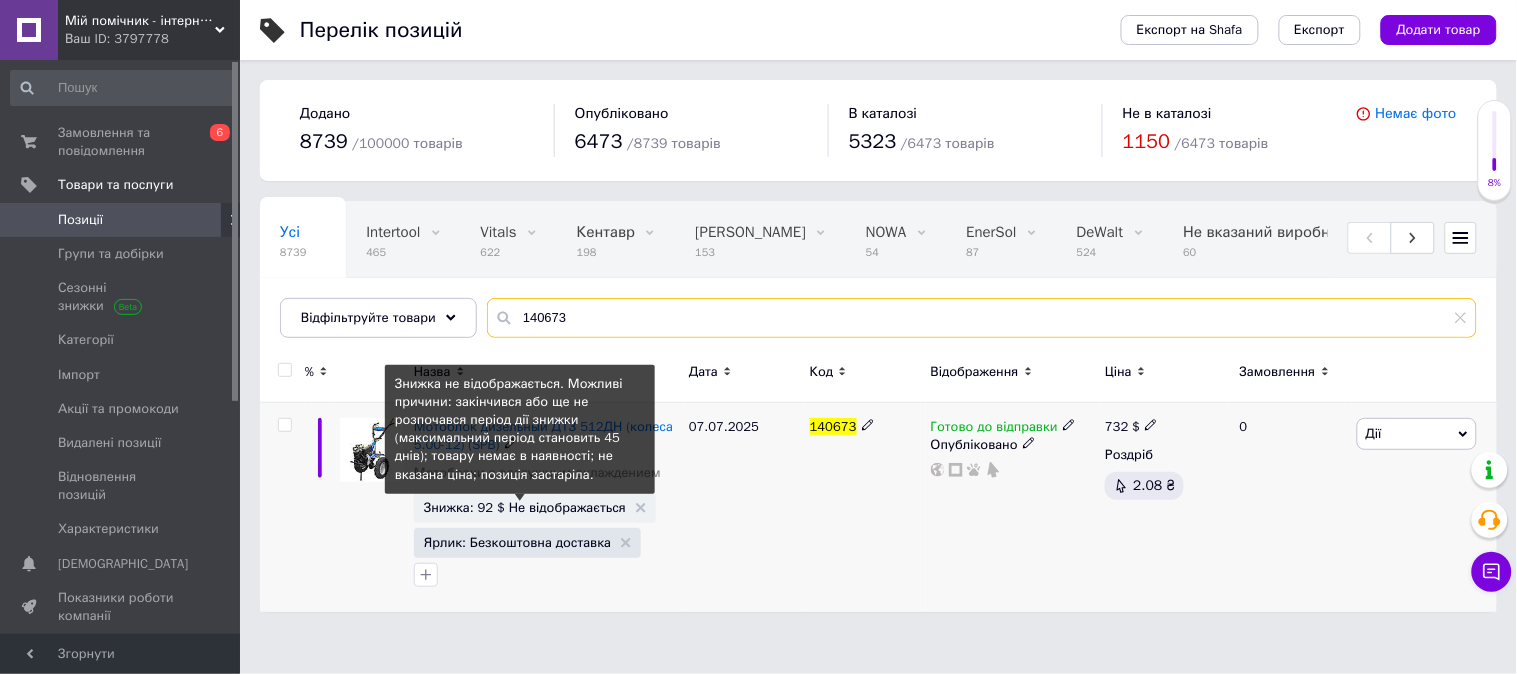 type on "140673" 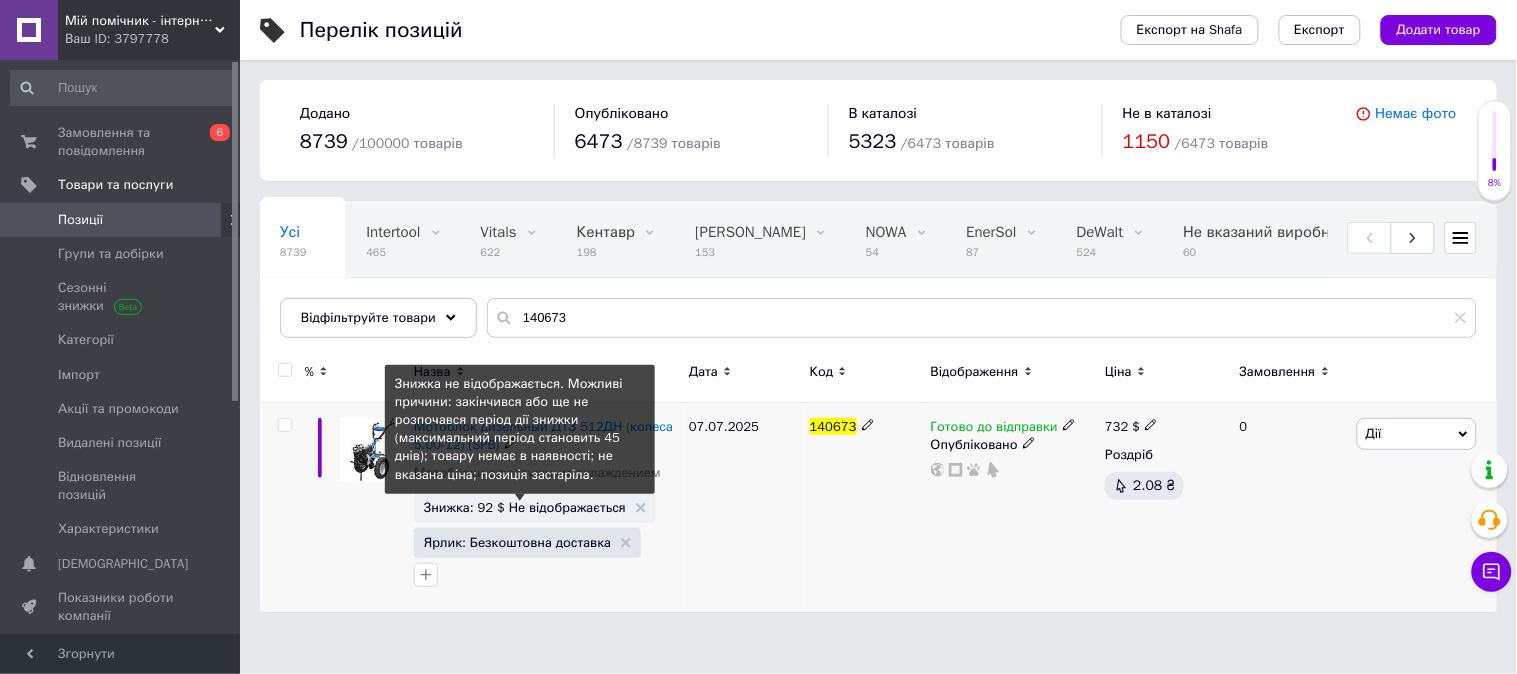 click on "Знижка: 92 $ Не відображається" at bounding box center [525, 507] 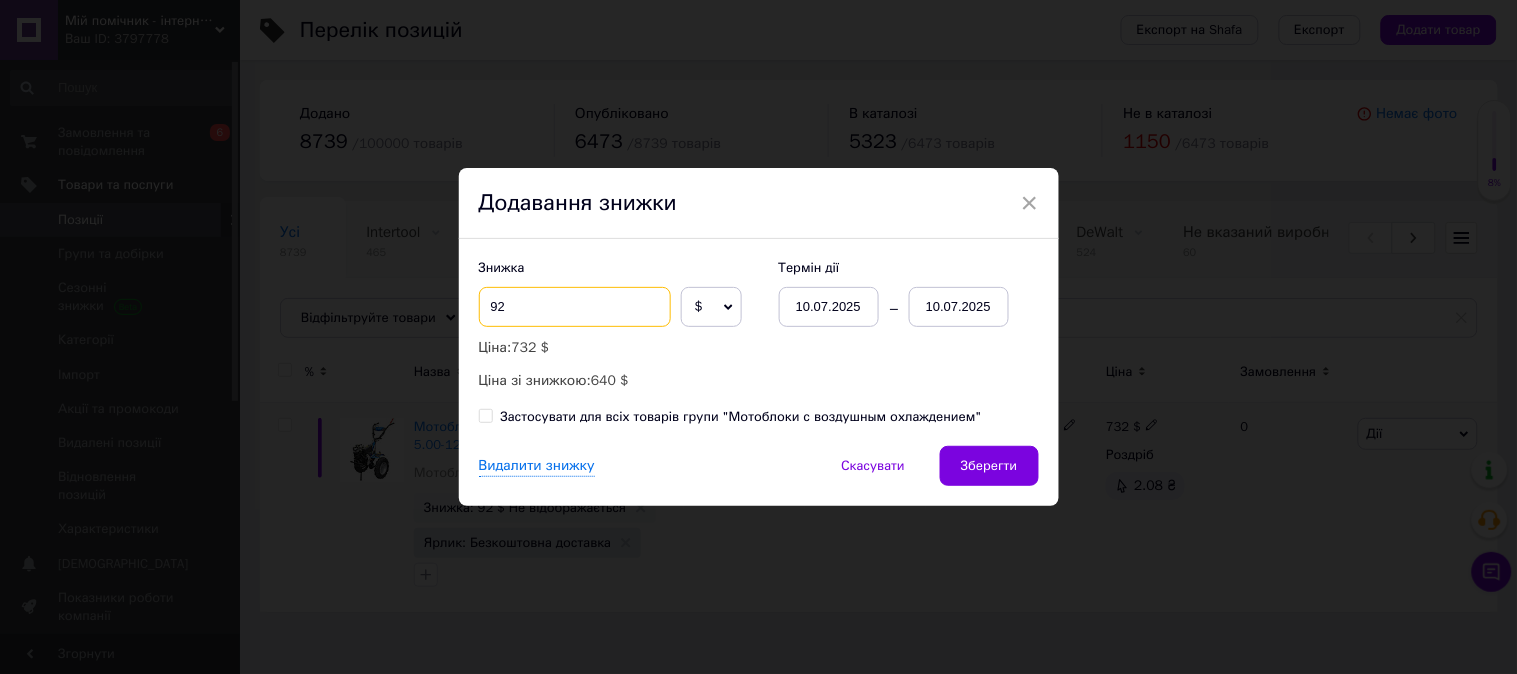 click on "92" at bounding box center (575, 307) 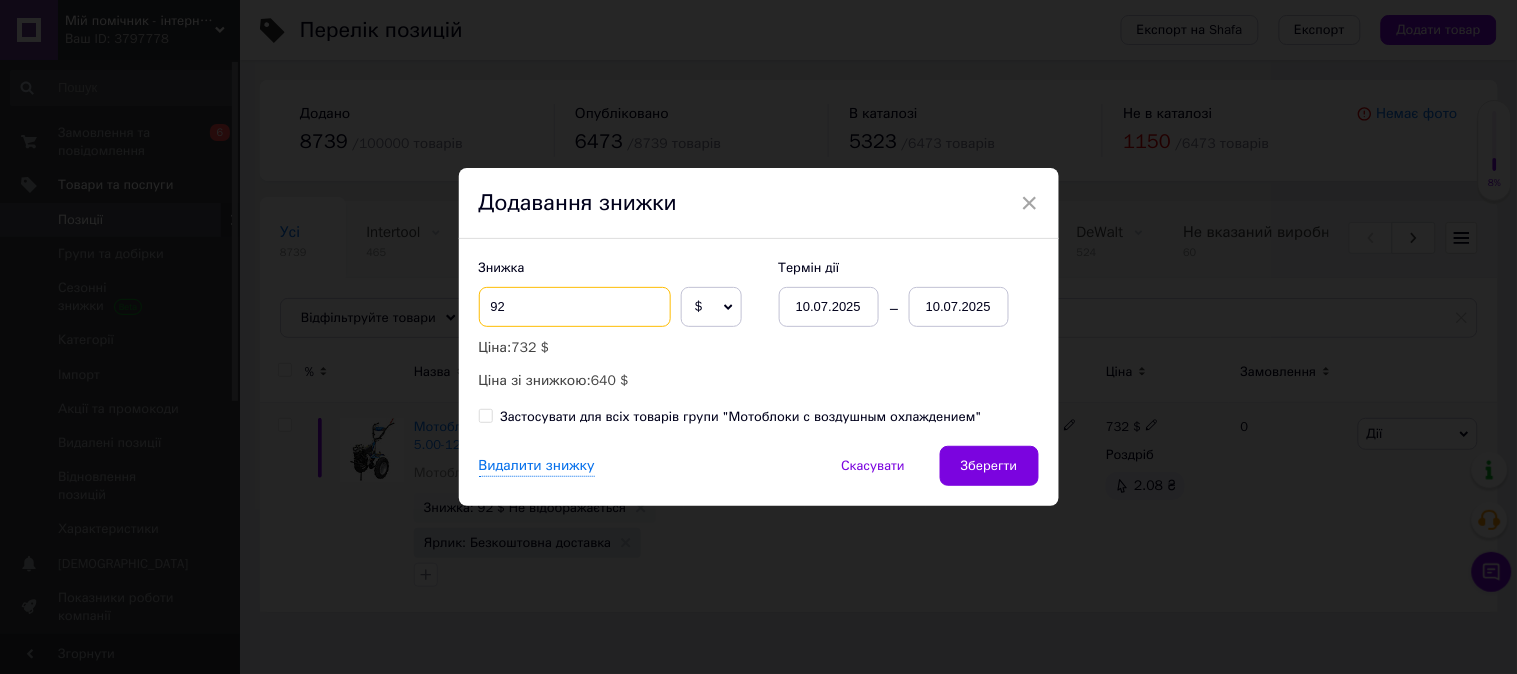 type on "9" 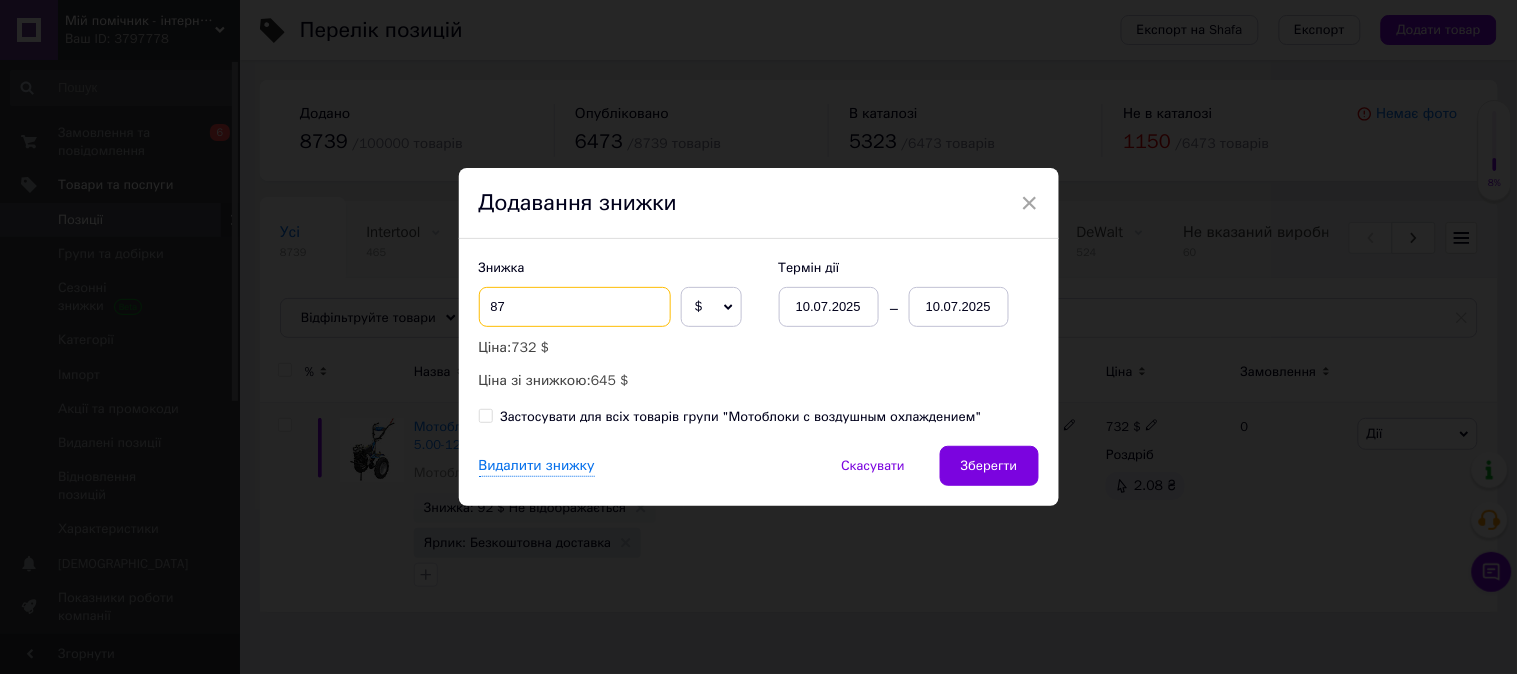 type on "87" 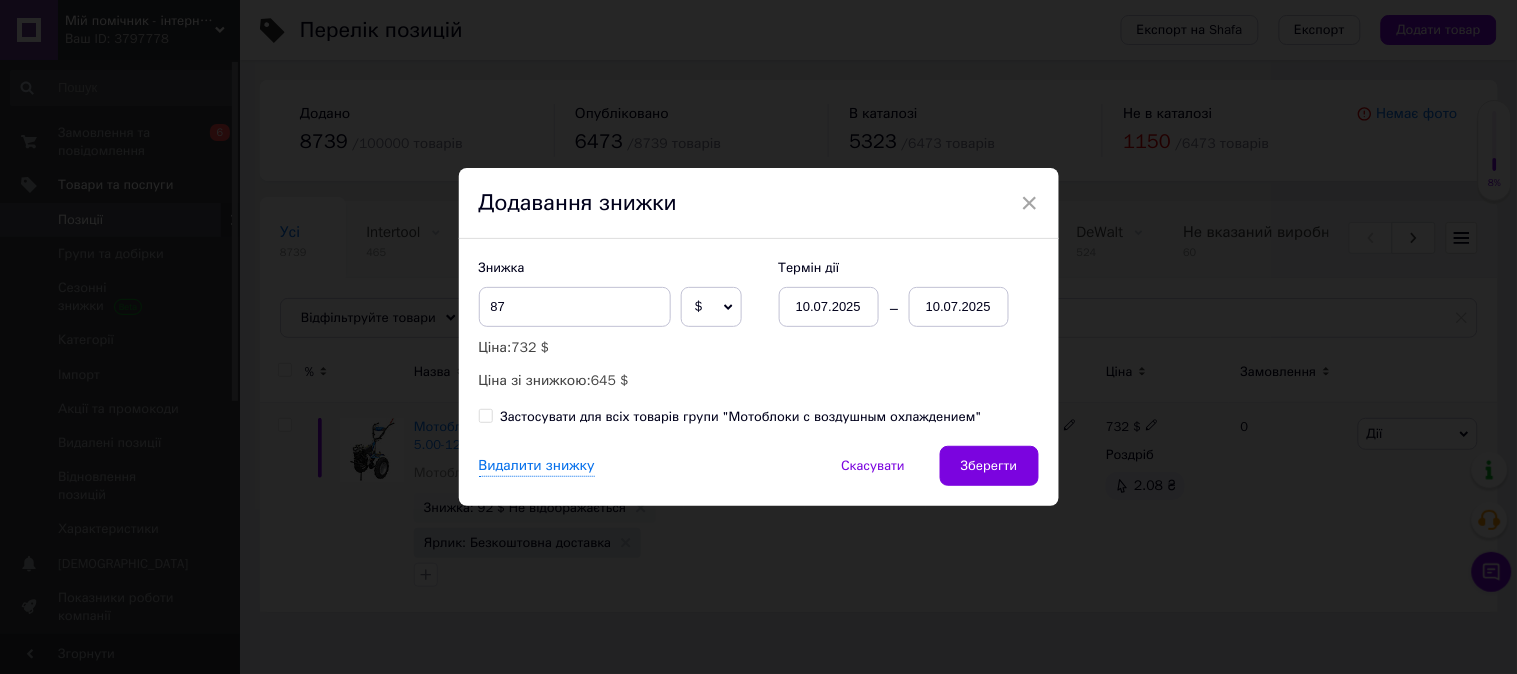 click on "10.07.2025" at bounding box center [959, 307] 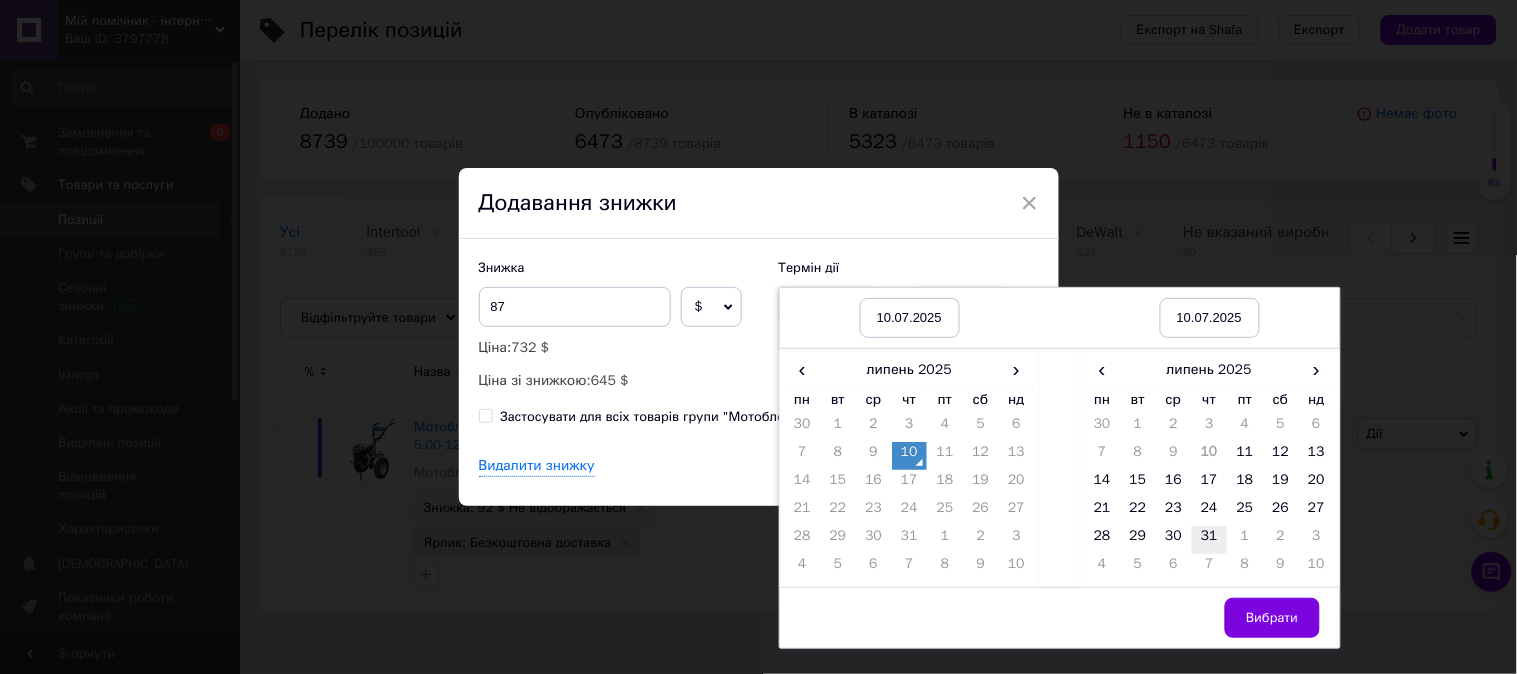 click on "31" at bounding box center [1210, 540] 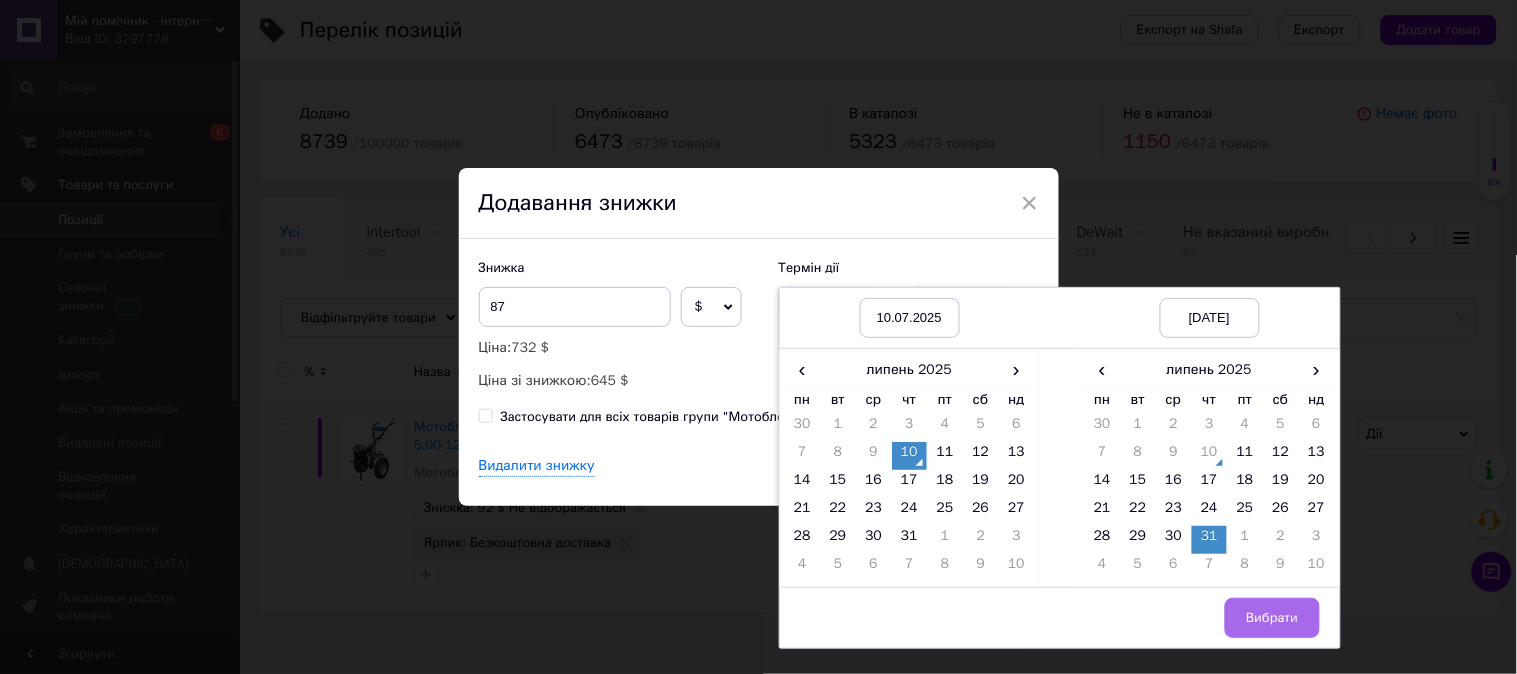 click on "Вибрати" at bounding box center (1272, 618) 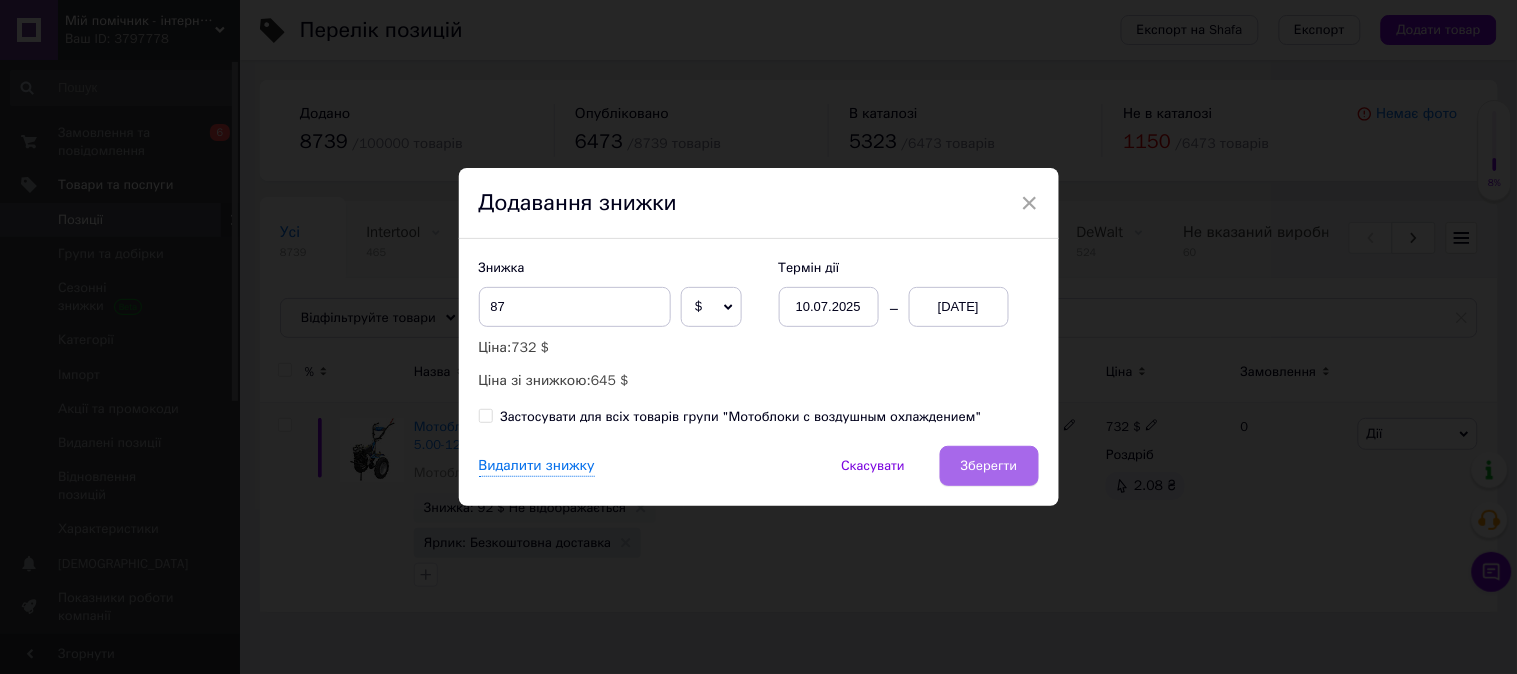 click on "Зберегти" at bounding box center (989, 466) 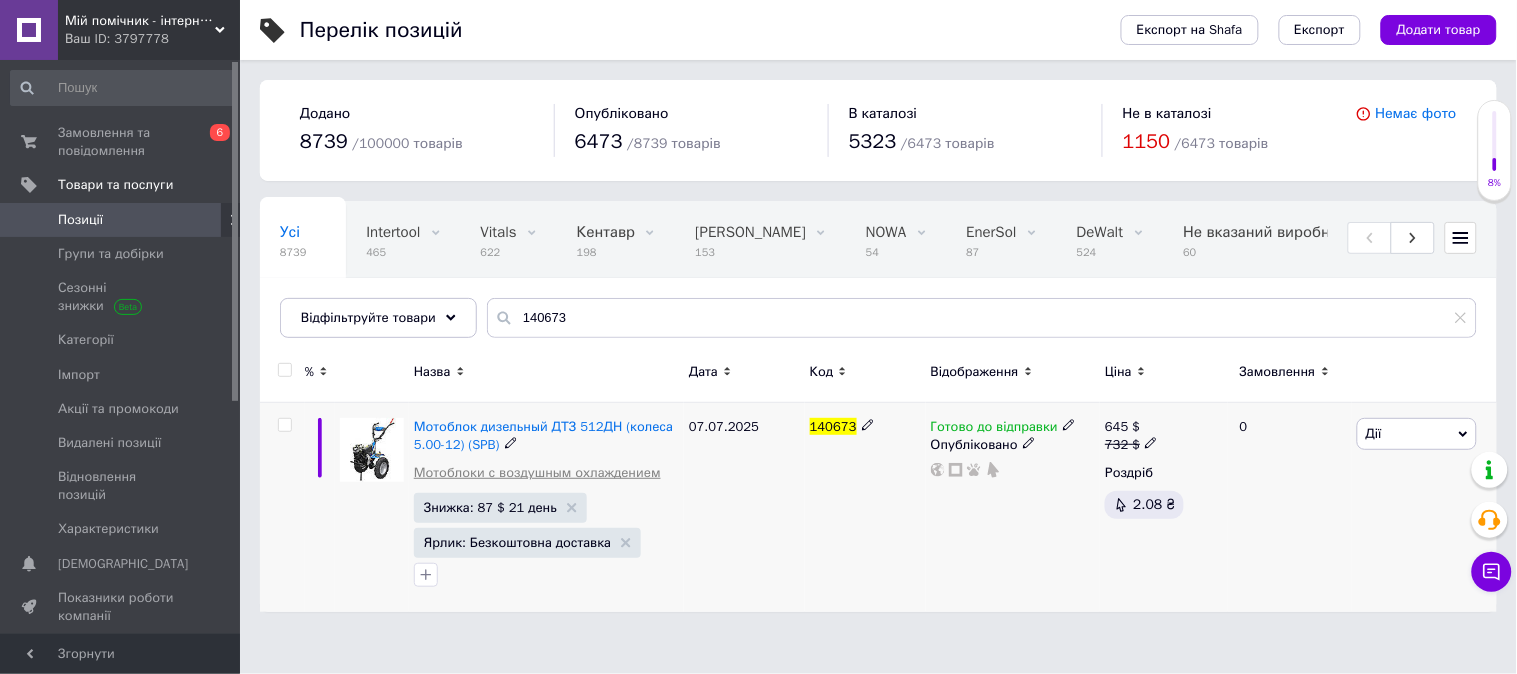 click on "Мотоблоки с воздушным охлаждением" at bounding box center (537, 473) 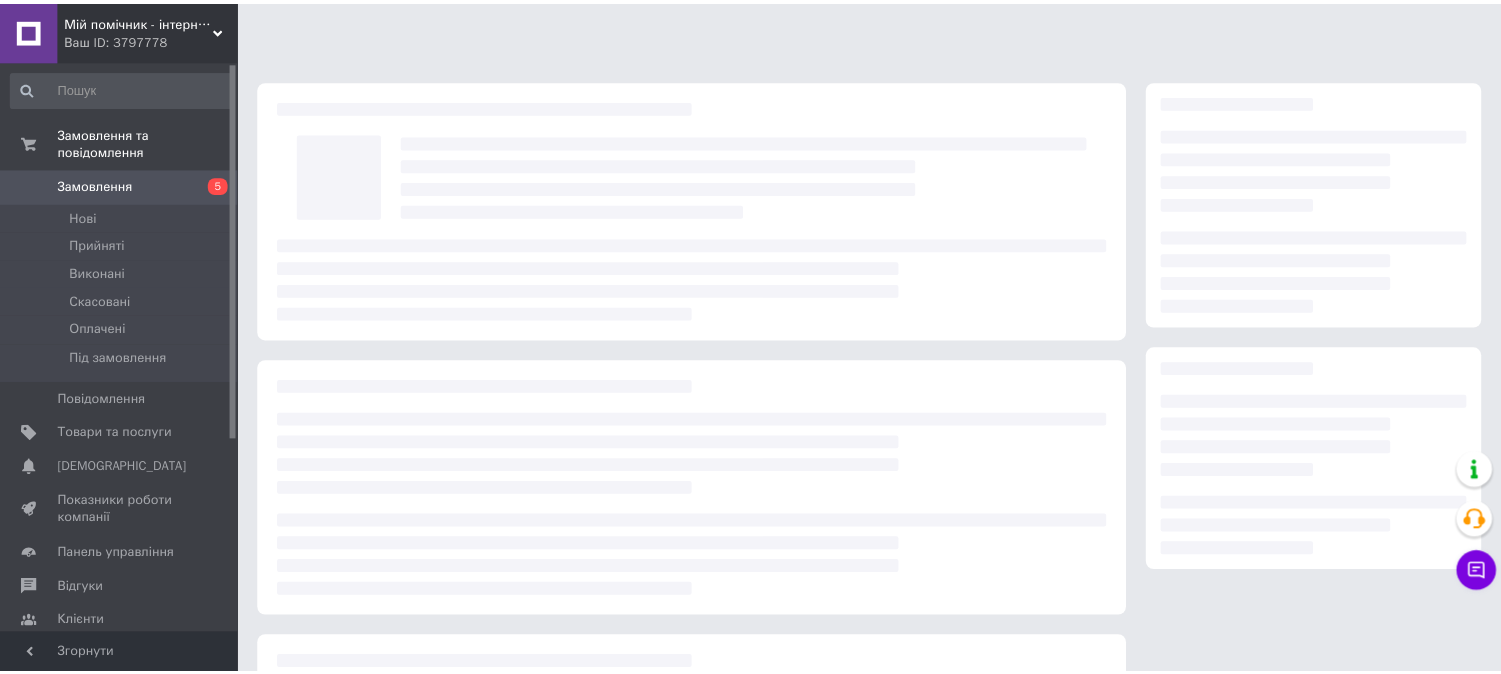 scroll, scrollTop: 0, scrollLeft: 0, axis: both 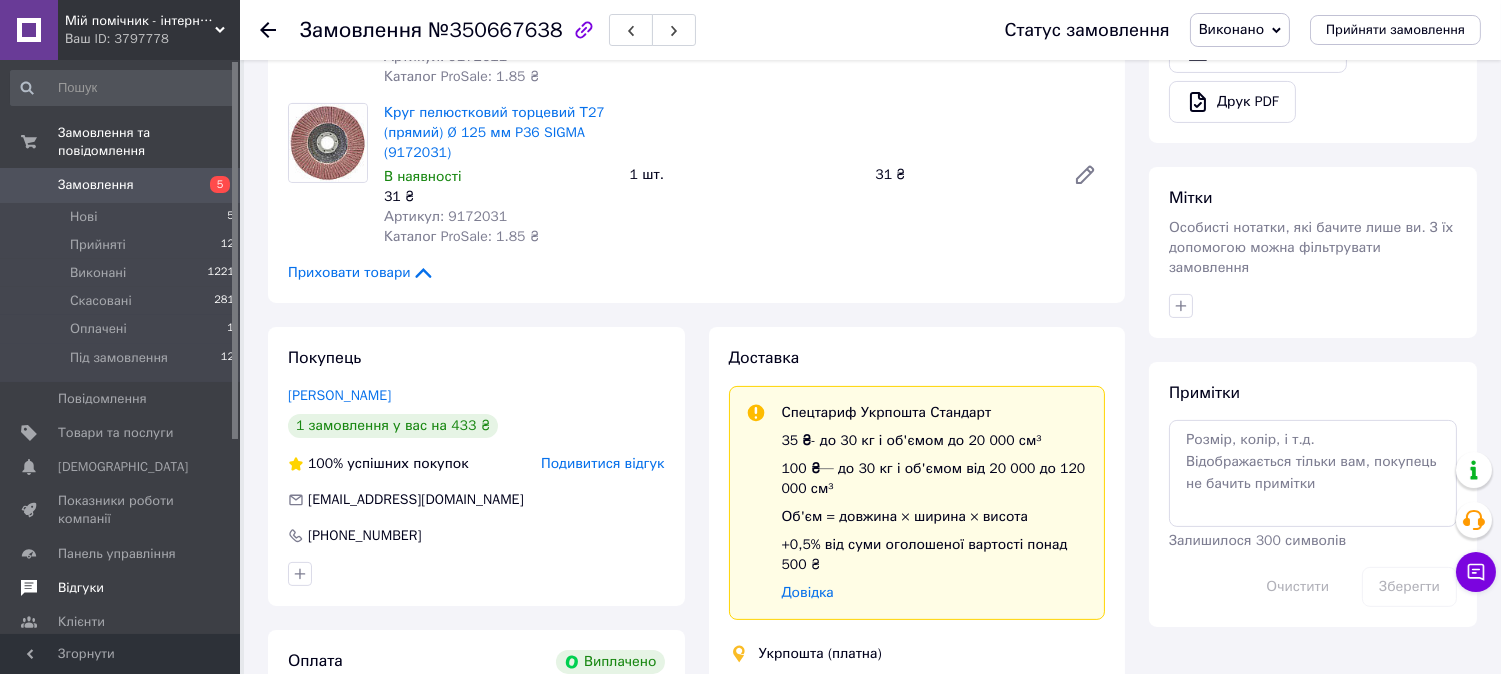 click on "Відгуки" at bounding box center (121, 588) 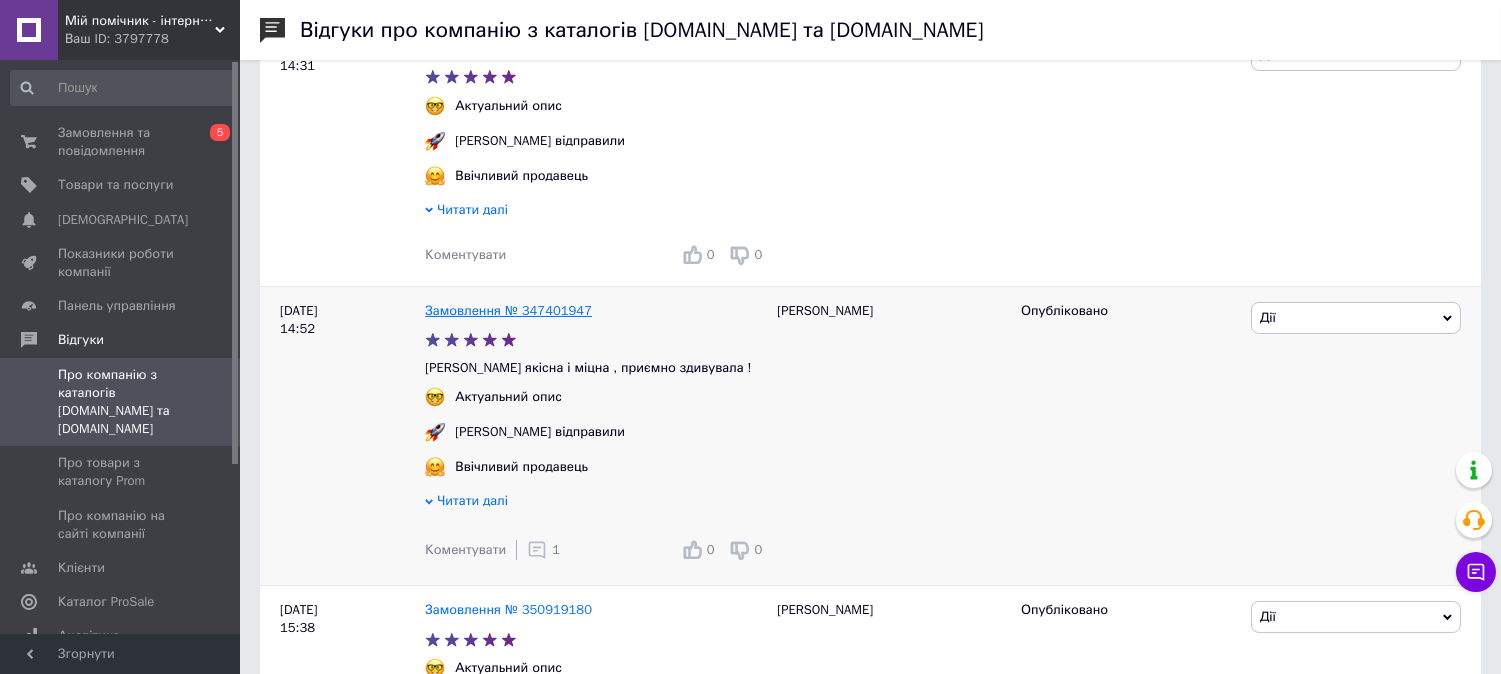 scroll, scrollTop: 444, scrollLeft: 0, axis: vertical 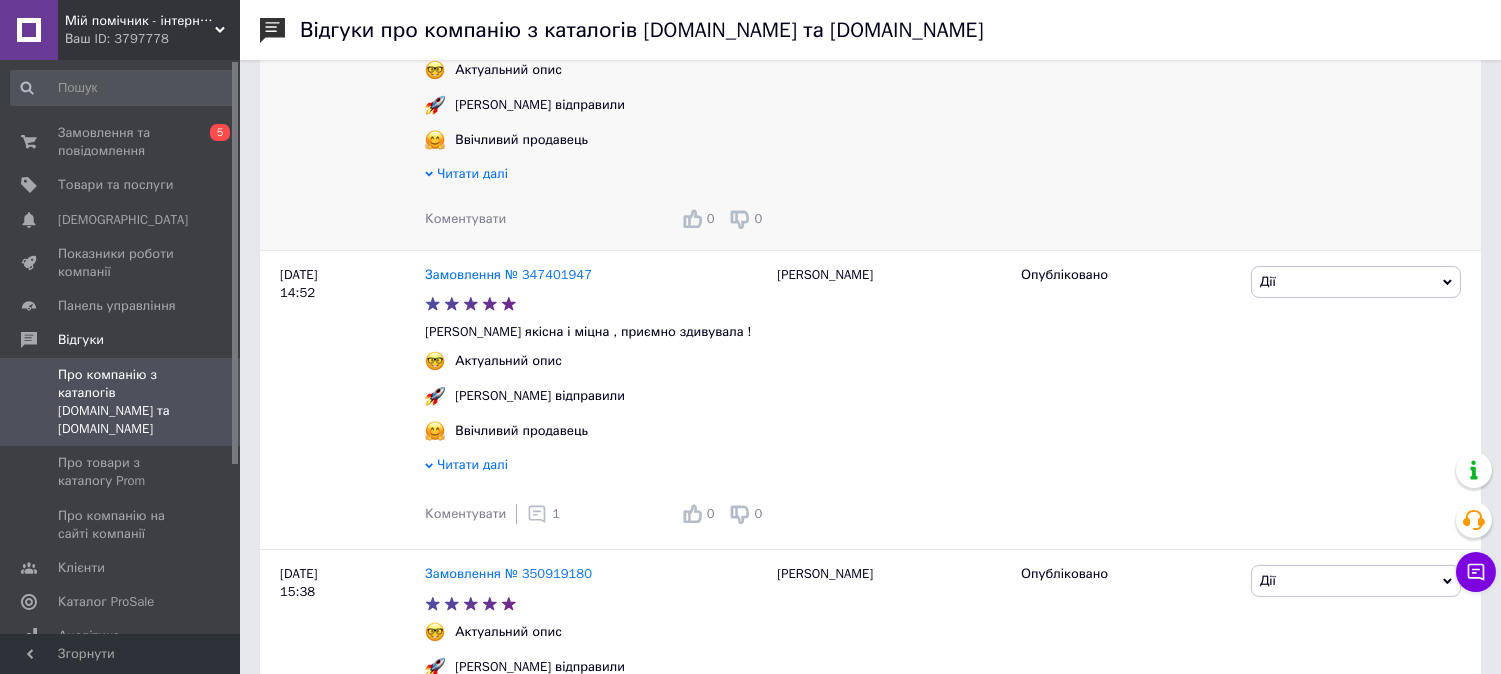 click on "Читати далі" at bounding box center (472, 173) 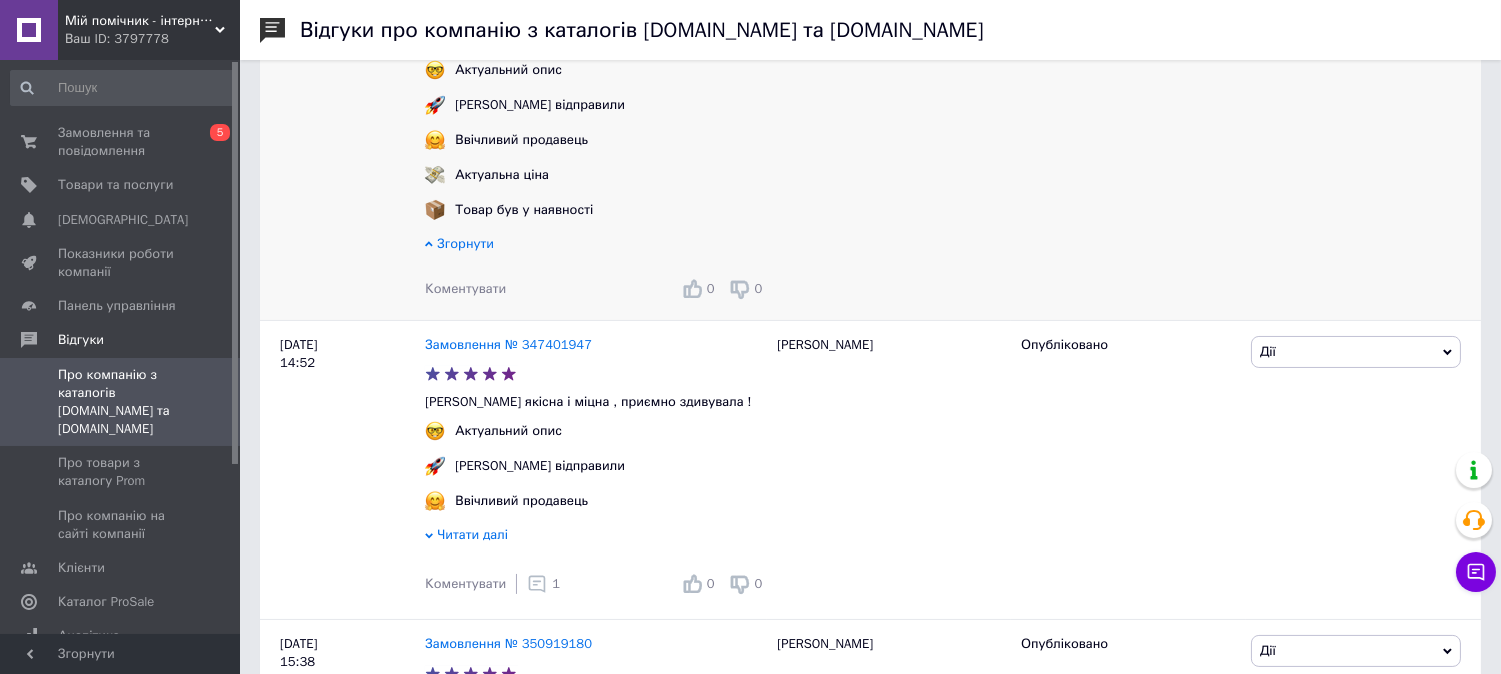 scroll, scrollTop: 333, scrollLeft: 0, axis: vertical 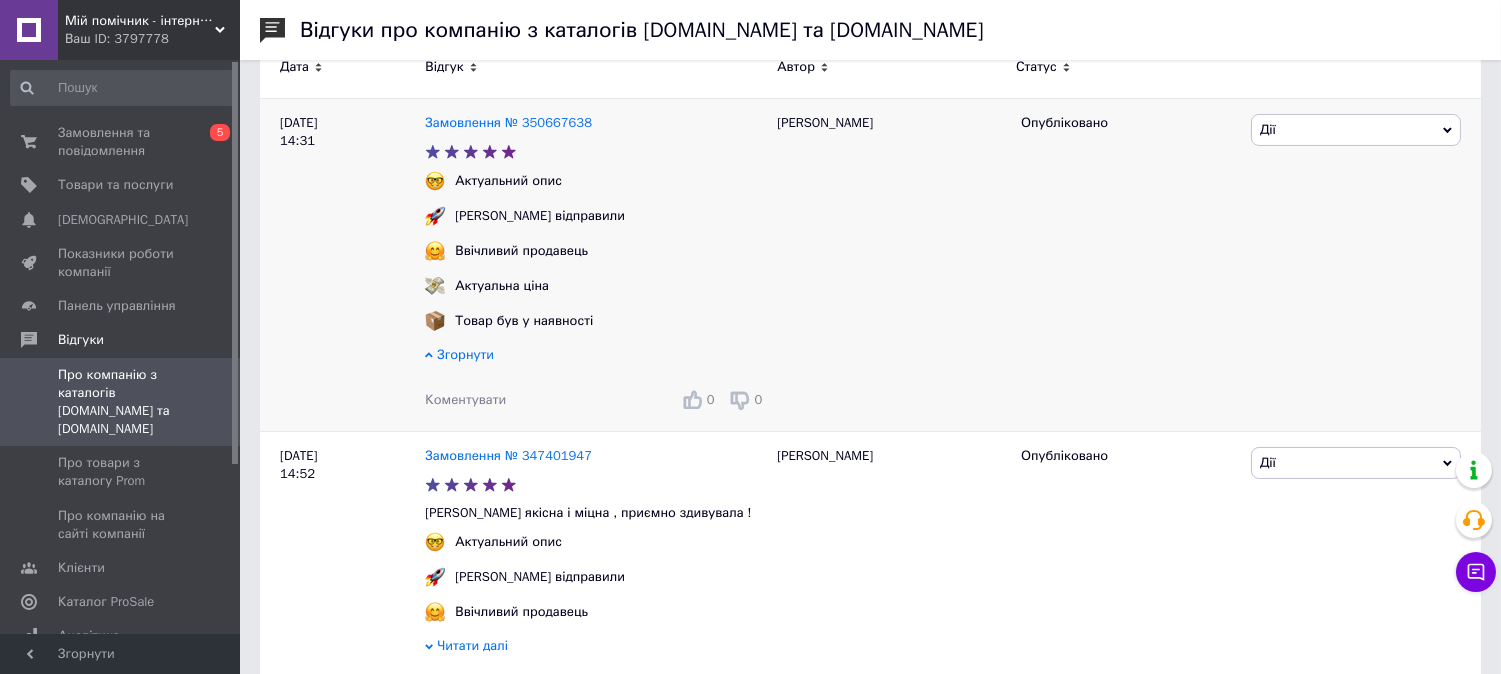 click on "Коментувати 0 0" at bounding box center (596, 400) 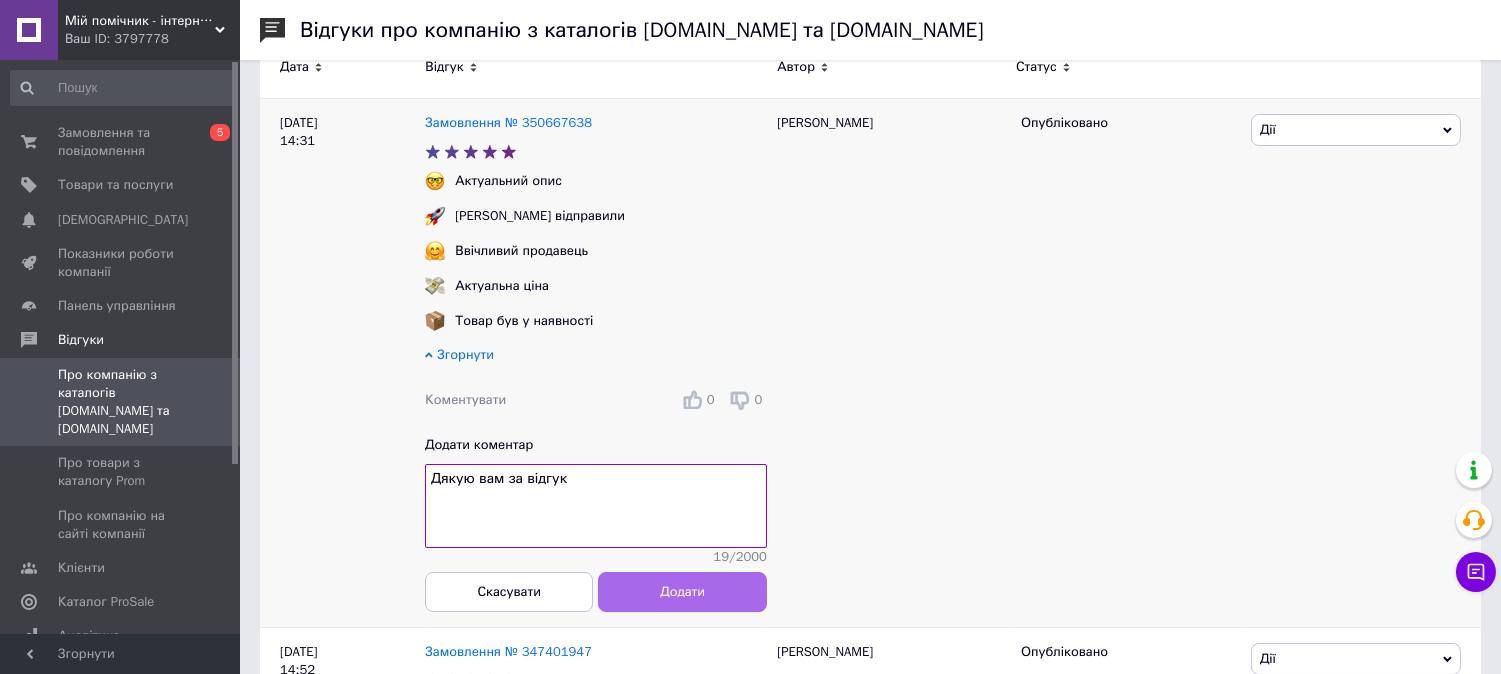 type on "Дякую вам за відгук" 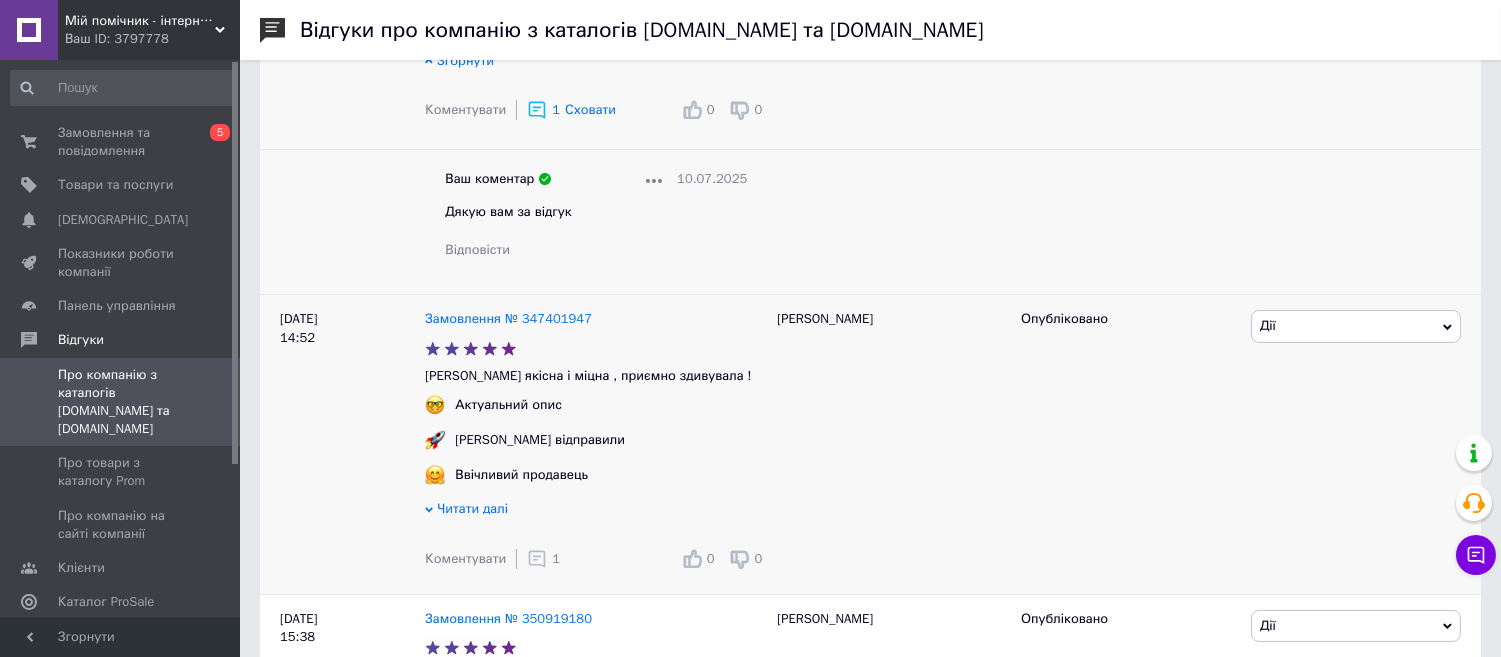scroll, scrollTop: 666, scrollLeft: 0, axis: vertical 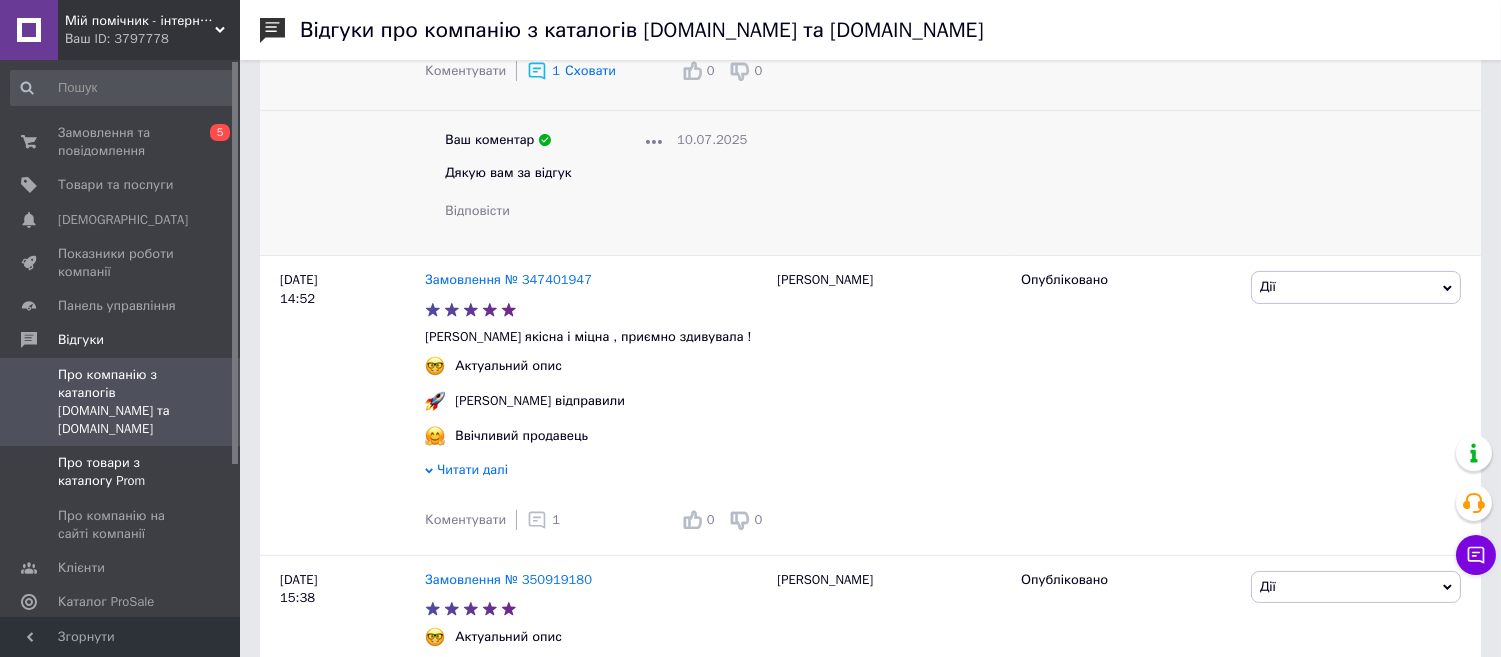 click on "Про товари з каталогу Prom" at bounding box center [121, 472] 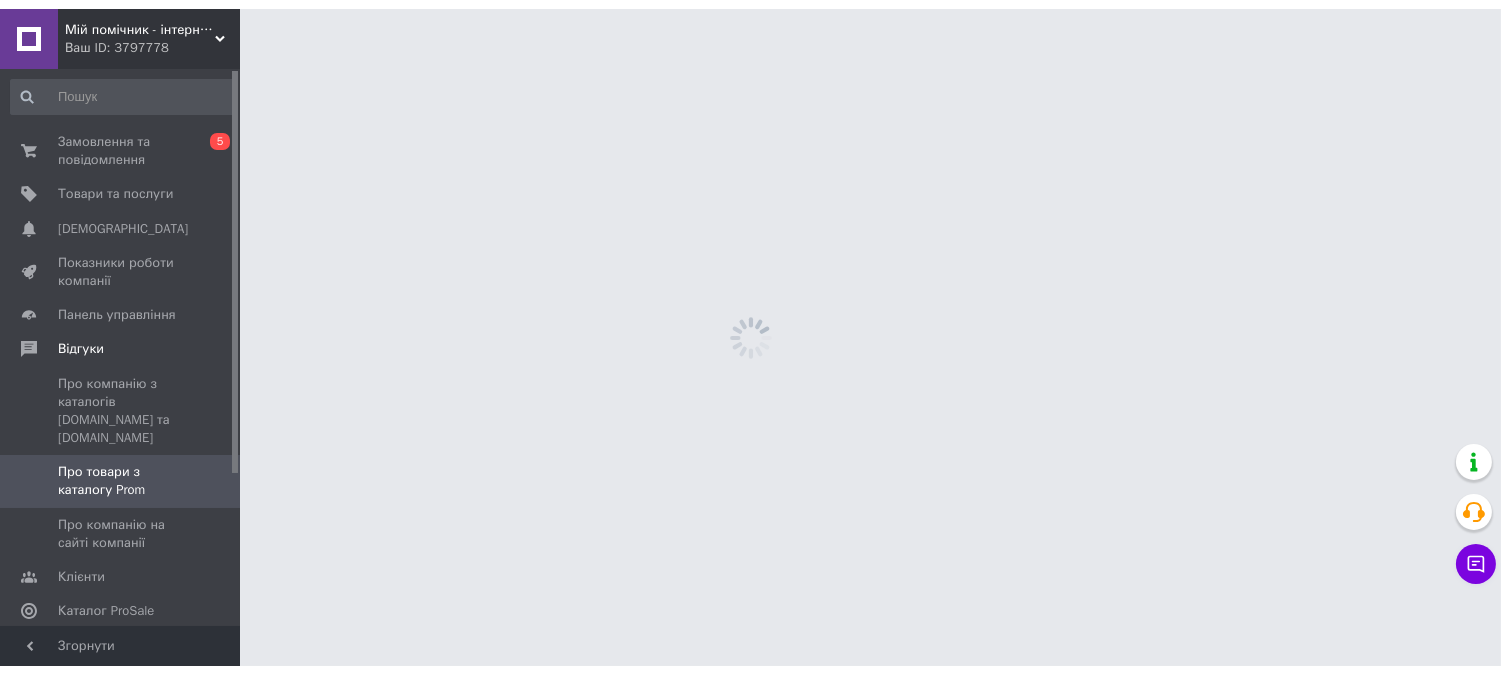 scroll, scrollTop: 0, scrollLeft: 0, axis: both 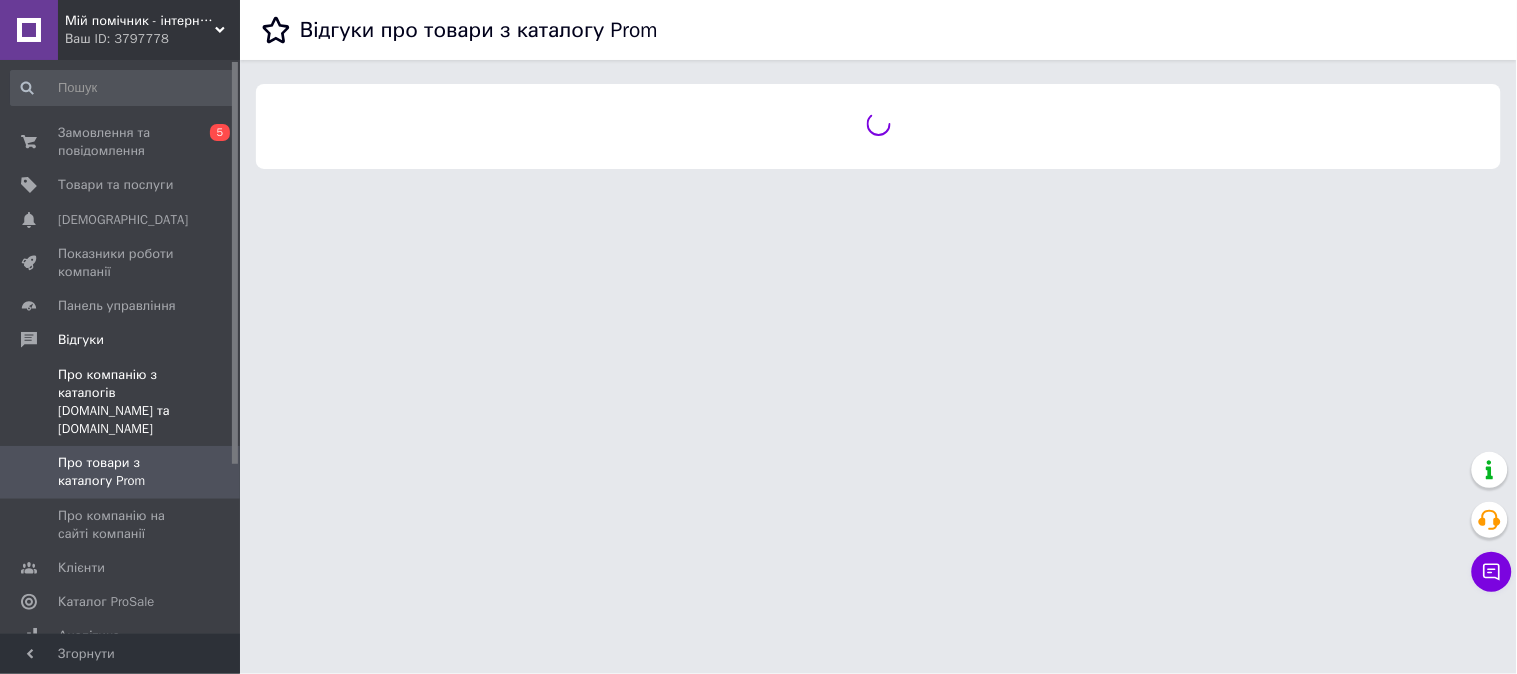 click on "Про компанію з каталогів Prom.ua та Bigl.ua" at bounding box center [121, 402] 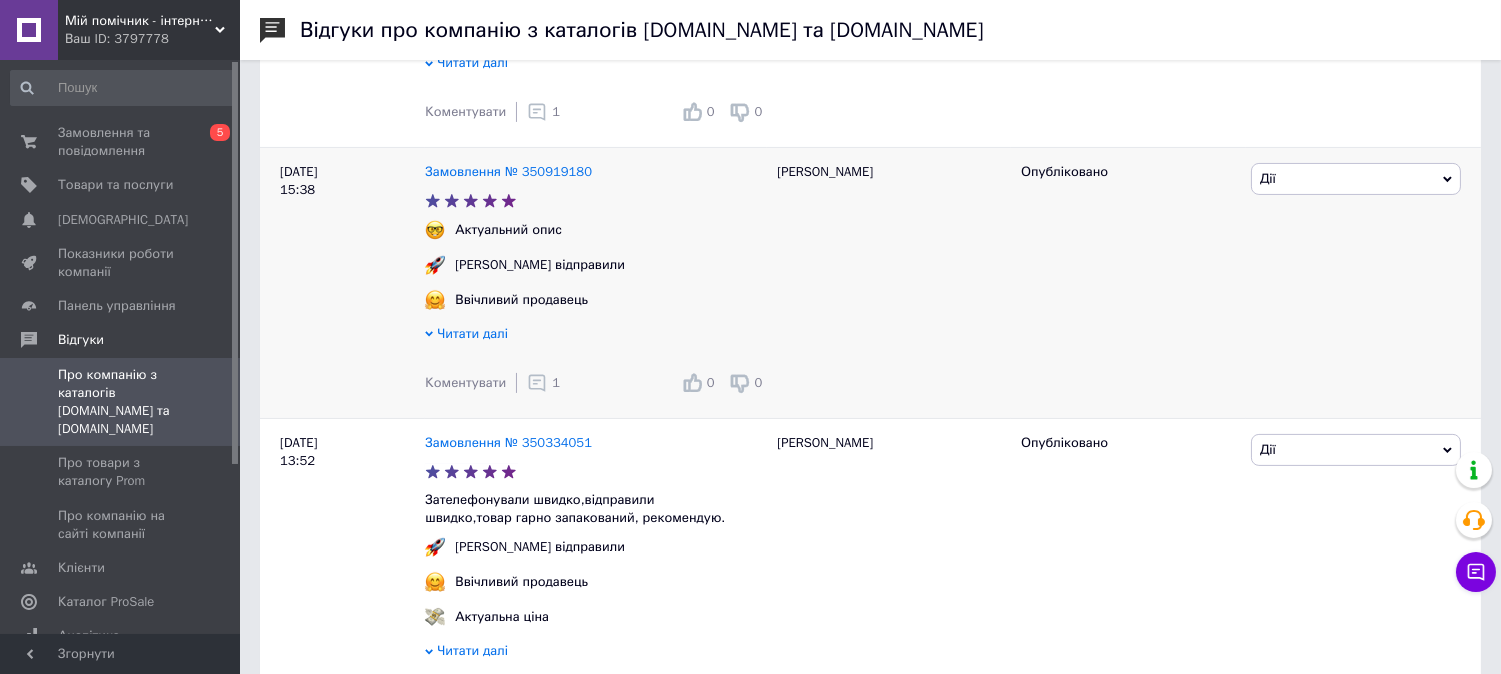 scroll, scrollTop: 888, scrollLeft: 0, axis: vertical 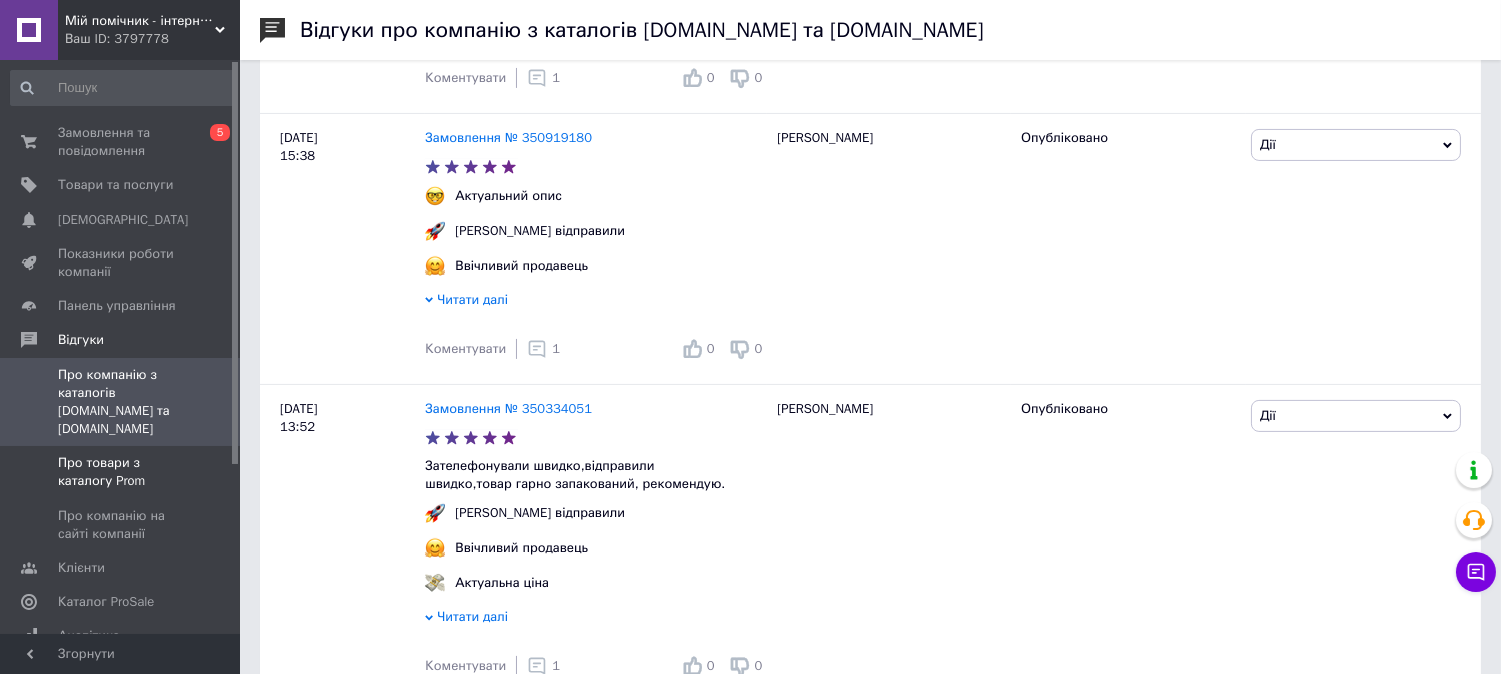 click on "Про товари з каталогу Prom" at bounding box center (121, 472) 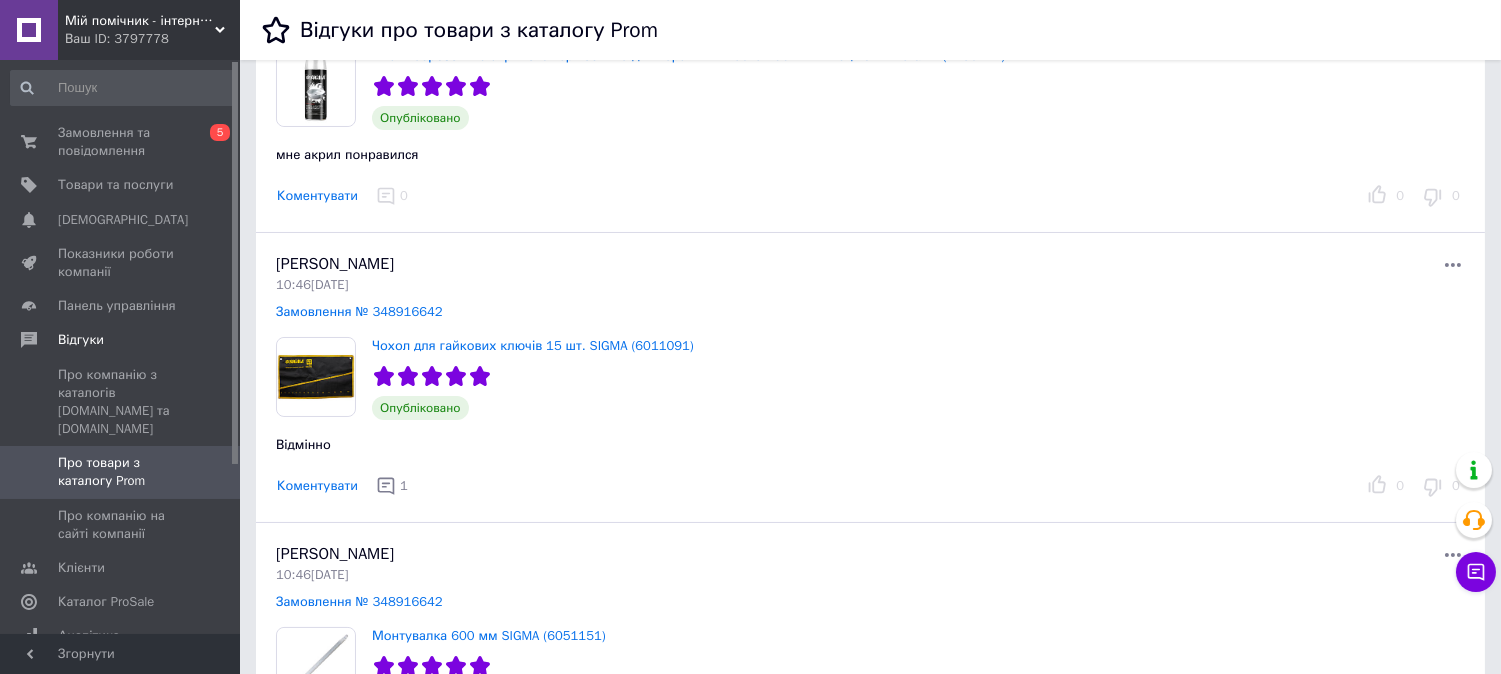 scroll, scrollTop: 0, scrollLeft: 0, axis: both 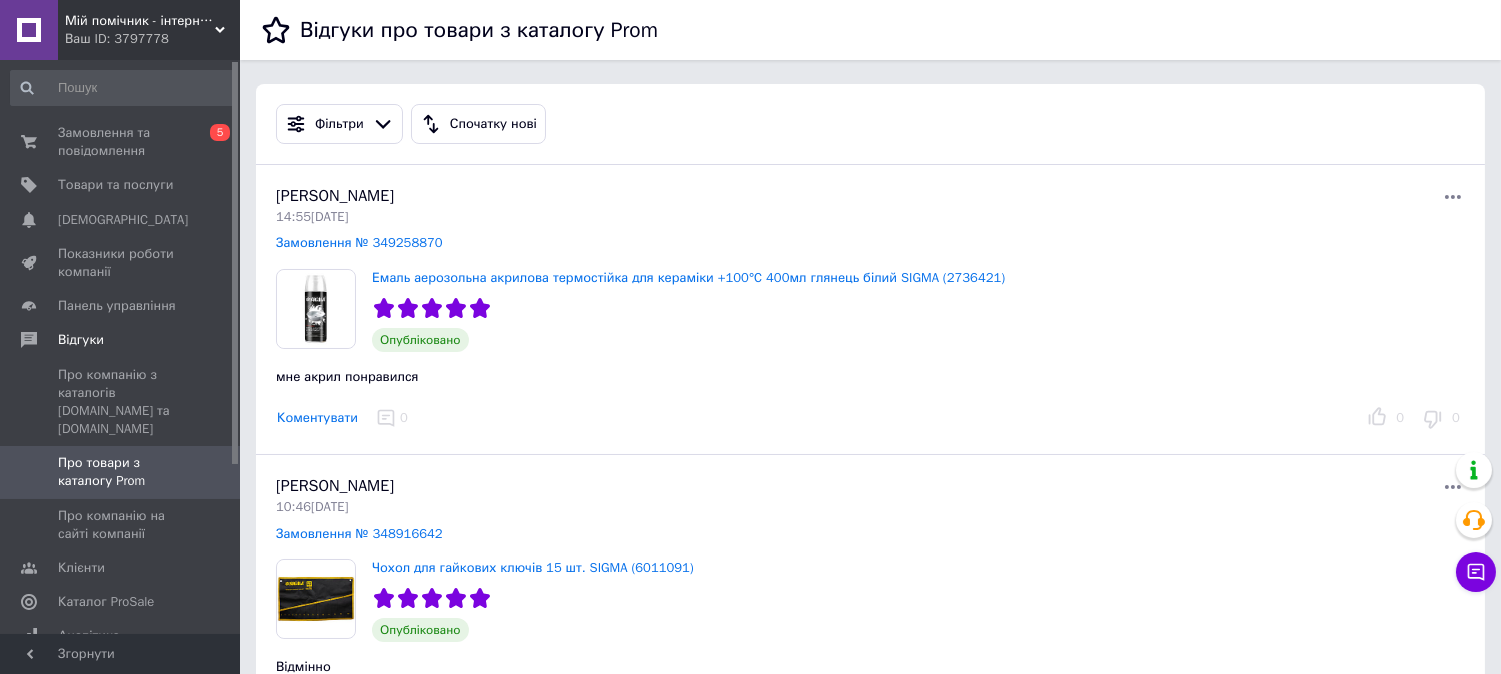 click on "Коментувати" at bounding box center [317, 418] 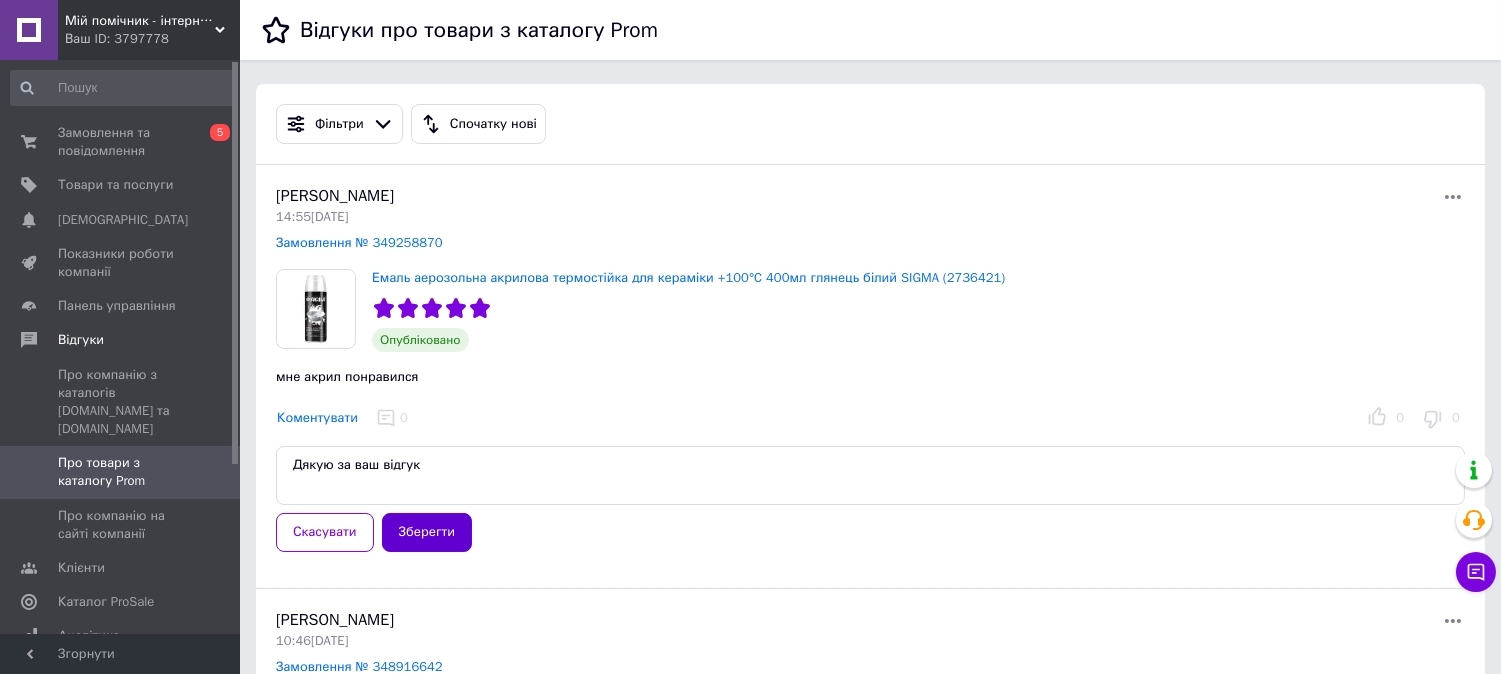 type on "Дякую за ваш відгук" 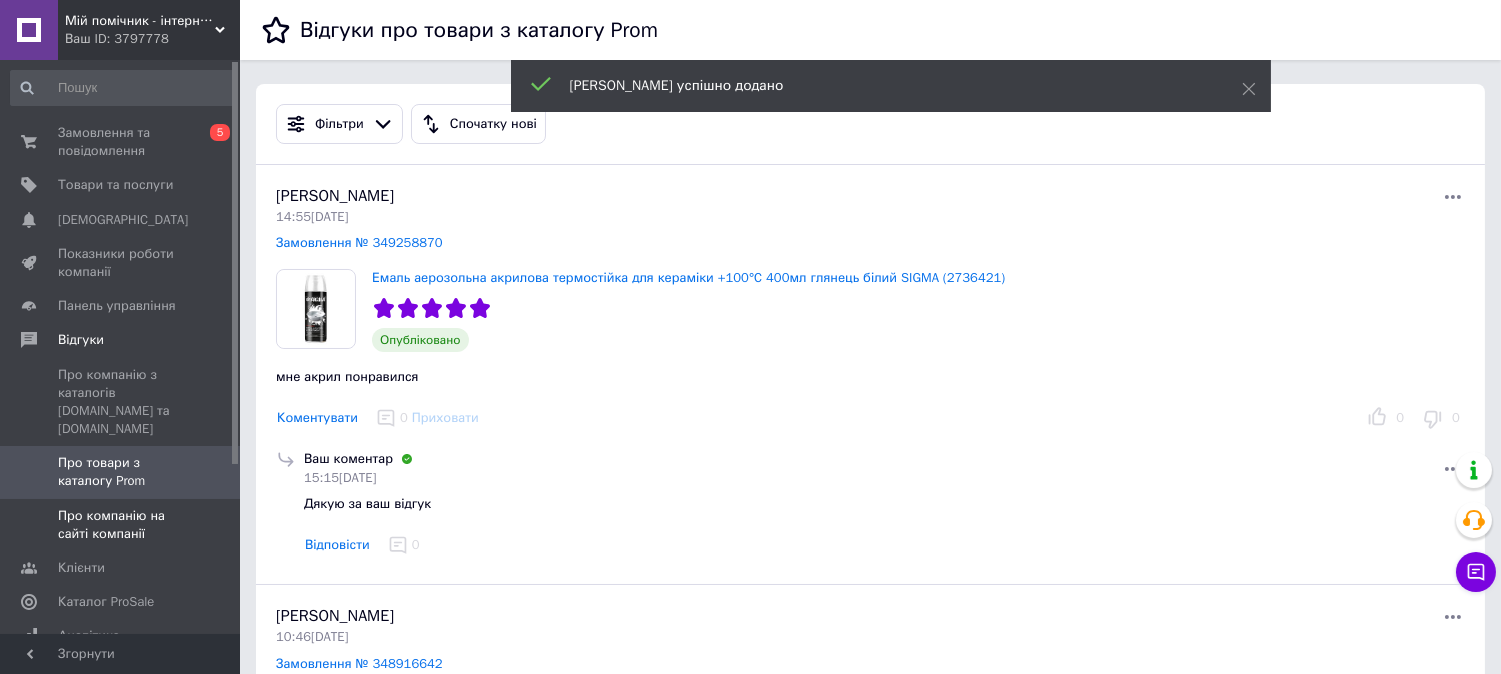 click on "Про компанію на сайті компанії" at bounding box center (121, 525) 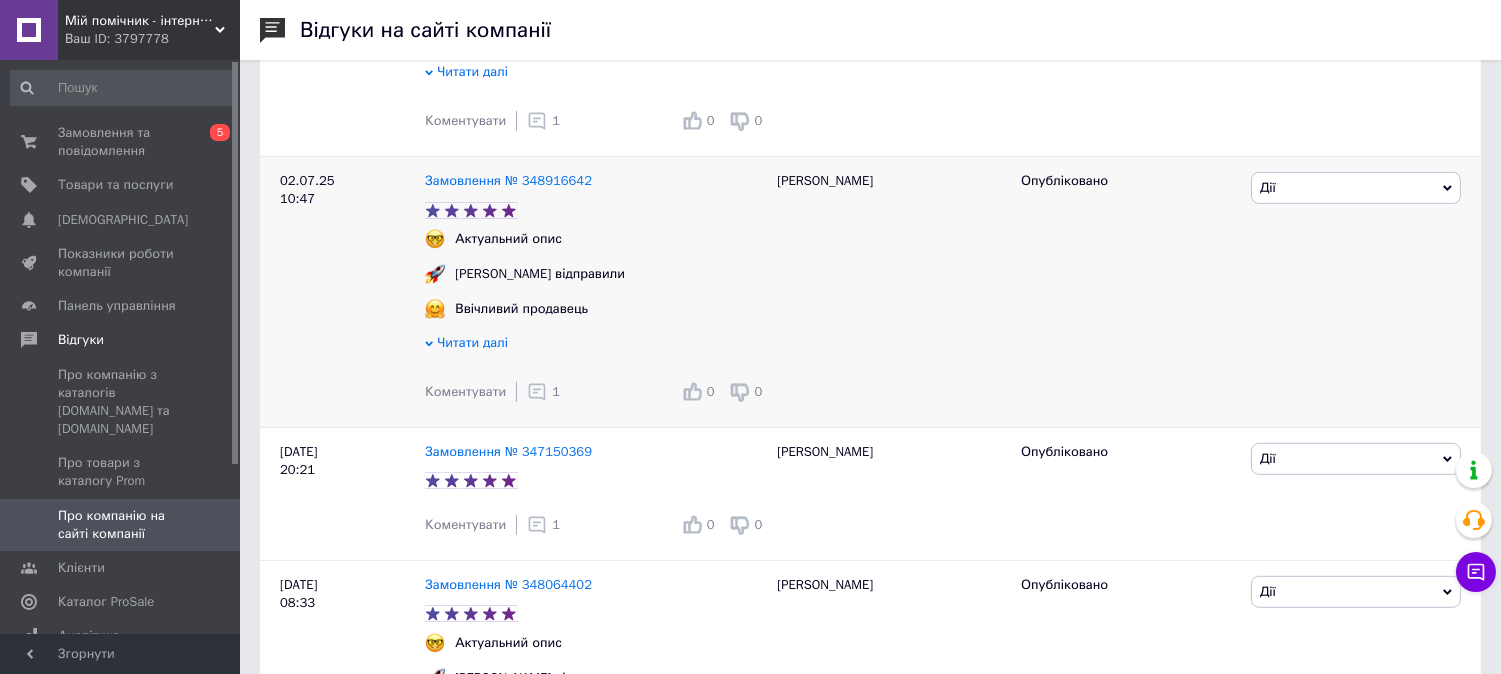 scroll, scrollTop: 1888, scrollLeft: 0, axis: vertical 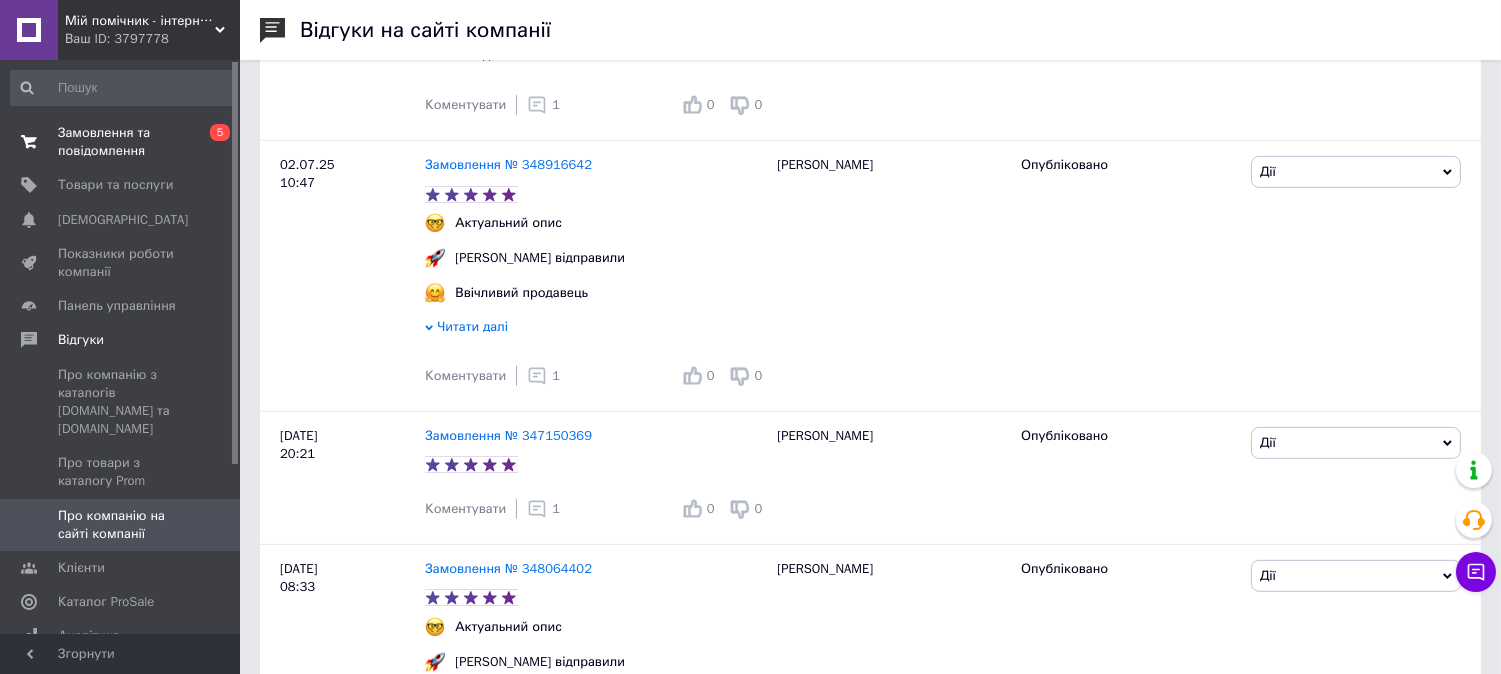 click on "Замовлення та повідомлення" at bounding box center (121, 142) 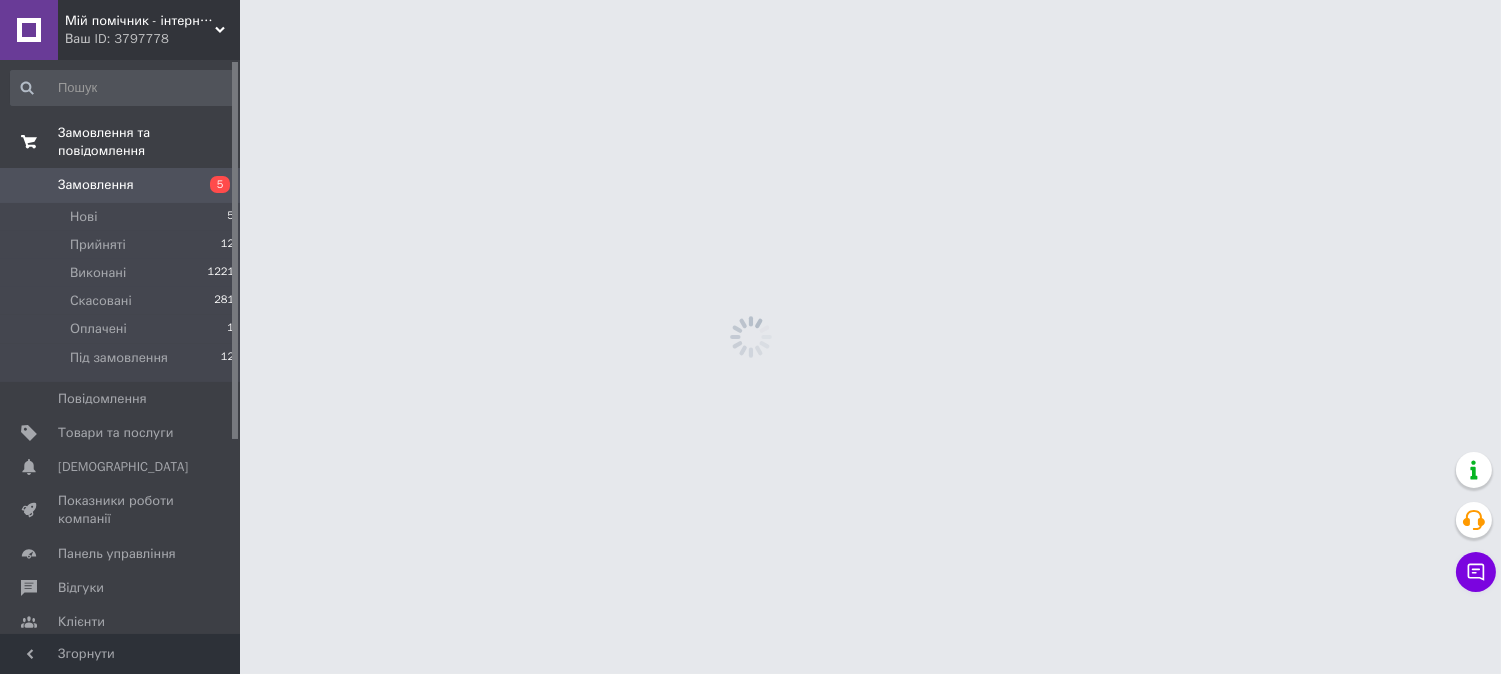 scroll, scrollTop: 0, scrollLeft: 0, axis: both 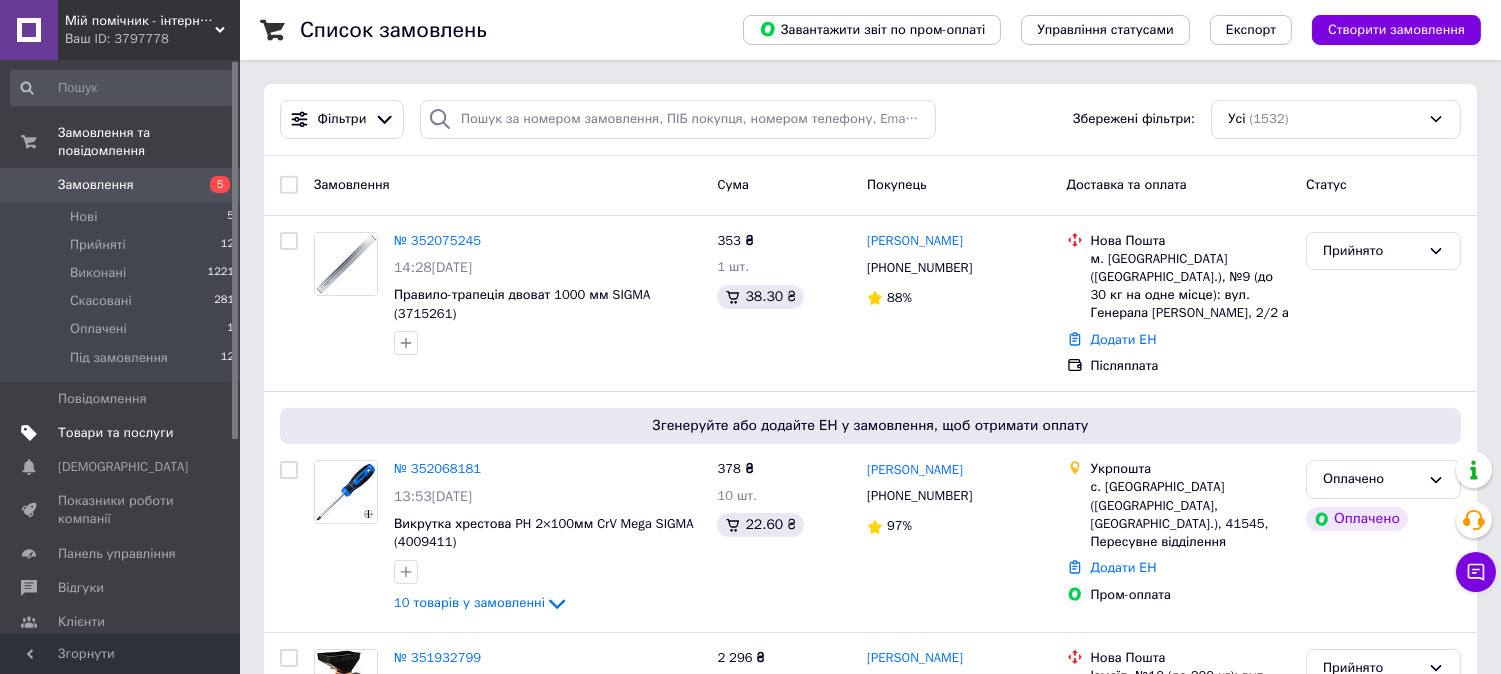 click on "Товари та послуги" at bounding box center (115, 433) 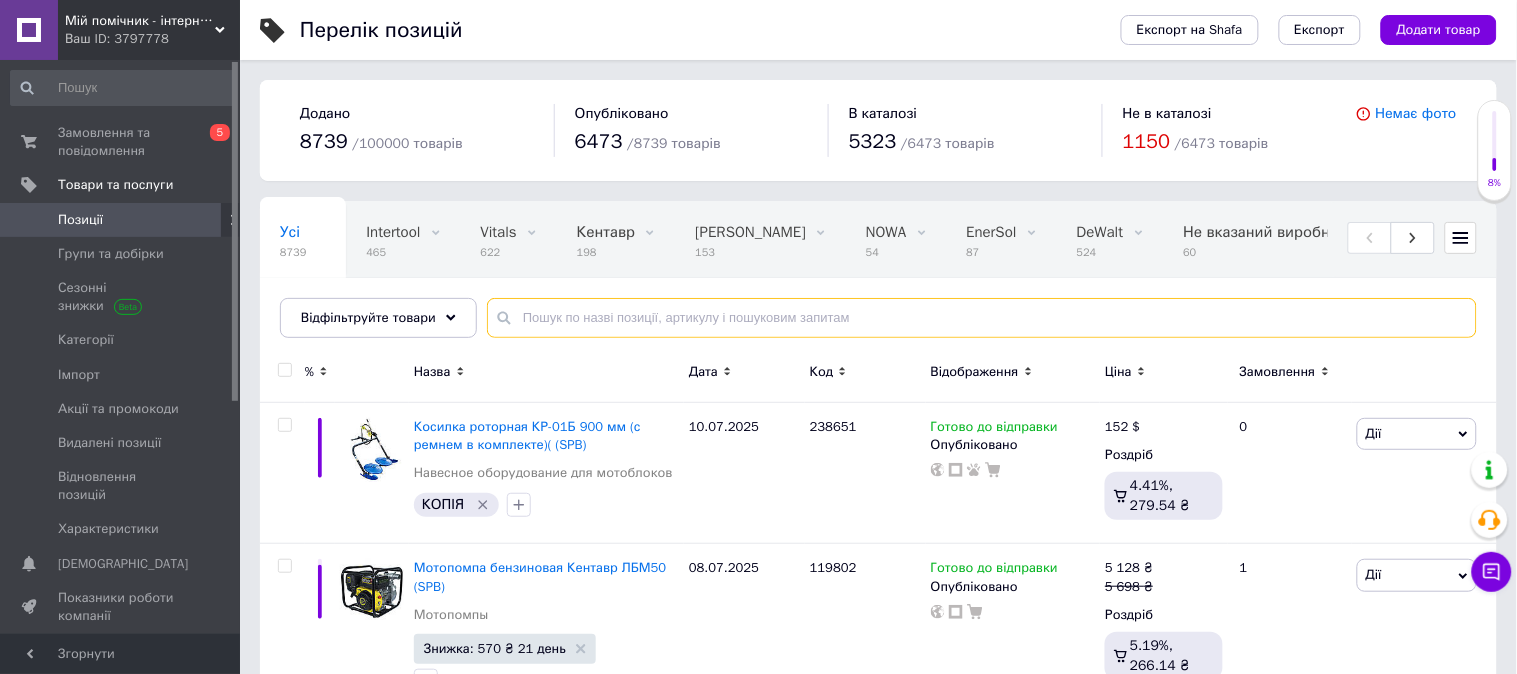 click at bounding box center (982, 318) 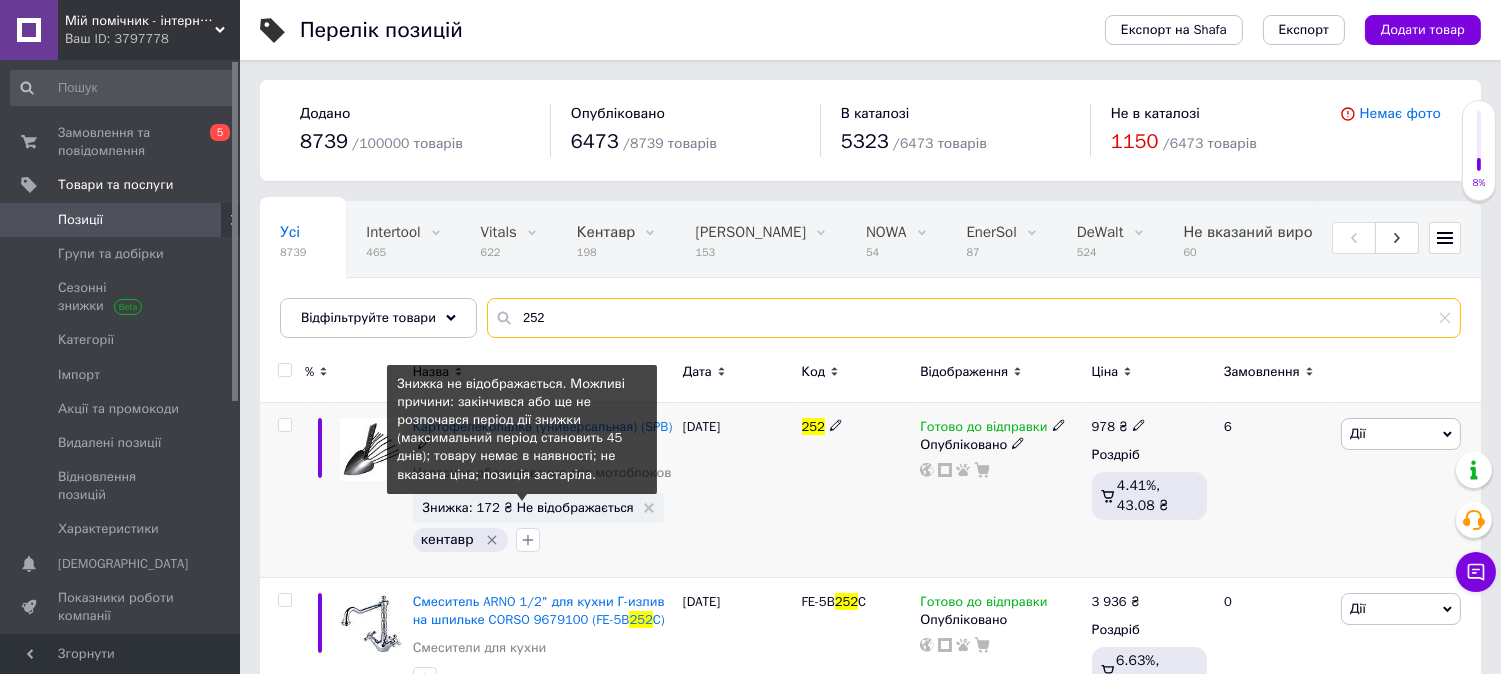 type on "252" 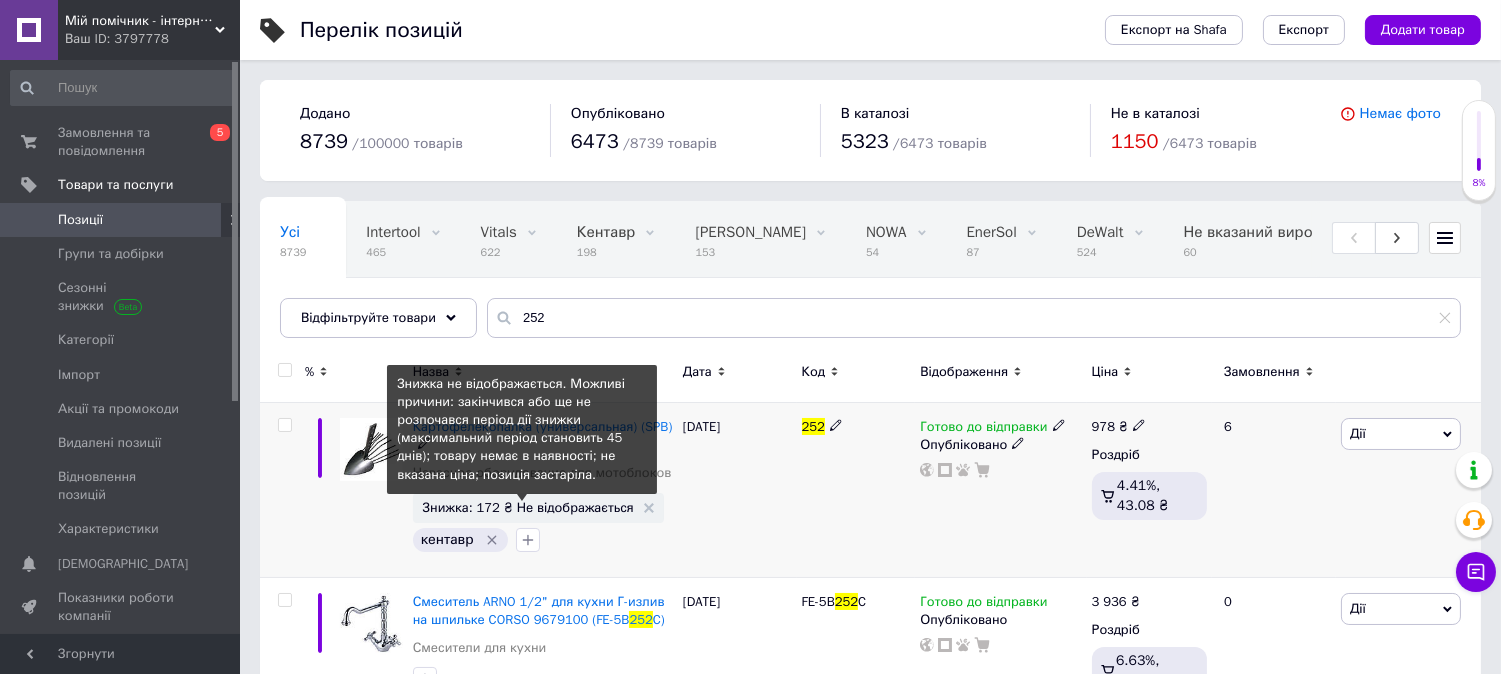 click on "Знижка: 172 ₴ Не відображається" at bounding box center (528, 507) 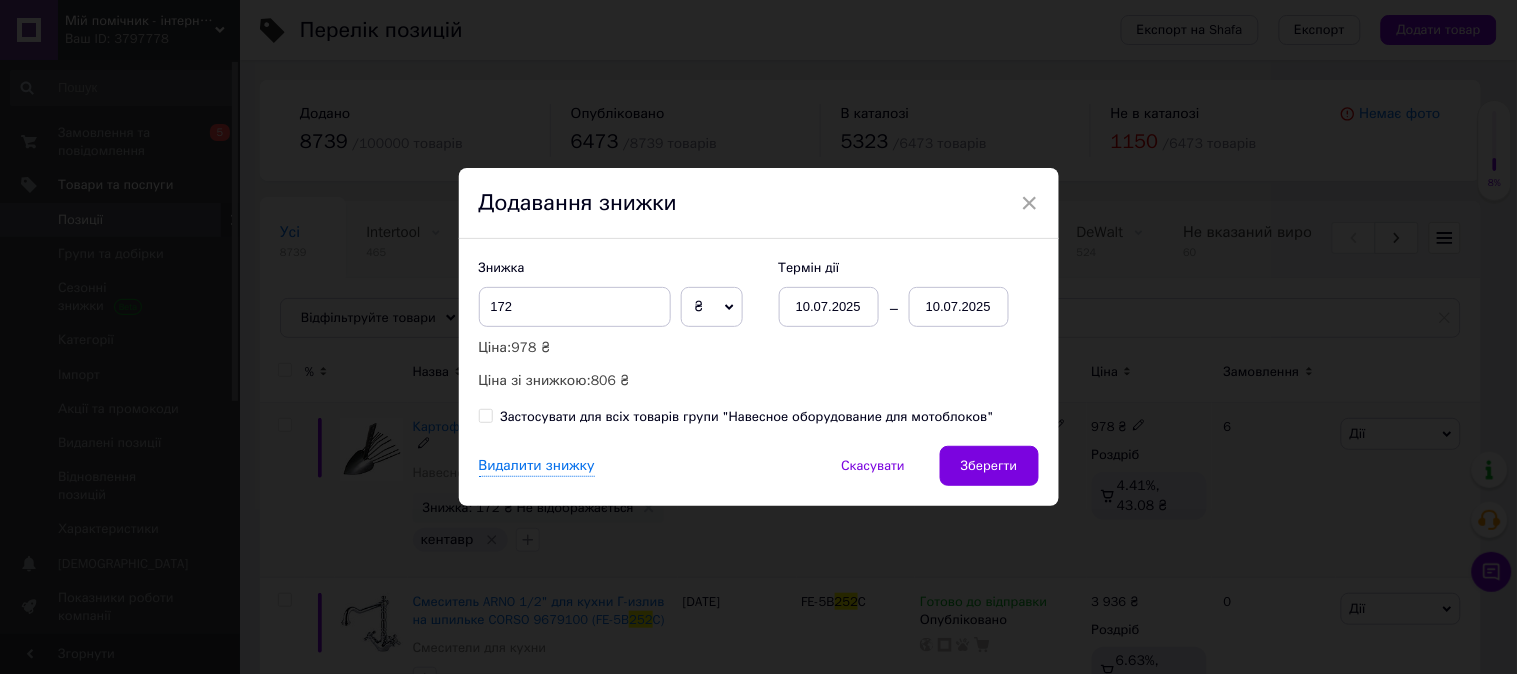click on "10.07.2025" at bounding box center [959, 307] 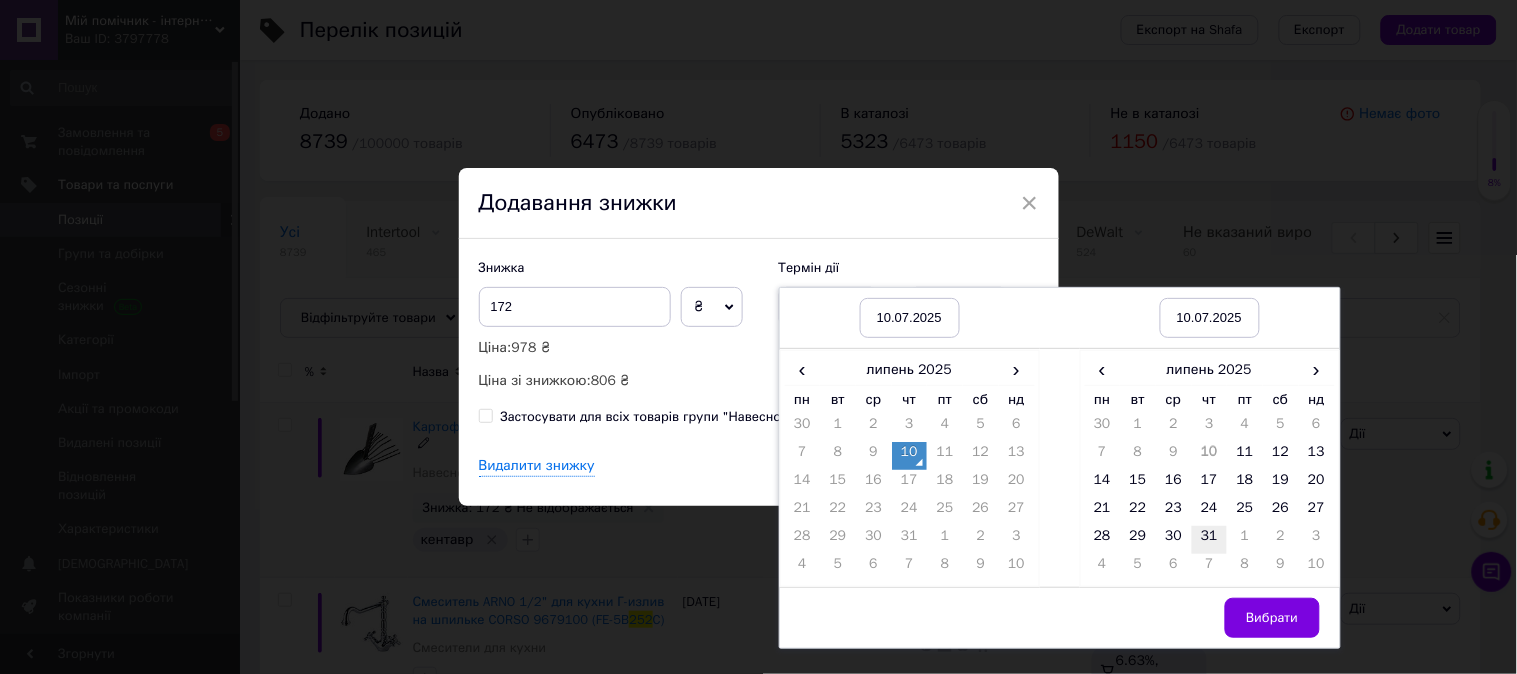 click on "31" at bounding box center (1210, 540) 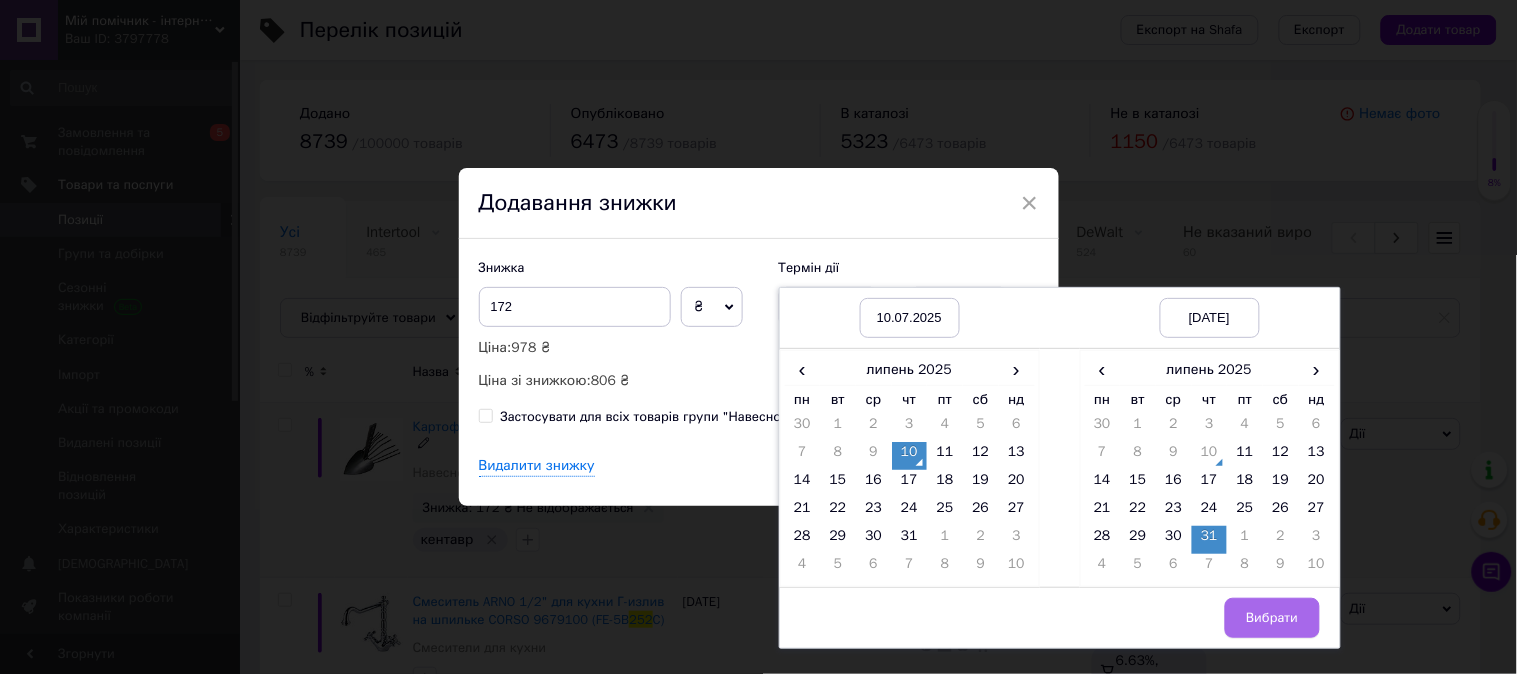 click on "Вибрати" at bounding box center [1272, 618] 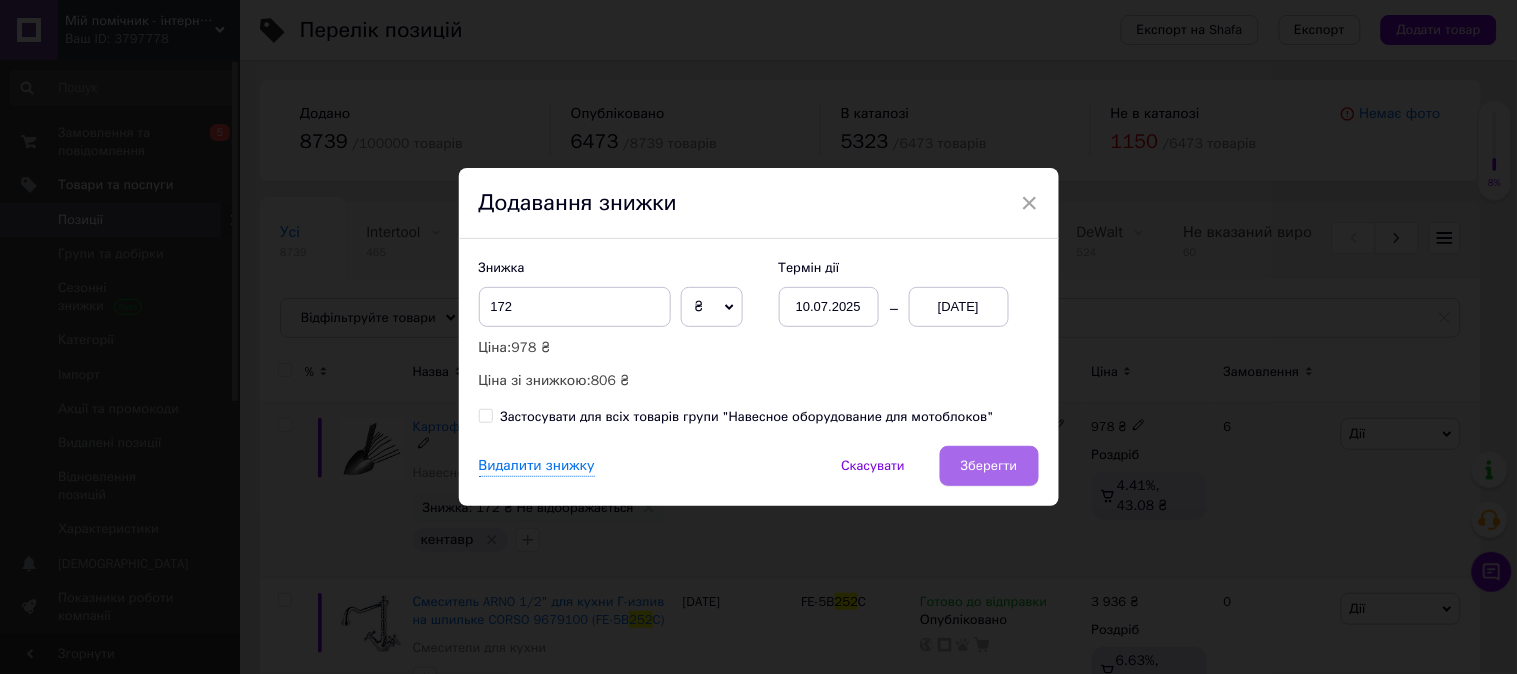 click on "Зберегти" at bounding box center [989, 466] 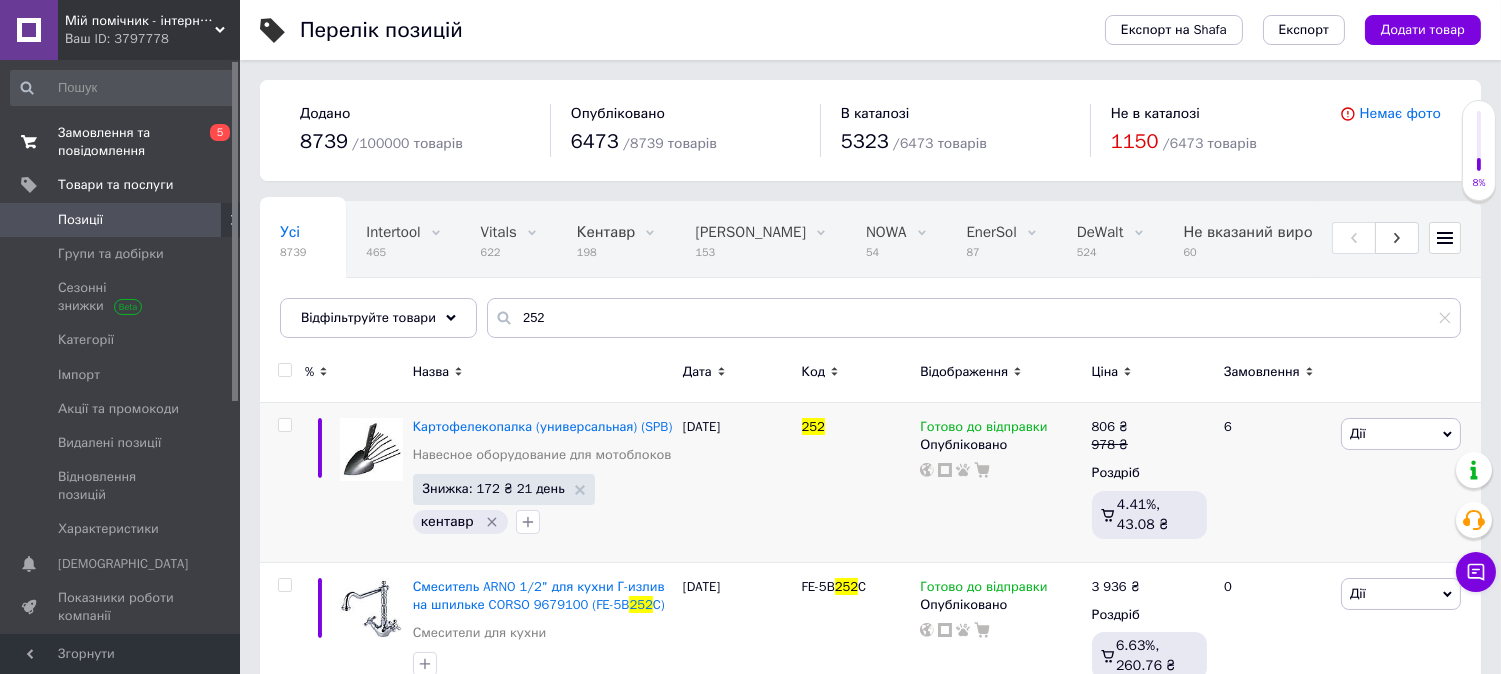 click on "Замовлення та повідомлення" at bounding box center (121, 142) 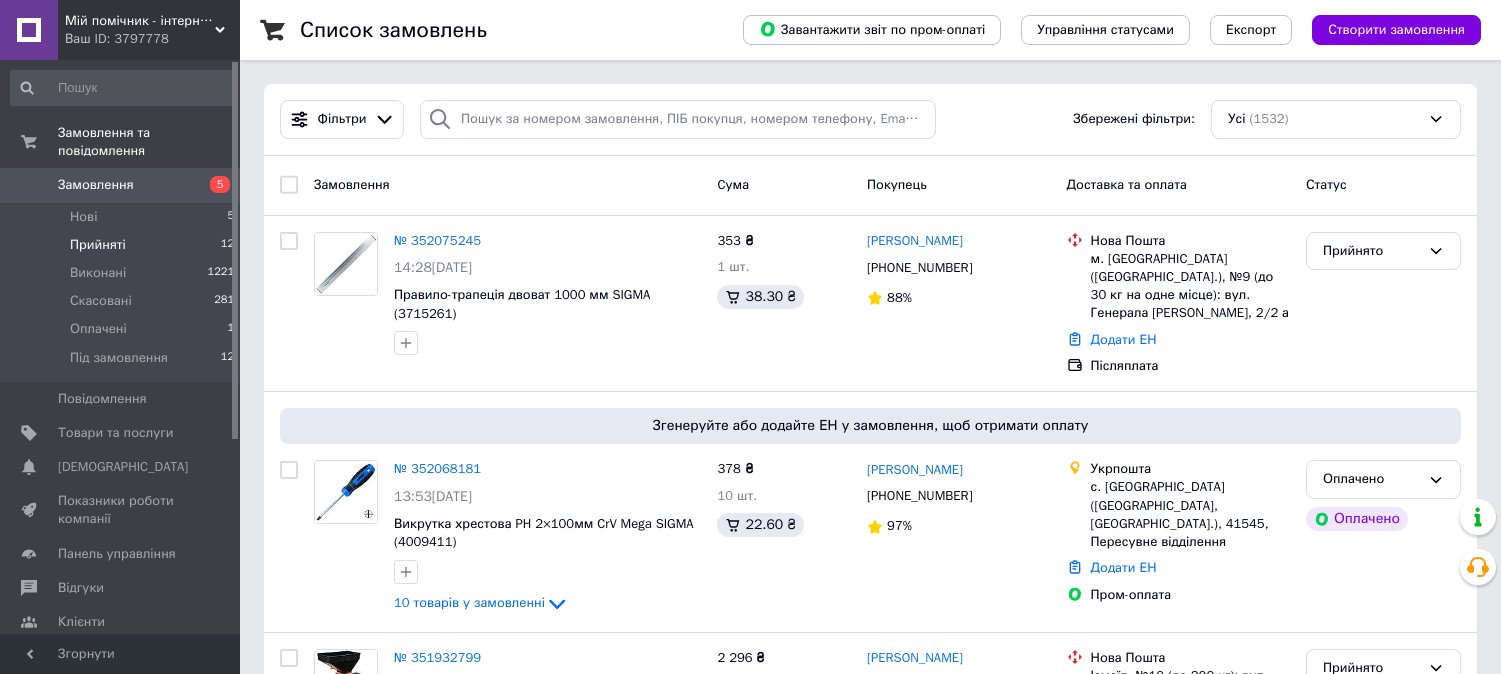scroll, scrollTop: 222, scrollLeft: 0, axis: vertical 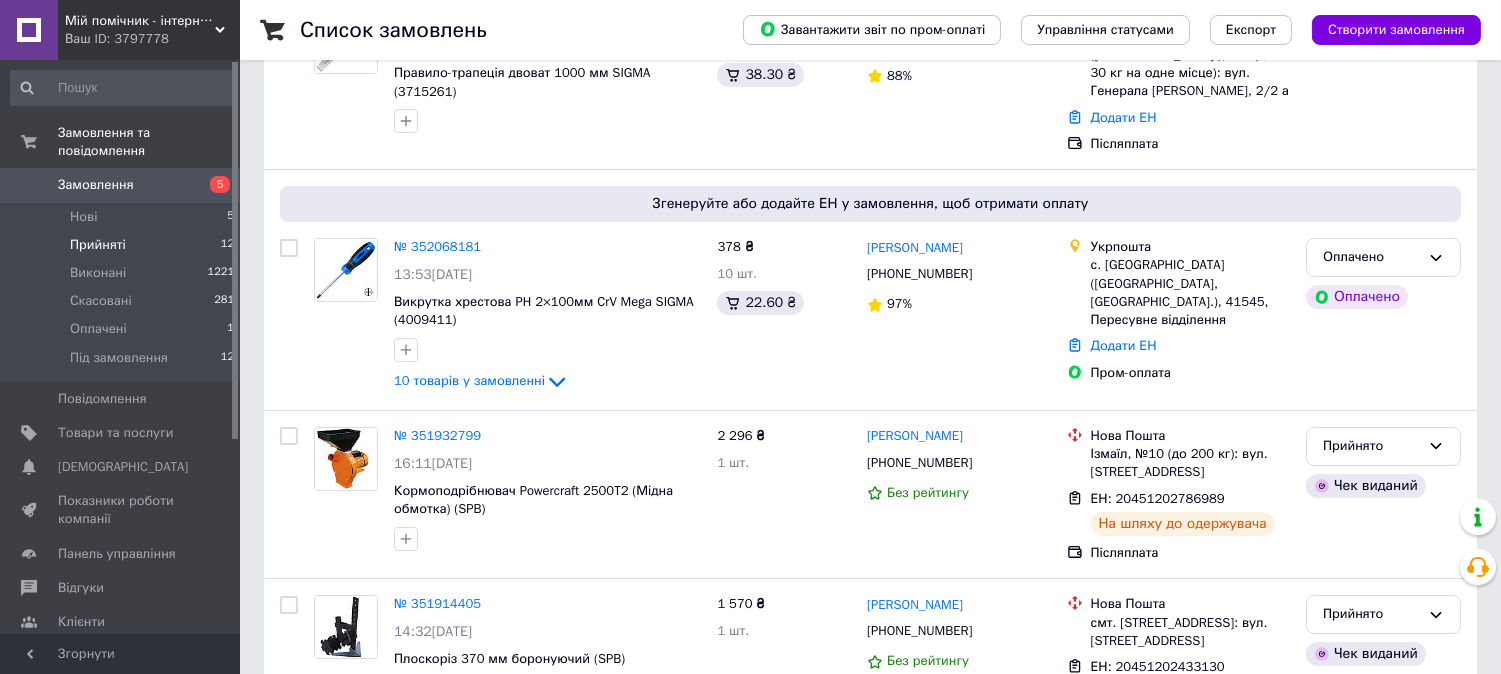 click on "Прийняті" at bounding box center [98, 245] 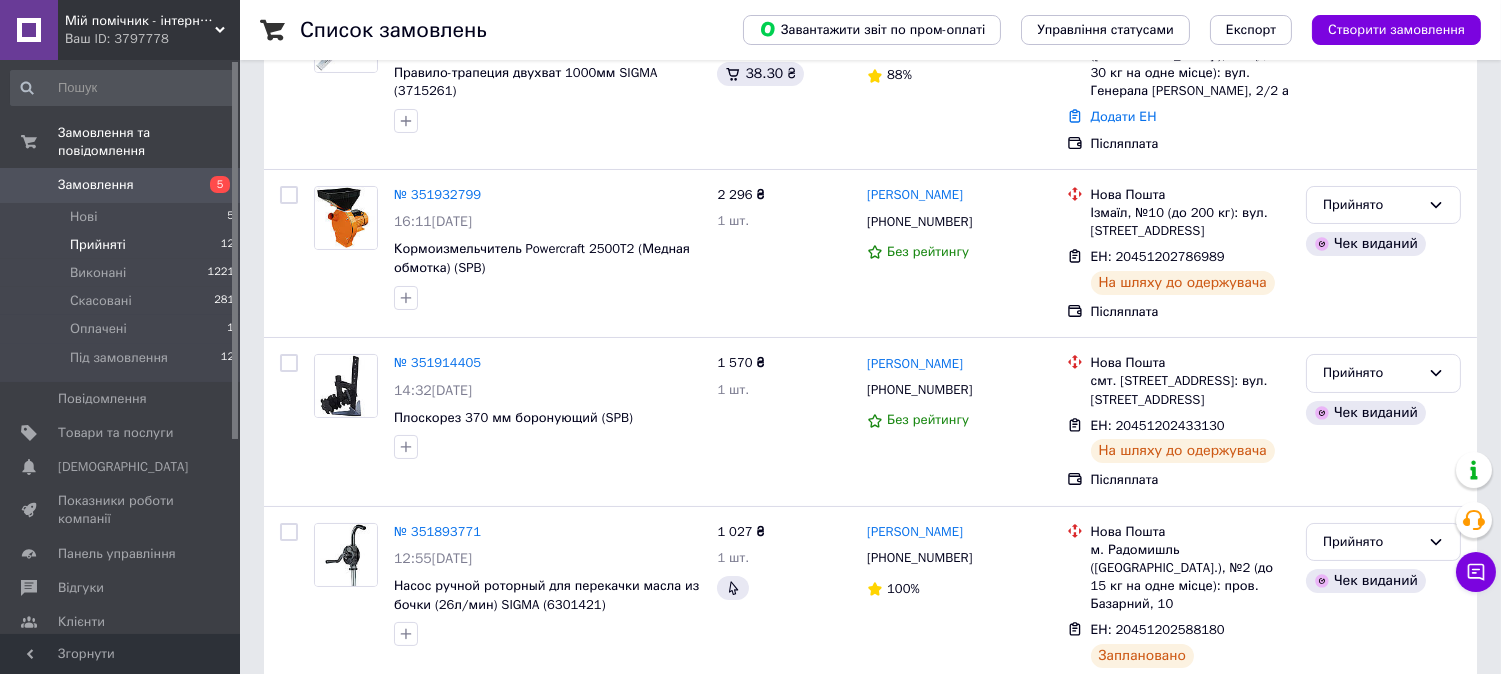 scroll, scrollTop: 0, scrollLeft: 0, axis: both 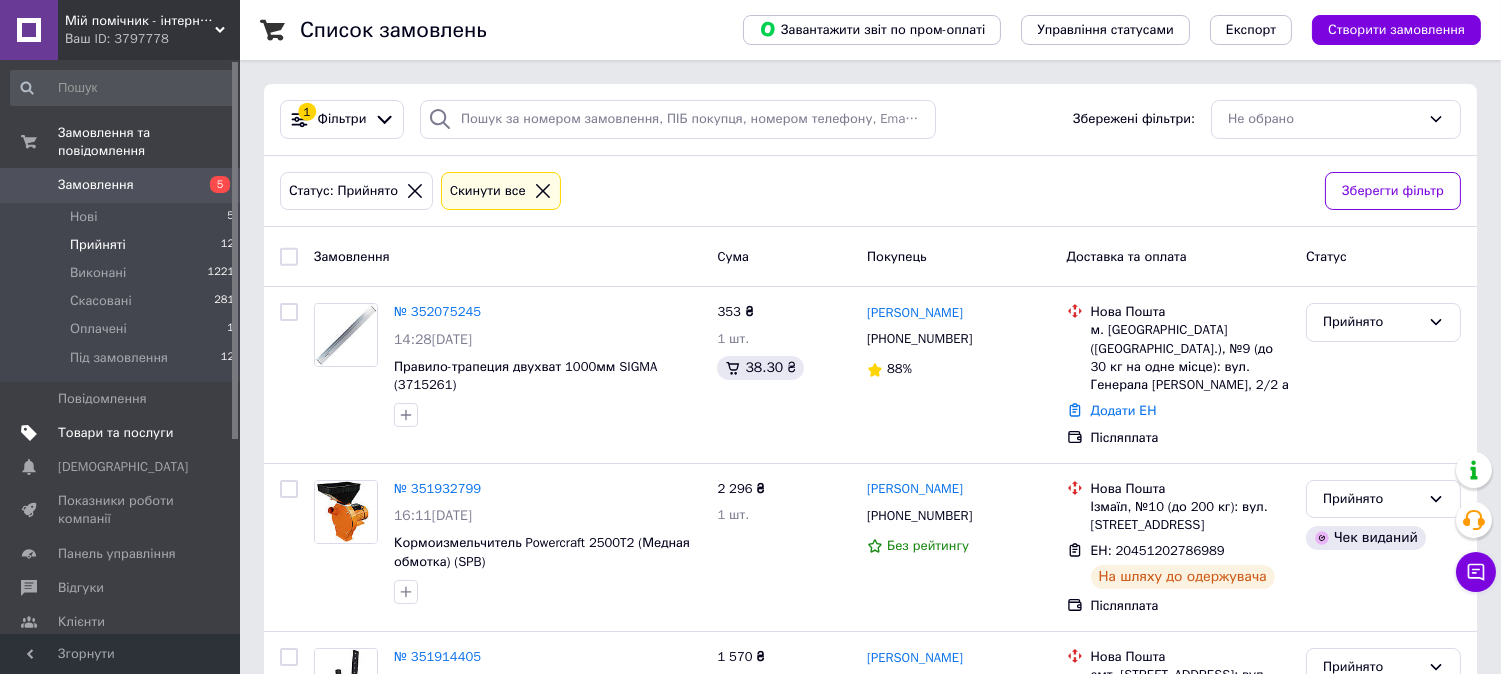 click on "Товари та послуги" at bounding box center [115, 433] 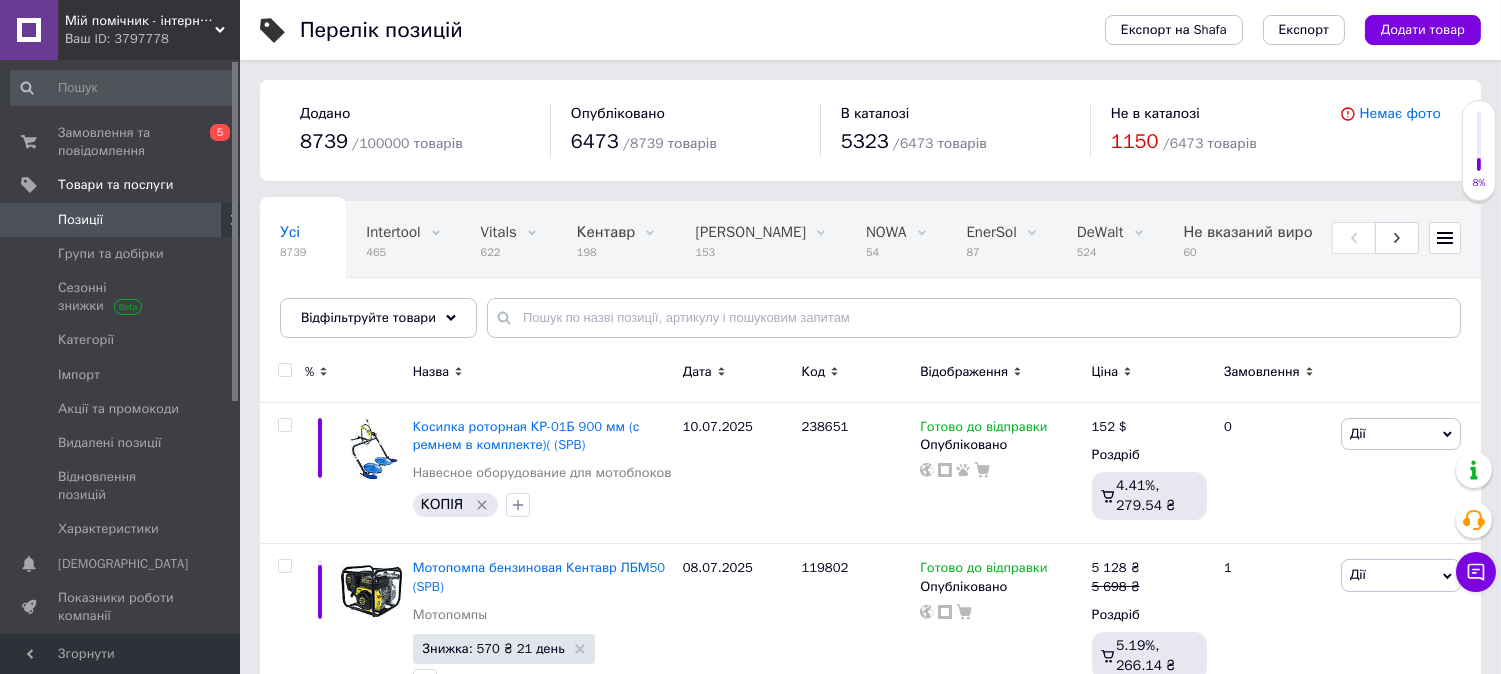 click on "Додати товар" at bounding box center (1423, 30) 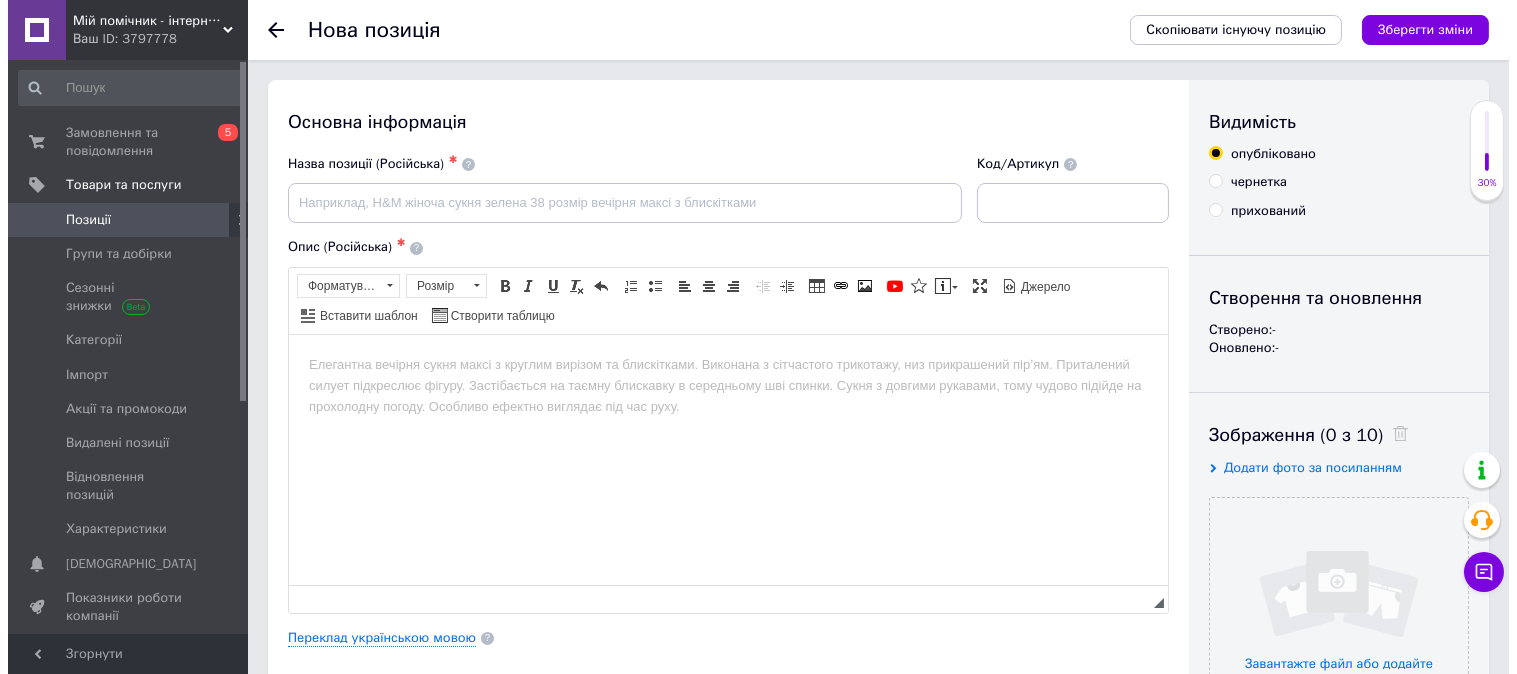 scroll, scrollTop: 0, scrollLeft: 0, axis: both 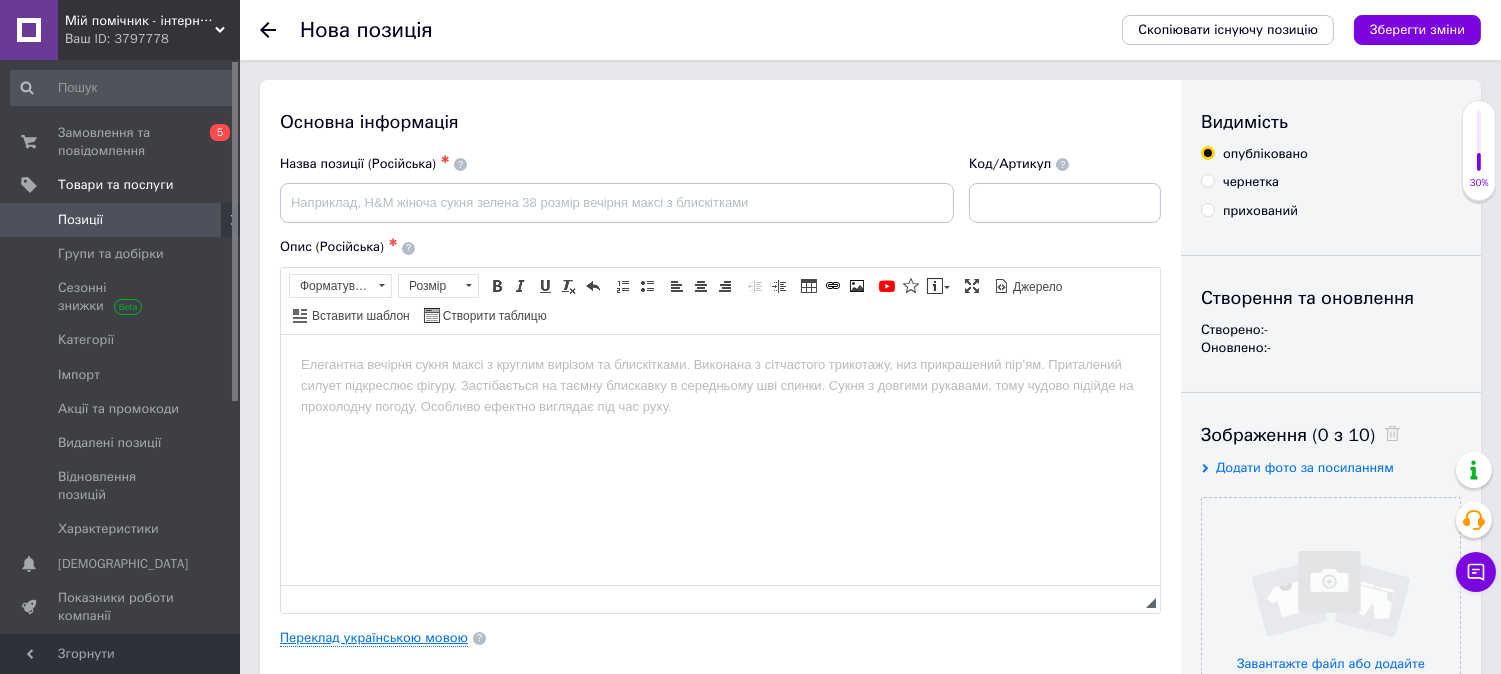 click on "Переклад українською мовою" at bounding box center (374, 638) 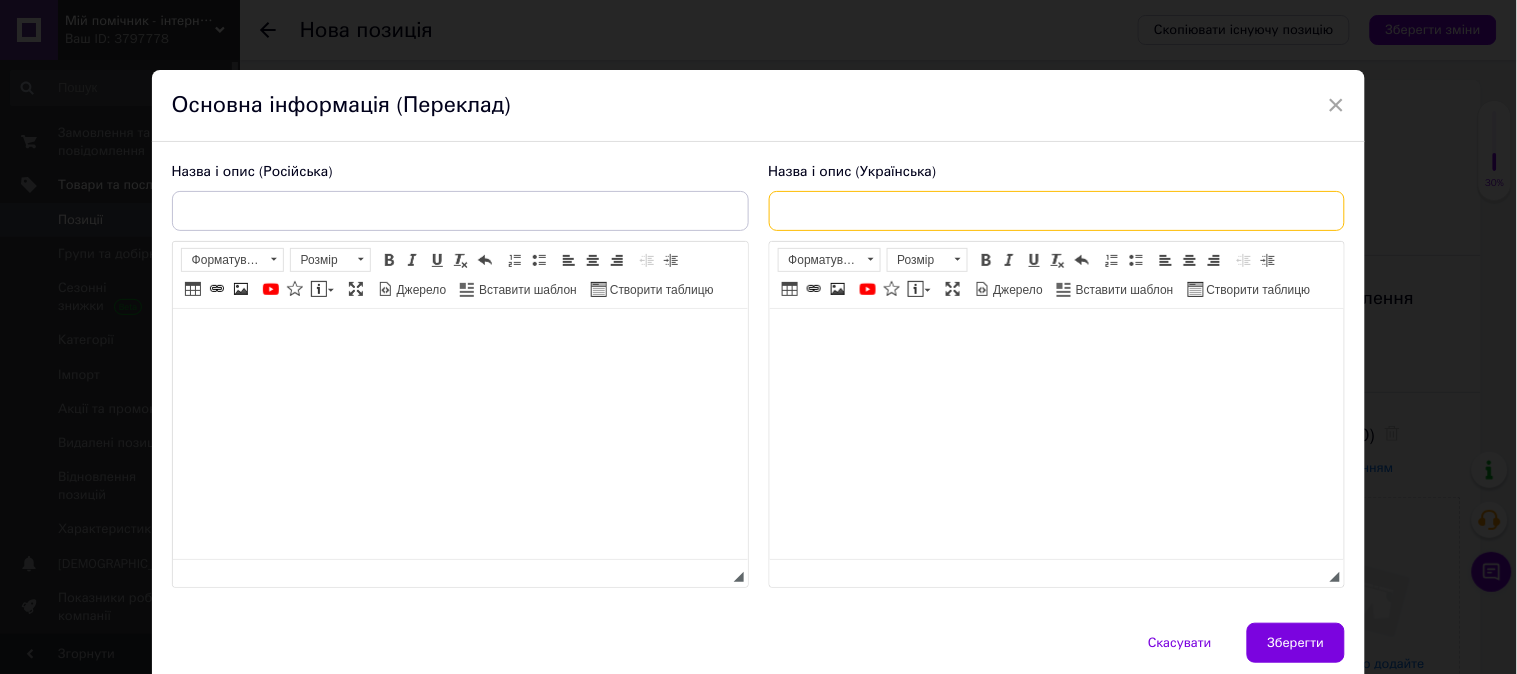 click at bounding box center [1057, 211] 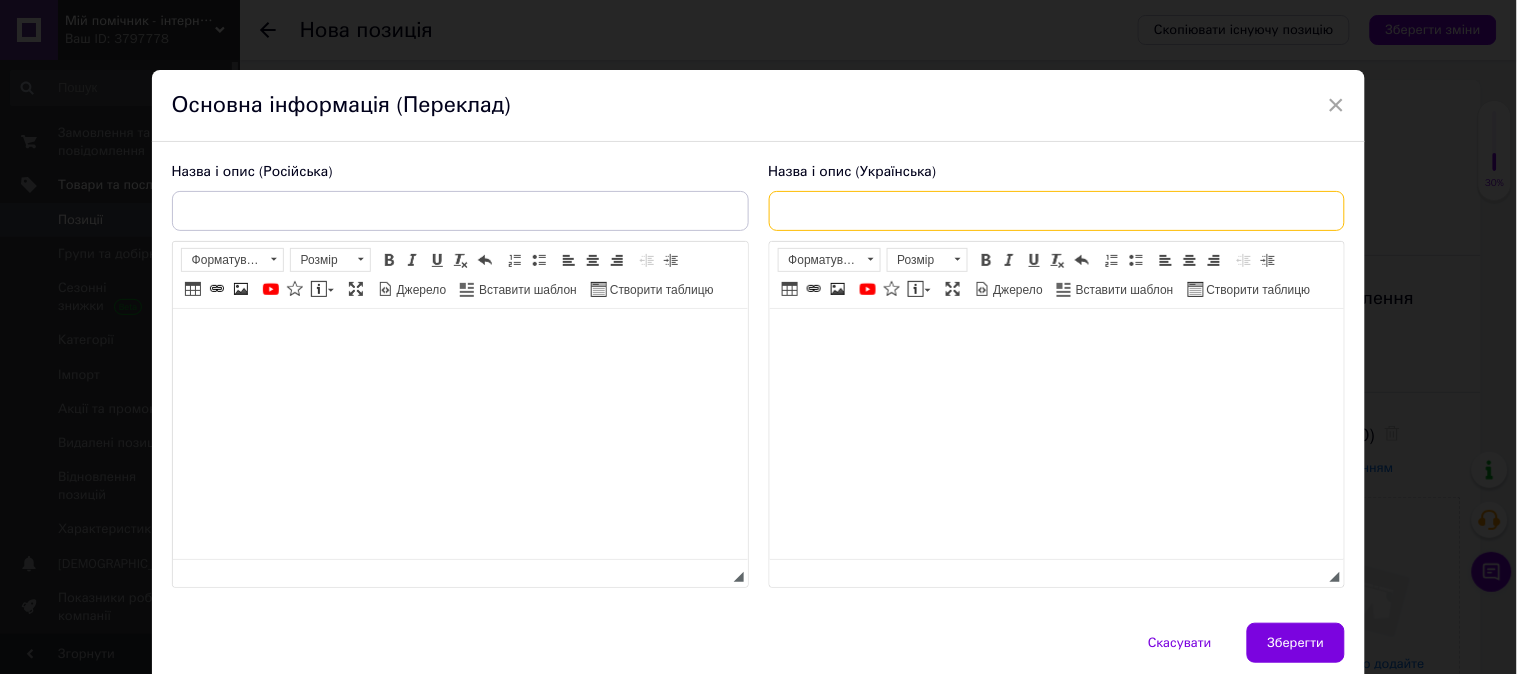 scroll, scrollTop: 0, scrollLeft: 0, axis: both 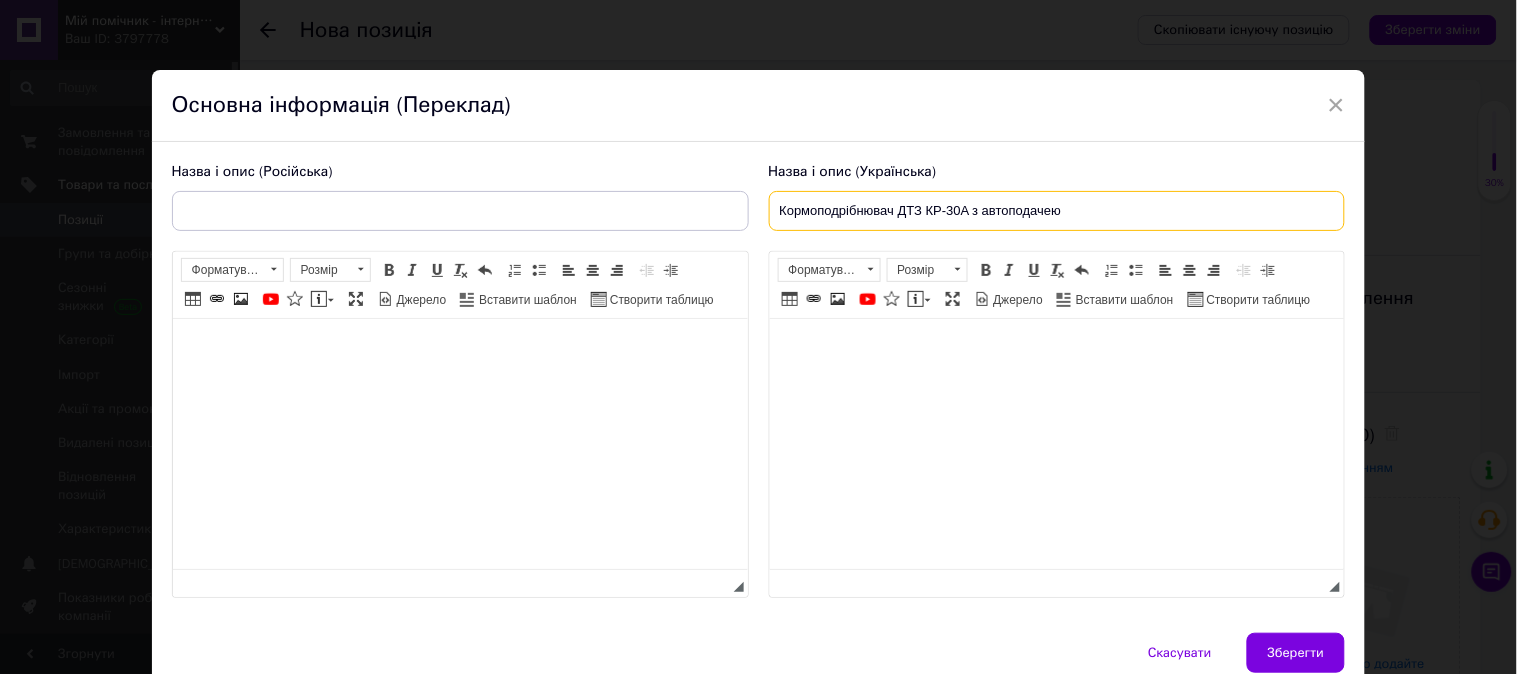 click on "Кормоподрібнювач ДТЗ КР-30A з автоподачею" at bounding box center [1057, 211] 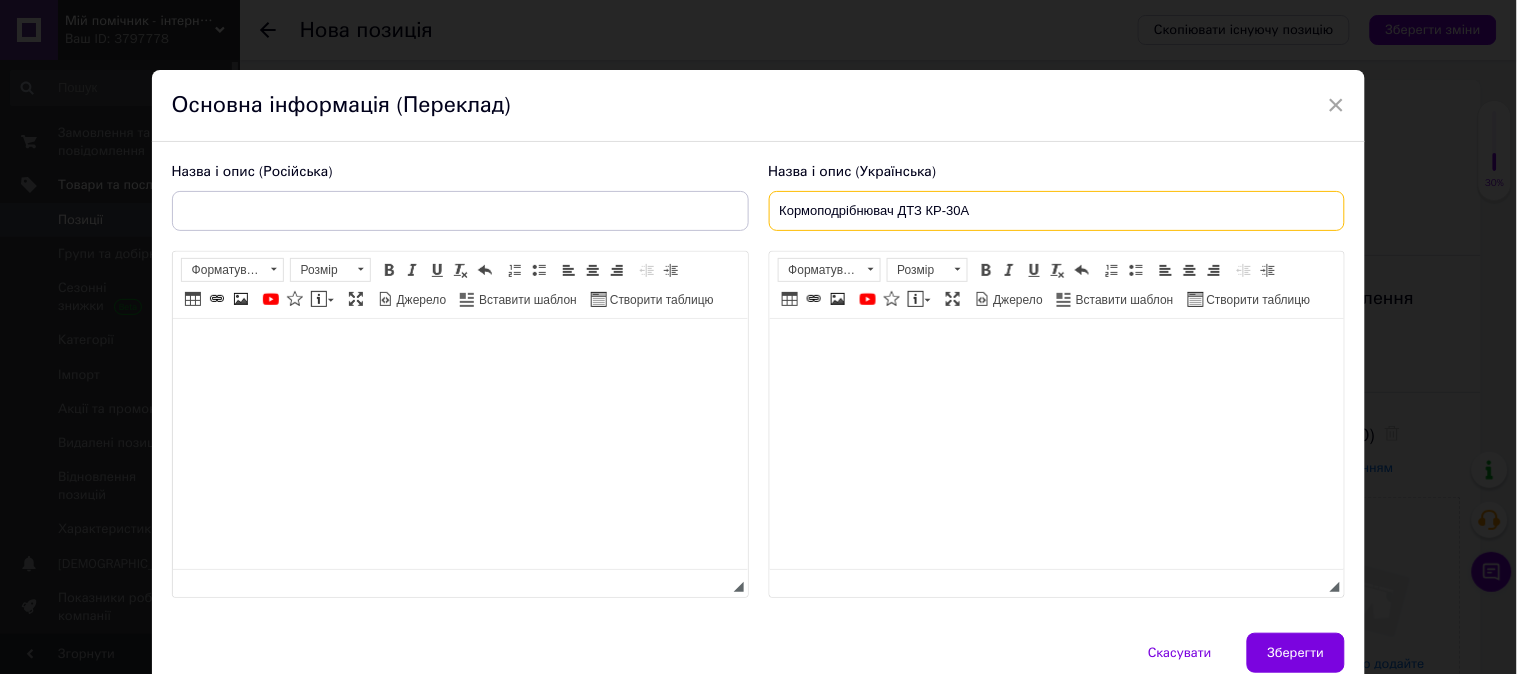 click on "Кормоподрібнювач ДТЗ КР-30A" at bounding box center (1057, 211) 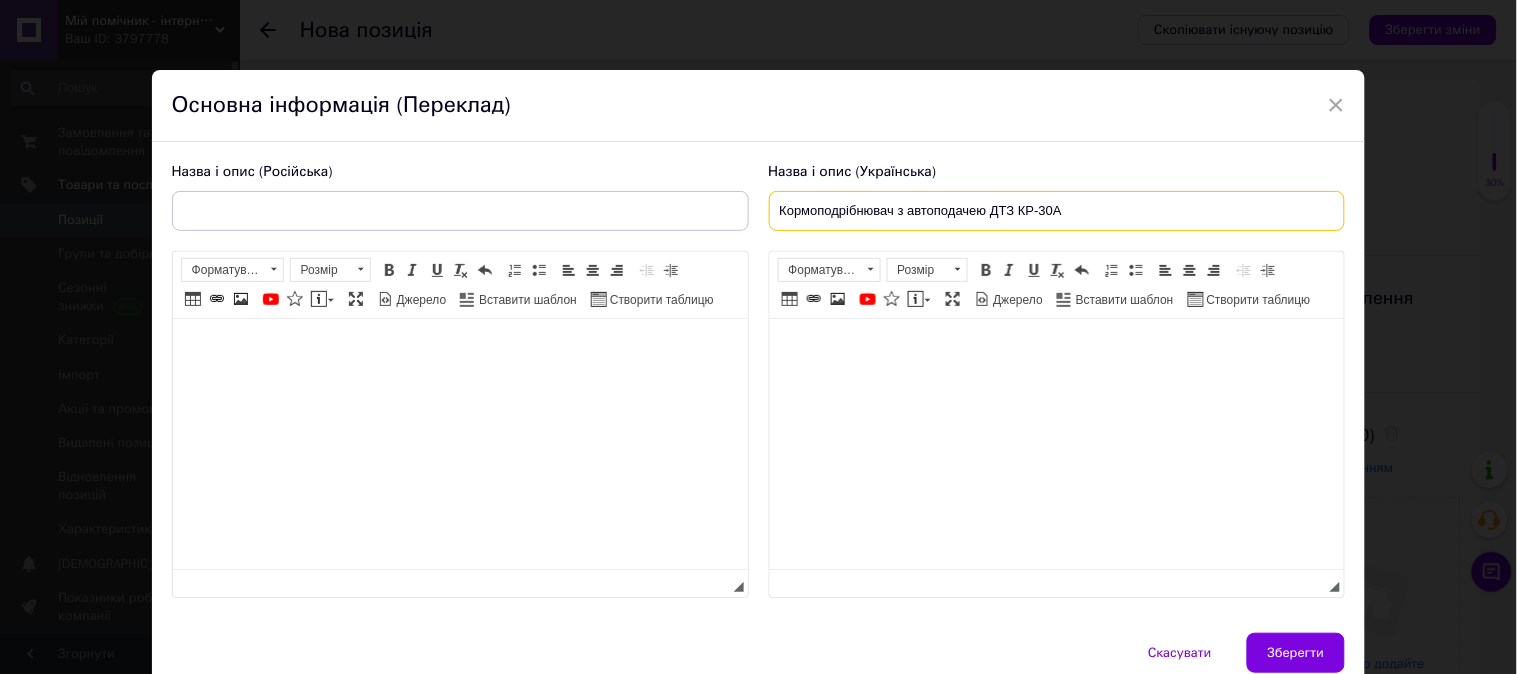 click on "Кормоподрібнювач з автоподачею ДТЗ КР-30A" at bounding box center [1057, 211] 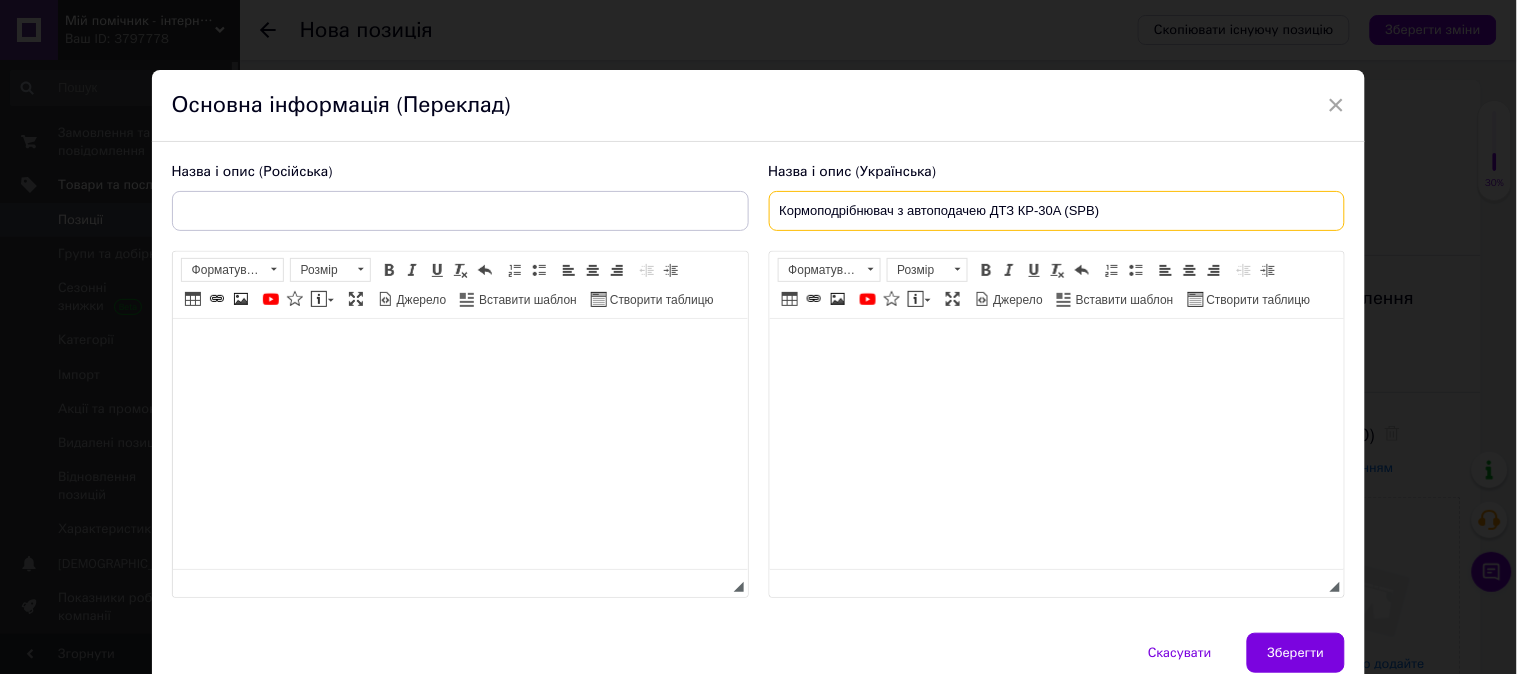 type on "Кормоподрібнювач з автоподачею ДТЗ КР-30A (SPB)" 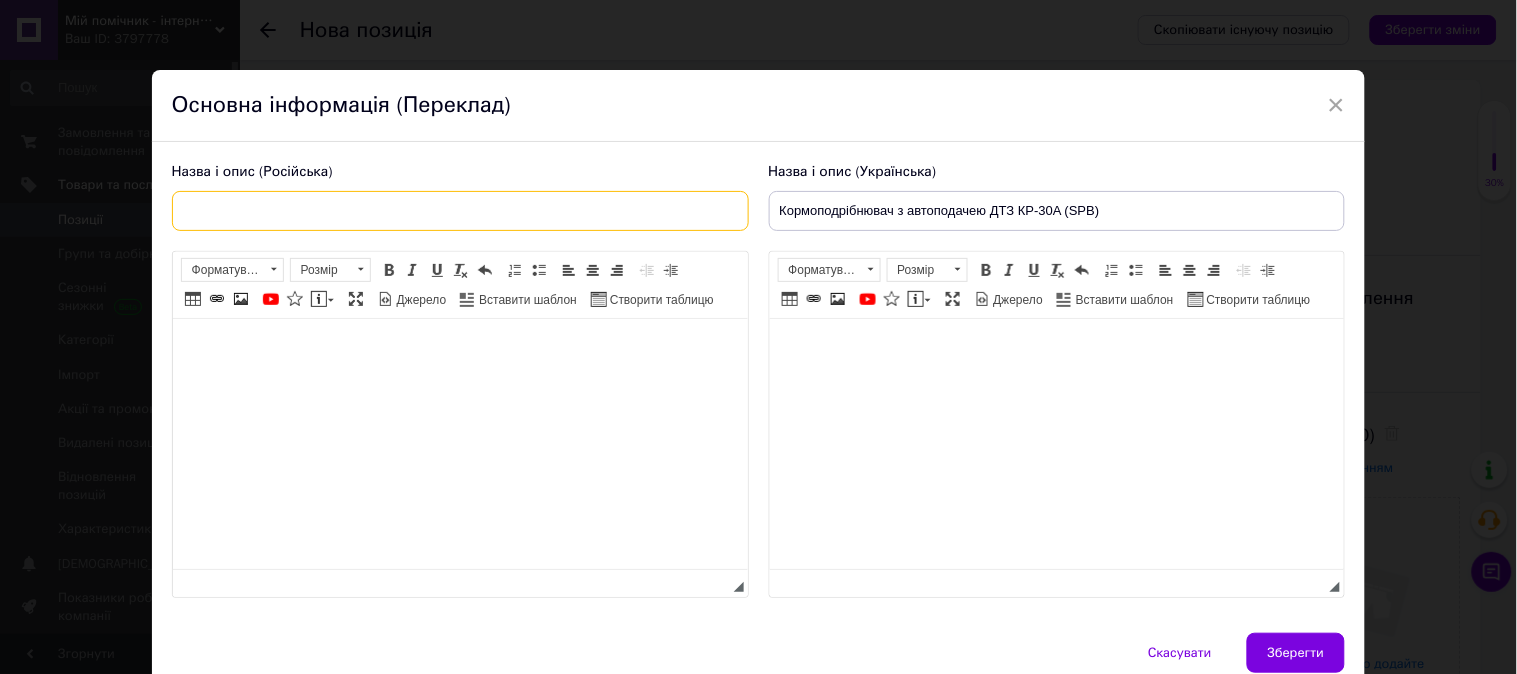 click at bounding box center [460, 211] 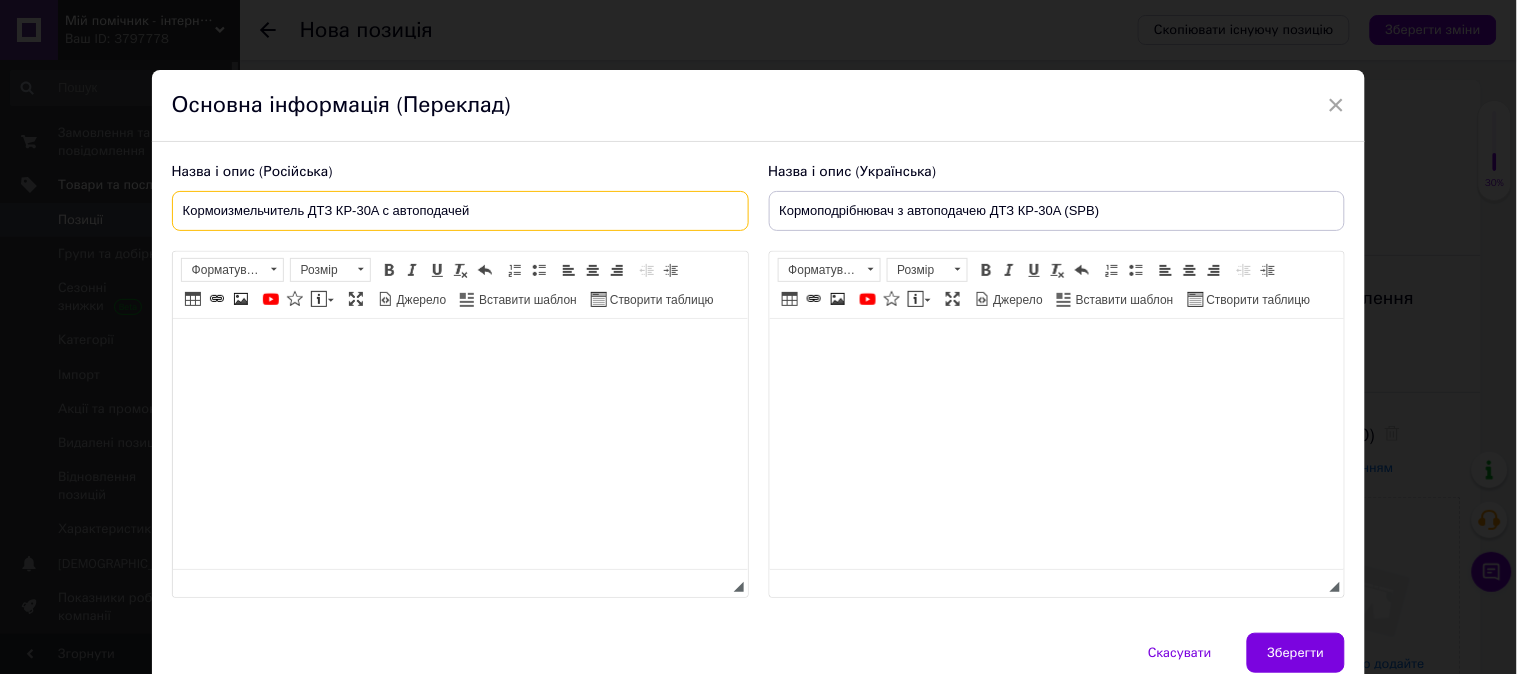 drag, startPoint x: 382, startPoint y: 210, endPoint x: 471, endPoint y: 212, distance: 89.02247 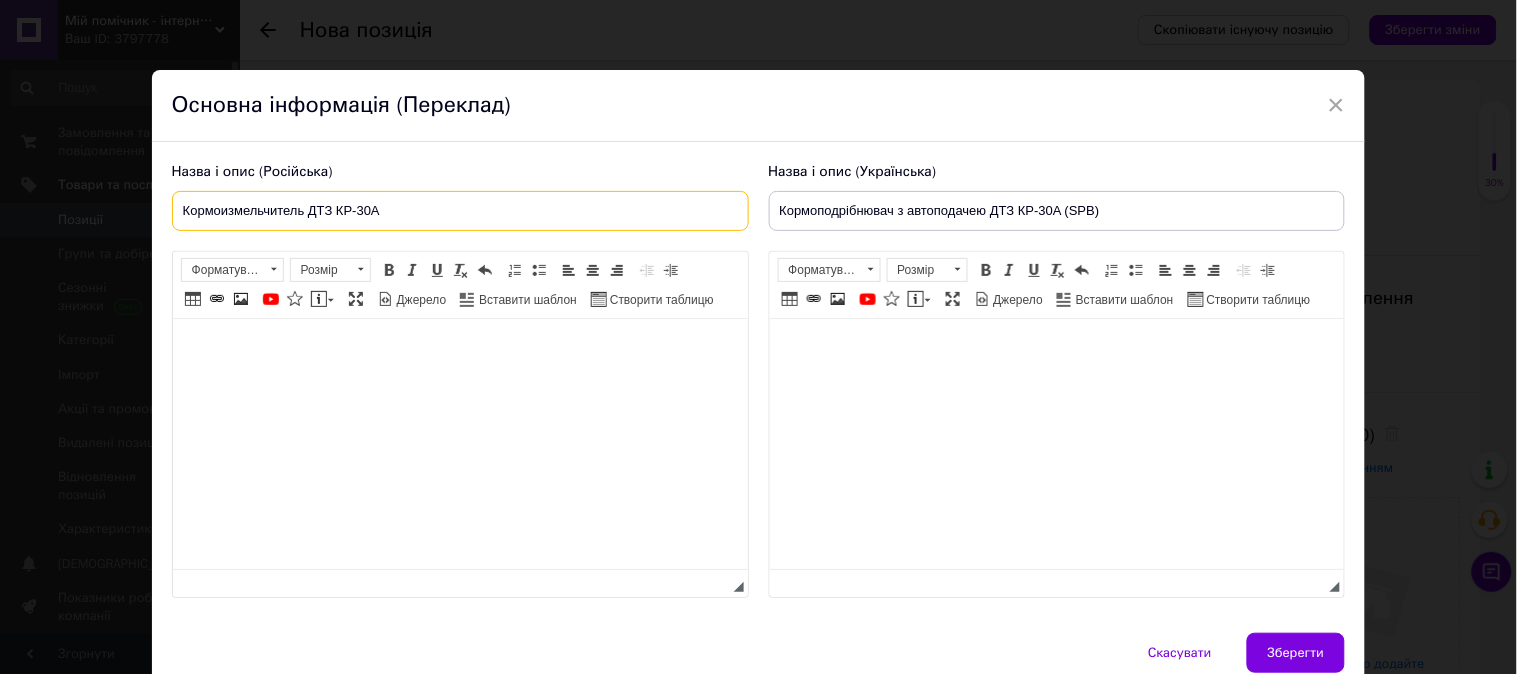 click on "Кормоизмельчитель ДТЗ КР-30A" at bounding box center (460, 211) 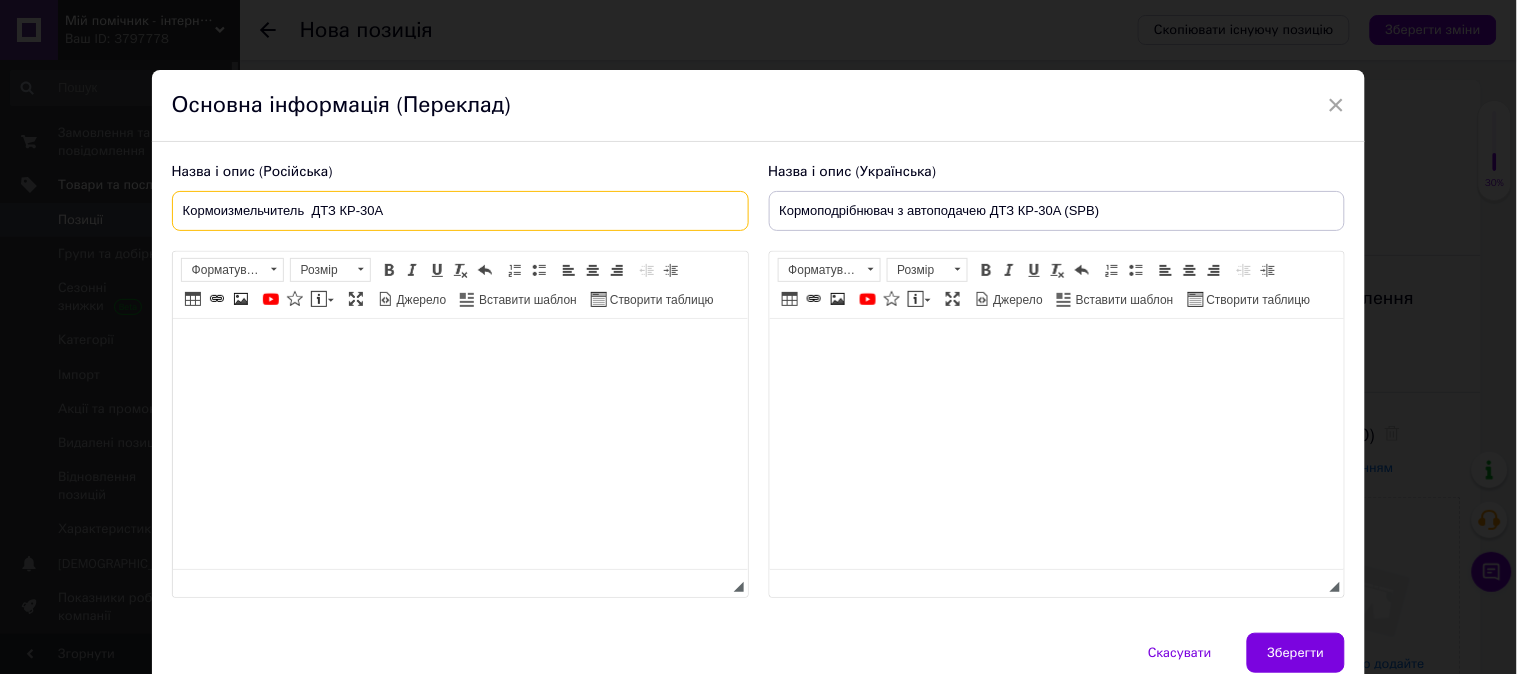 paste on "с автоподачей" 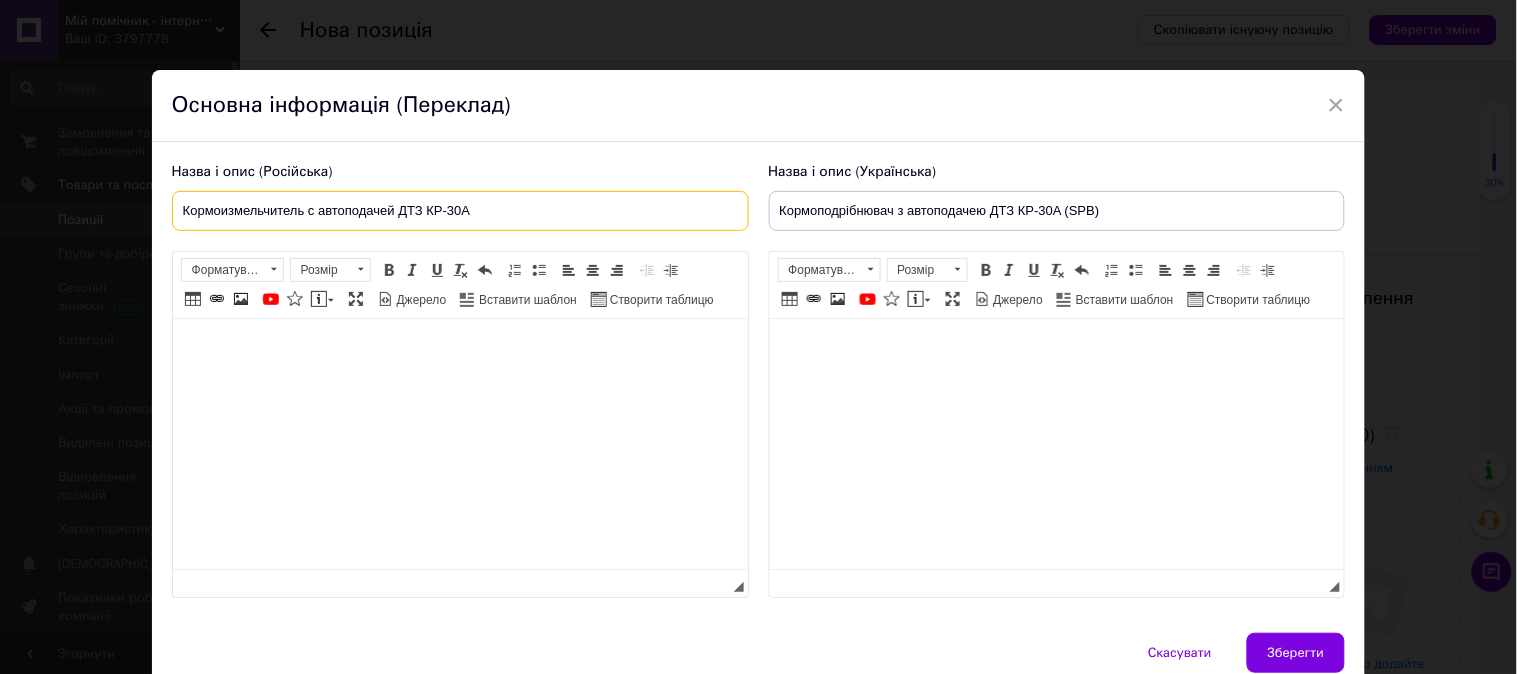 click on "Кормоизмельчитель с автоподачей ДТЗ КР-30A" at bounding box center [460, 211] 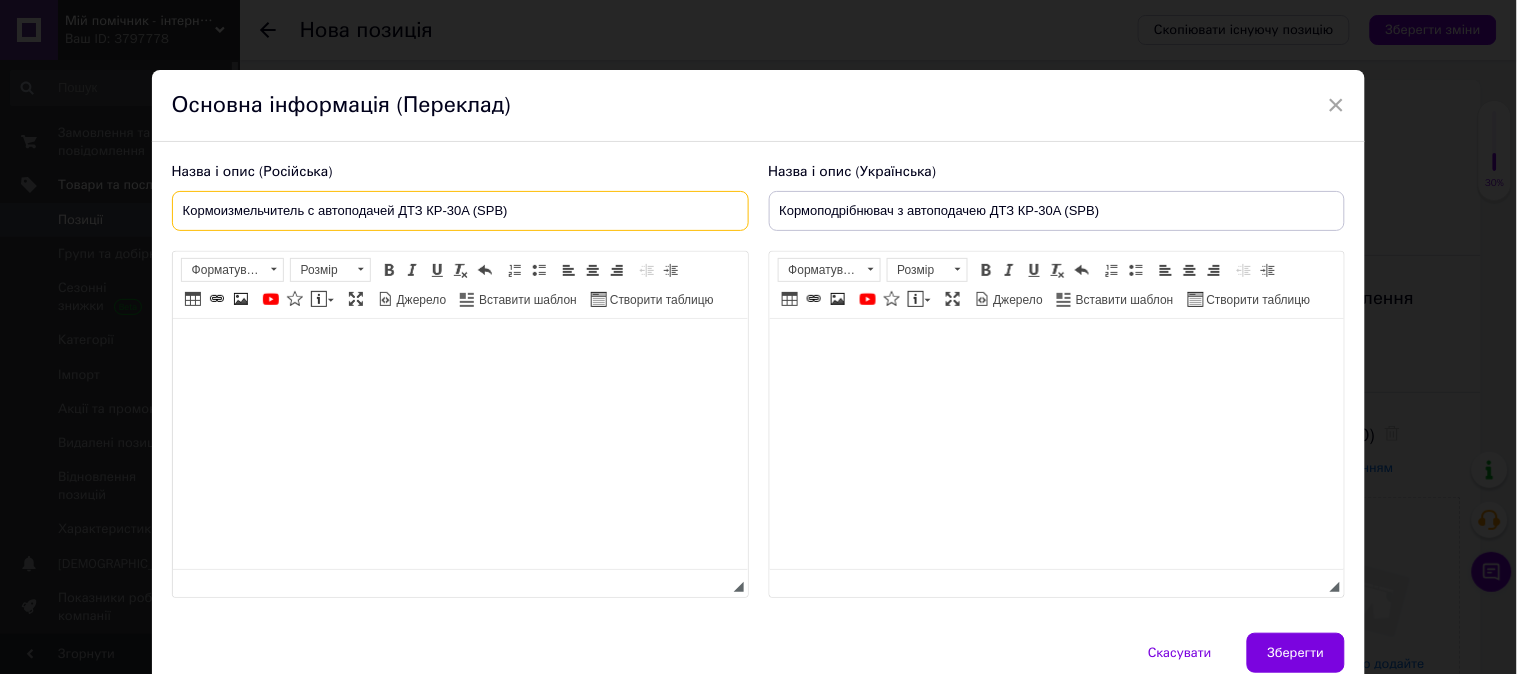 type on "Кормоизмельчитель с автоподачей ДТЗ КР-30A (SPB)" 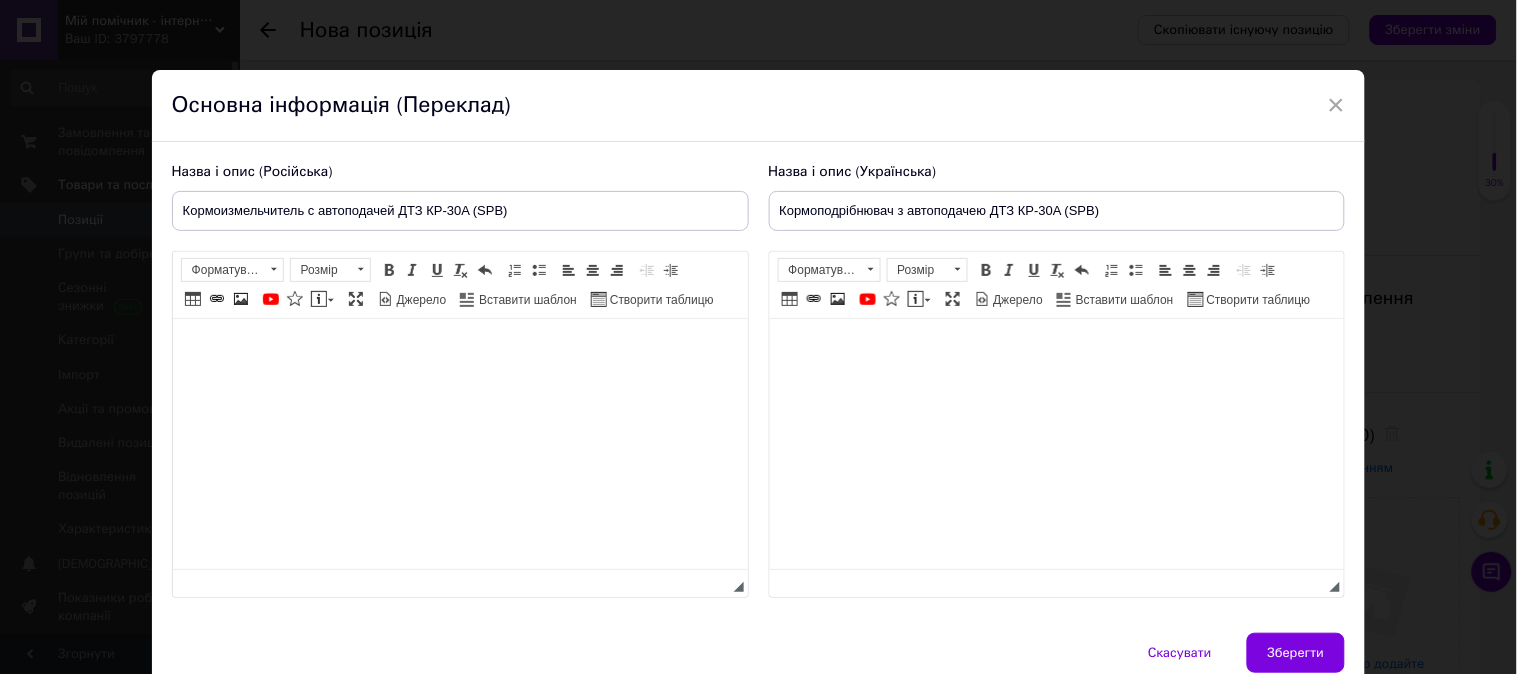 click at bounding box center [459, 349] 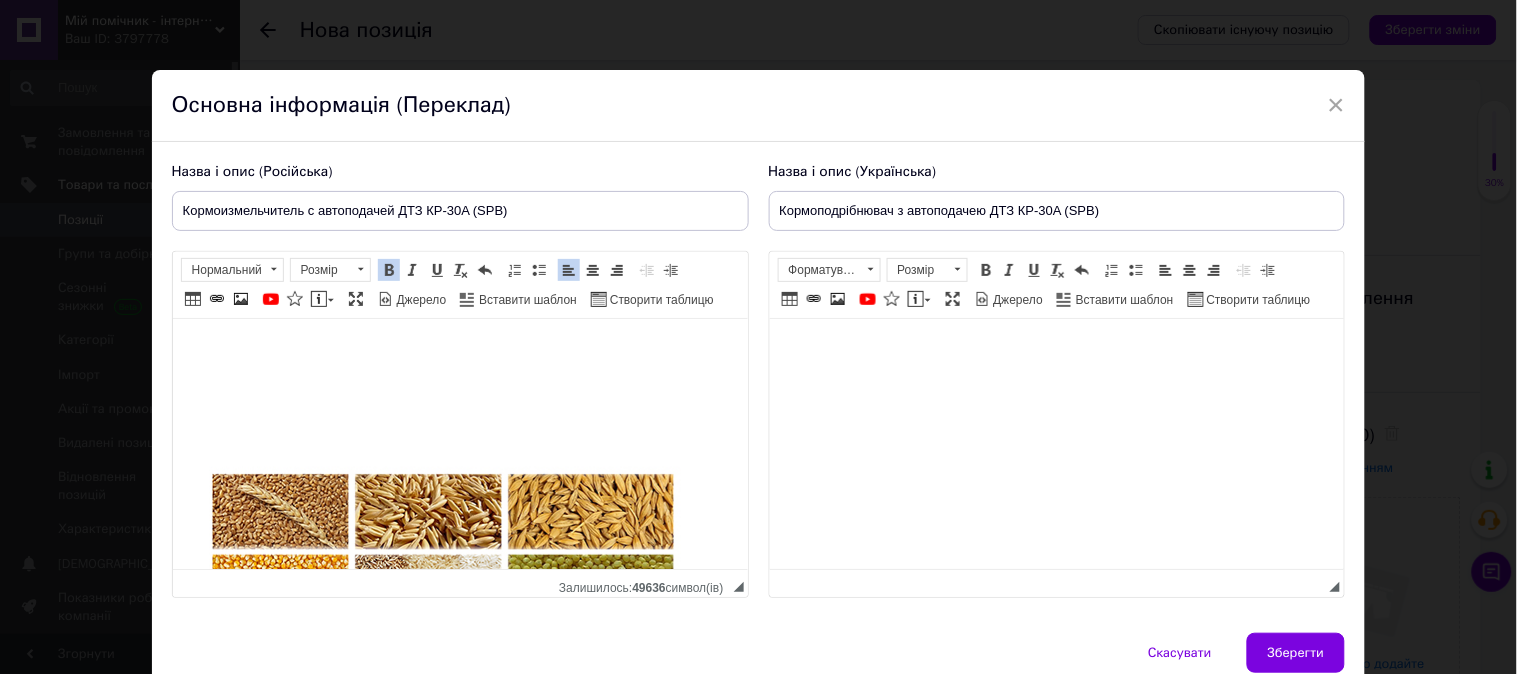 scroll, scrollTop: 293, scrollLeft: 0, axis: vertical 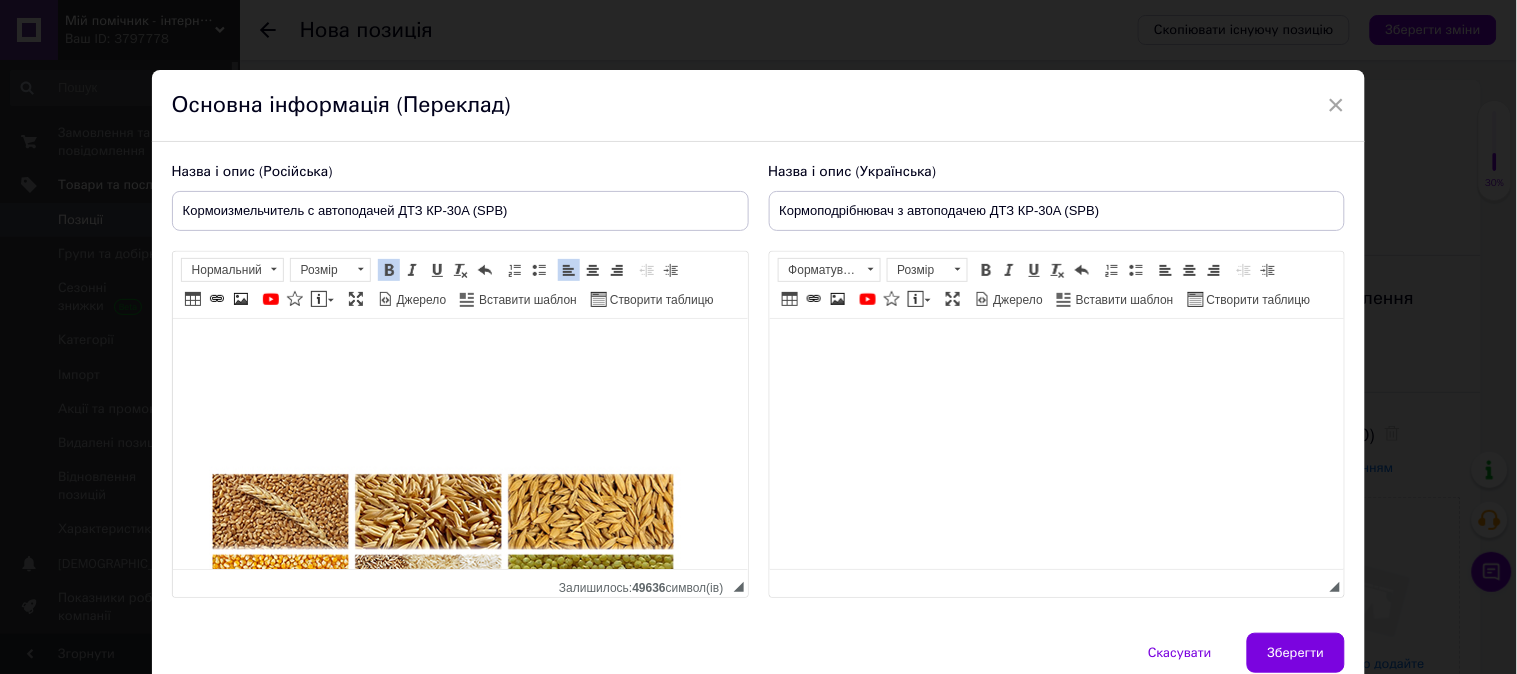 click on "Переработка  всех видов зерновых  и их смесей. Удлиненный  до 2 метров всасывающий патрубок. Мощный и высокопроизводительный  молотковый блок измельчения. В конструкции использована  система «Циклон». Защита двигателя от перегрева  с помощью термореле. Интегрированный  2-полюсный выключатель-предохранитель. Длина кабеля  1900 мм. Резиновые антивибрационные ножки." at bounding box center (459, 2797) 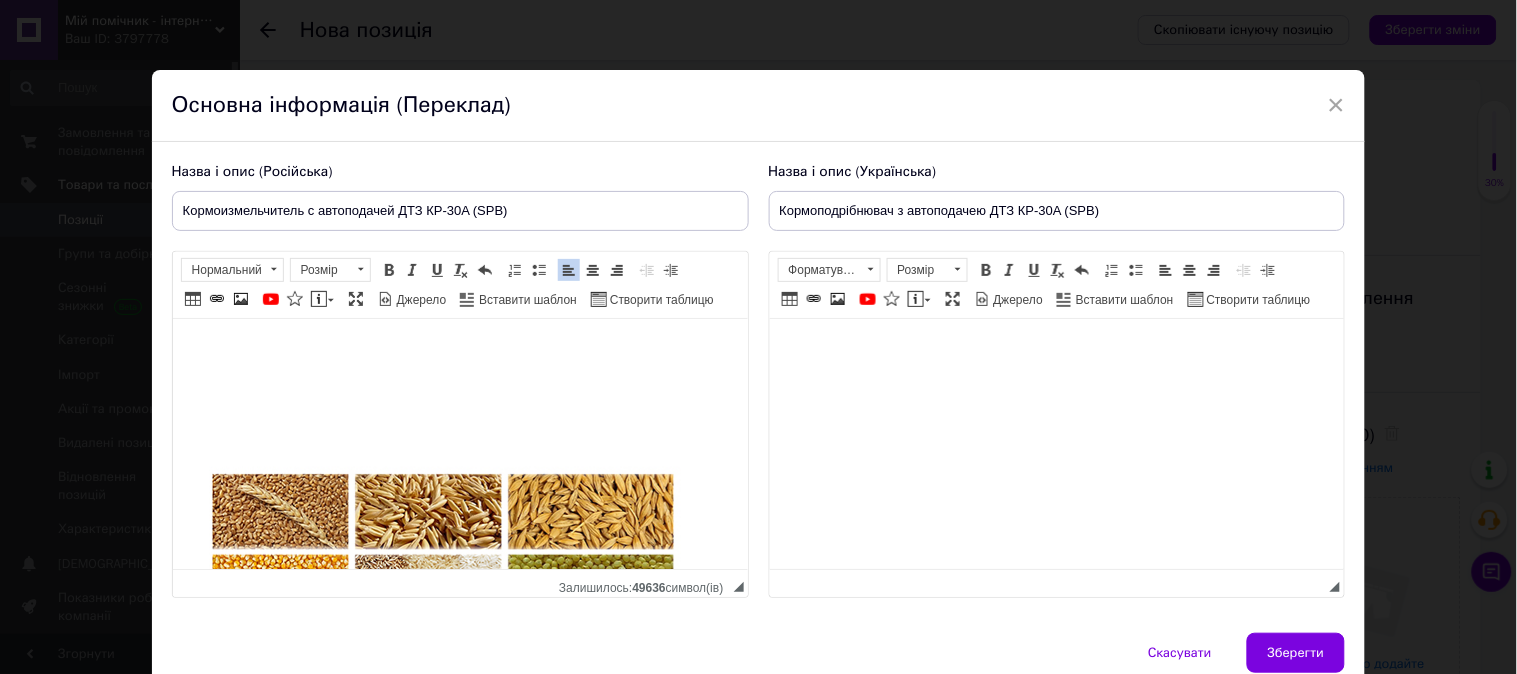 click on "Переработка  всех видов зерновых  и их смесей. Удлиненный  до 2 метров всасывающий патрубок. Мощный и высокопроизводительный  молотковый блок измельчения. В конструкции использована  система «Циклон». Защита двигателя от перегрева  с помощью термореле. Интегрированный  2-полюсный выключатель-предохранитель. Длина кабеля  1900 мм. Резиновые антивибрационные ножки." at bounding box center (459, 2797) 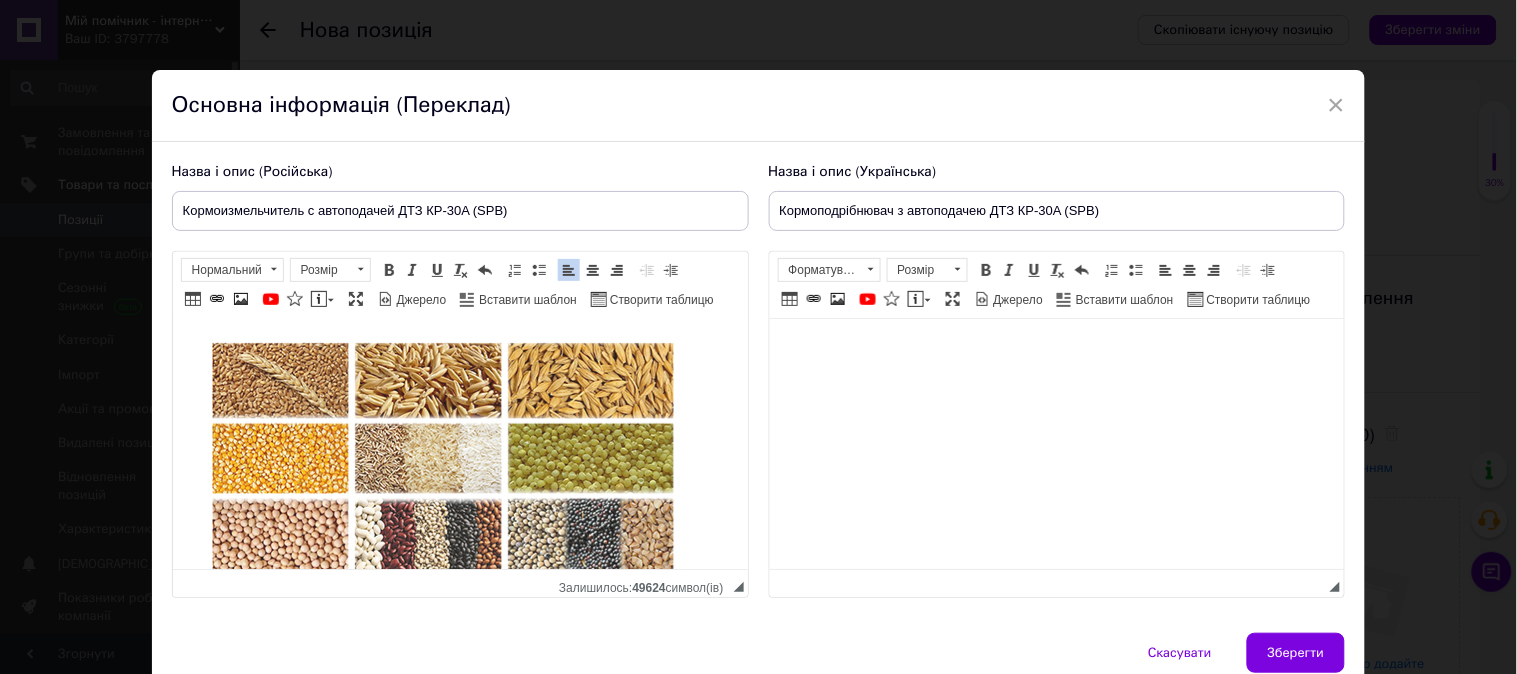 scroll, scrollTop: 0, scrollLeft: 0, axis: both 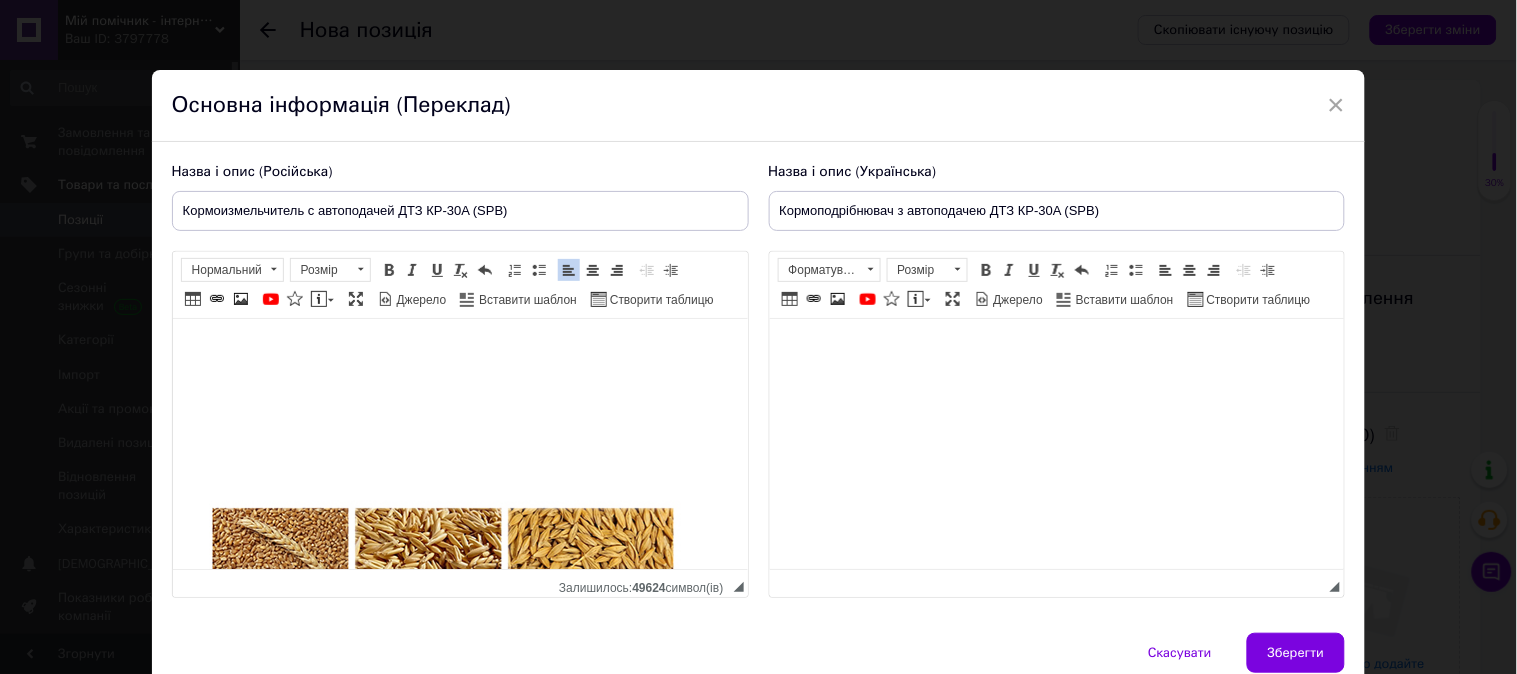 click at bounding box center (459, 349) 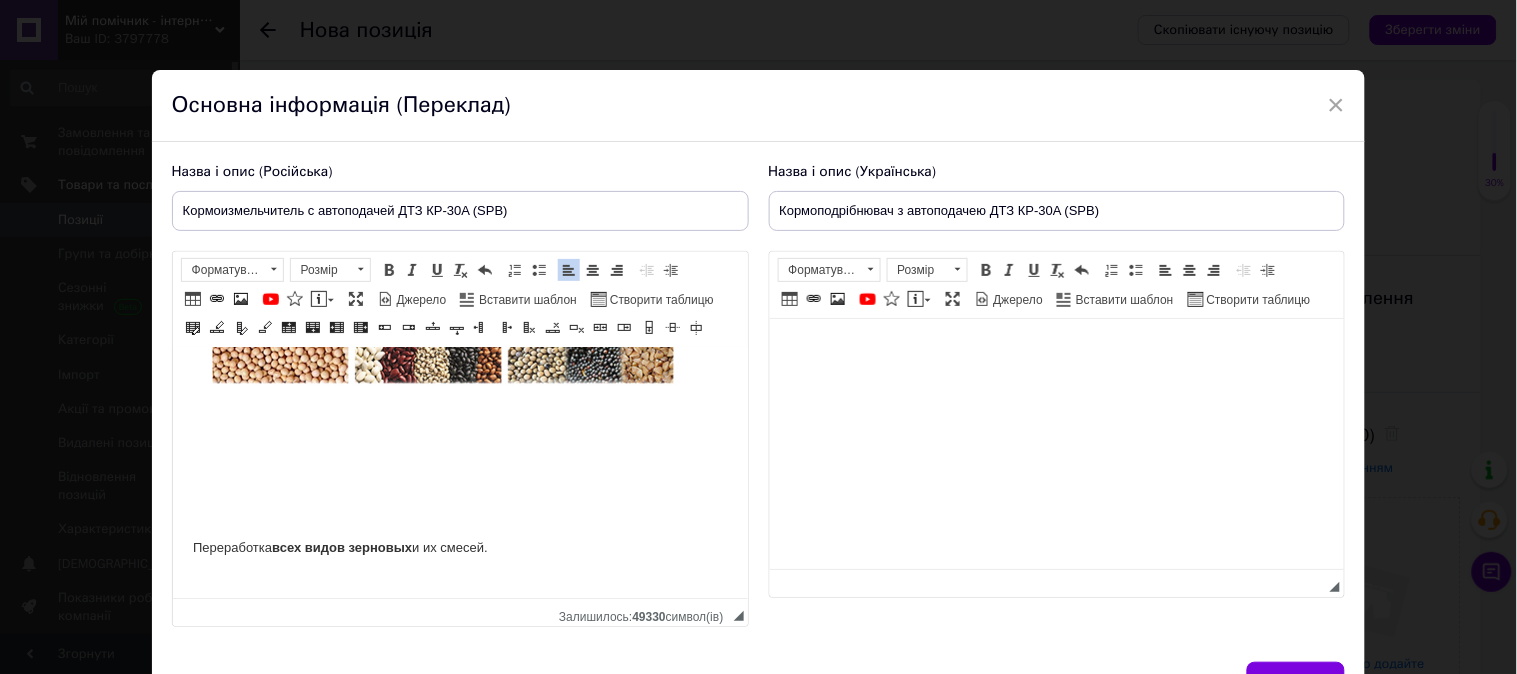scroll, scrollTop: 666, scrollLeft: 0, axis: vertical 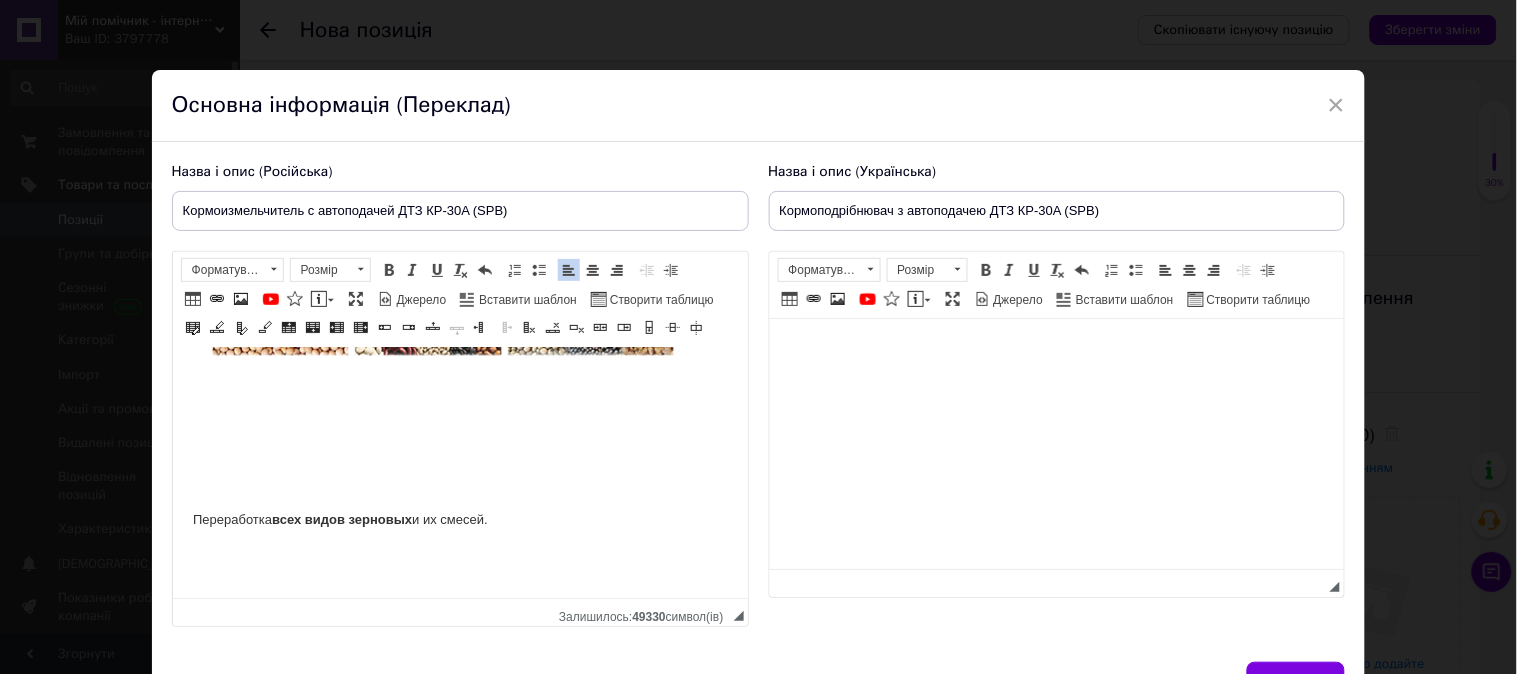 click at bounding box center [1056, 349] 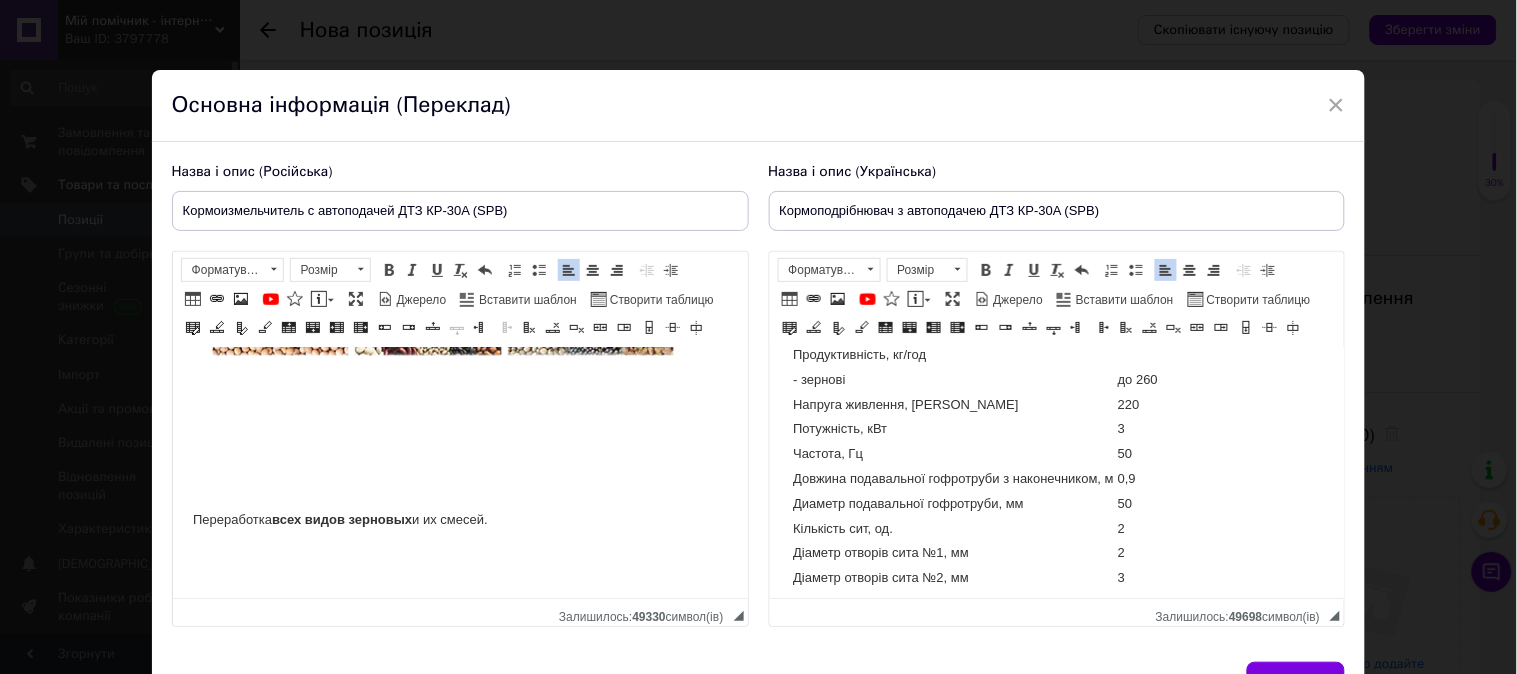 scroll, scrollTop: 54, scrollLeft: 0, axis: vertical 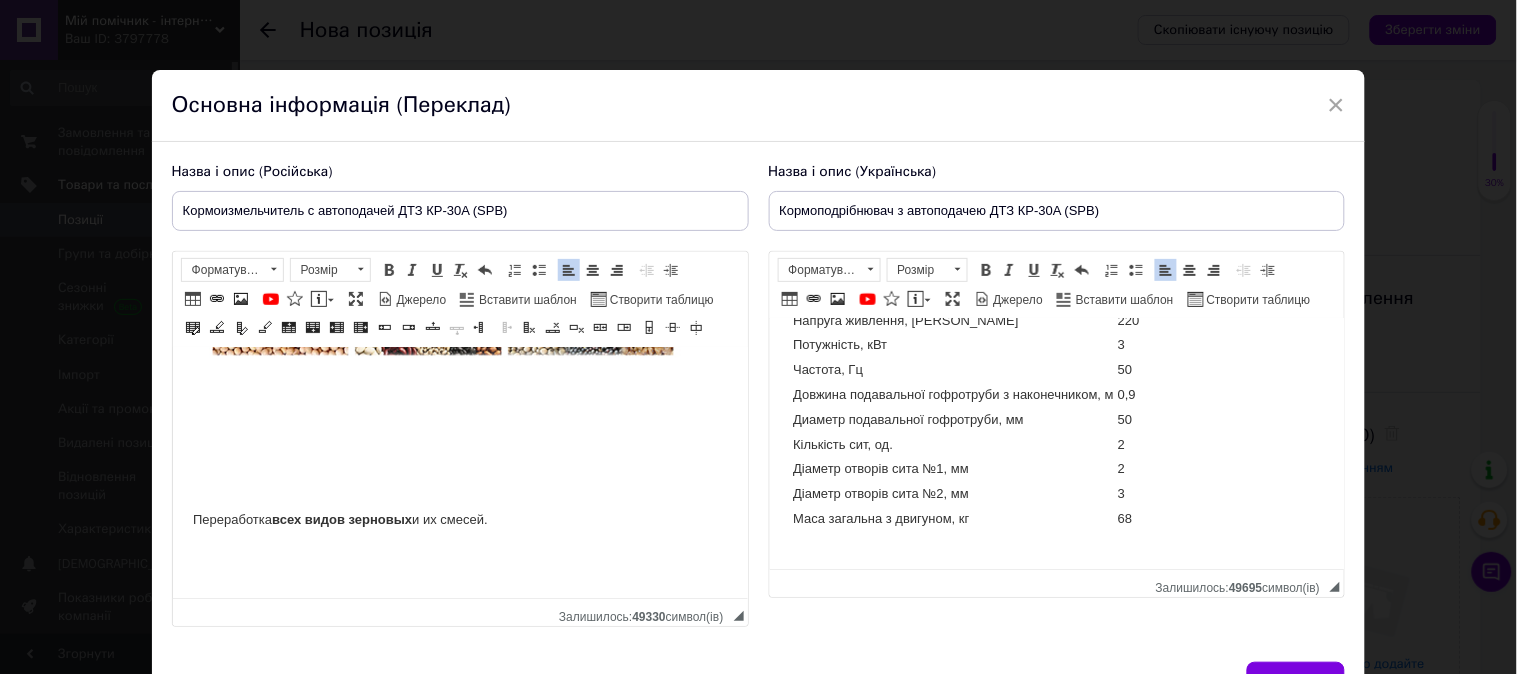 click on "Диаметр подавальної гофротруби, мм" at bounding box center [952, 420] 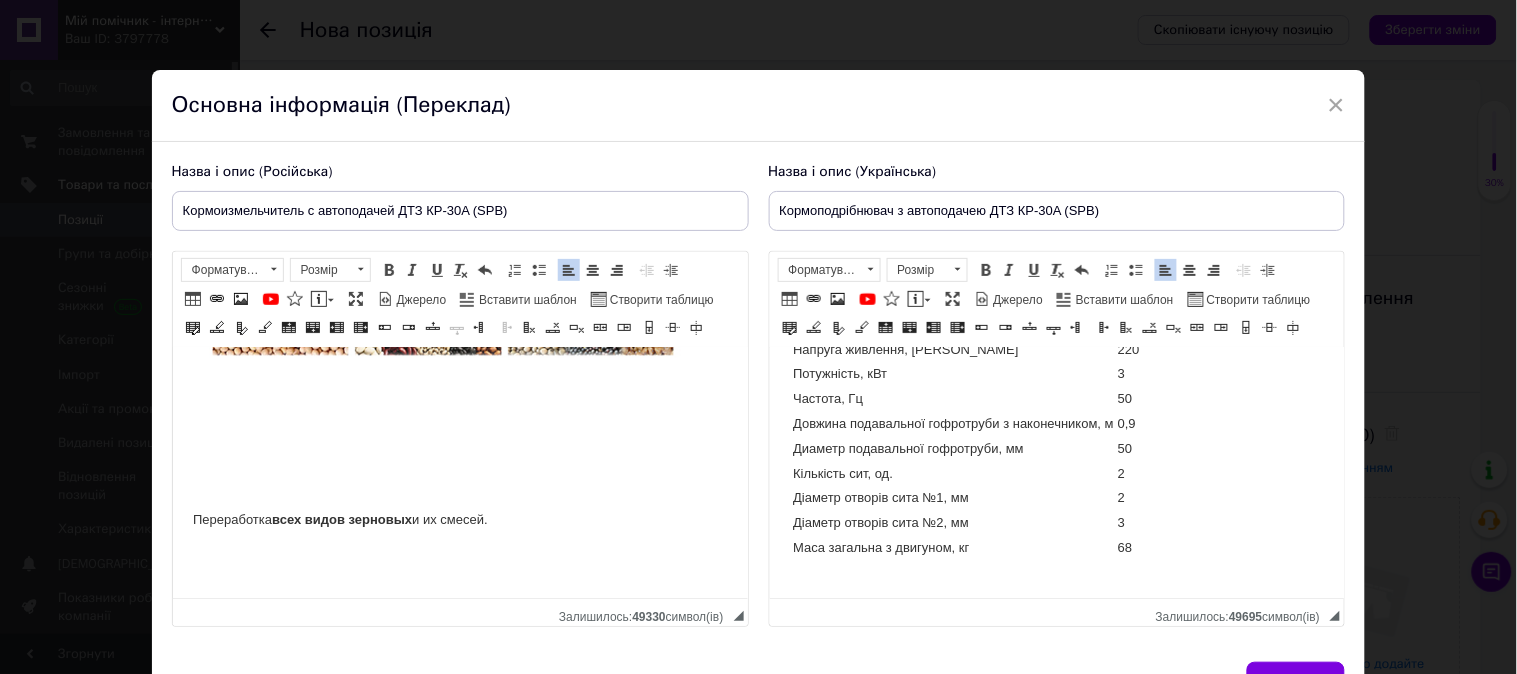 type 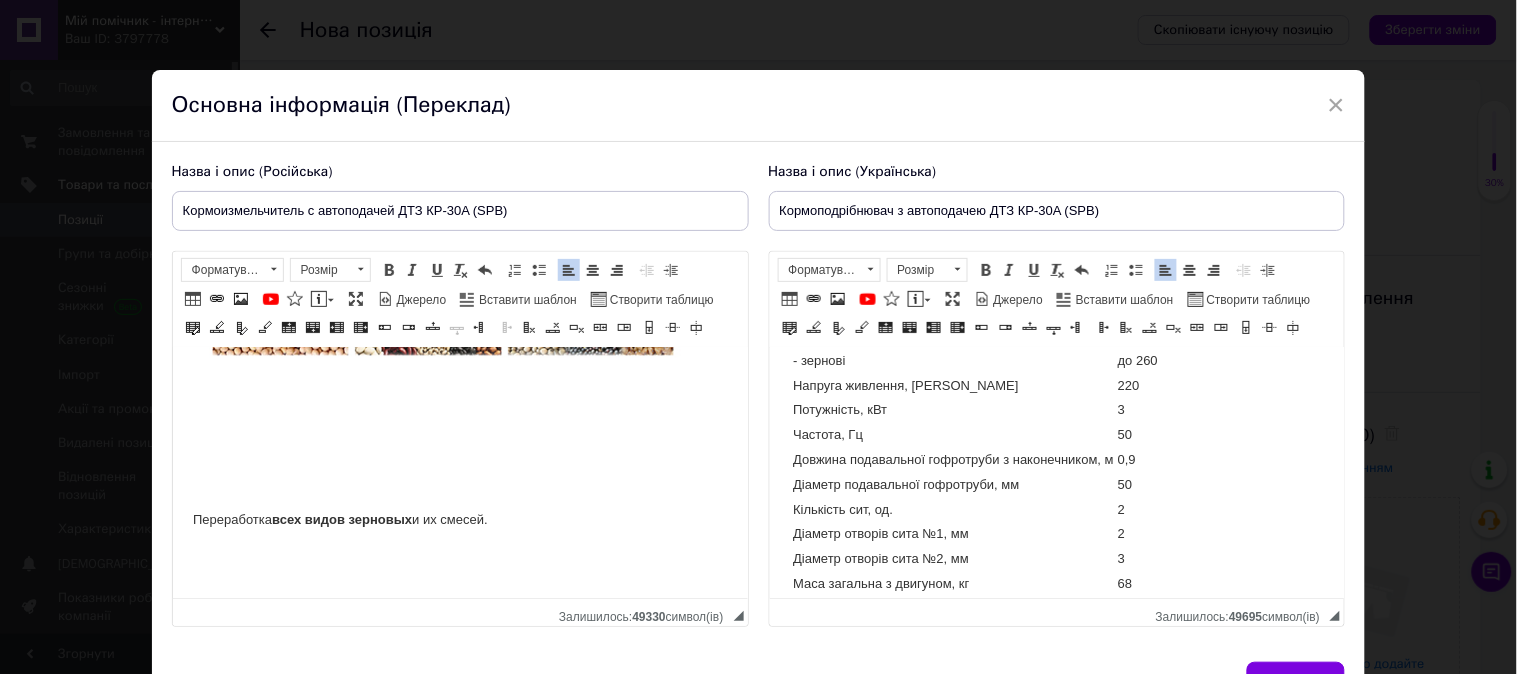 scroll, scrollTop: 87, scrollLeft: 0, axis: vertical 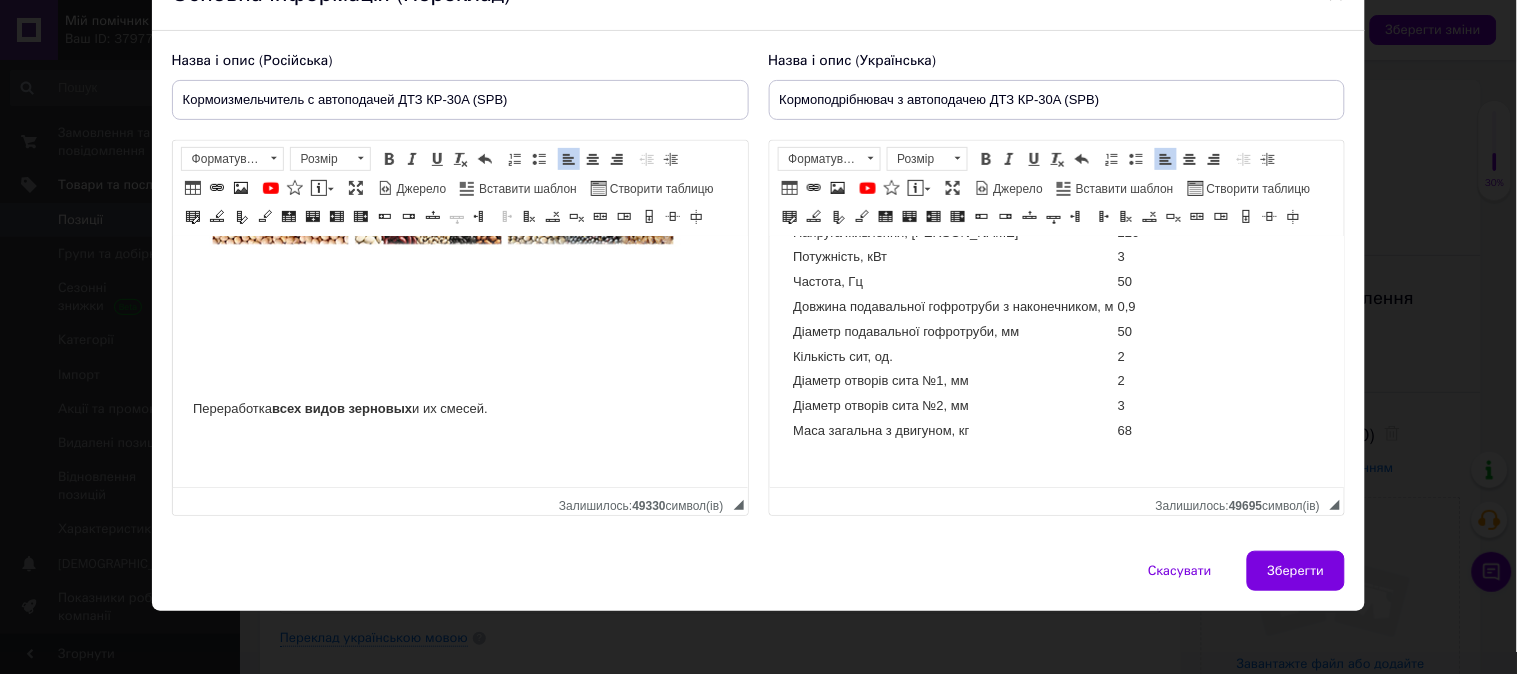 click on "Продуктивність, кг/год - зернові до 260 Напруга живлення, В 220 Потужність, кВт 3 Частота, Гц 50 Довжина подавальної гофротруби з наконечником, м 0,9 Ді аметр подавальної гофротруби, мм 50 Кількість сит, од. 2 Діаметр отворів сита №1, мм 2 Діаметр отворів сита №2, мм 3 Маса загальна з двигуном, кг 68" at bounding box center [1056, 324] 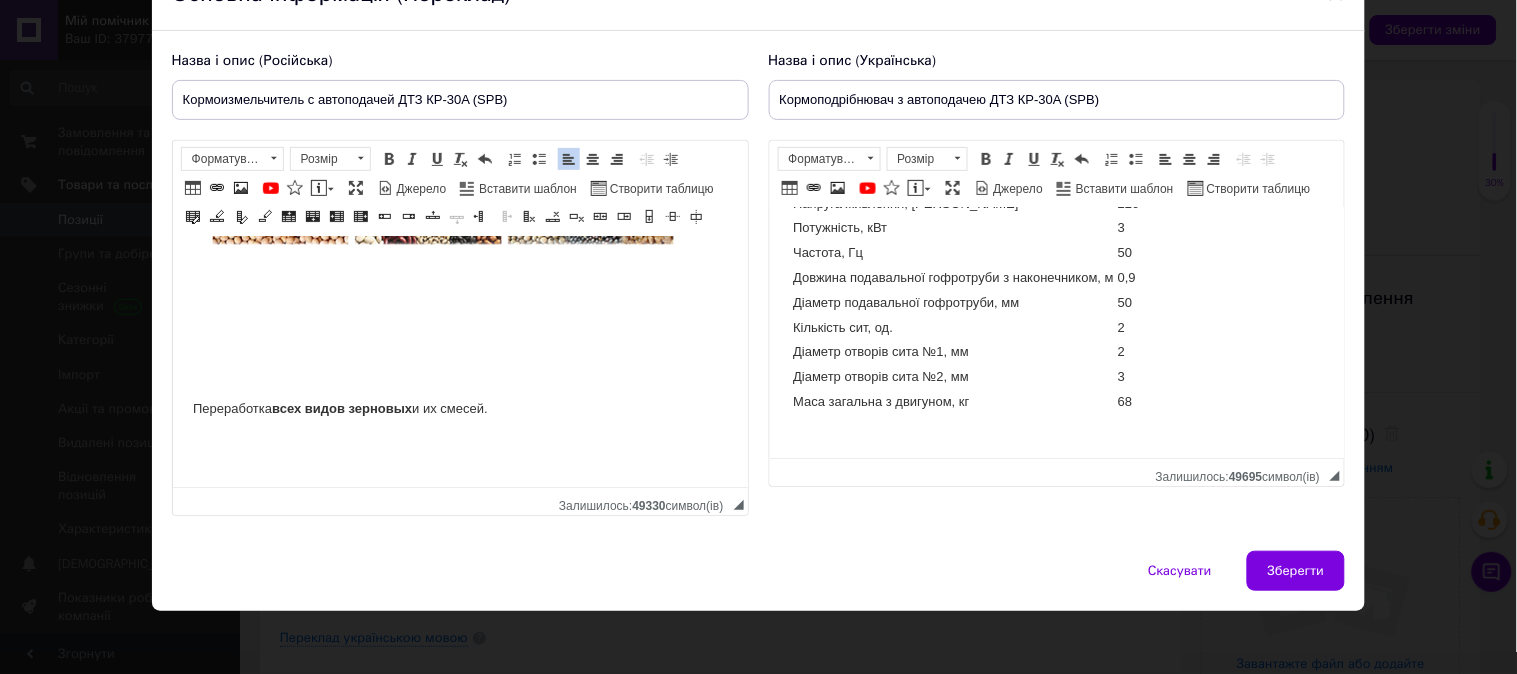 click on "Продуктивність, кг/год - зернові до 260 Напруга живлення, В 220 Потужність, кВт 3 Частота, Гц 50 Довжина подавальної гофротруби з наконечником, м 0,9 Ді аметр подавальної гофротруби, мм 50 Кількість сит, од. 2 Діаметр отворів сита №1, мм 2 Діаметр отворів сита №2, мм 3 Маса загальна з двигуном, кг 68" at bounding box center (1056, 295) 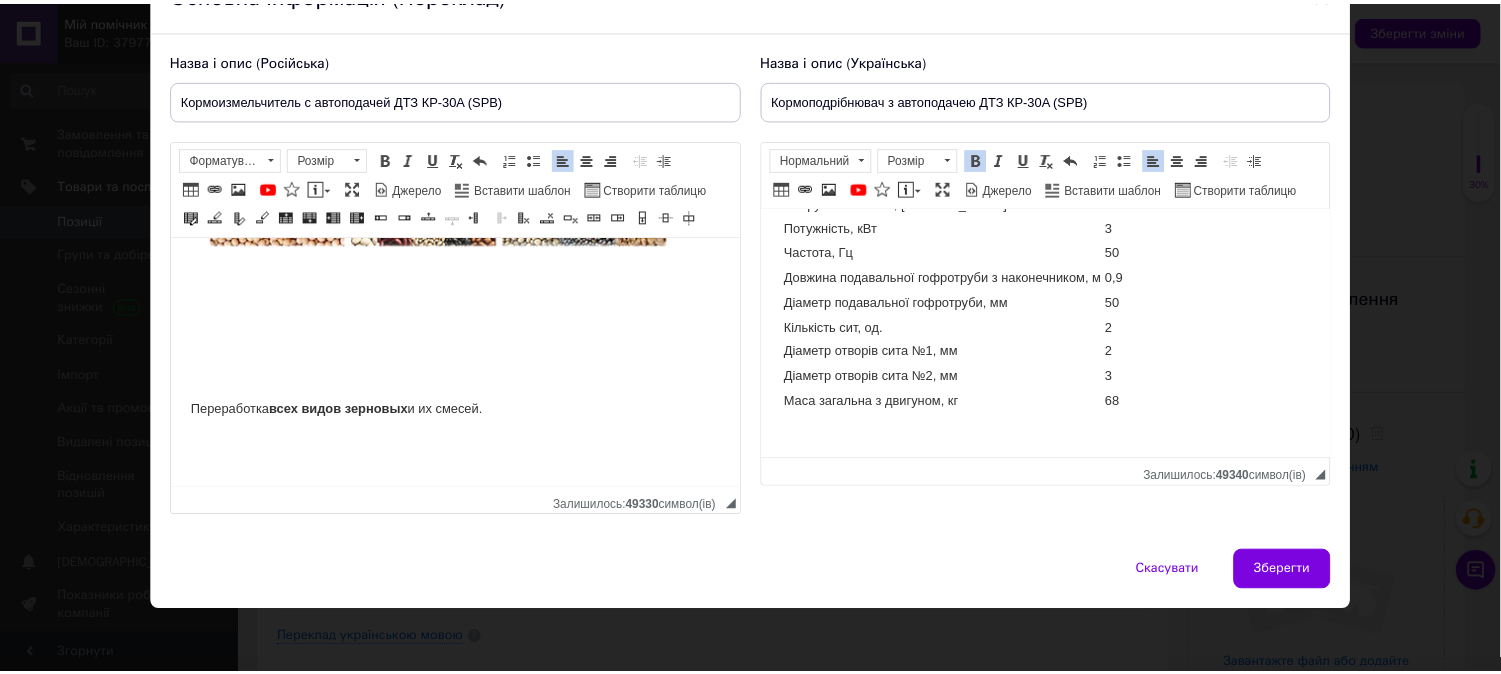 scroll, scrollTop: 5005, scrollLeft: 0, axis: vertical 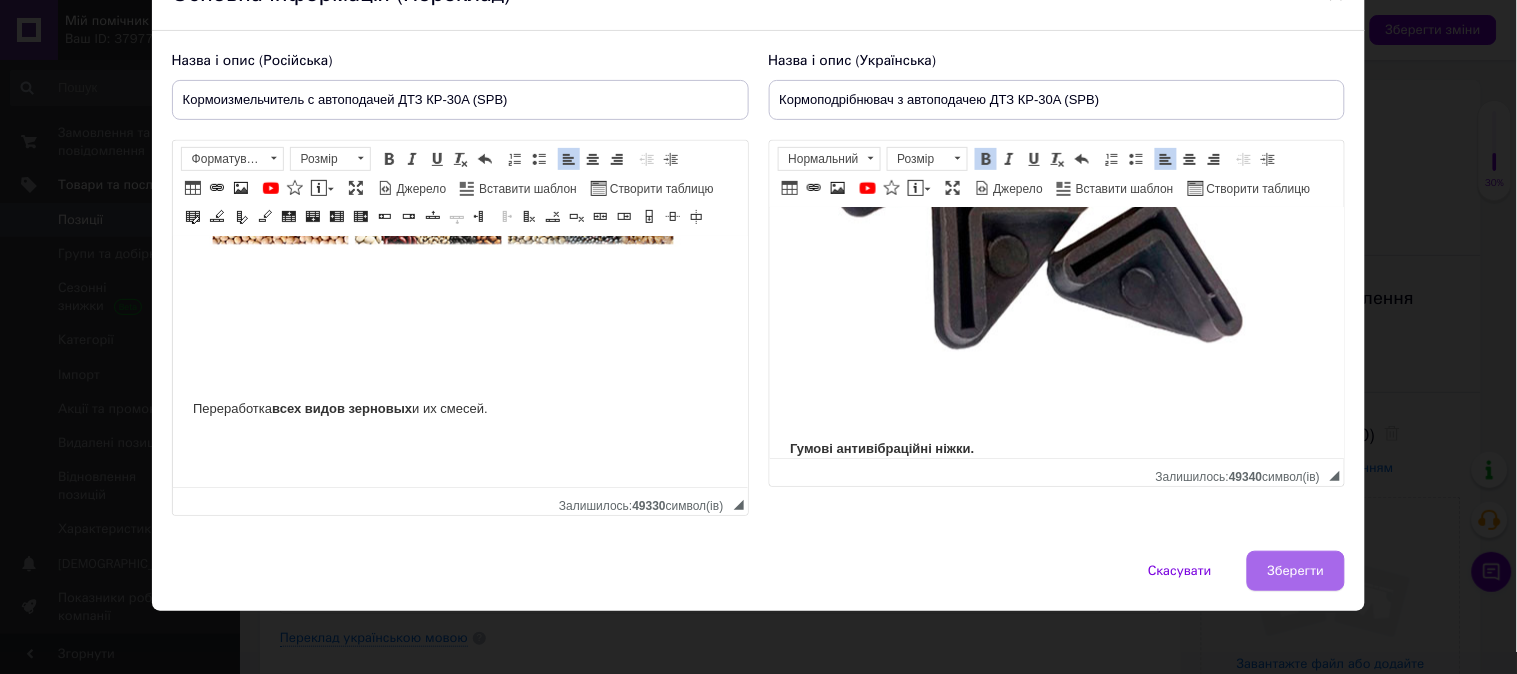 click on "Зберегти" at bounding box center (1296, 571) 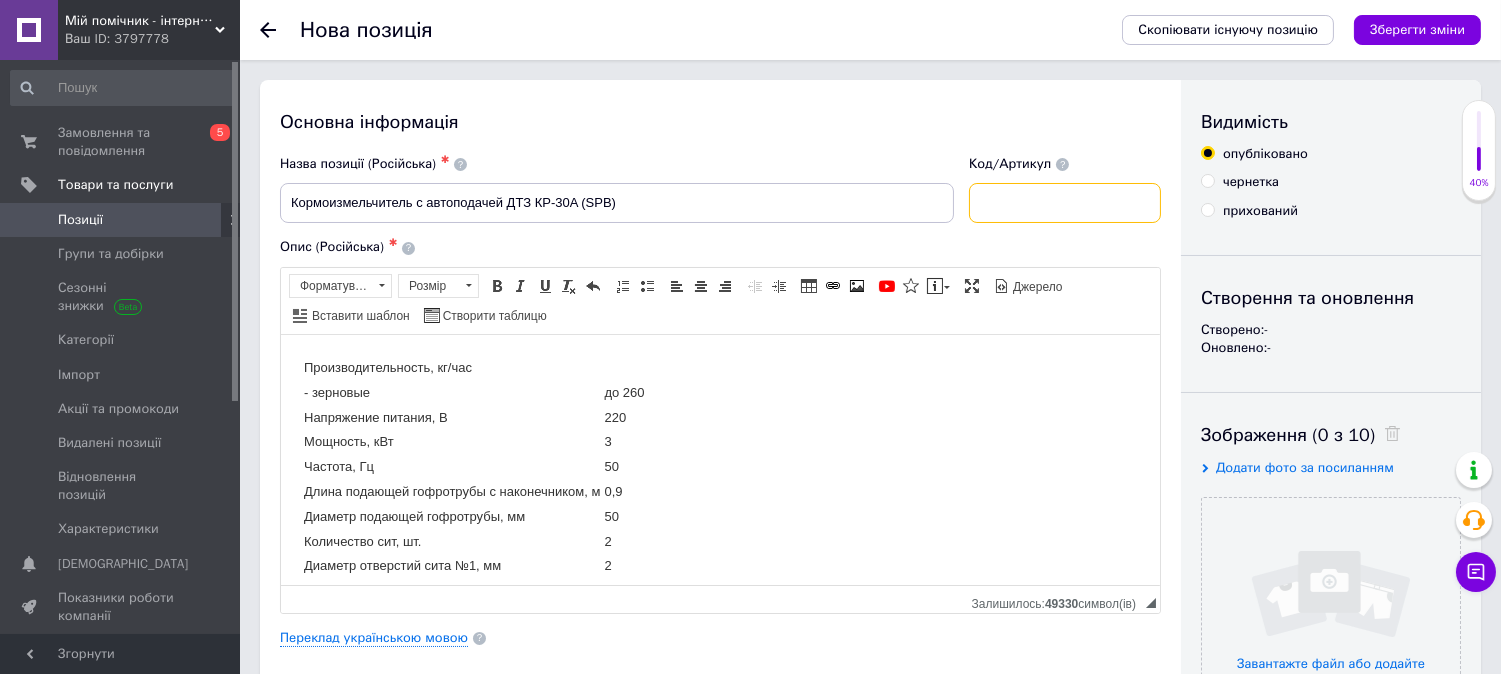 click at bounding box center [1065, 203] 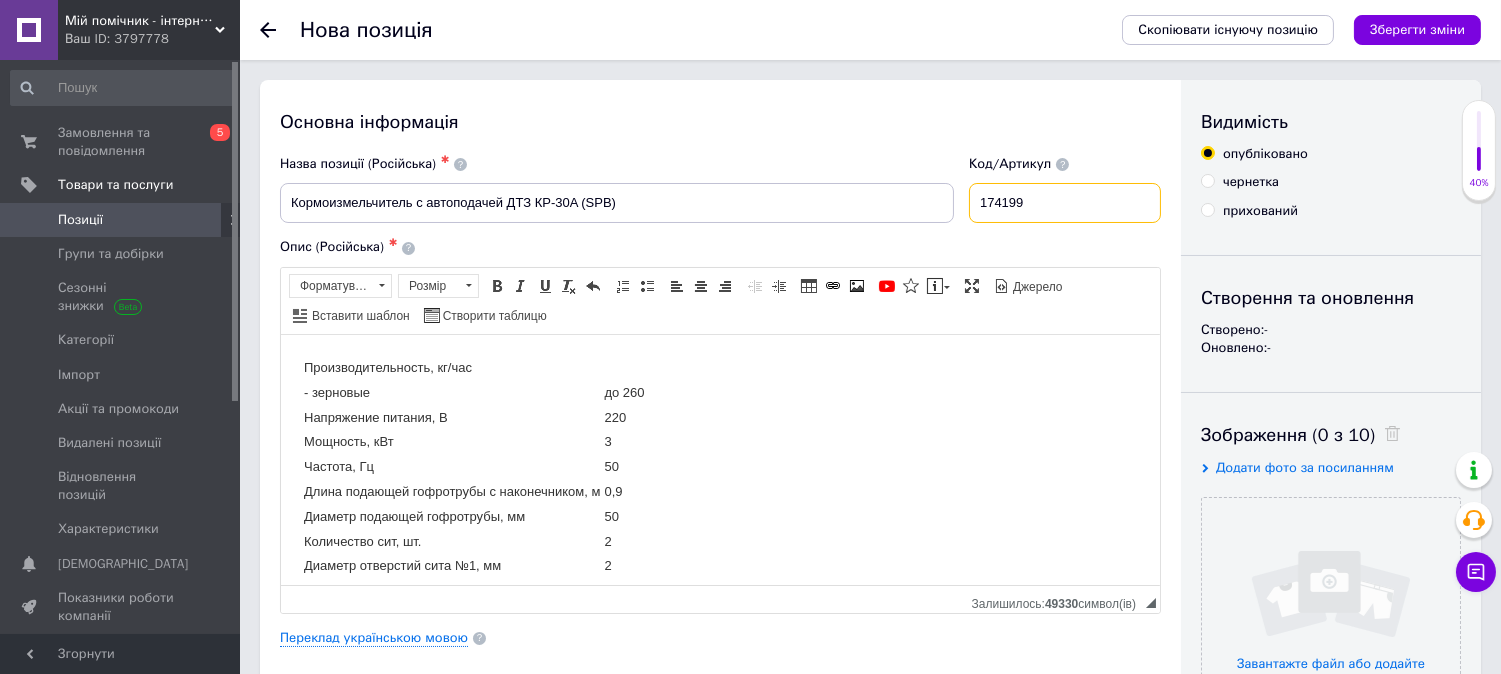 type on "174199" 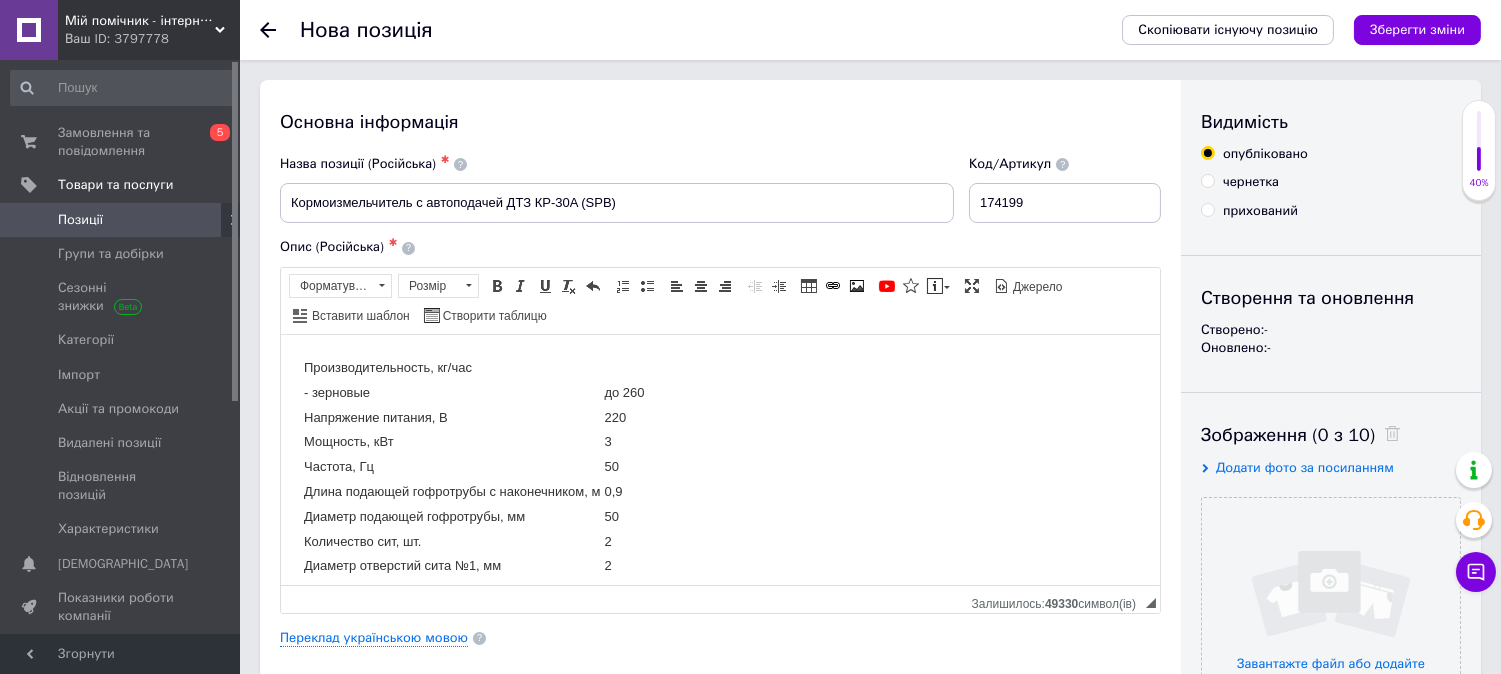 click on "Код/Артикул" at bounding box center (1065, 164) 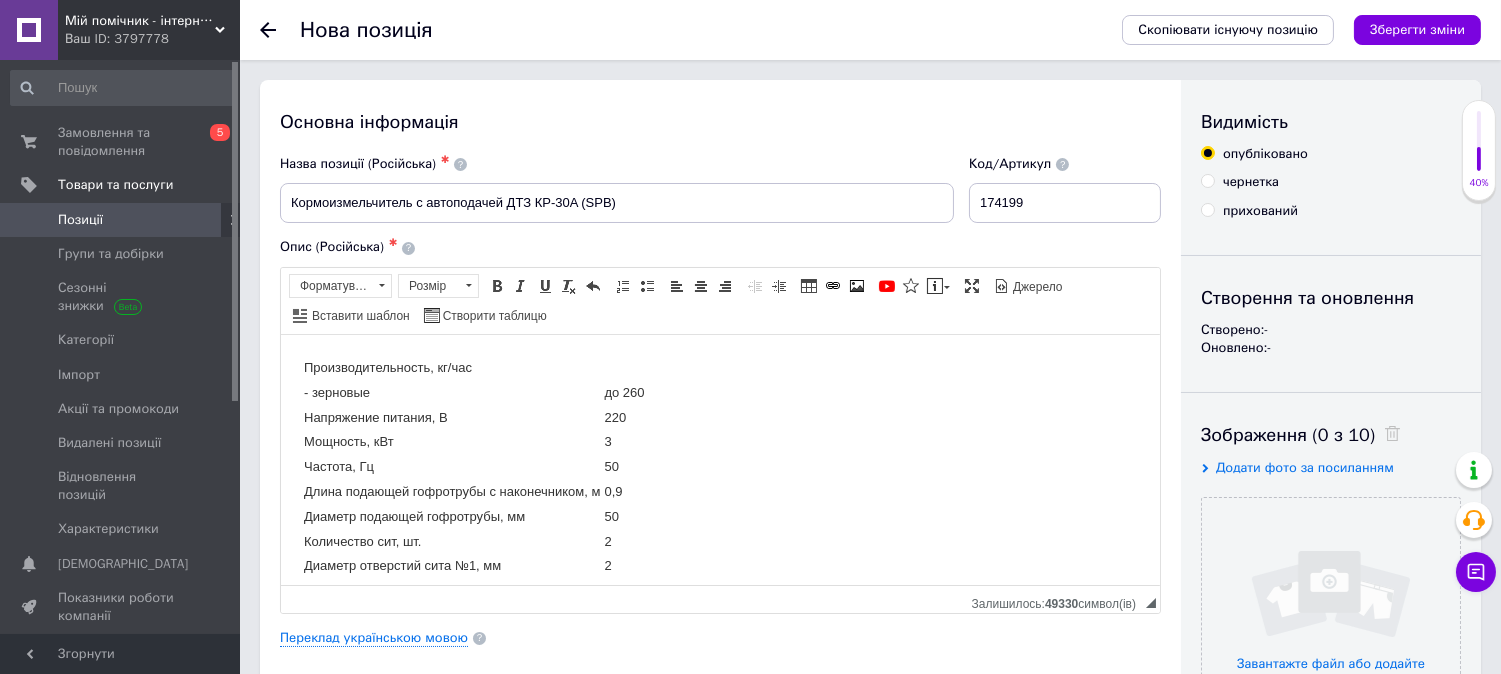 click on "Додати фото за посиланням" at bounding box center [1305, 467] 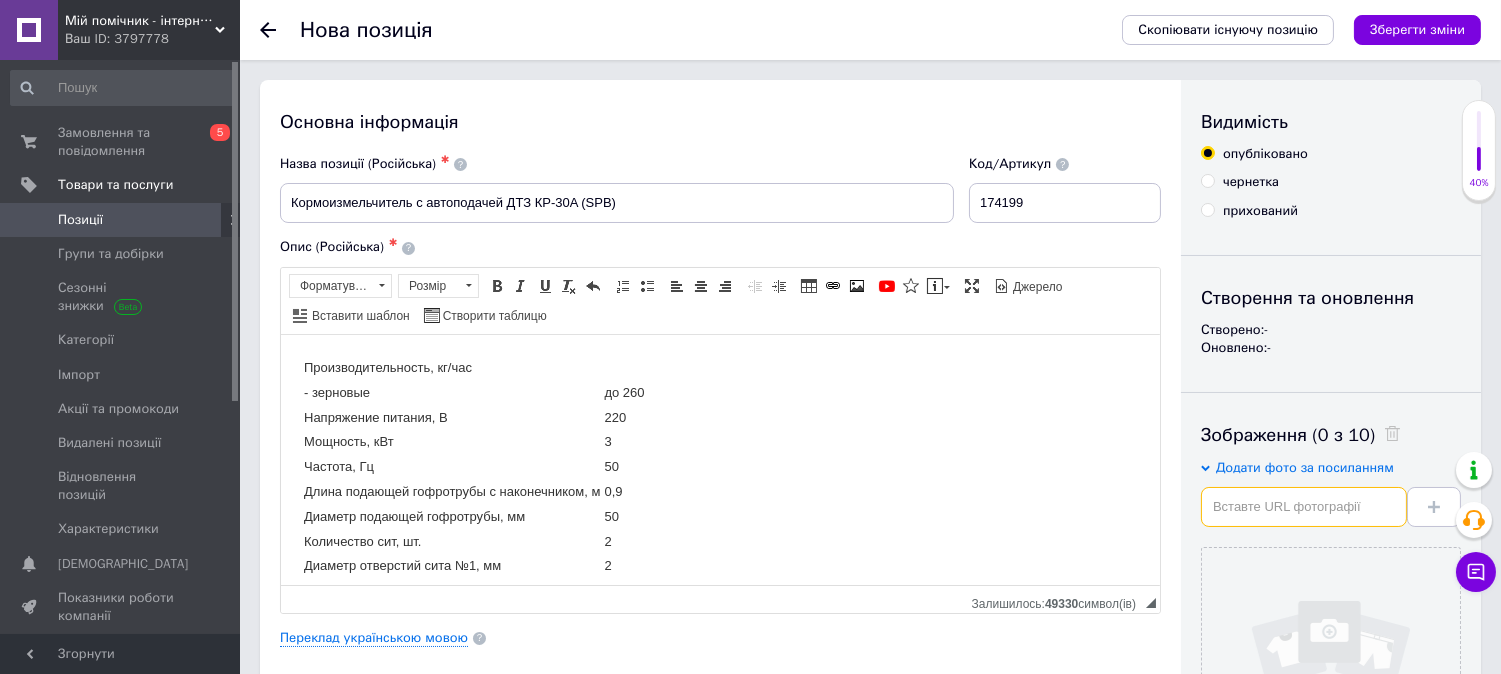 click at bounding box center [1304, 507] 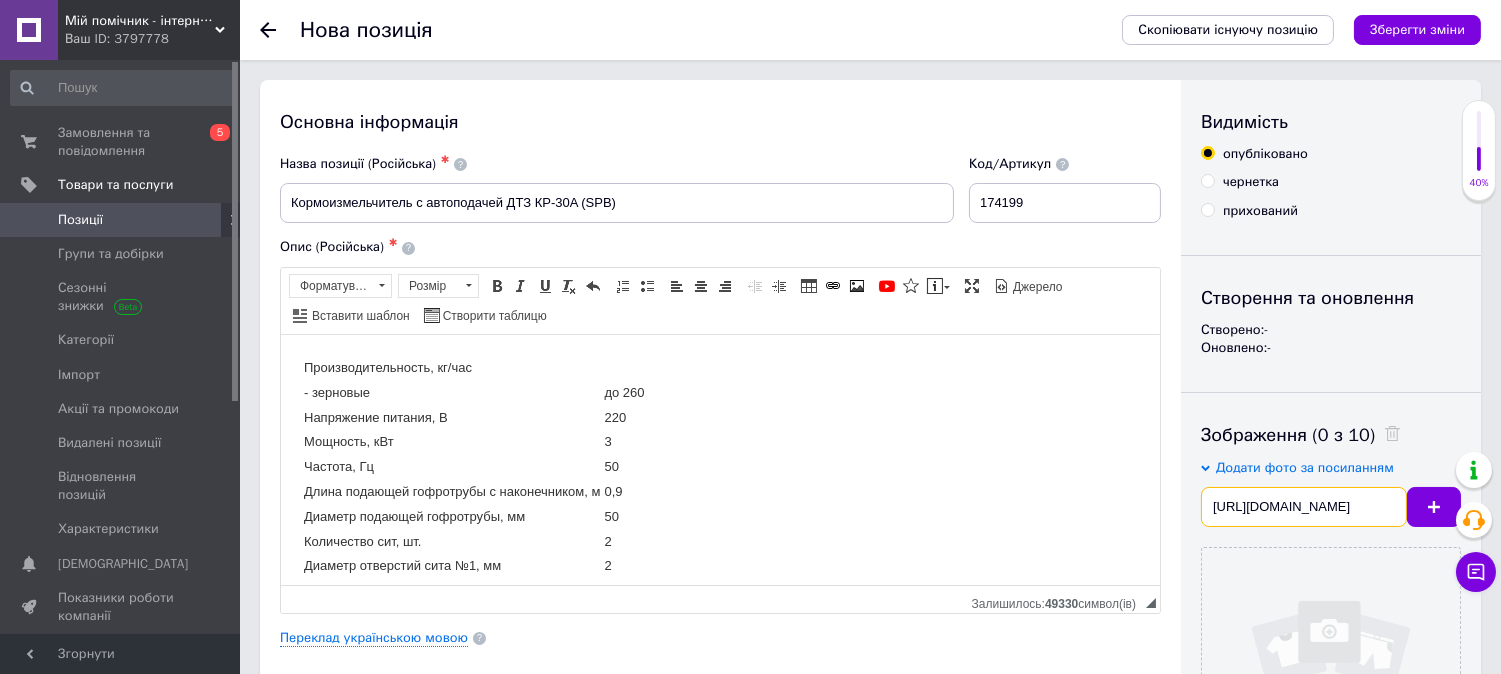 scroll, scrollTop: 0, scrollLeft: 593, axis: horizontal 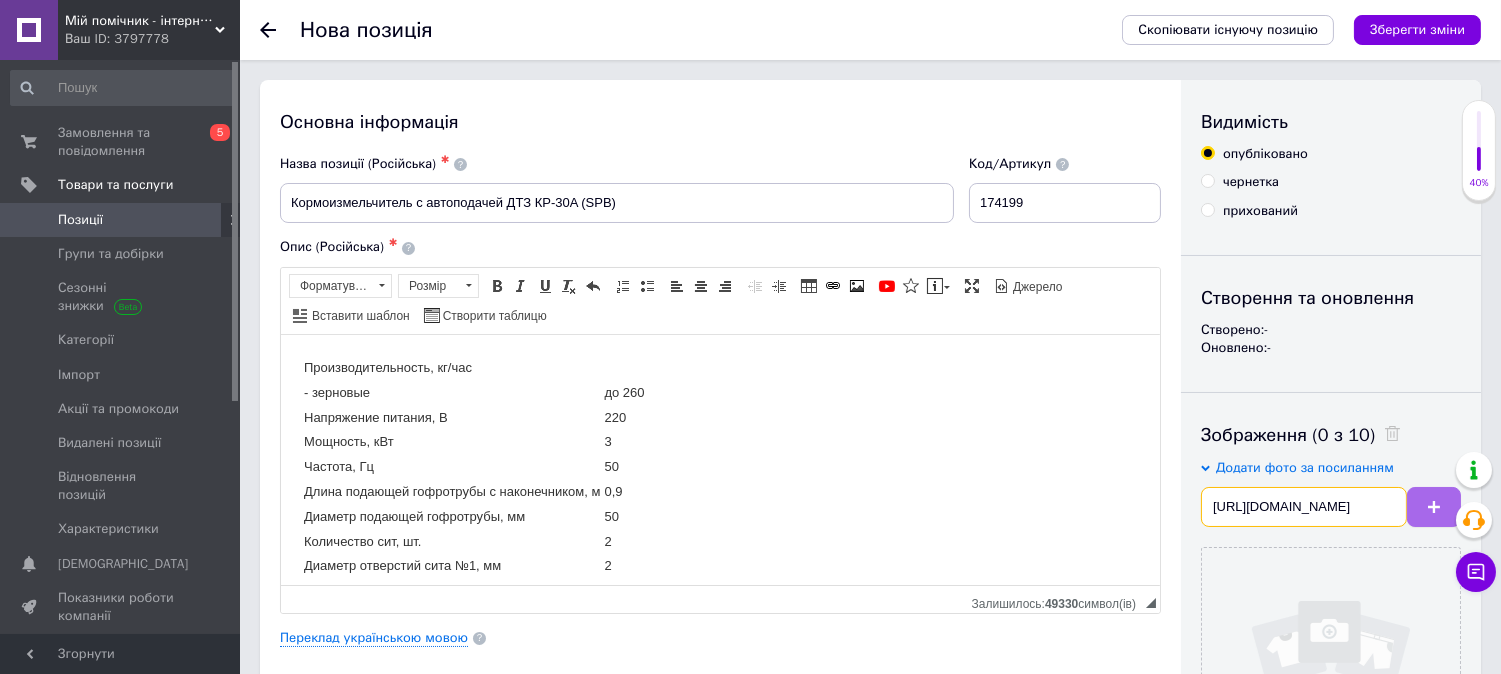 type on "[URL][DOMAIN_NAME]" 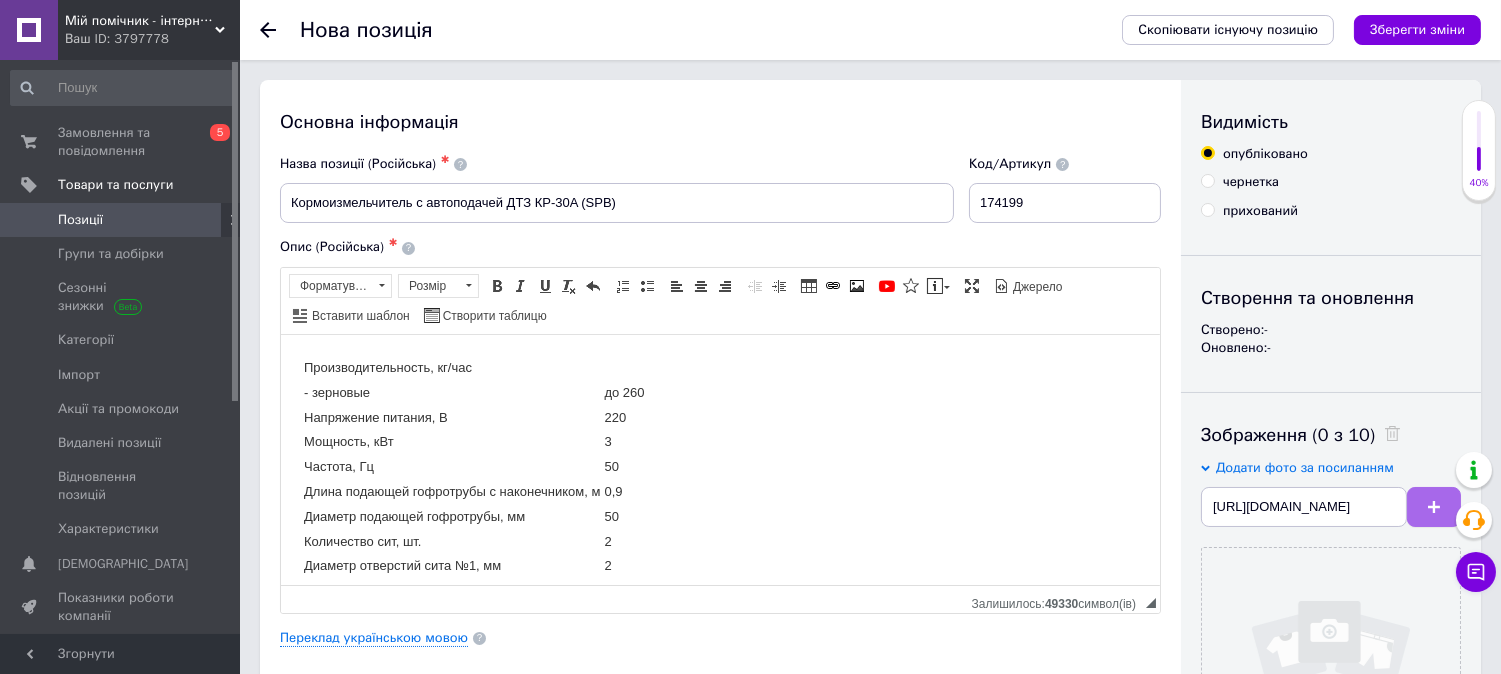 click at bounding box center [1434, 507] 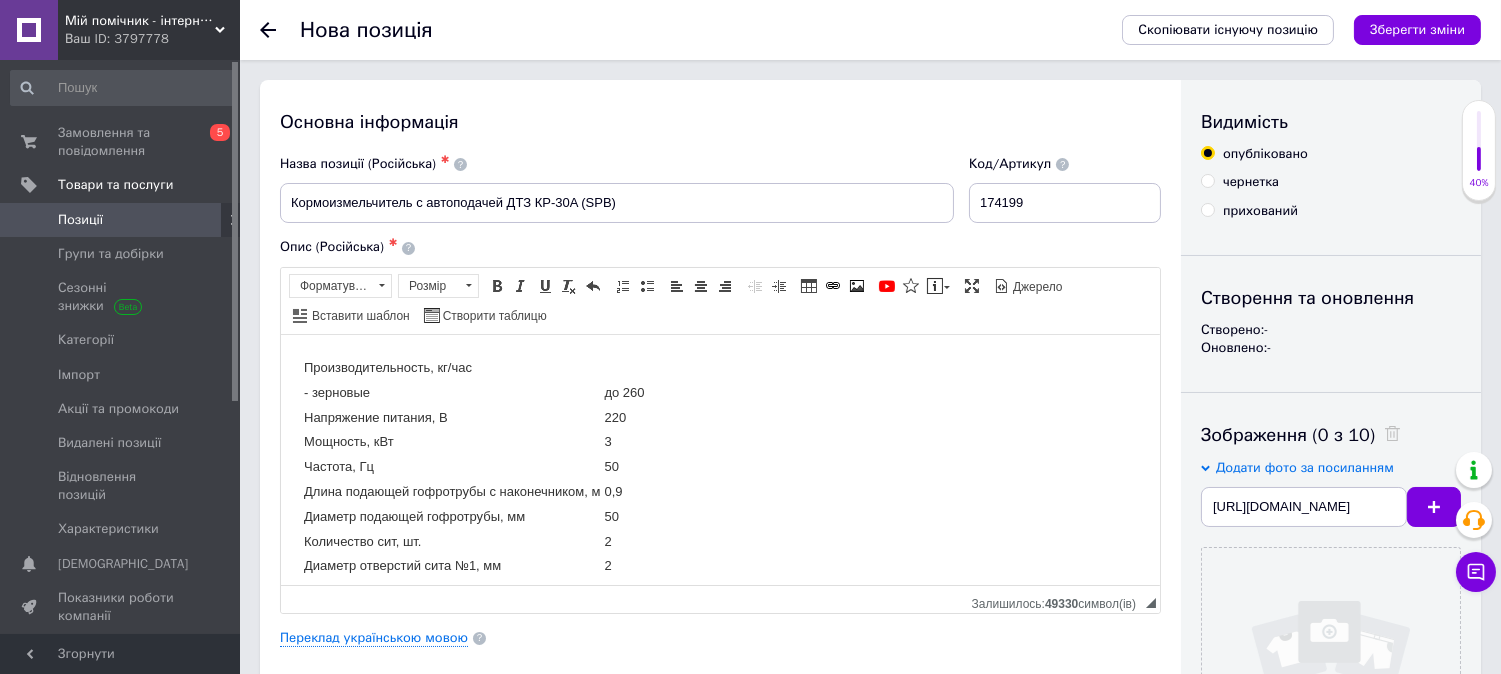 scroll, scrollTop: 0, scrollLeft: 0, axis: both 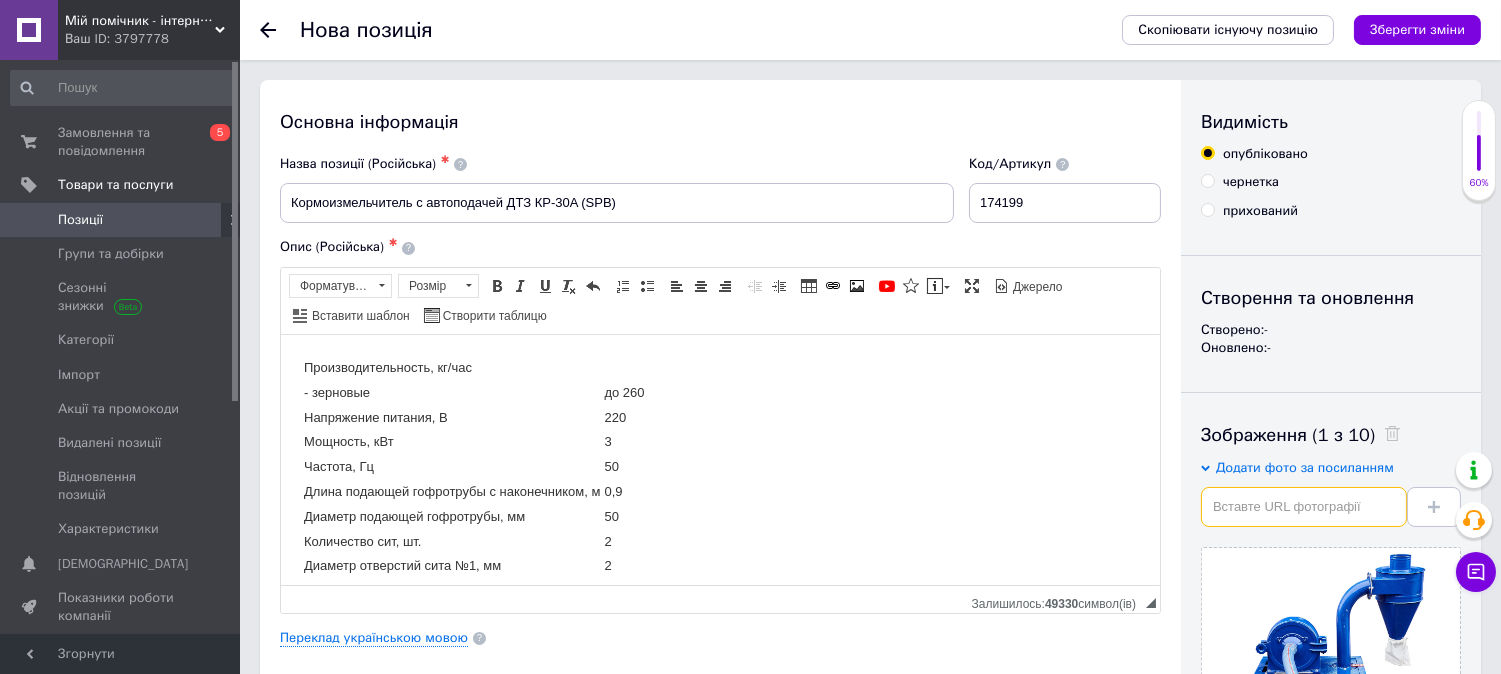 click at bounding box center (1304, 507) 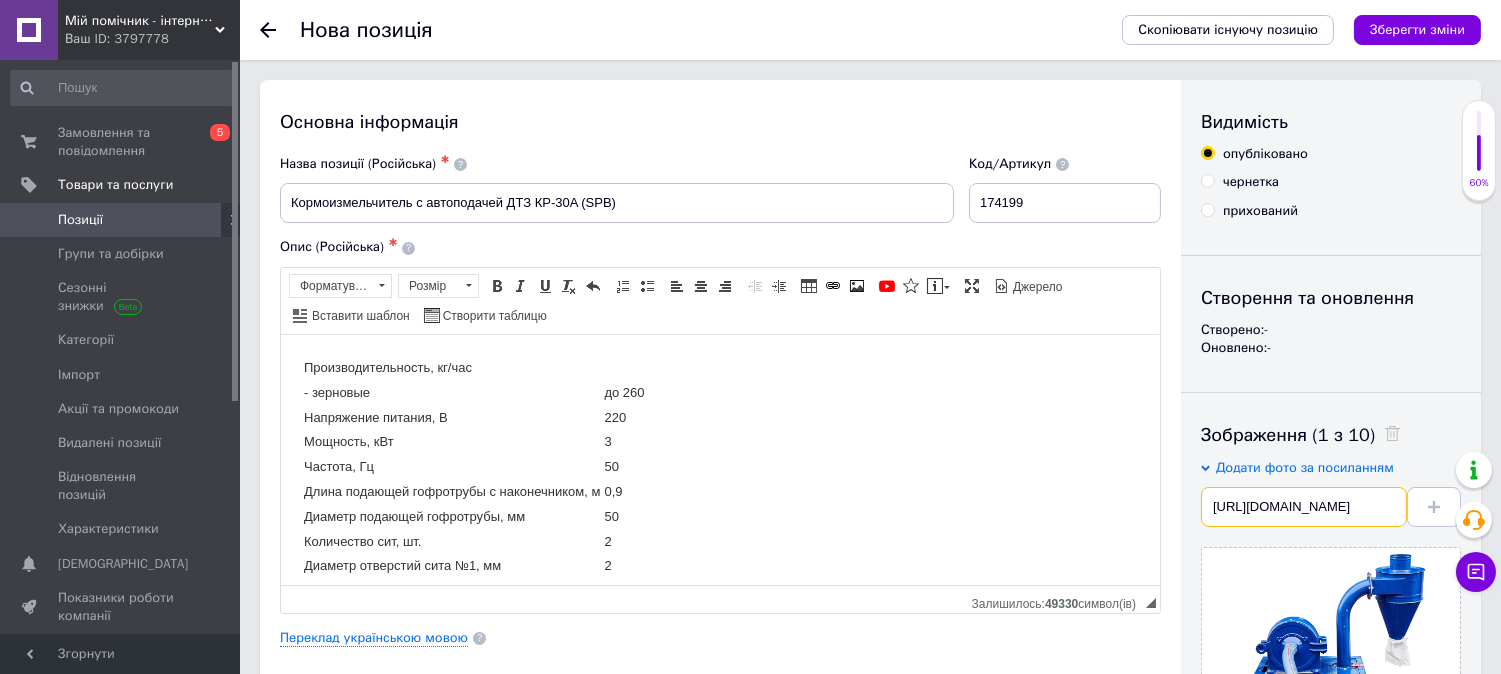 scroll, scrollTop: 0, scrollLeft: 593, axis: horizontal 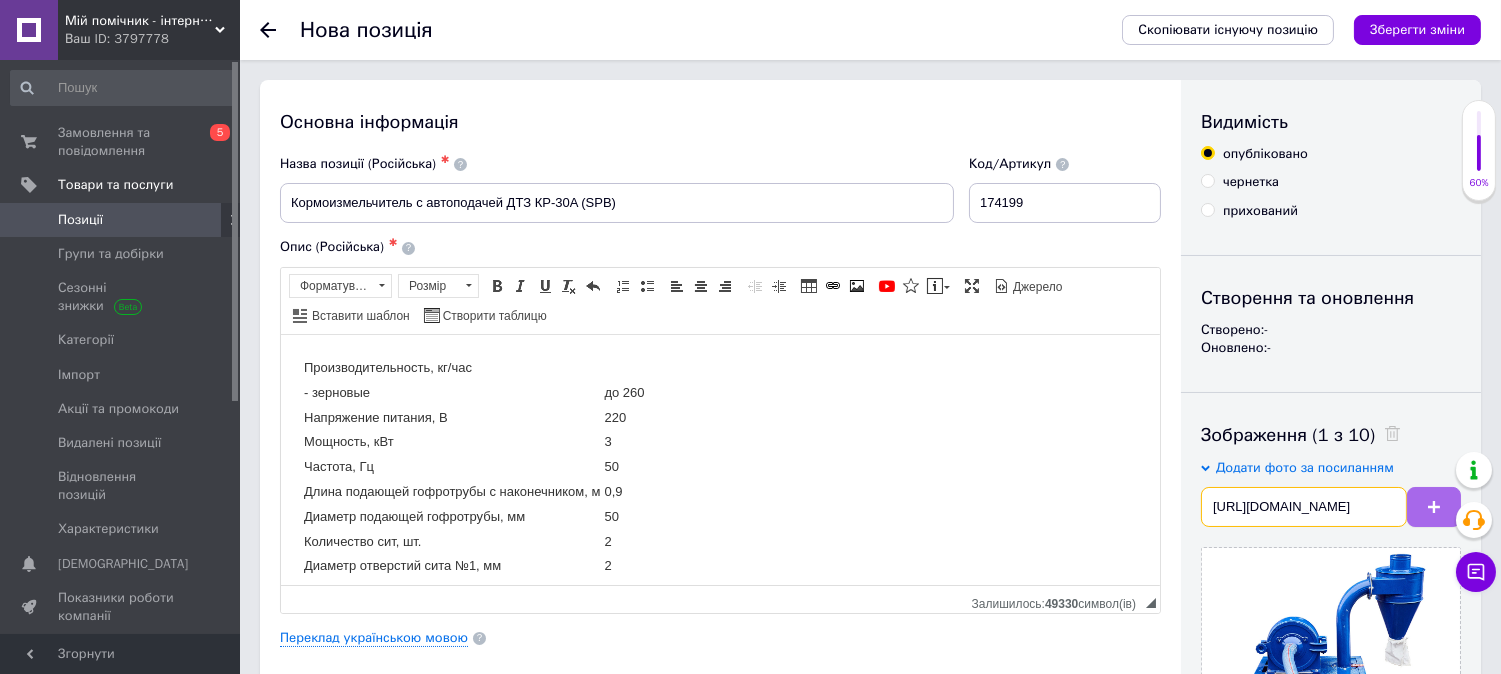 type on "[URL][DOMAIN_NAME]" 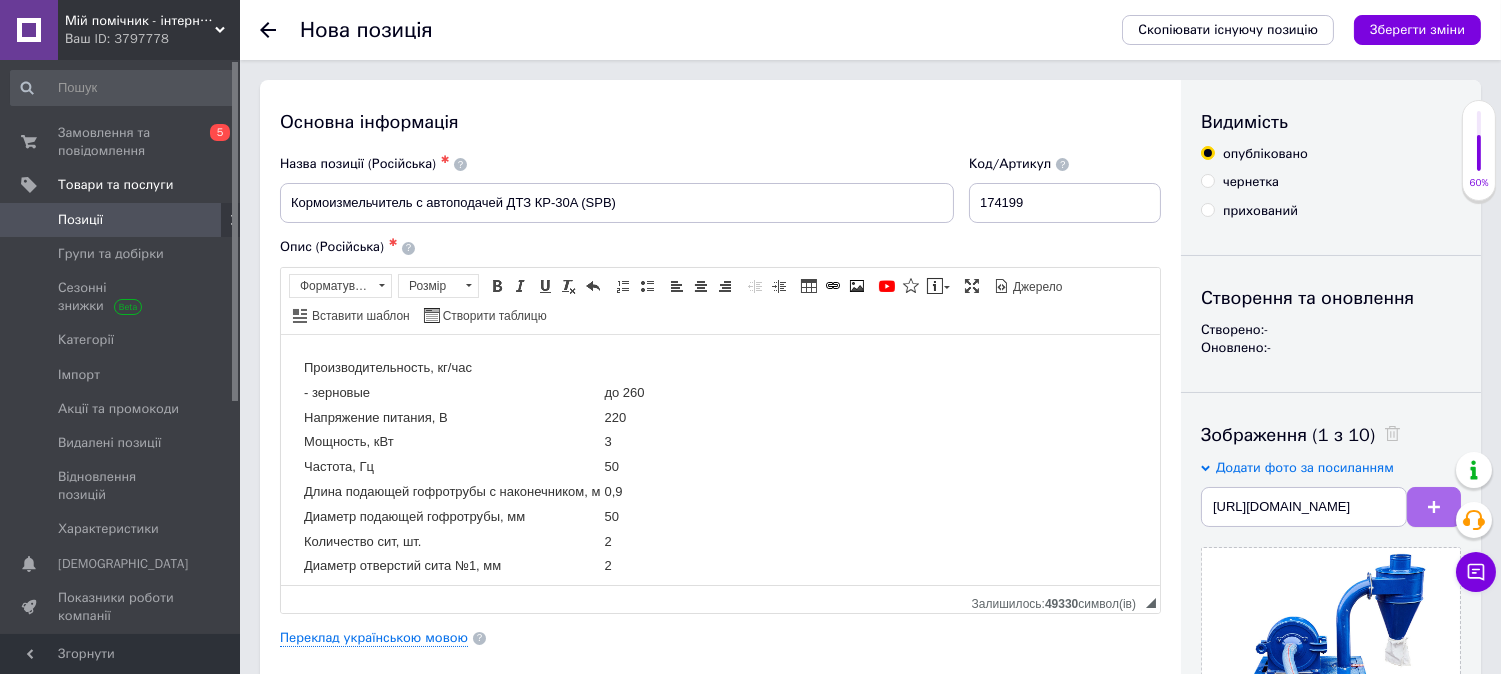 click 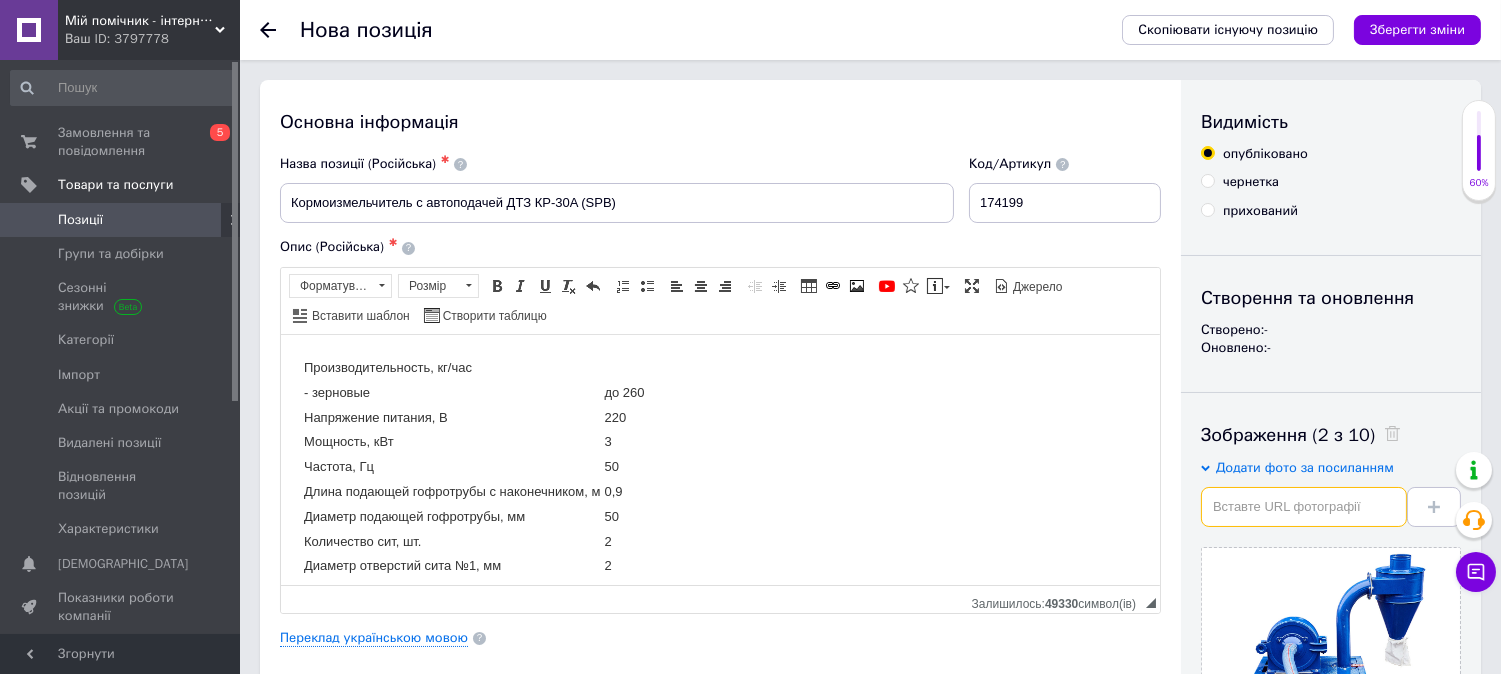 click at bounding box center (1304, 507) 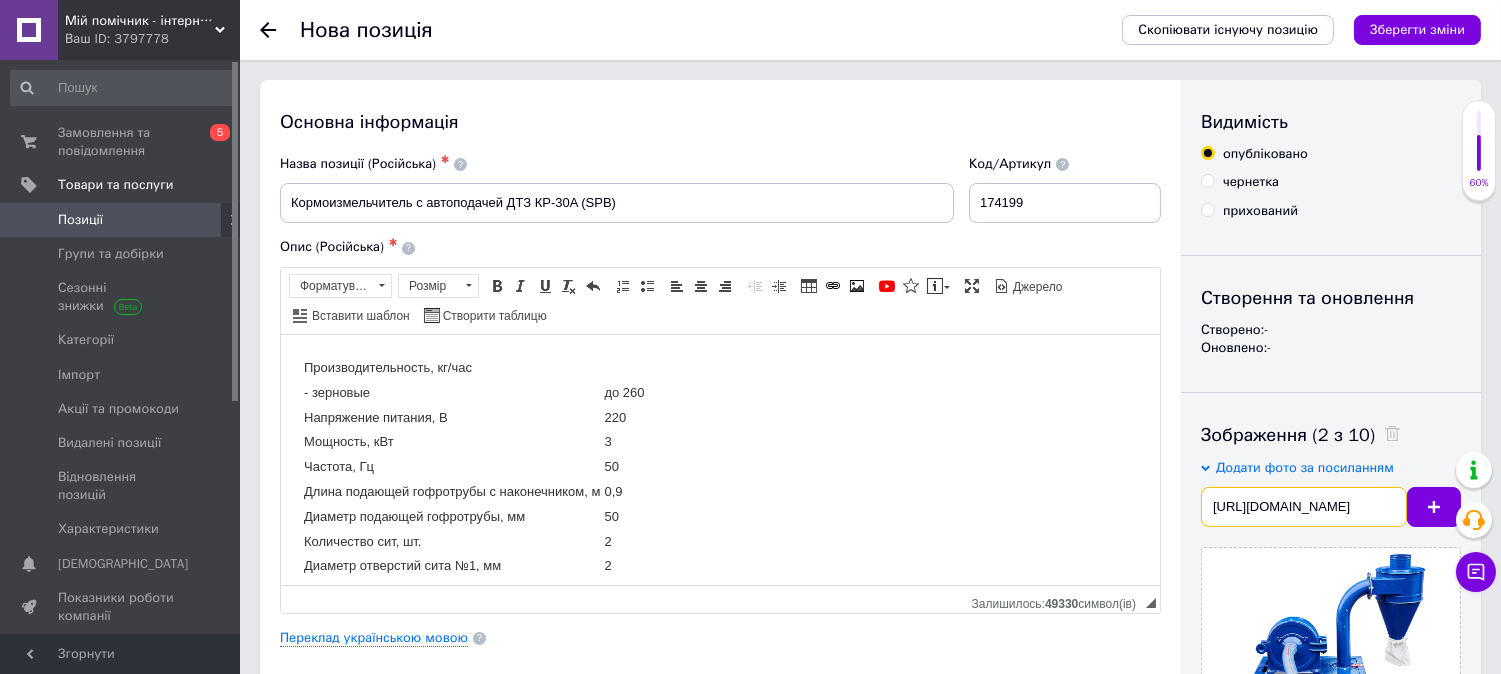 scroll, scrollTop: 0, scrollLeft: 593, axis: horizontal 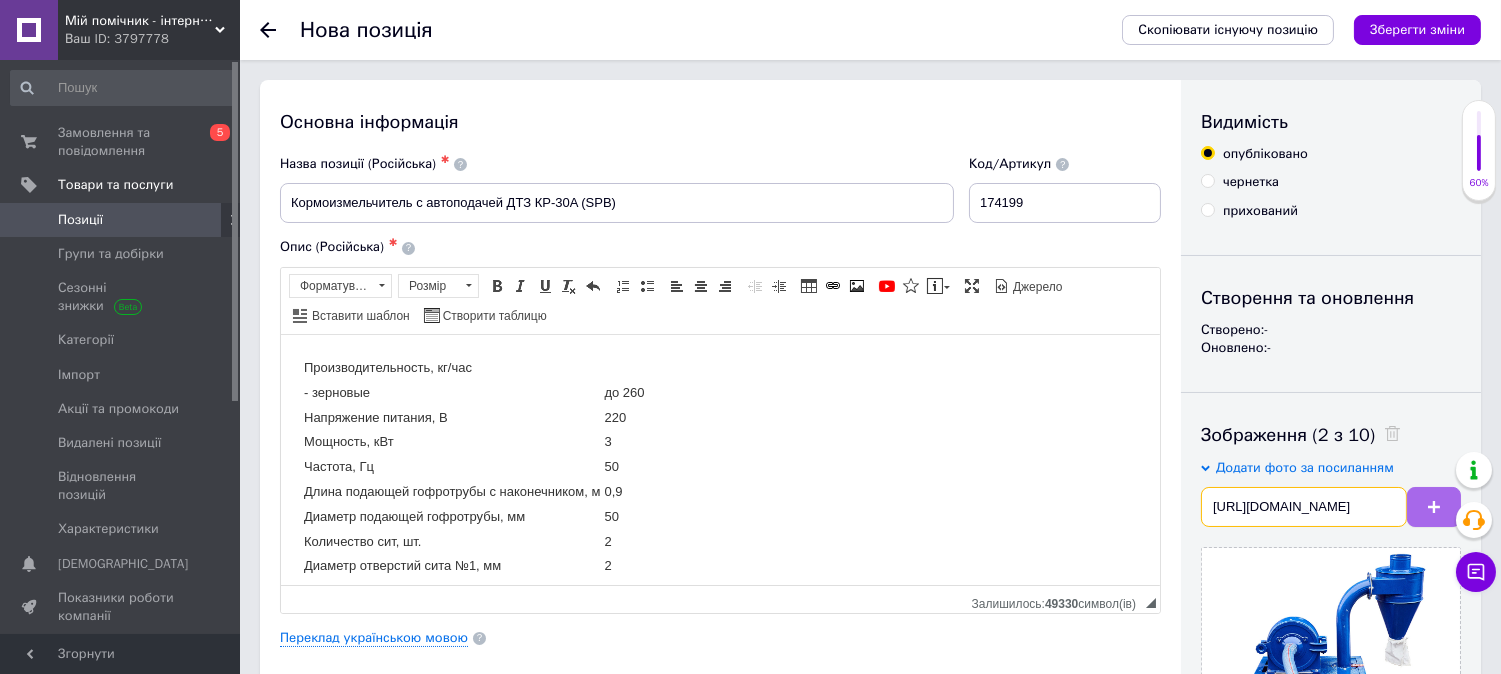 type on "[URL][DOMAIN_NAME]" 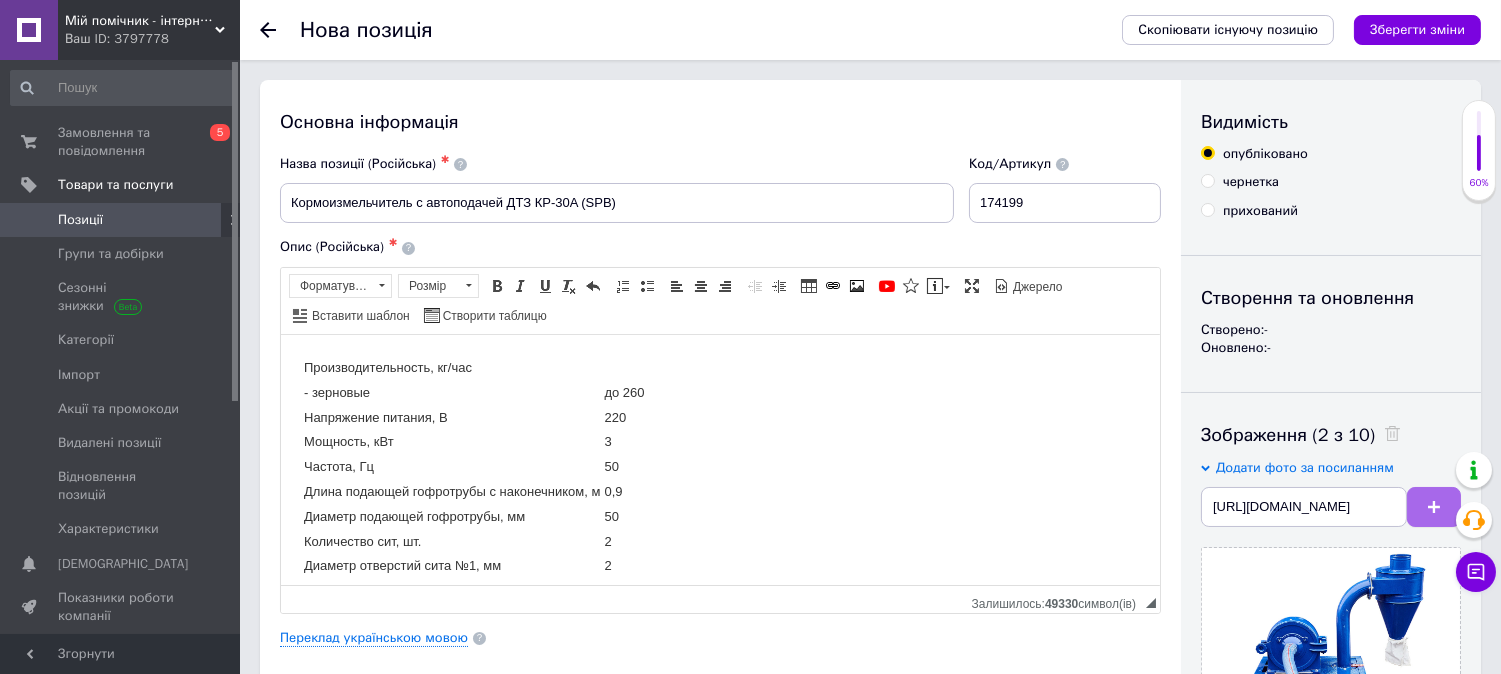 click at bounding box center (1434, 507) 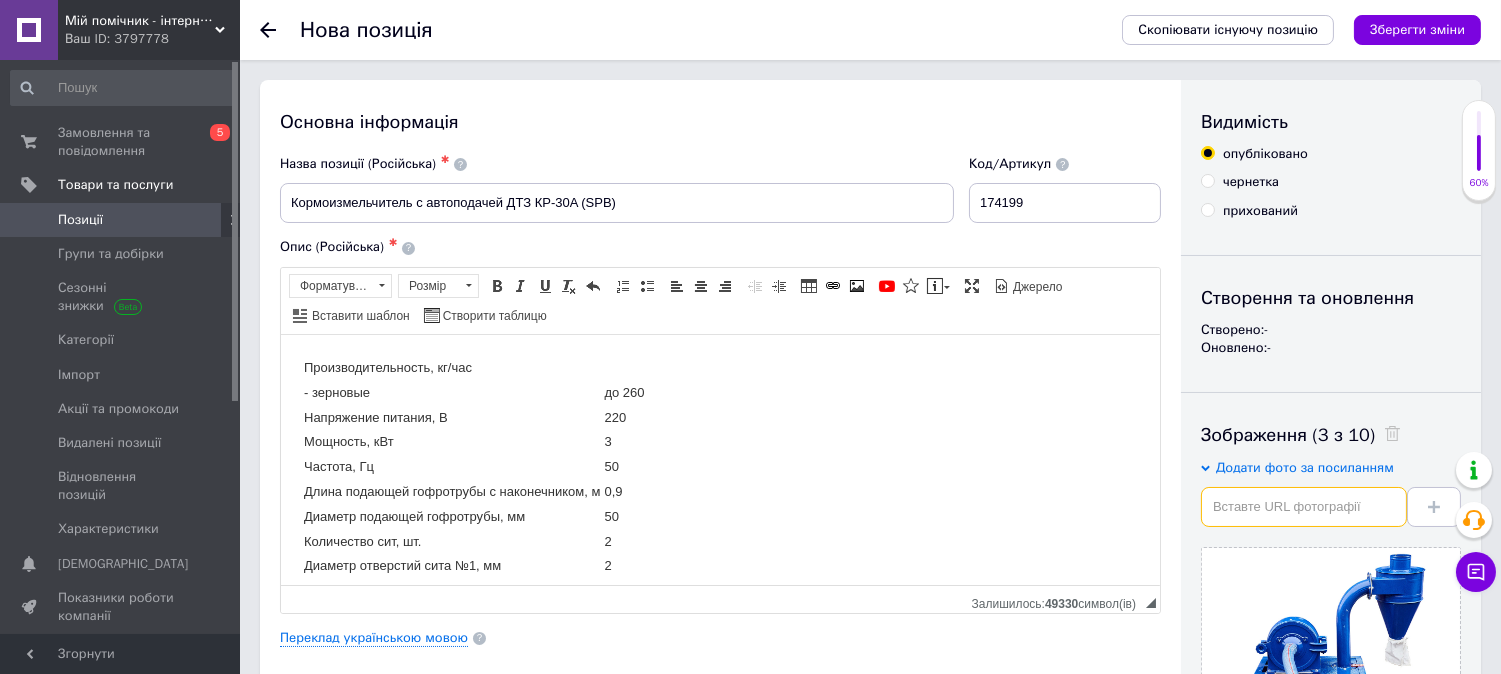 click at bounding box center [1304, 507] 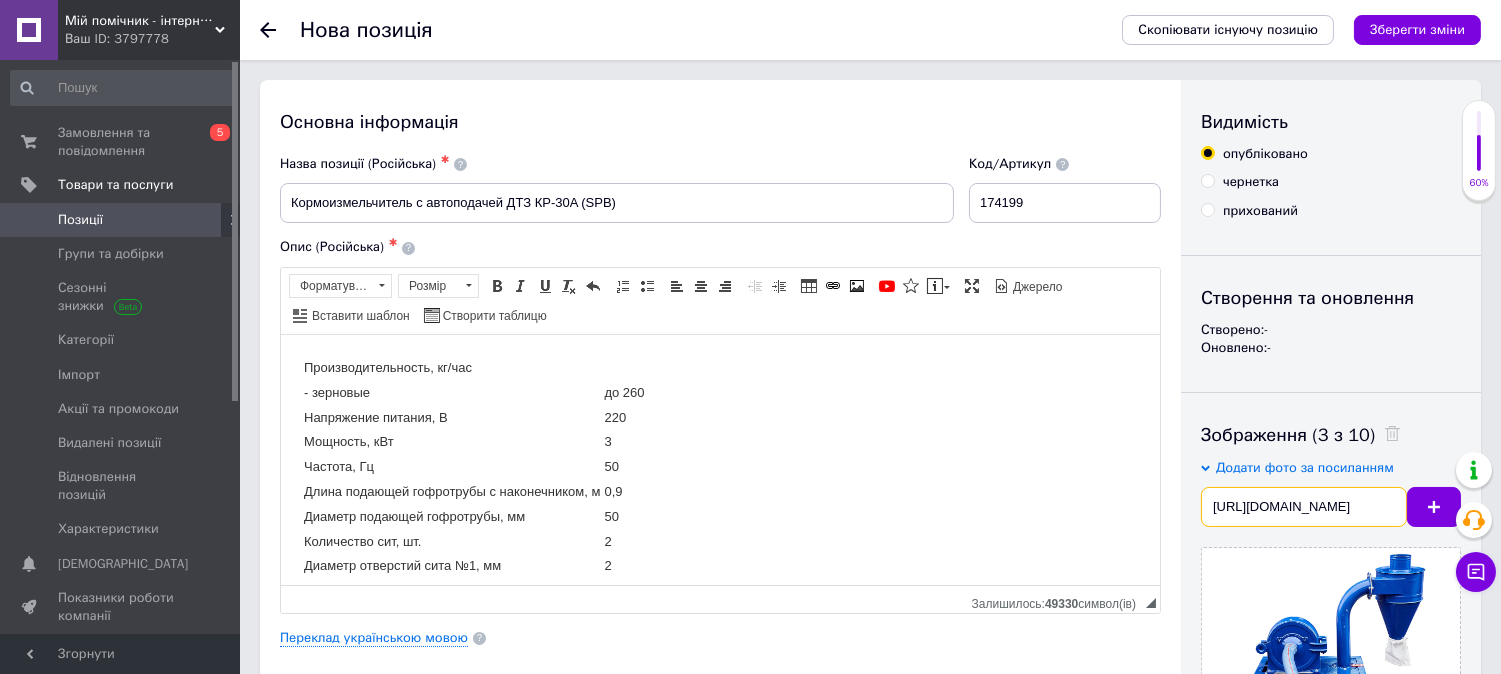 scroll, scrollTop: 0, scrollLeft: 593, axis: horizontal 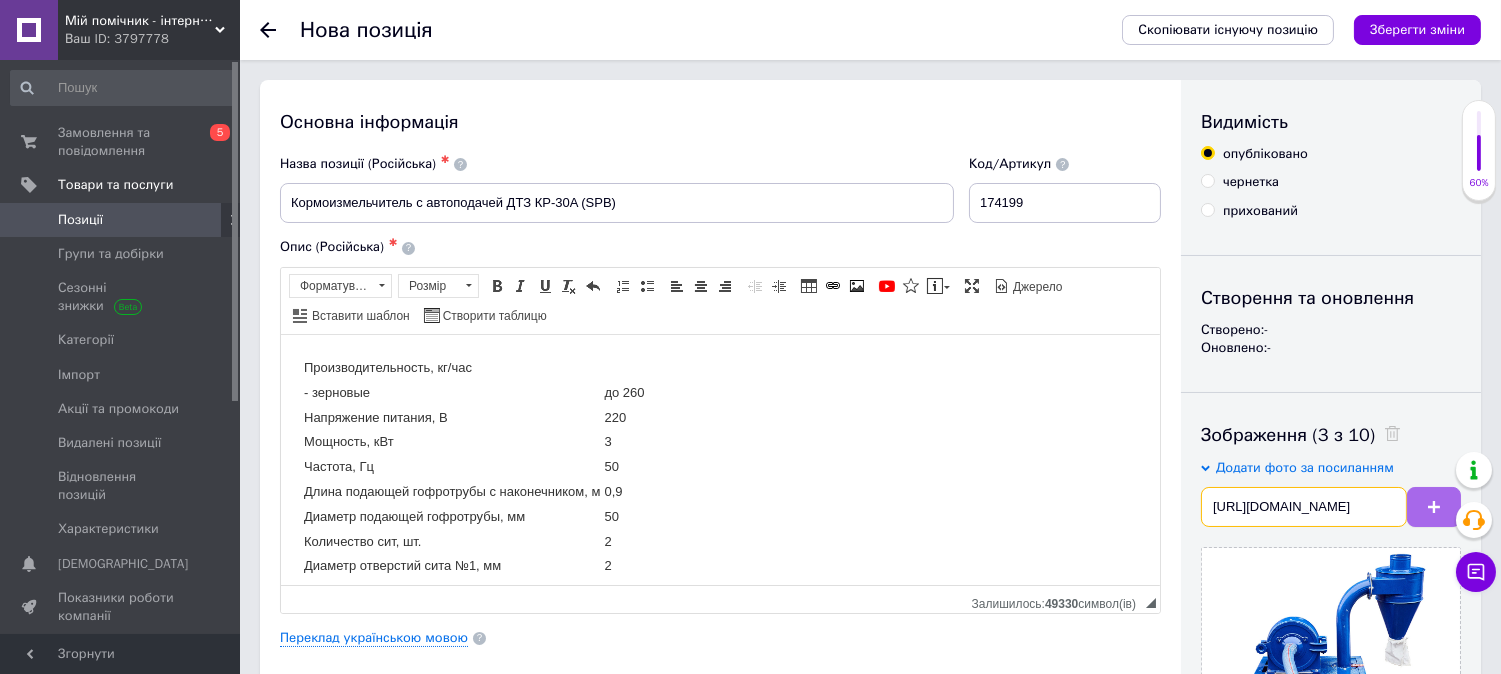 type on "[URL][DOMAIN_NAME]" 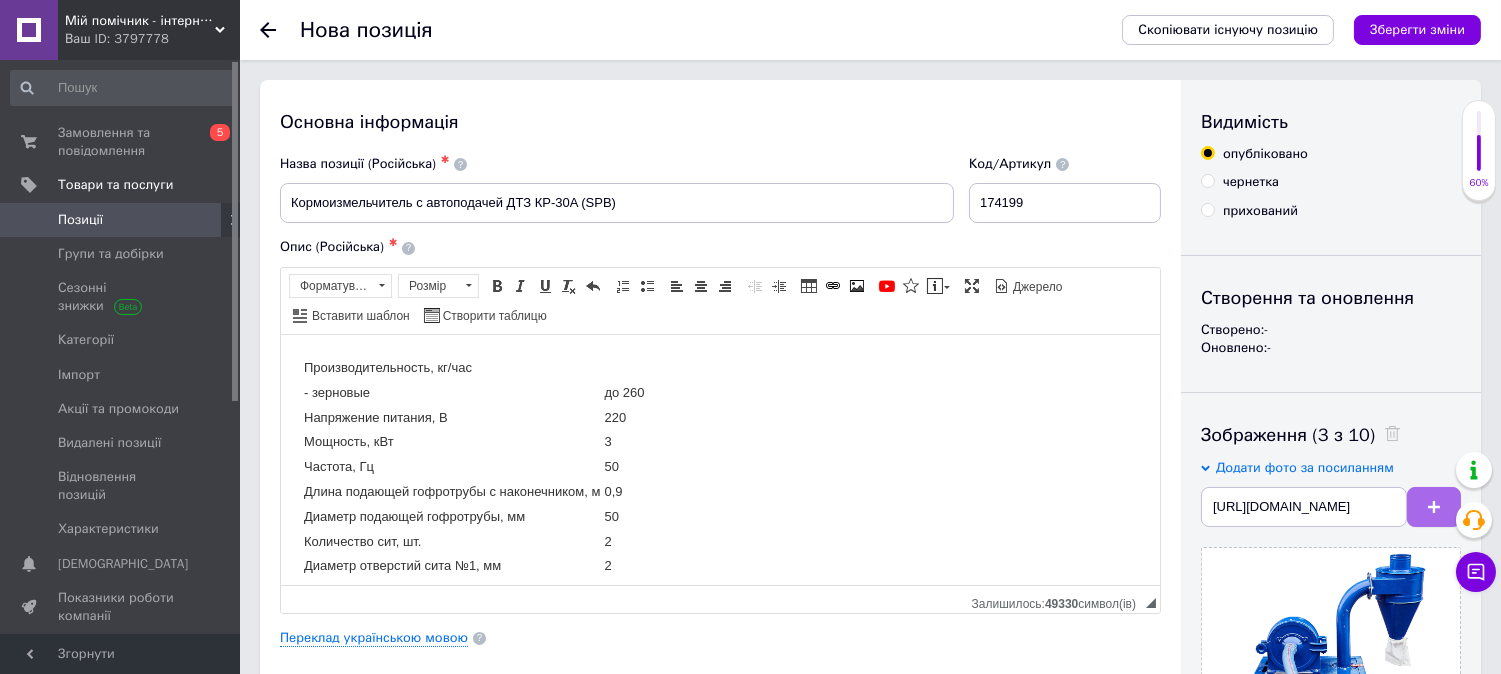 click 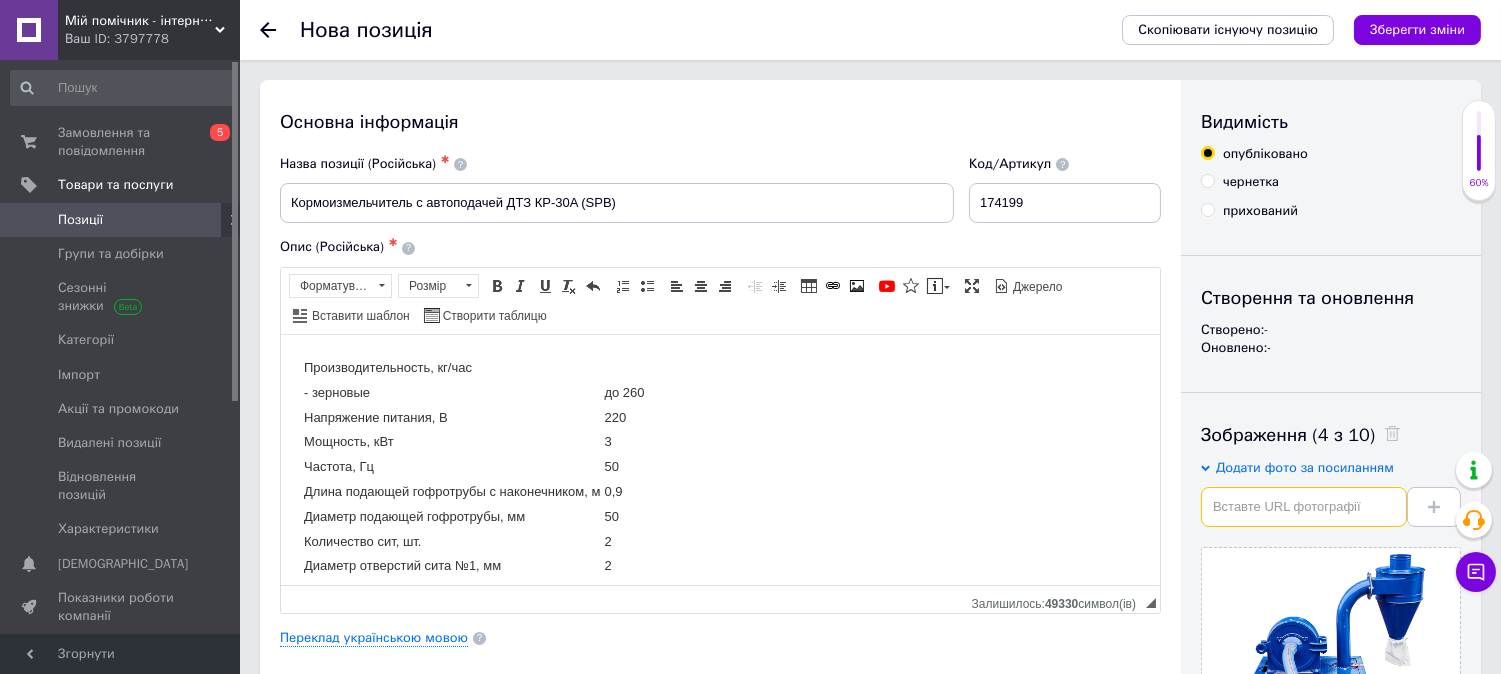click at bounding box center (1304, 507) 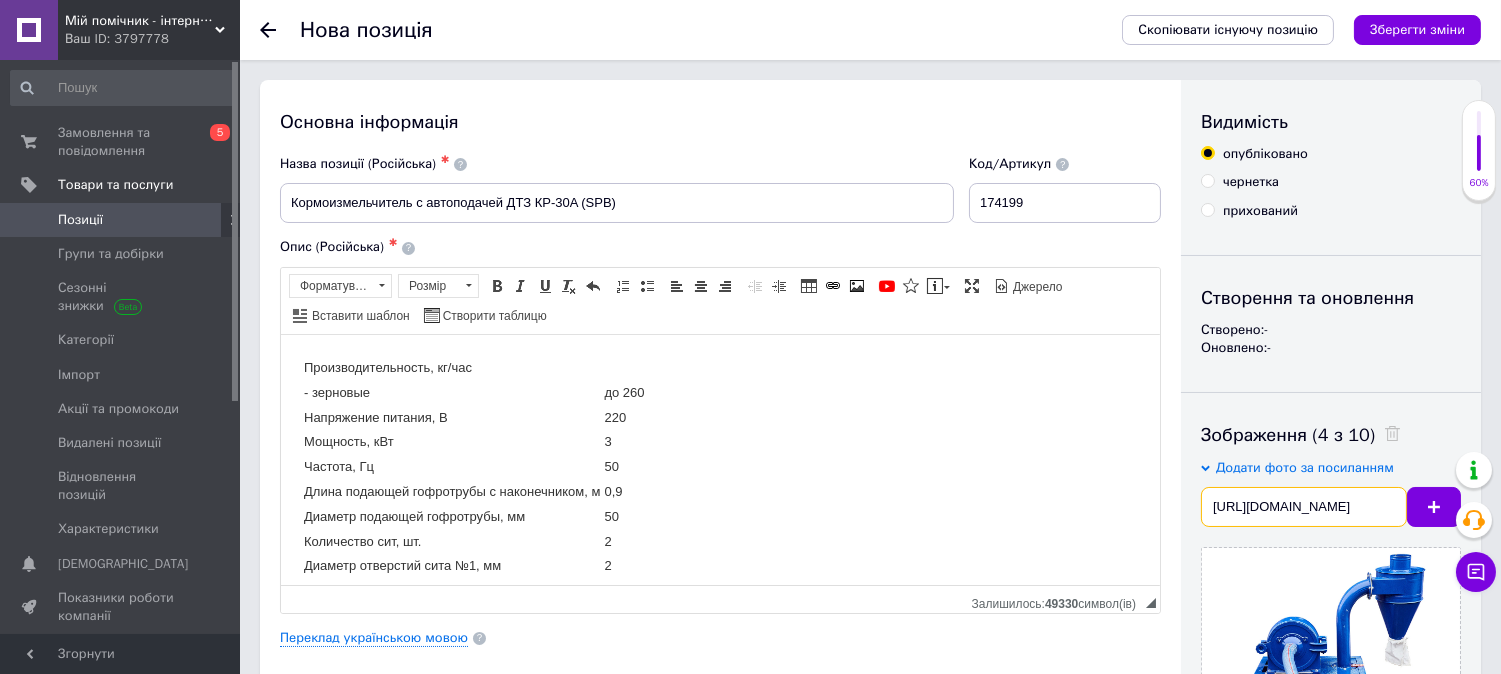 scroll, scrollTop: 0, scrollLeft: 593, axis: horizontal 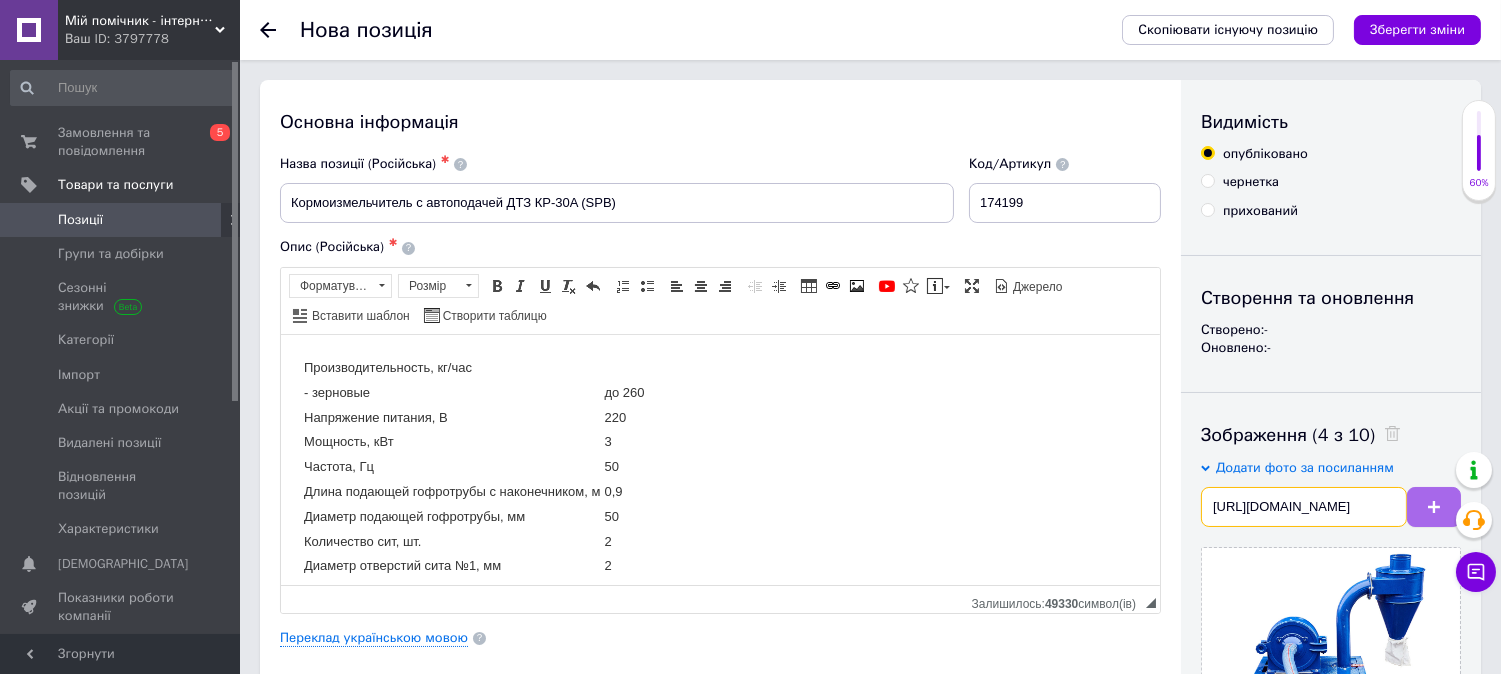 type on "[URL][DOMAIN_NAME]" 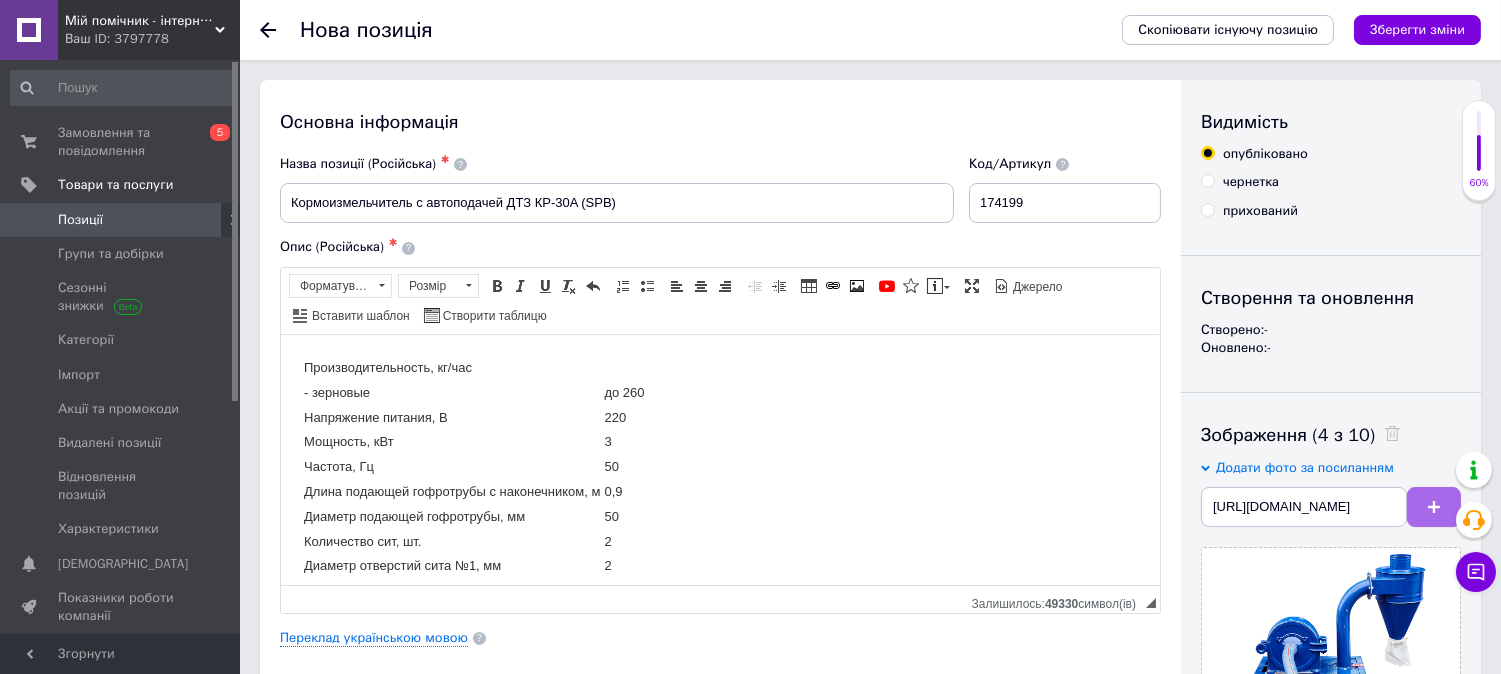 click at bounding box center [1434, 507] 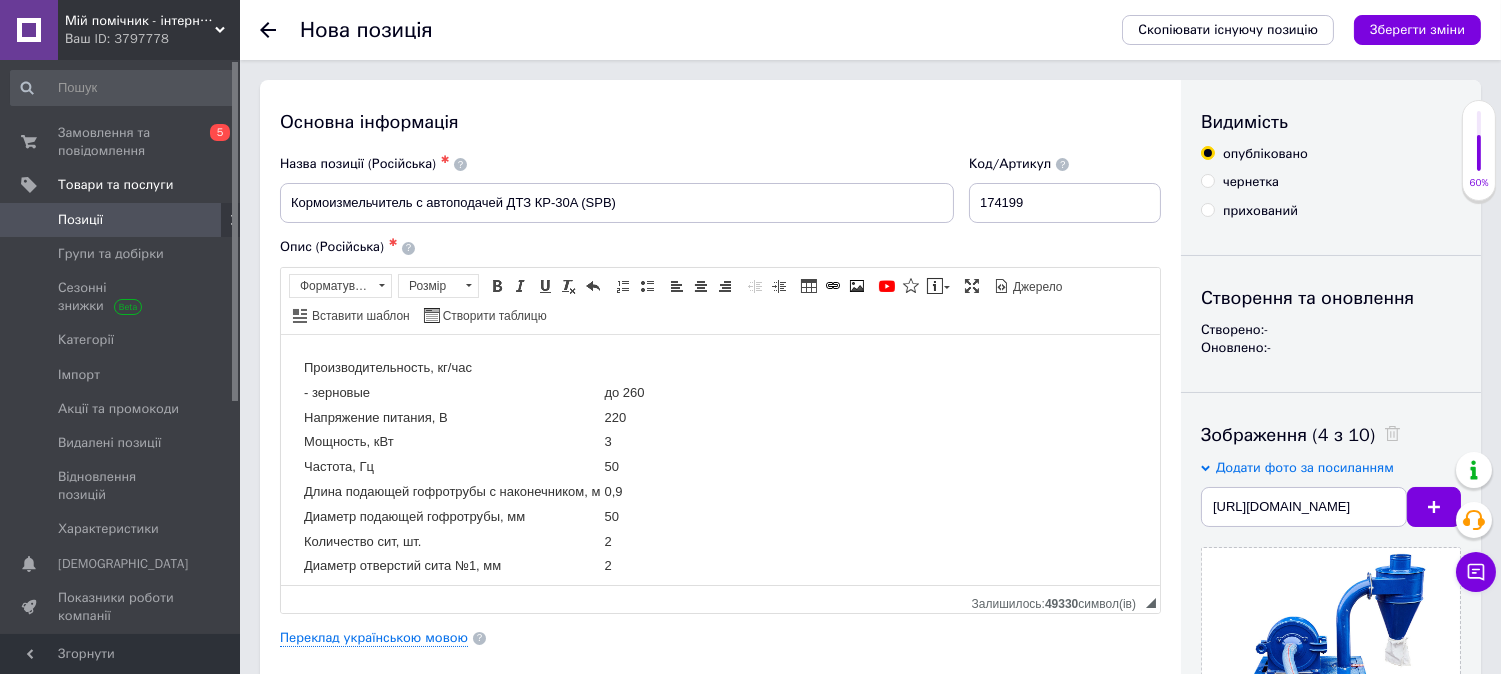 scroll, scrollTop: 0, scrollLeft: 0, axis: both 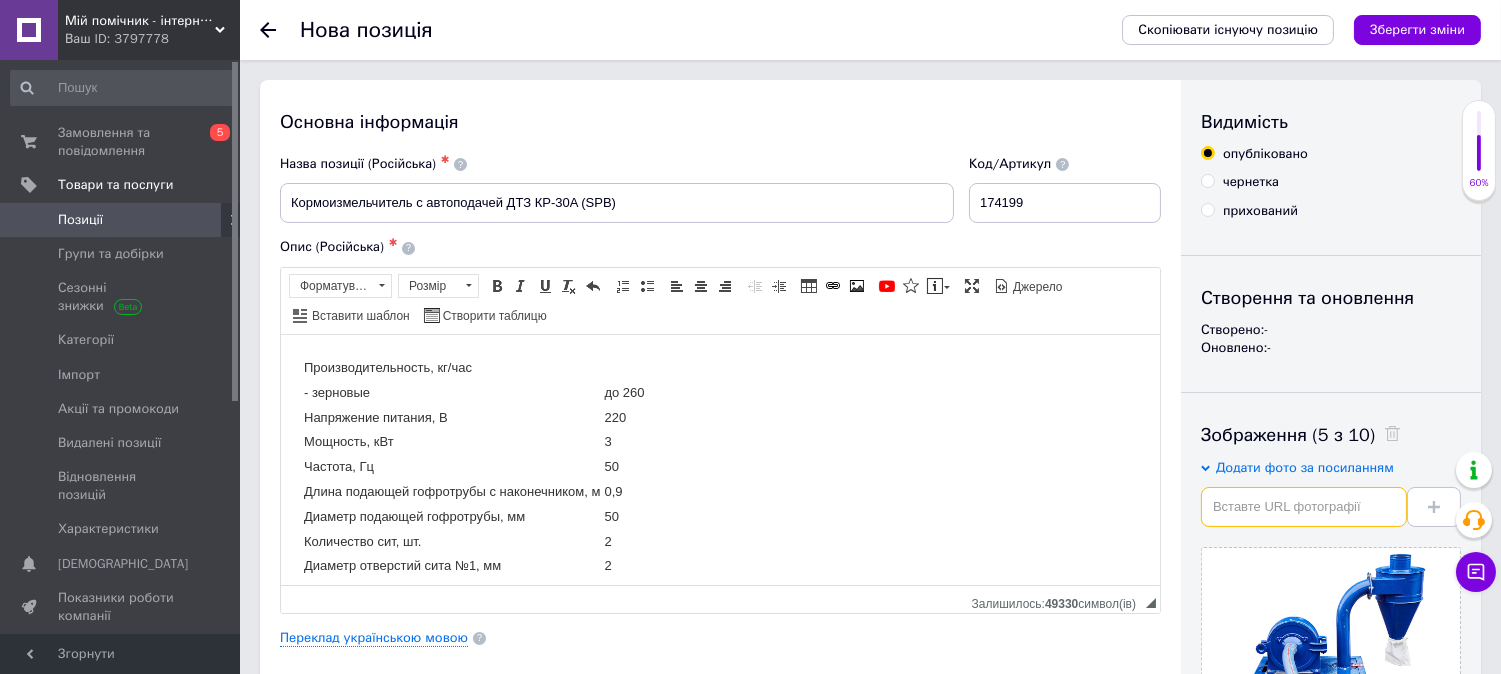click at bounding box center [1304, 507] 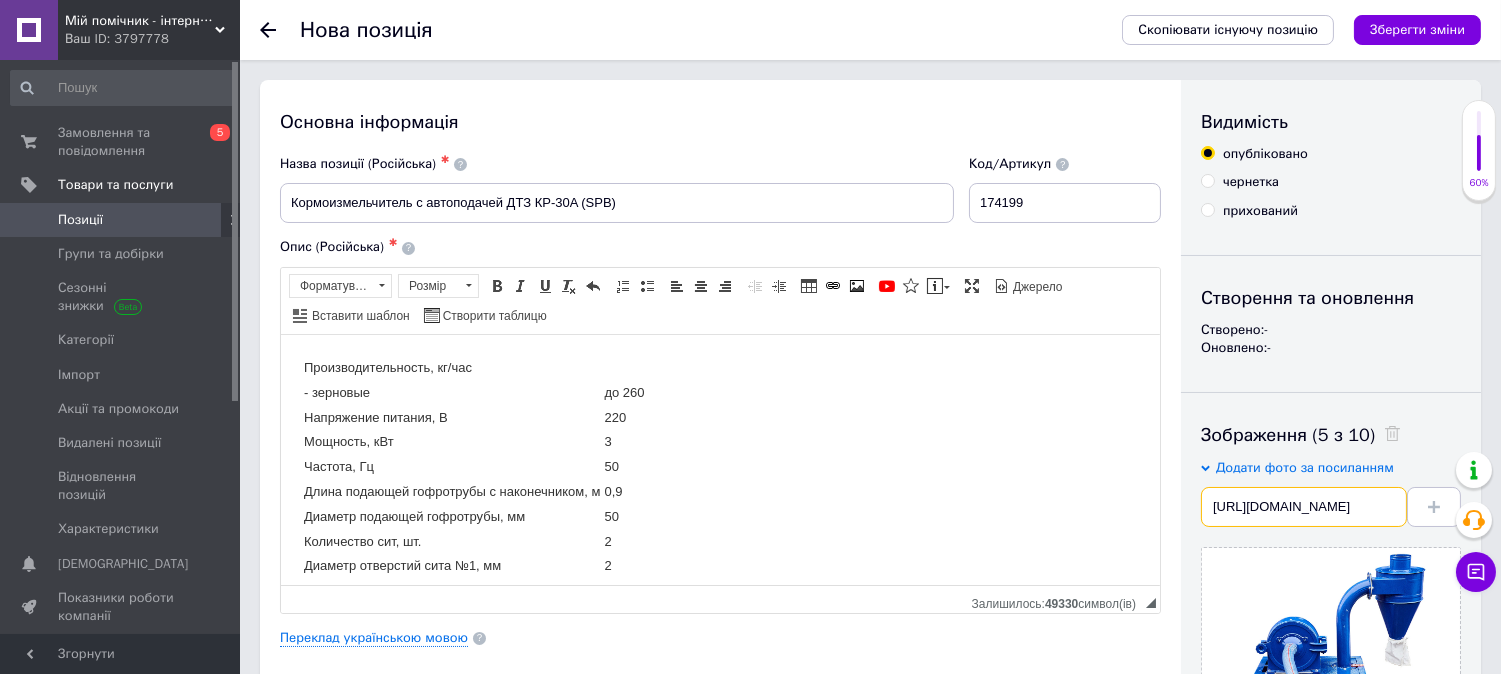 scroll, scrollTop: 0, scrollLeft: 593, axis: horizontal 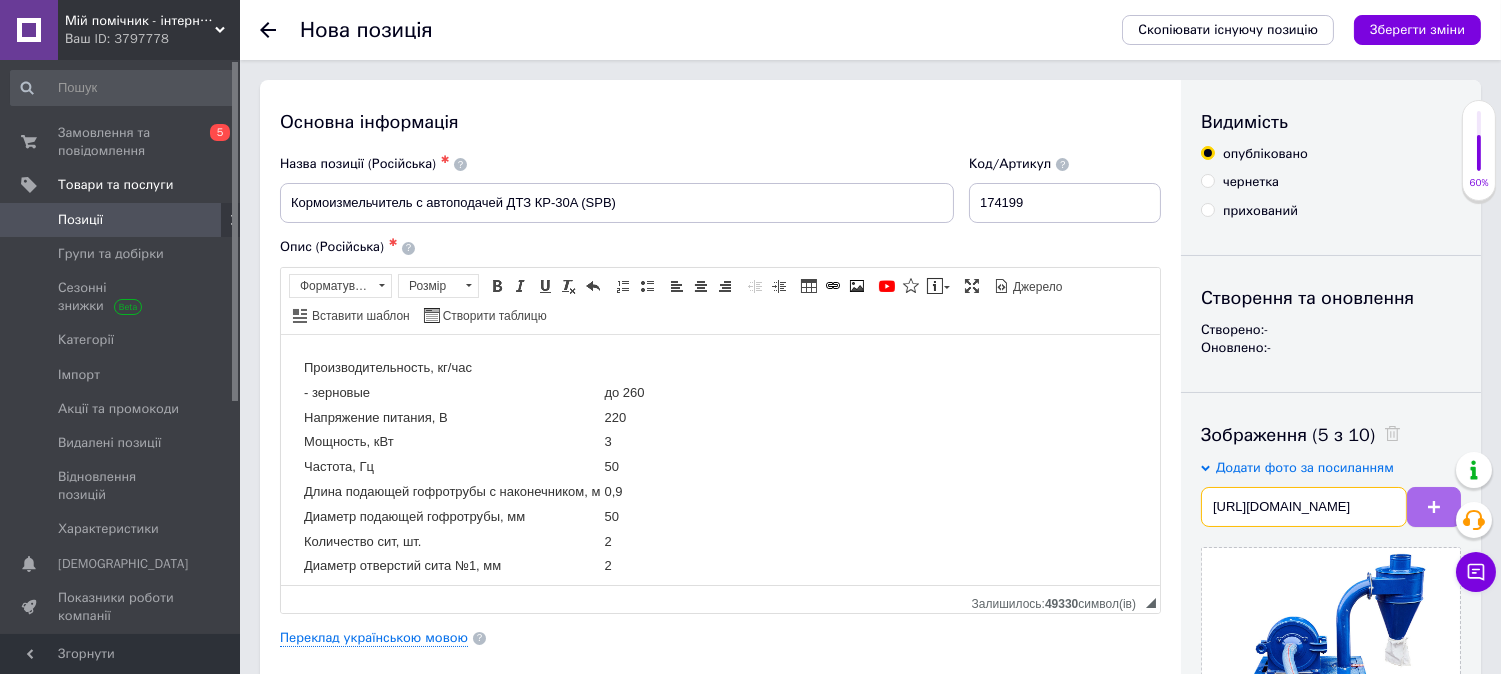 type on "[URL][DOMAIN_NAME]" 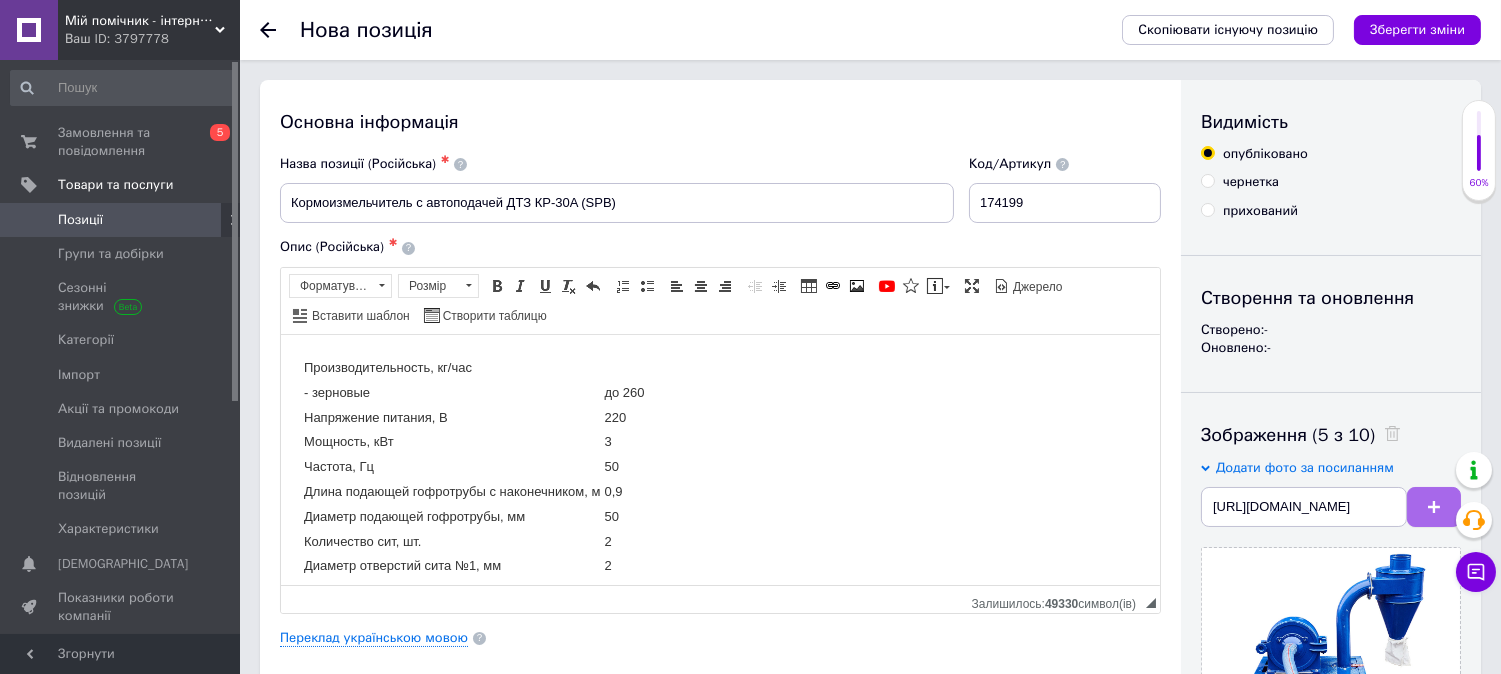 click at bounding box center [1434, 507] 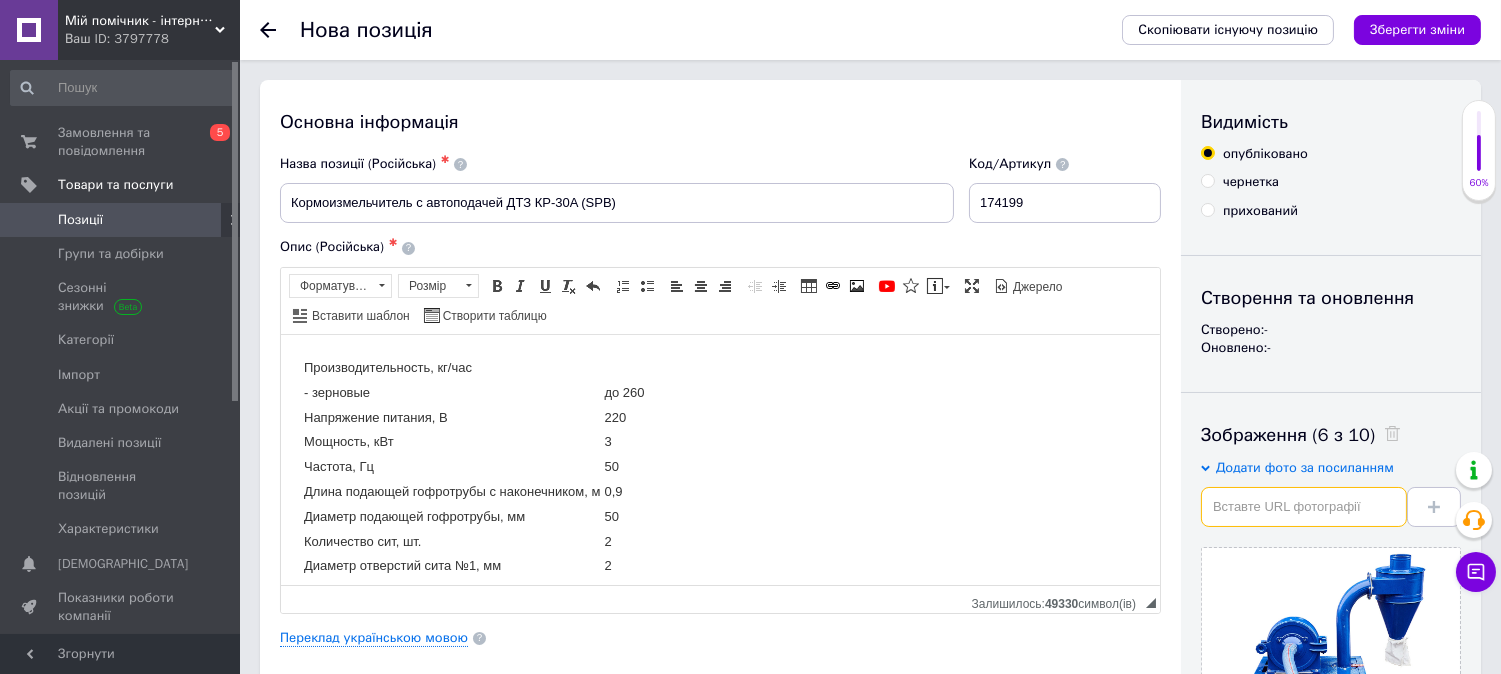 click at bounding box center (1304, 507) 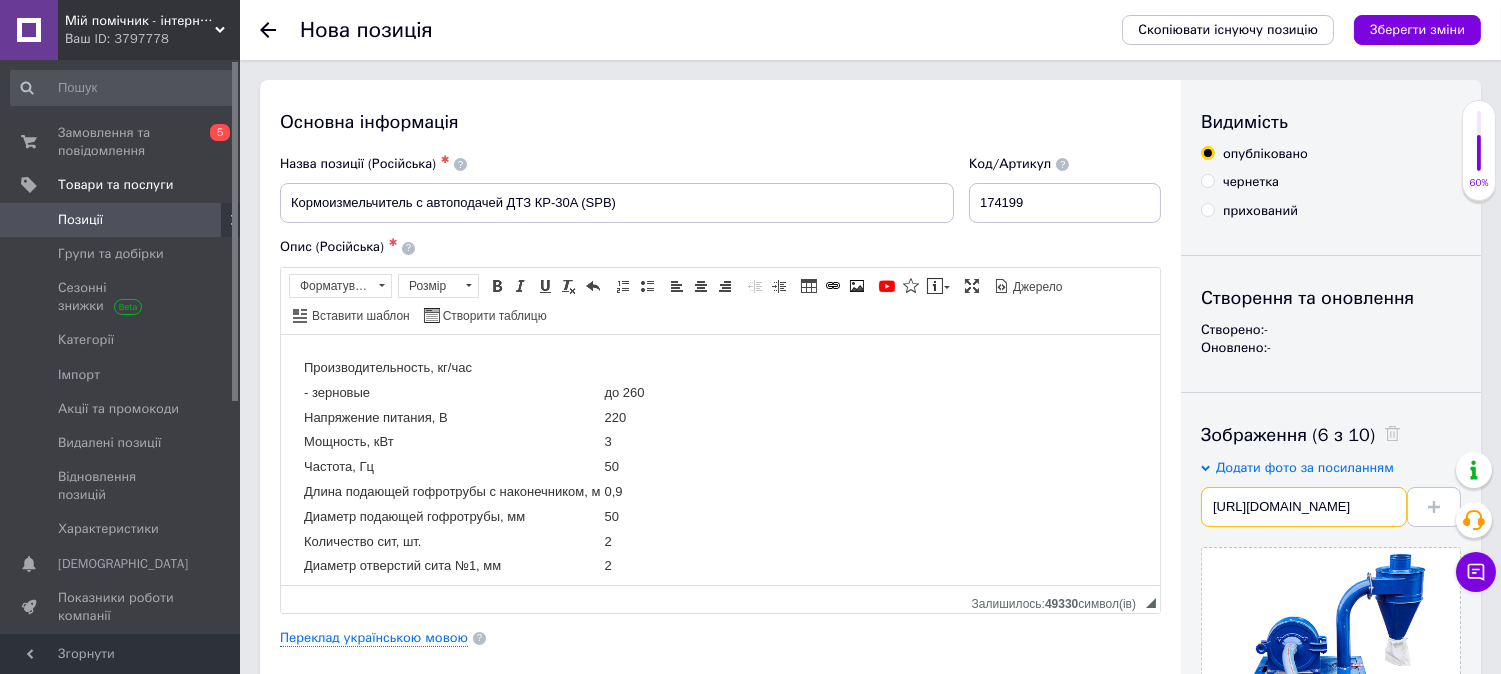 scroll, scrollTop: 0, scrollLeft: 593, axis: horizontal 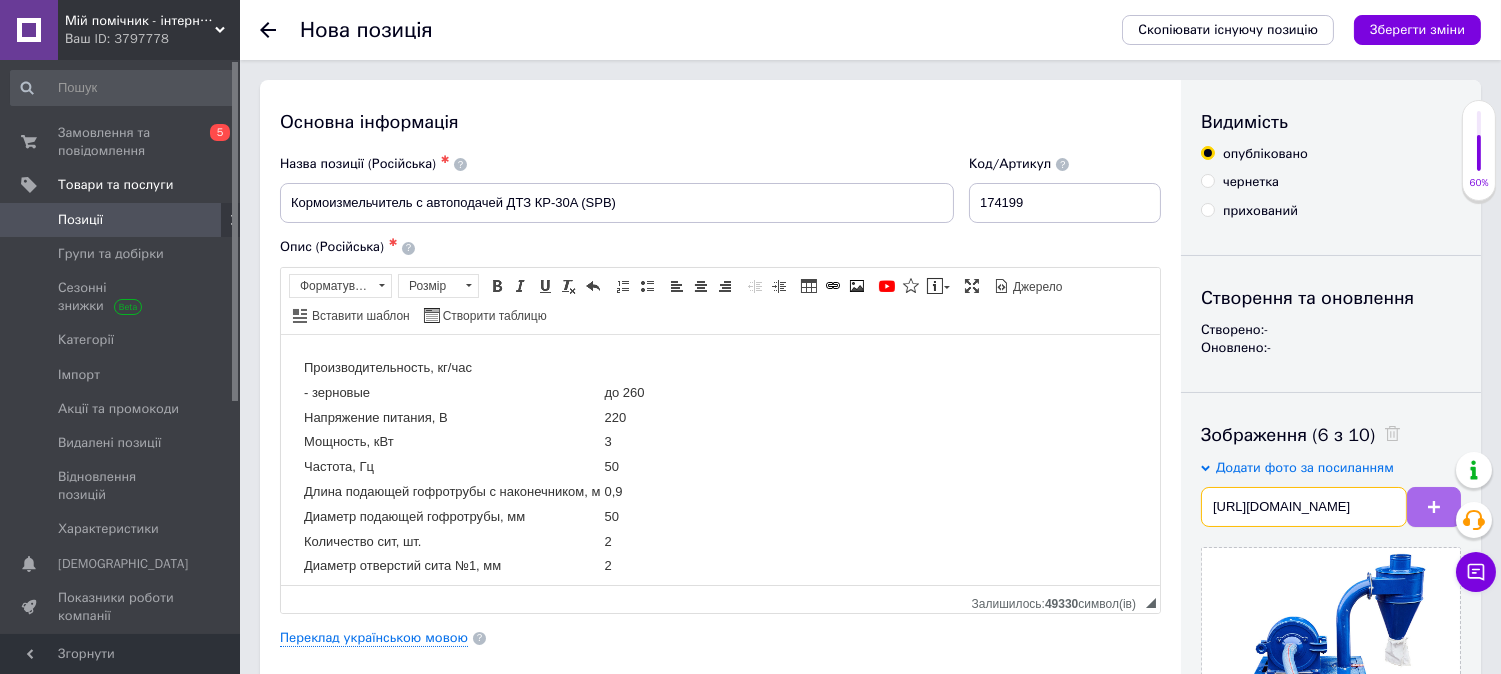 type on "[URL][DOMAIN_NAME]" 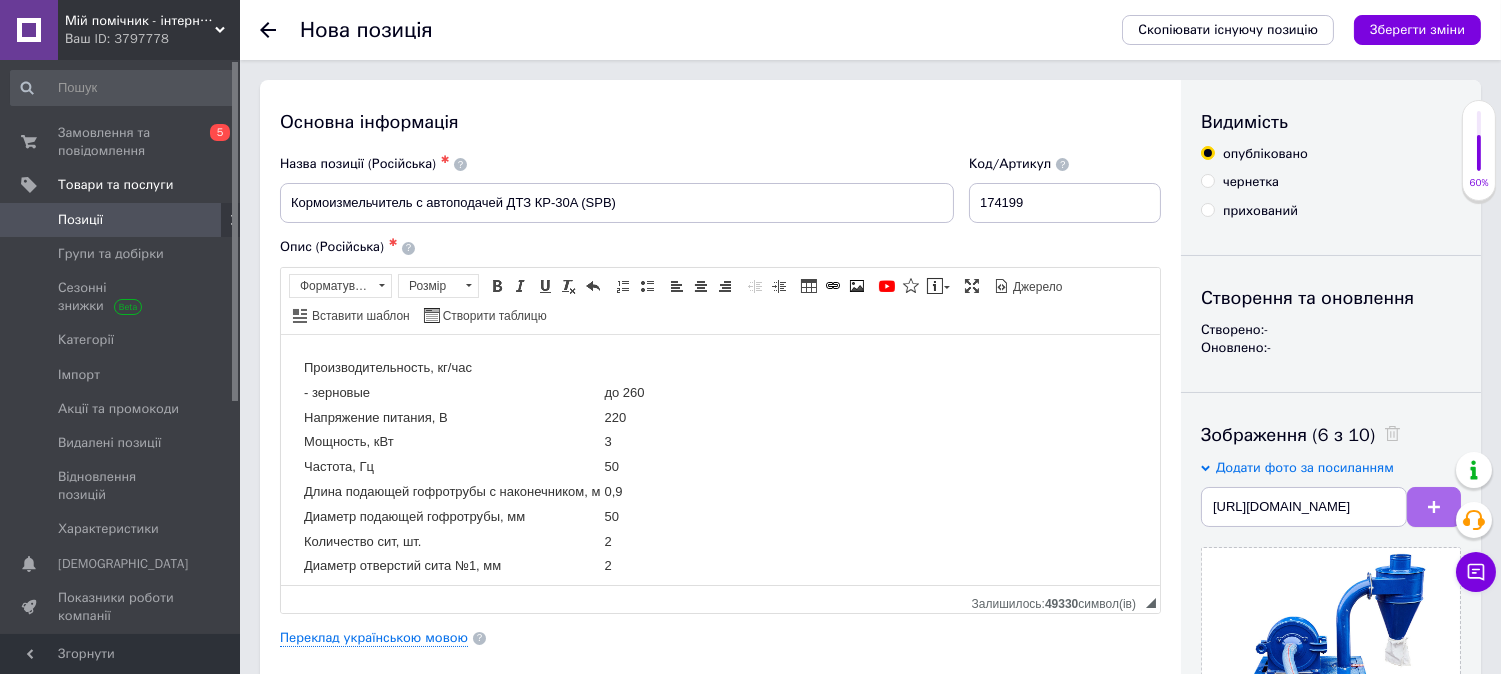 click 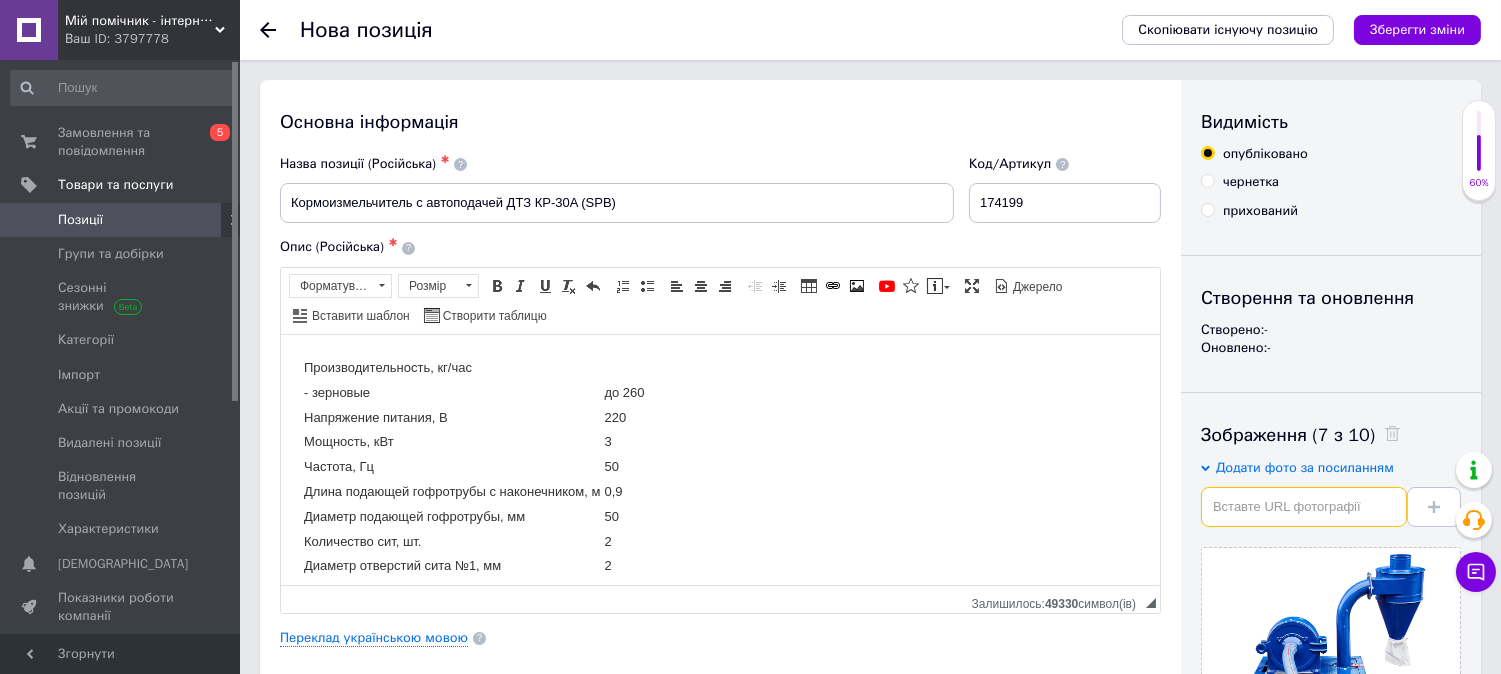 click at bounding box center (1304, 507) 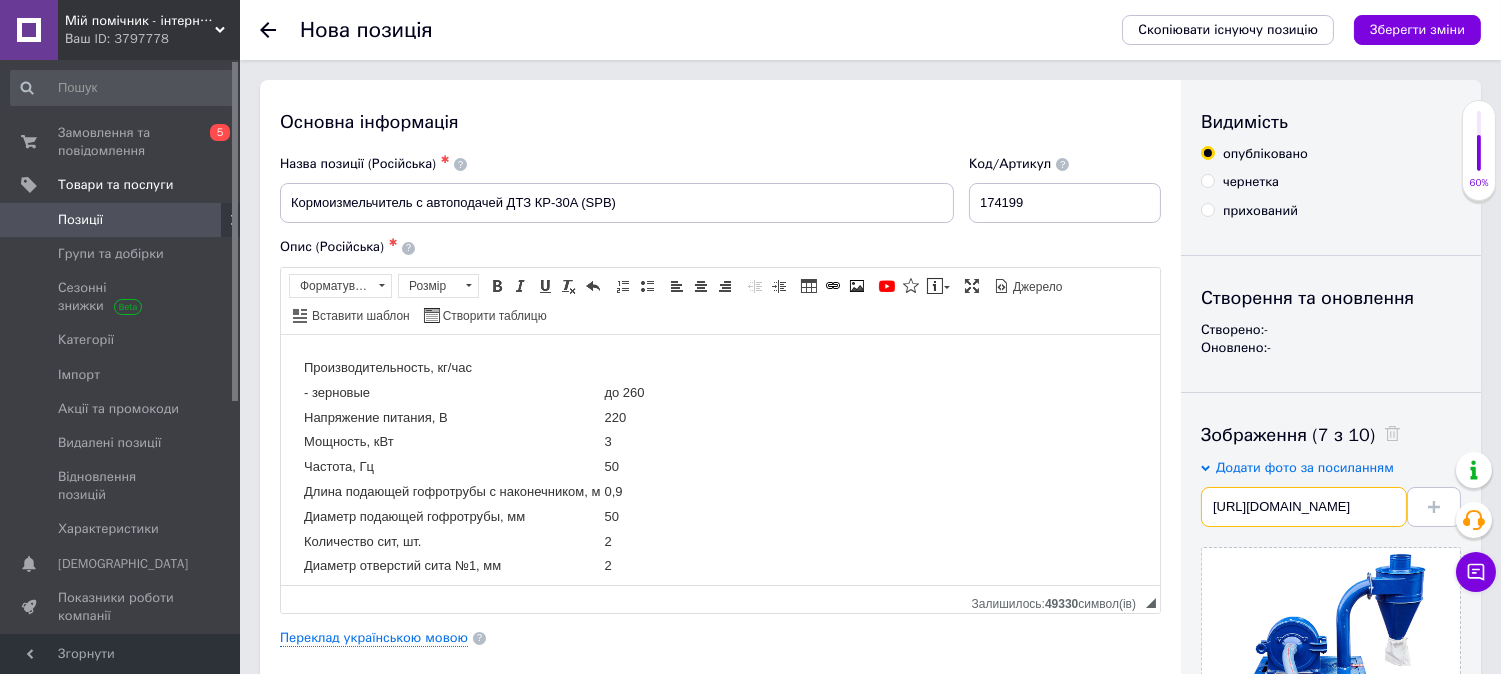 scroll, scrollTop: 0, scrollLeft: 593, axis: horizontal 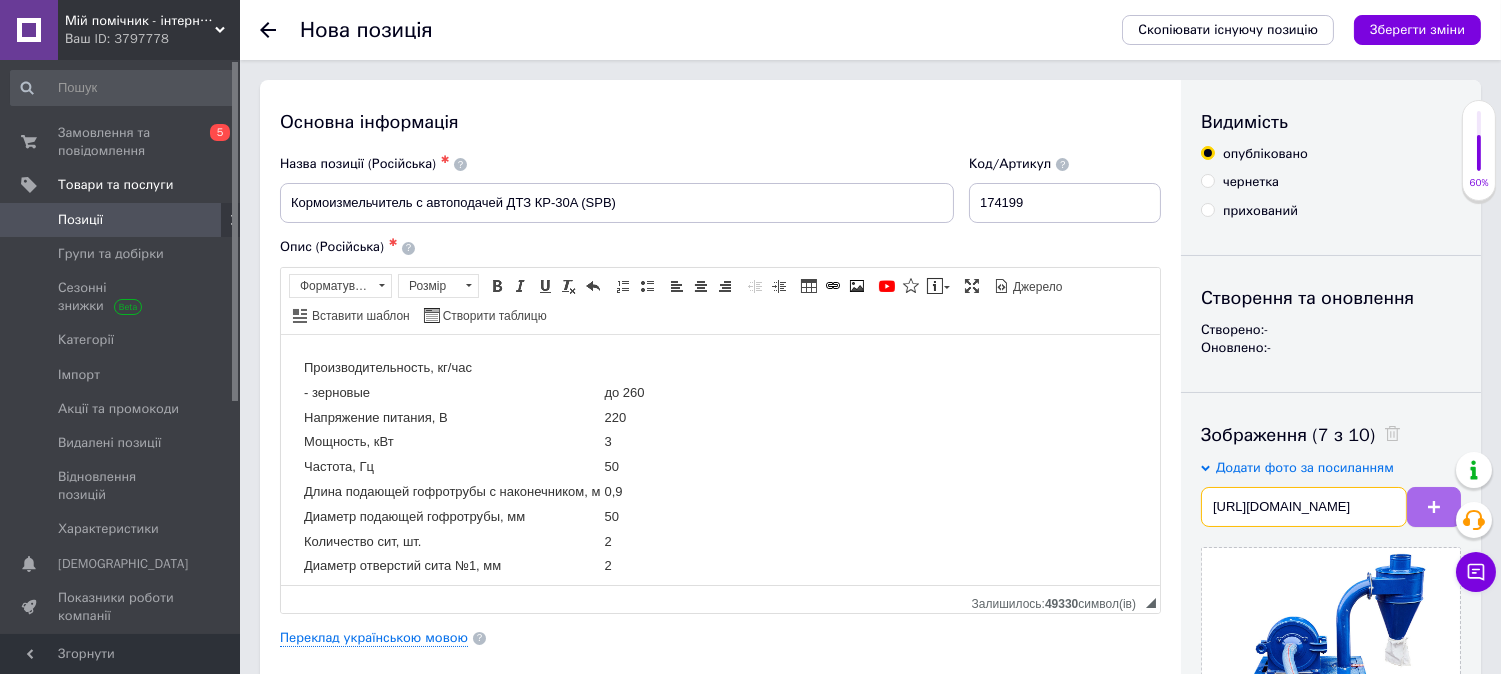 type on "[URL][DOMAIN_NAME]" 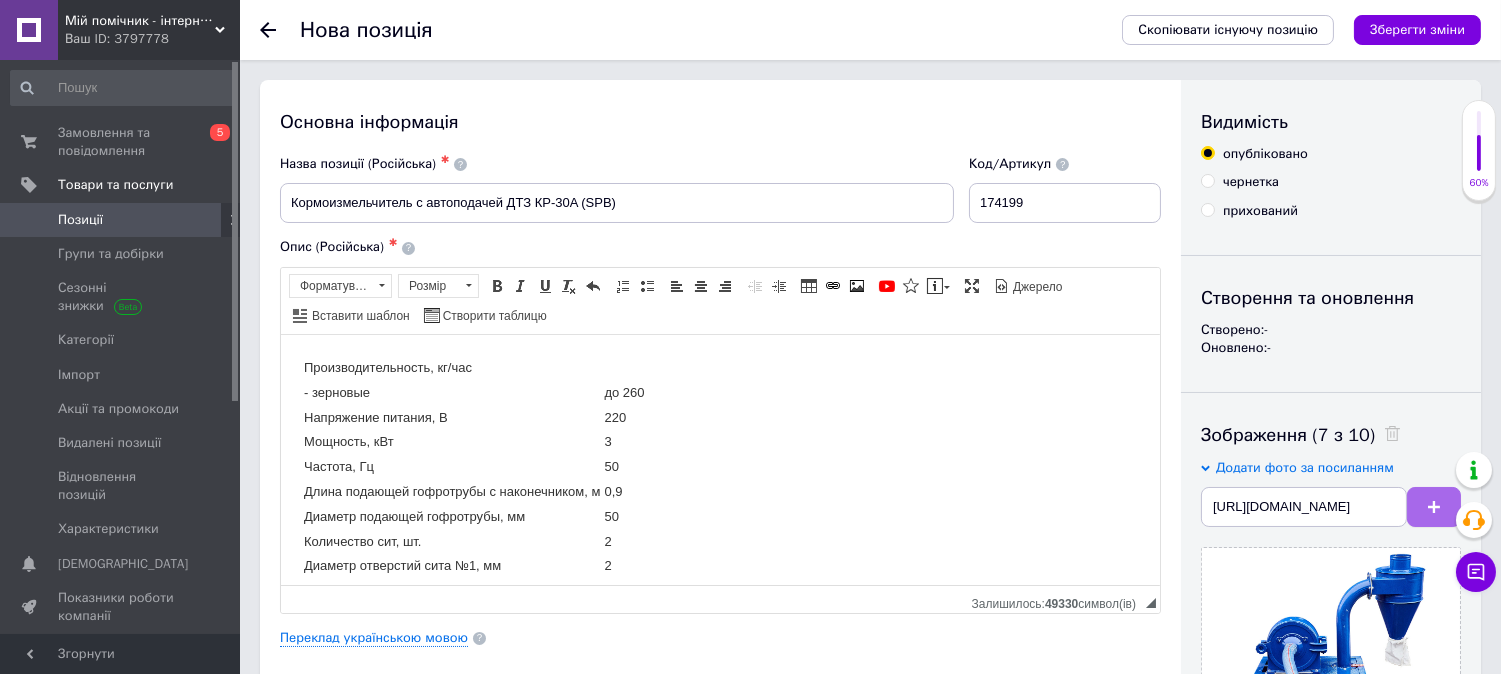 click at bounding box center [1434, 507] 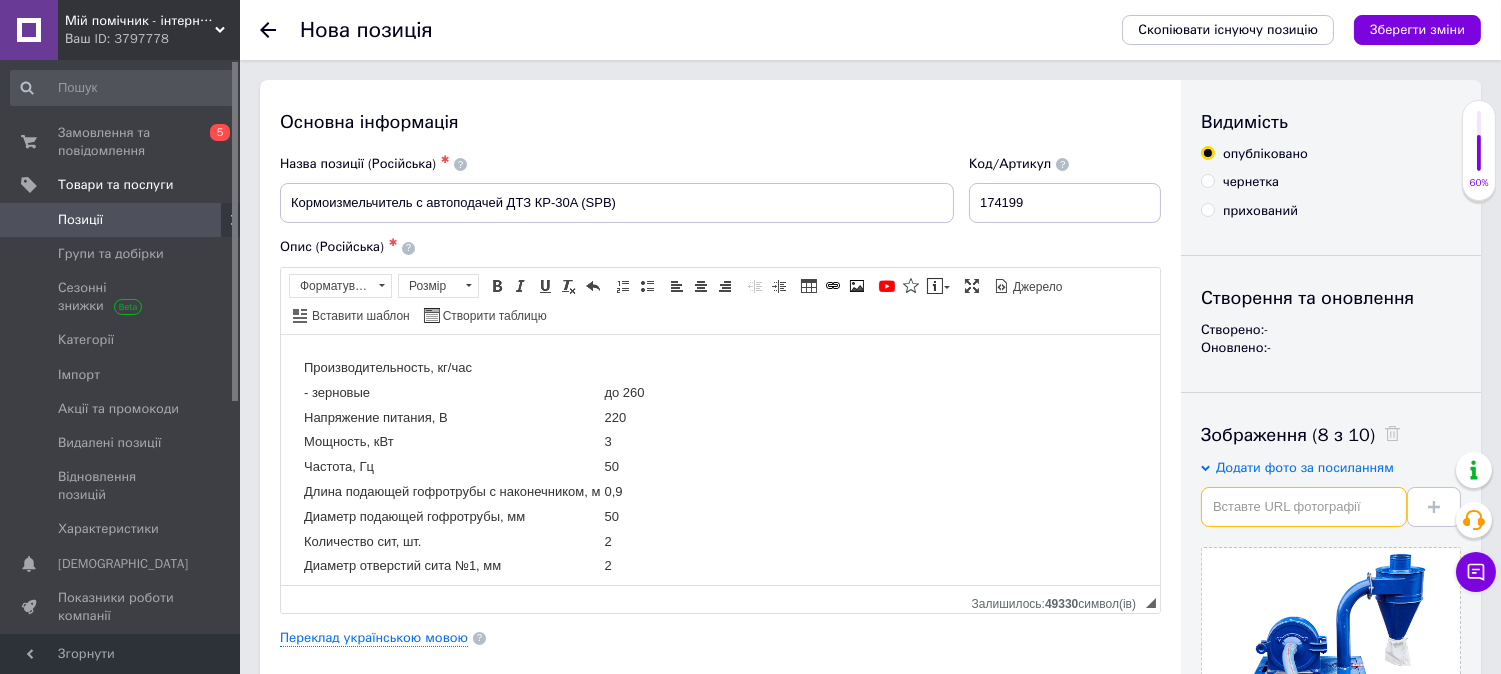 click at bounding box center (1304, 507) 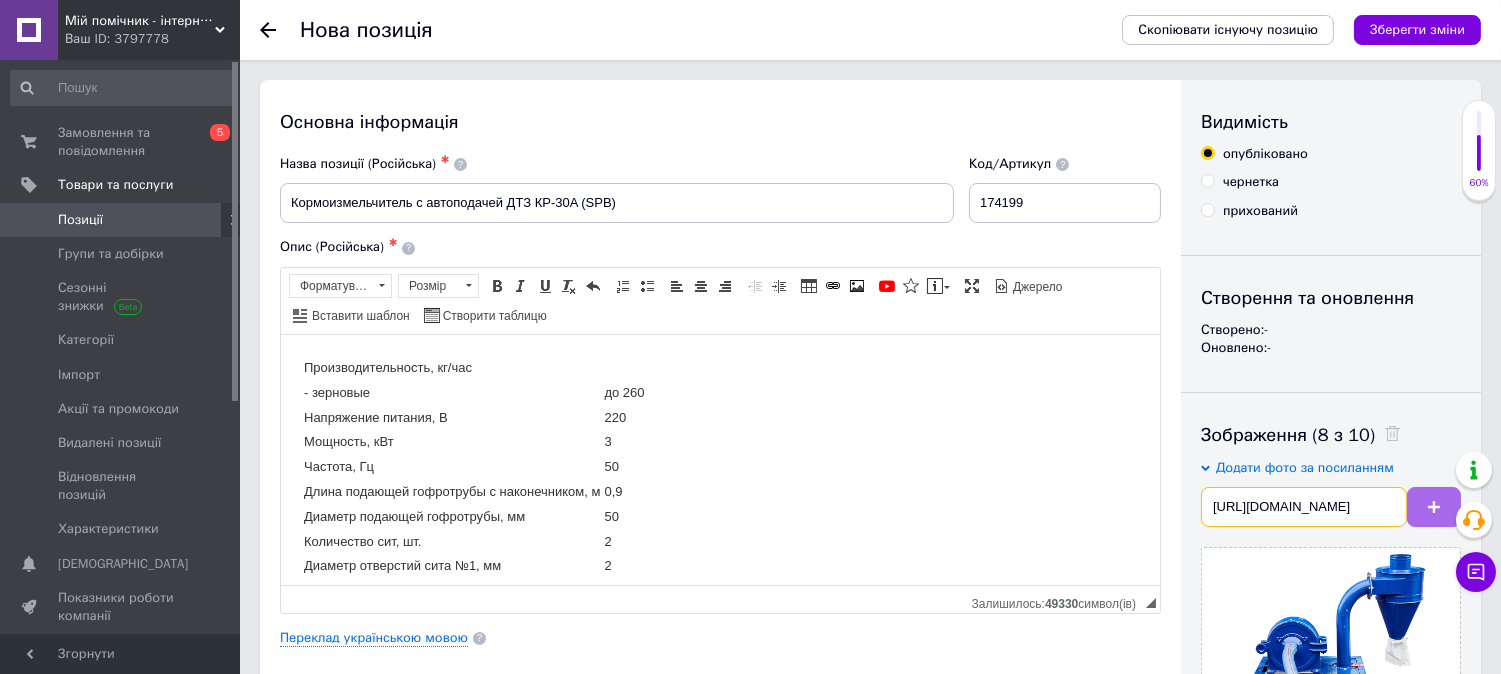 scroll, scrollTop: 0, scrollLeft: 593, axis: horizontal 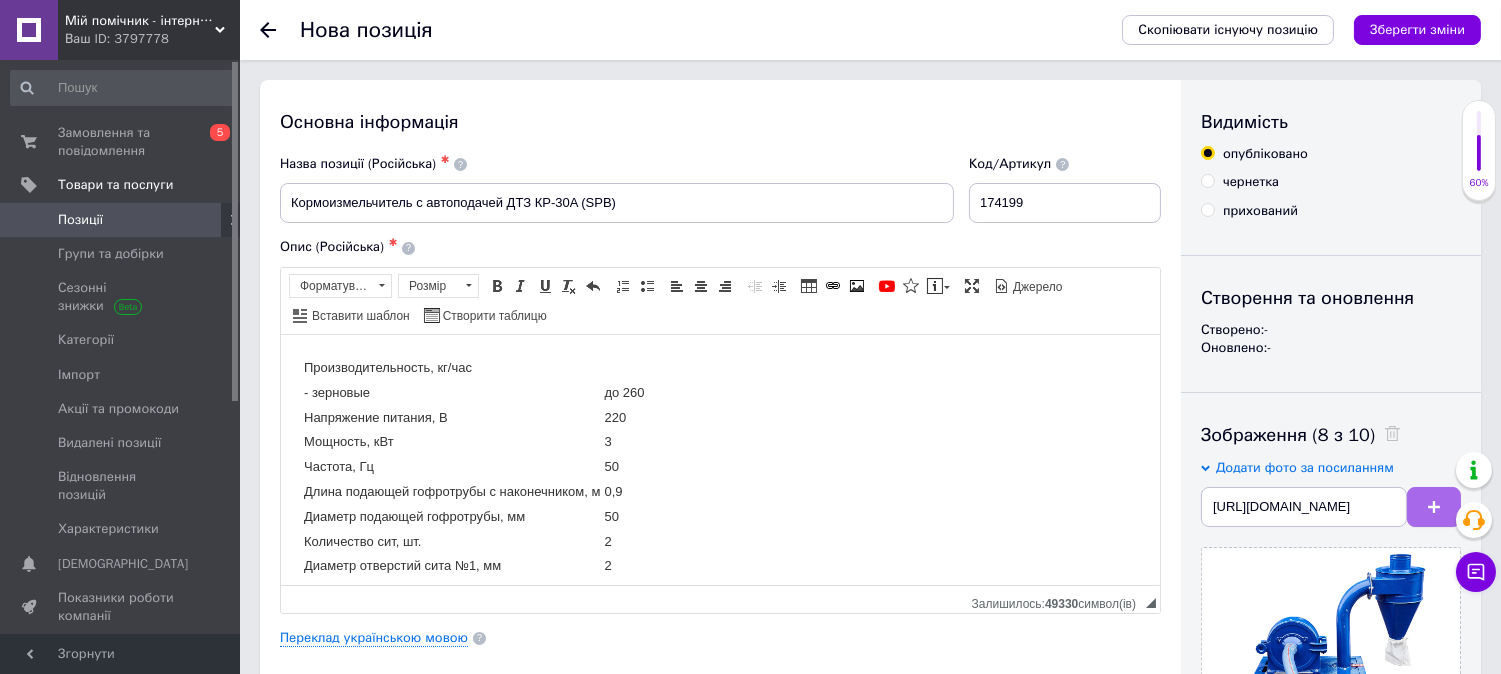 click at bounding box center (1434, 507) 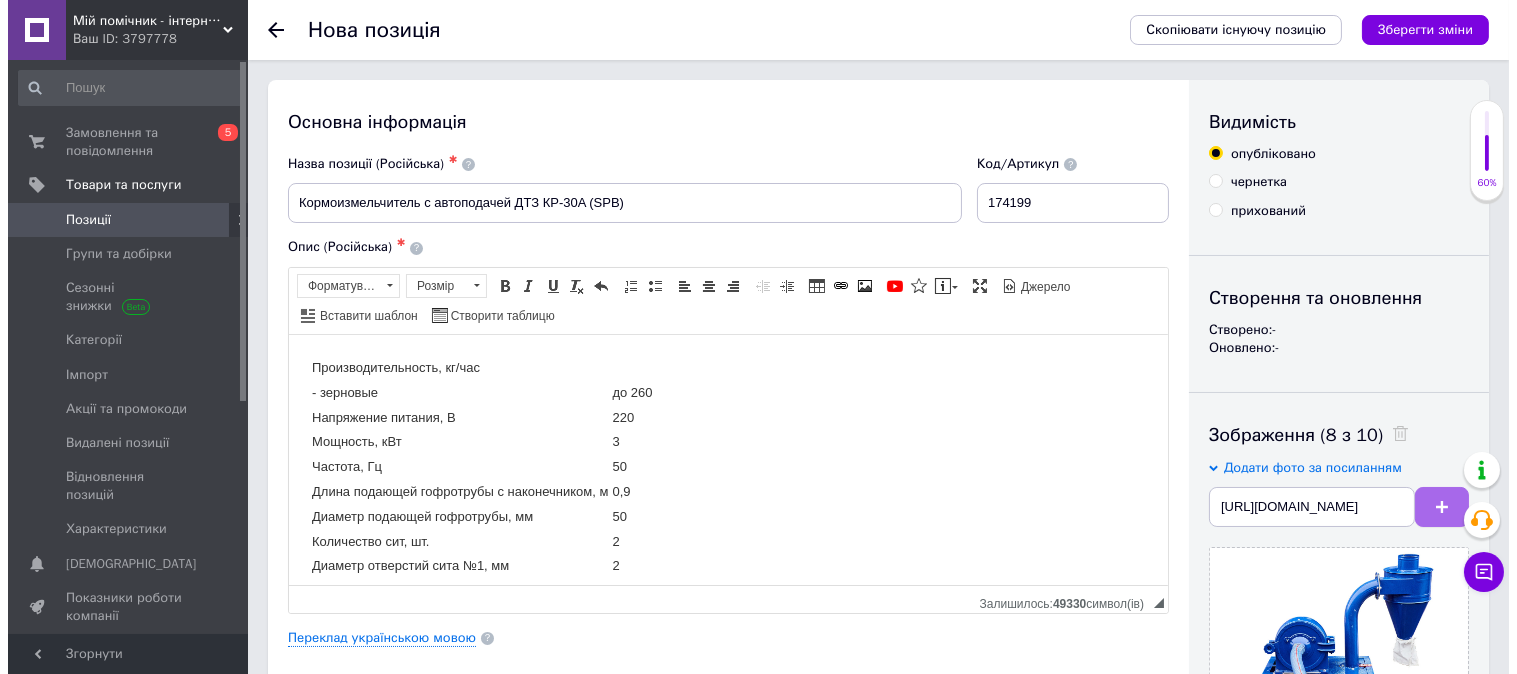 scroll, scrollTop: 0, scrollLeft: 0, axis: both 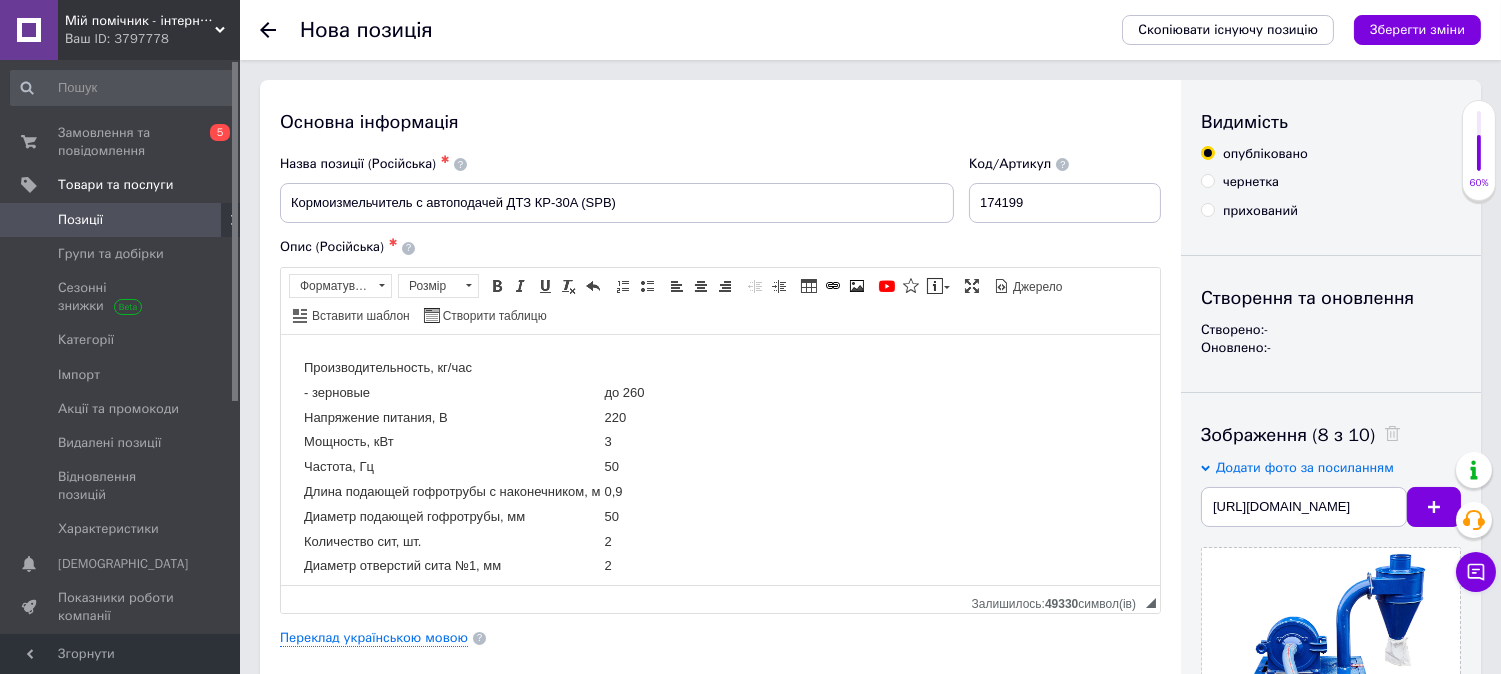 type 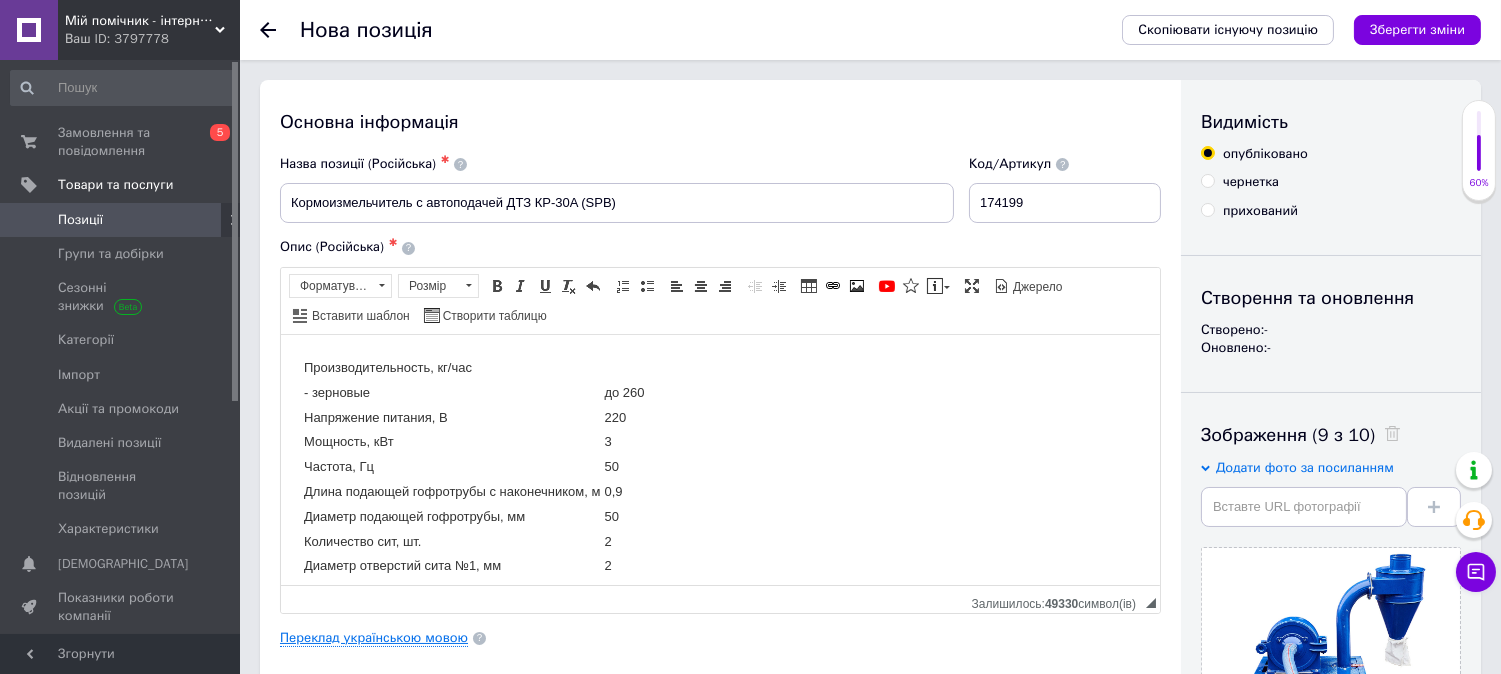 click on "Переклад українською мовою" at bounding box center [374, 638] 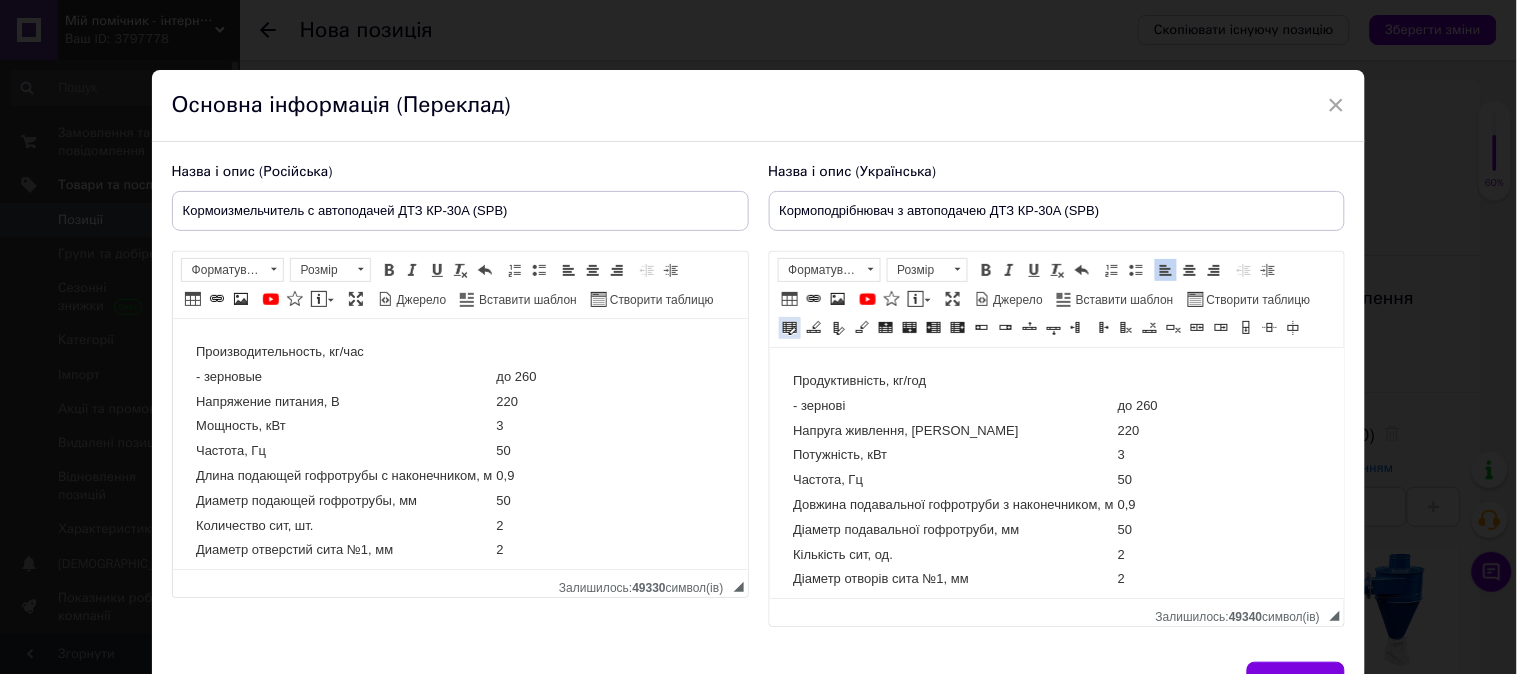 scroll, scrollTop: 0, scrollLeft: 0, axis: both 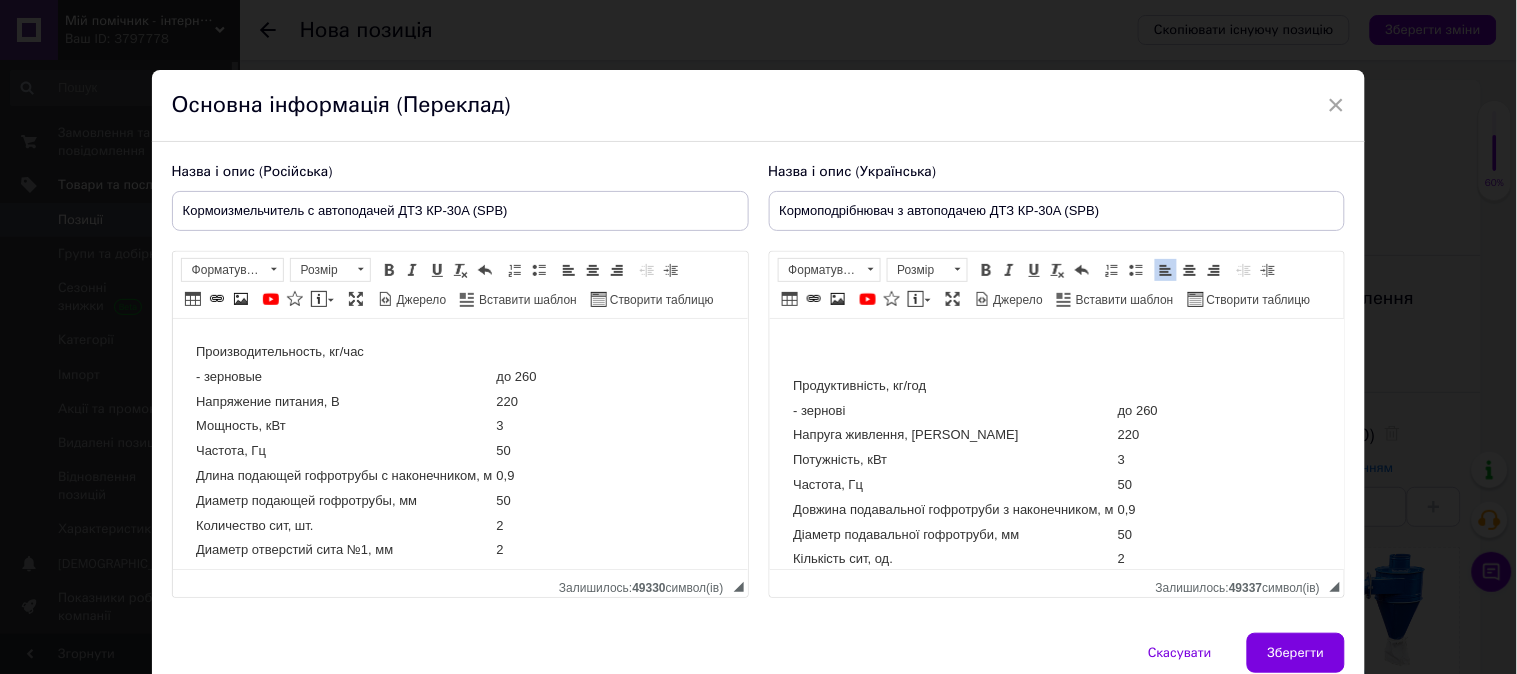 click at bounding box center [916, 299] 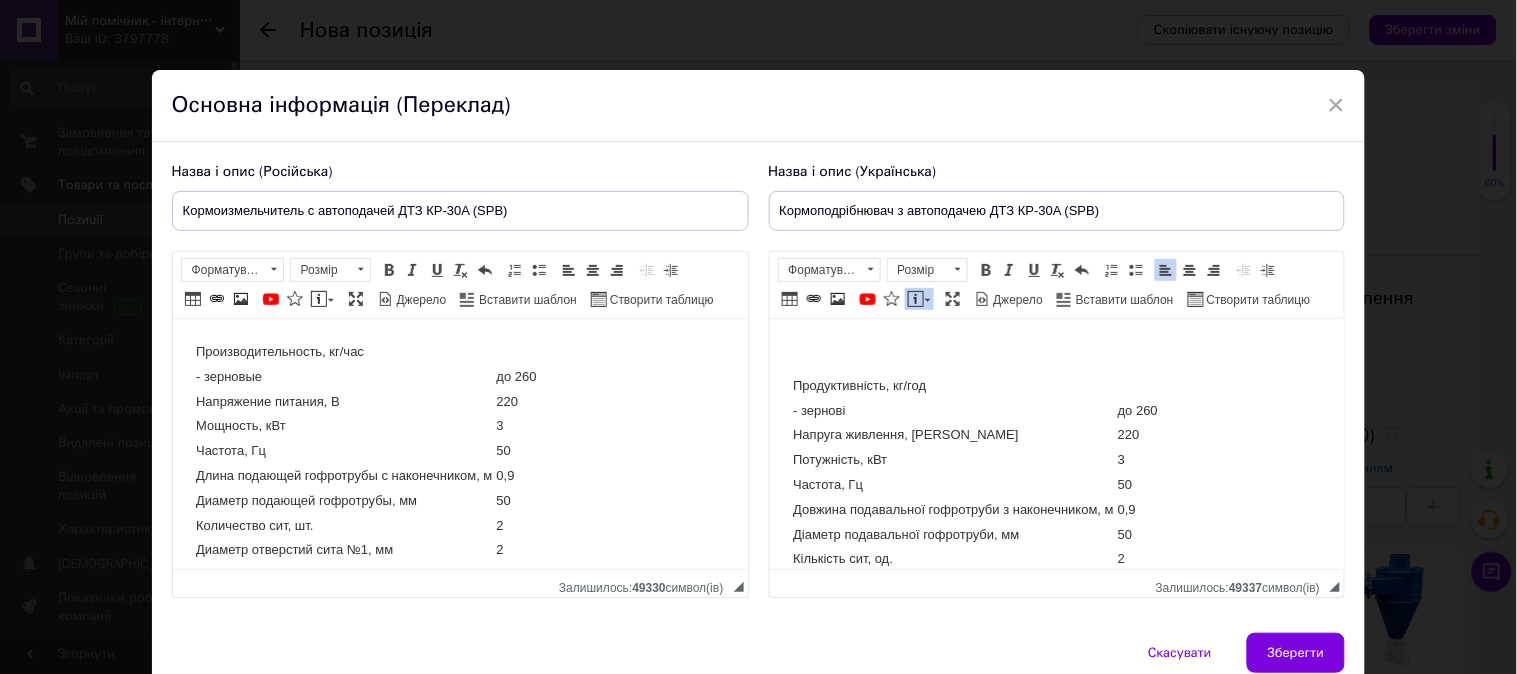 scroll, scrollTop: 0, scrollLeft: 0, axis: both 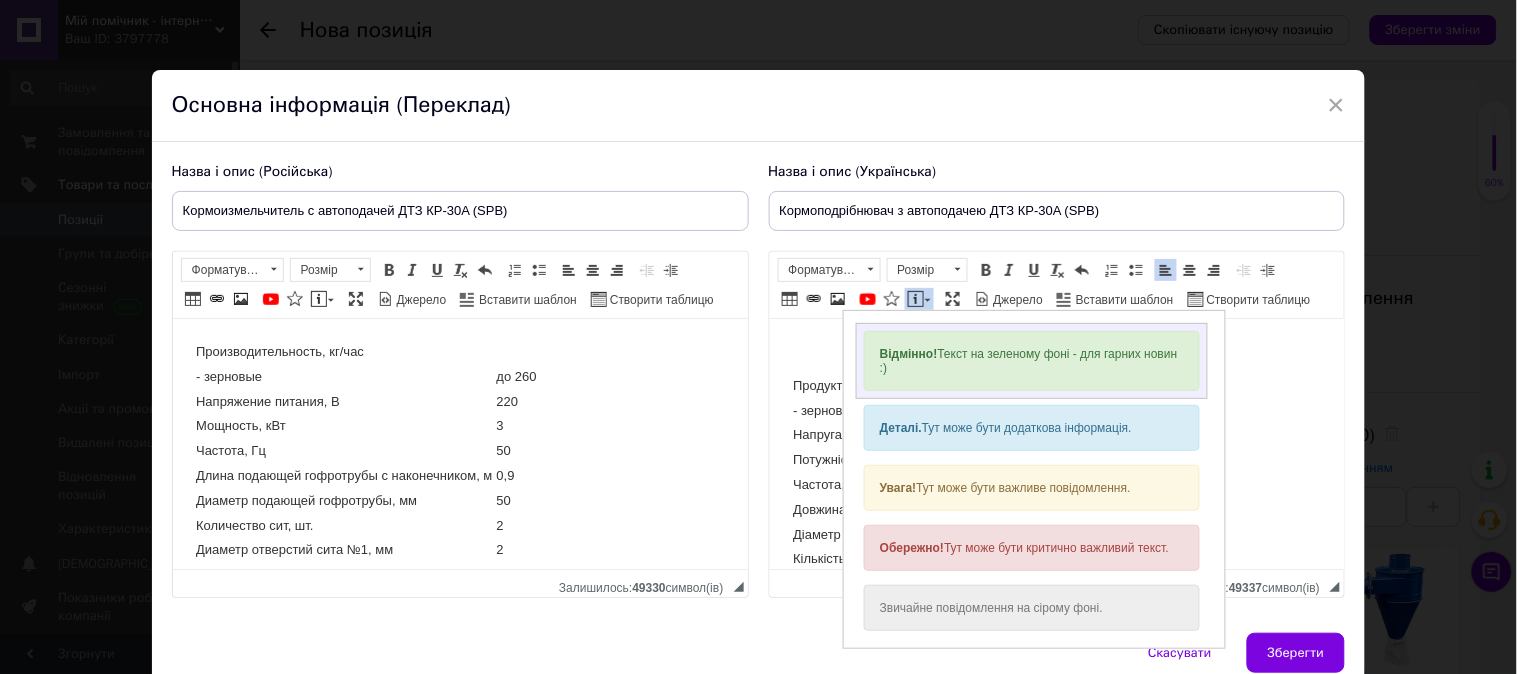 click on "Відмінно!  Текст на зеленому фоні - для гарних новин :)" at bounding box center (1031, 360) 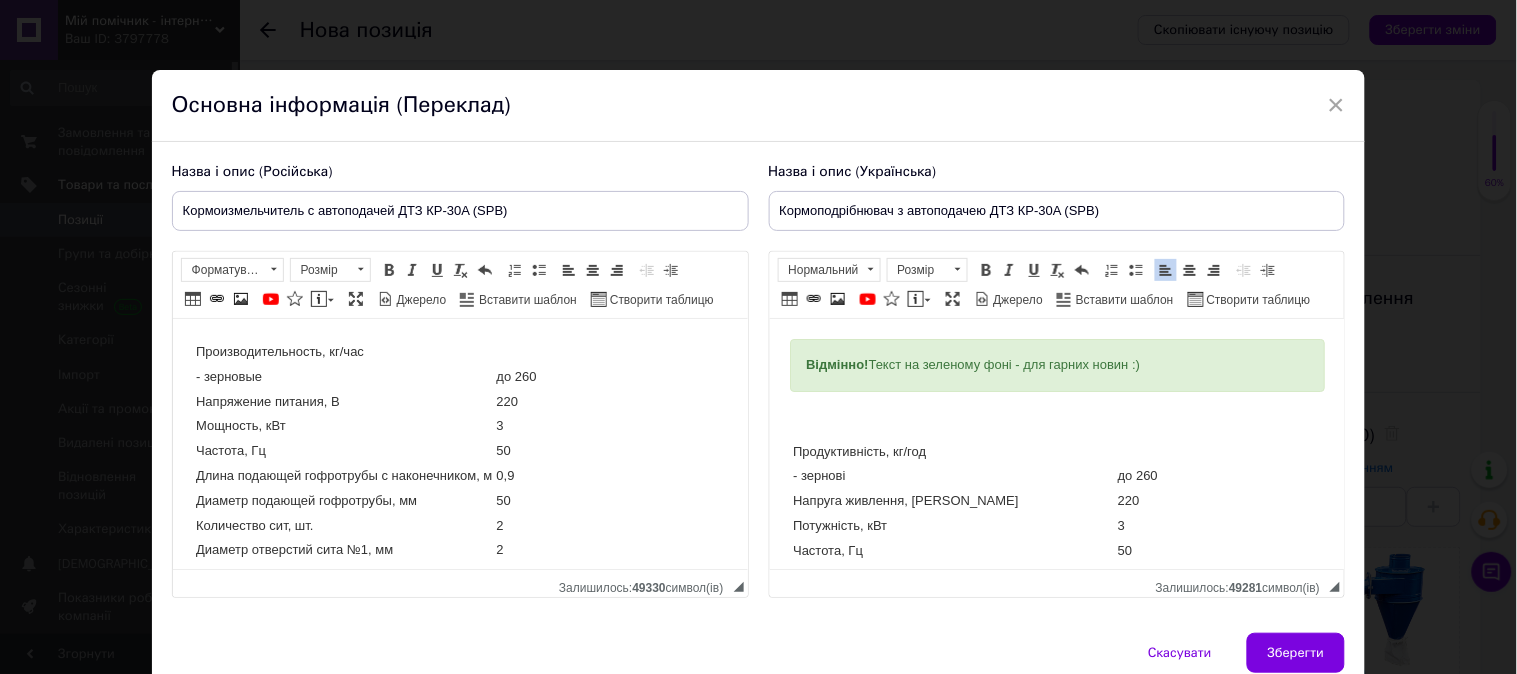 drag, startPoint x: 1165, startPoint y: 367, endPoint x: 781, endPoint y: 369, distance: 384.00522 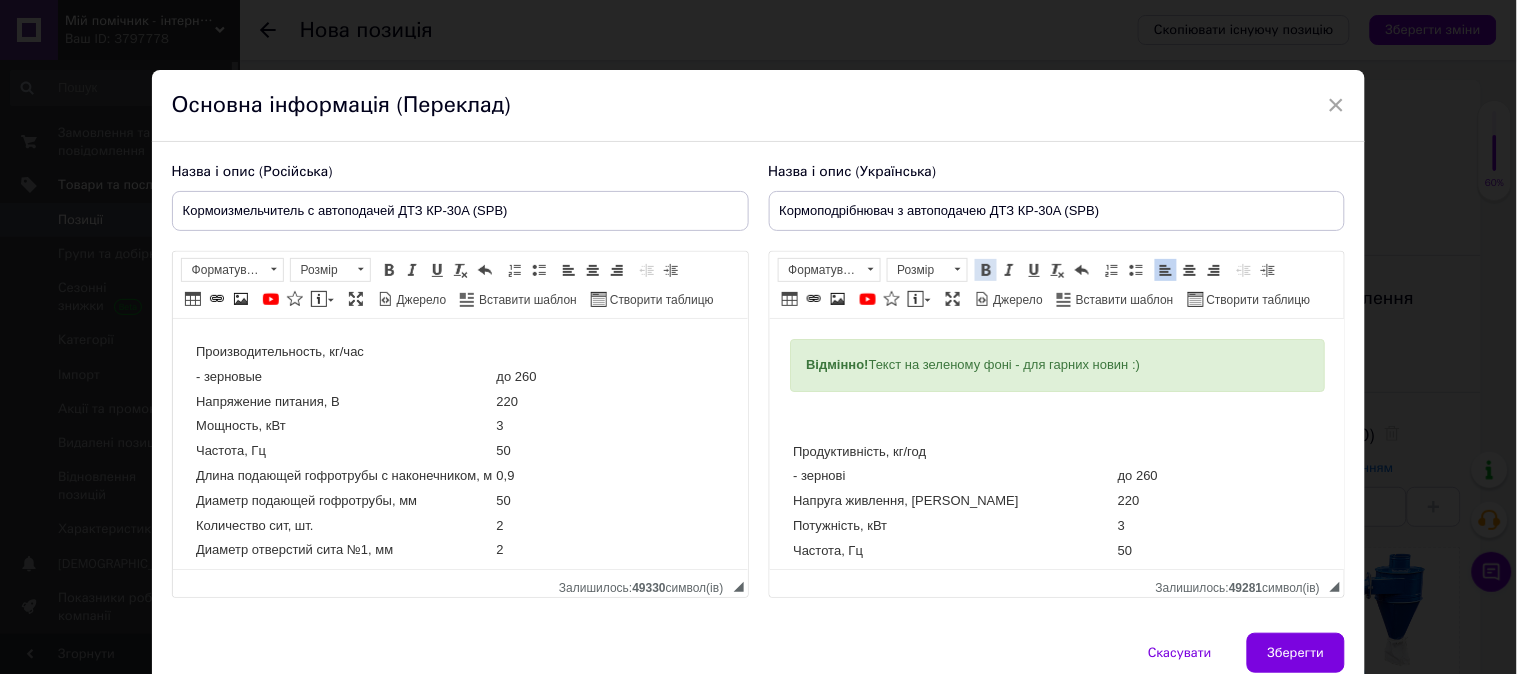 click at bounding box center [986, 270] 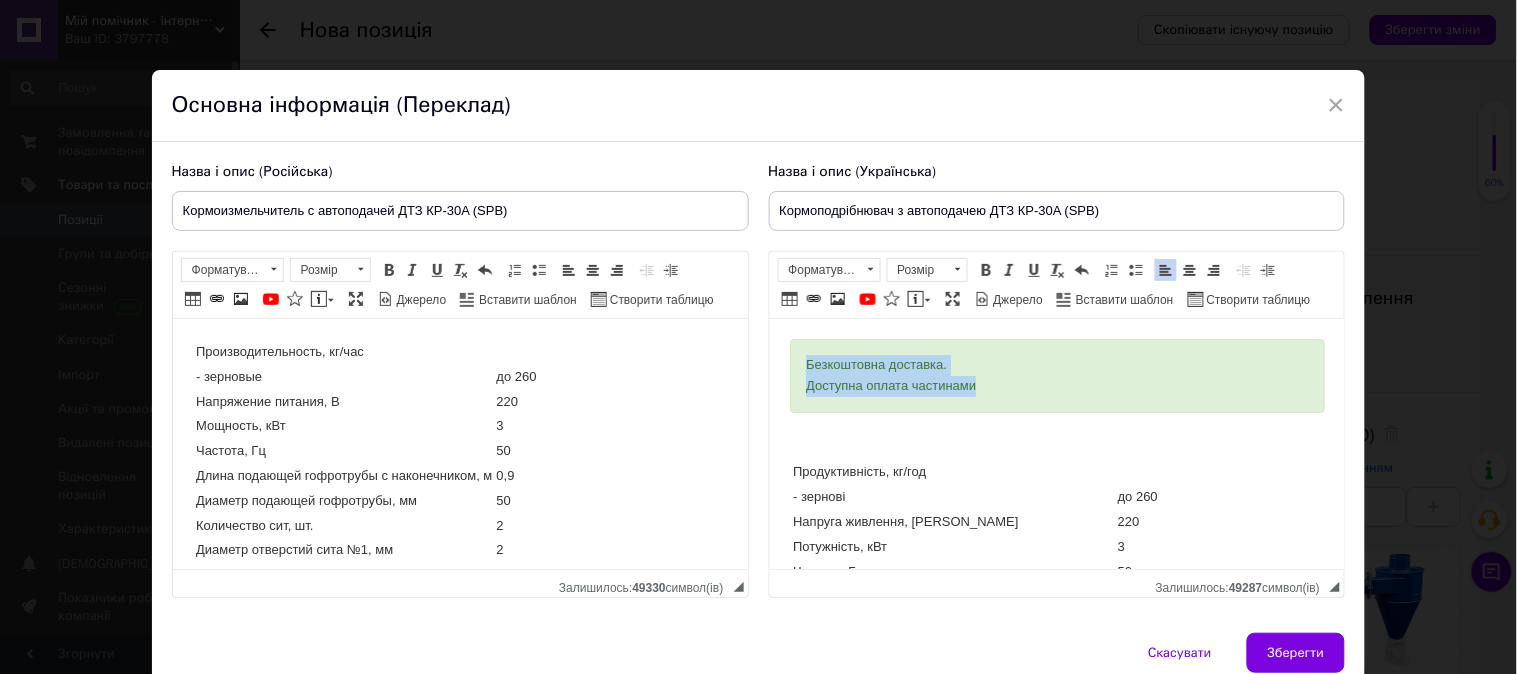 drag, startPoint x: 1007, startPoint y: 380, endPoint x: 791, endPoint y: 372, distance: 216.1481 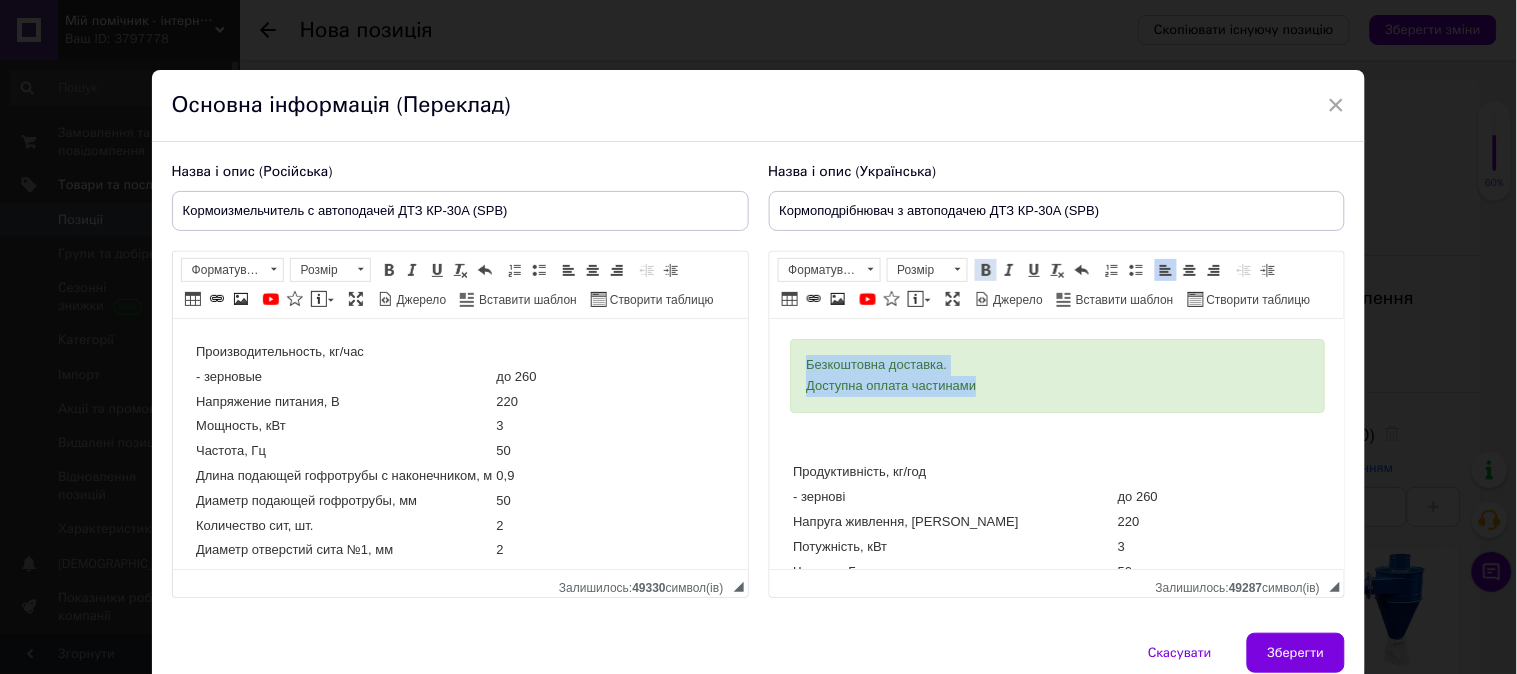 click at bounding box center [986, 270] 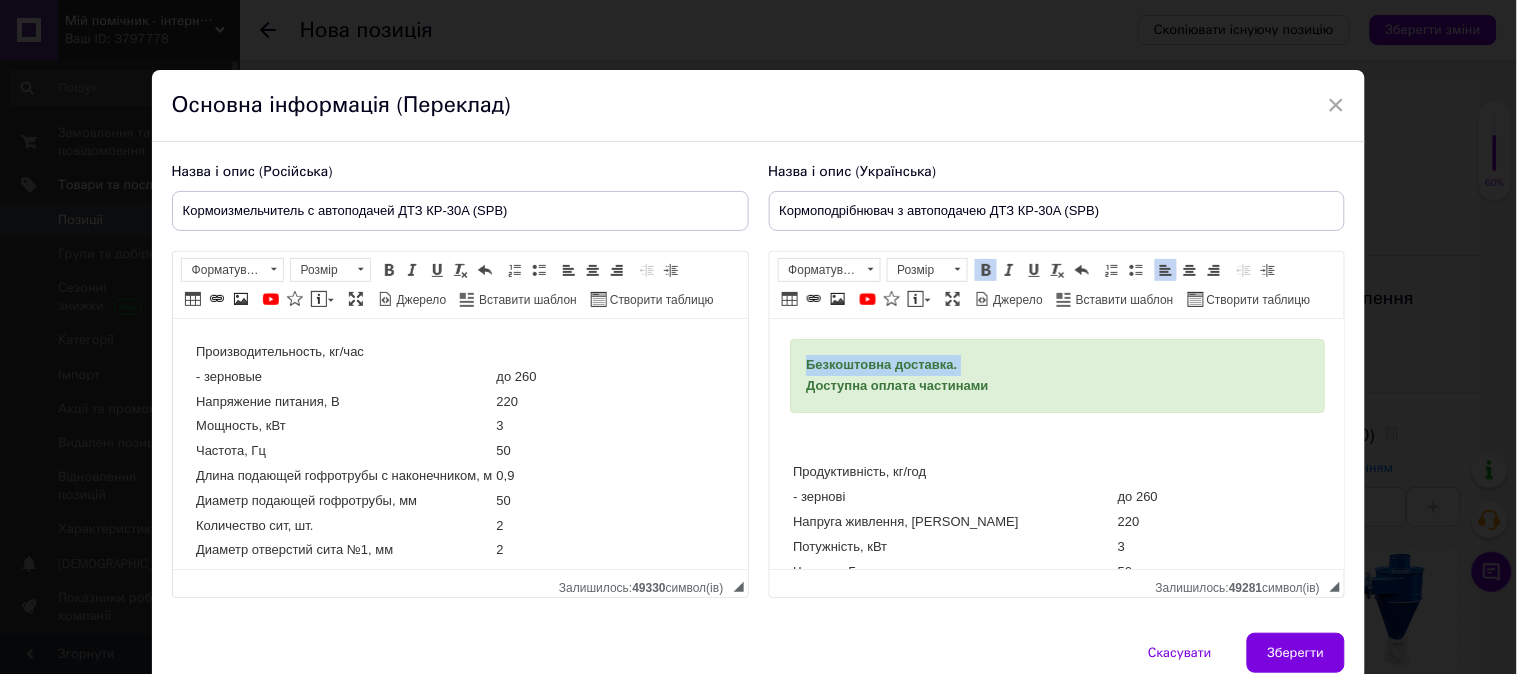 click on "Безкоштовна доставка.  Доступна оплата частинами" at bounding box center [1056, 376] 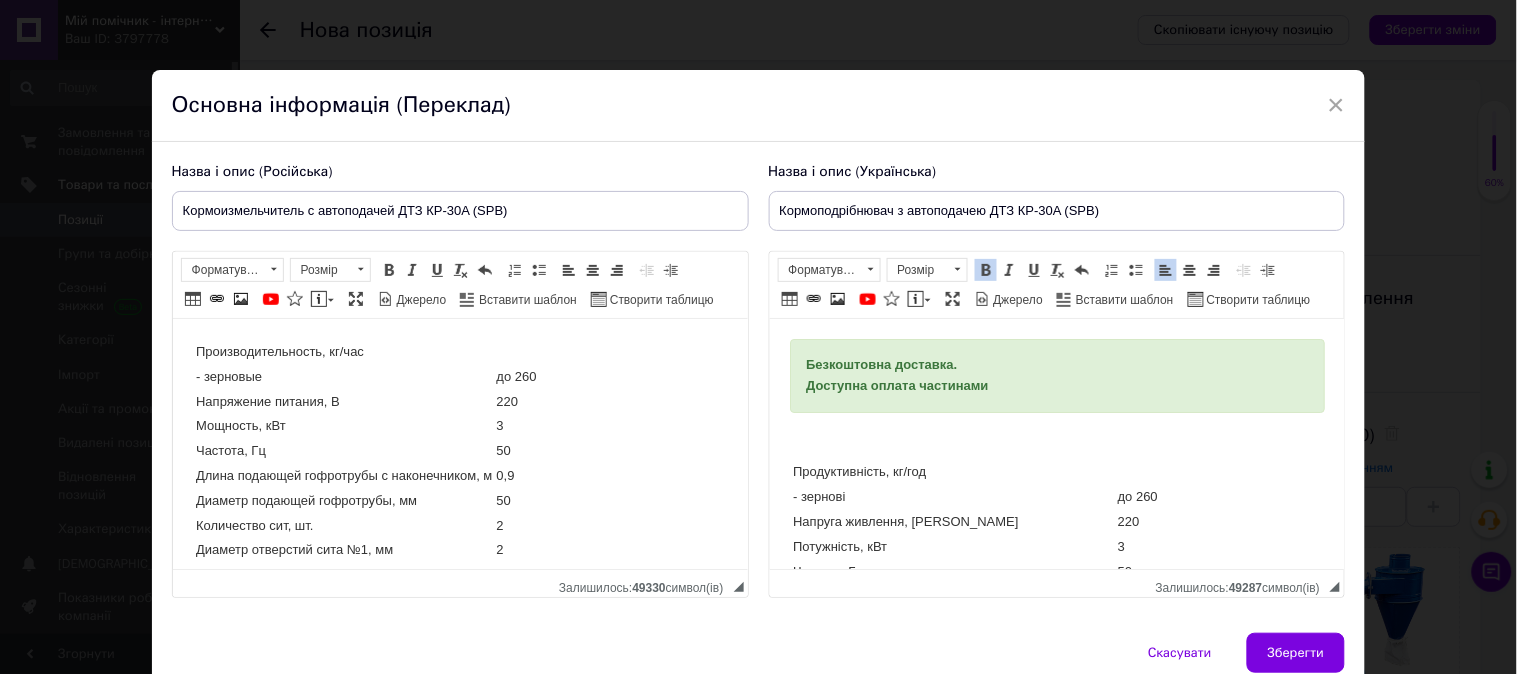 click on "Производительность, кг/час - зерновые до 260 Напряжение питания, В 220 Мощность, кВт 3 Частота, Гц 50 Длина подающей гофротрубы с наконечником, м 0,9 Диаметр подающей гофротрубы, мм 50 Количество сит, шт. 2 Диаметр отверстий сита №1, мм 2 Диаметр отверстий сита №2, мм 3 Масса общая с двигателем, кг 68 Переработка  всех видов зерновых  и их смесей. Удлиненный  до 2 метров всасывающий патрубок. Мощный и высокопроизводительный  молотковый блок измельчения. В конструкции использована  система «Циклон». Защита двигателя от перегрева  с помощью термореле. Длина кабеля" at bounding box center [459, 2941] 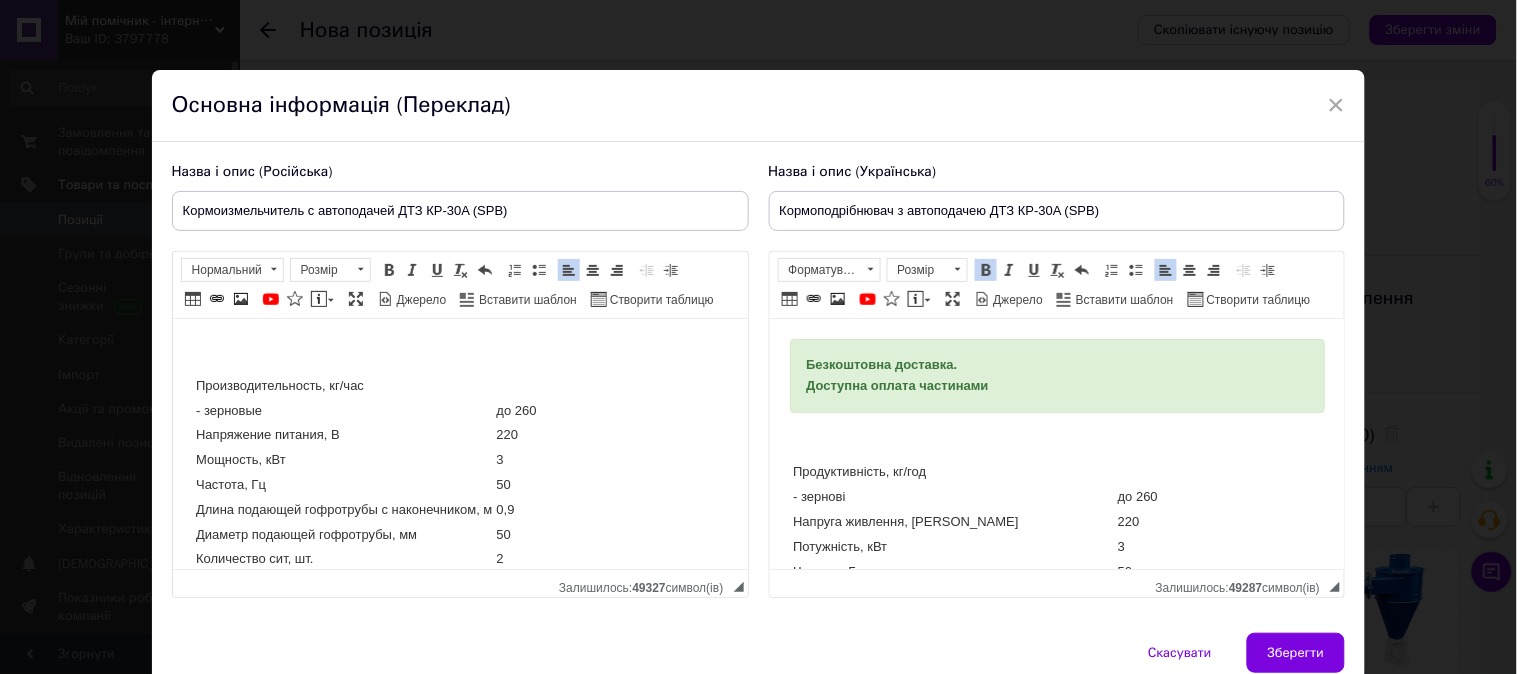 click at bounding box center (319, 299) 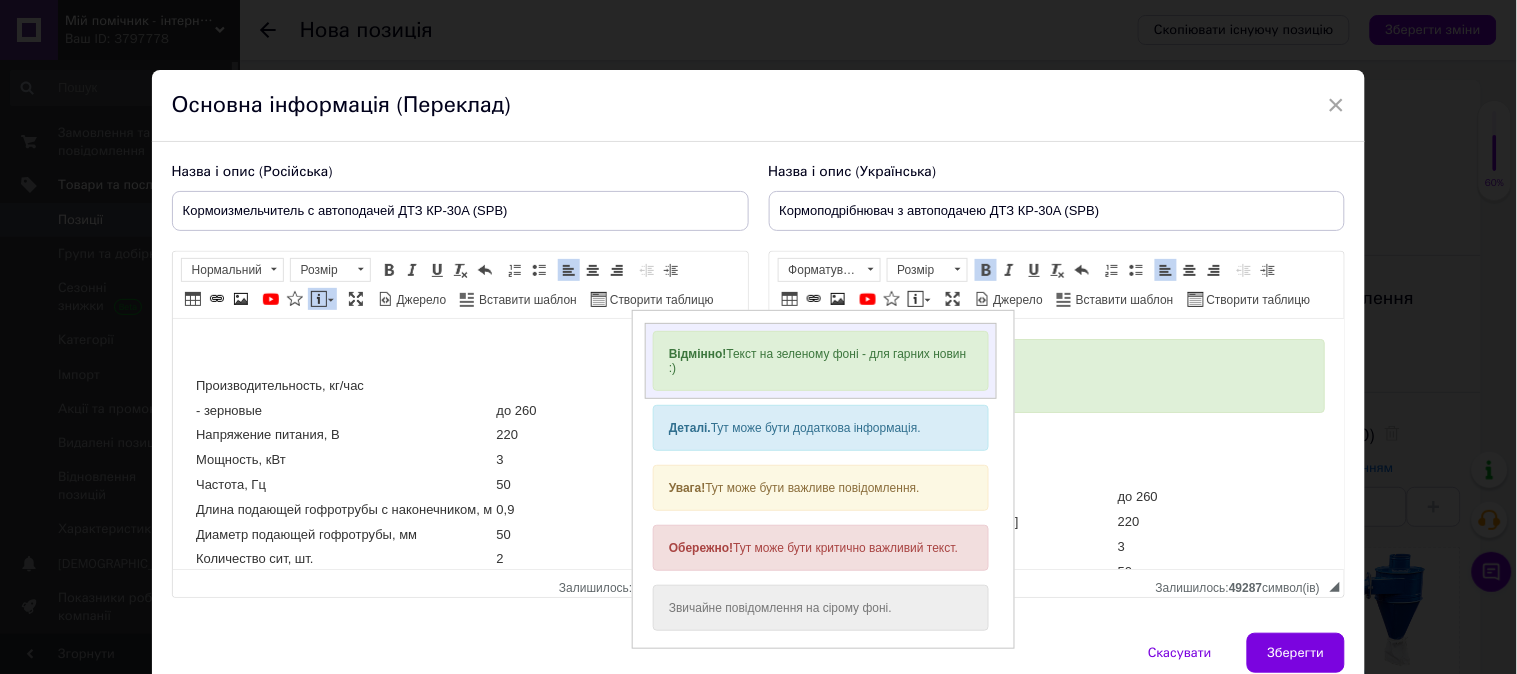 click on "Відмінно!  Текст на зеленому фоні - для гарних новин :)" at bounding box center (820, 360) 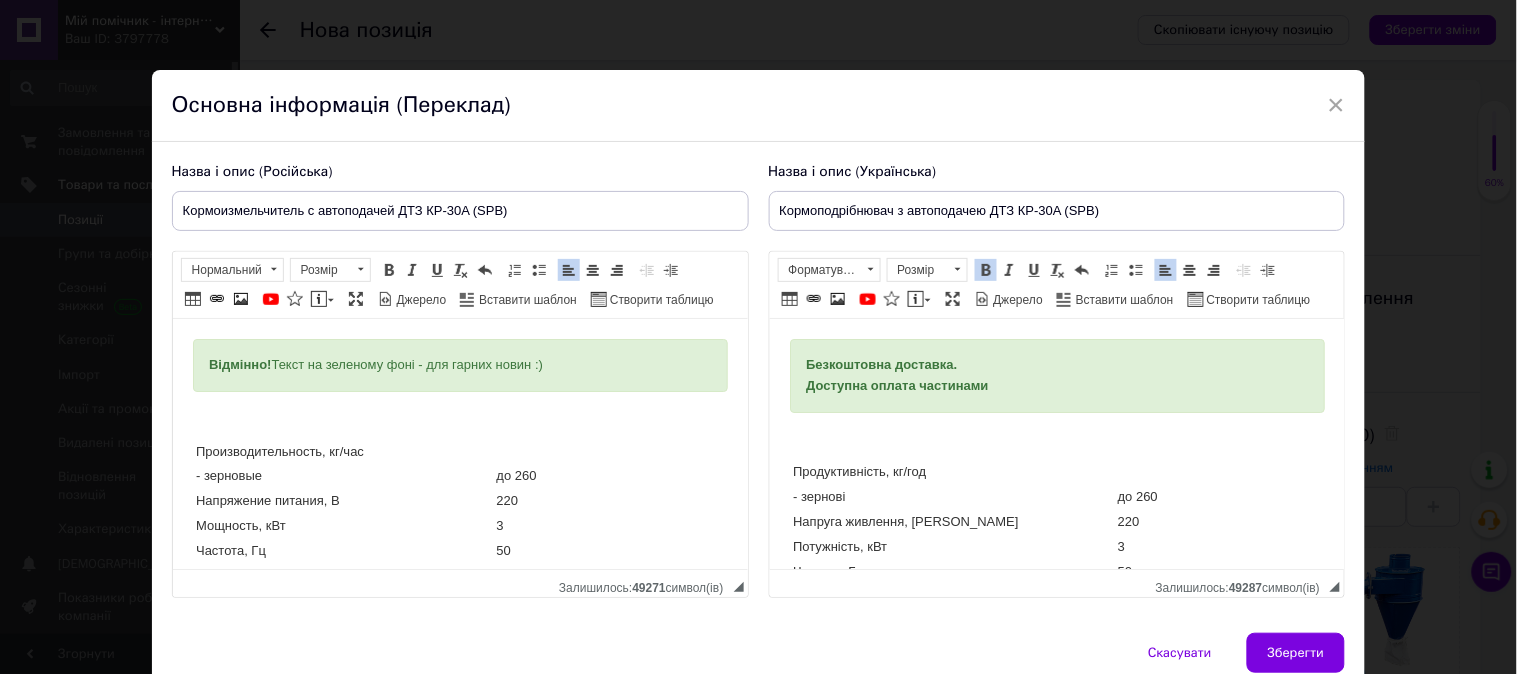 drag, startPoint x: 200, startPoint y: 360, endPoint x: 565, endPoint y: 366, distance: 365.04932 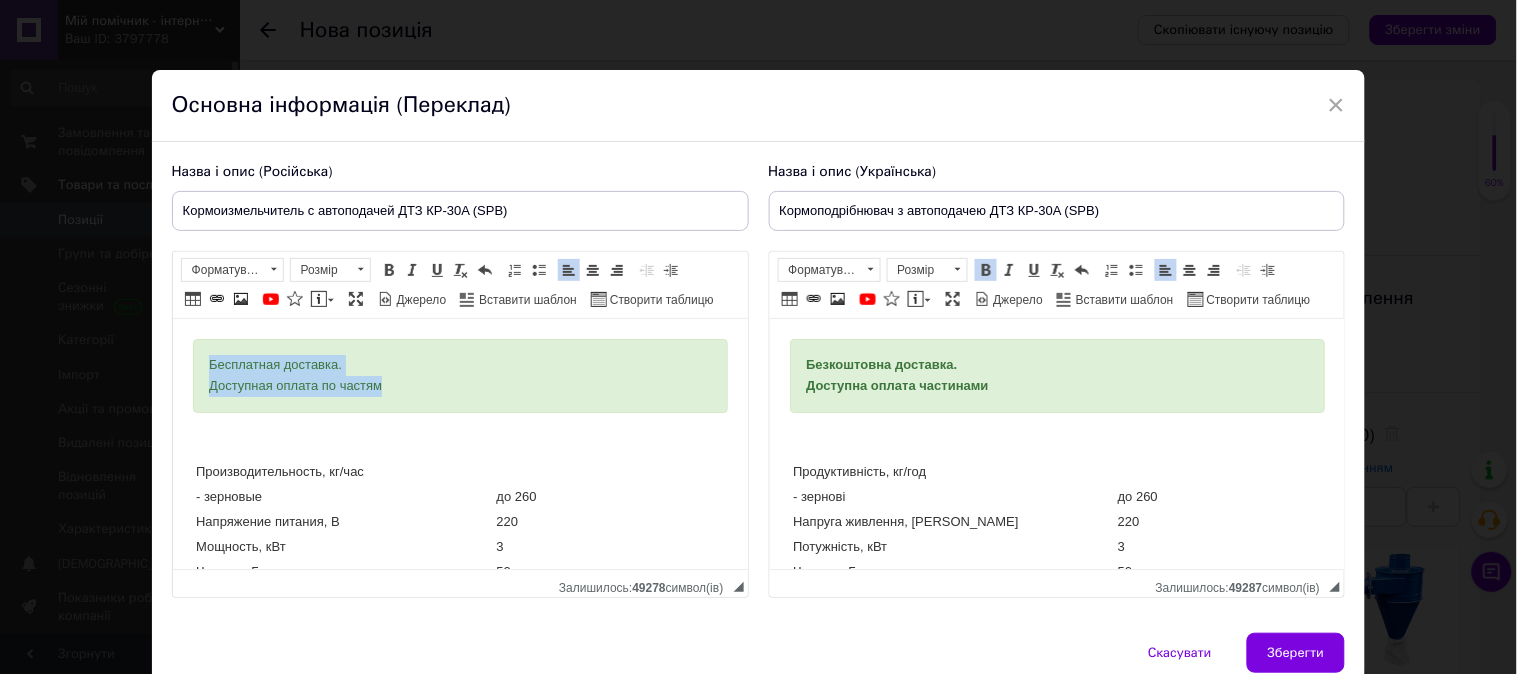 drag, startPoint x: 426, startPoint y: 392, endPoint x: 191, endPoint y: 365, distance: 236.54597 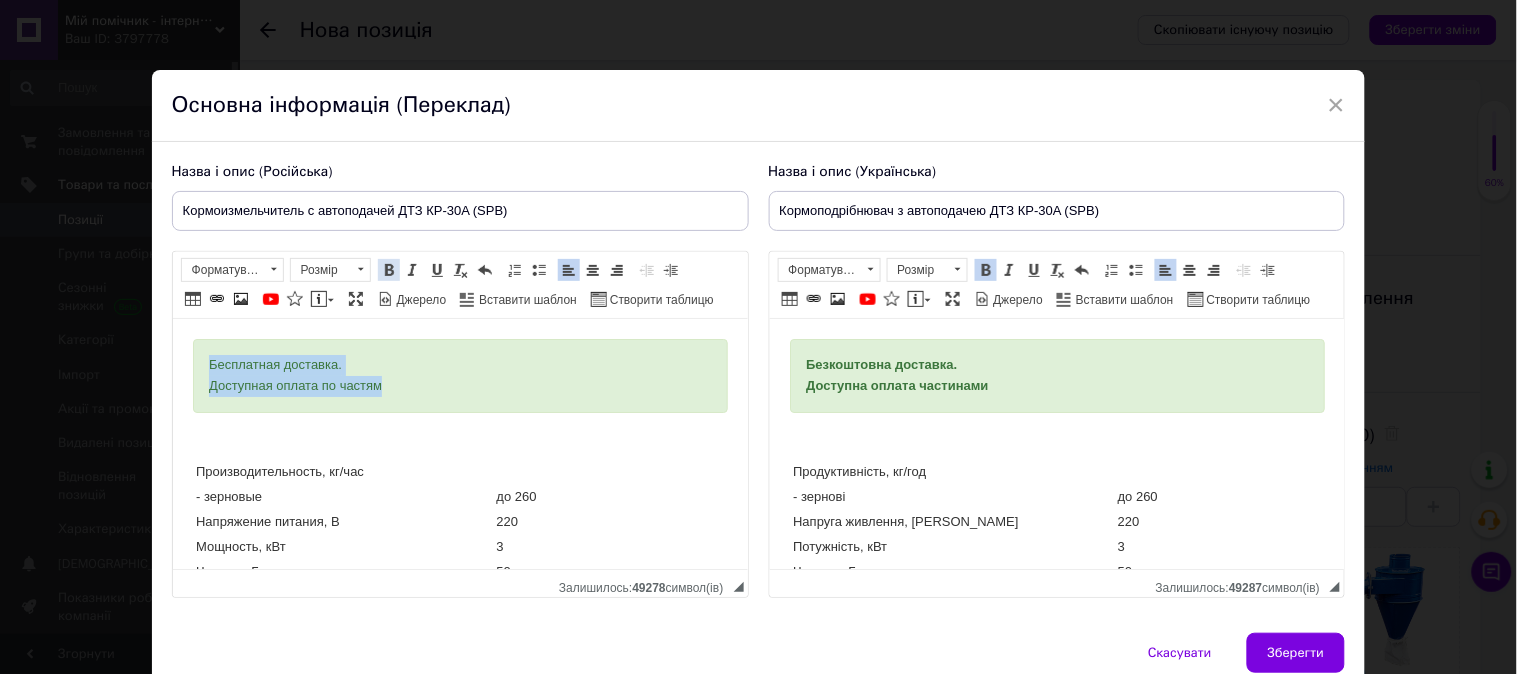 click at bounding box center [389, 270] 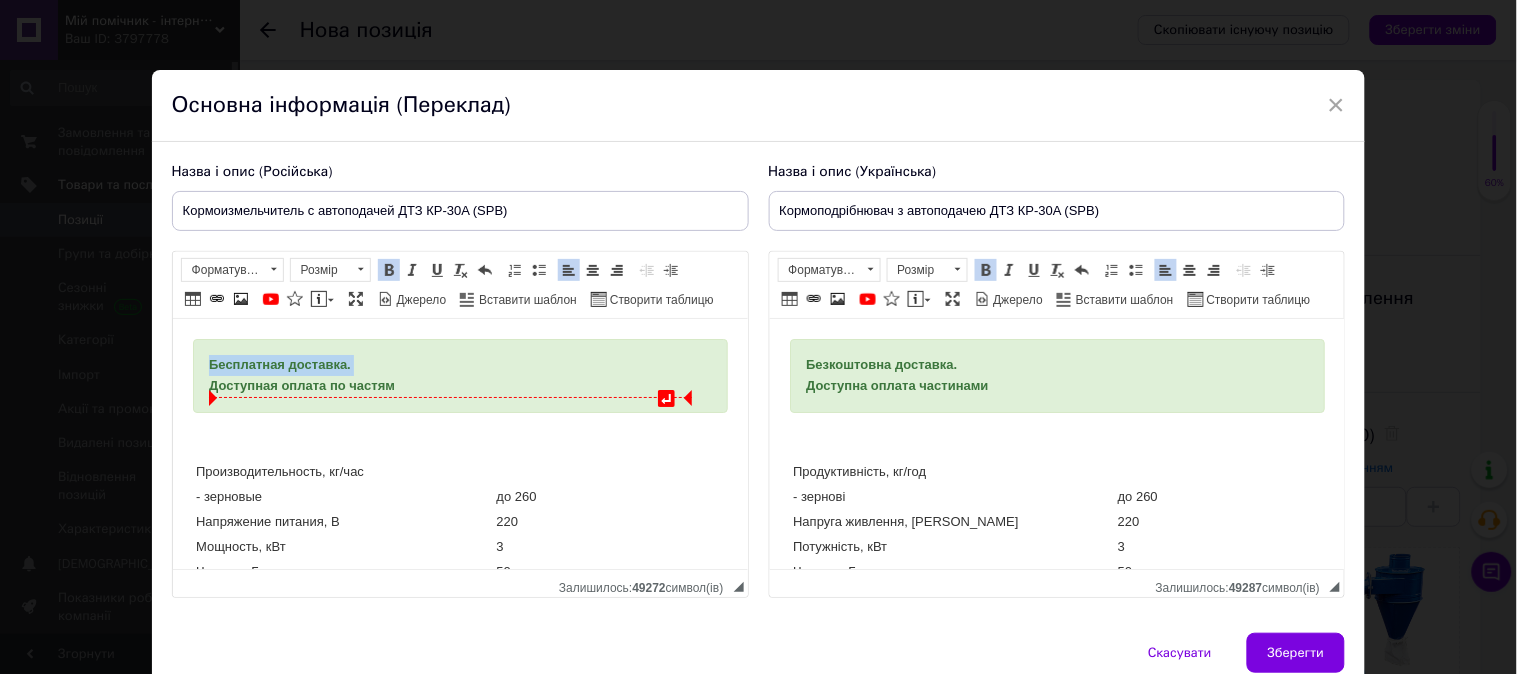 click on "Бесплатная доставка. Доступная оплата по частям" at bounding box center (459, 376) 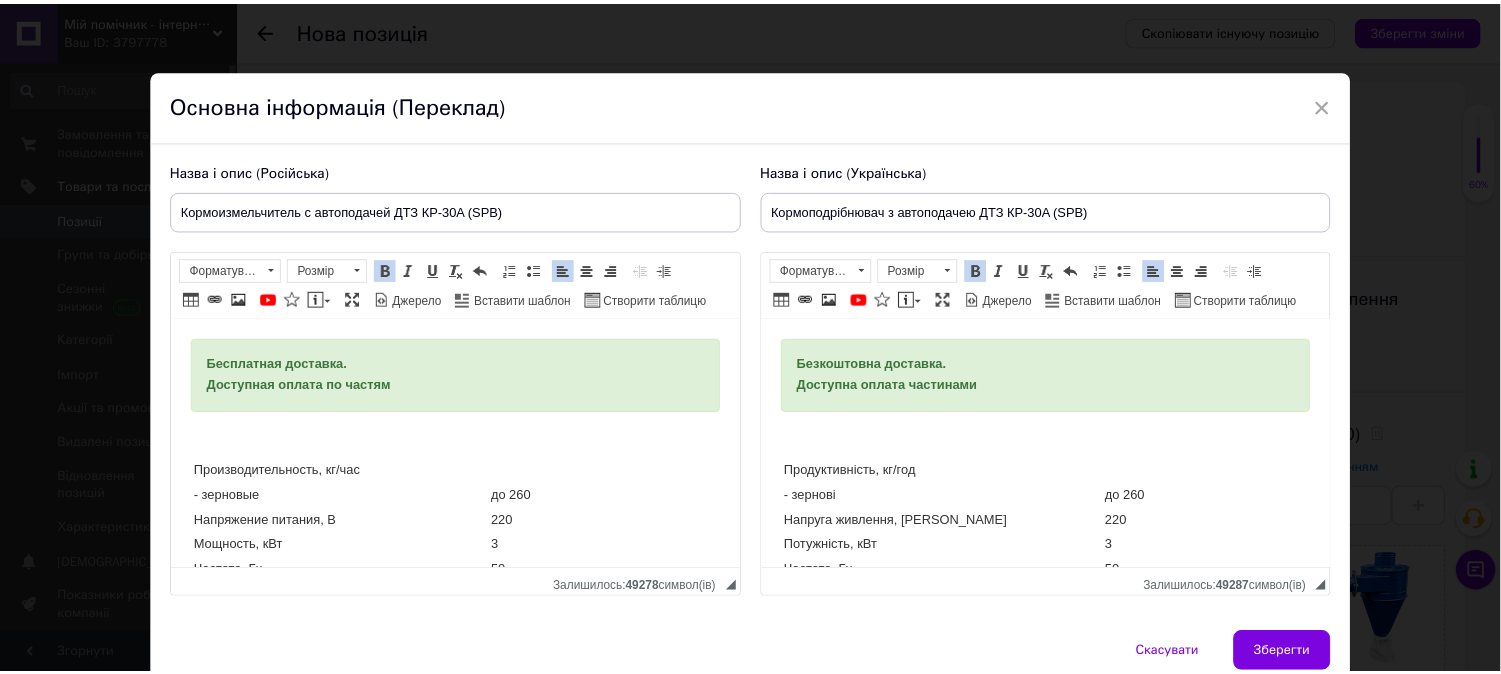 scroll, scrollTop: 111, scrollLeft: 0, axis: vertical 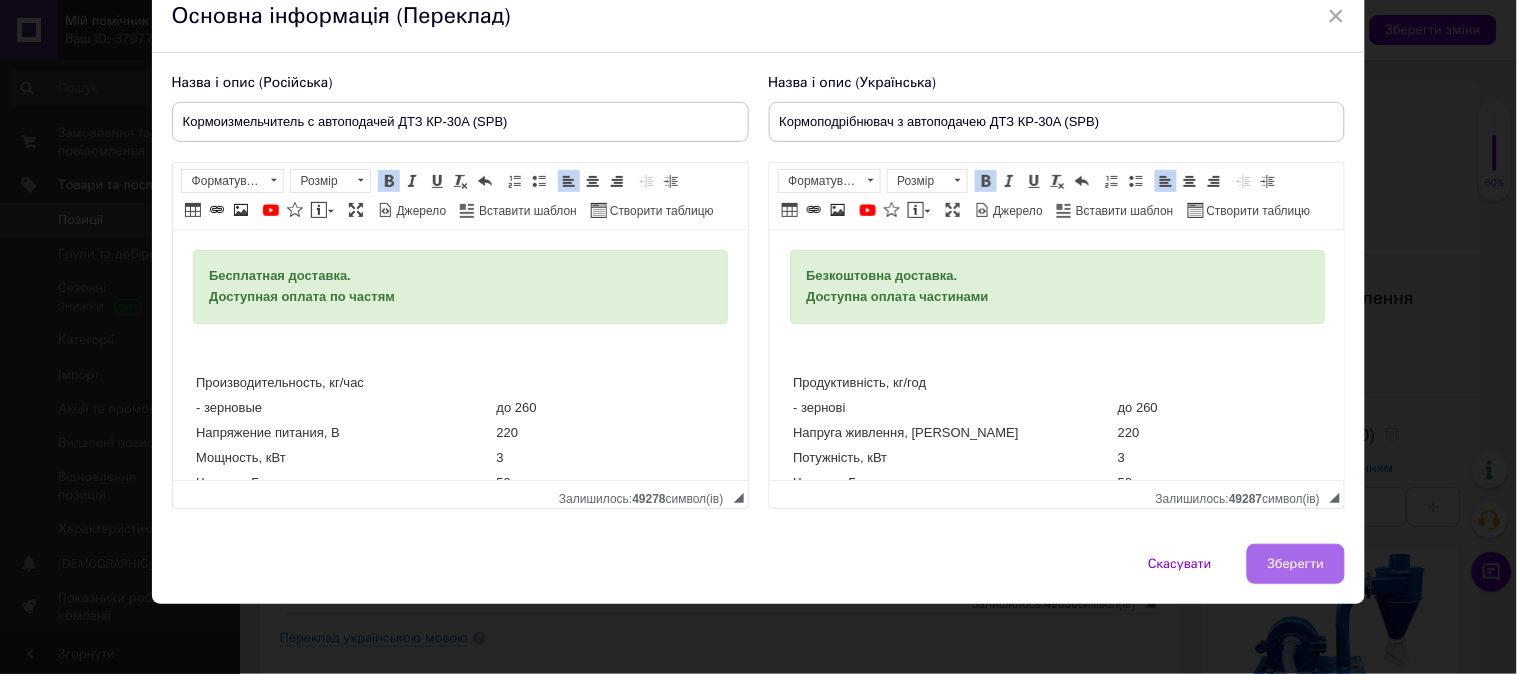 click on "Зберегти" at bounding box center [1296, 564] 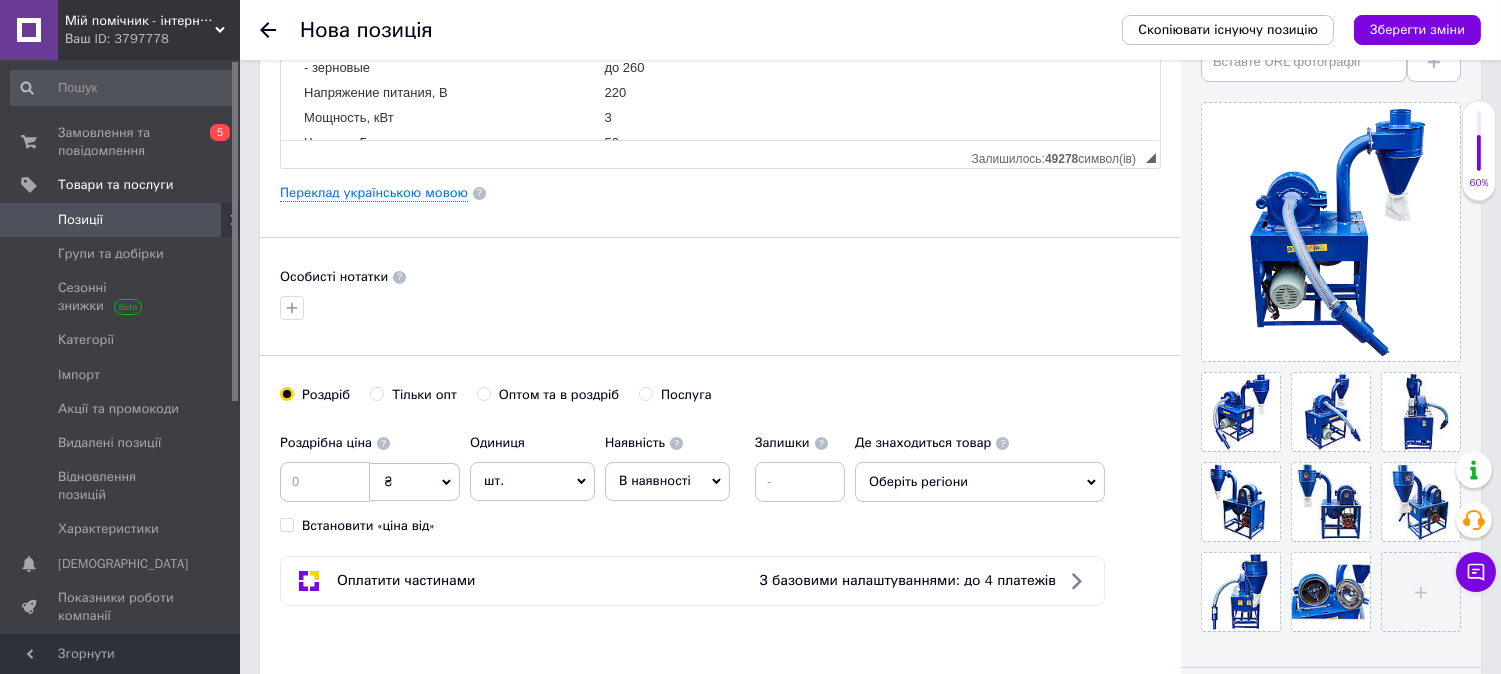 scroll, scrollTop: 555, scrollLeft: 0, axis: vertical 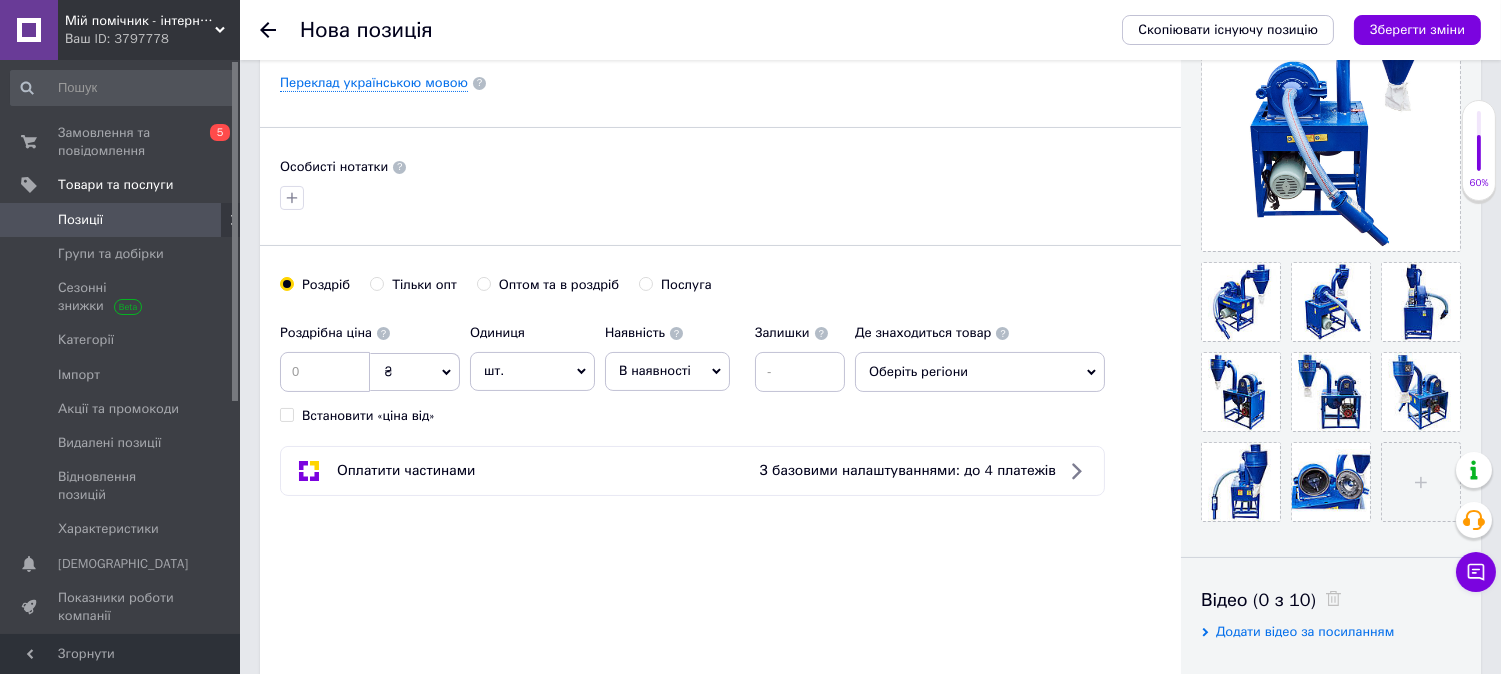 click on "шт." at bounding box center (532, 371) 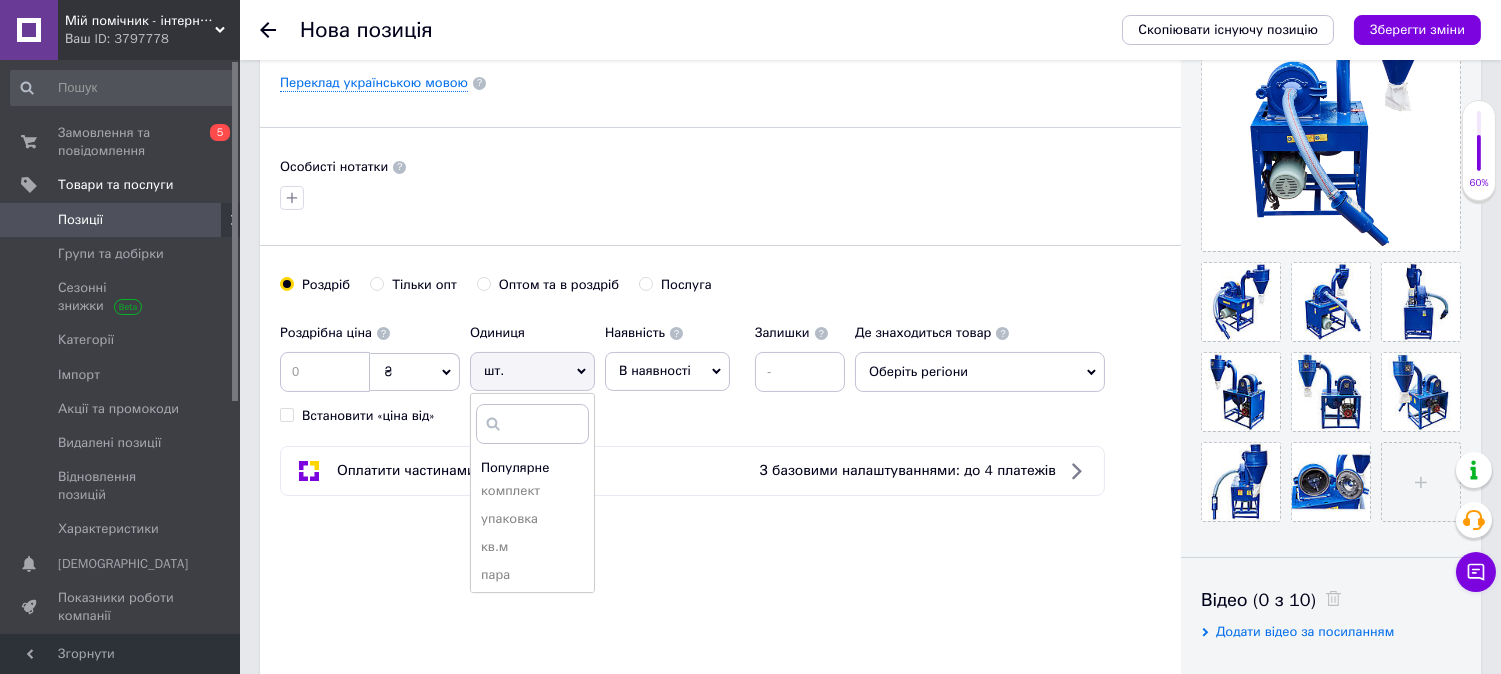 click on "Роздрібна ціна ₴ $ EUR CHF GBP ¥ PLN ₸ MDL HUF KGS CNY TRY KRW lei Встановити «ціна від»" at bounding box center (370, 369) 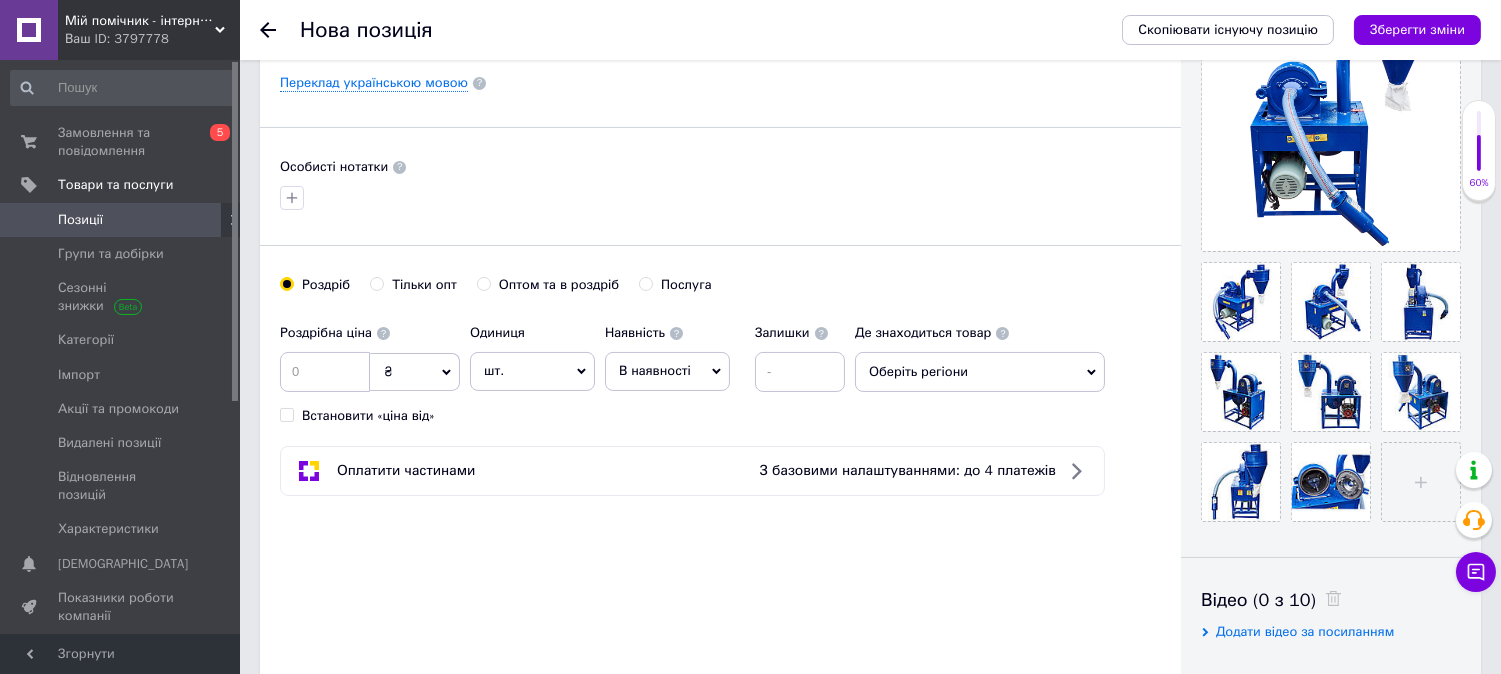 click on "В наявності" at bounding box center (655, 370) 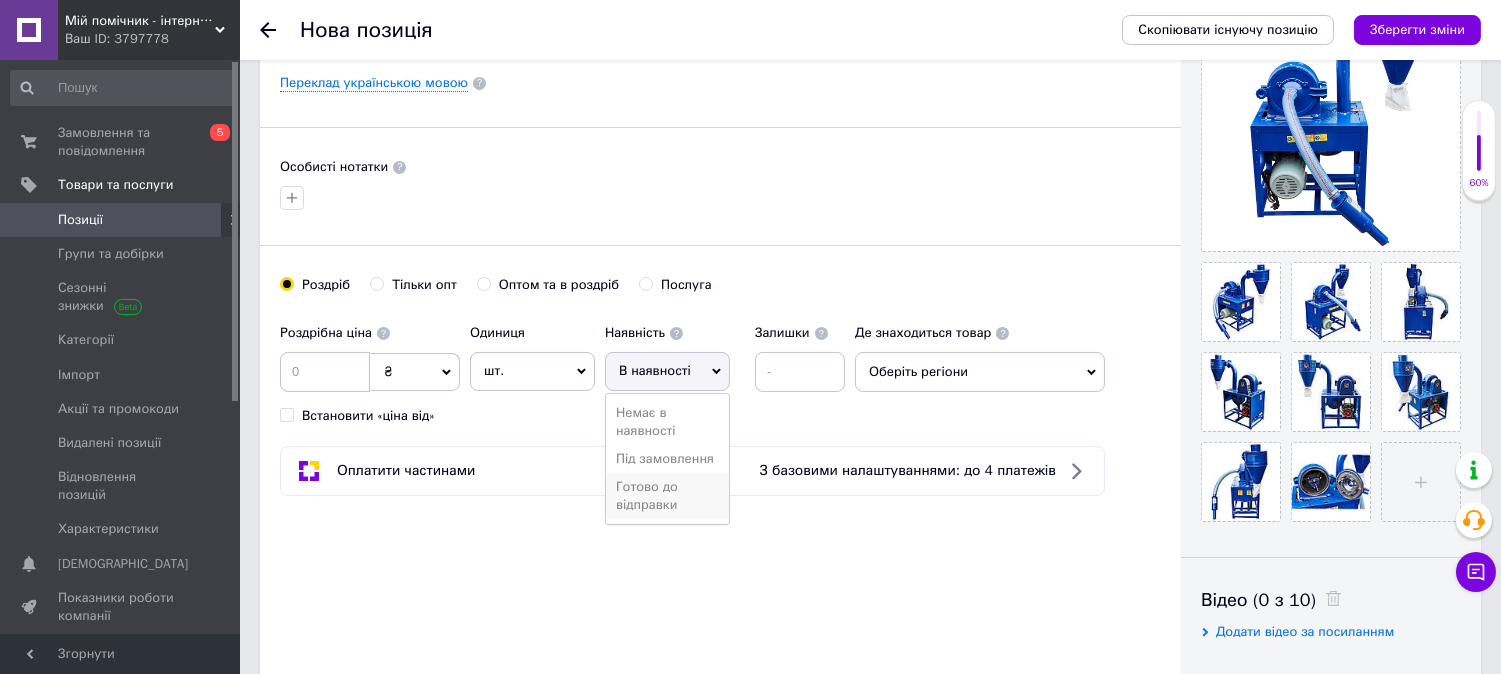 click on "Готово до відправки" at bounding box center (667, 496) 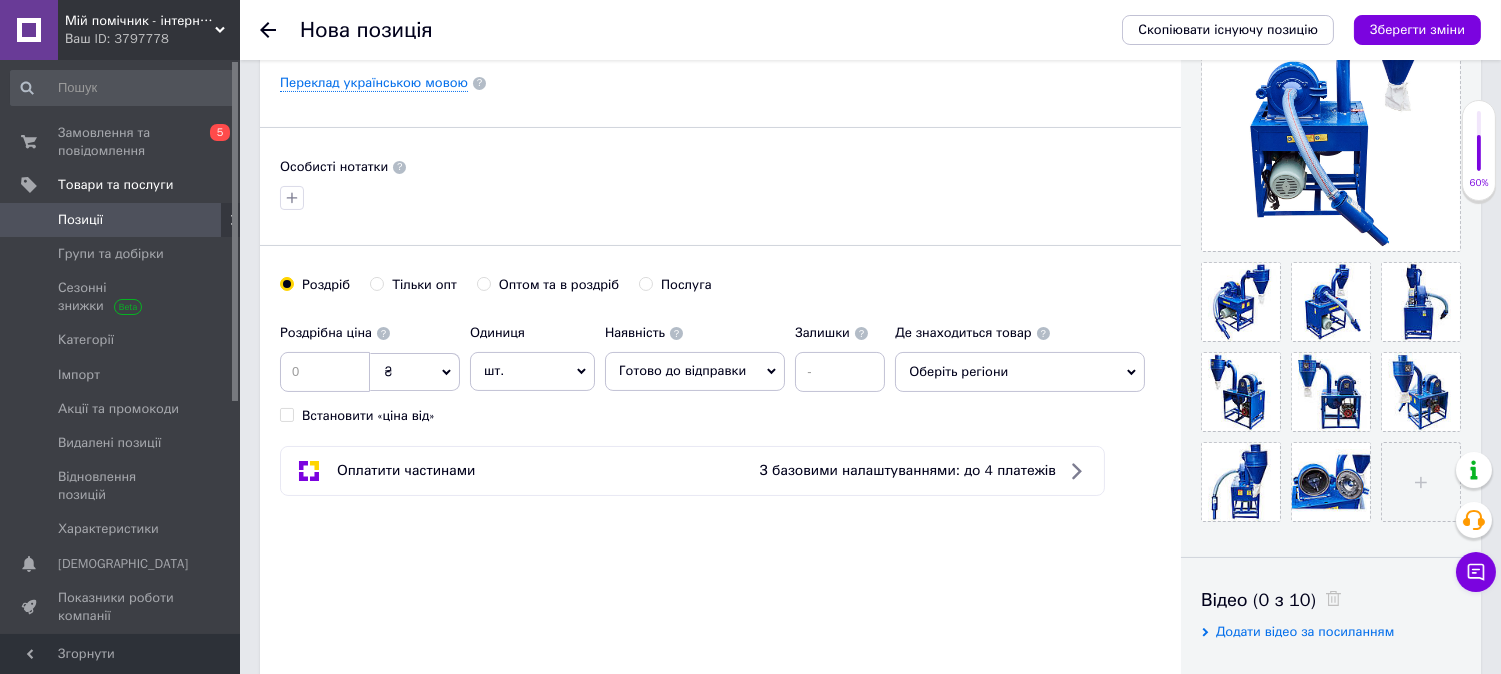 click on "₴" at bounding box center (415, 372) 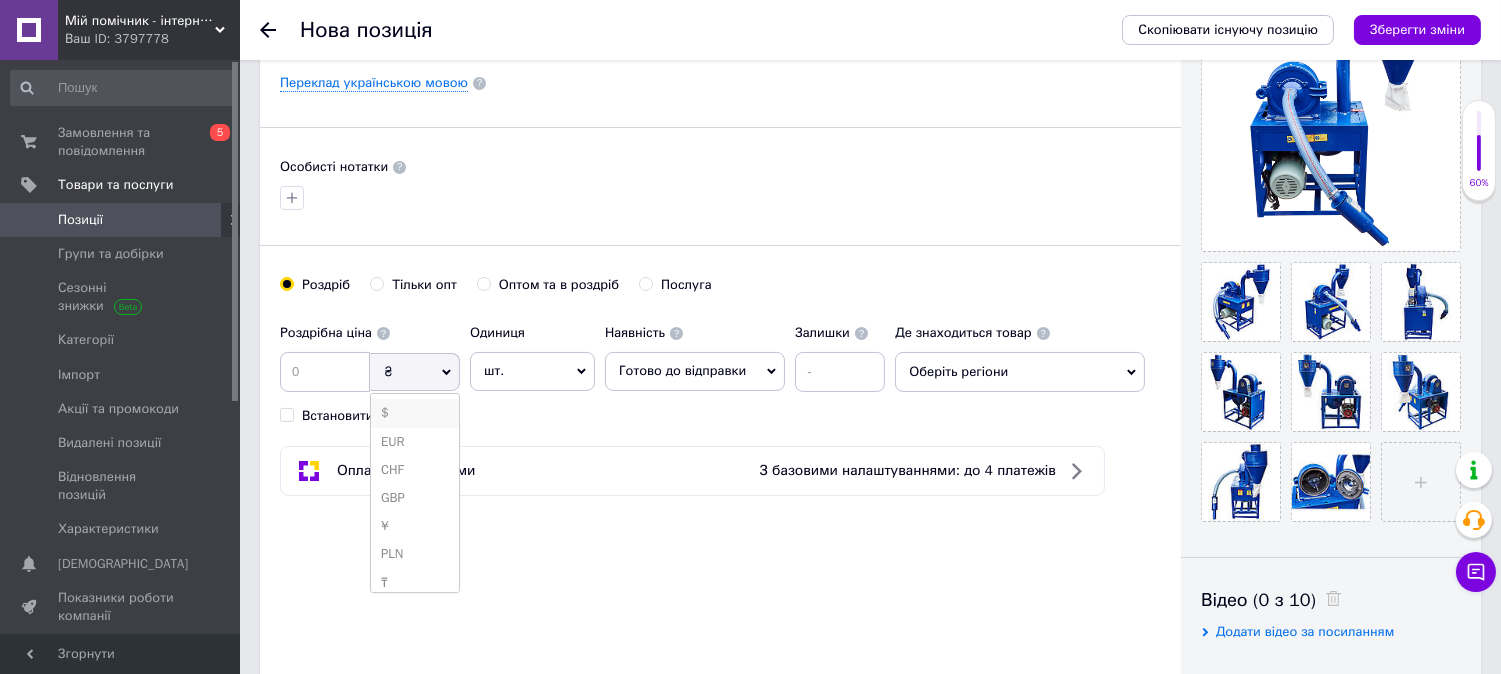 click on "$" at bounding box center [415, 413] 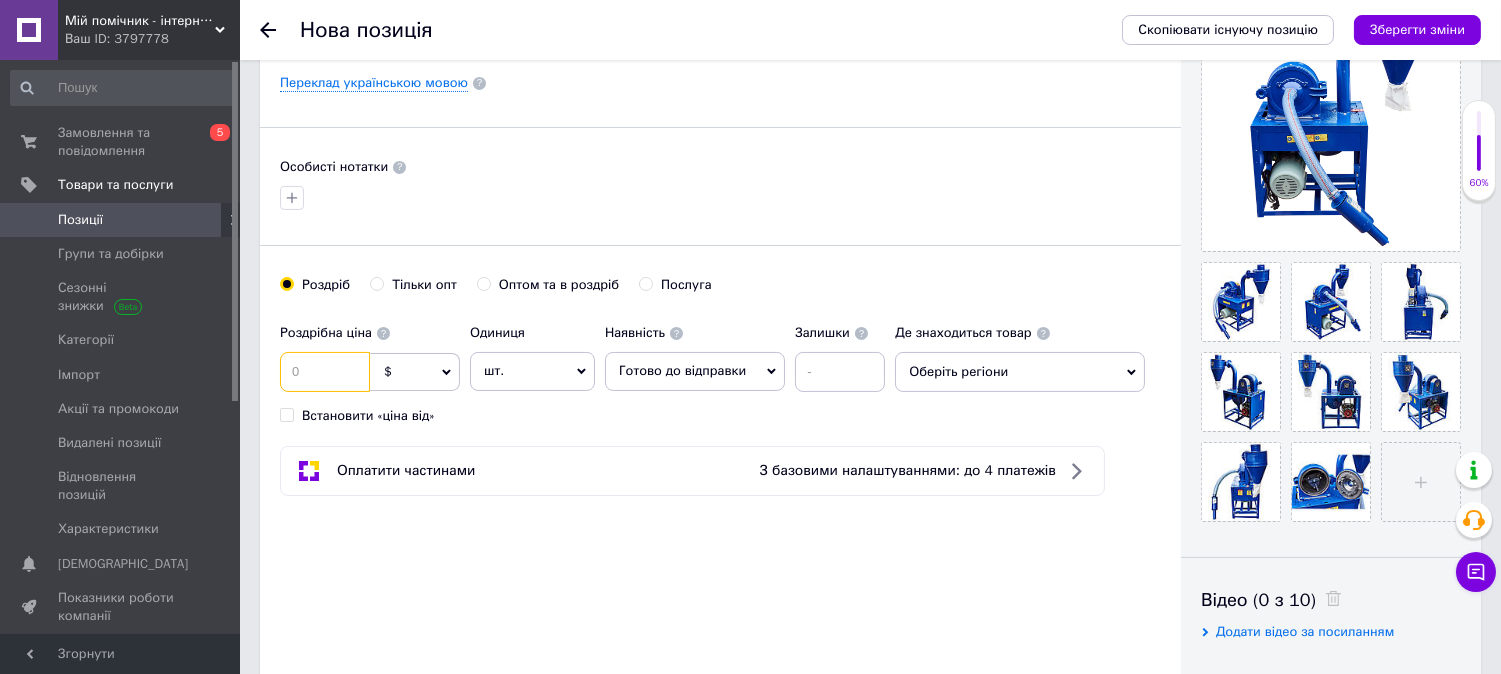 click at bounding box center (325, 372) 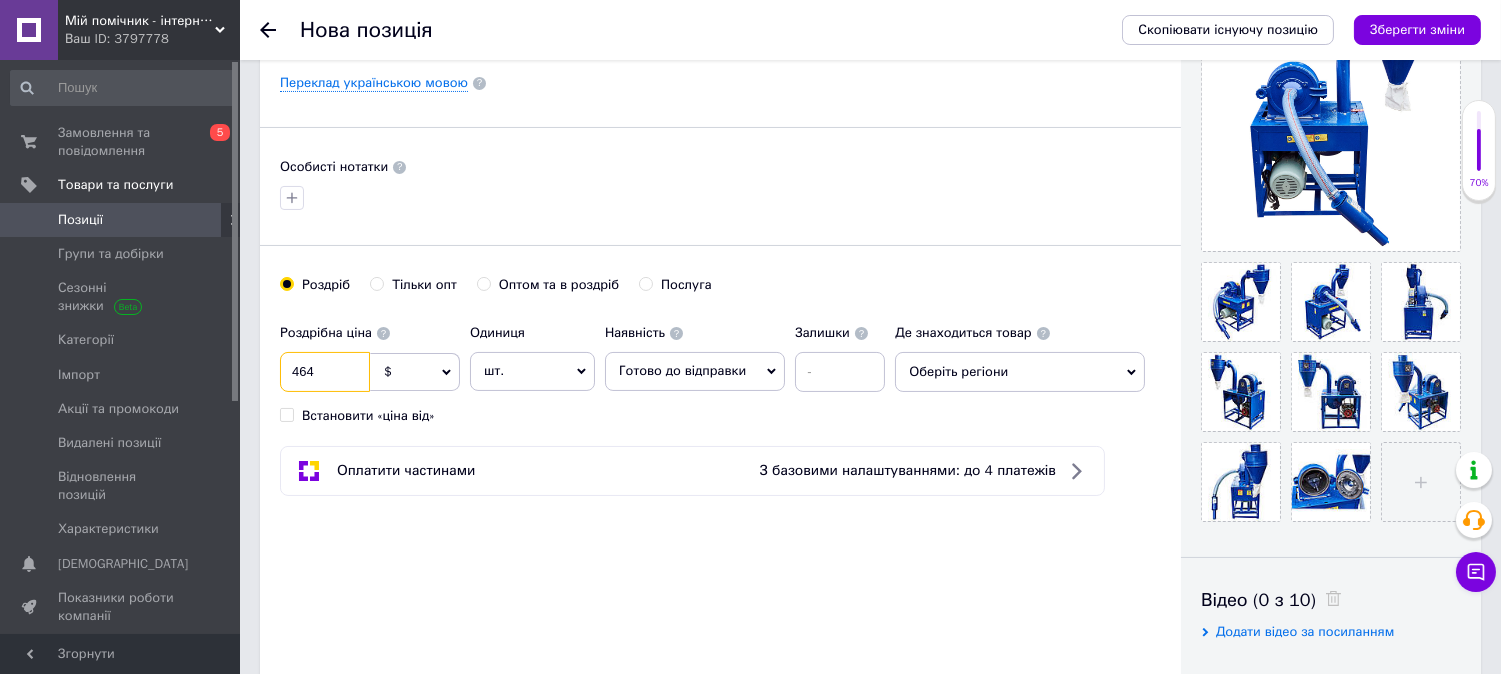 type on "464" 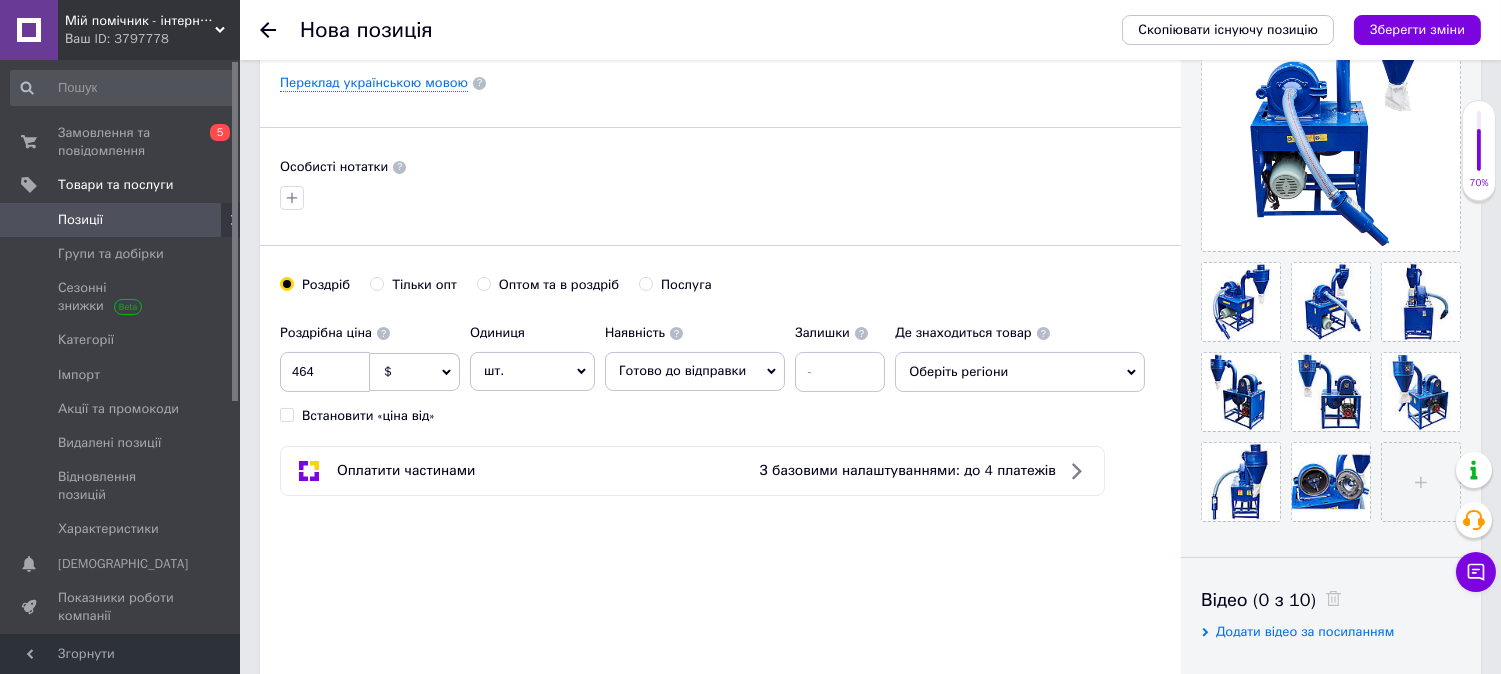 click on "Роздрібна ціна 464 $ EUR CHF ₴ GBP ¥ PLN ₸ MDL HUF KGS CNY TRY KRW lei Встановити «ціна від» Одиниця шт. Популярне комплект упаковка кв.м пара м кг пог.м послуга т а автоцистерна ампула б балон банка блістер бобіна бочка [PERSON_NAME] бухта в ват виїзд відро г г га година гр/кв.м гігакалорія д дав два місяці день доба доза є єврокуб з зміна к кВт каністра карат кв.дм кв.м кв.см кв.фут квартал кг кг/кв.м км колесо комплект коробка куб.дм куб.м л л лист м м мВт мл мм моток місяць мішок н набір номер о об'єкт од. п палетомісце пара партія пач пог.м послуга посівна одиниця птахомісце півроку пігулка" at bounding box center (587, 369) 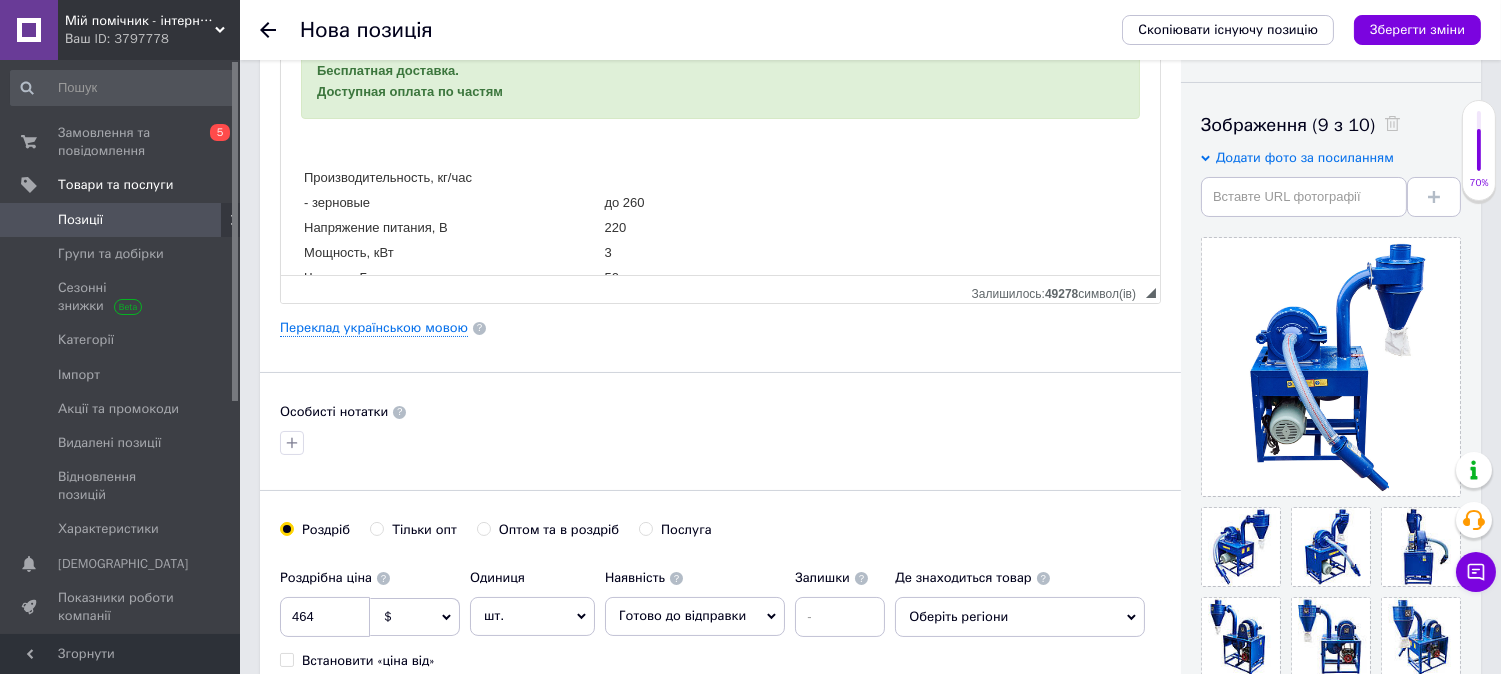 scroll, scrollTop: 111, scrollLeft: 0, axis: vertical 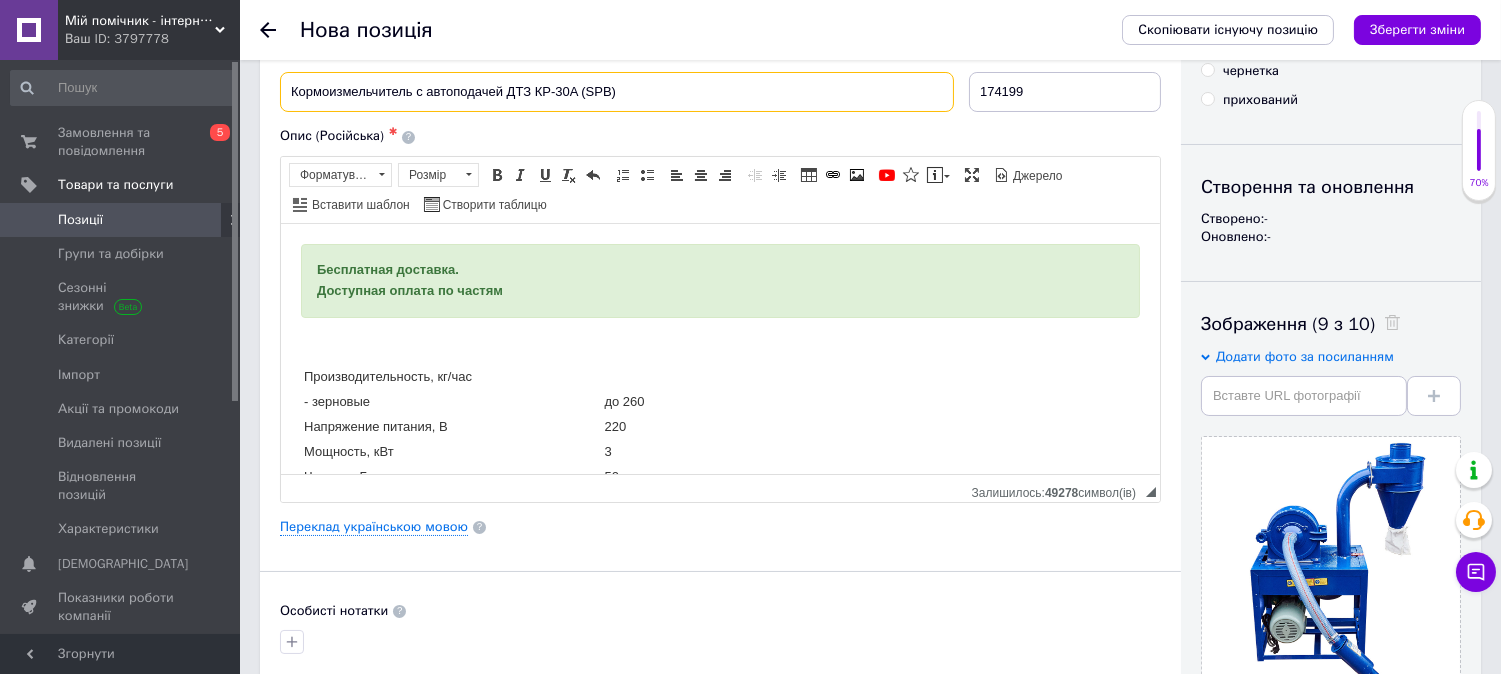 drag, startPoint x: 290, startPoint y: 82, endPoint x: 501, endPoint y: 90, distance: 211.15161 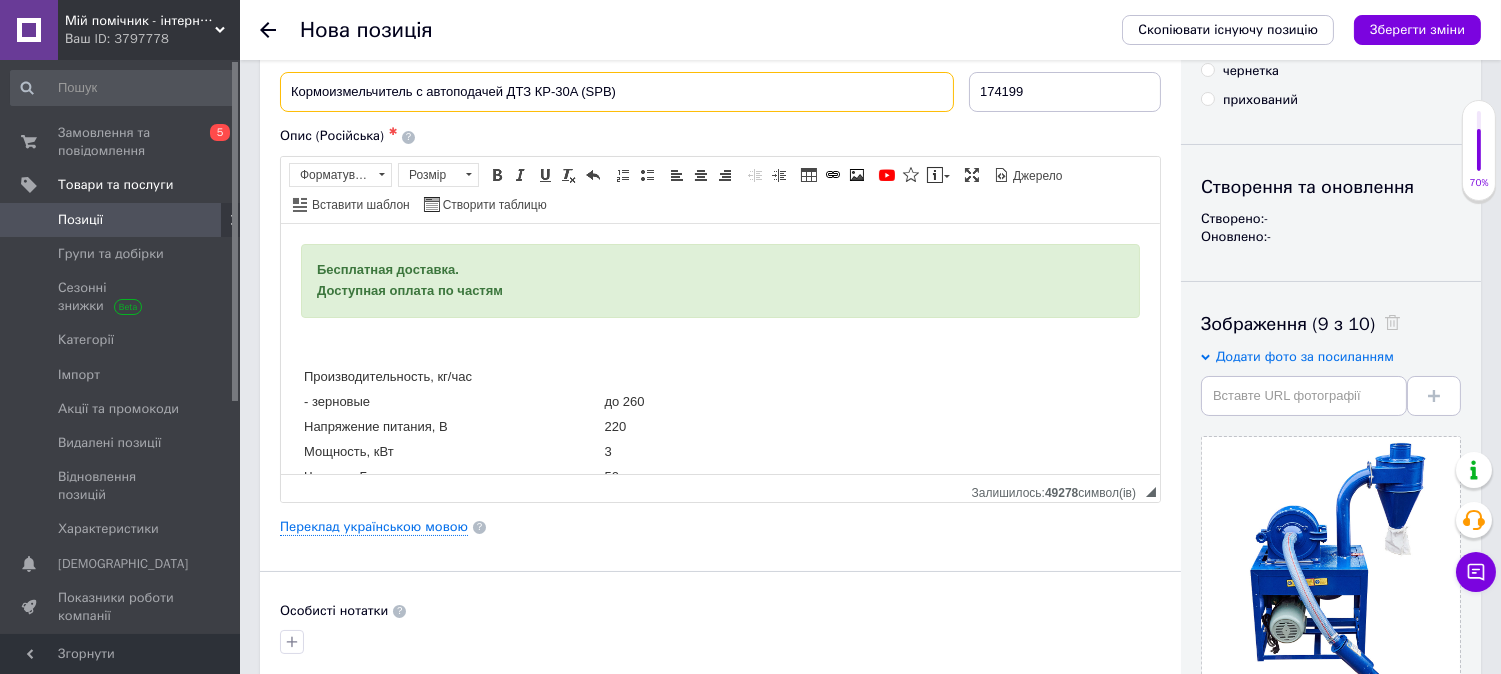 click on "Кормоизмельчитель с автоподачей ДТЗ КР-30A (SPB)" at bounding box center [617, 92] 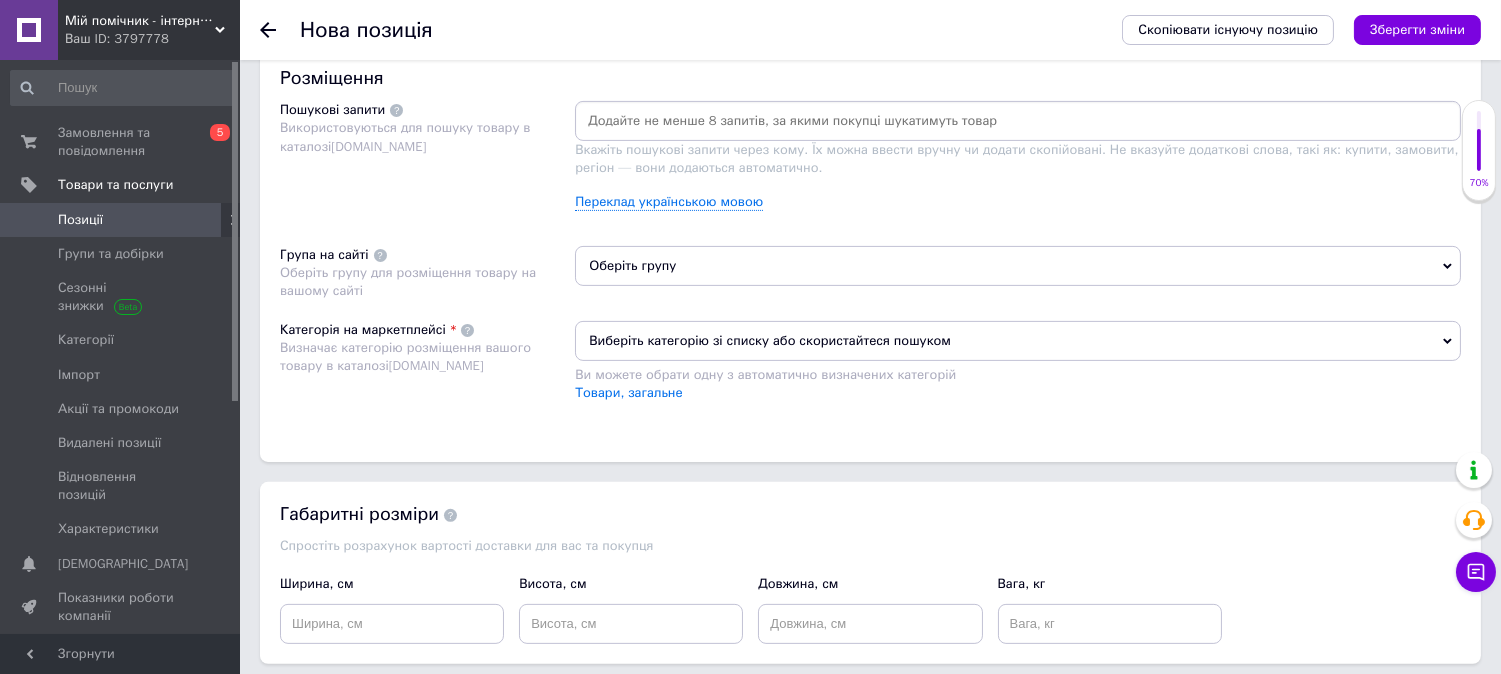 scroll, scrollTop: 1222, scrollLeft: 0, axis: vertical 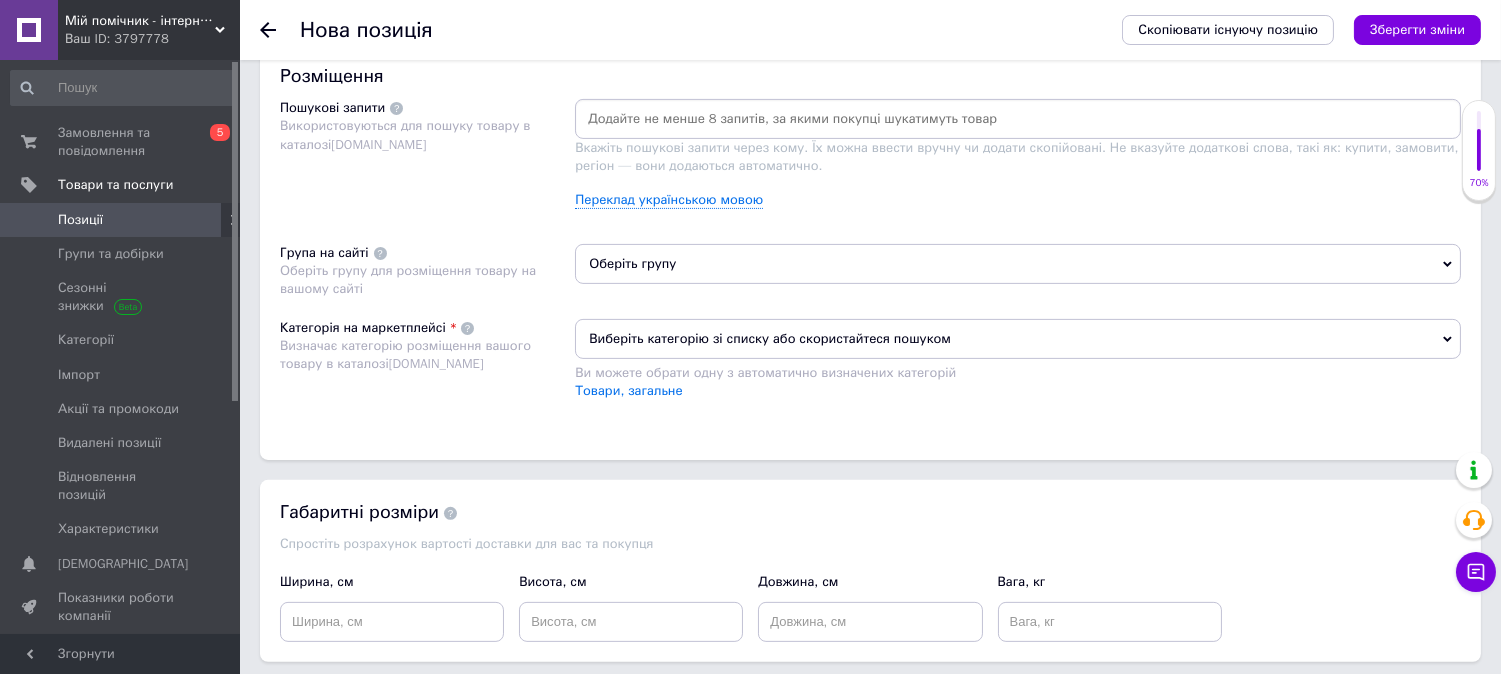 click at bounding box center (1018, 119) 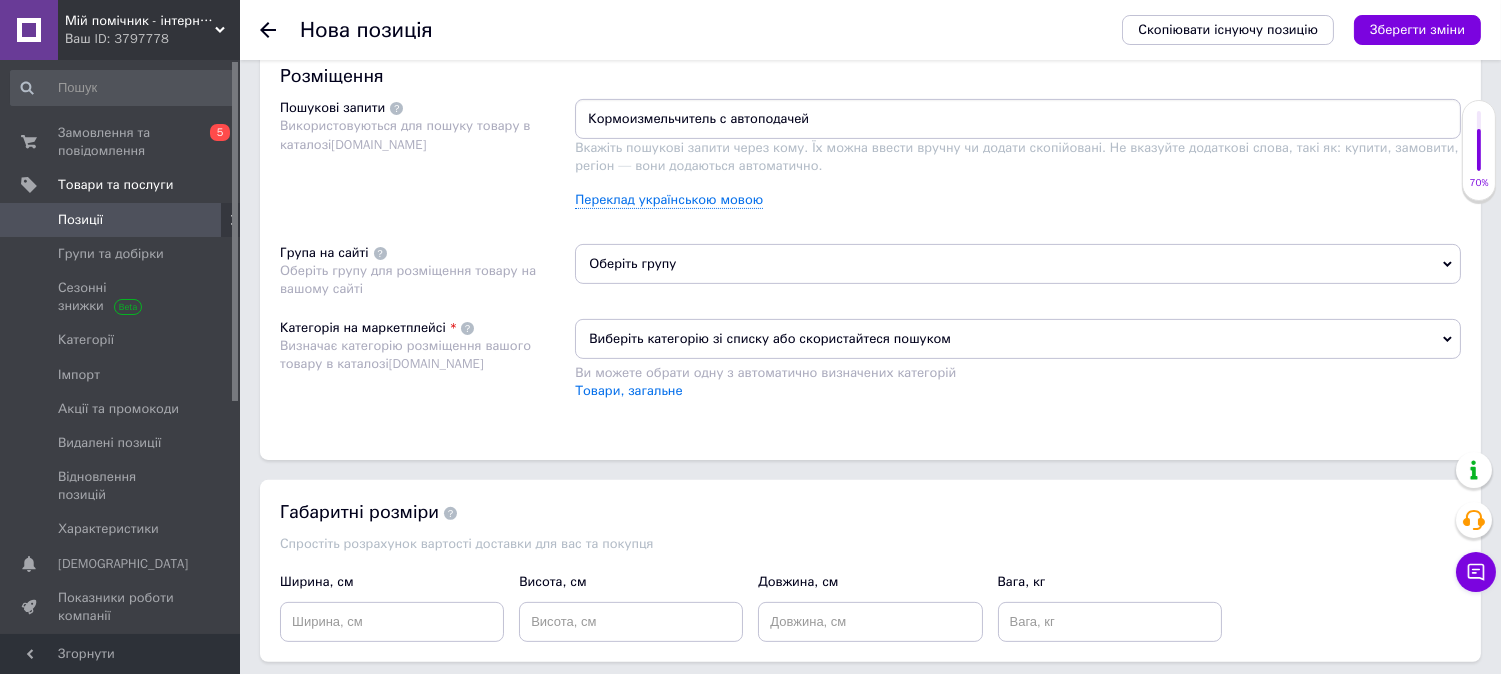 type on "Кормоизмельчитель с автоподачей" 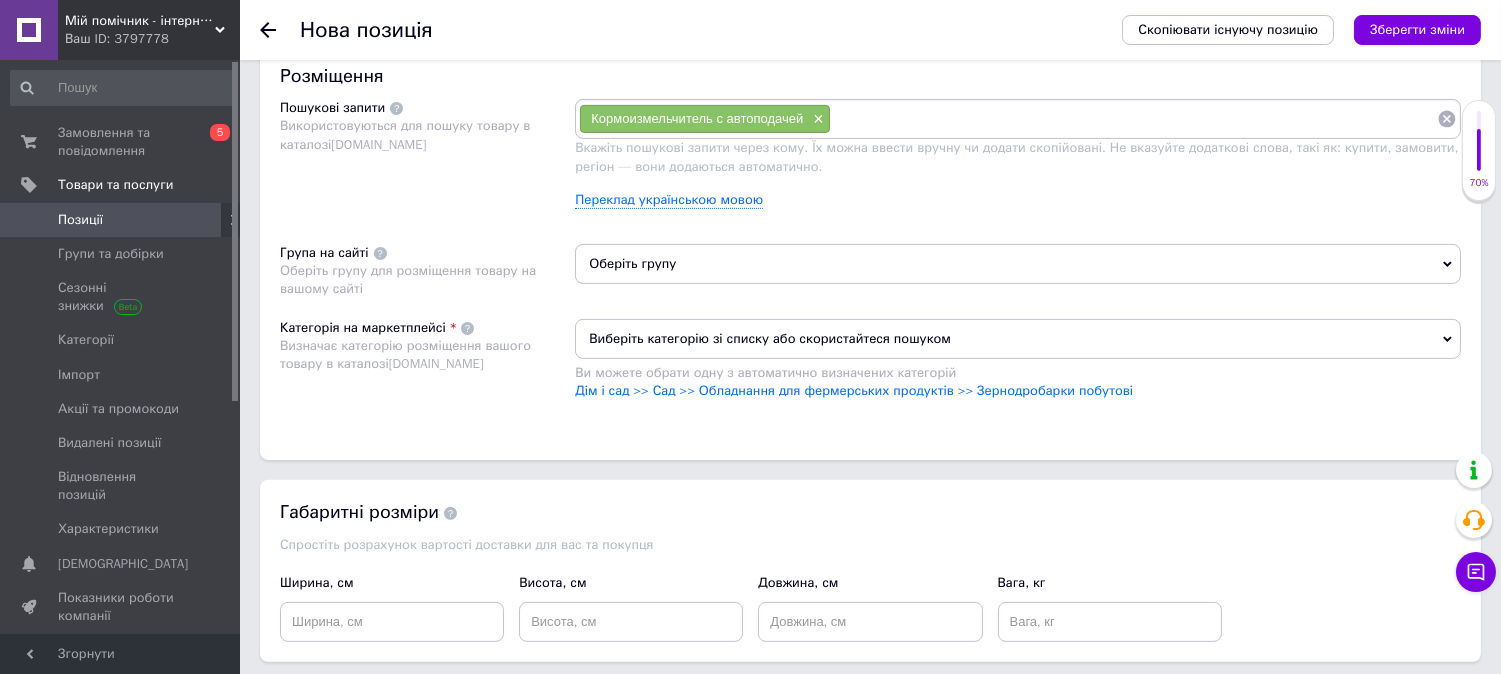 click on "Дім і сад >> Сад >> Обладнання для фермерських продуктів >> Зернодробарки побутові" at bounding box center (854, 390) 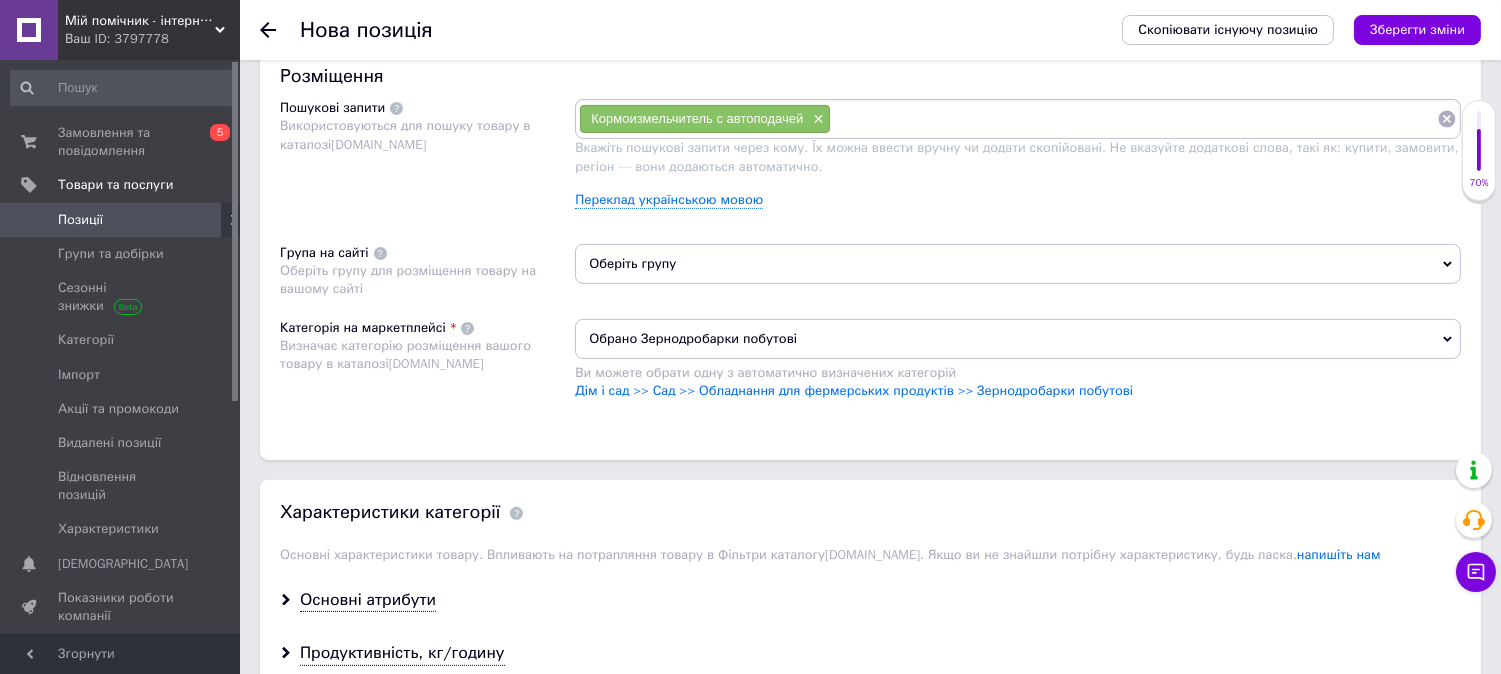 click on "Оберіть групу" at bounding box center [1018, 264] 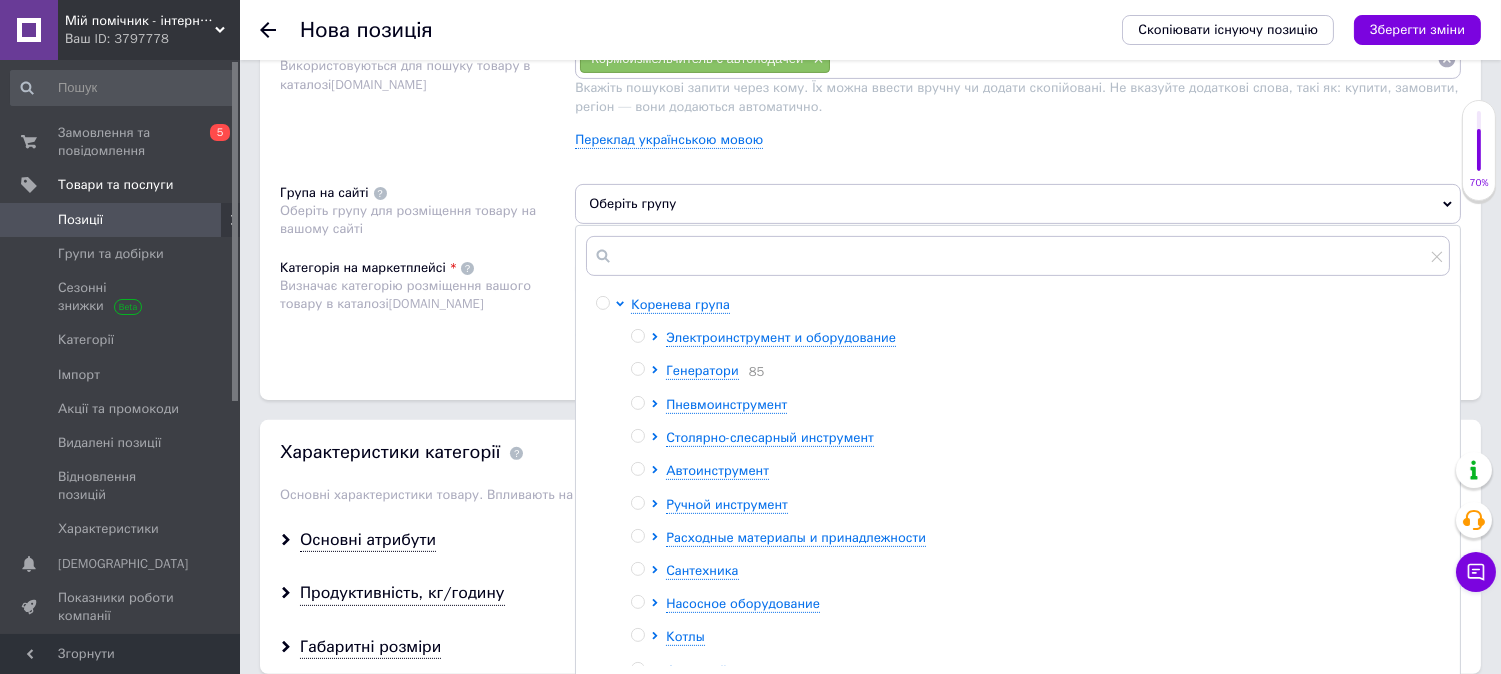 scroll, scrollTop: 1444, scrollLeft: 0, axis: vertical 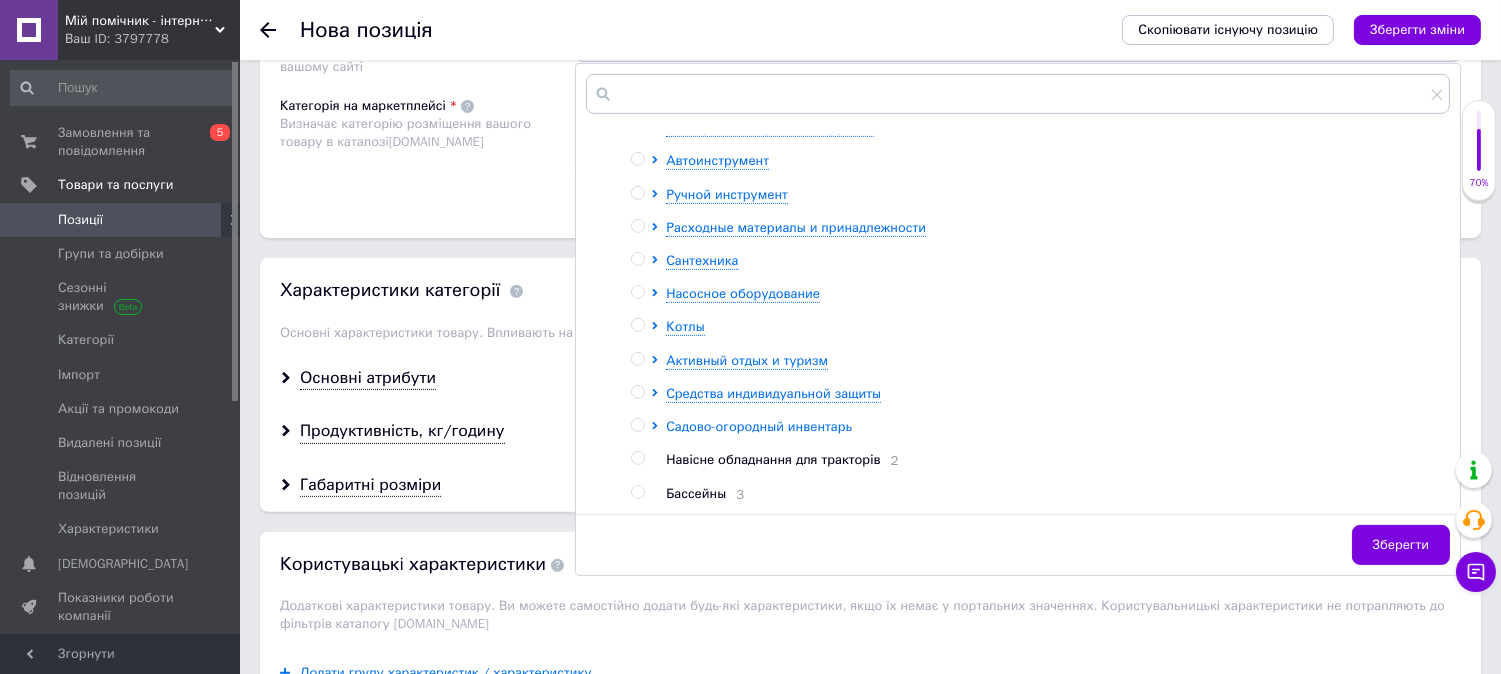 click 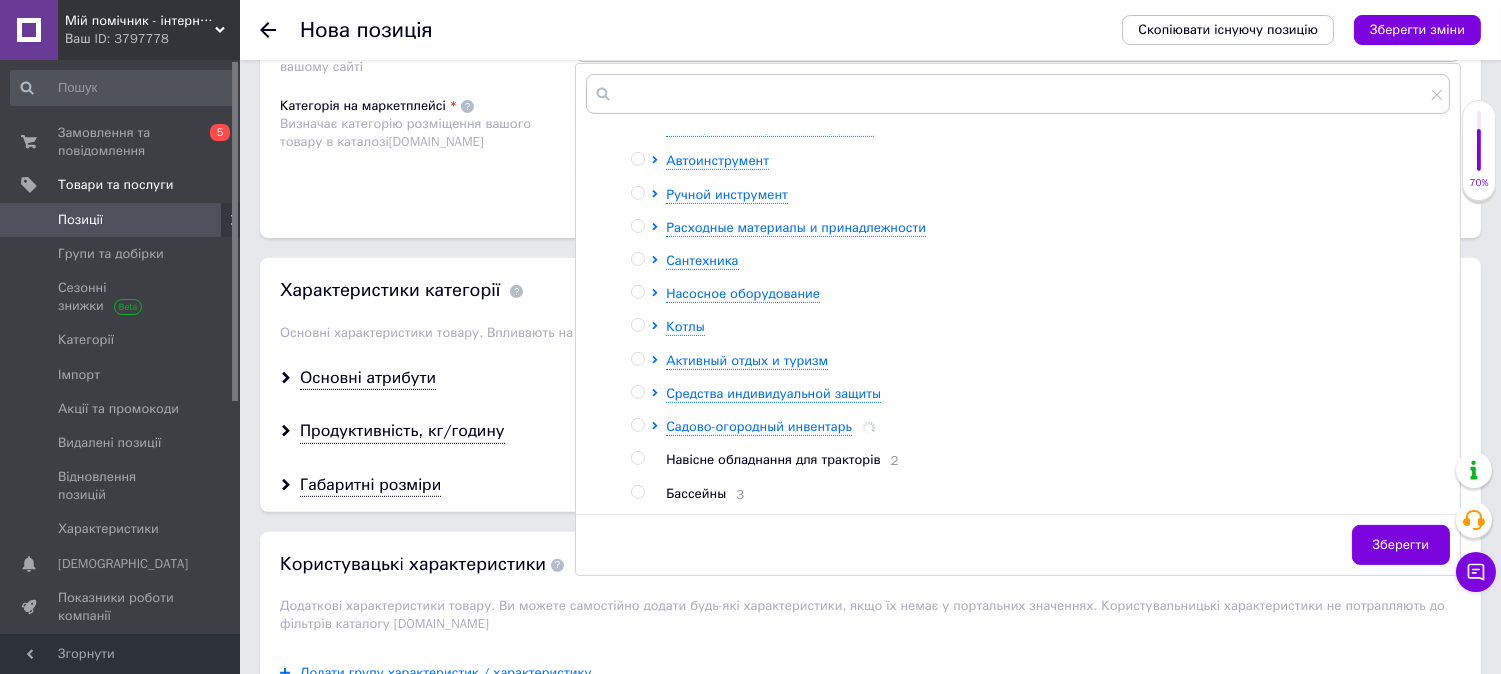 scroll, scrollTop: 1555, scrollLeft: 0, axis: vertical 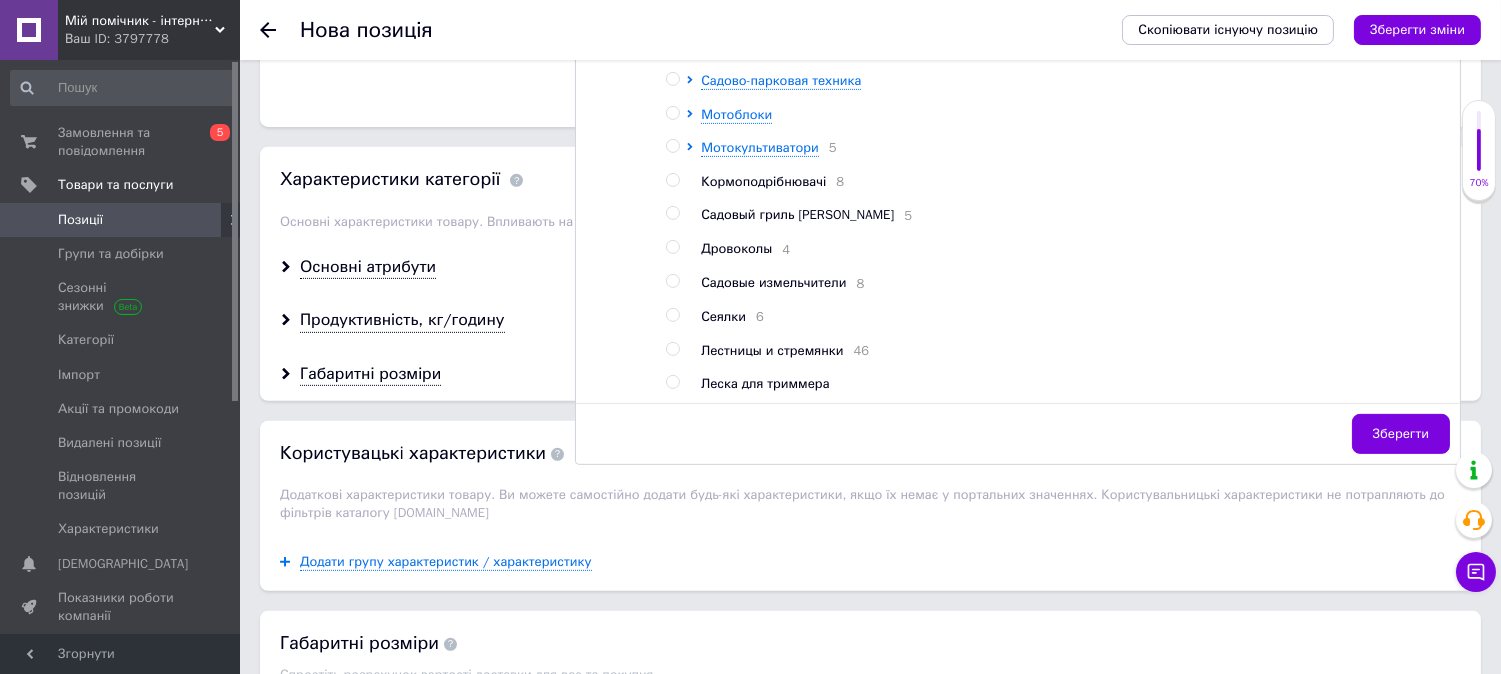 click at bounding box center [672, 180] 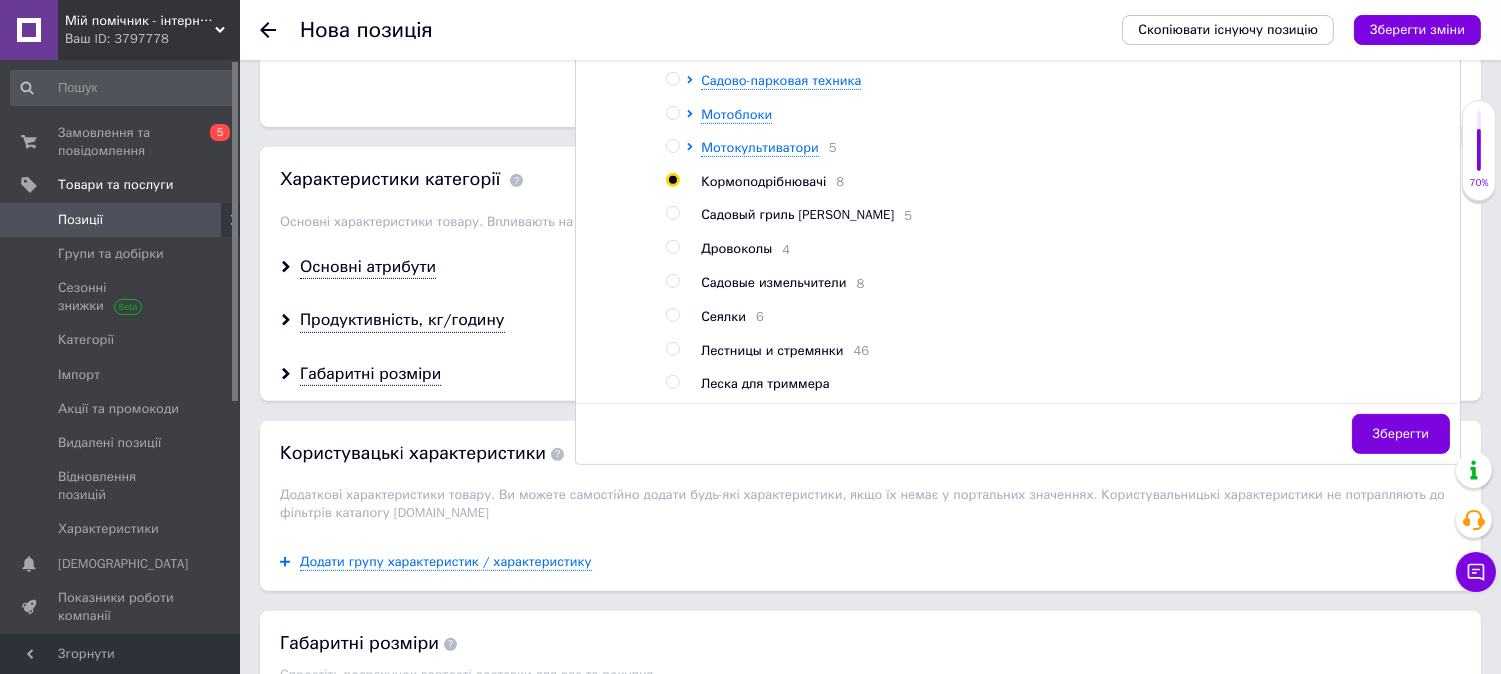 radio on "true" 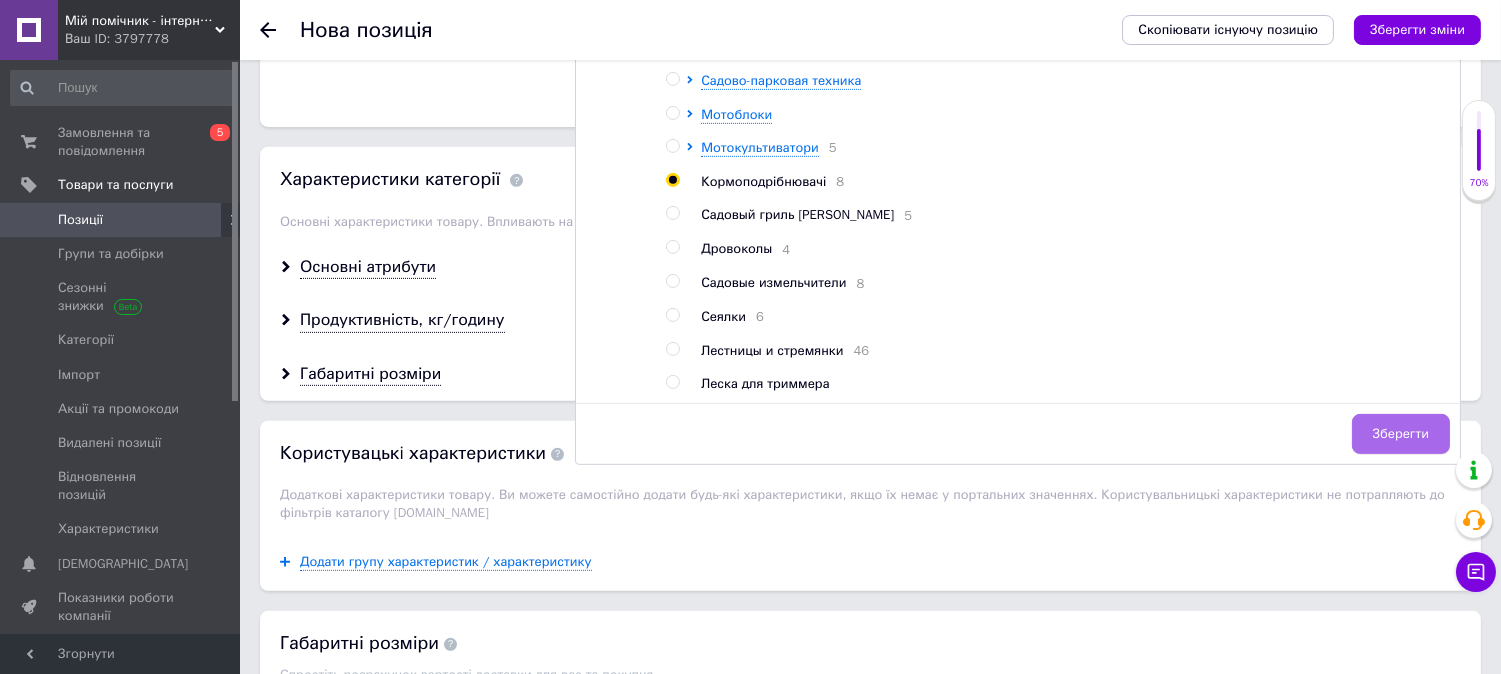 click on "Зберегти" at bounding box center (1401, 434) 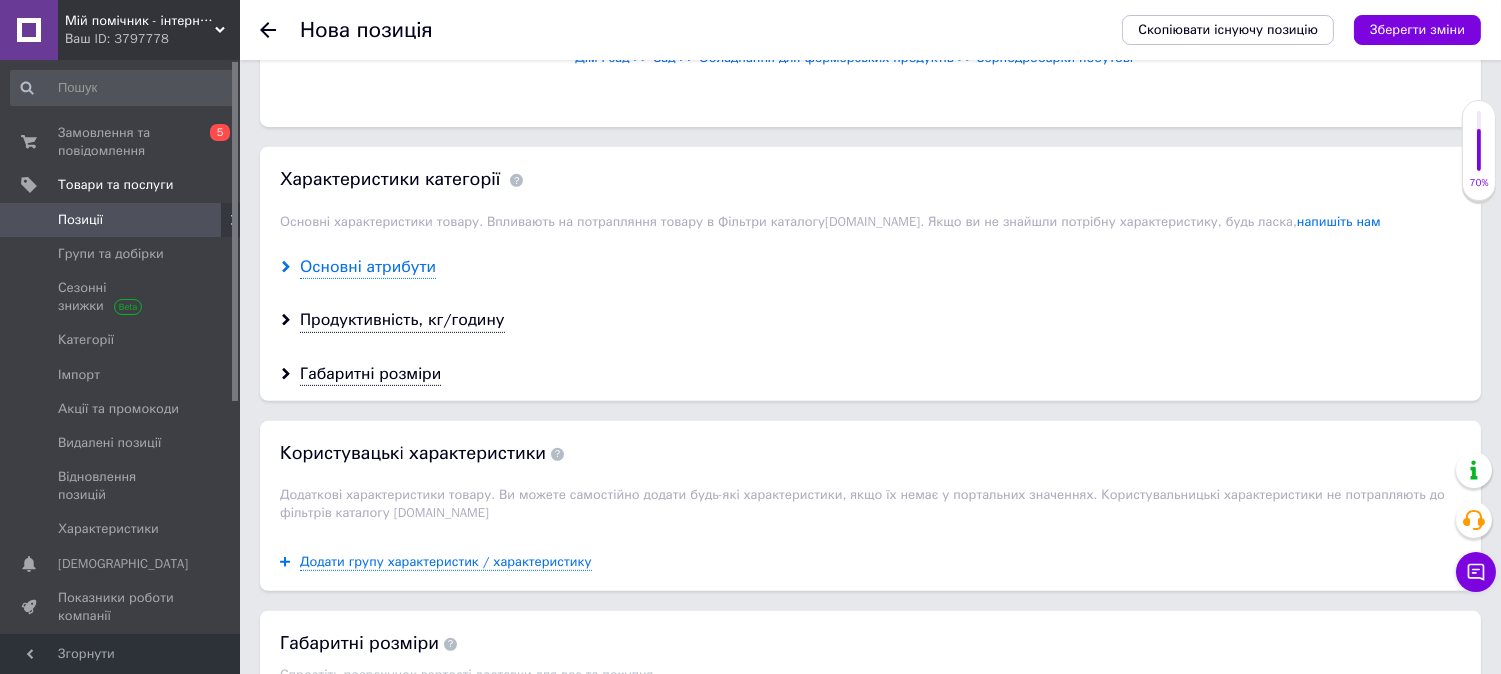 click on "Основні атрибути" at bounding box center [368, 267] 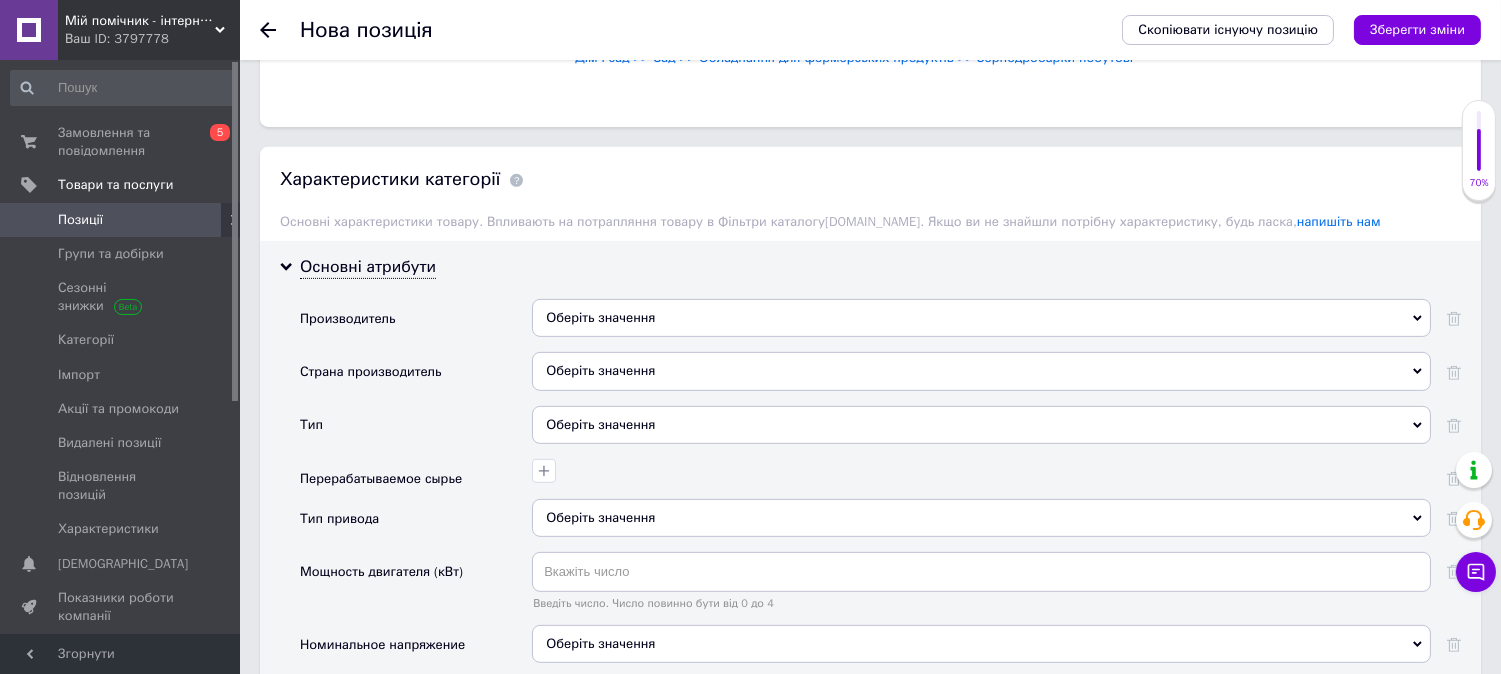 click on "Оберіть значення" at bounding box center (981, 318) 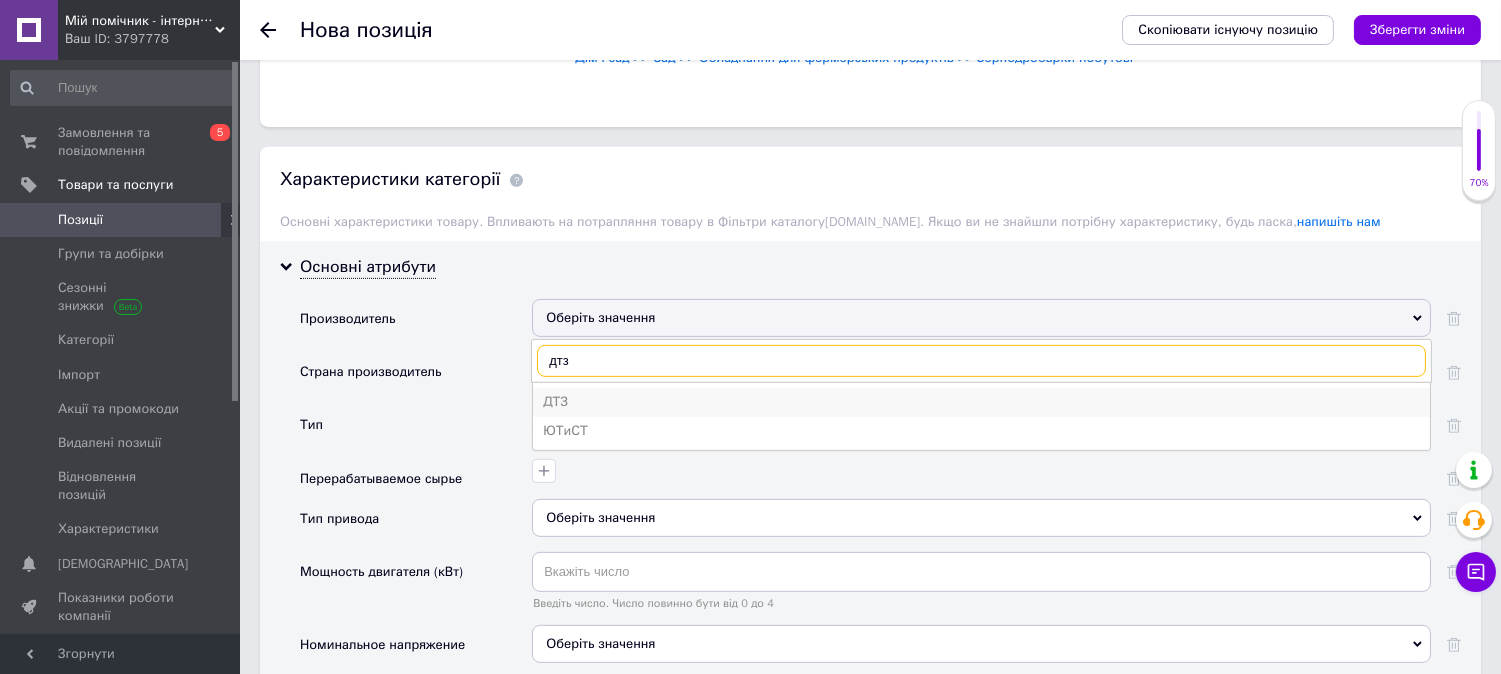 type on "дтз" 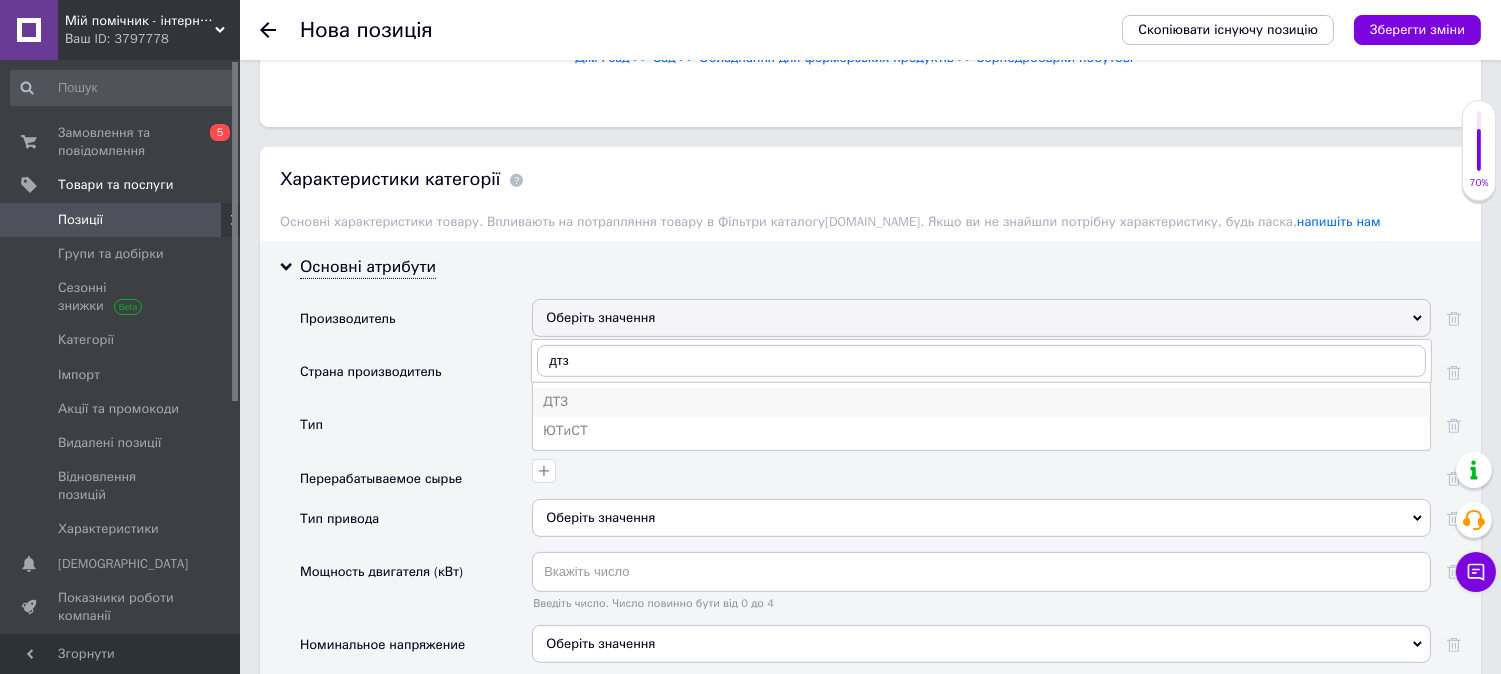 click on "ДТЗ" at bounding box center (981, 402) 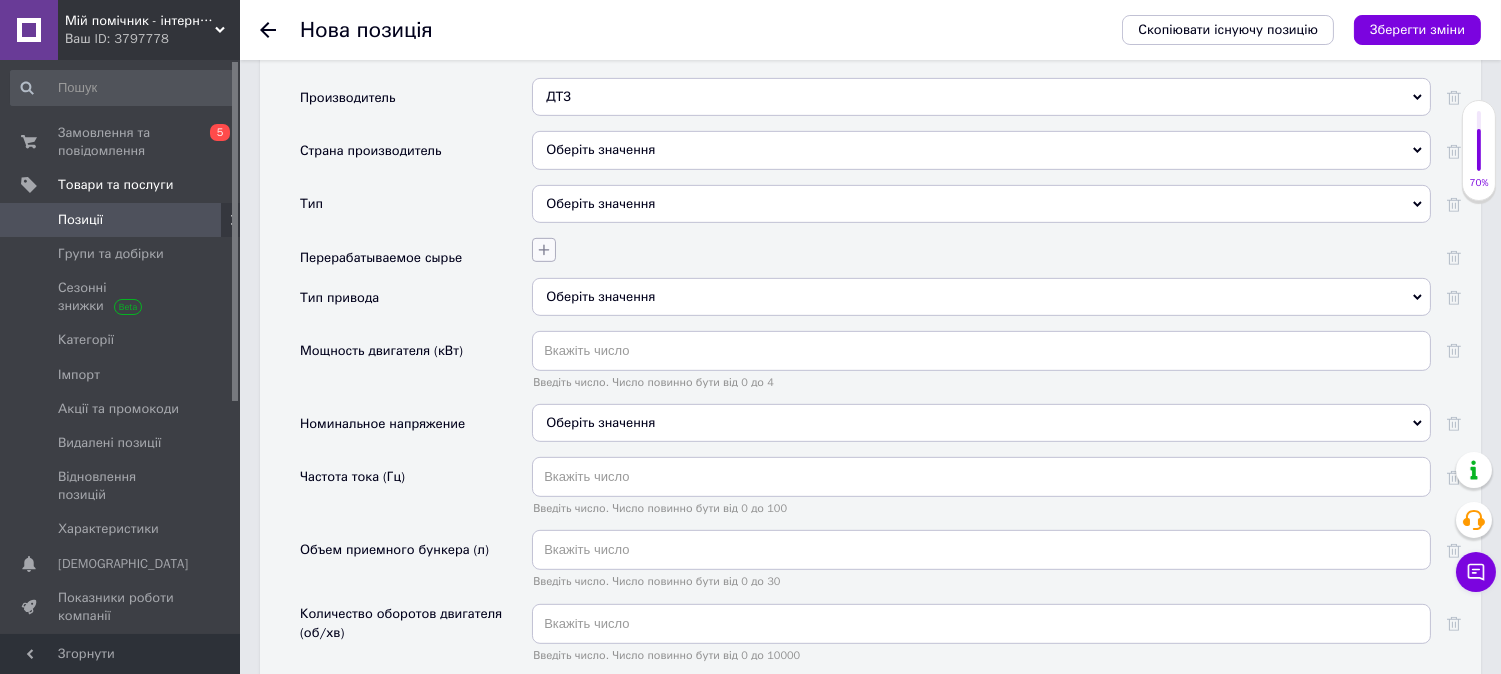 scroll, scrollTop: 1777, scrollLeft: 0, axis: vertical 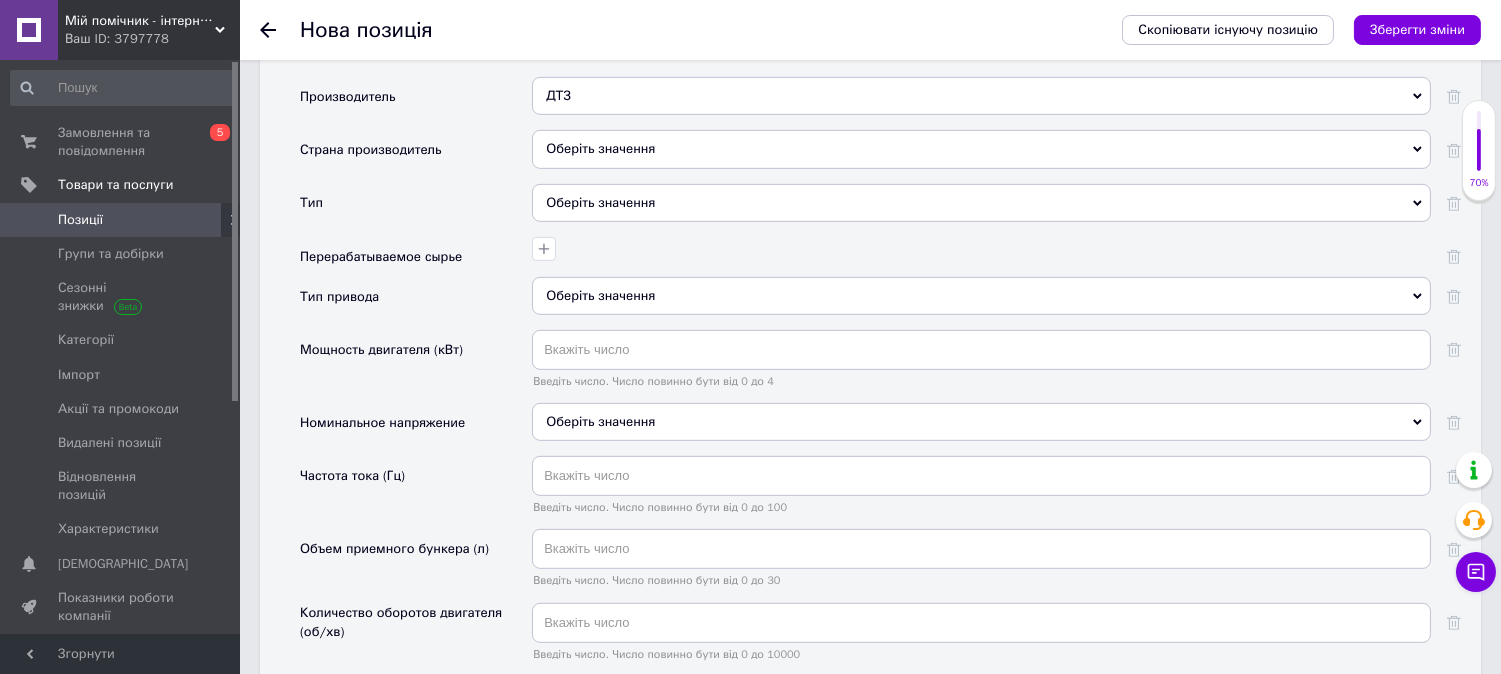 click on "Оберіть значення" at bounding box center [981, 203] 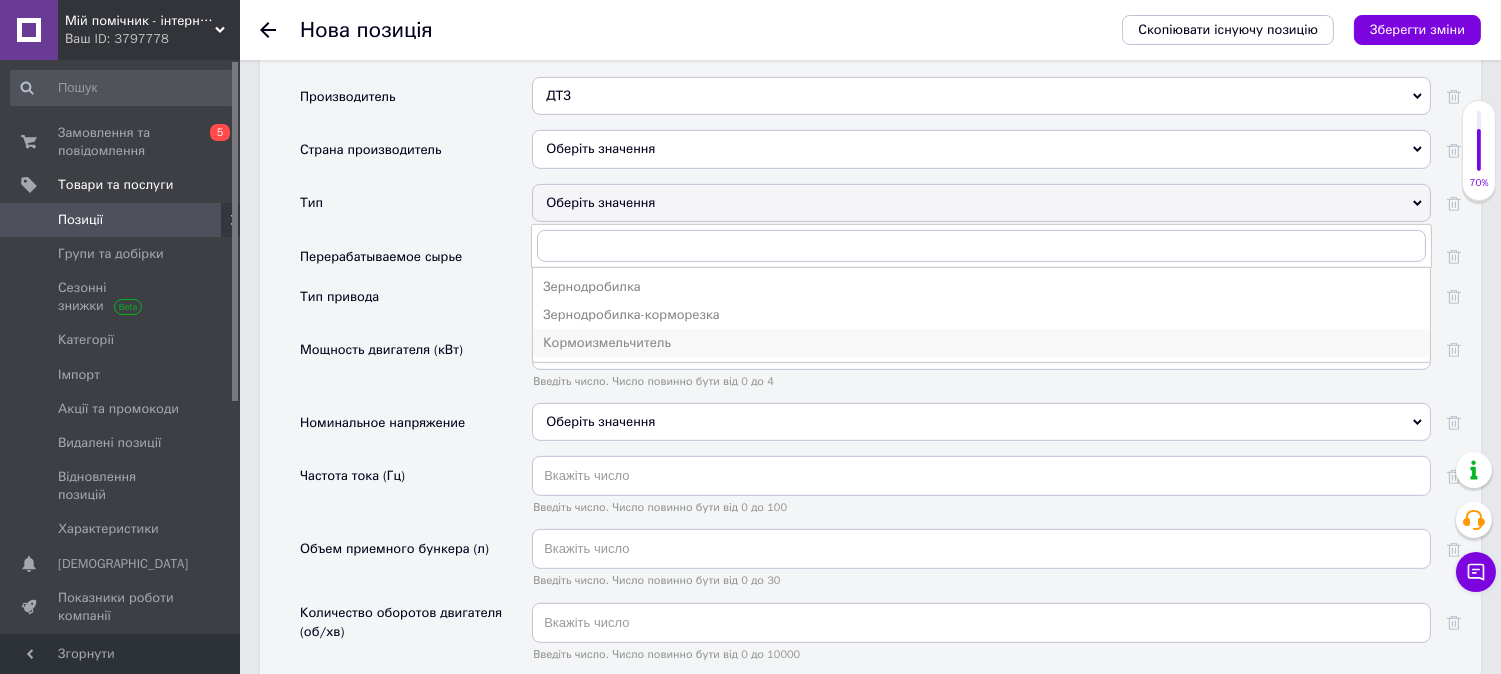 click on "Кормоизмельчитель" at bounding box center [981, 343] 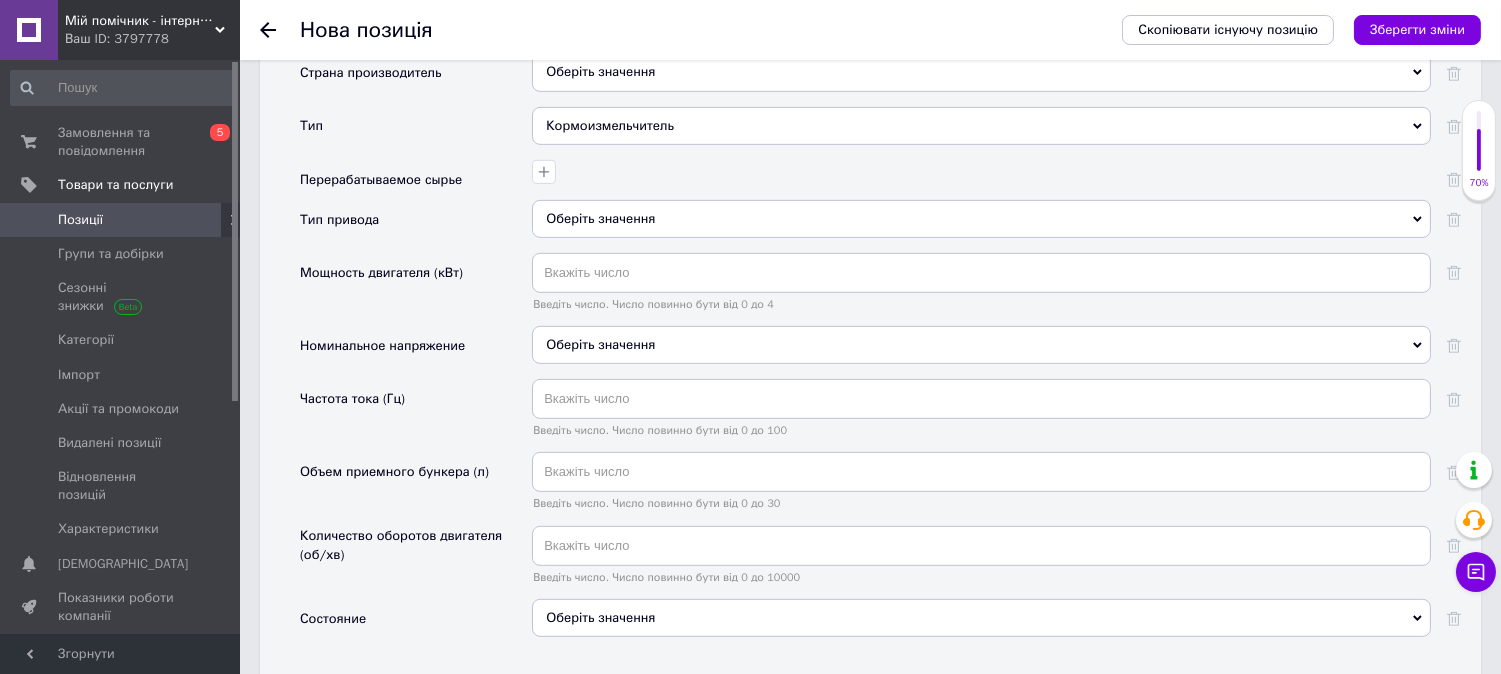 scroll, scrollTop: 1888, scrollLeft: 0, axis: vertical 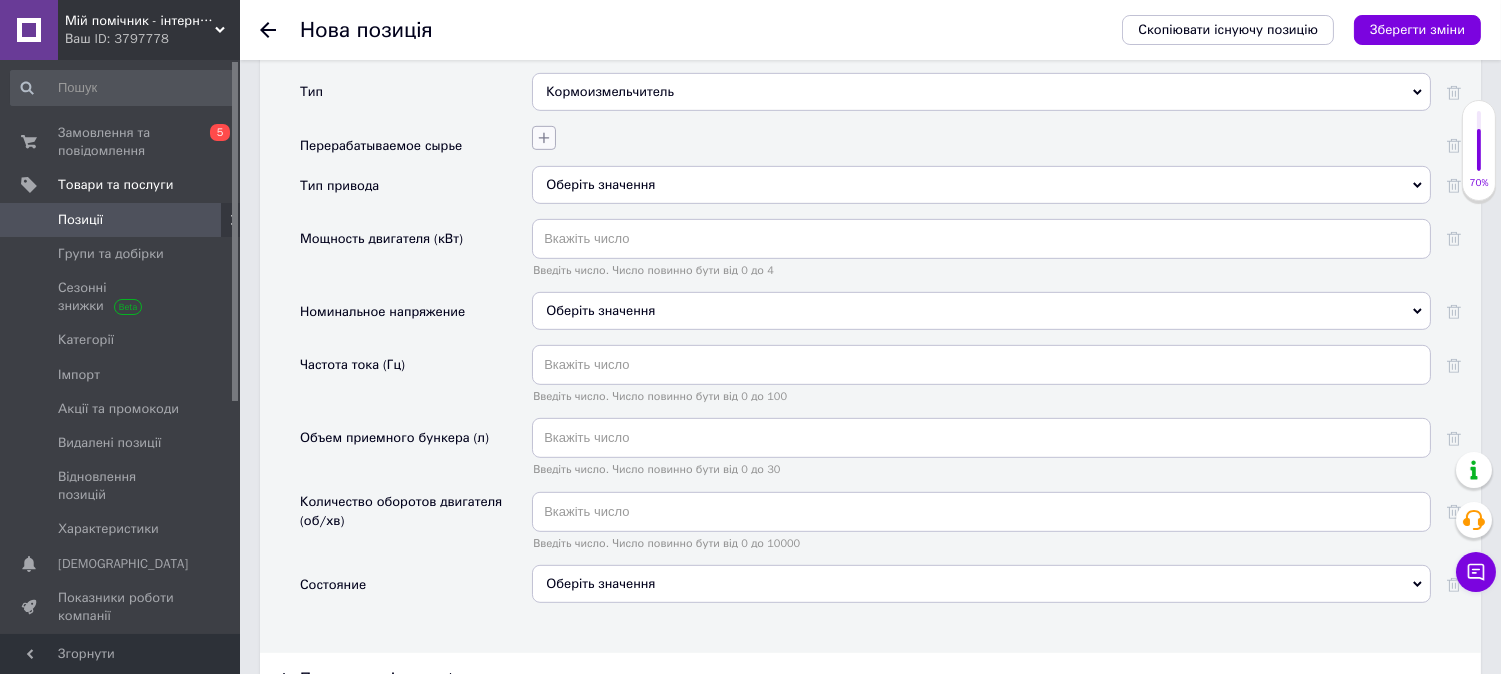 click 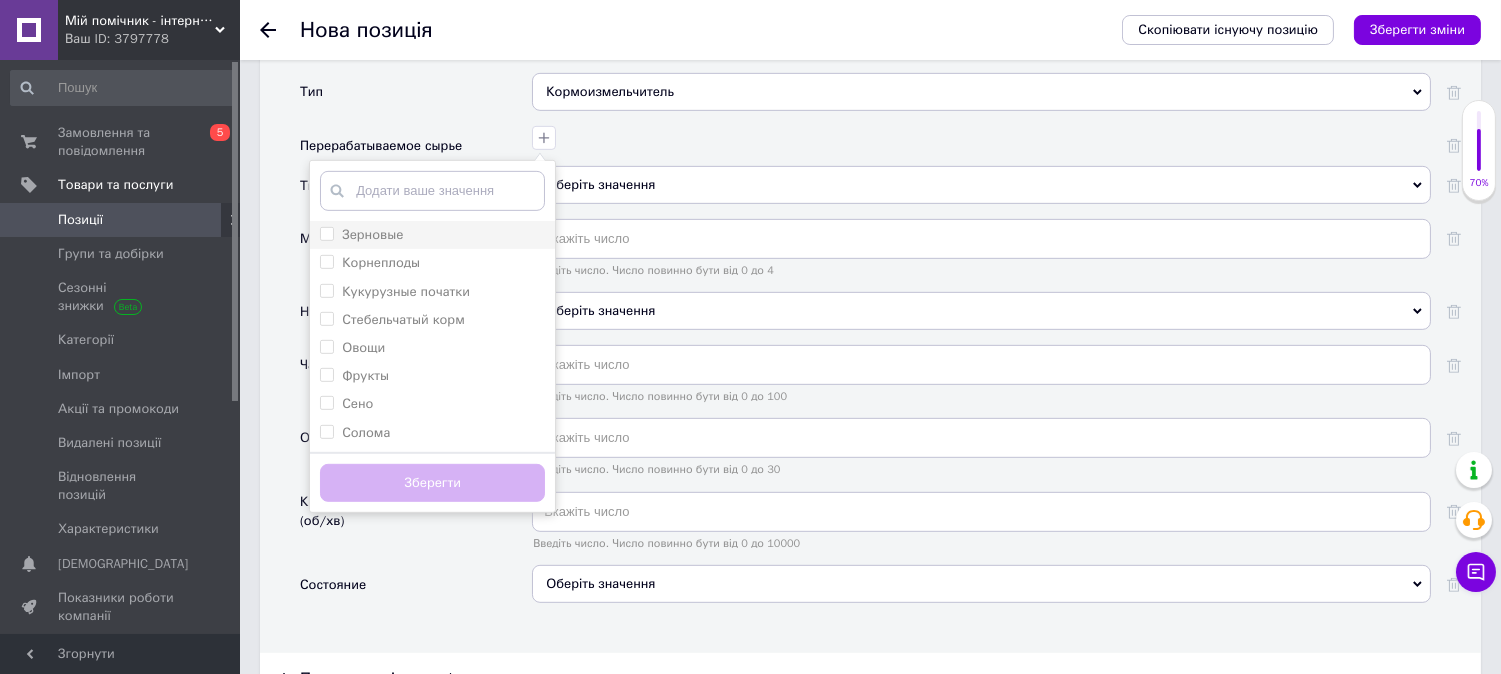 click on "Зерновые" at bounding box center (432, 235) 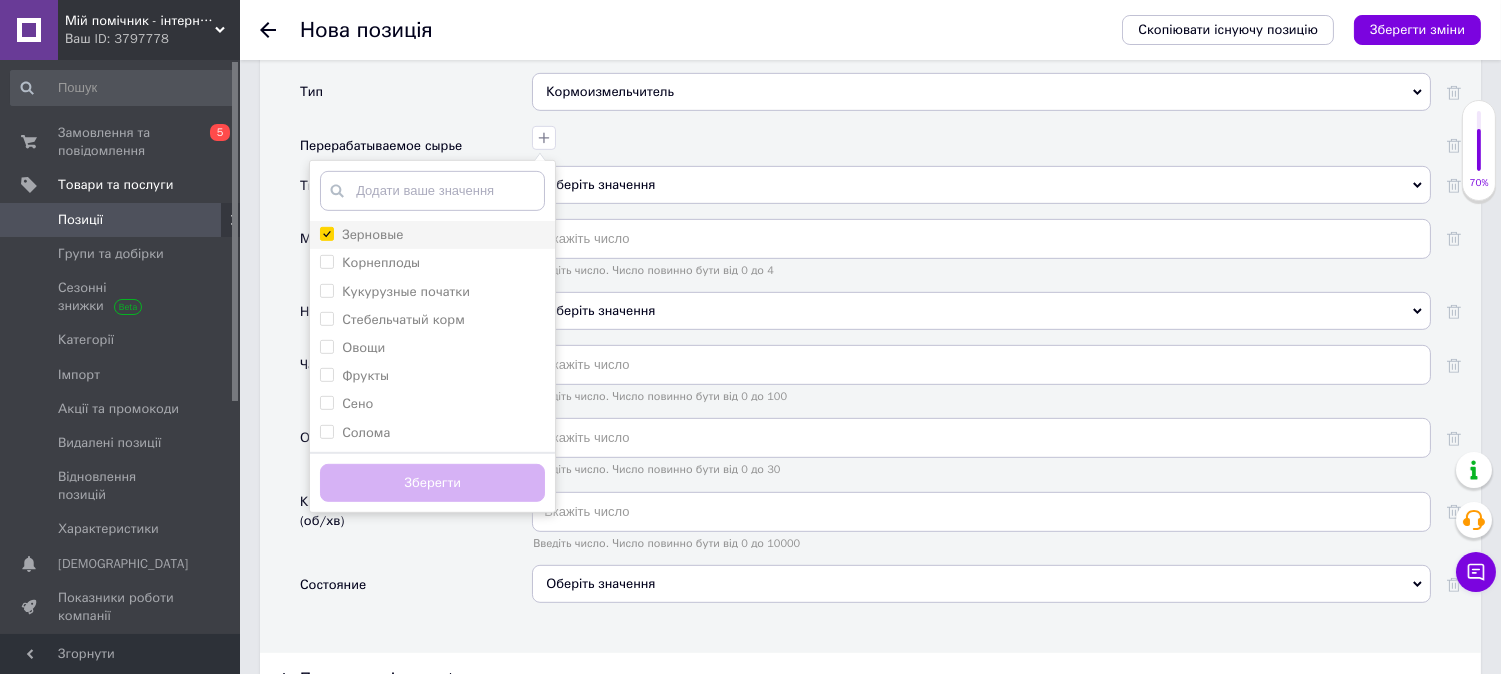 checkbox on "true" 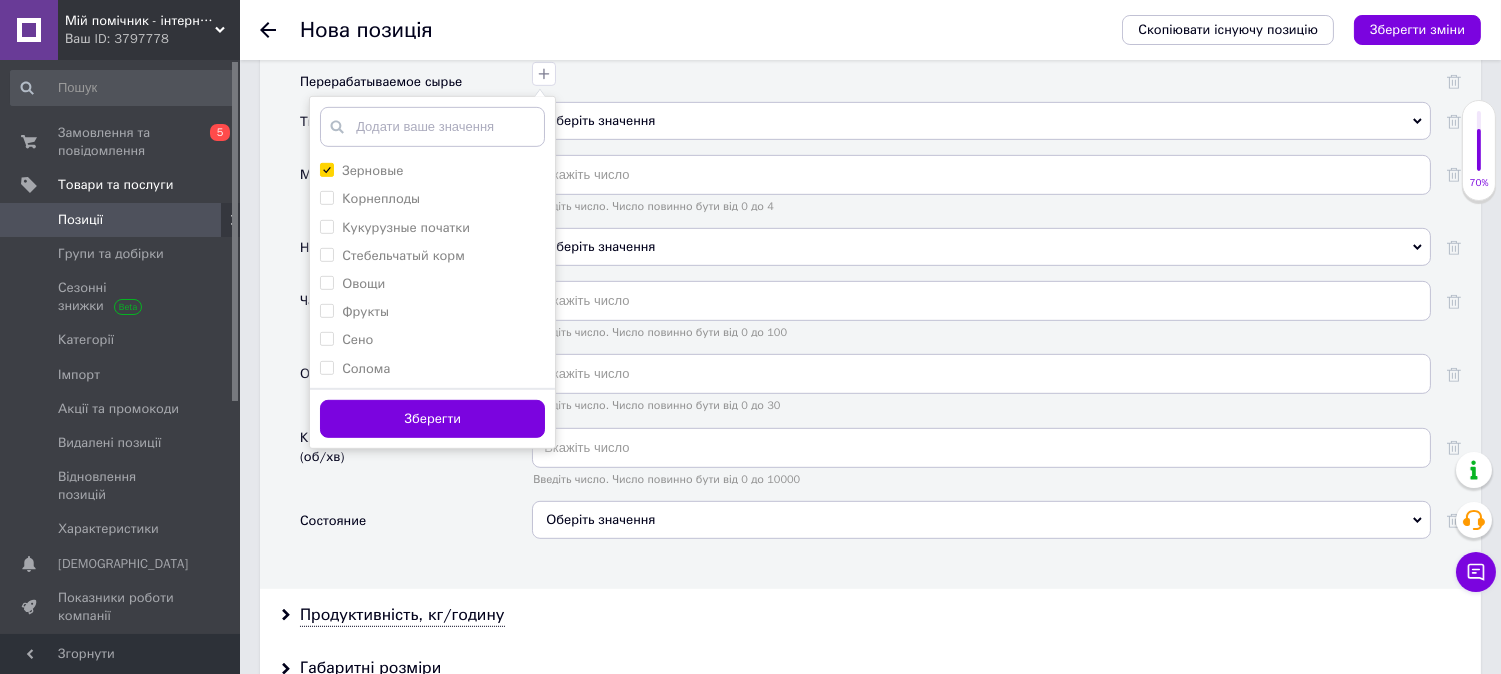 scroll, scrollTop: 2000, scrollLeft: 0, axis: vertical 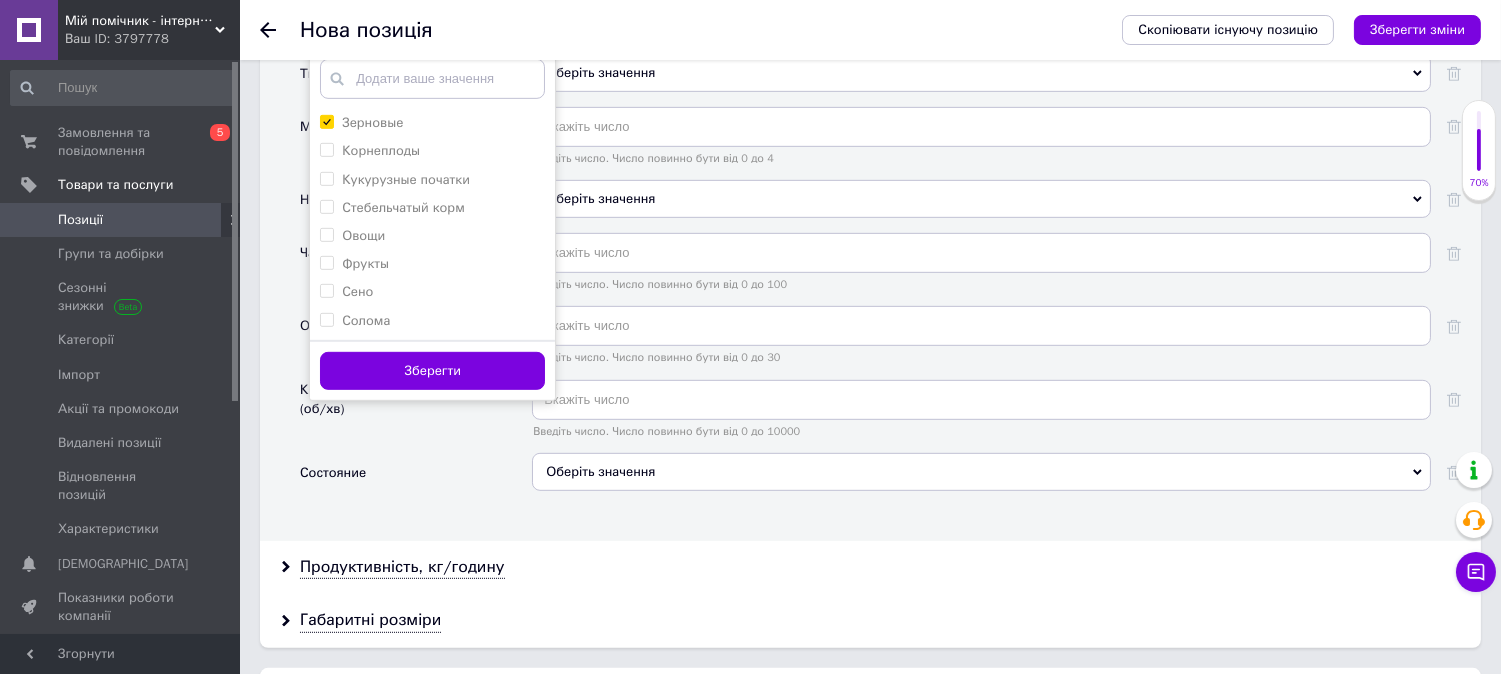 click on "Зберегти" at bounding box center [432, 371] 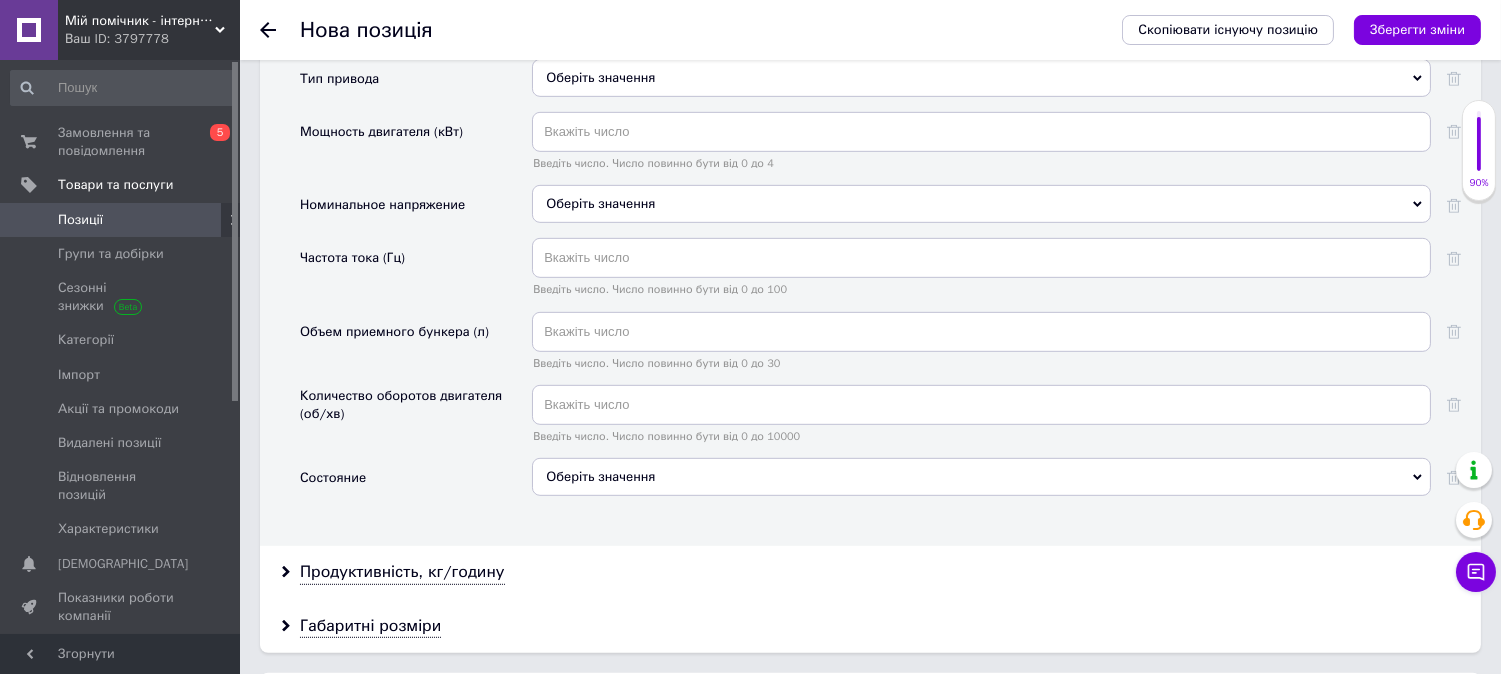 click on "Оберіть значення" at bounding box center [981, 78] 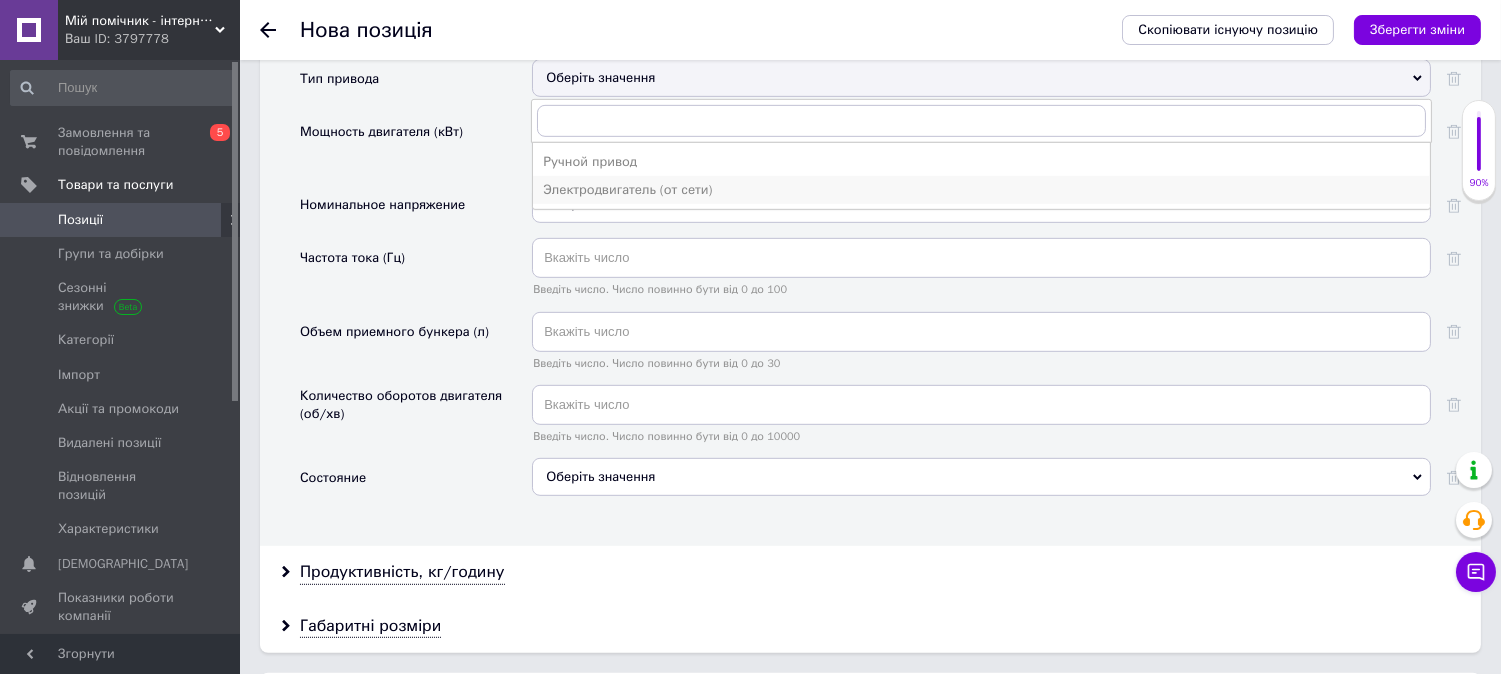 click on "Электродвигатель (от сети)" at bounding box center (981, 190) 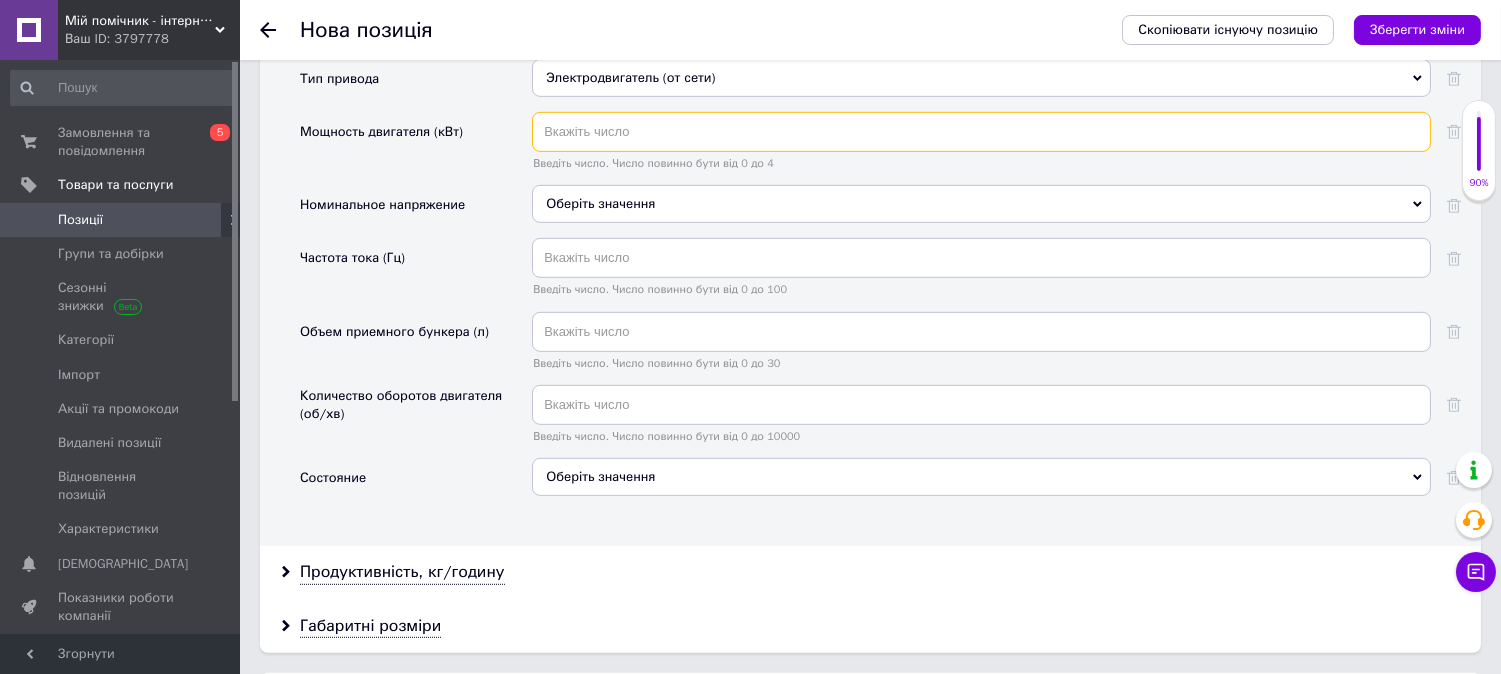click at bounding box center [981, 132] 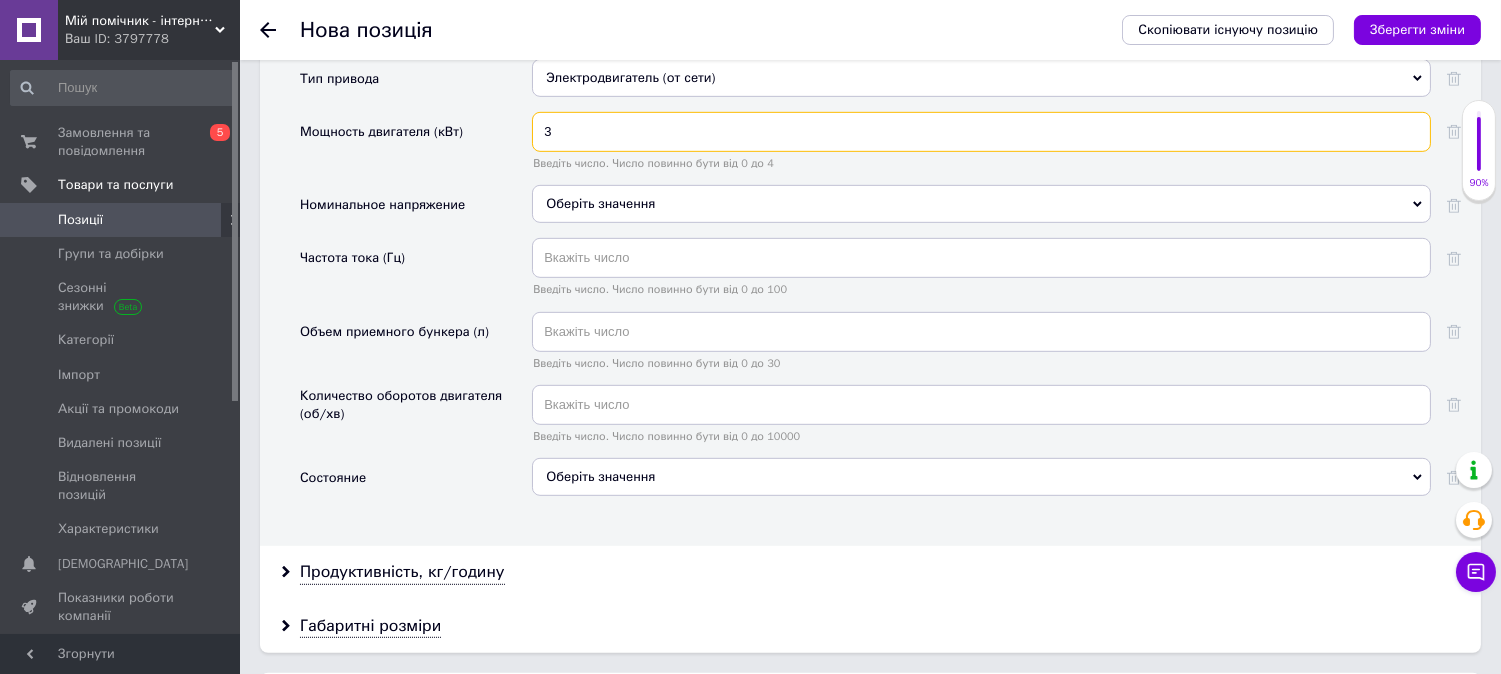 type on "3" 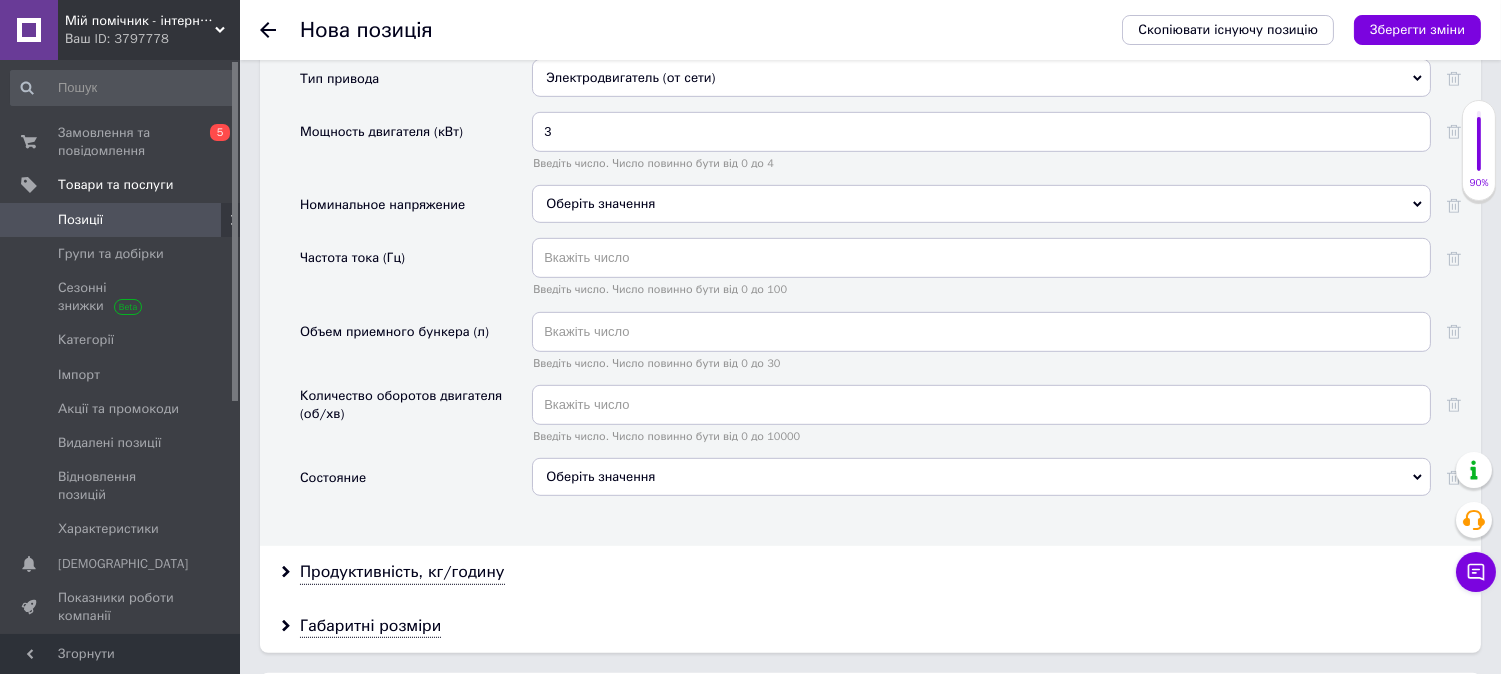 click on "Тип привода" at bounding box center (416, 85) 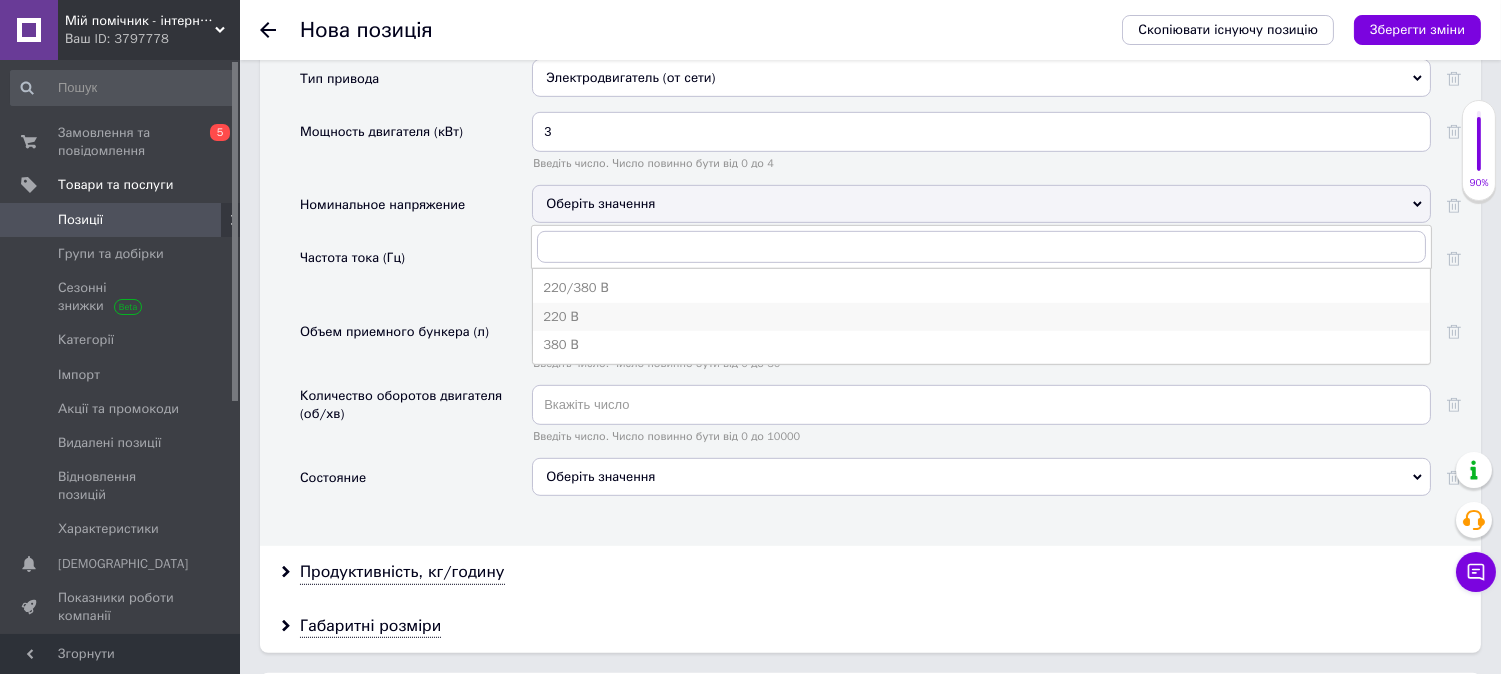 click on "220 В" at bounding box center (981, 317) 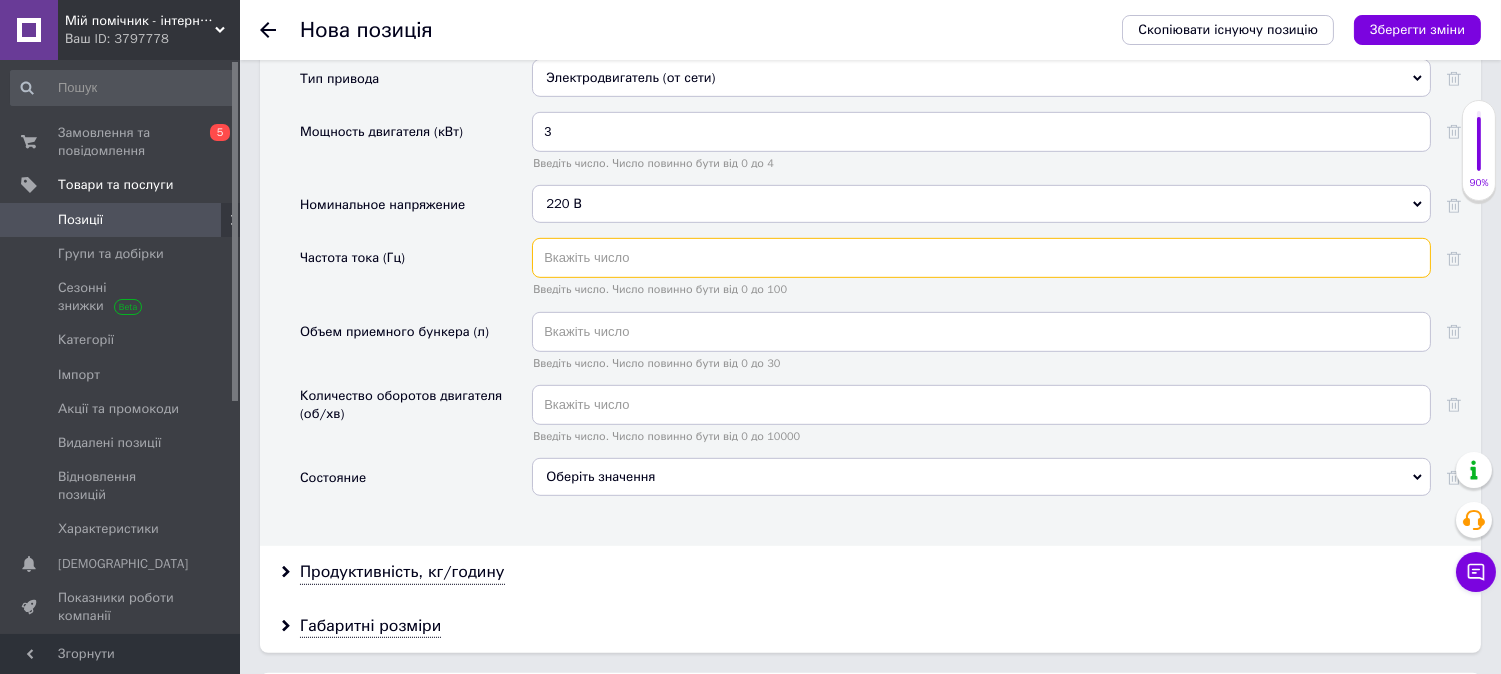 click at bounding box center (981, 258) 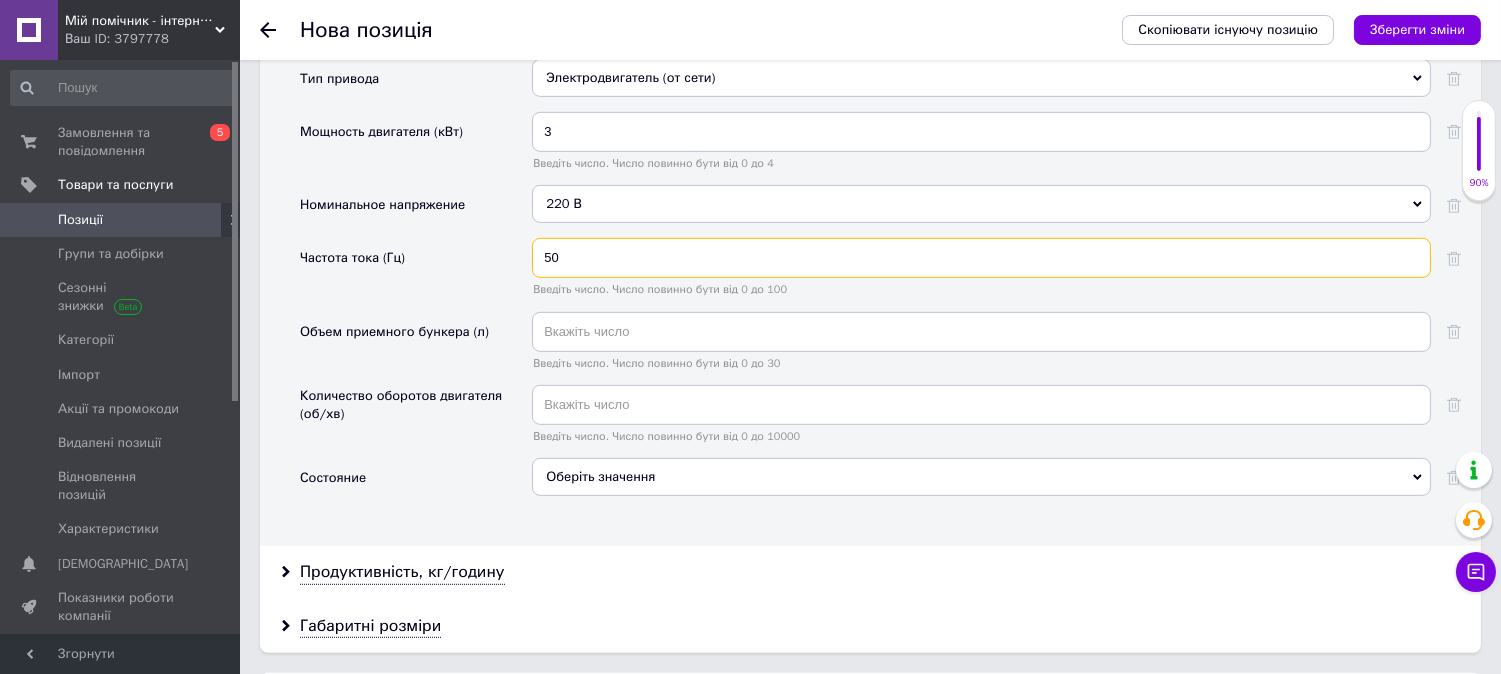 type on "50" 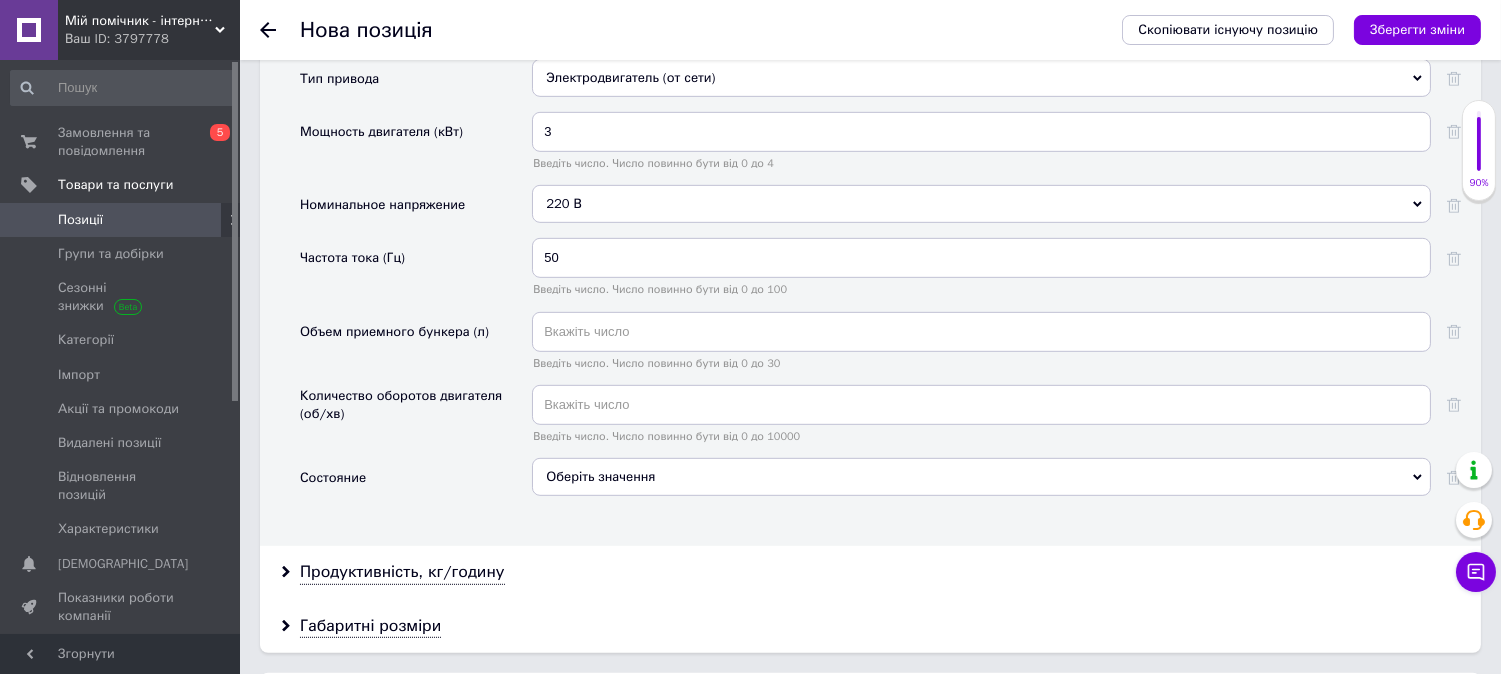 click on "Номинальное напряжение" at bounding box center (416, 211) 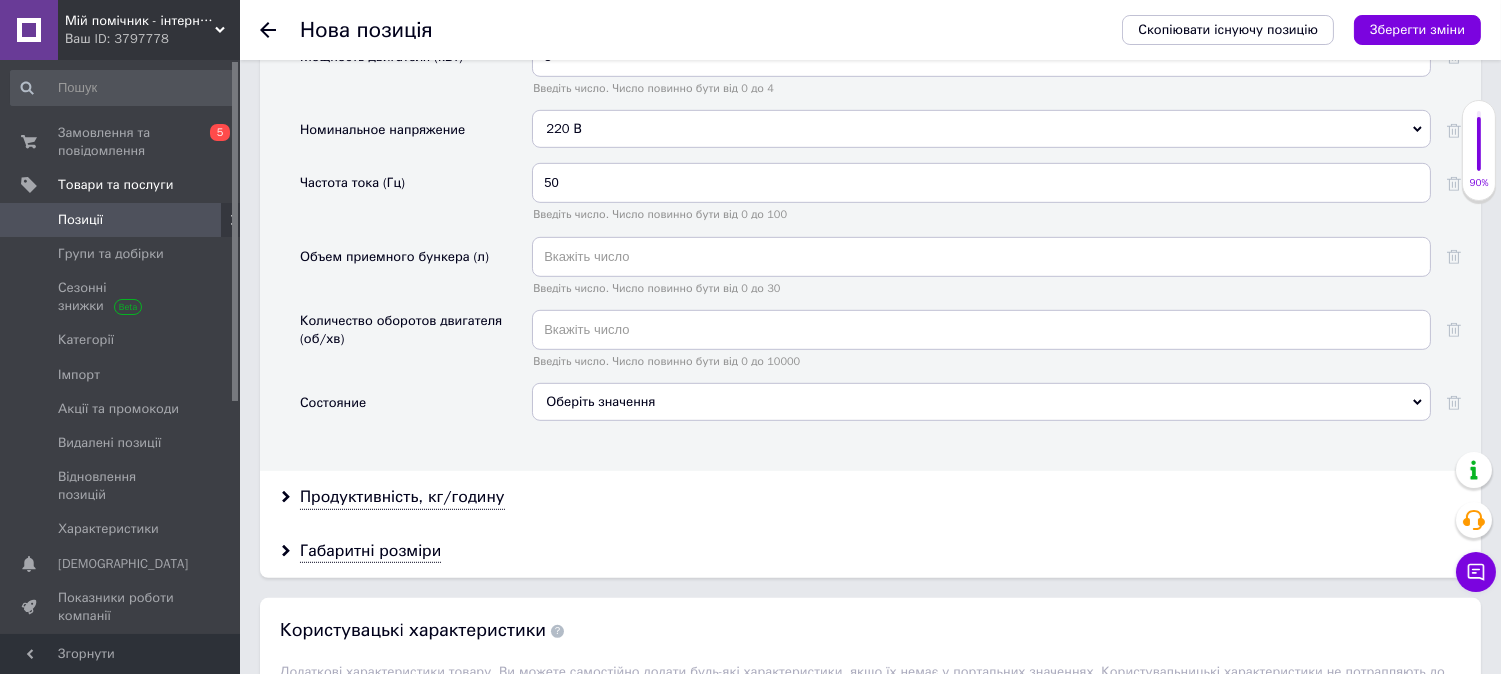 scroll, scrollTop: 2111, scrollLeft: 0, axis: vertical 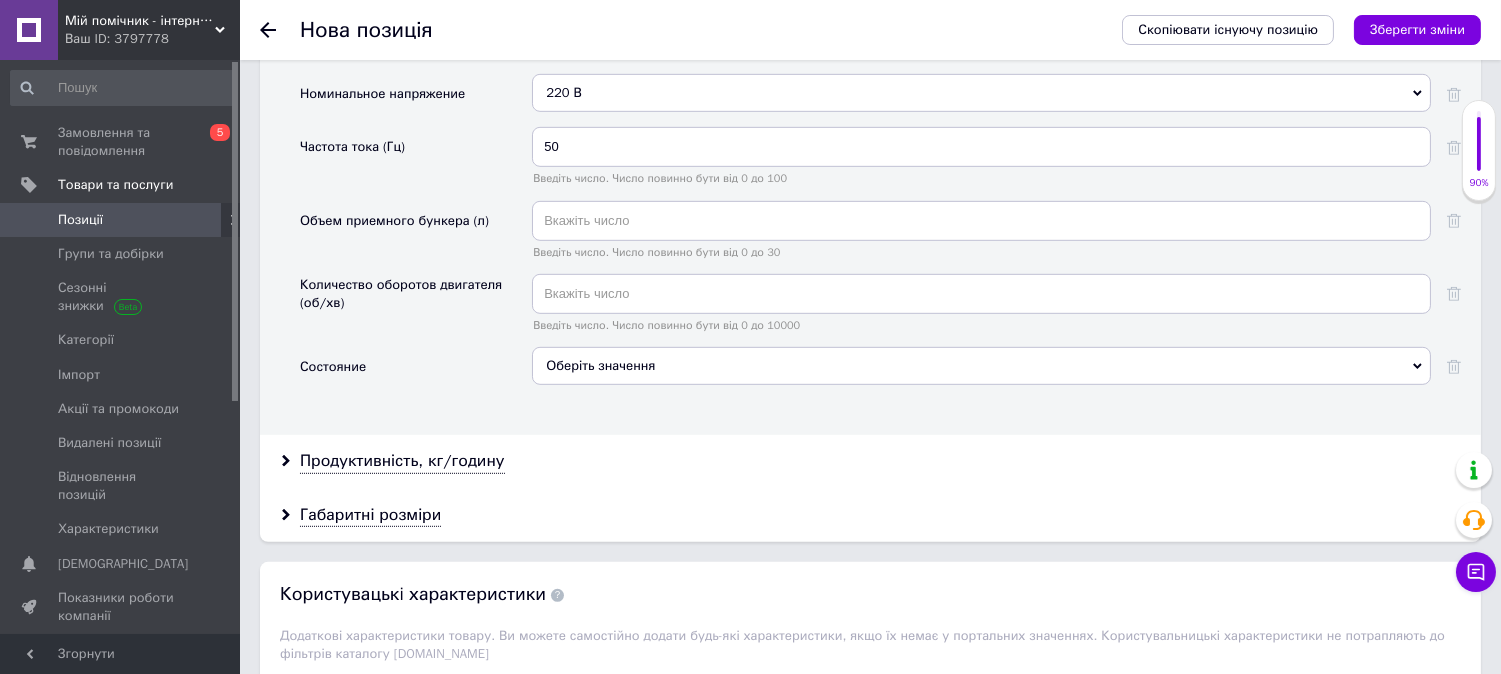 click on "Оберіть значення" at bounding box center (981, 366) 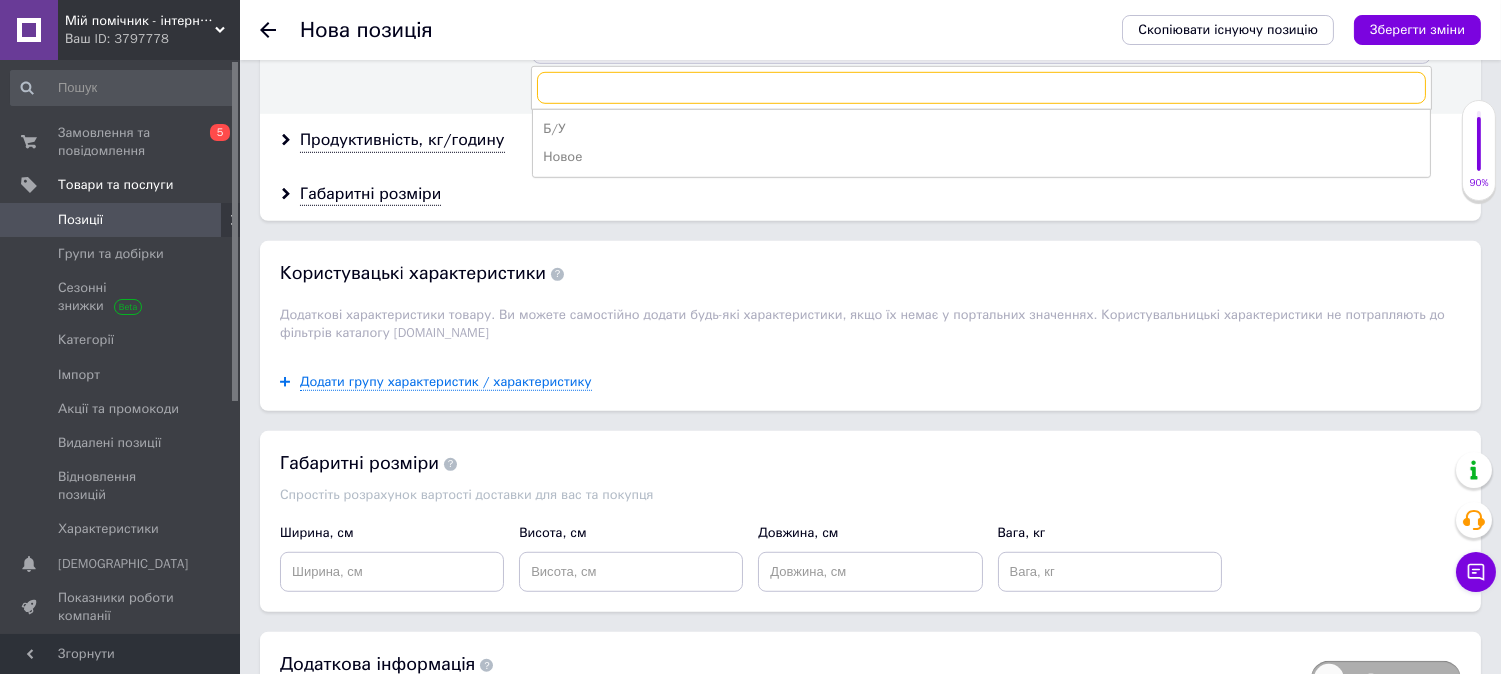 scroll, scrollTop: 2444, scrollLeft: 0, axis: vertical 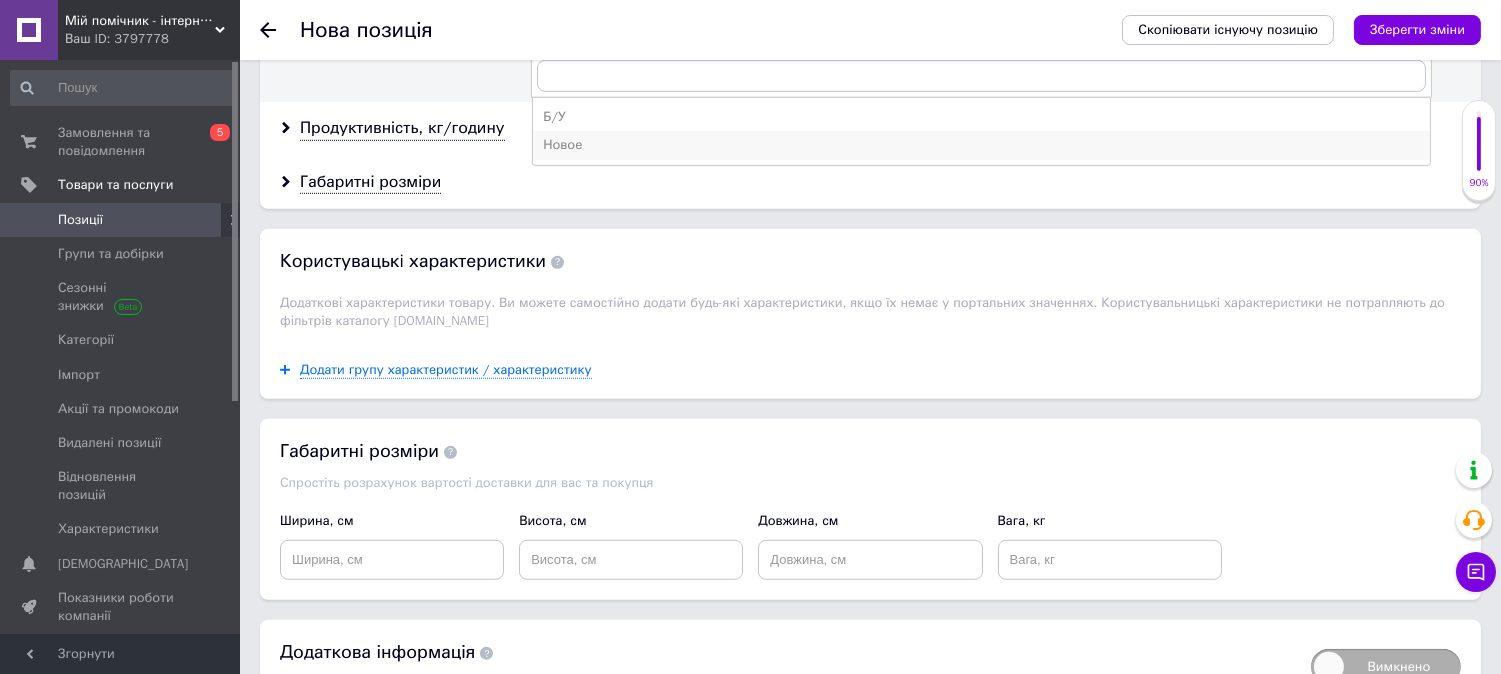 click on "Новое" at bounding box center [981, 145] 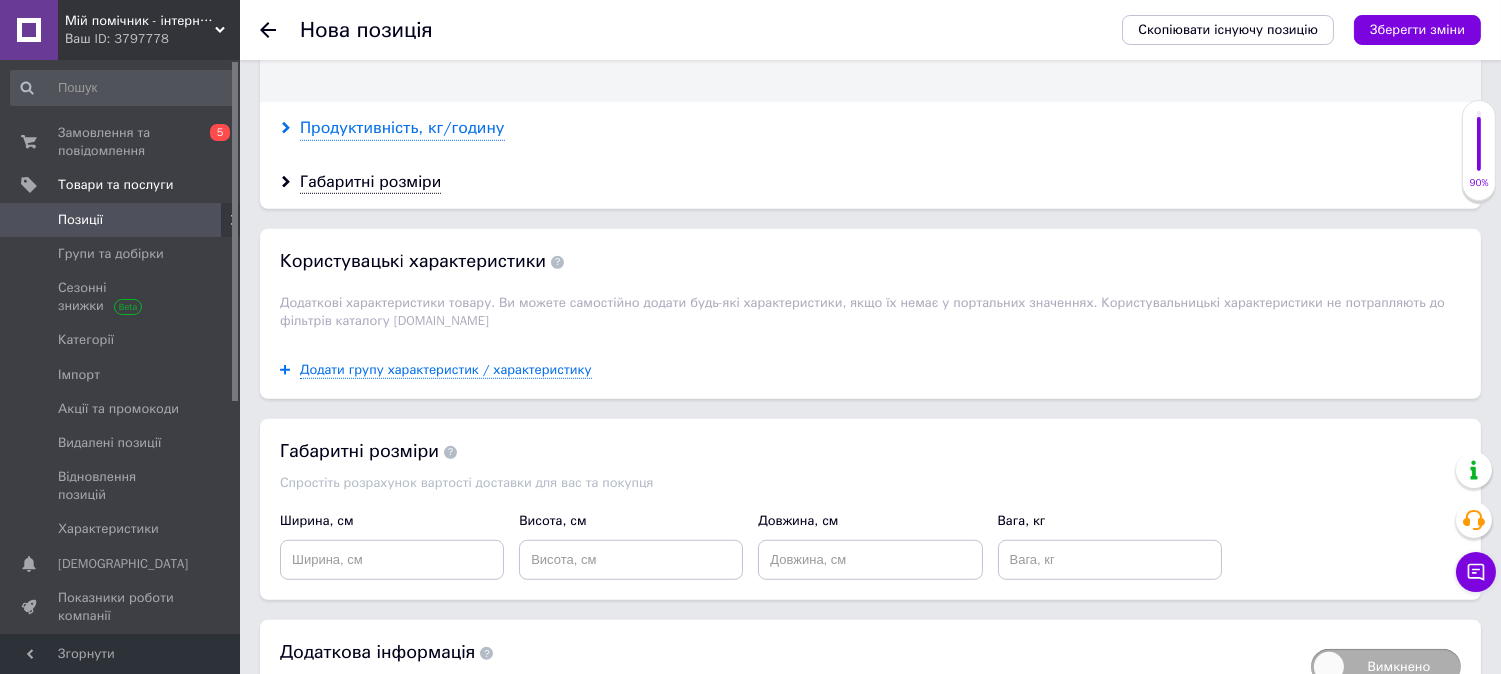 click on "Продуктивність, кг/годину" at bounding box center [402, 128] 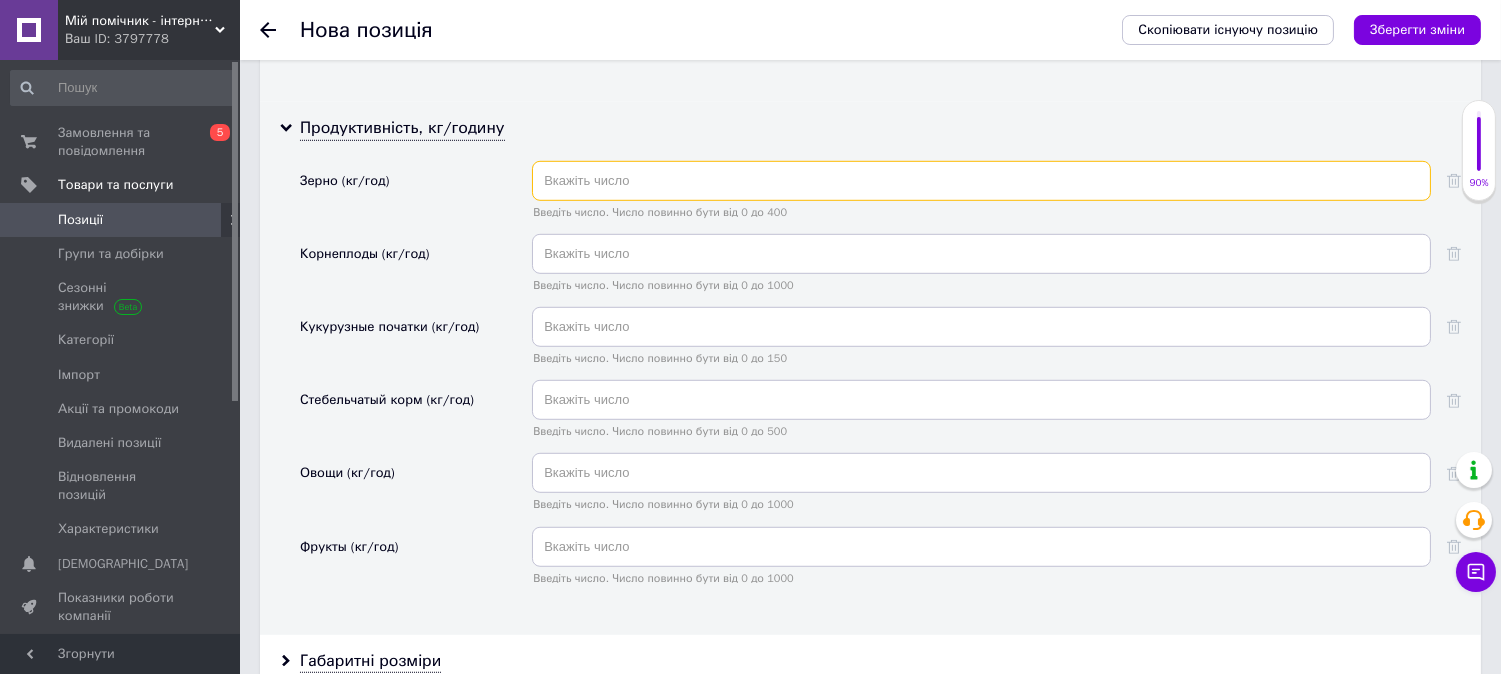 click at bounding box center [981, 181] 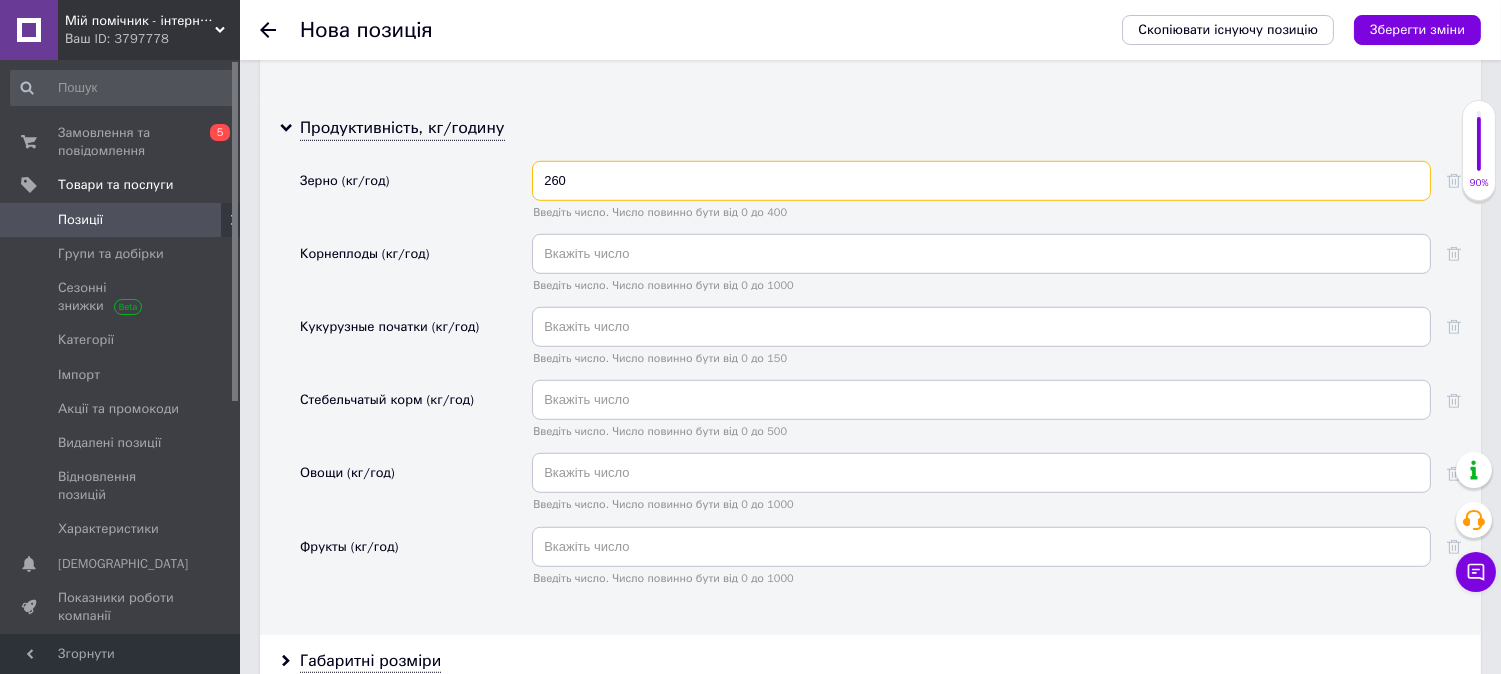 type on "260" 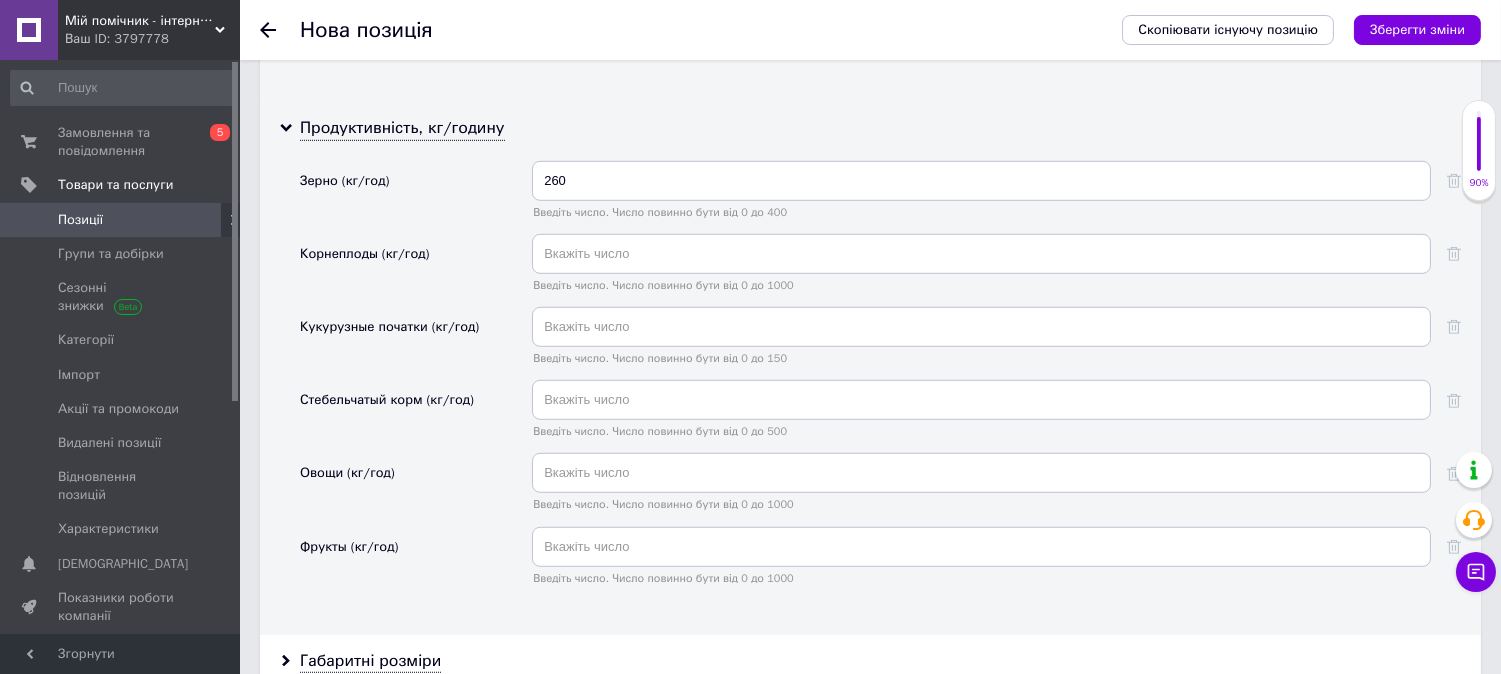 click on "Продуктивність, кг/годину Зерно (кг/год) 260 Введіть число. Число повинно бути від 0 до 400 Корнеплоды (кг/год) Введіть число. Число повинно бути від 0 до 1000 Кукурузные початки (кг/год) Введіть число. Число повинно бути від 0 до 150 Стебельчатый корм (кг/год) Введіть число. Число повинно бути від 0 до 500 Овощи (кг/год) Введіть число. Число повинно бути від 0 до 1000 Фрукты (кг/год) Введіть число. Число повинно бути від 0 до 1000" at bounding box center [870, 368] 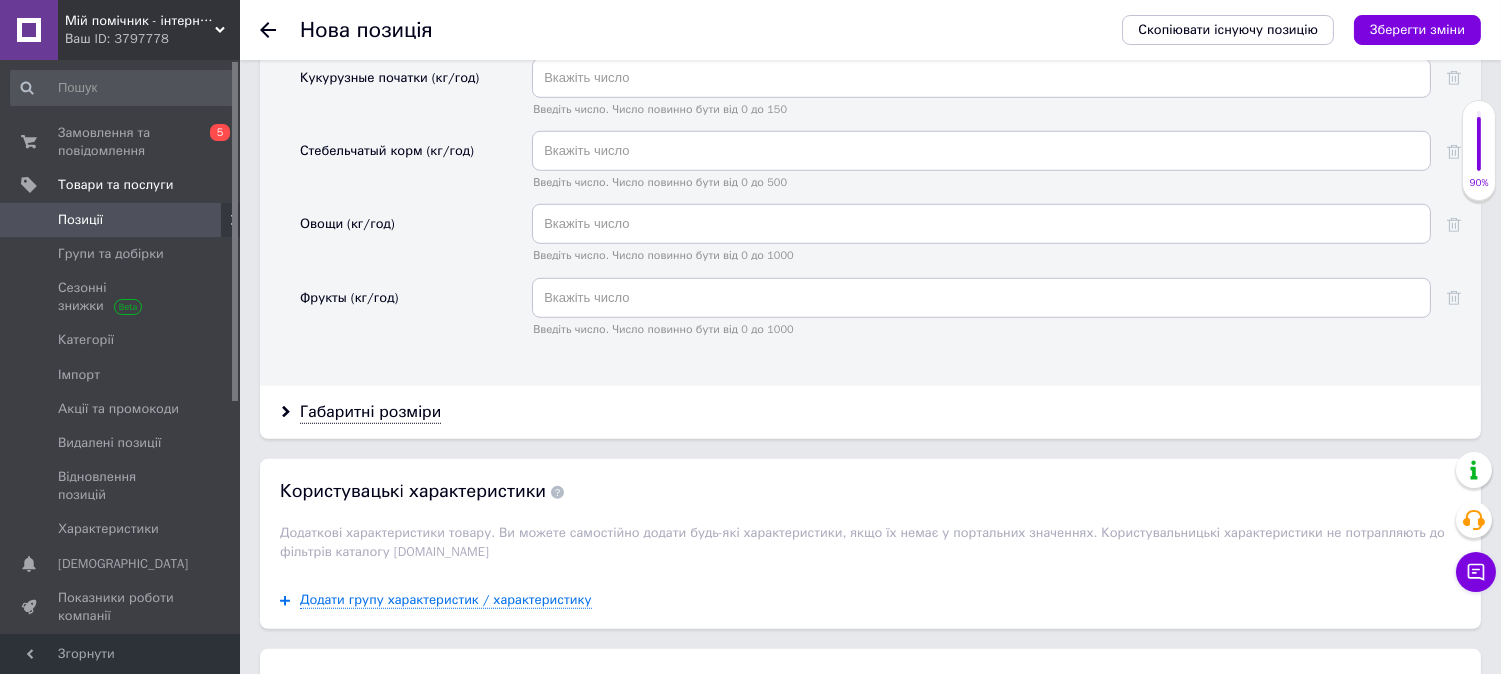 scroll, scrollTop: 2777, scrollLeft: 0, axis: vertical 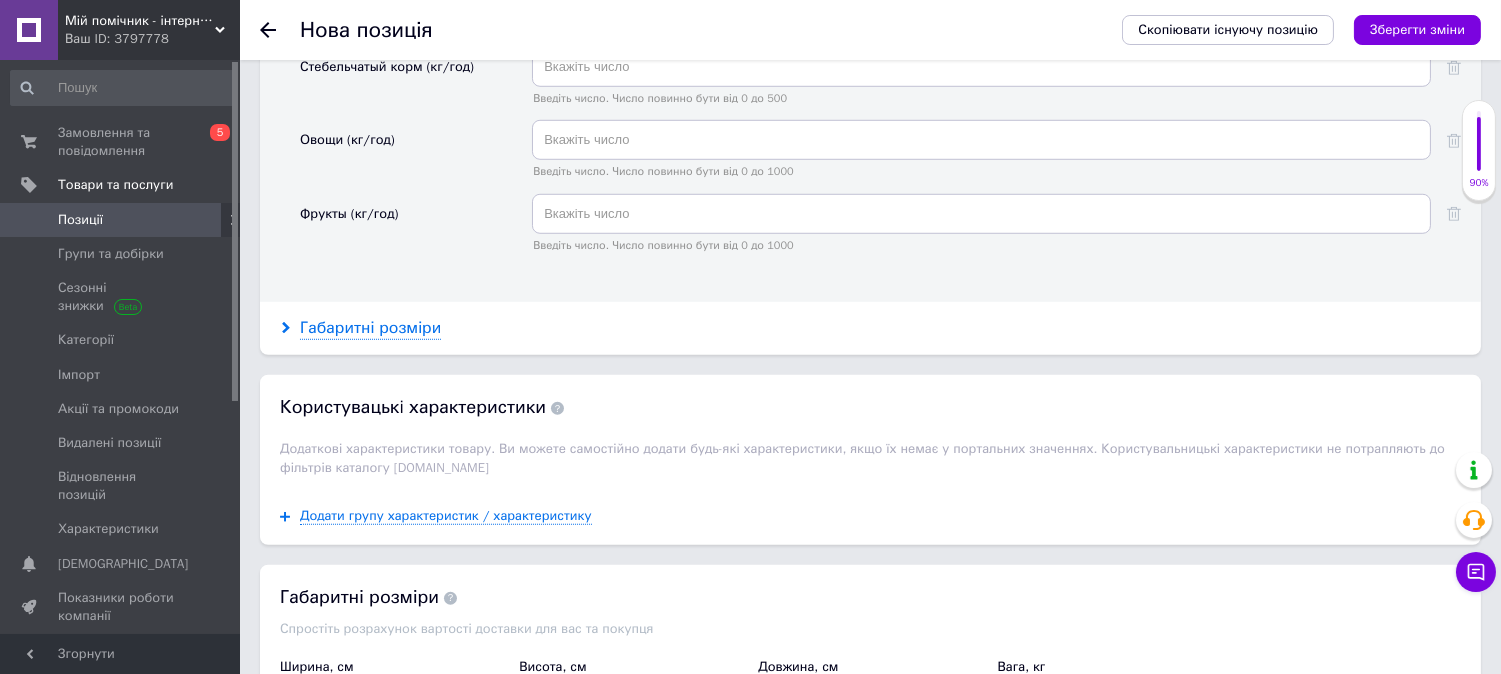 click on "Габаритні розміри" at bounding box center [370, 328] 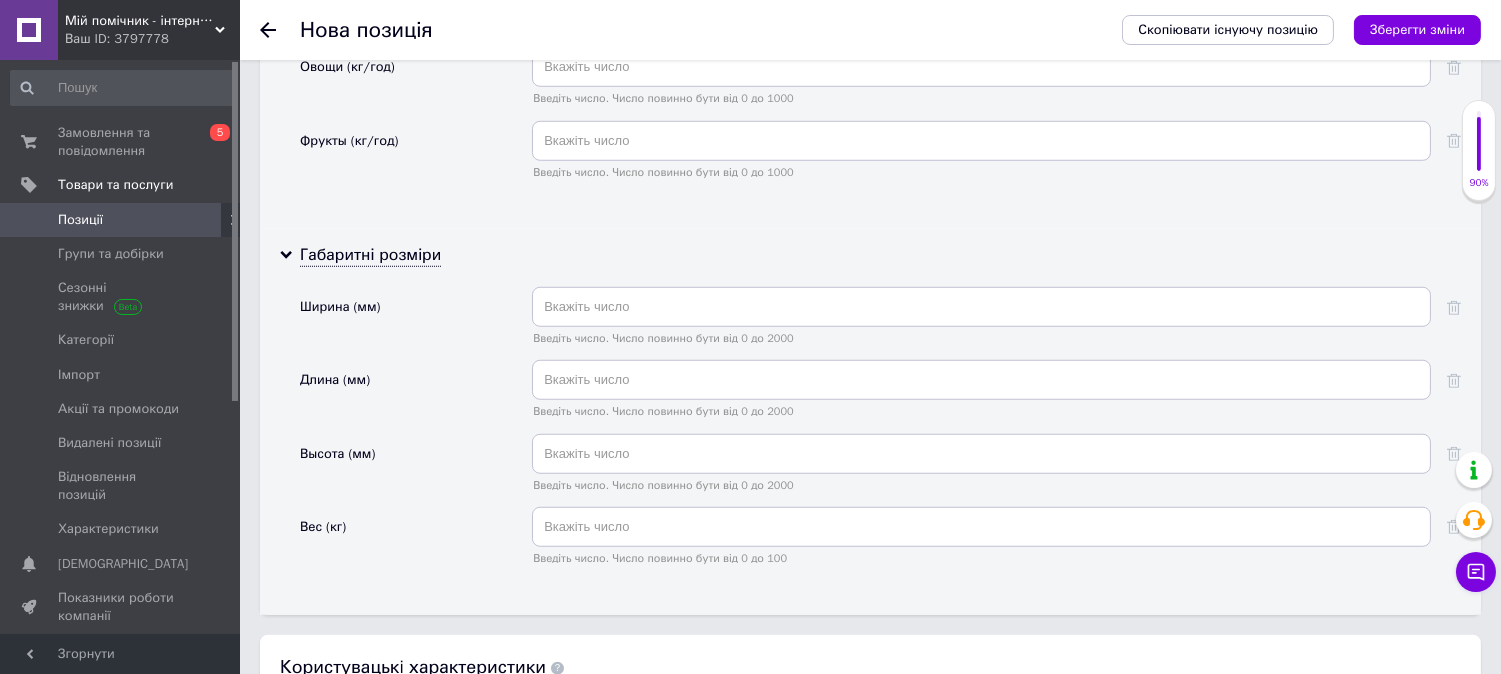 scroll, scrollTop: 3000, scrollLeft: 0, axis: vertical 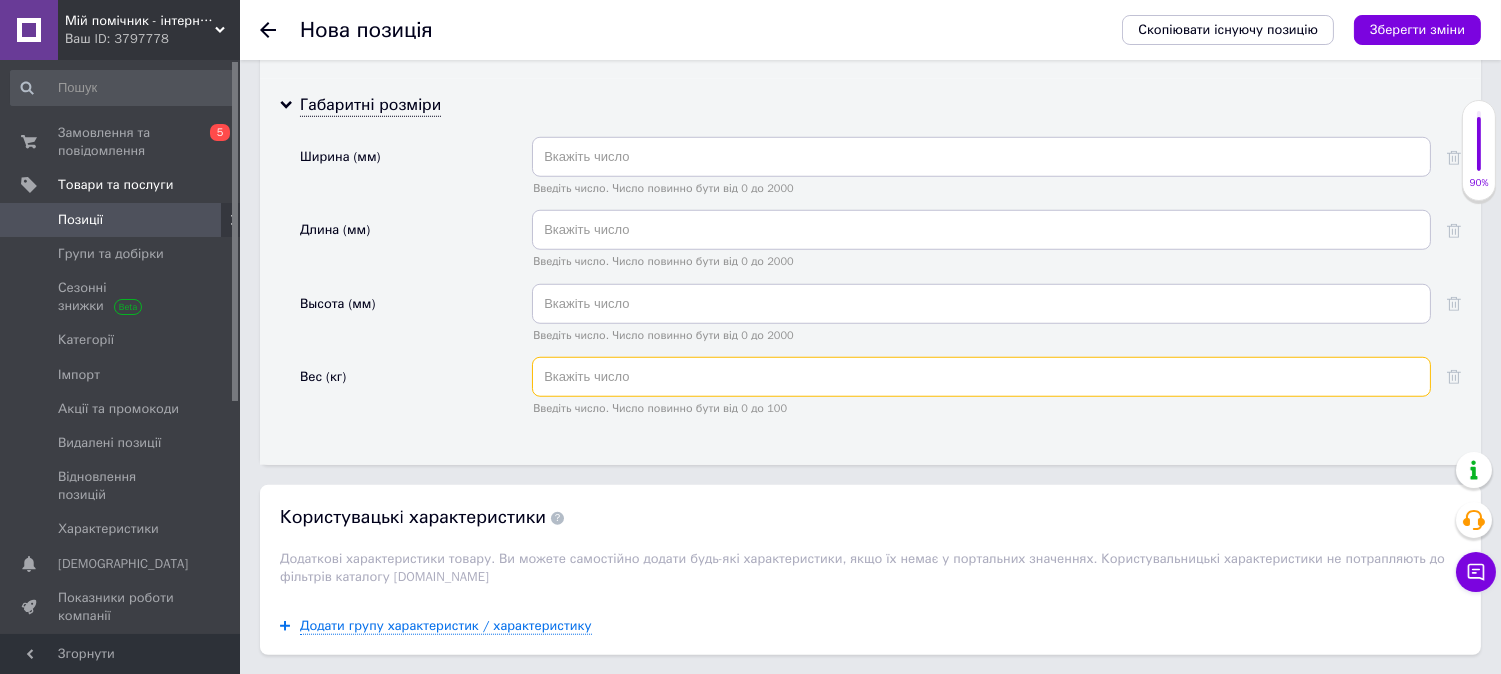 click at bounding box center (981, 377) 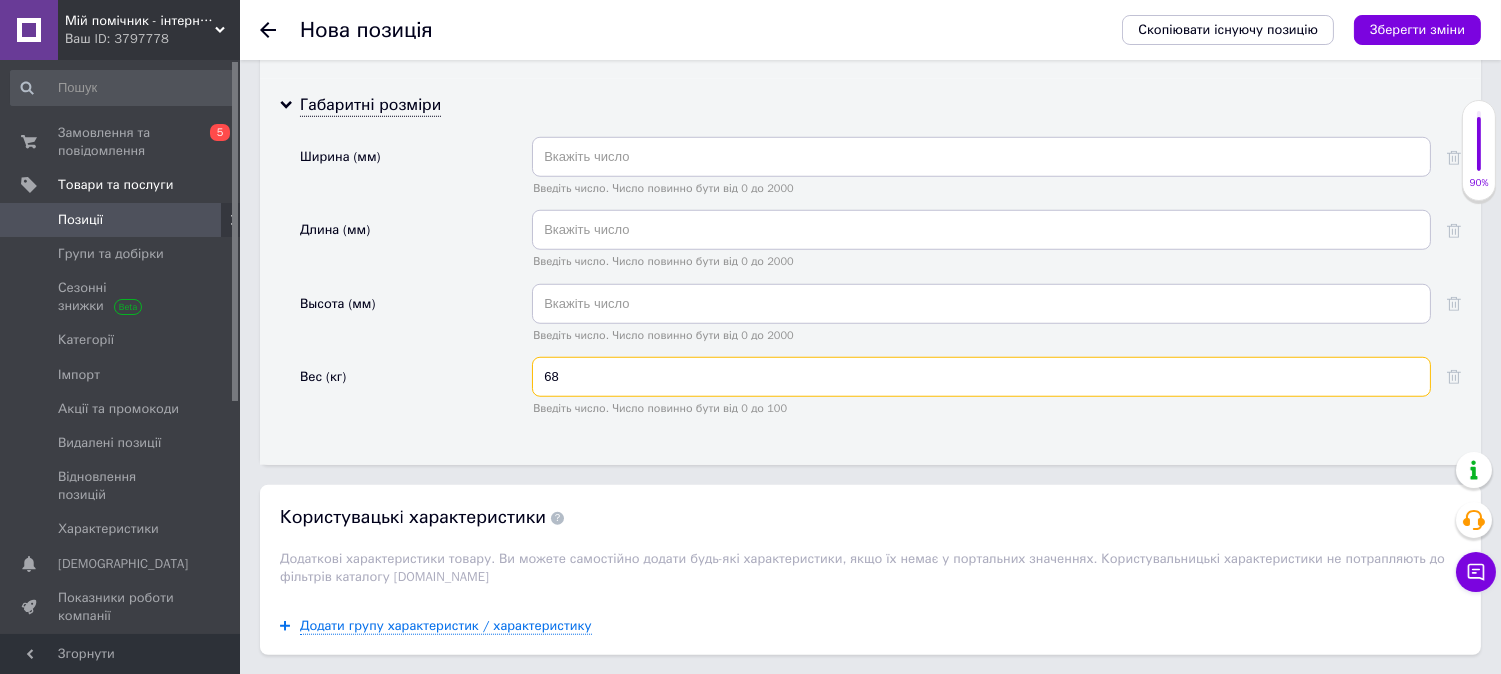 type on "68" 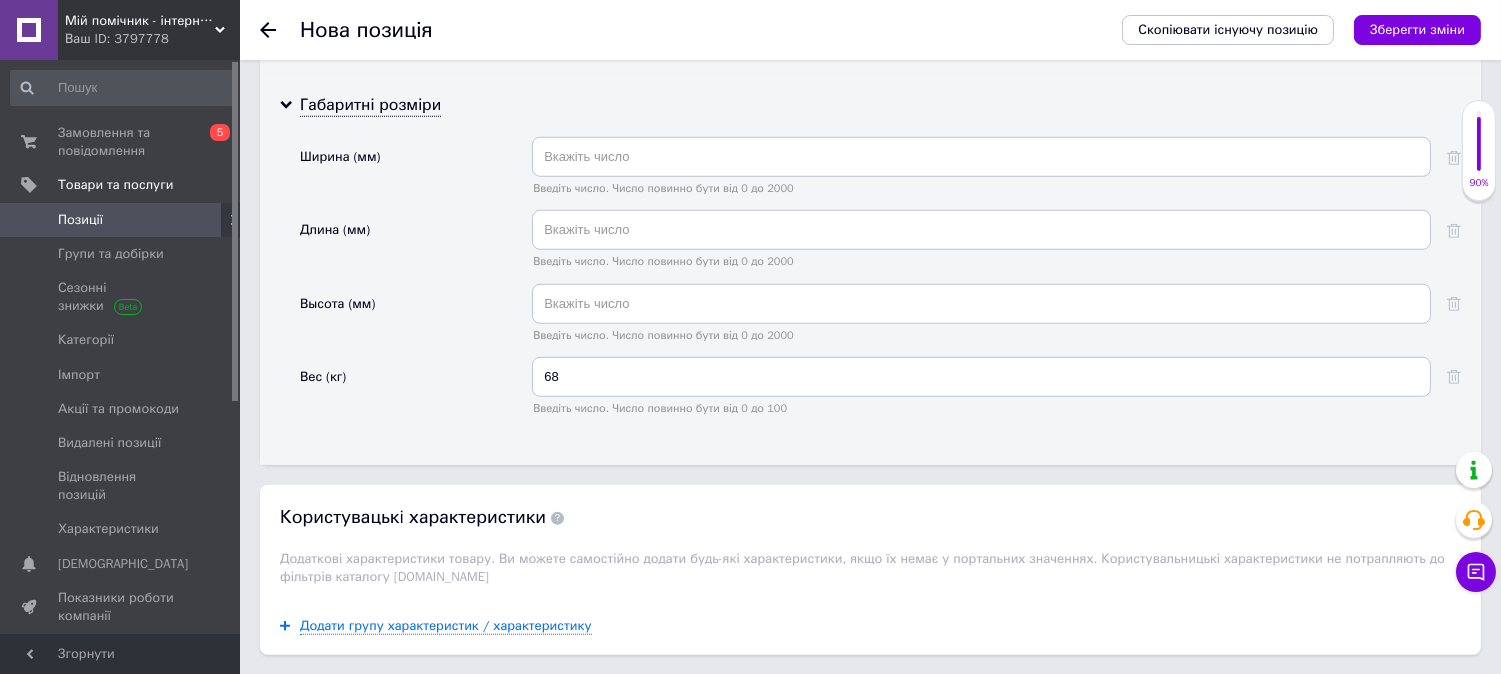 click on "Габаритні розміри Ширина (мм) Введіть число. Число повинно бути від 0 до 2000 Длина (мм) Введіть число. Число повинно бути від 0 до 2000 Высота (мм) Введіть число. Число повинно бути від 0 до 2000 Вес (кг) 68 Введіть число. Число повинно бути від 0 до 100" at bounding box center (870, 272) 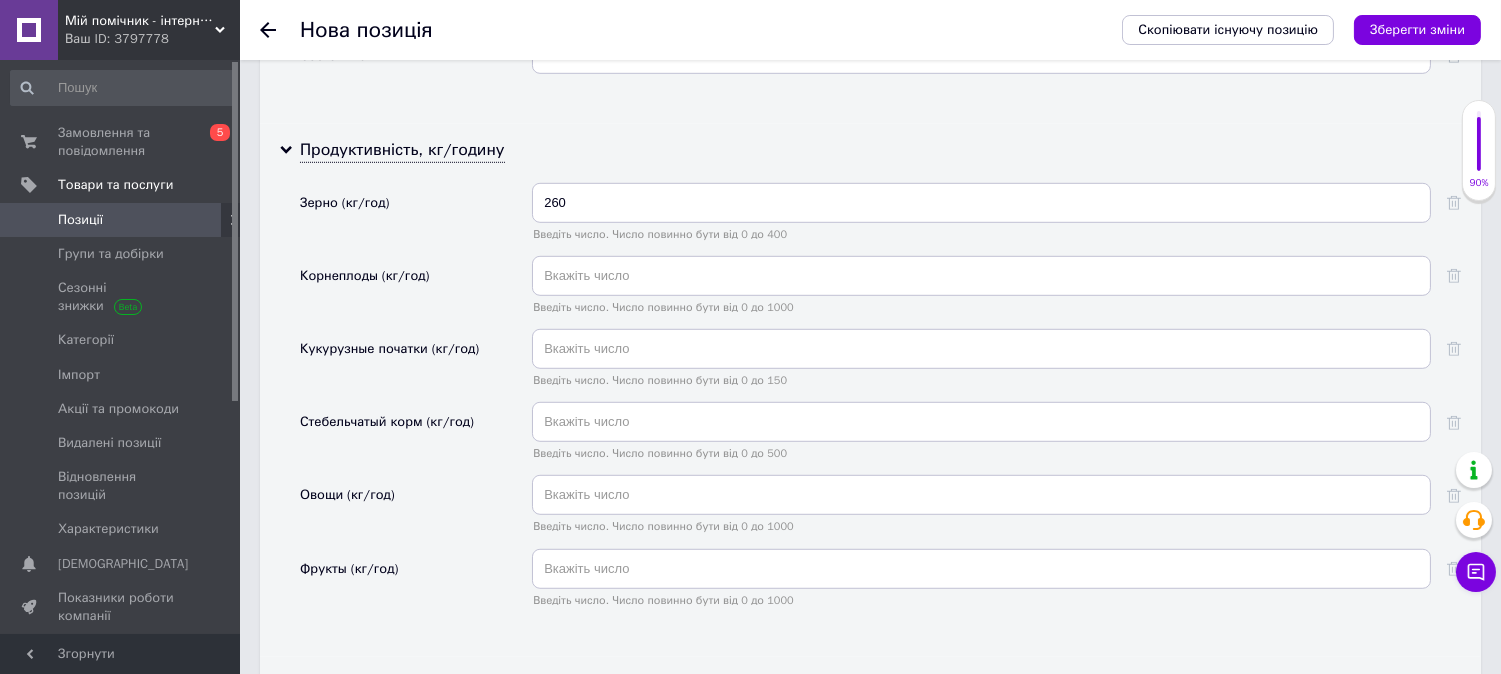 scroll, scrollTop: 2333, scrollLeft: 0, axis: vertical 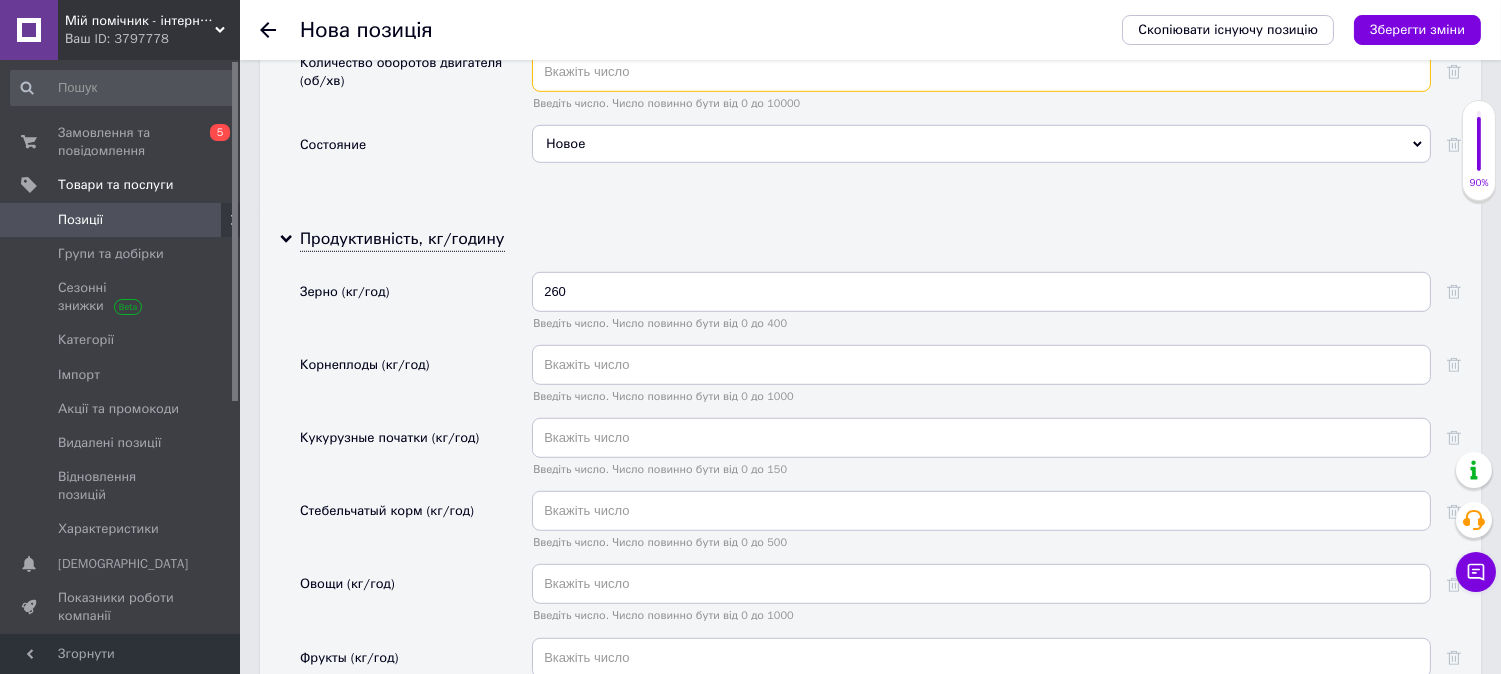 click at bounding box center (981, 72) 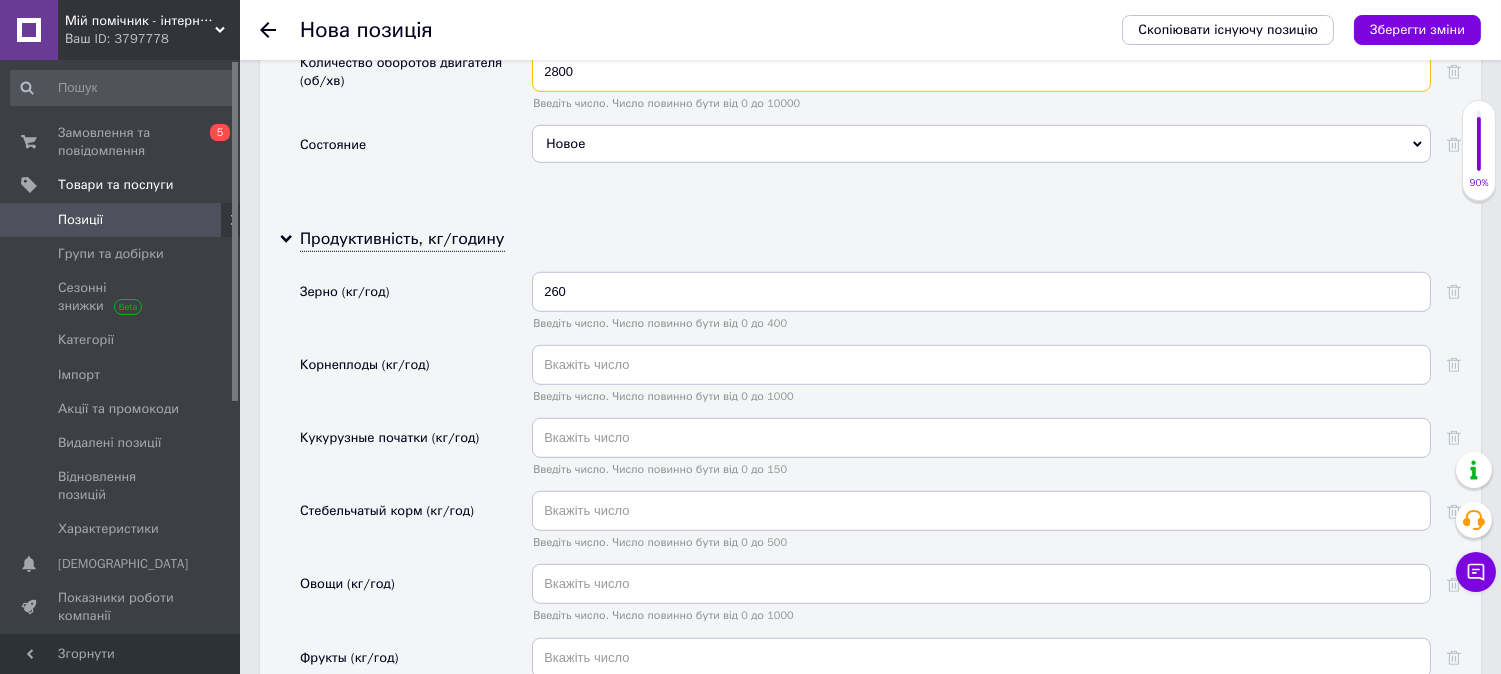 type on "2800" 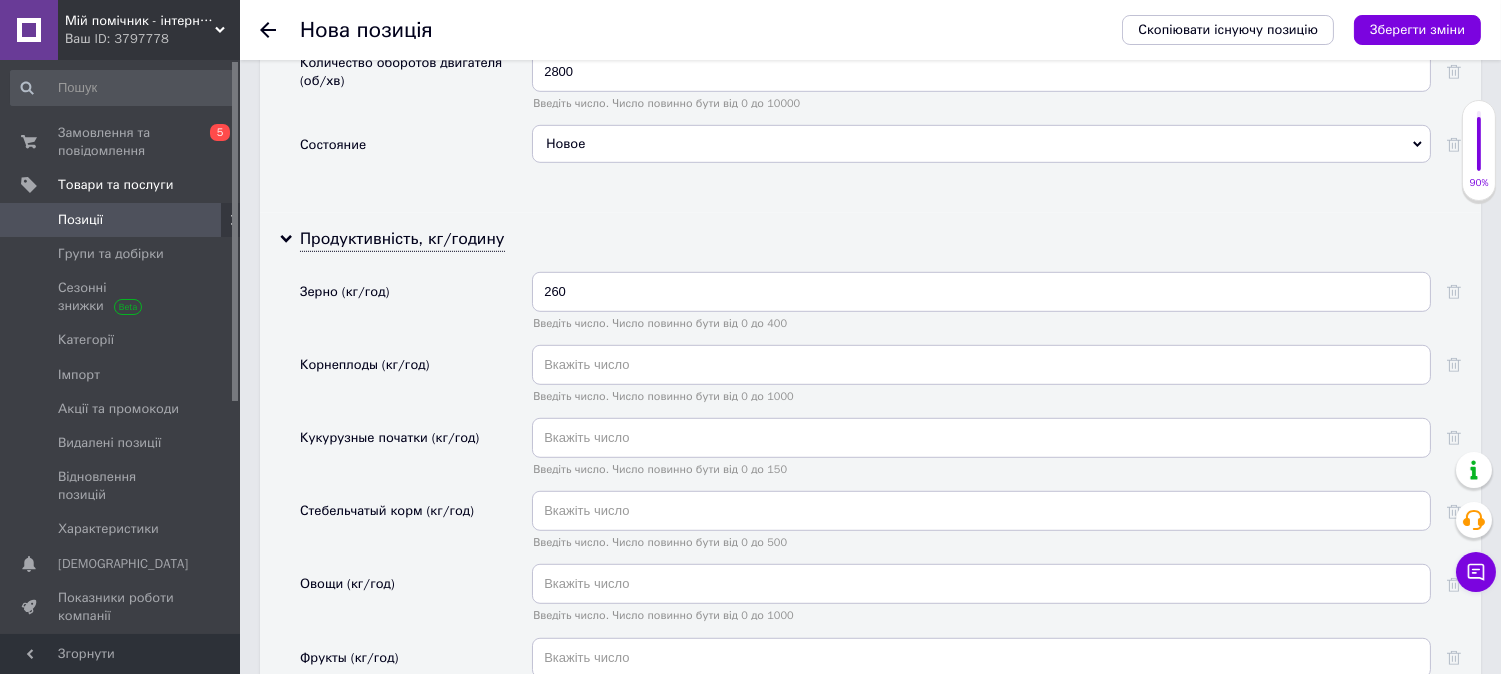 click on "Количество оборотов двигателя (об/хв)" at bounding box center [416, 88] 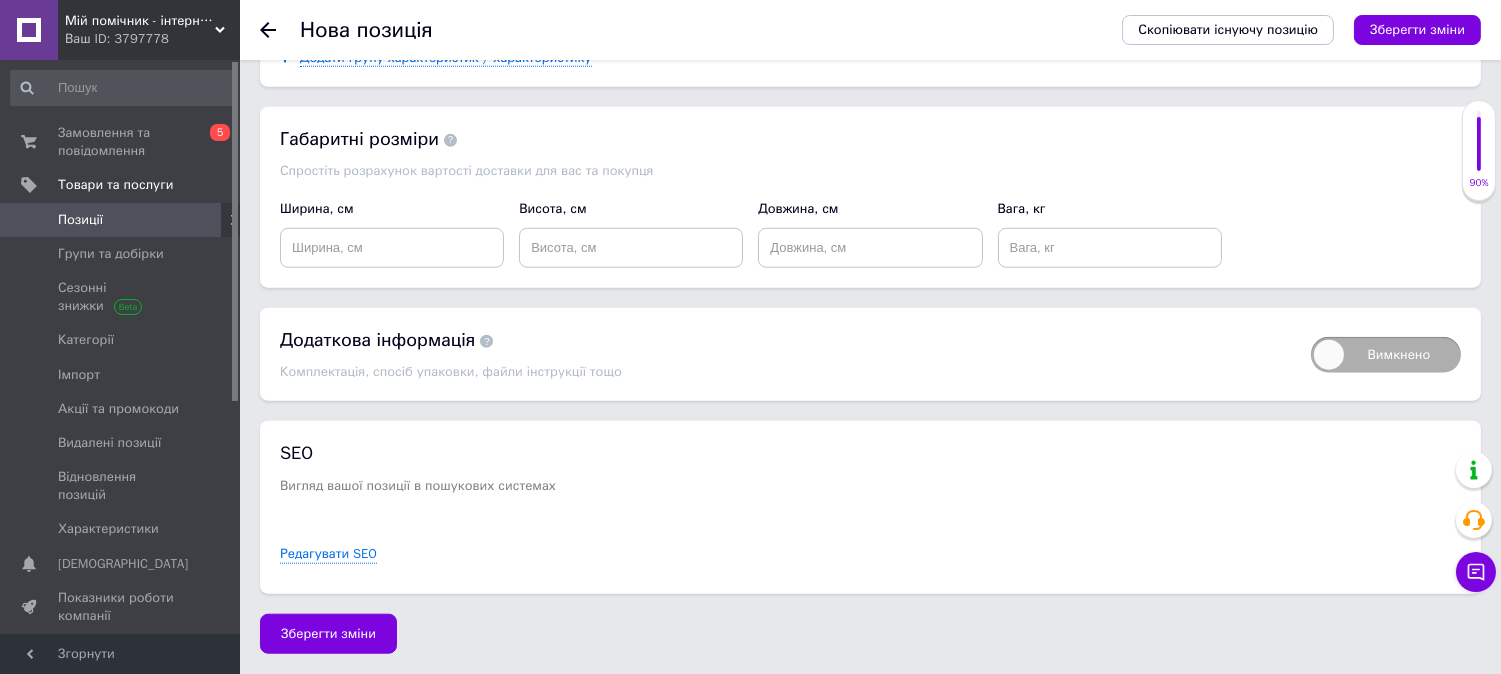 scroll, scrollTop: 3666, scrollLeft: 0, axis: vertical 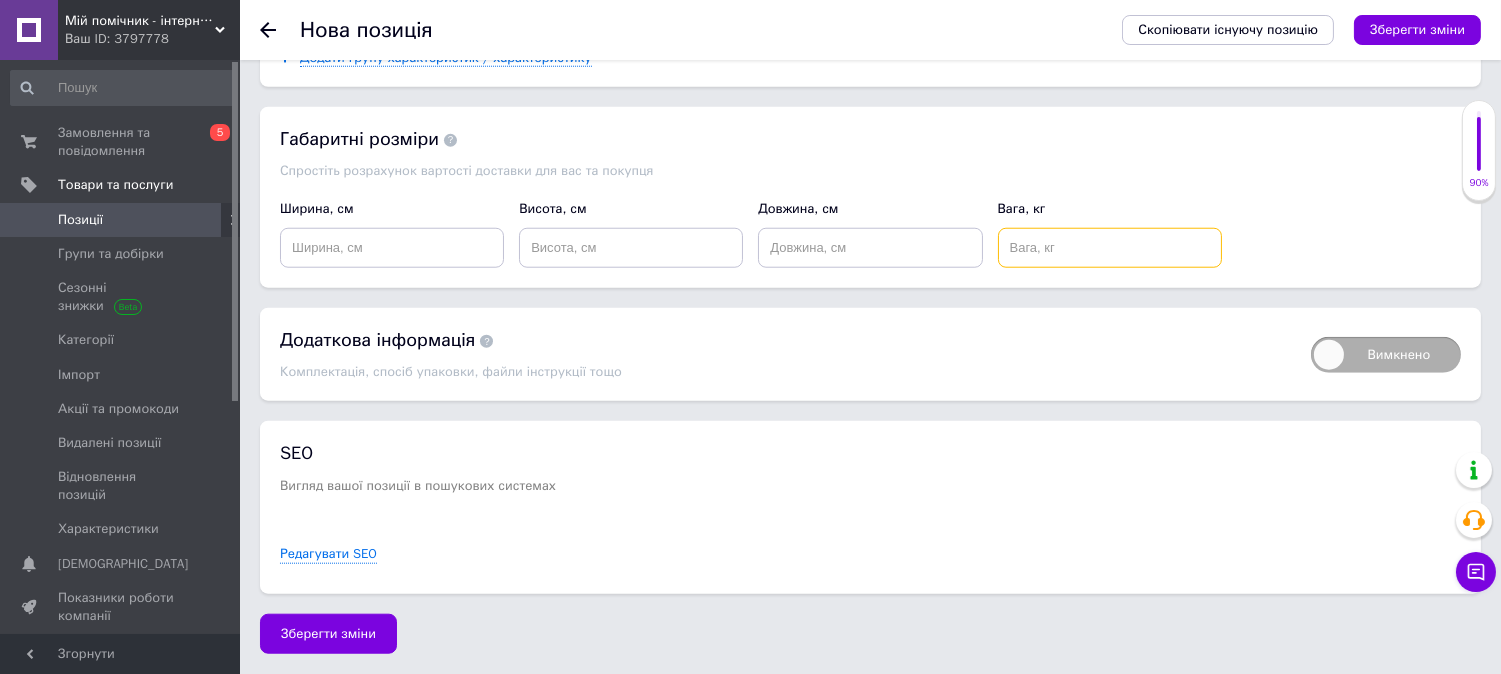 click at bounding box center (1110, 248) 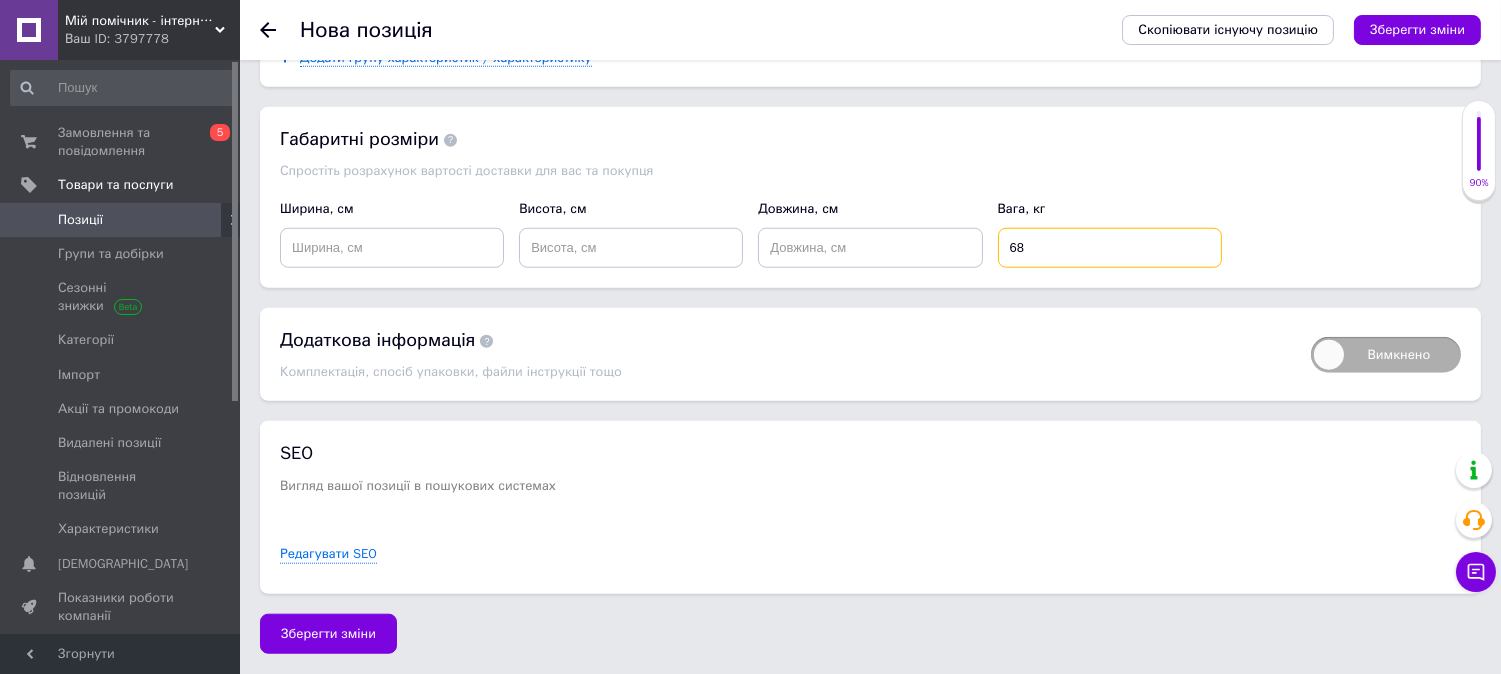 type on "68" 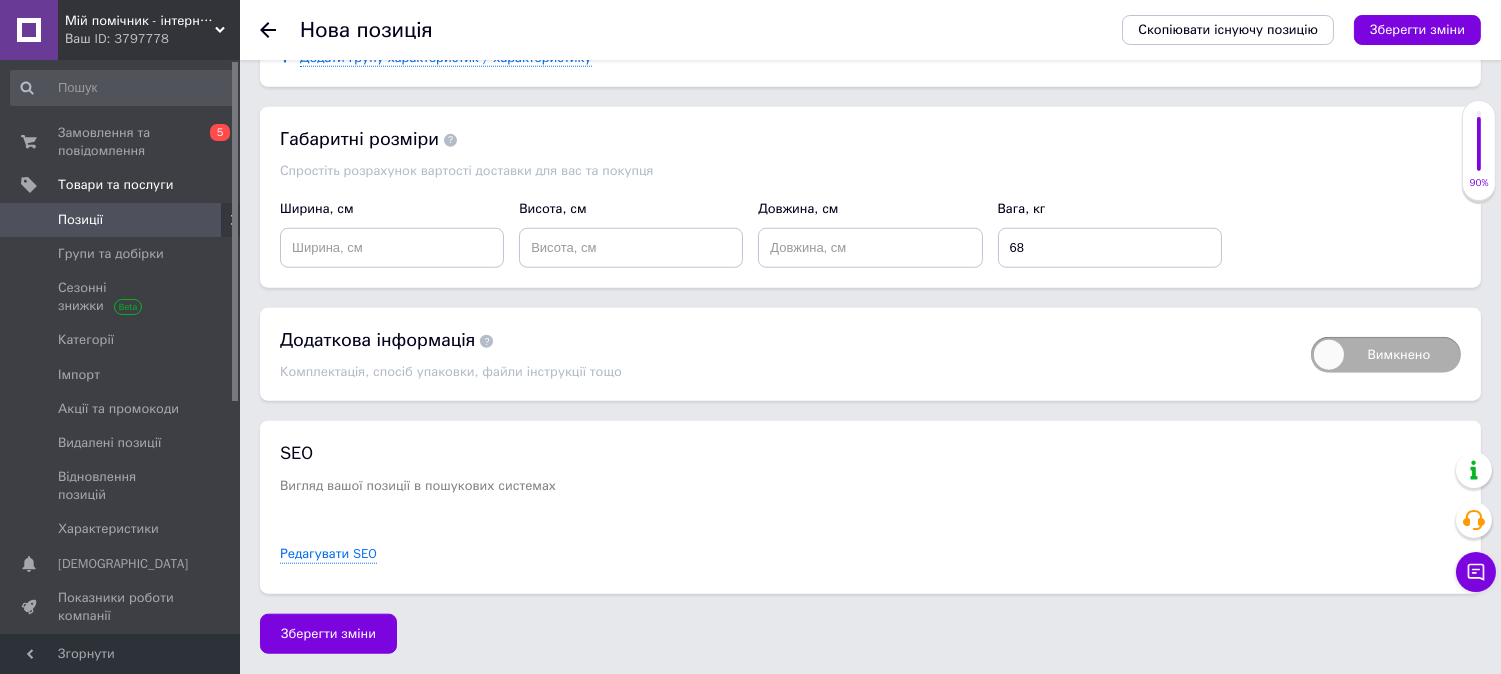 click on "Габаритні розміри" at bounding box center (870, 139) 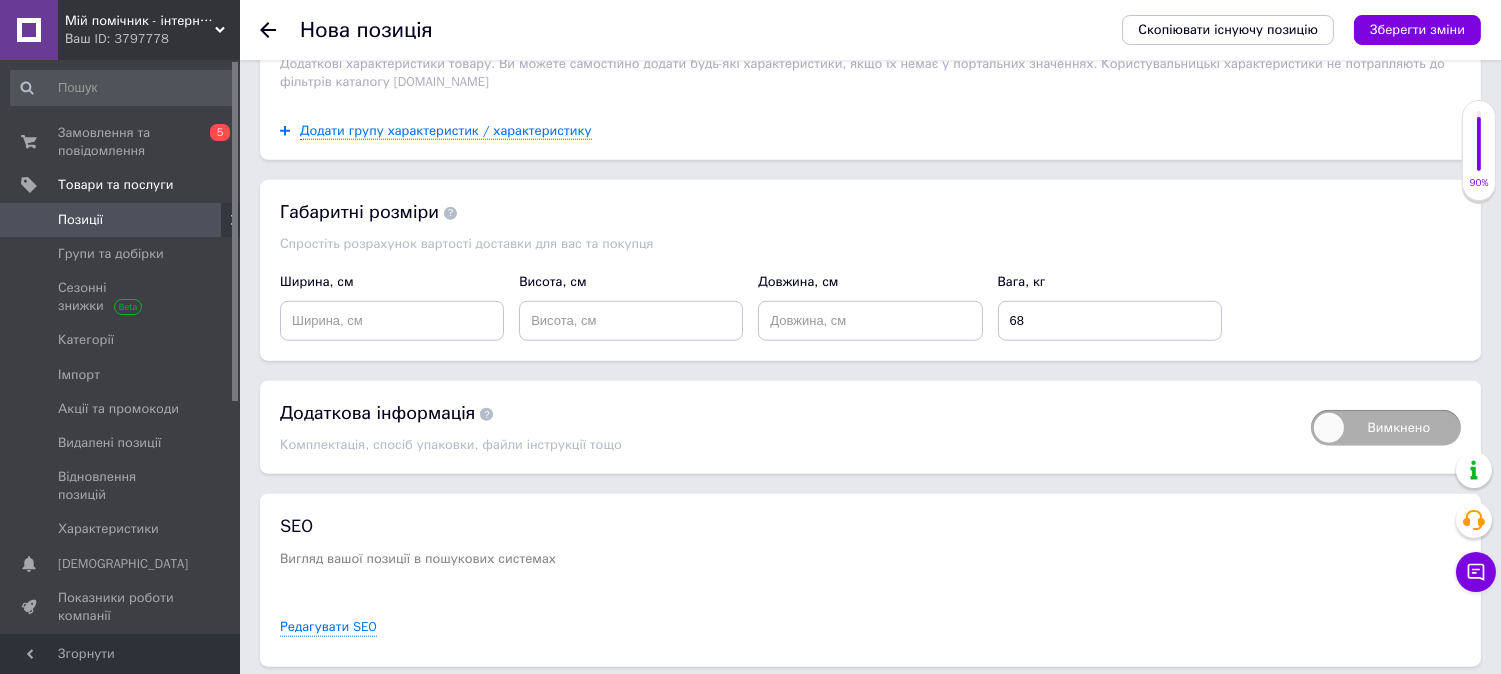 scroll, scrollTop: 3333, scrollLeft: 0, axis: vertical 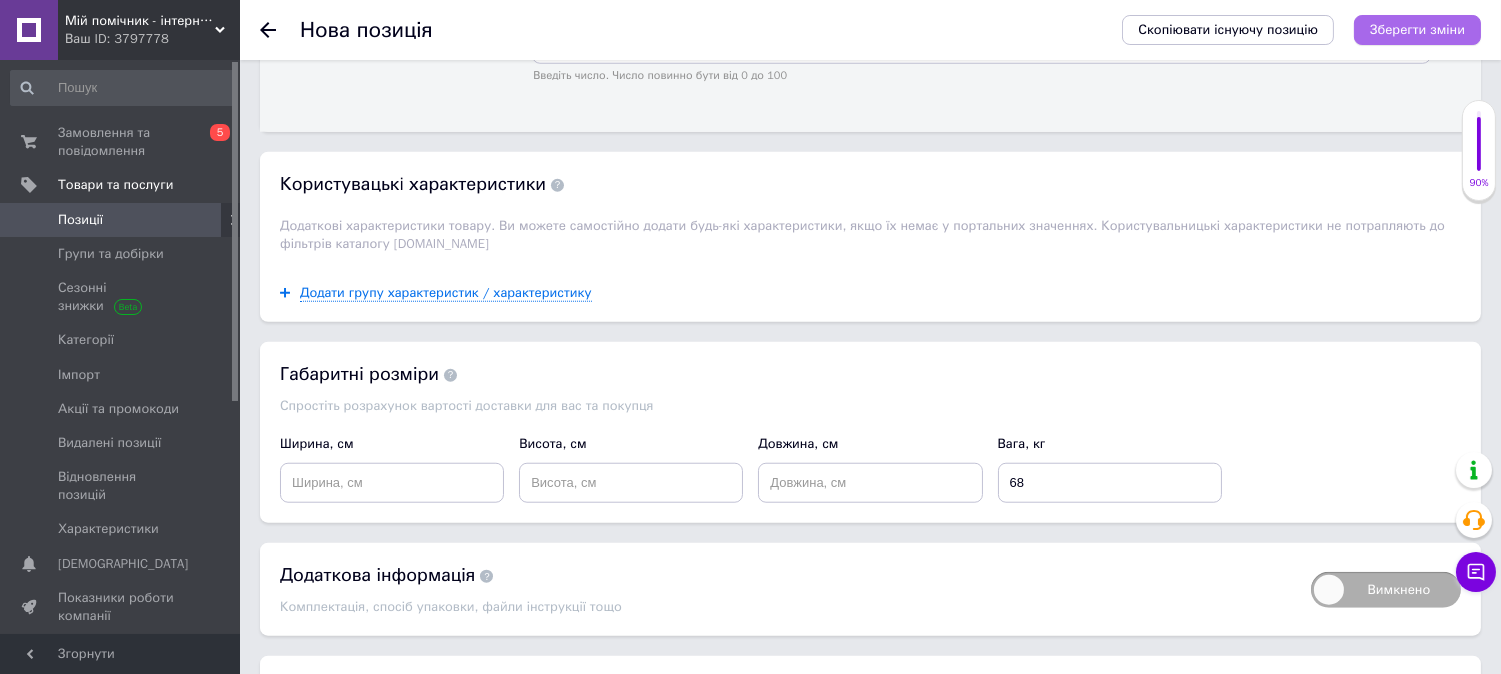 click on "Зберегти зміни" at bounding box center [1417, 30] 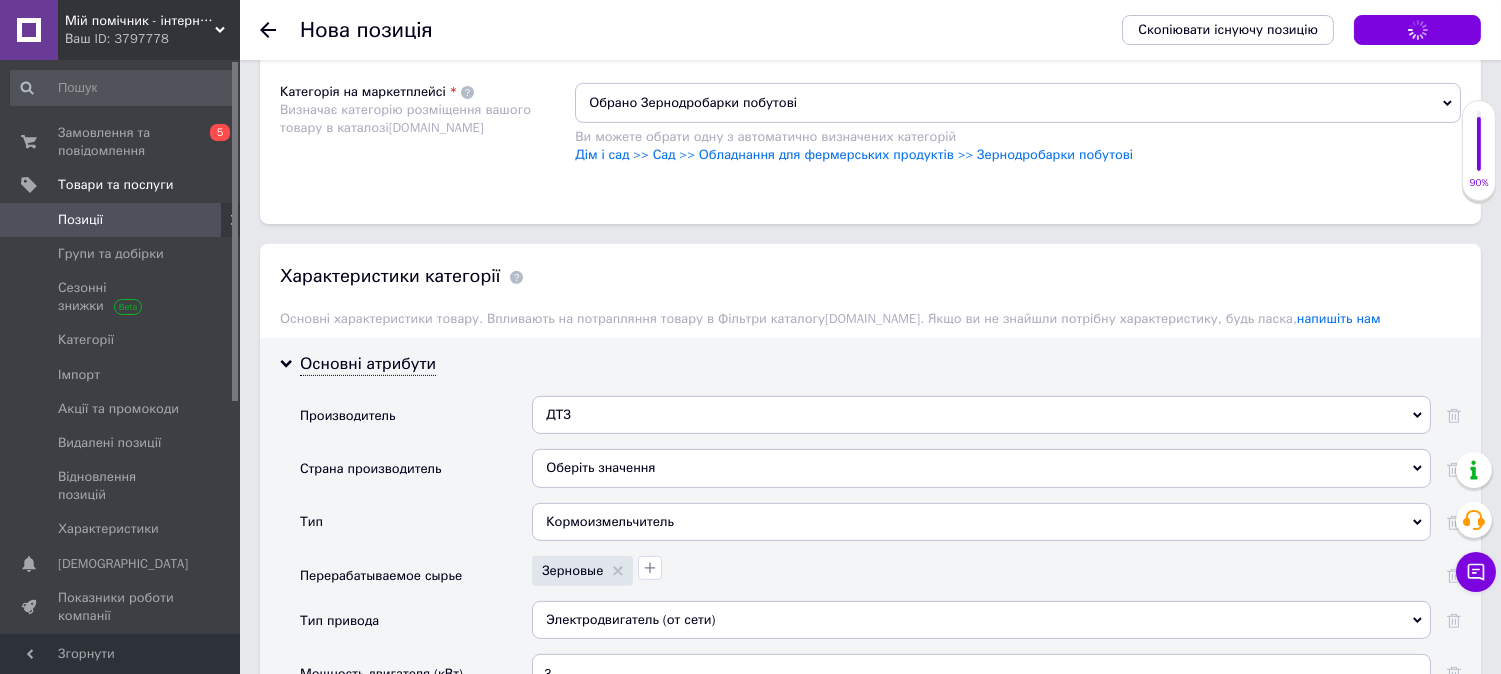 scroll, scrollTop: 1333, scrollLeft: 0, axis: vertical 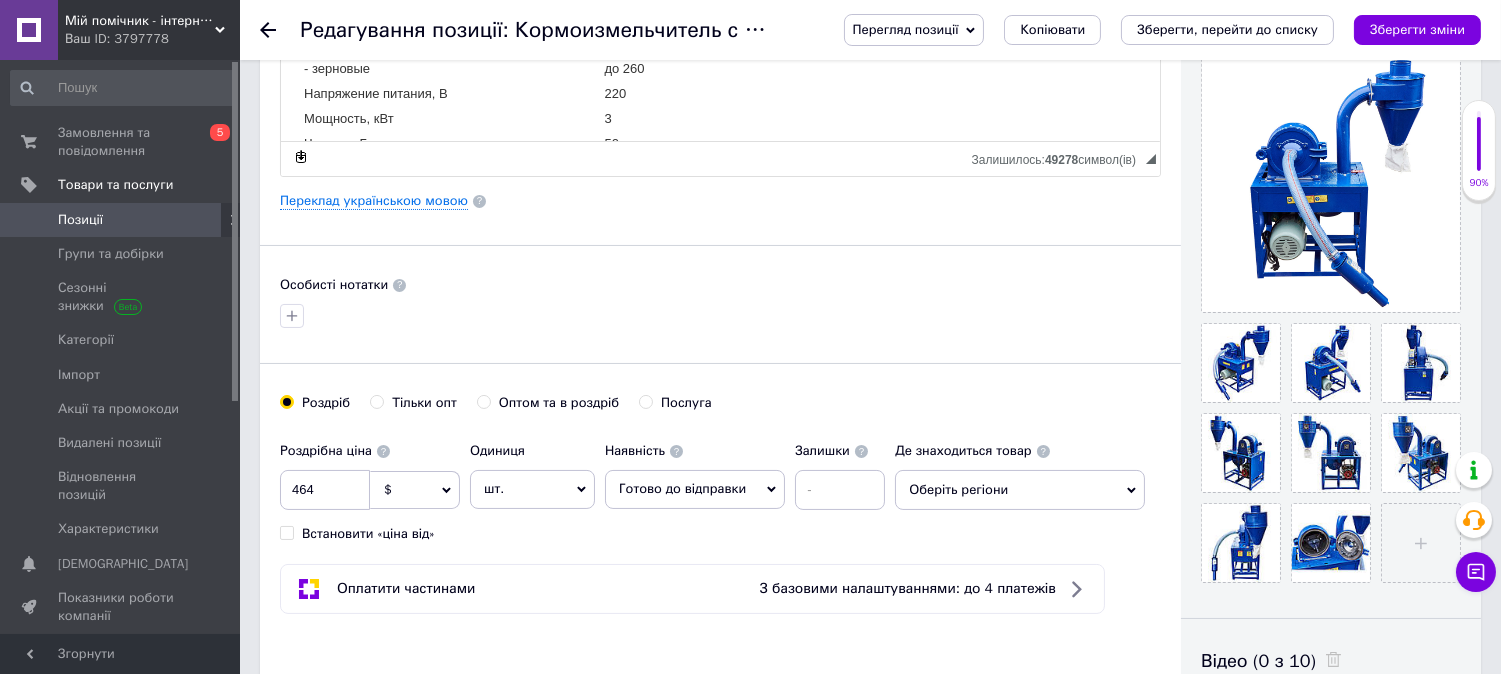 click on "Позиції" at bounding box center (121, 220) 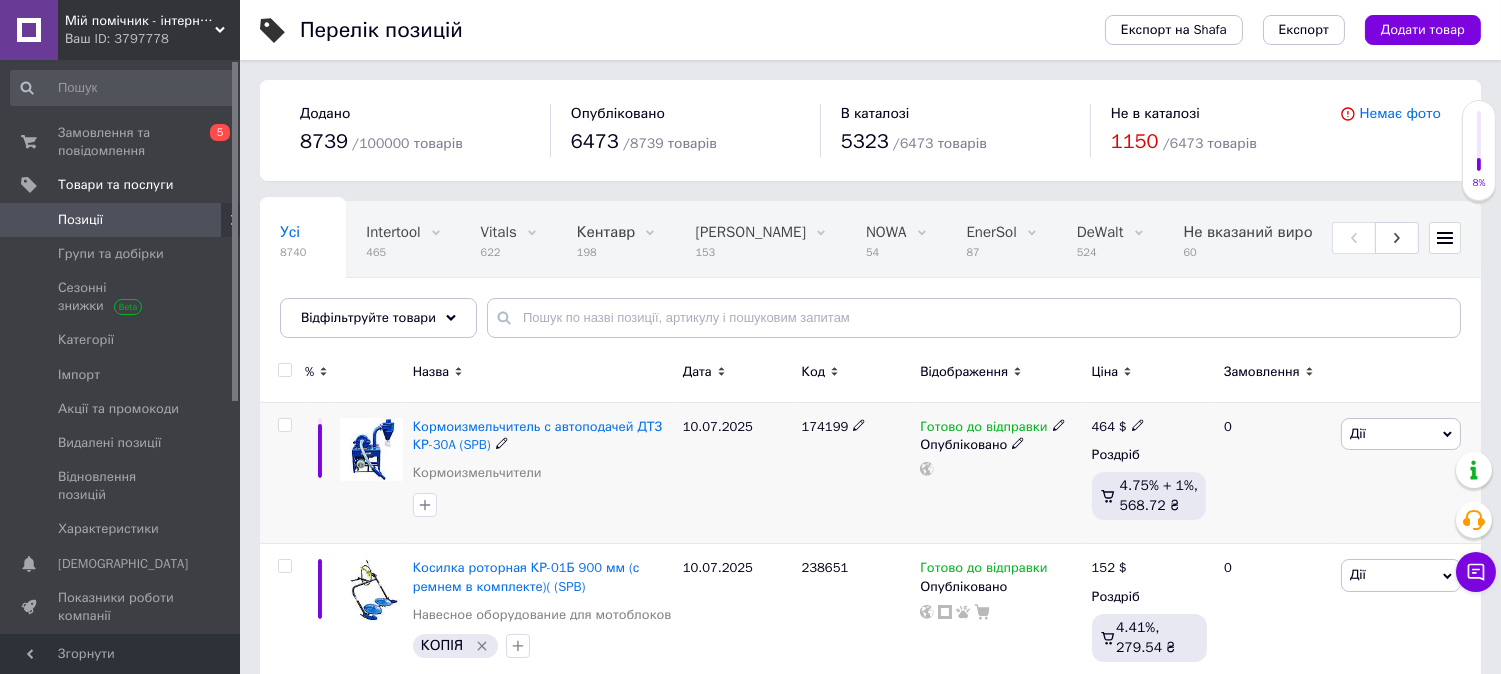 click on "Дії" at bounding box center [1401, 434] 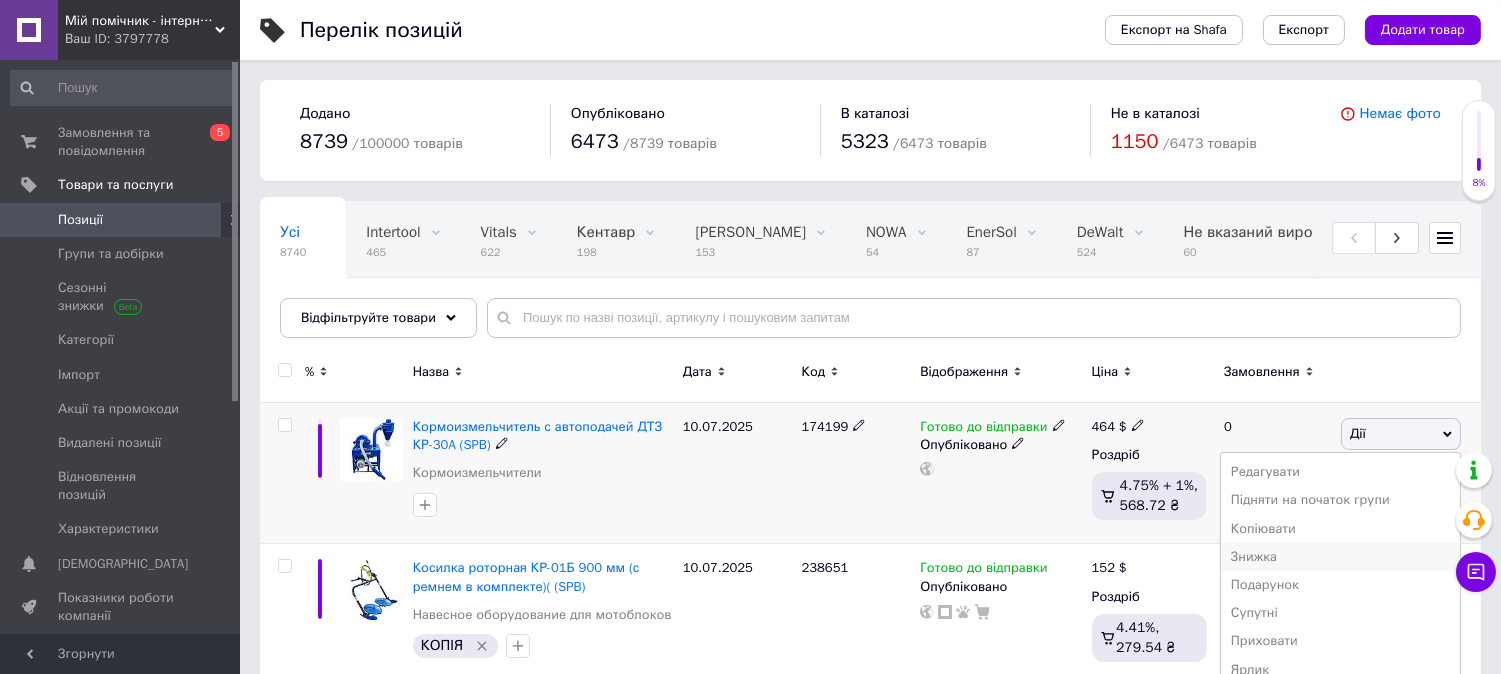 click on "Знижка" at bounding box center (1340, 557) 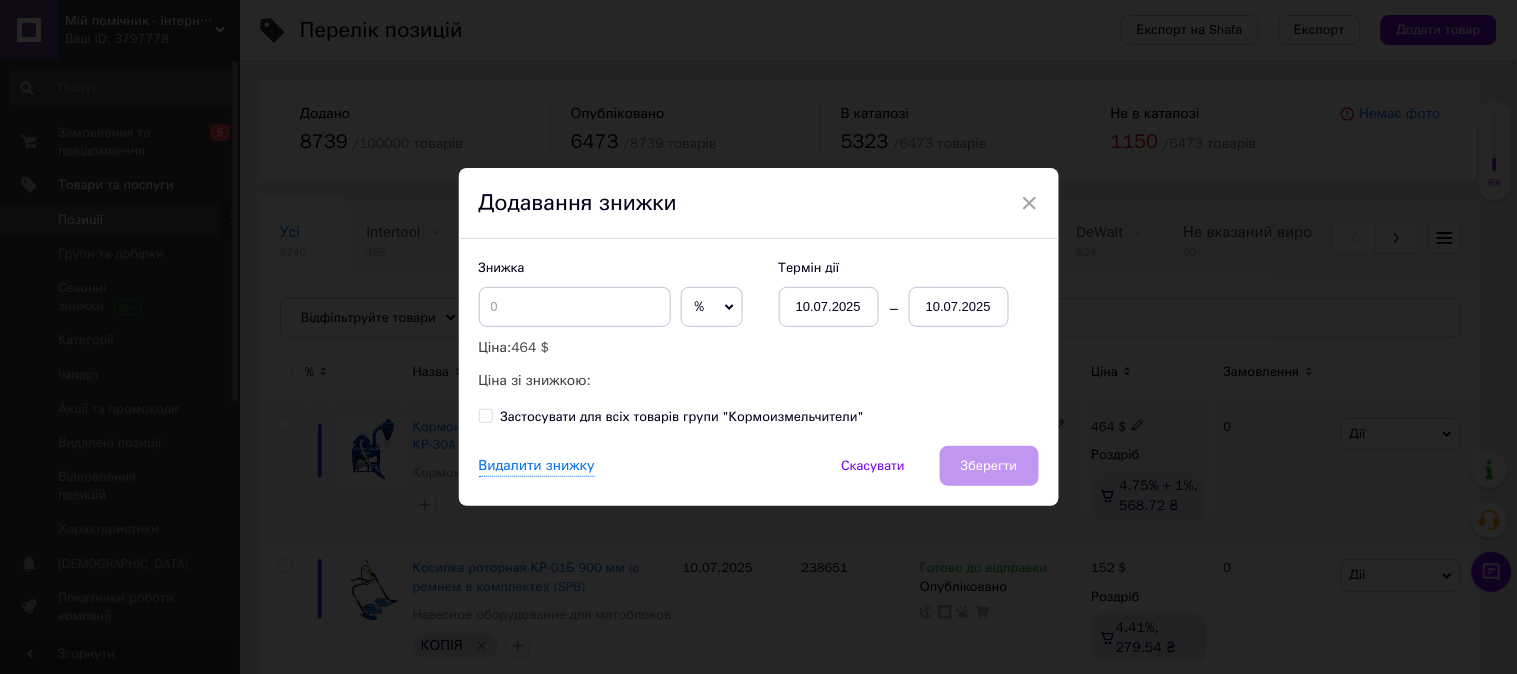 click 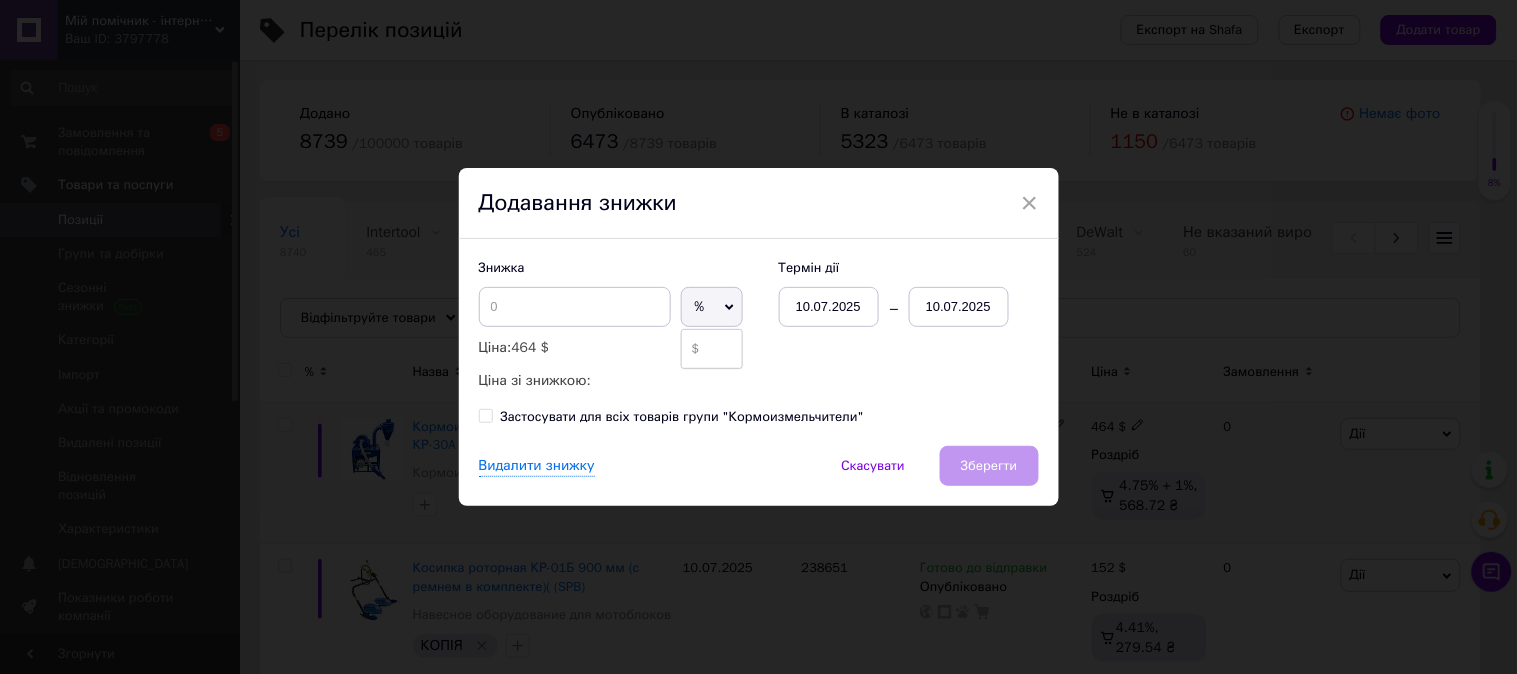 click on "$" at bounding box center (712, 349) 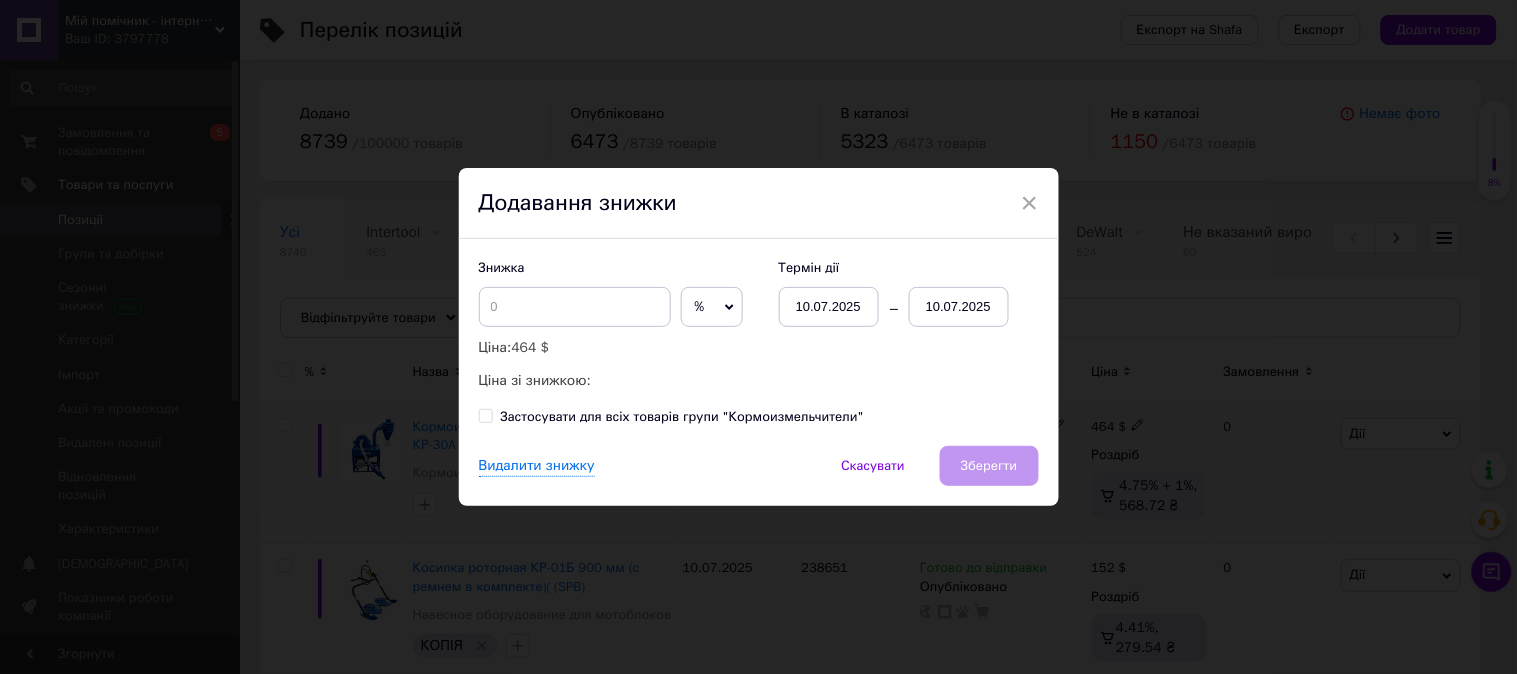 click on "%" at bounding box center [712, 307] 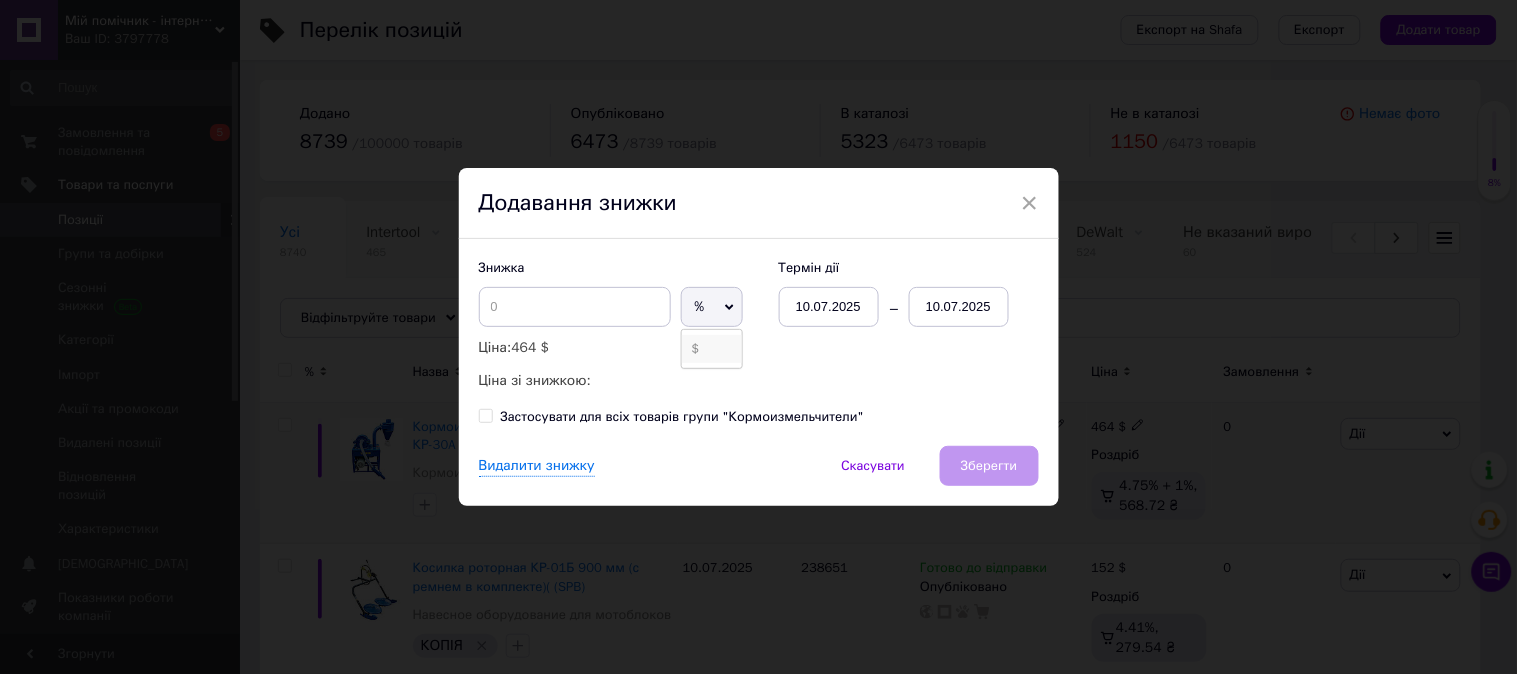 click on "$" at bounding box center (712, 349) 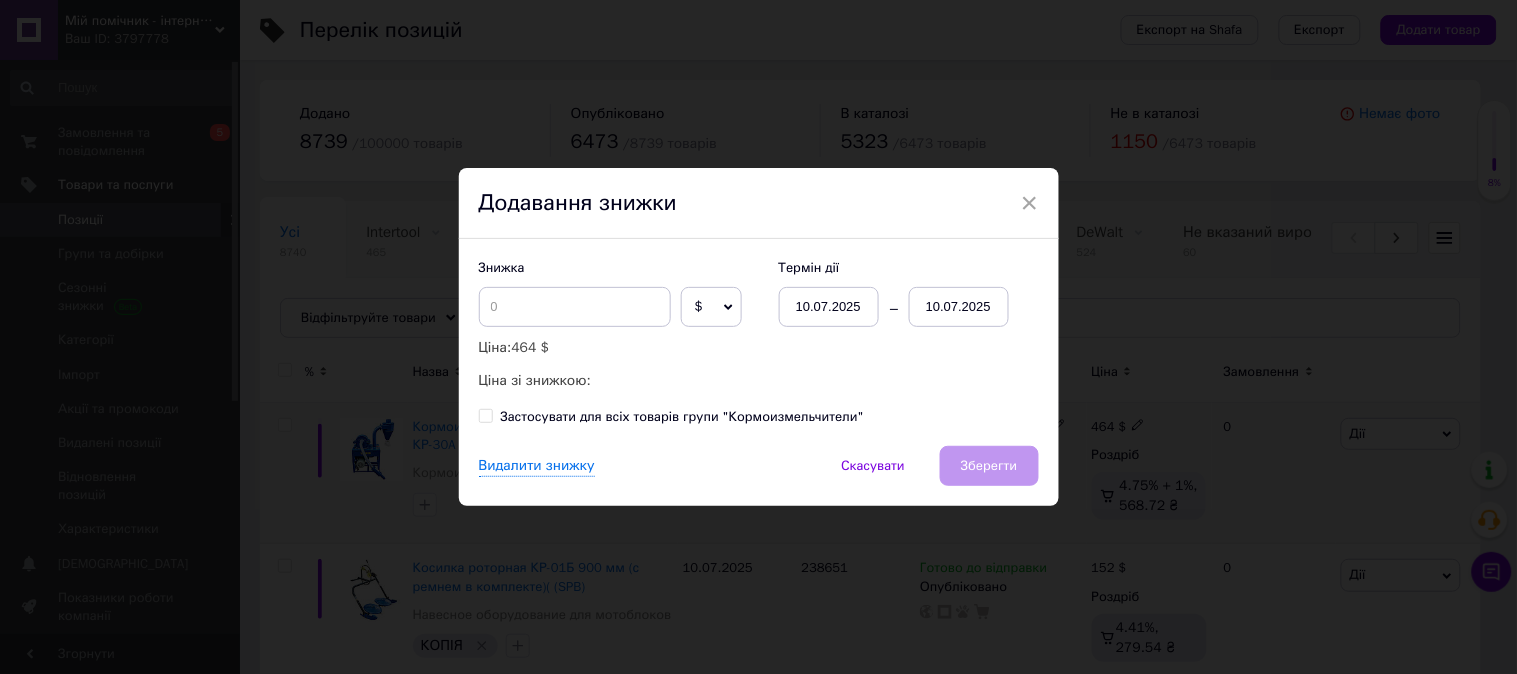 click on "10.07.2025" at bounding box center [959, 307] 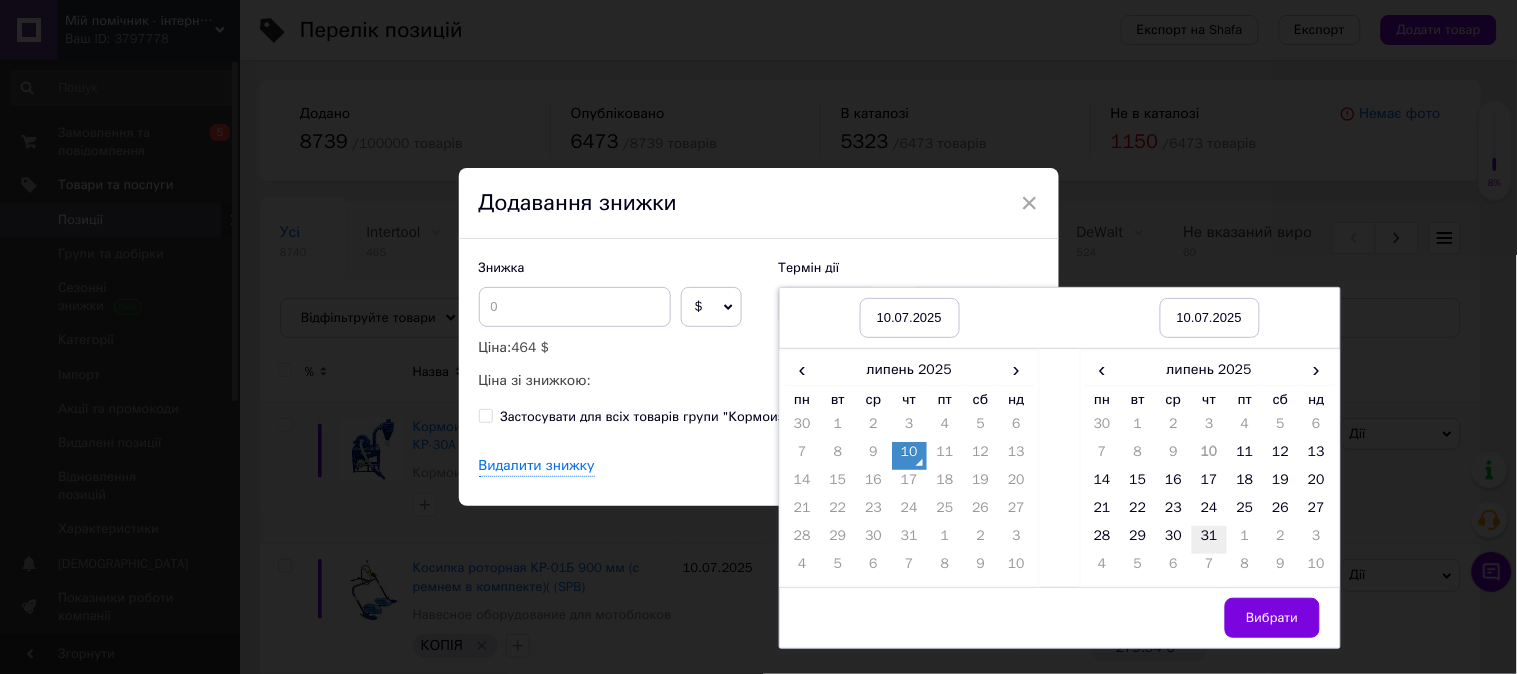click on "31" at bounding box center (1210, 540) 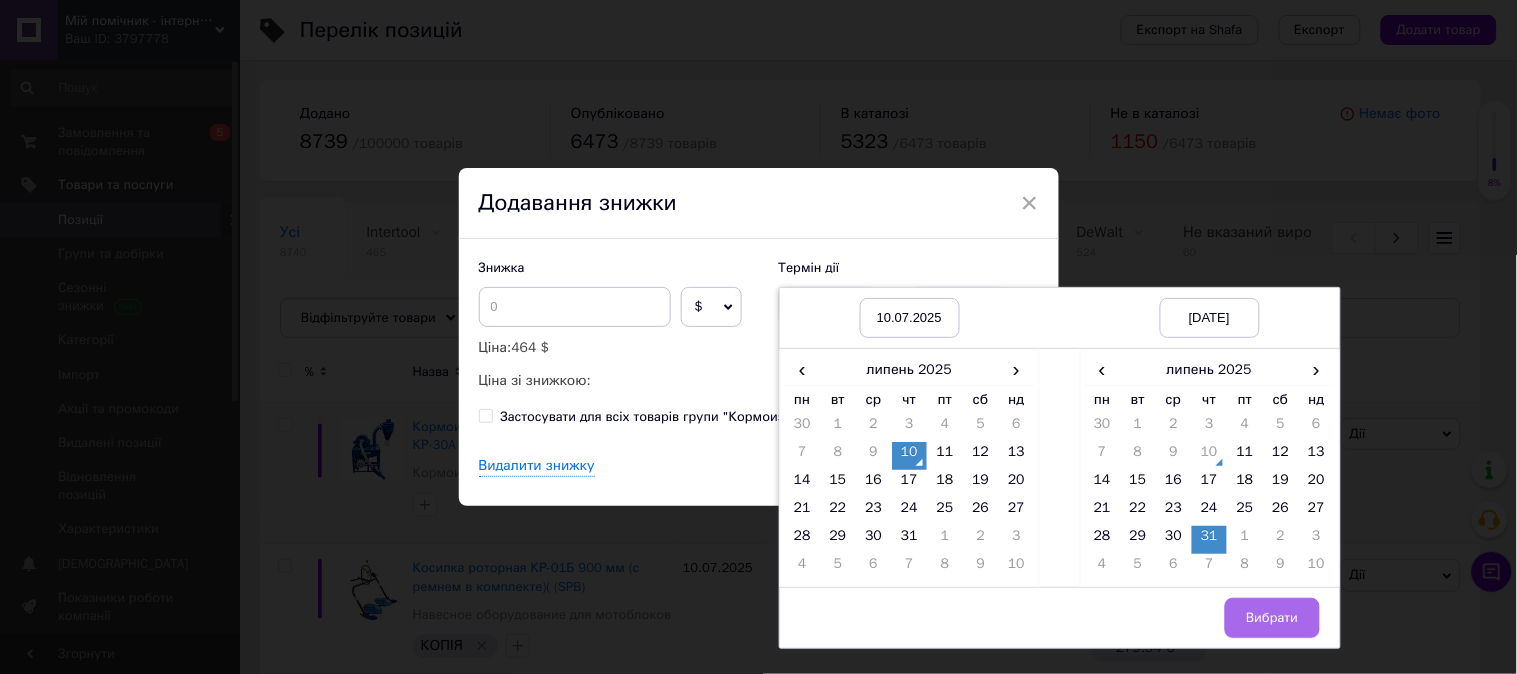 click on "Вибрати" at bounding box center (1272, 618) 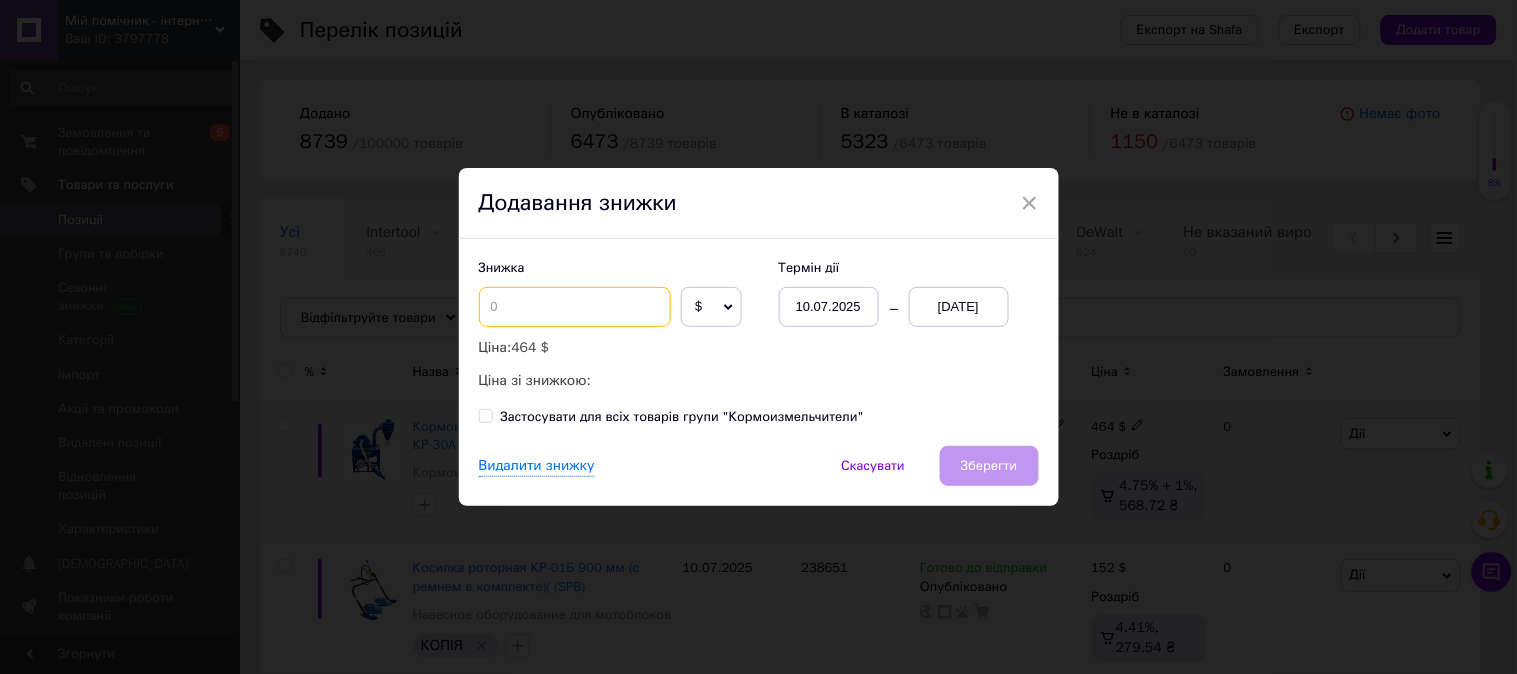 click at bounding box center [575, 307] 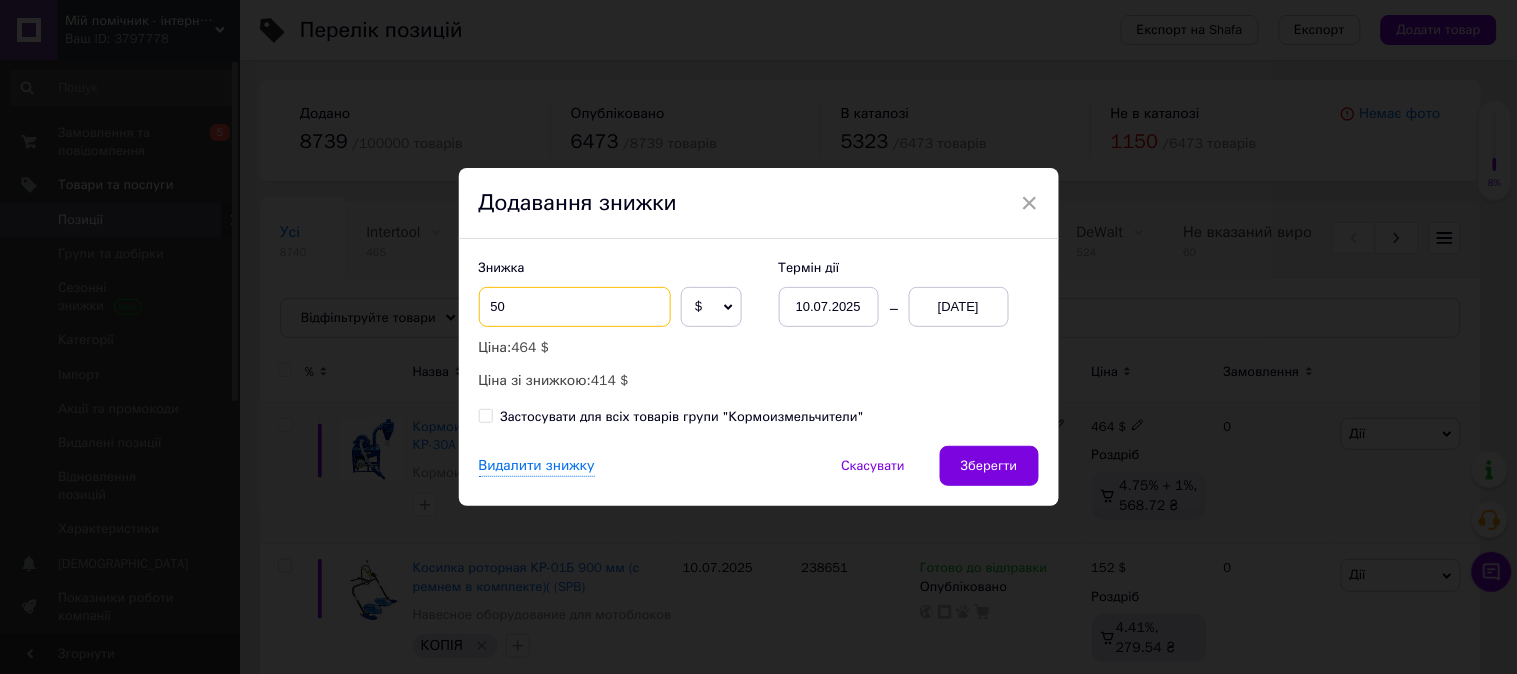 type on "50" 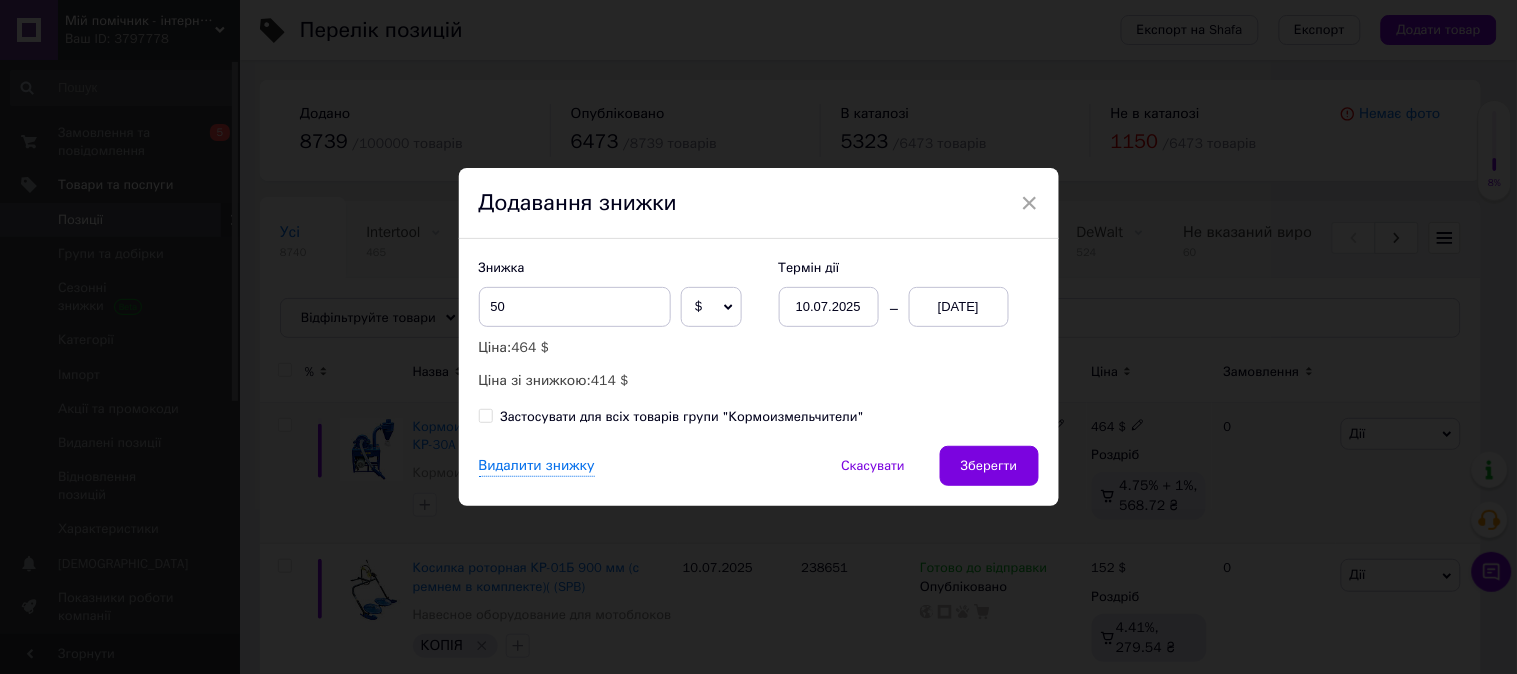 click on "Зберегти" at bounding box center (989, 466) 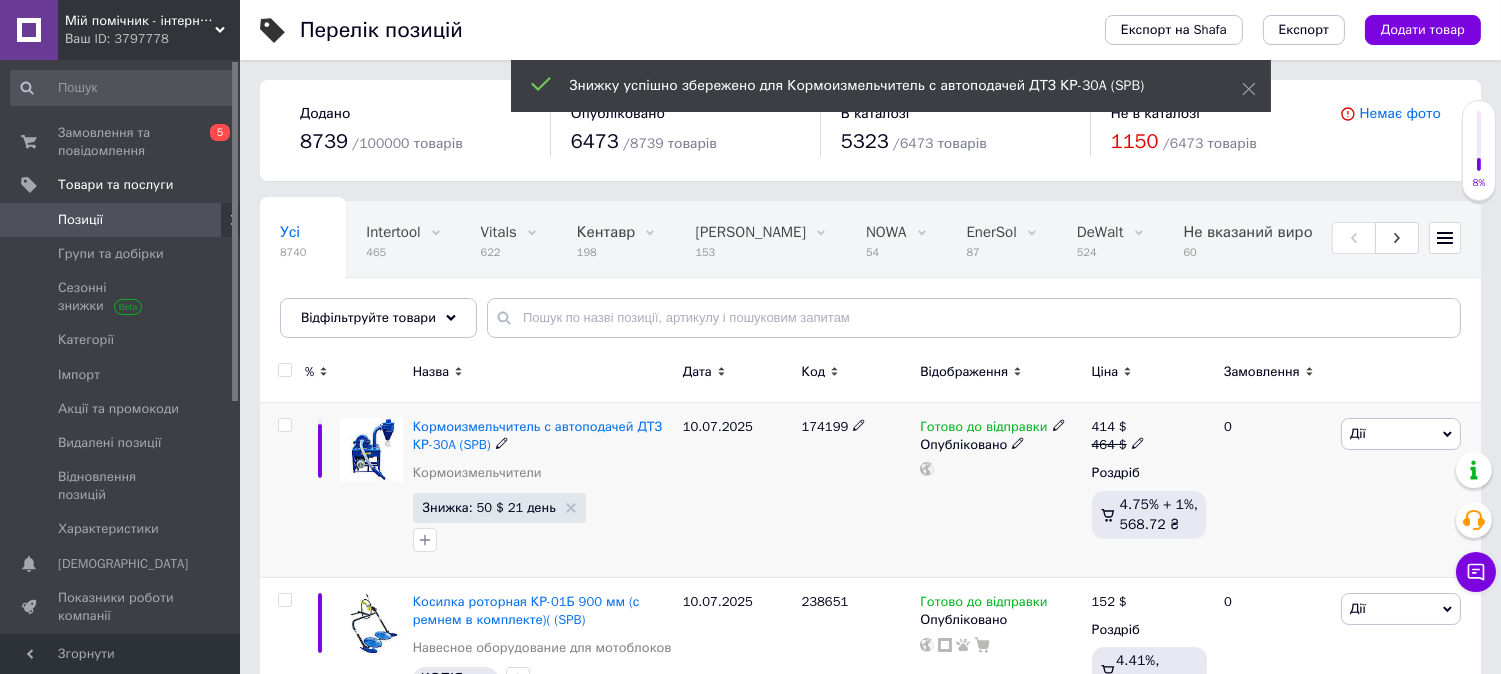 click on "Дії" at bounding box center (1358, 433) 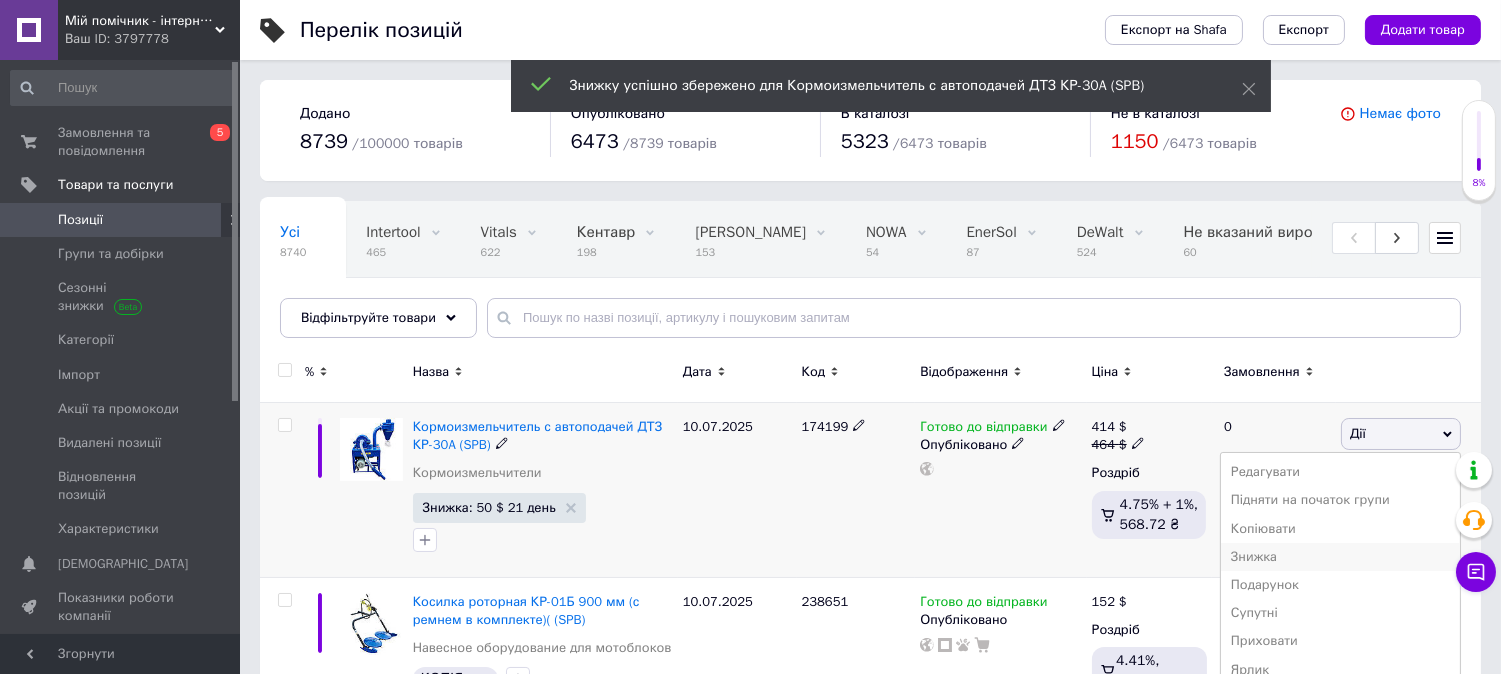 click on "Знижка" at bounding box center [1340, 557] 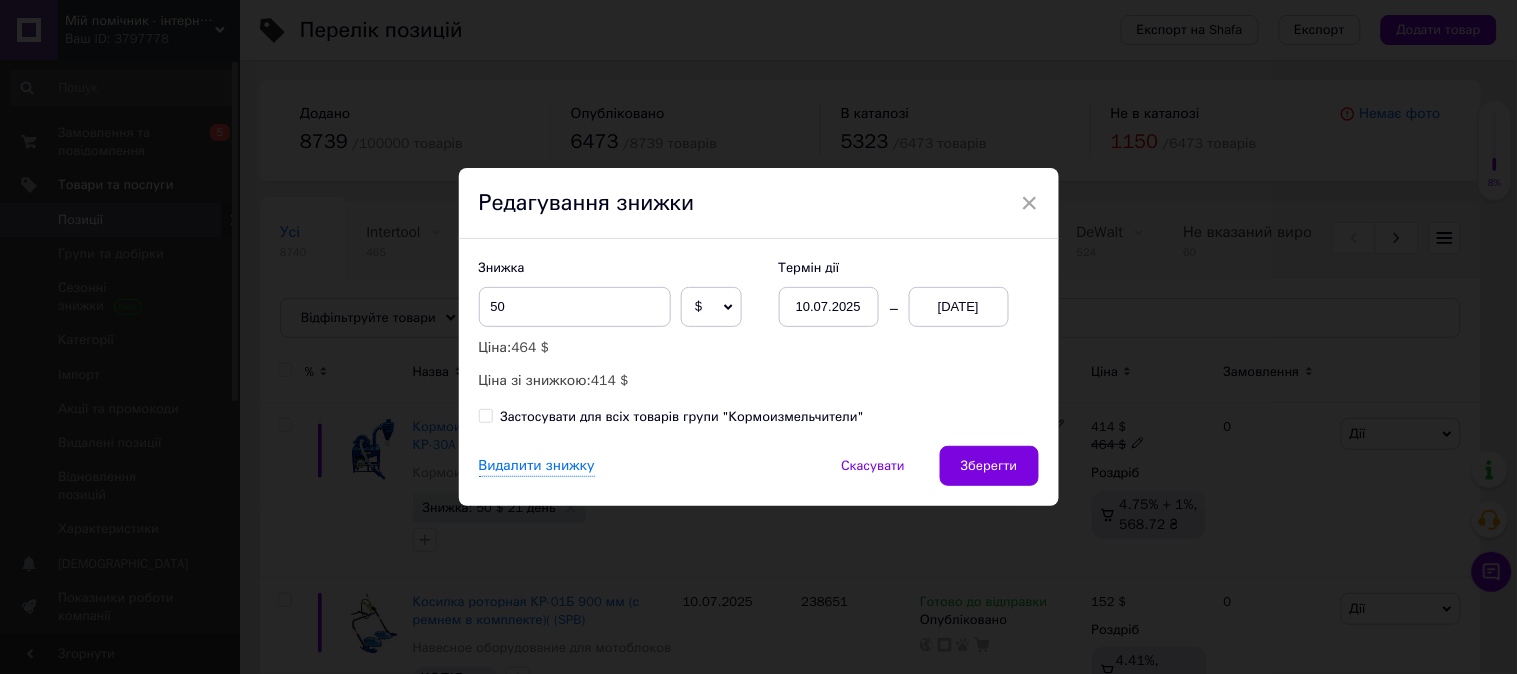 click on "Редагування знижки" at bounding box center (759, 204) 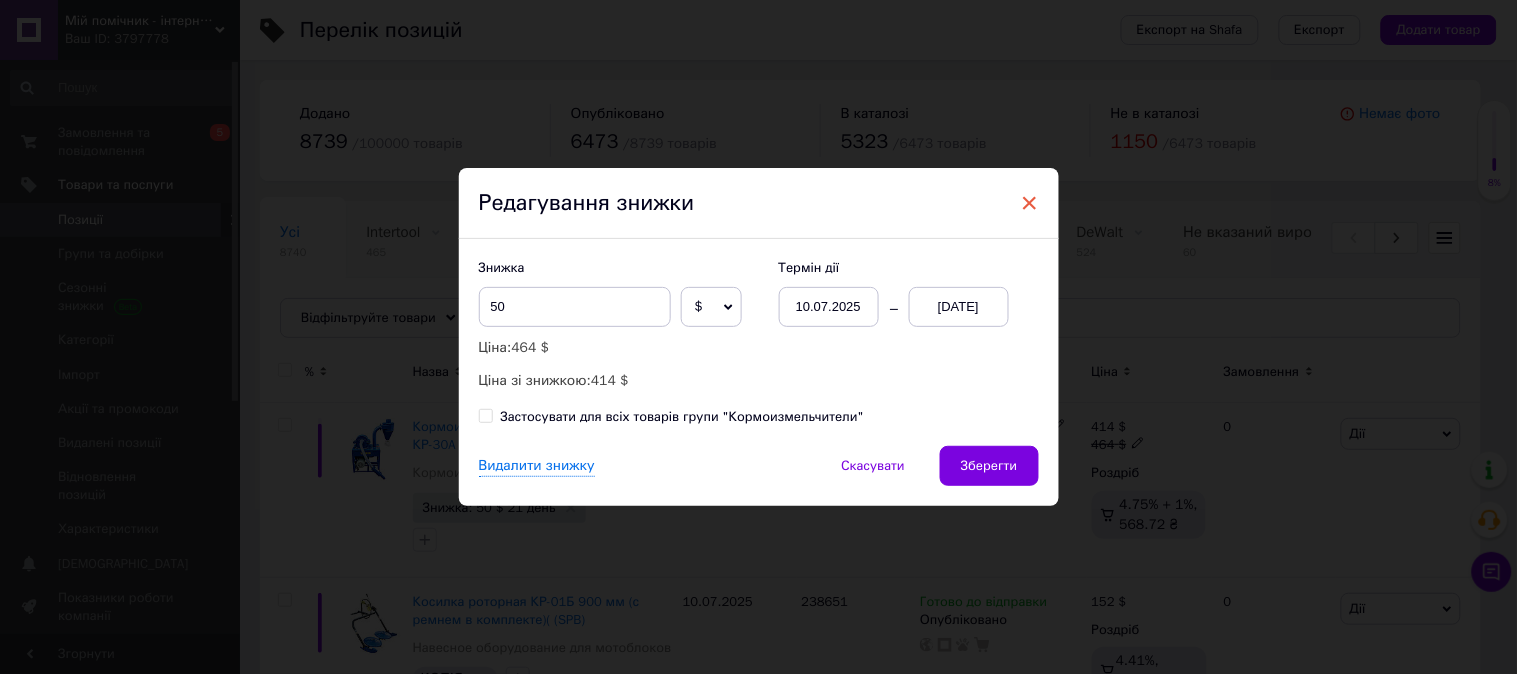 click on "×" at bounding box center (1030, 203) 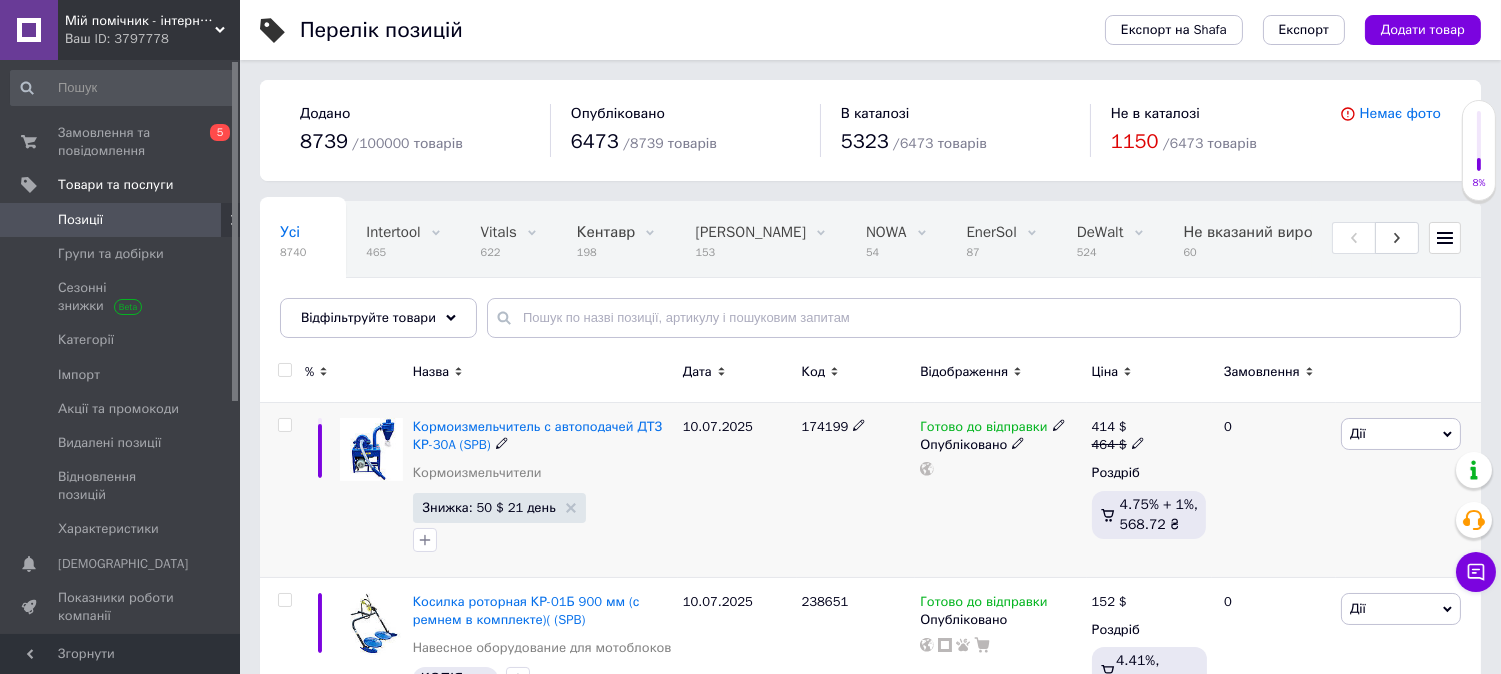 click on "Дії" at bounding box center [1358, 433] 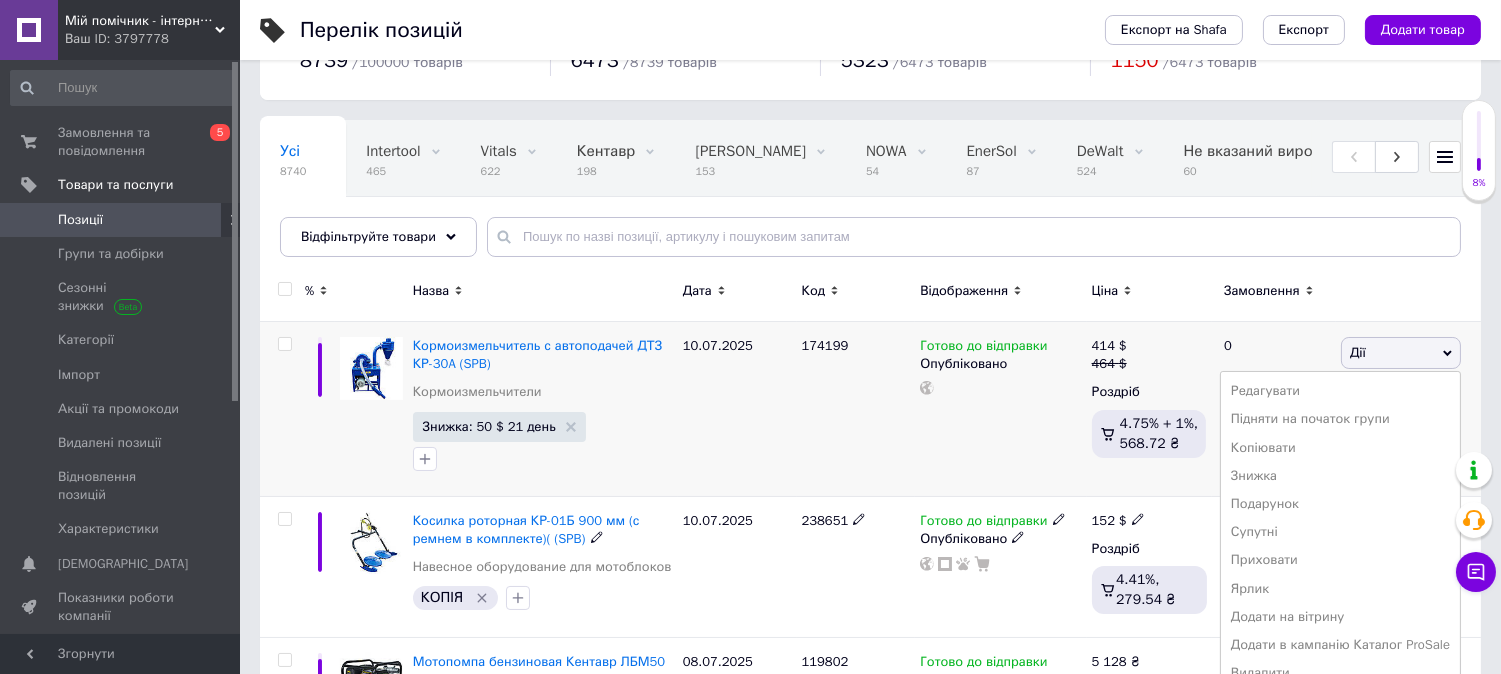 scroll, scrollTop: 111, scrollLeft: 0, axis: vertical 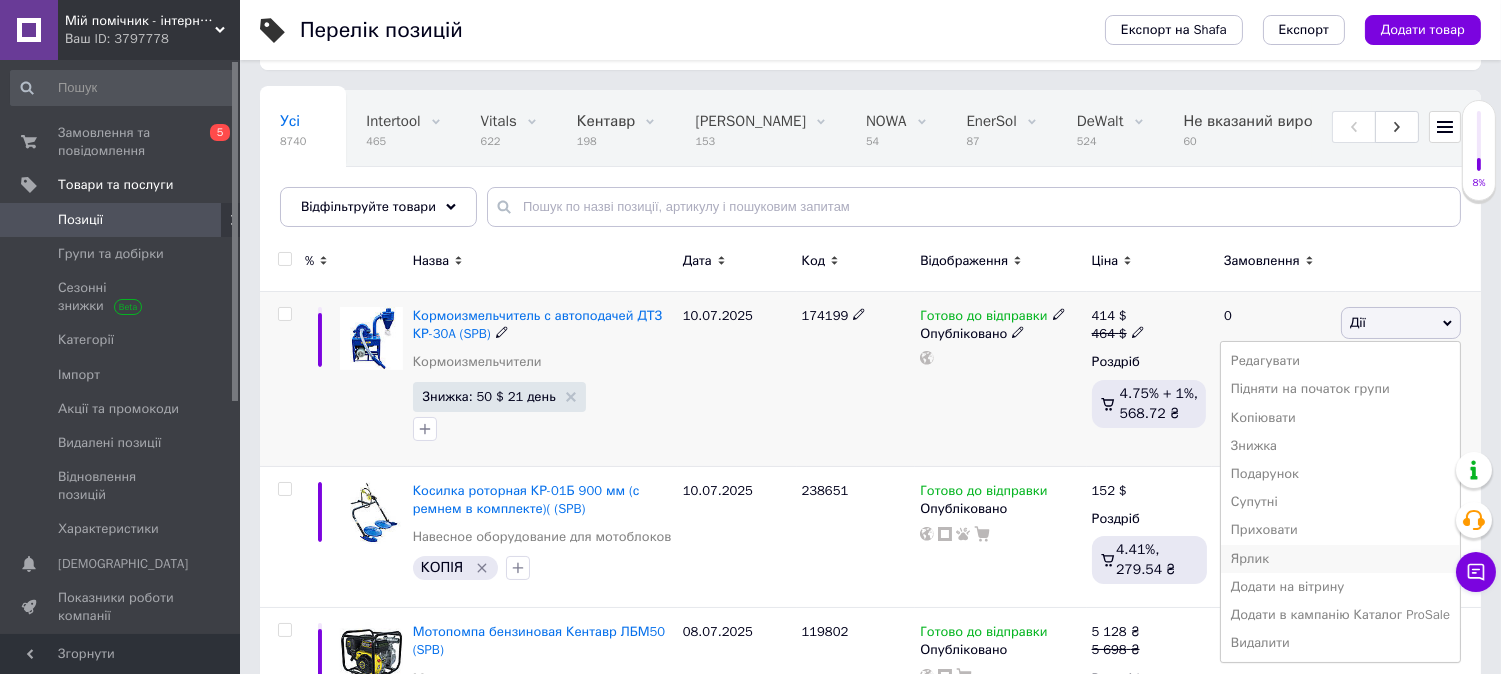 click on "Ярлик" at bounding box center [1340, 559] 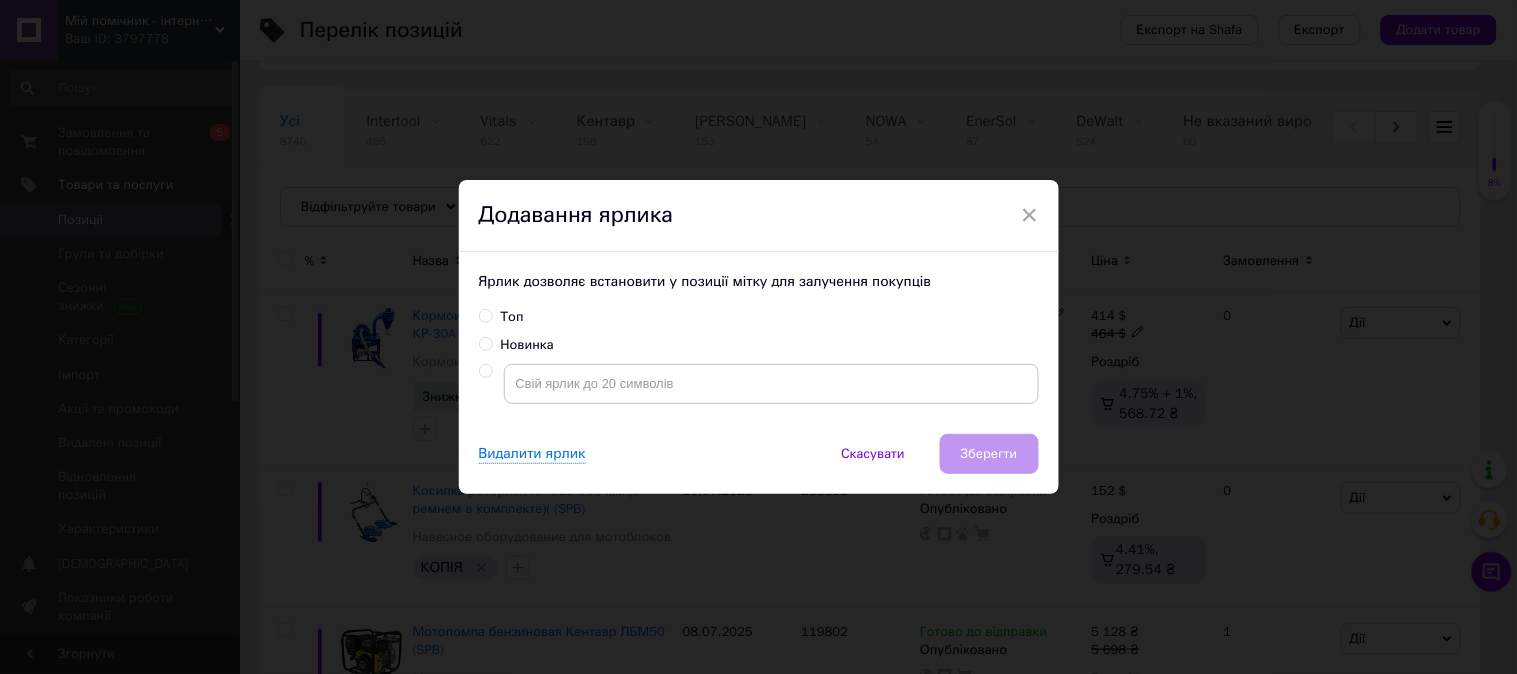 click on "× Додавання ярлика Ярлик дозволяє встановити у позиції мітку для залучення покупців Топ Новинка Видалити ярлик   Скасувати   Зберегти" at bounding box center [758, 337] 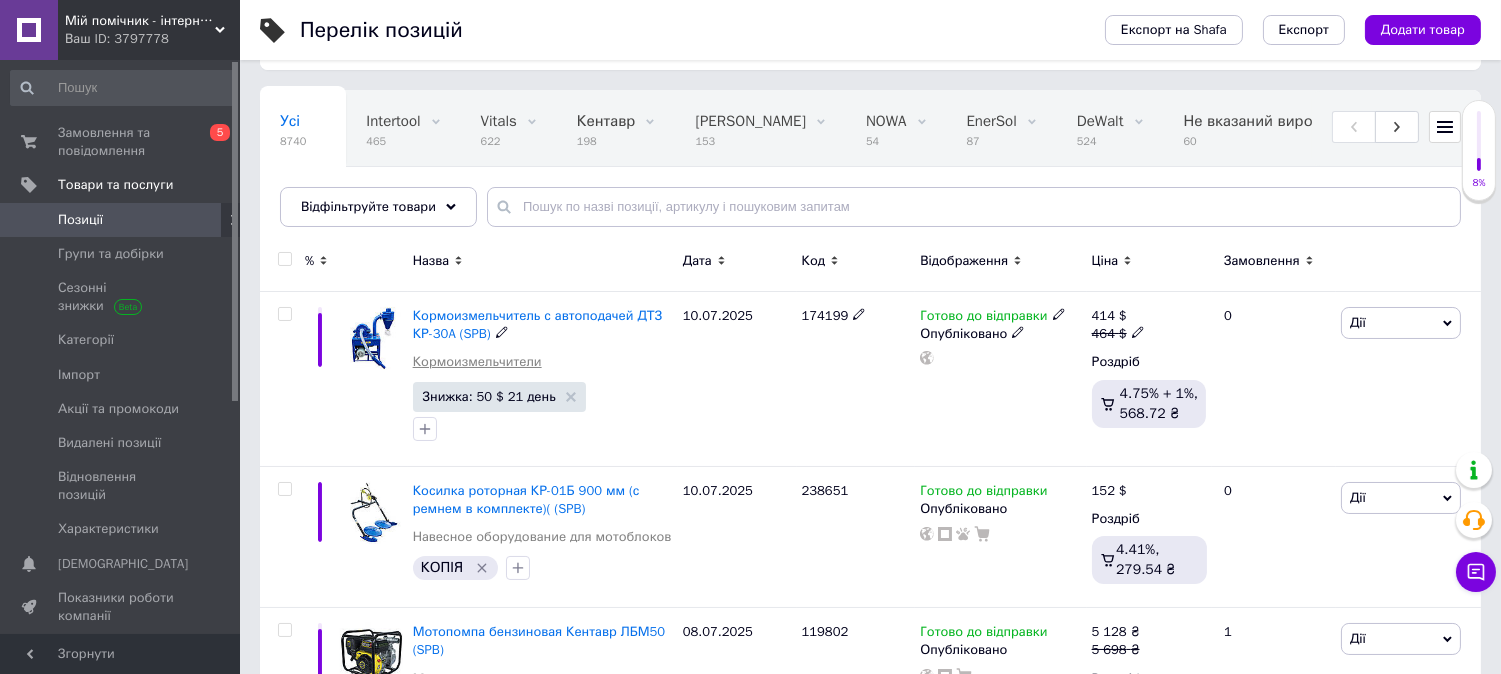 click on "Кормоизмельчители" at bounding box center (477, 362) 